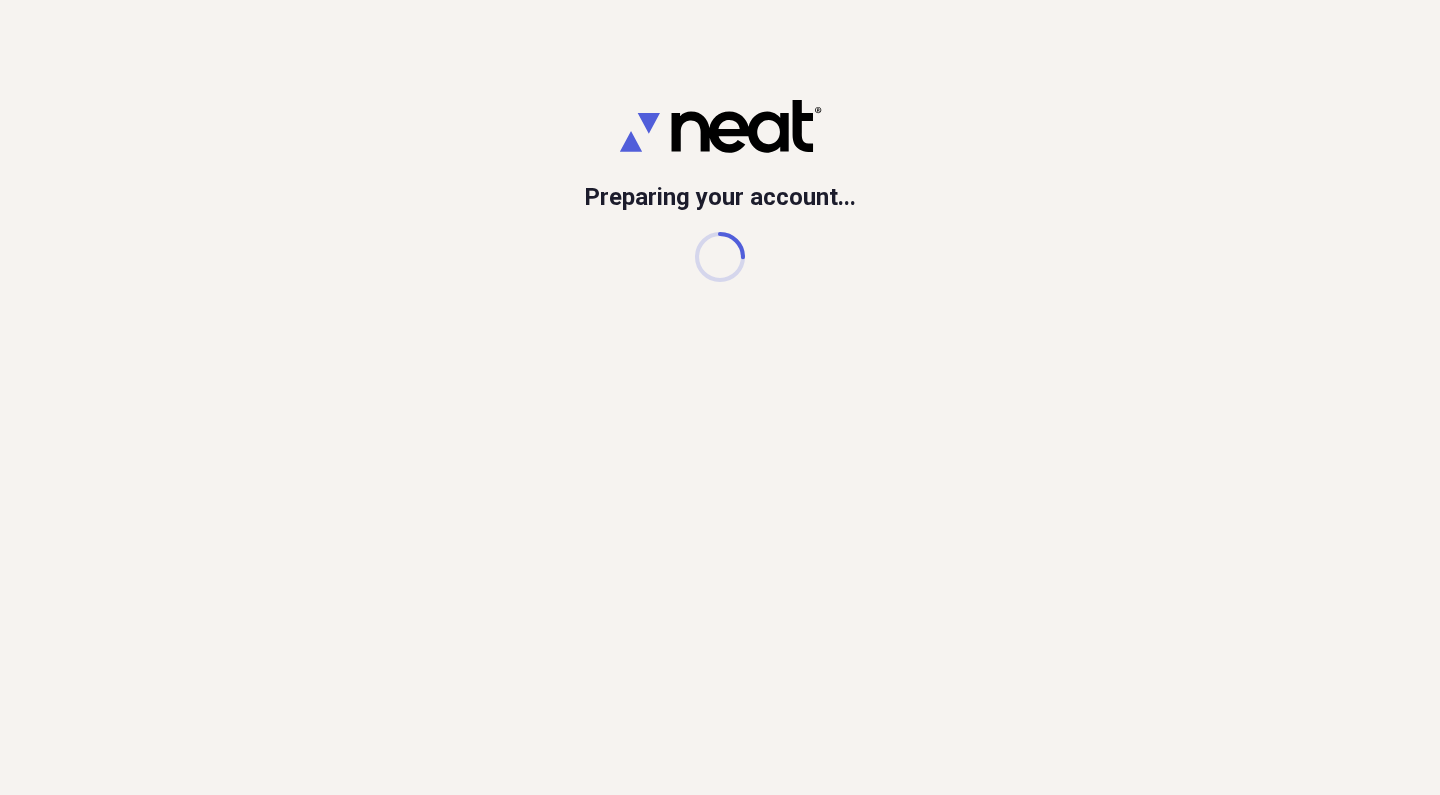 scroll, scrollTop: 0, scrollLeft: 0, axis: both 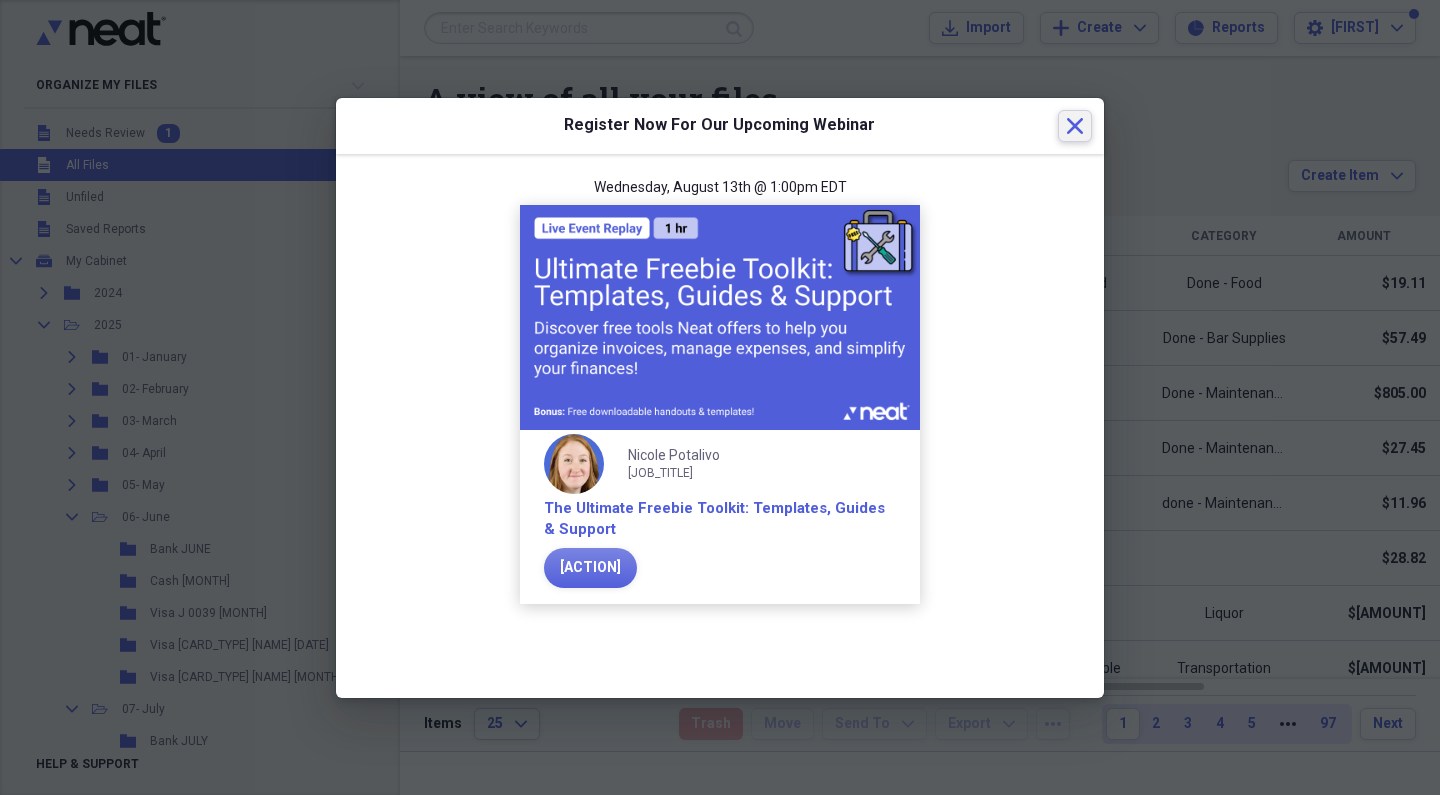 click on "Close" 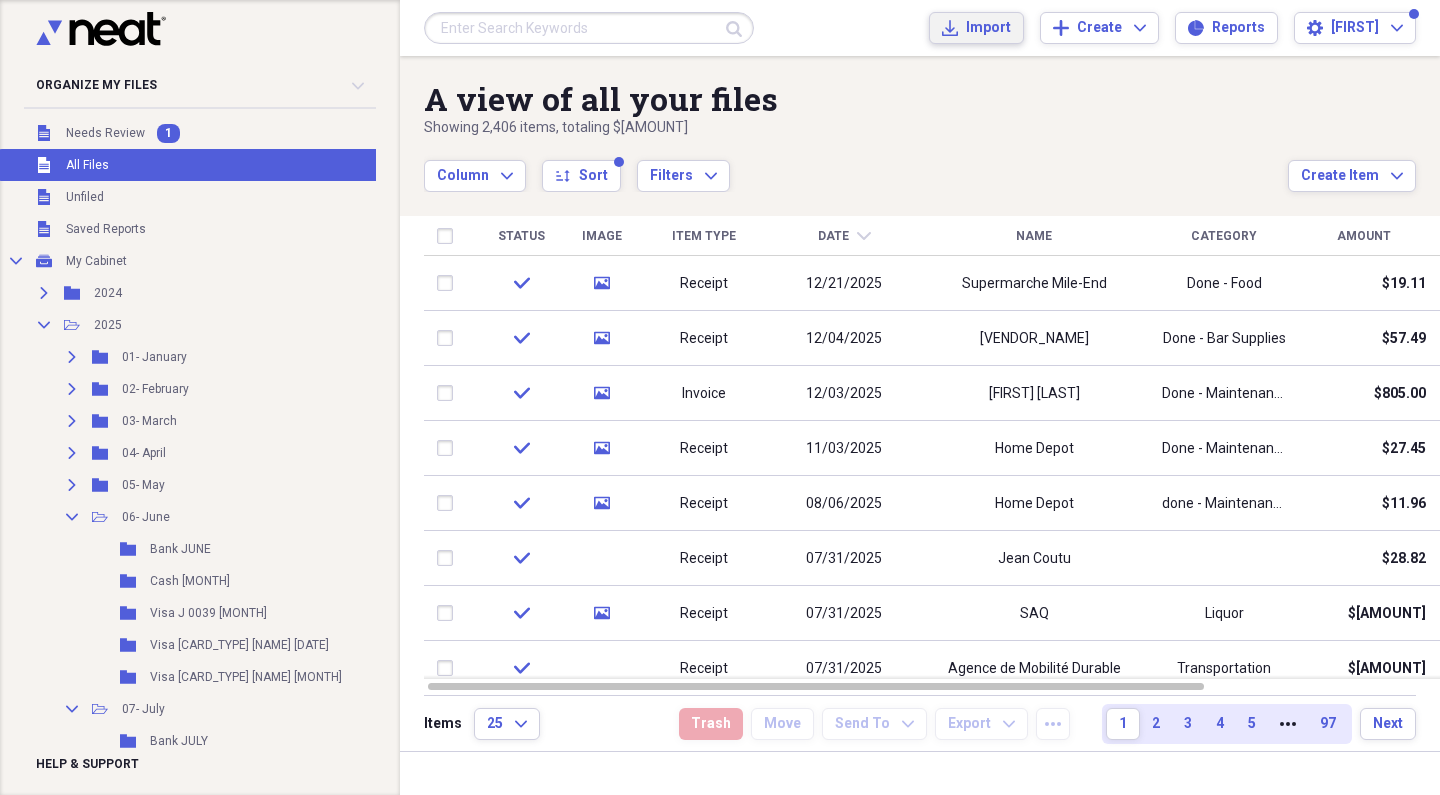 click on "Import" at bounding box center [988, 28] 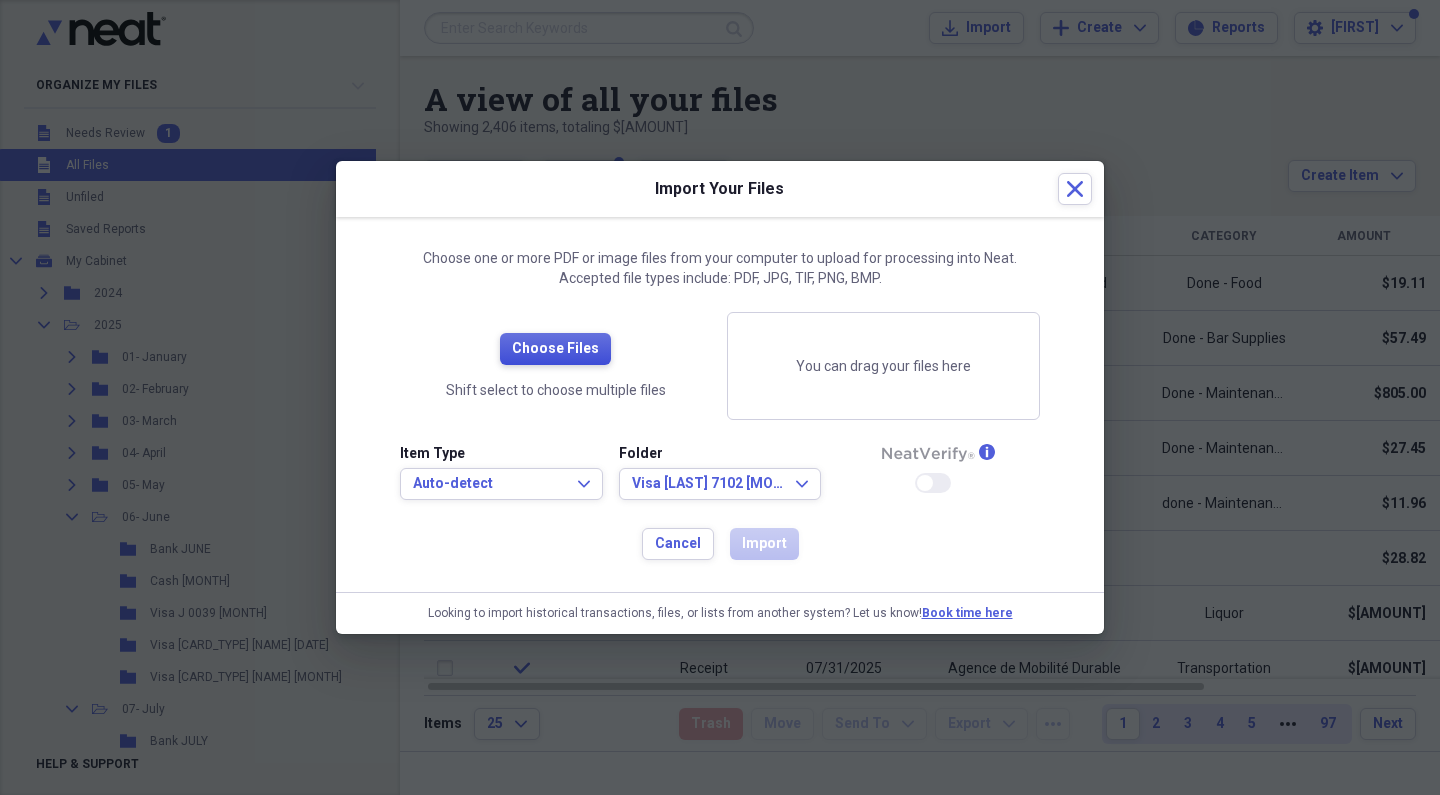 click on "Choose Files" at bounding box center (555, 349) 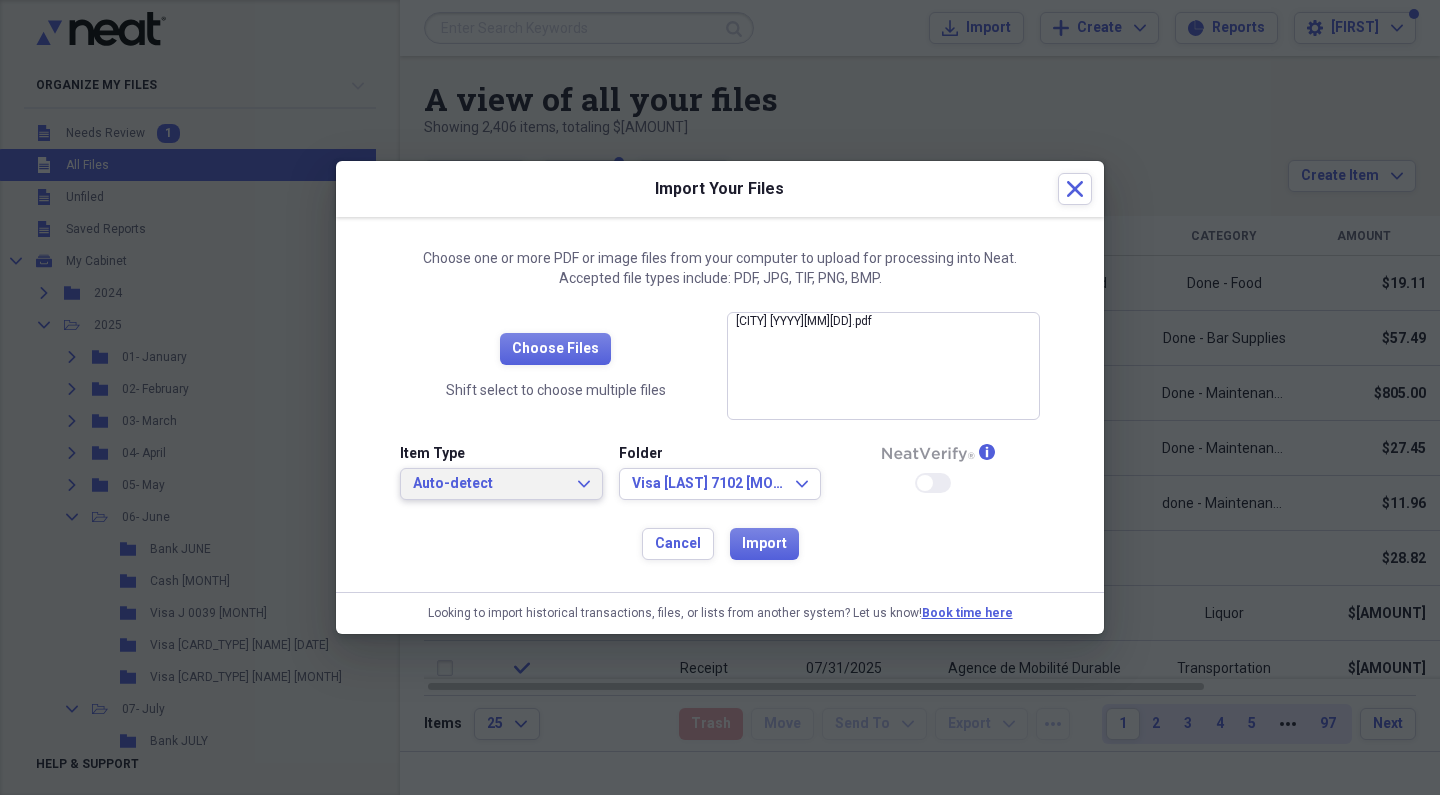 click on "Auto-detect Expand" at bounding box center (501, 484) 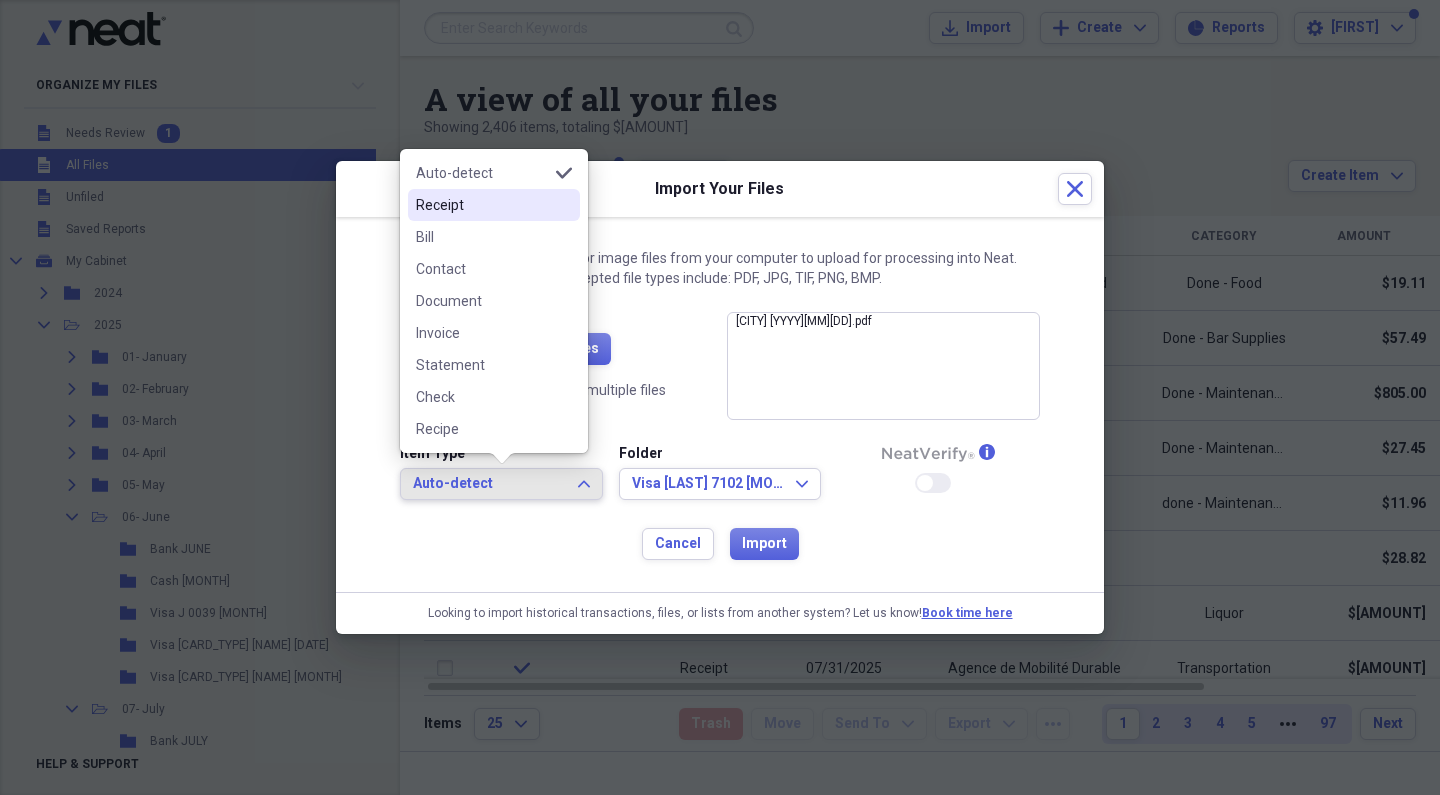 click on "Receipt" at bounding box center [482, 205] 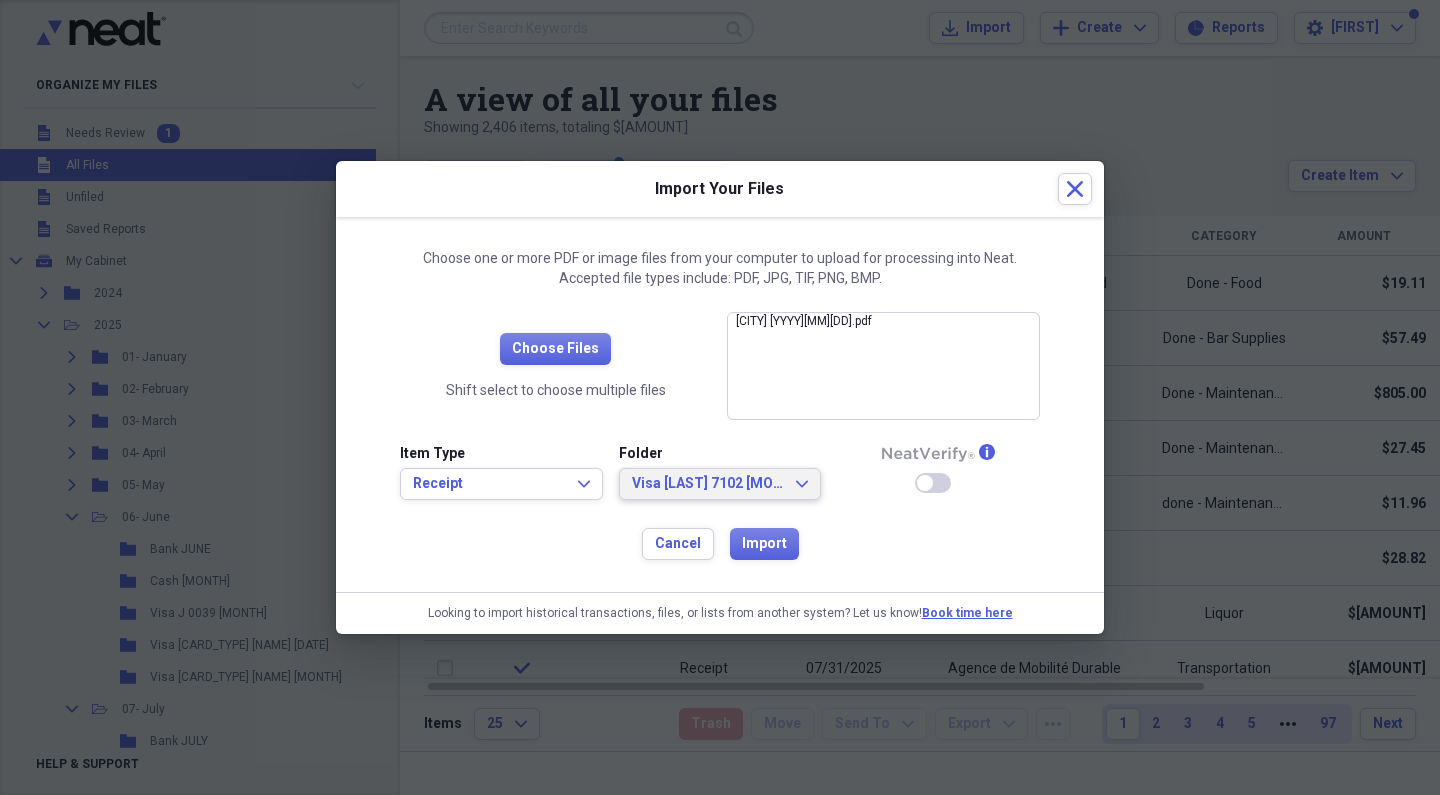 click on "Visa [LAST] 7102 [MONTH]" at bounding box center (708, 484) 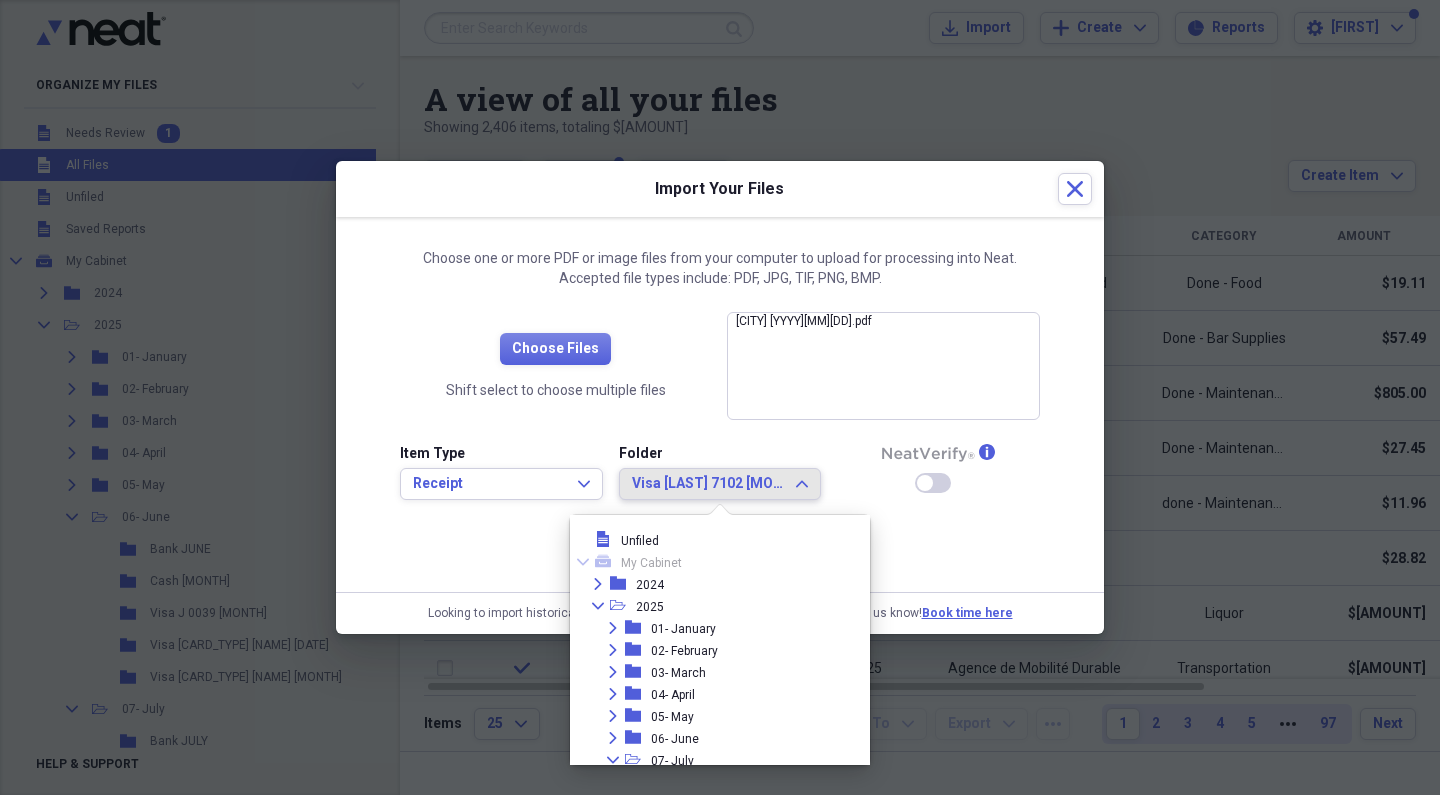 scroll, scrollTop: 183, scrollLeft: 0, axis: vertical 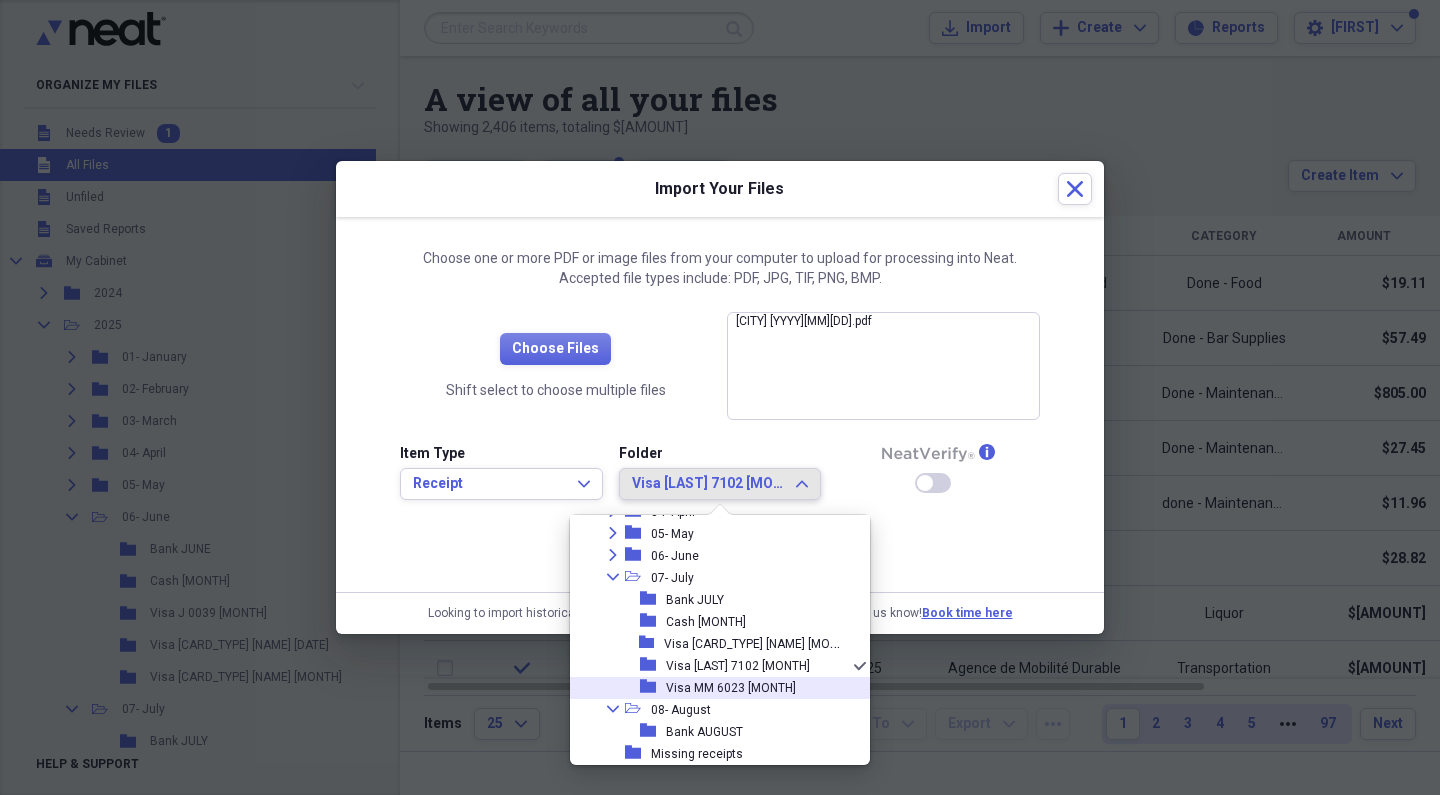 click on "Visa MM 6023 [MONTH]" at bounding box center (731, 688) 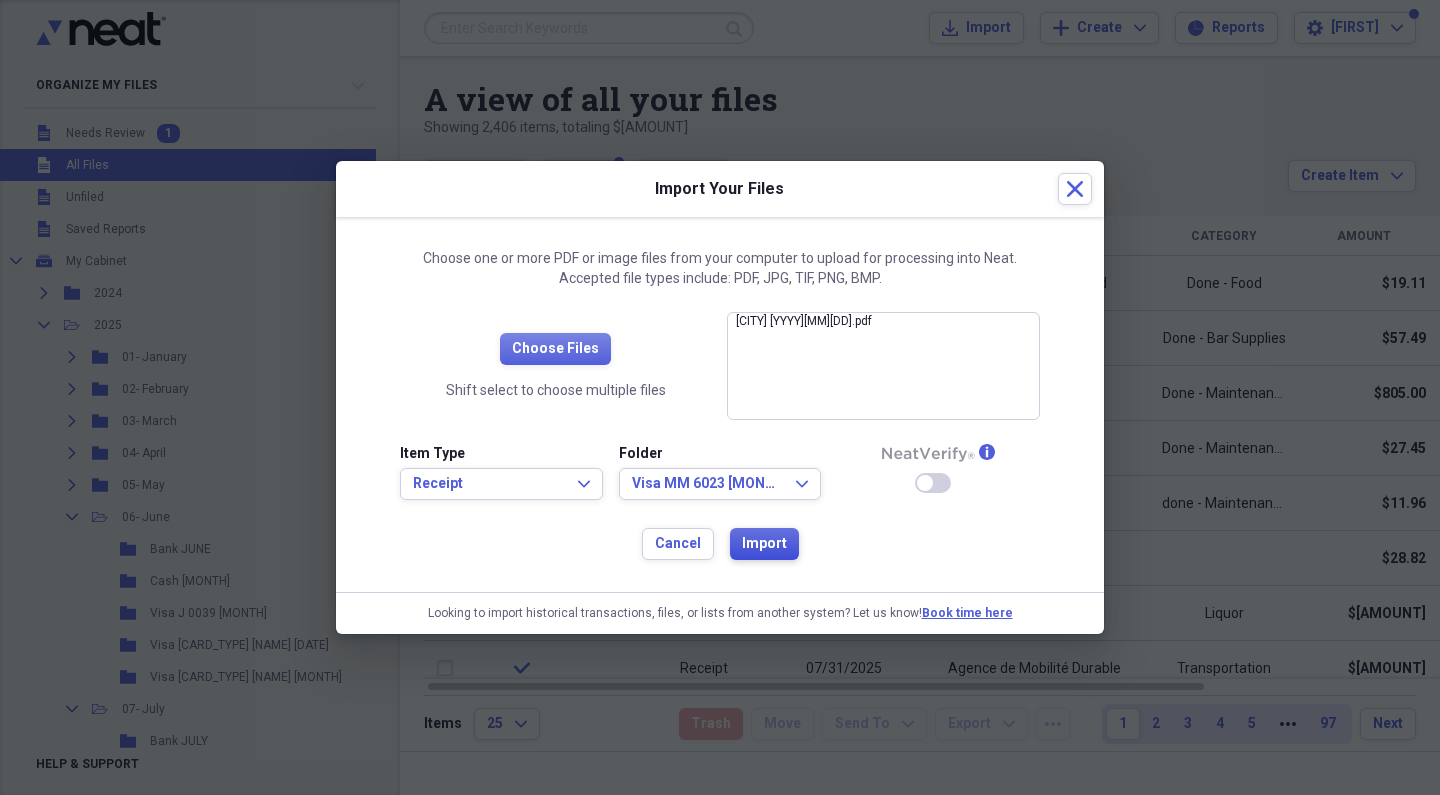 click on "Import" at bounding box center (764, 544) 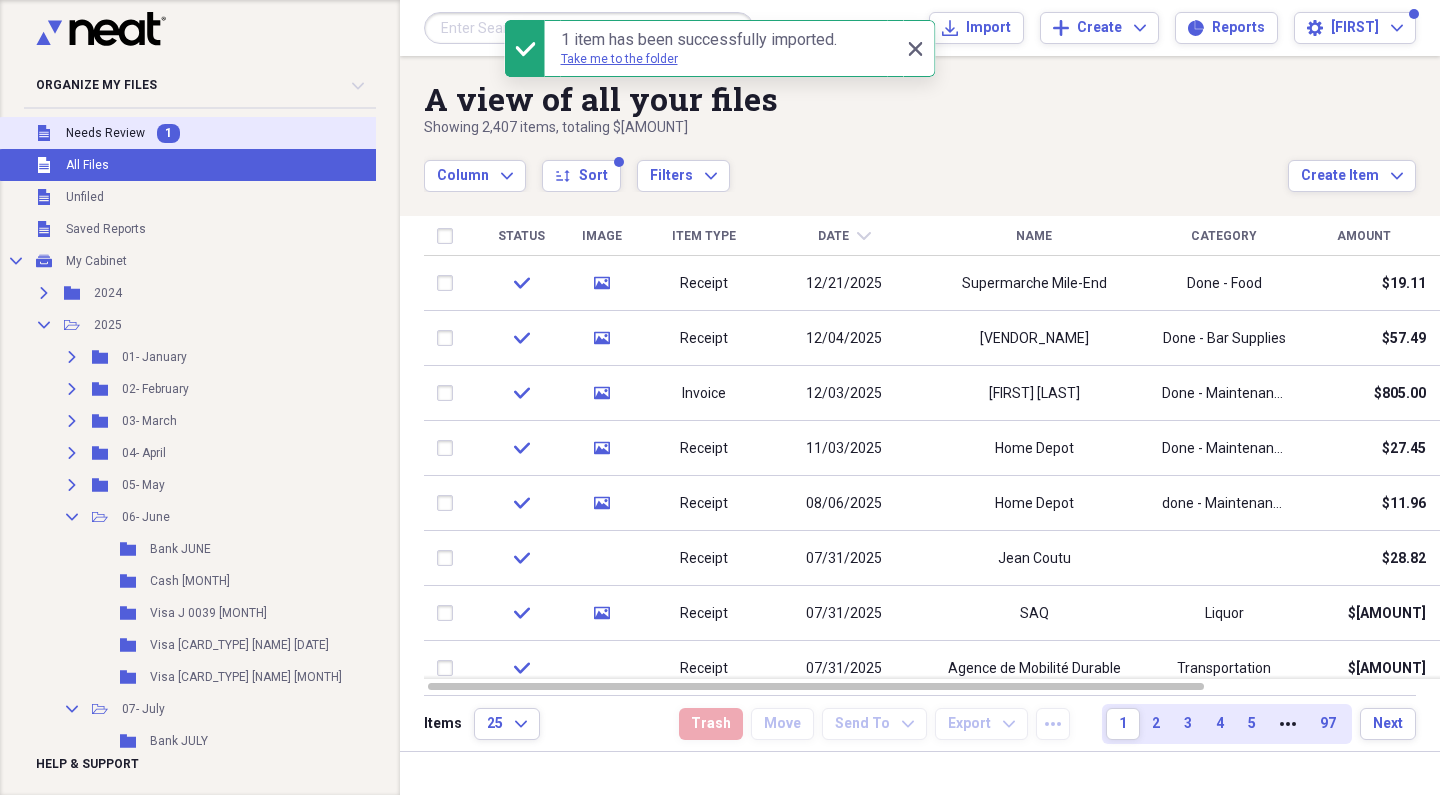 click on "Needs Review" at bounding box center [105, 133] 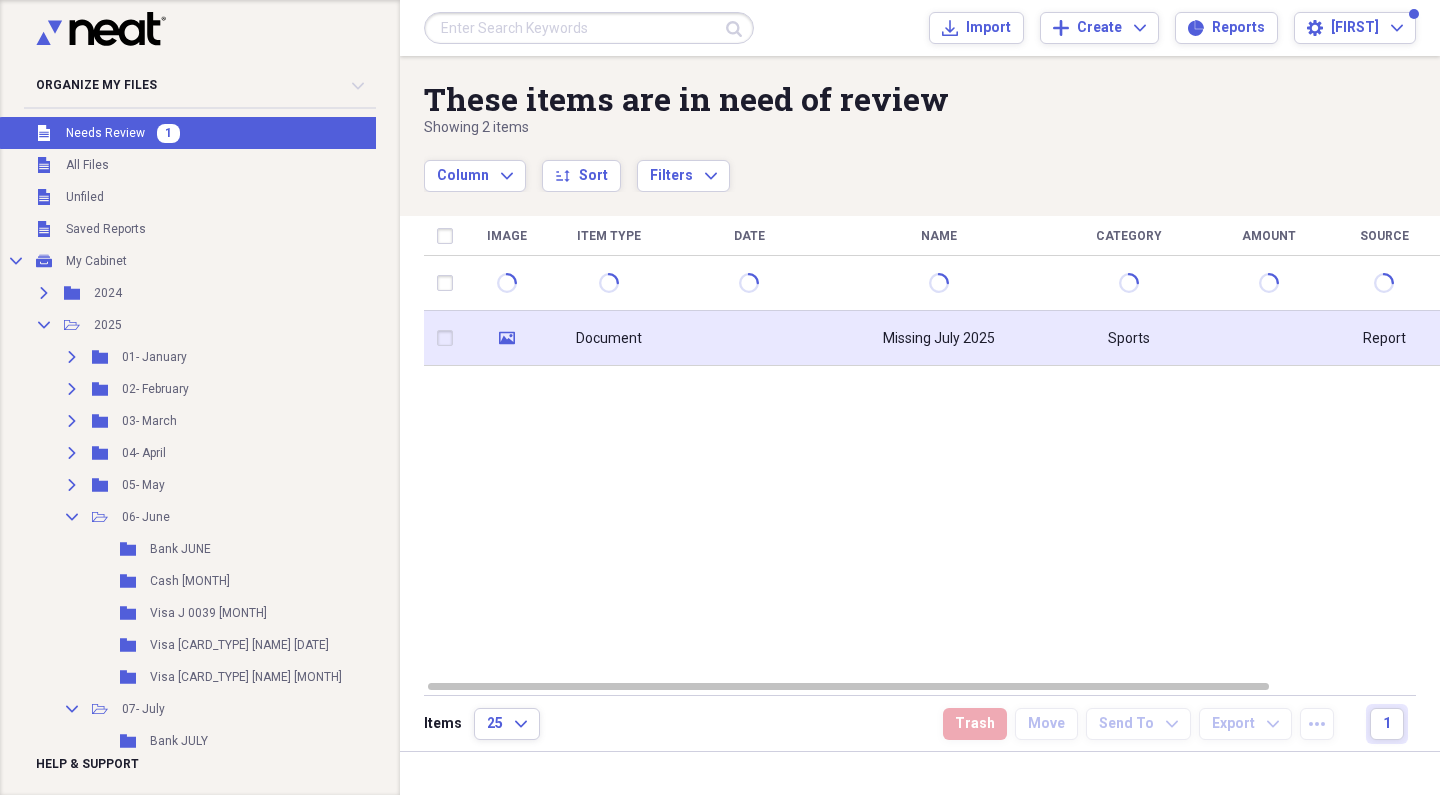 click at bounding box center [449, 338] 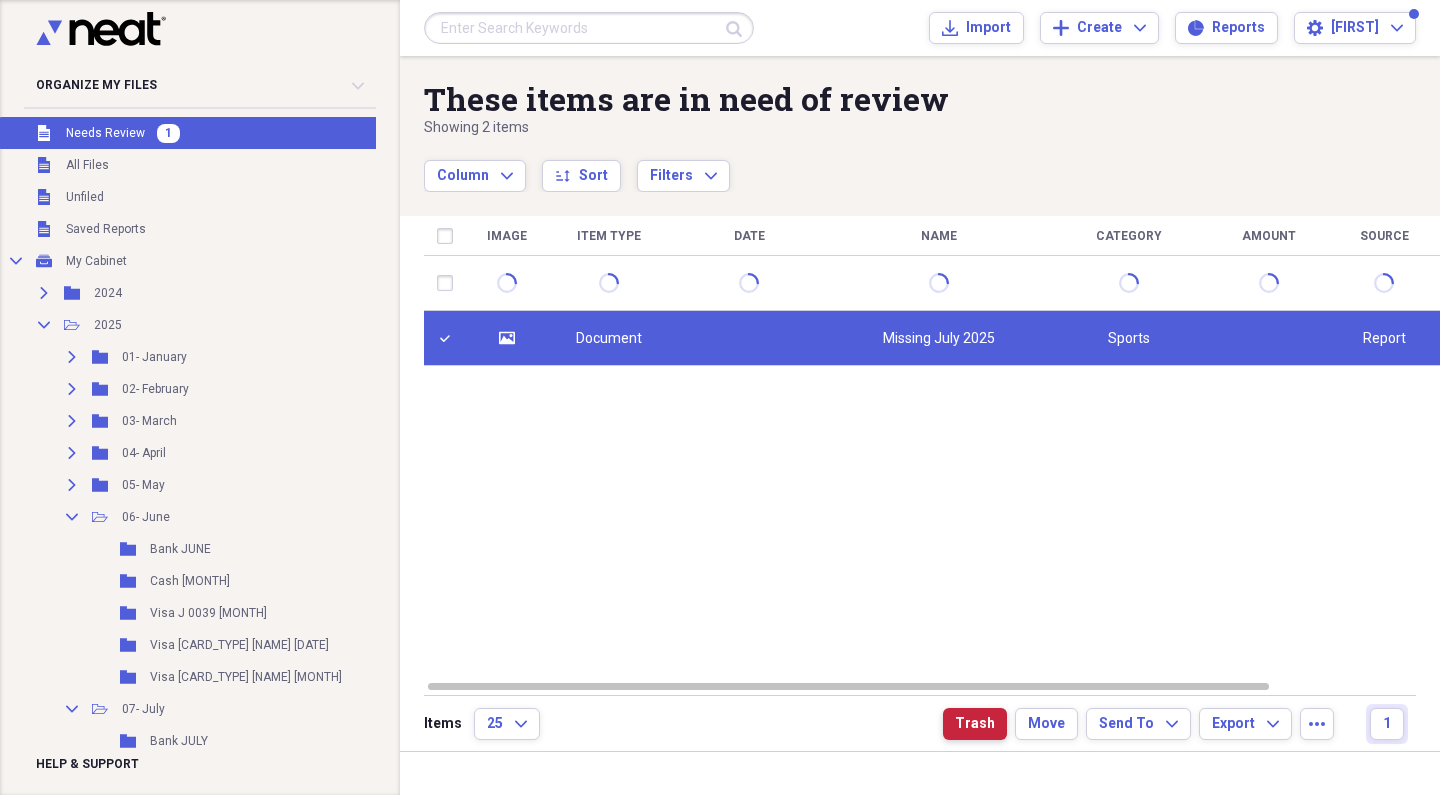click on "Trash" at bounding box center [975, 724] 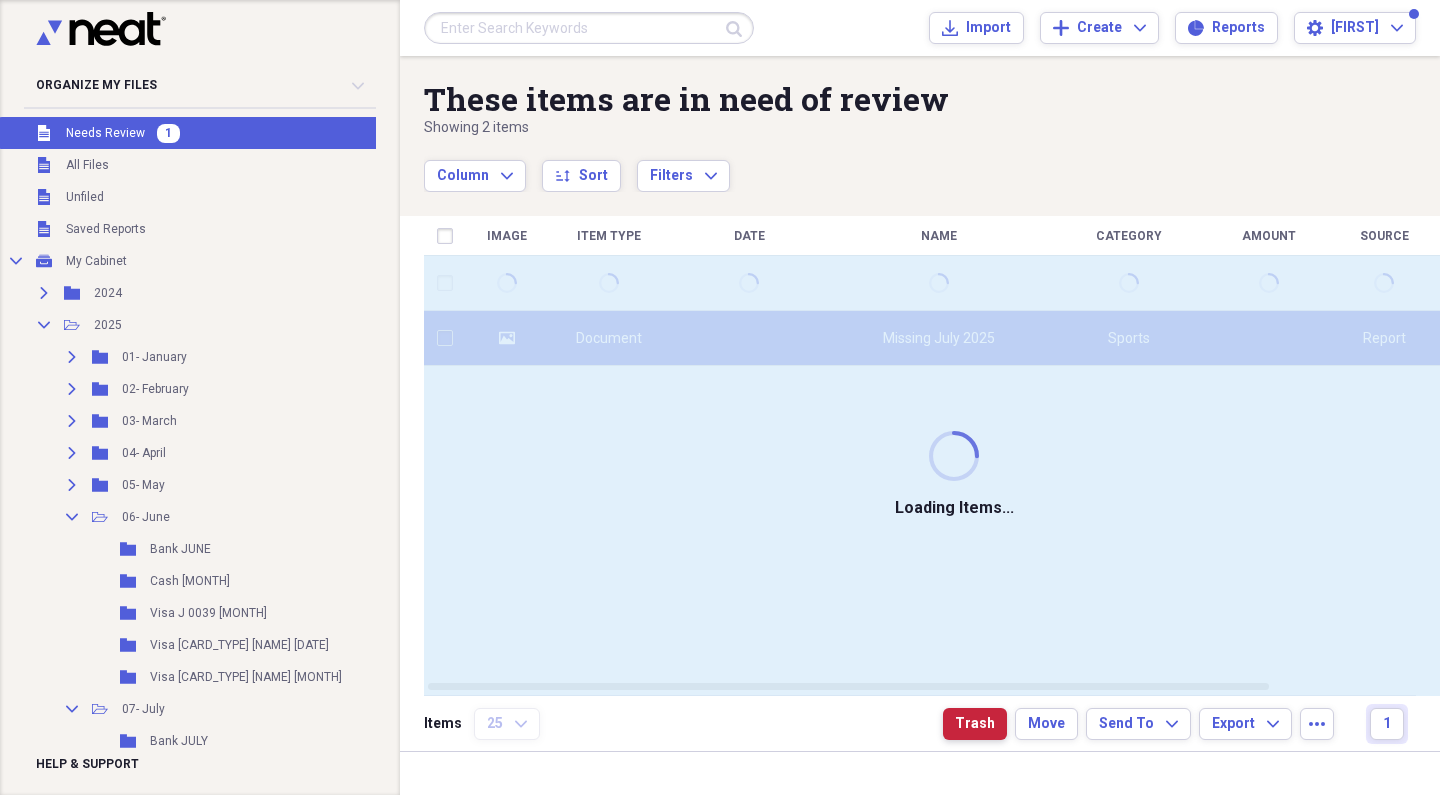checkbox on "false" 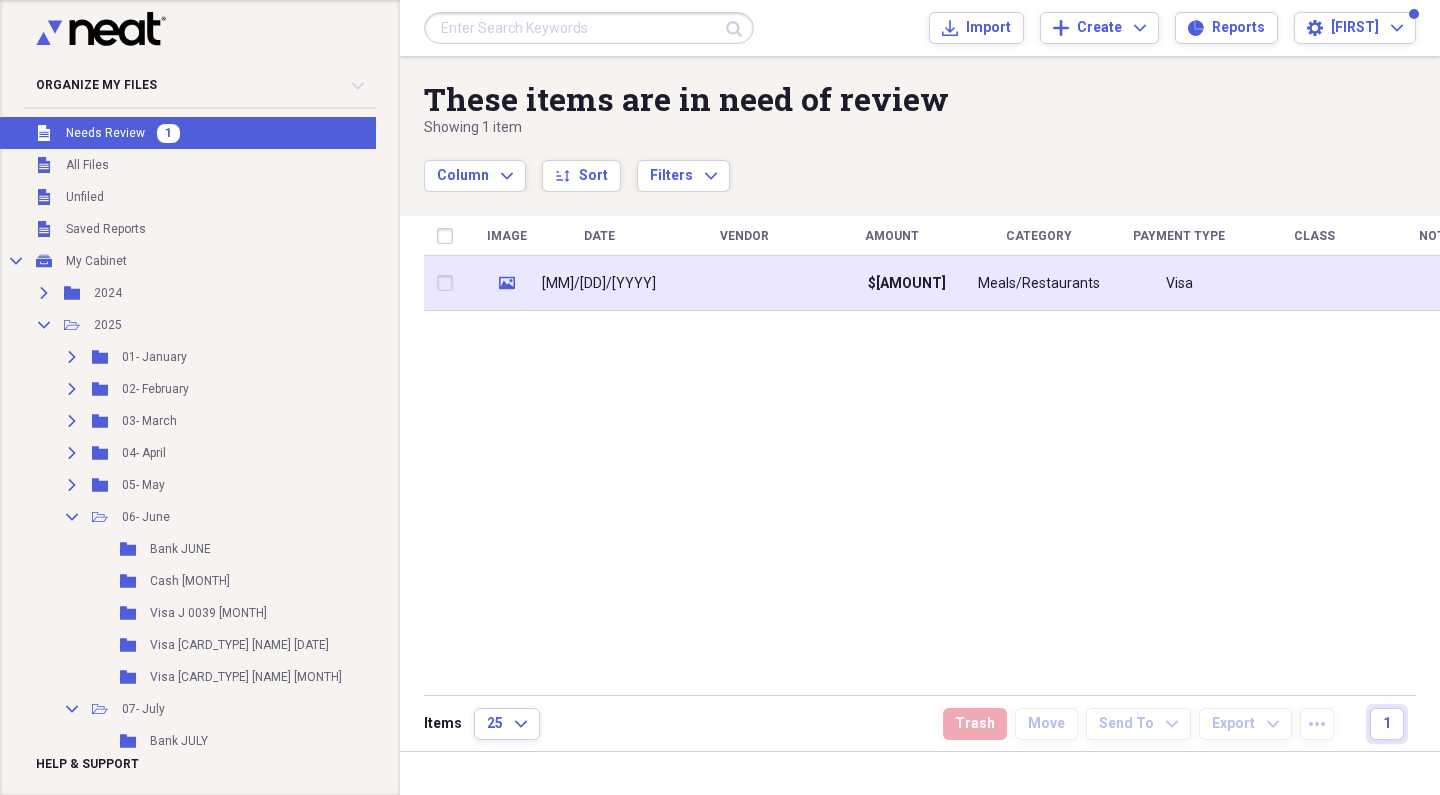 click on "[MM]/[DD]/[YYYY]" at bounding box center [599, 284] 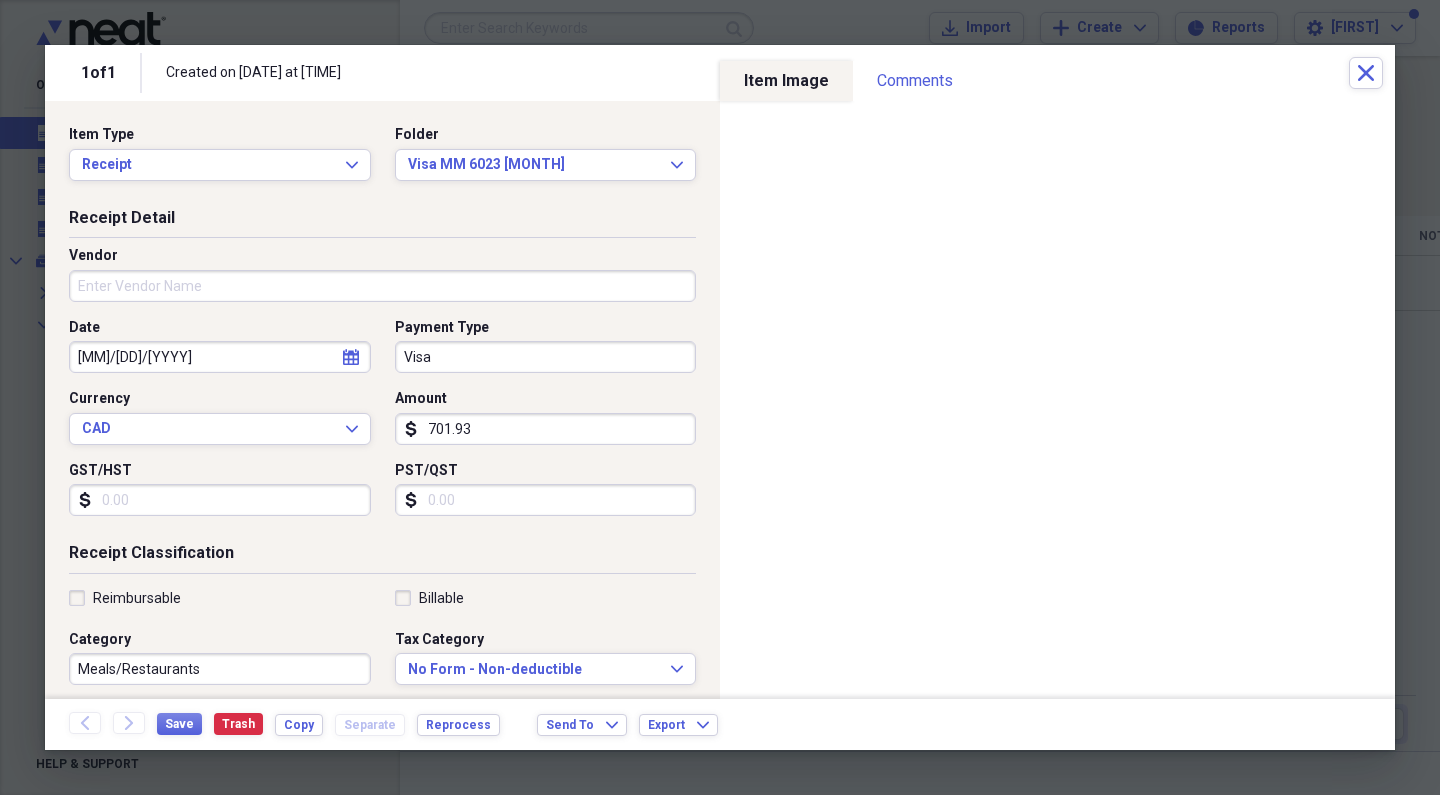 click on "Vendor" at bounding box center (382, 286) 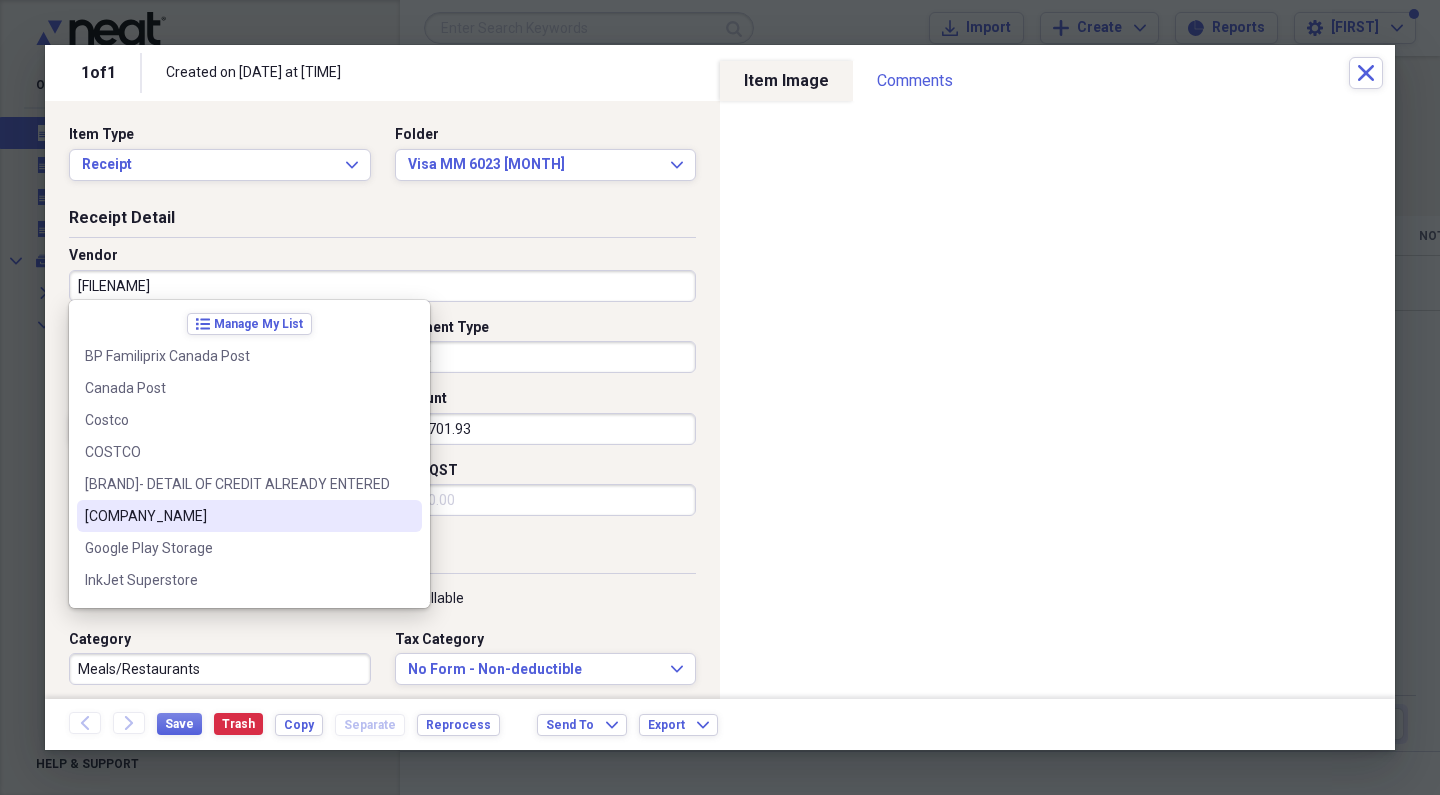 click on "[COMPANY_NAME]" at bounding box center [237, 516] 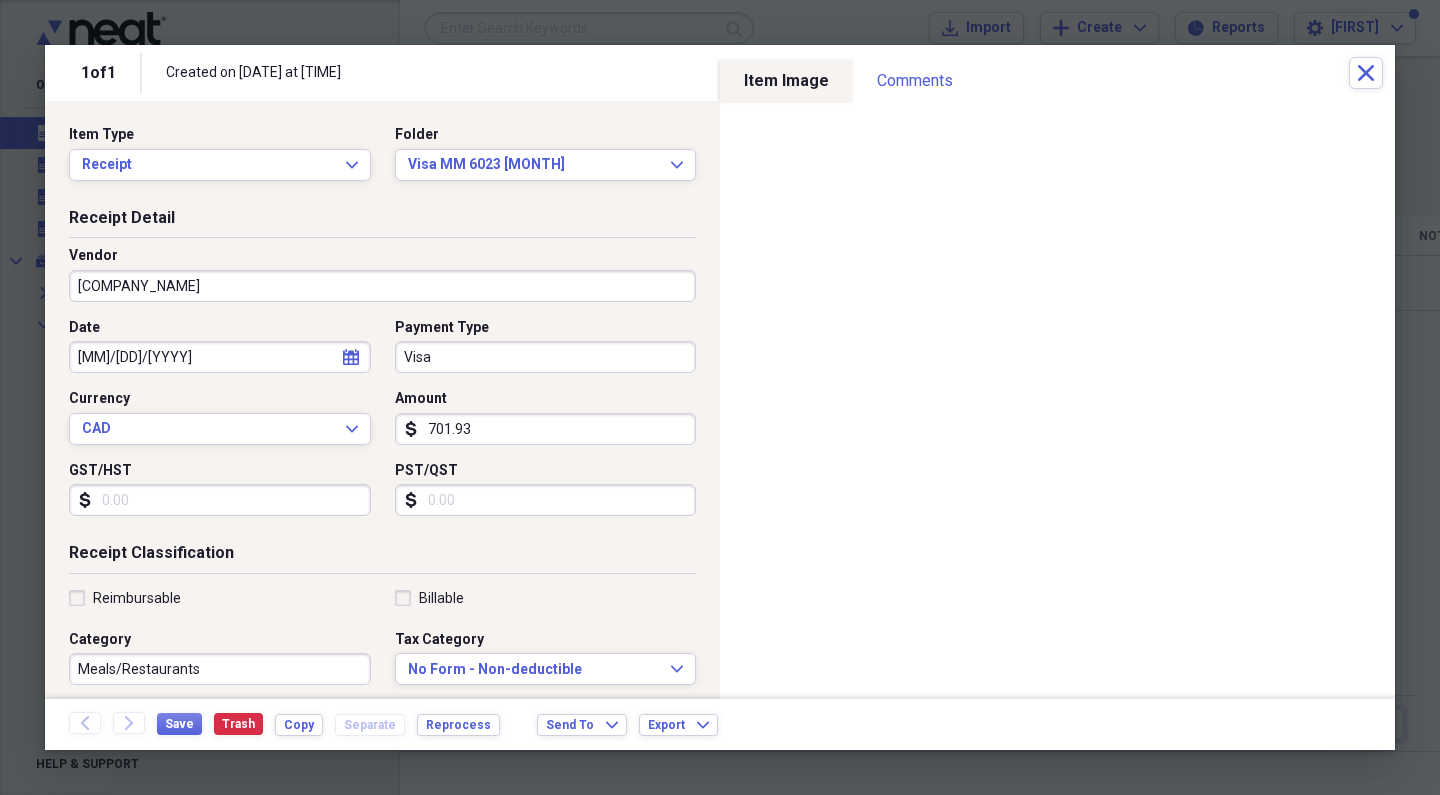 type on "[CATEGORY]" 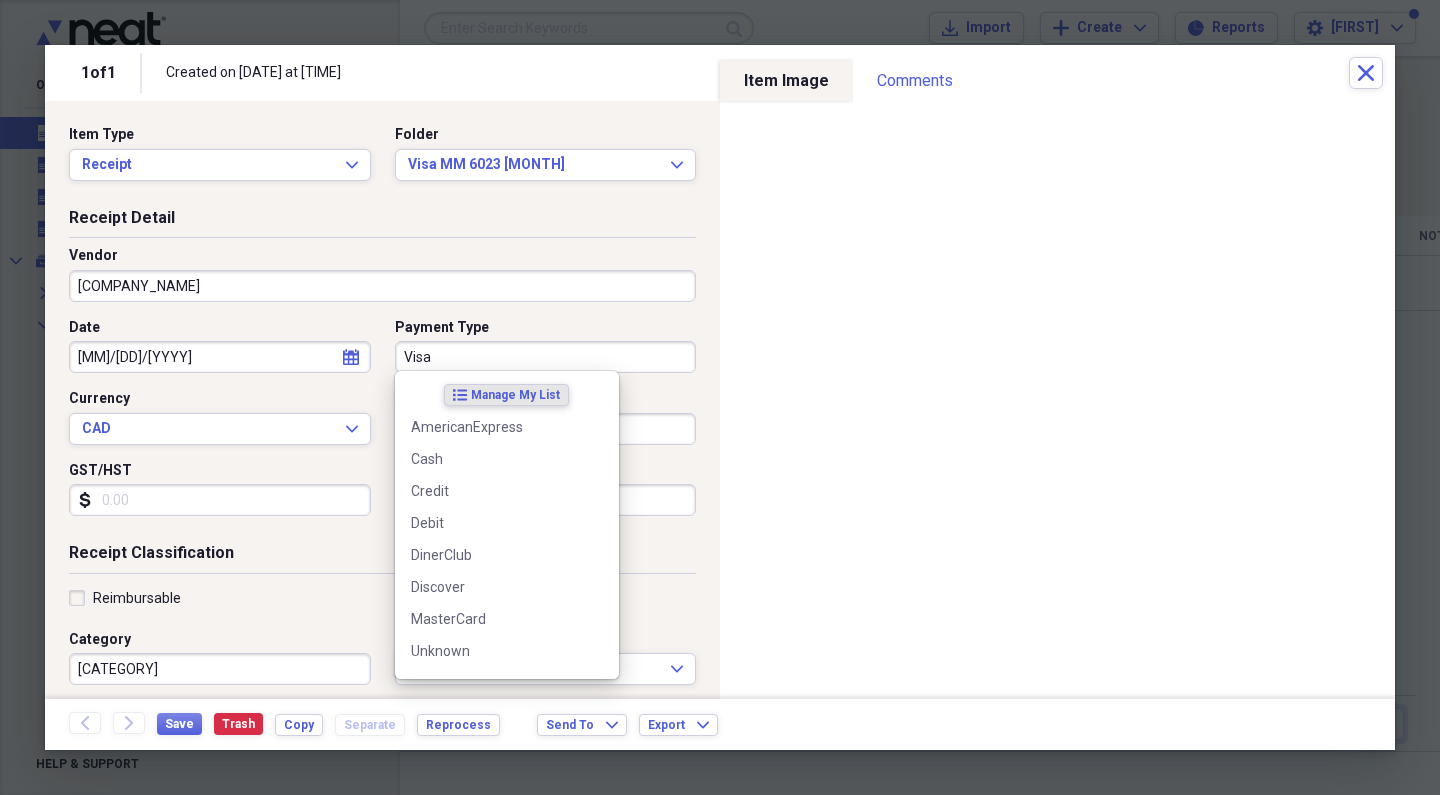 click on "Visa" at bounding box center (546, 357) 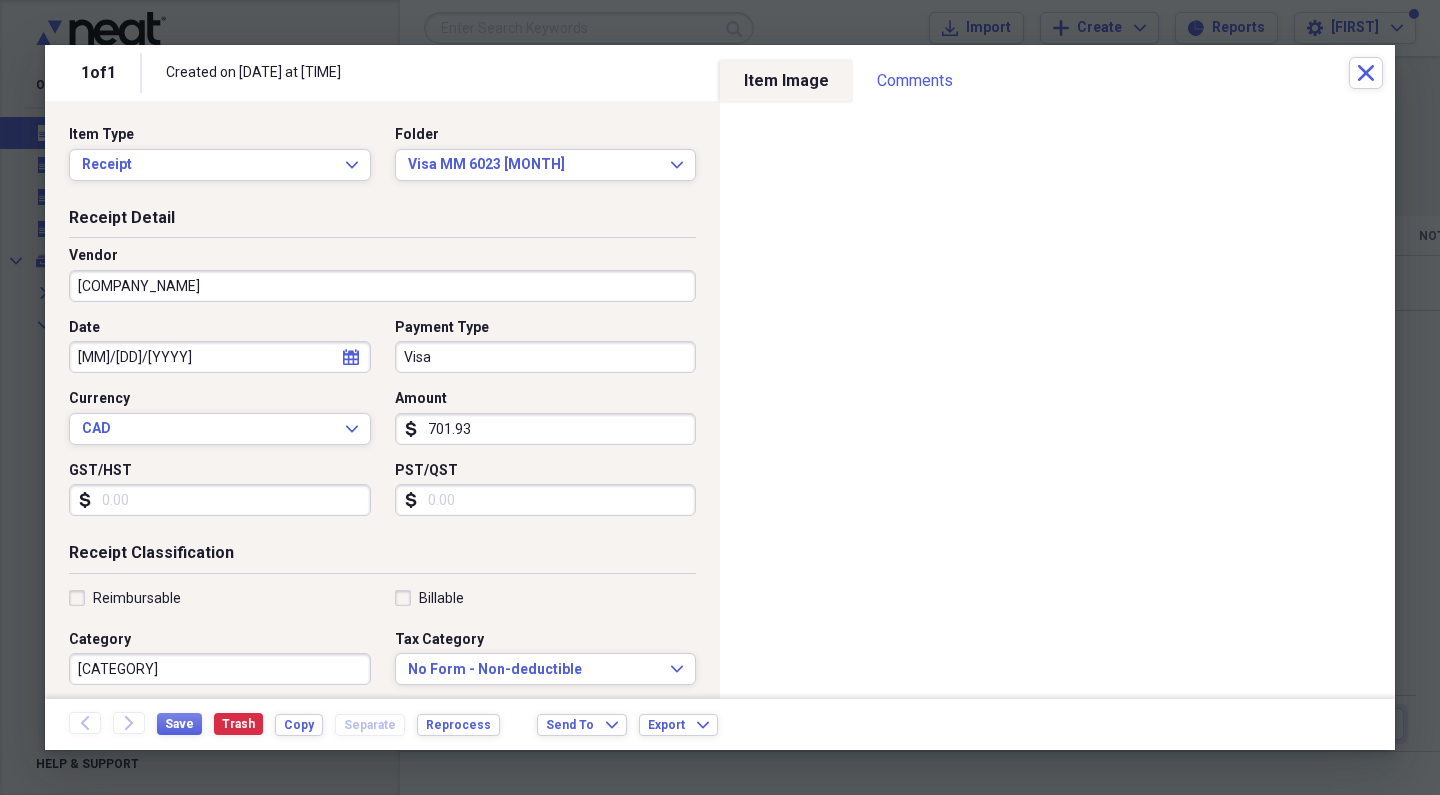 scroll, scrollTop: 0, scrollLeft: 0, axis: both 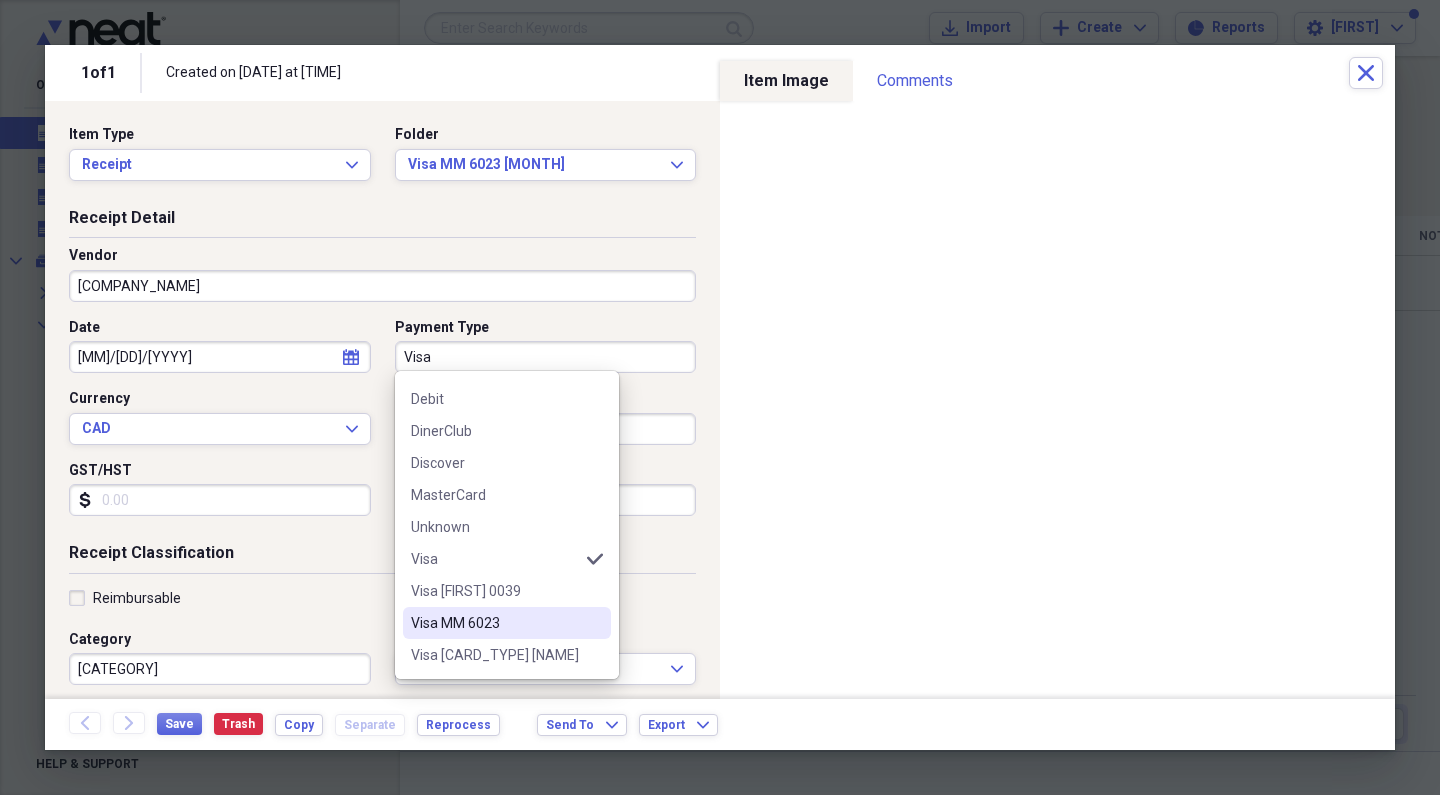 click on "Visa MM 6023" at bounding box center [495, 623] 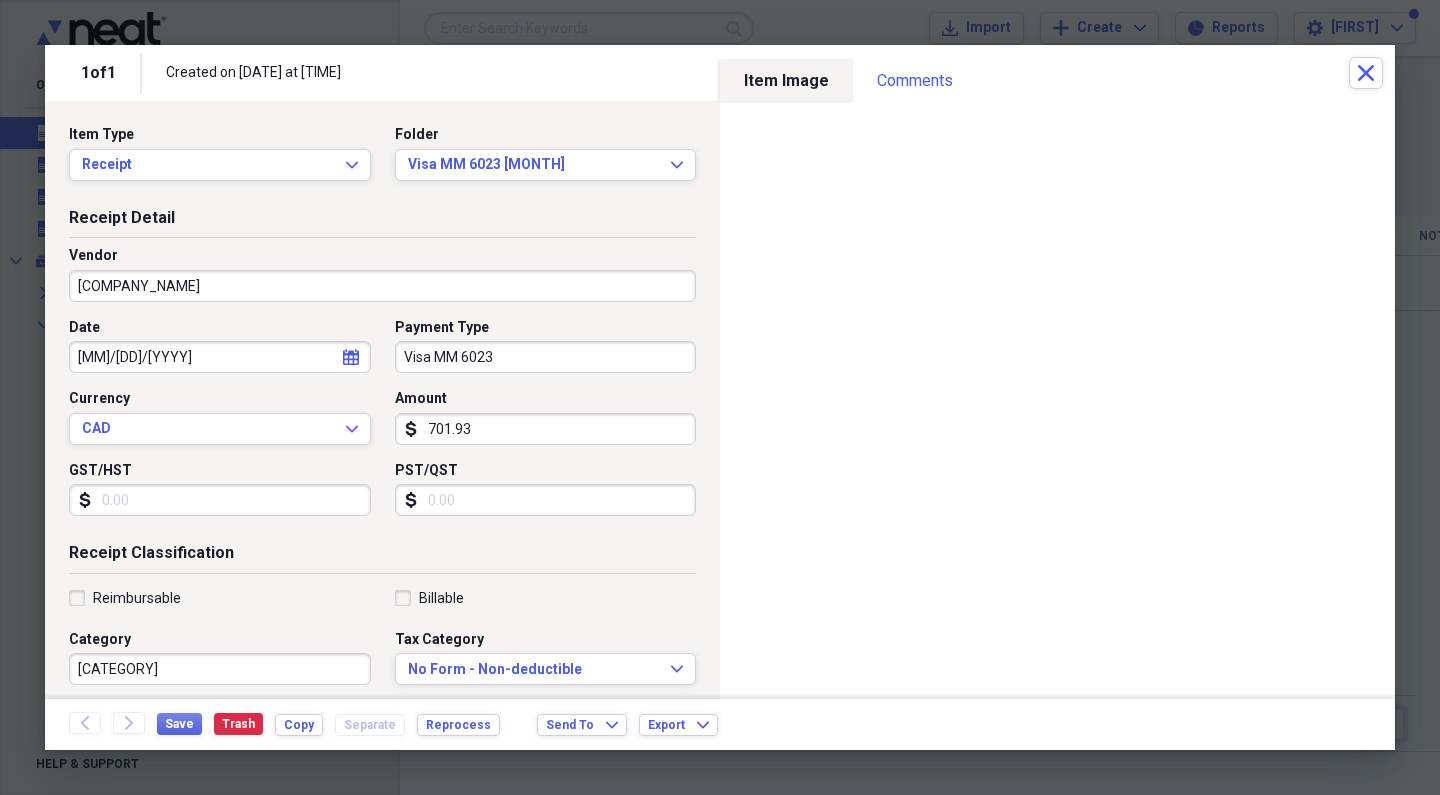 click on "GST/HST" at bounding box center [220, 500] 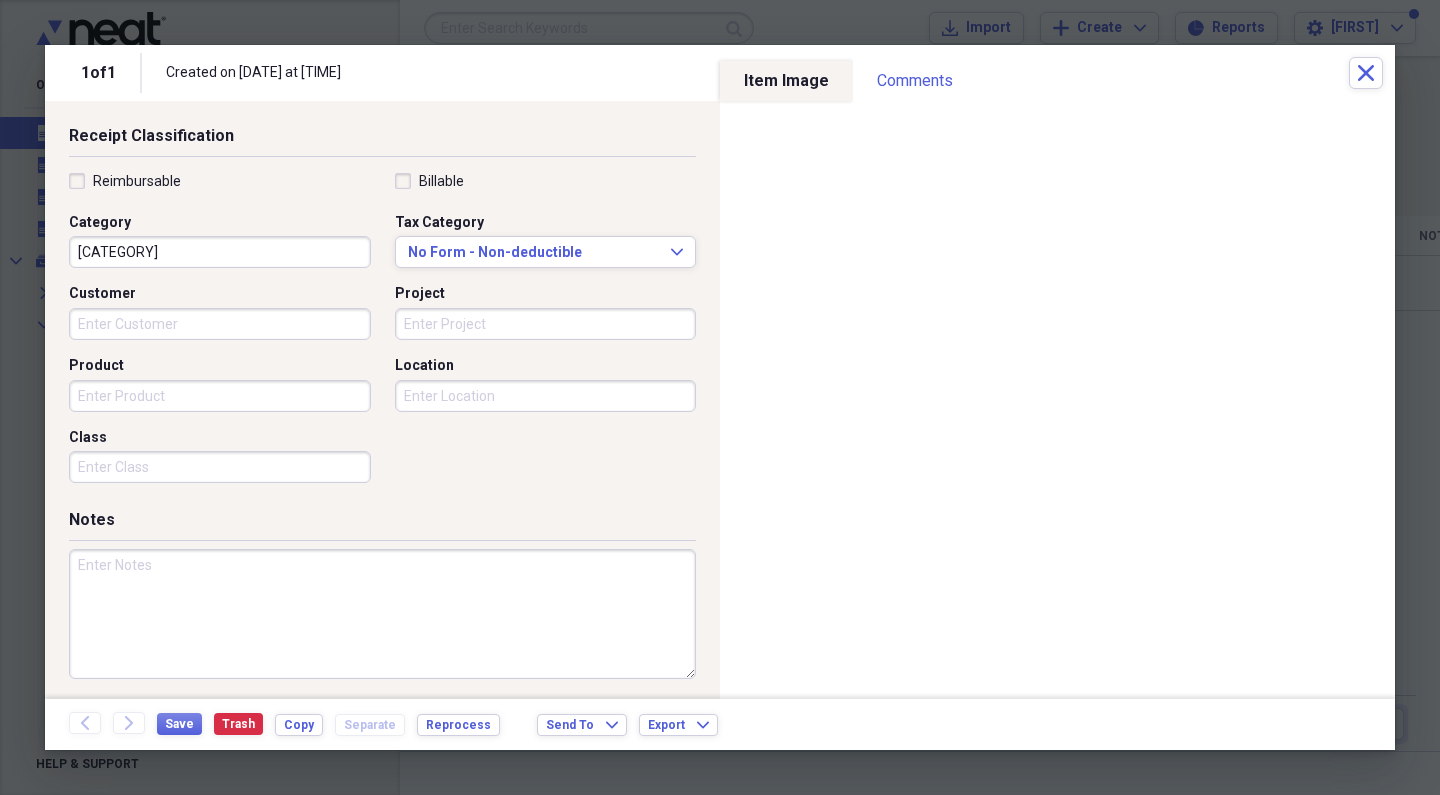 scroll, scrollTop: 416, scrollLeft: 0, axis: vertical 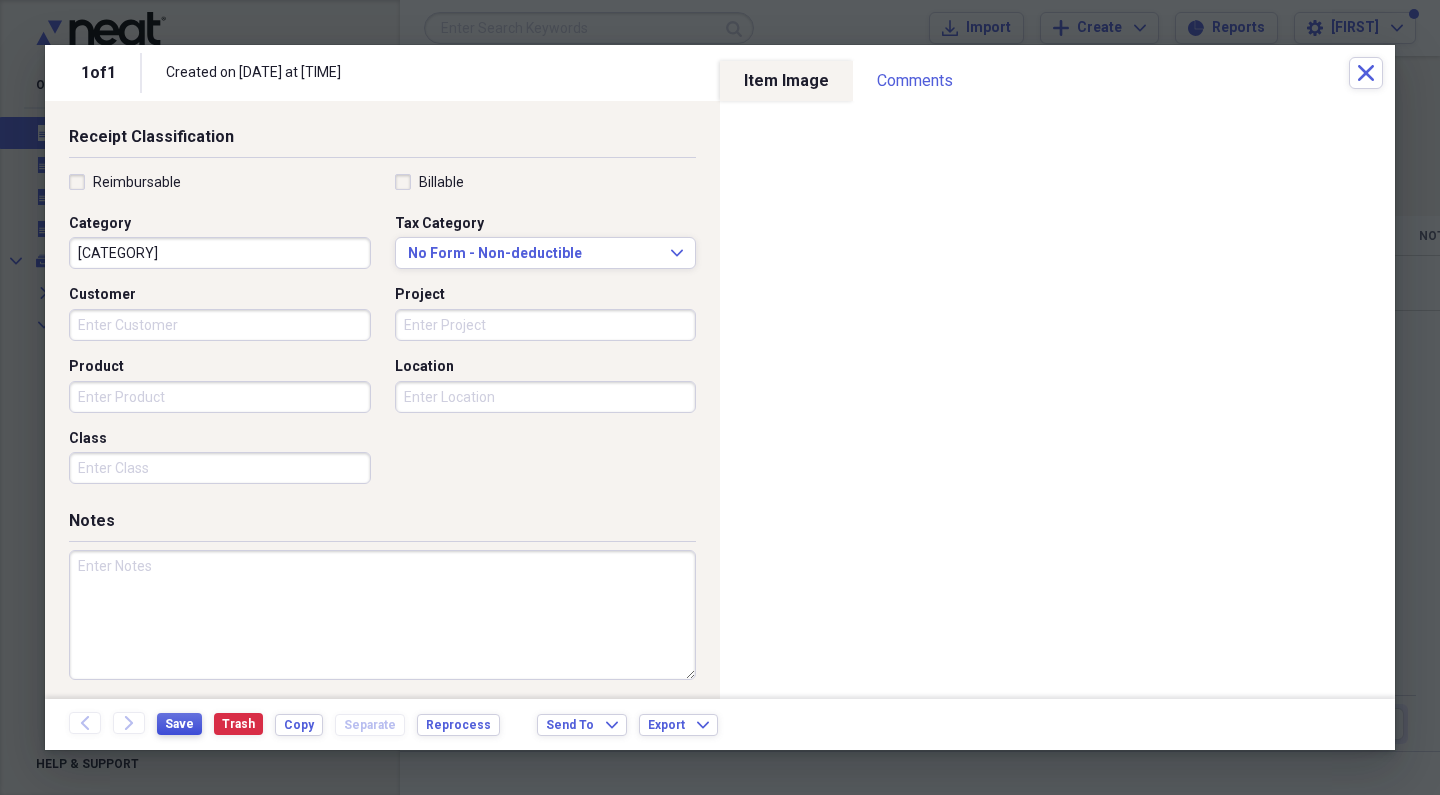 click on "Save" at bounding box center [179, 724] 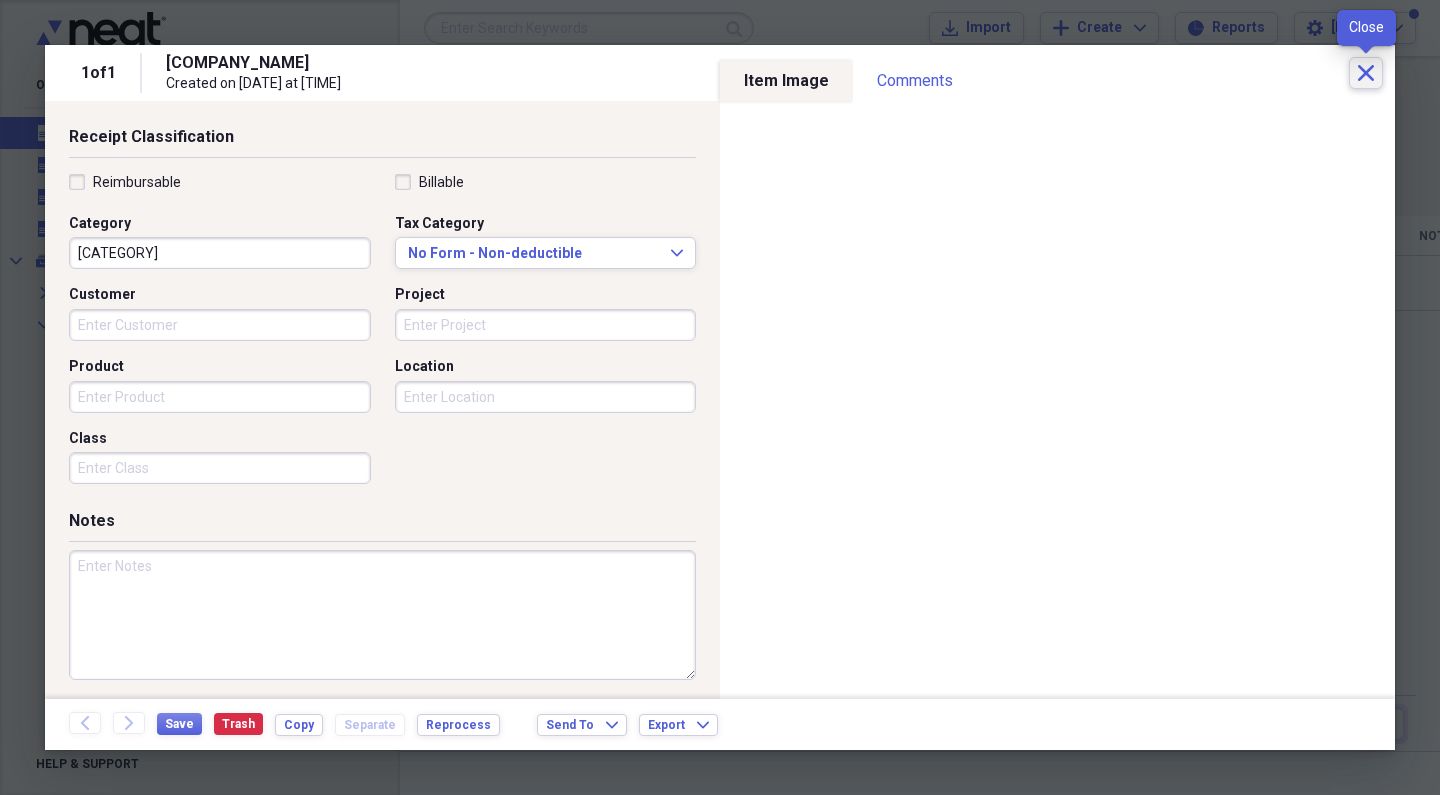 click 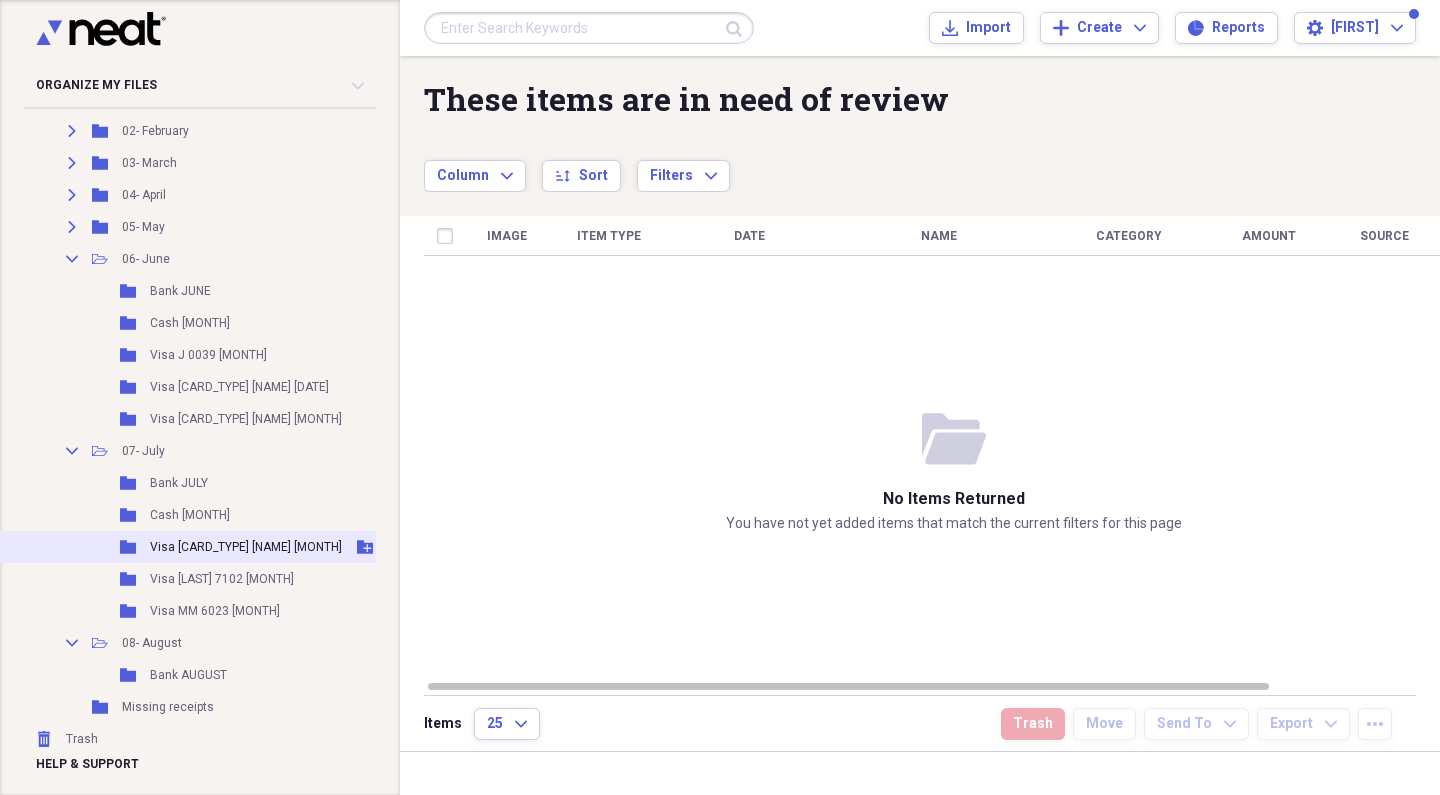 scroll, scrollTop: 257, scrollLeft: 0, axis: vertical 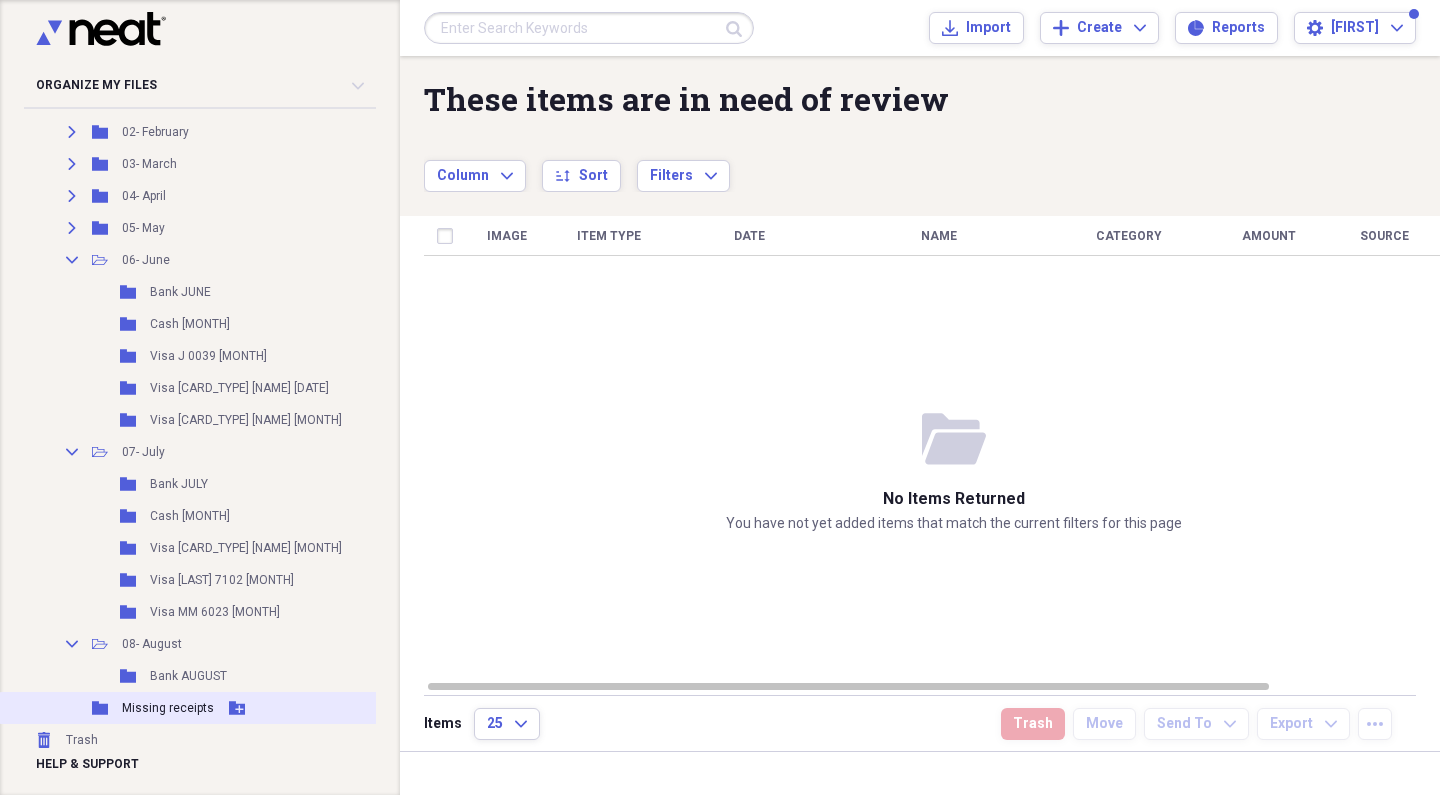 click on "Missing receipts" at bounding box center (168, 708) 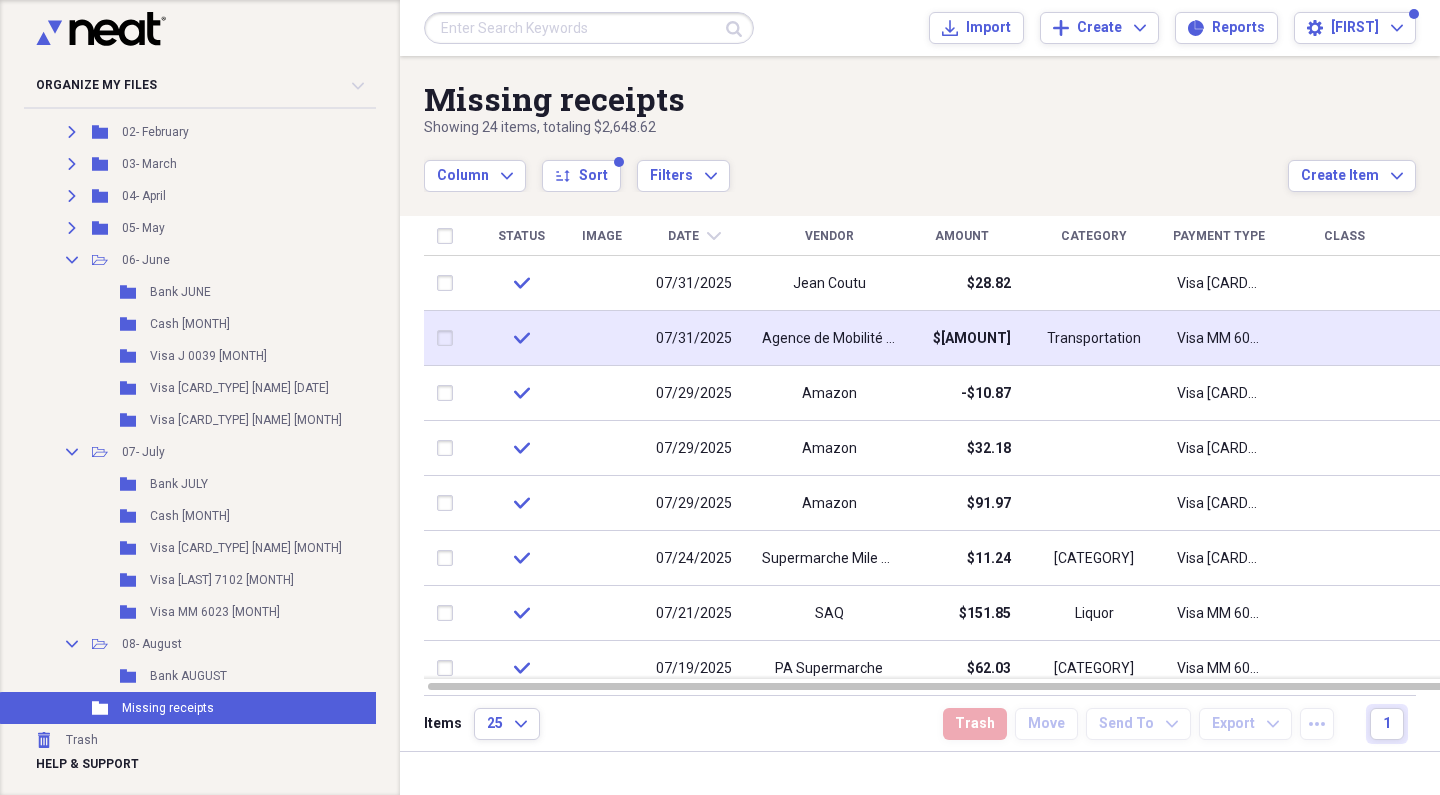 click on "Agence de Mobilité Durable" at bounding box center [829, 338] 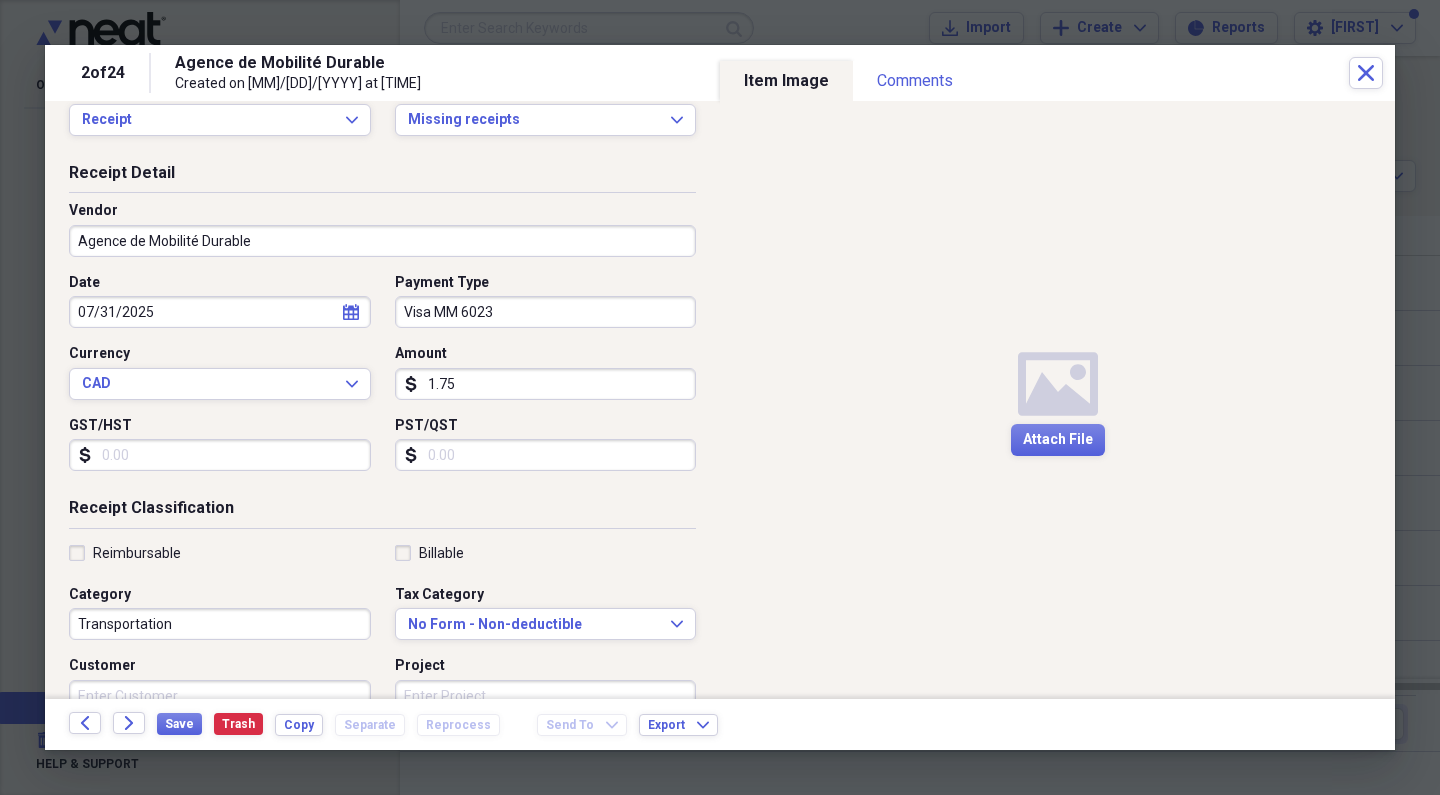 scroll, scrollTop: 51, scrollLeft: 0, axis: vertical 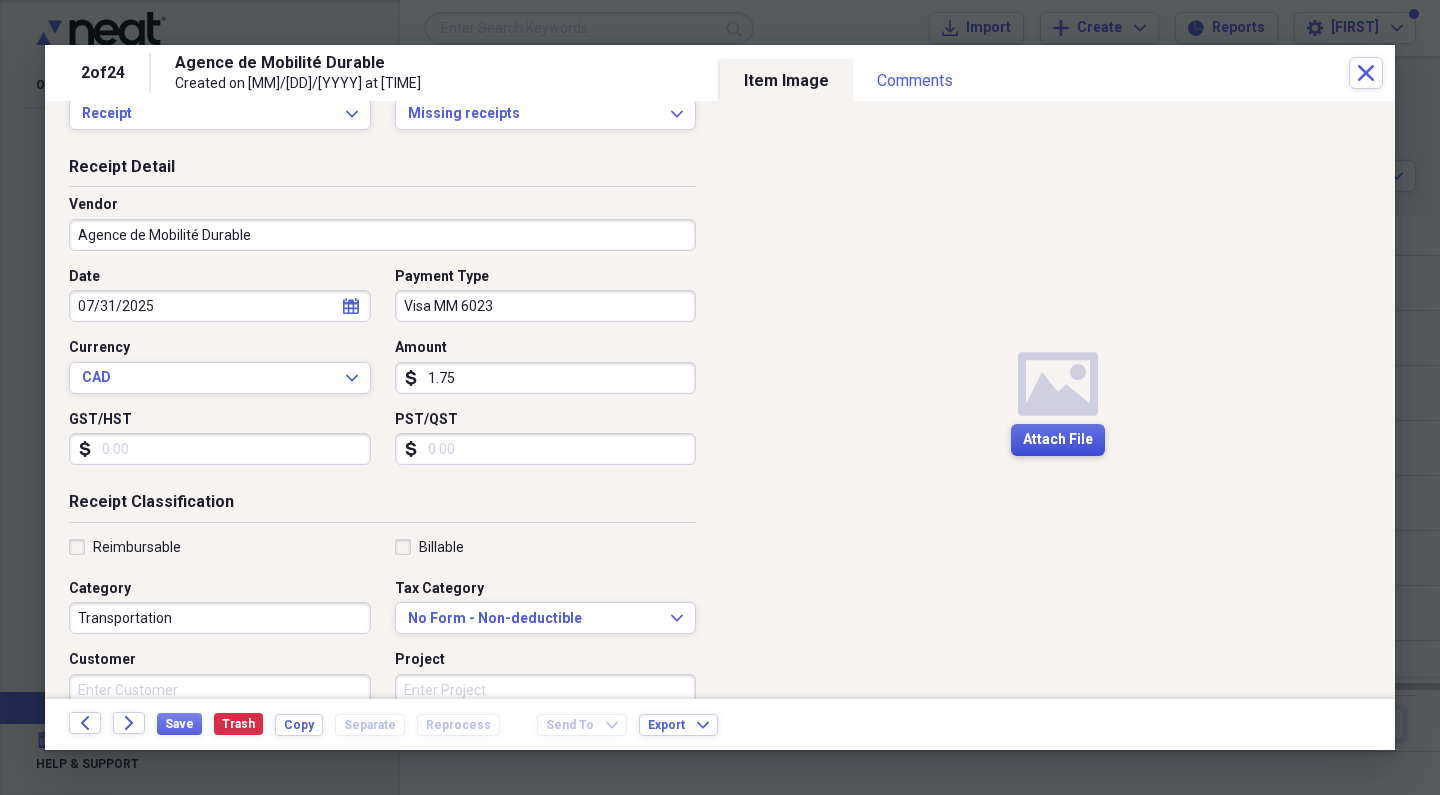 click on "Attach File" at bounding box center (1058, 440) 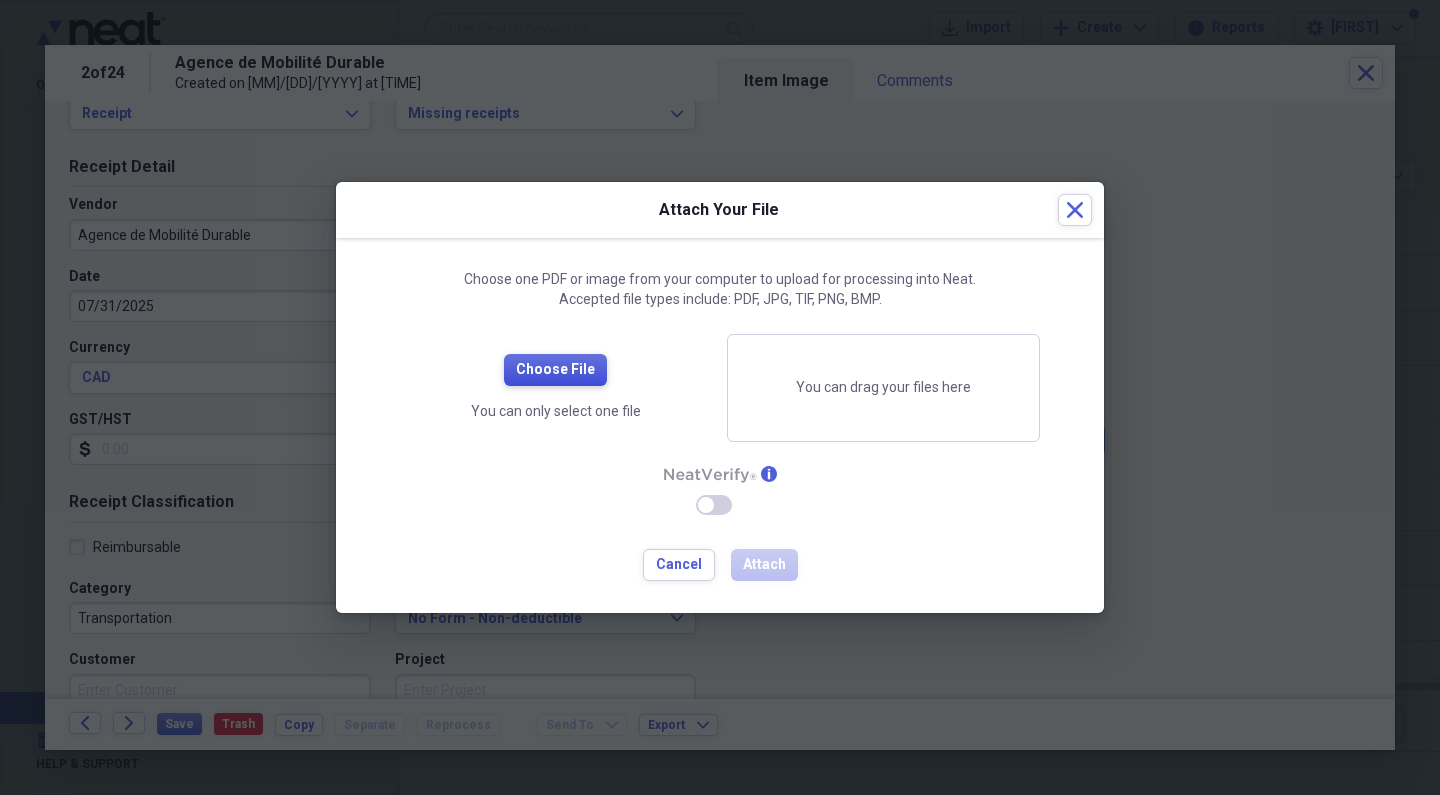 click on "Choose File" at bounding box center (555, 370) 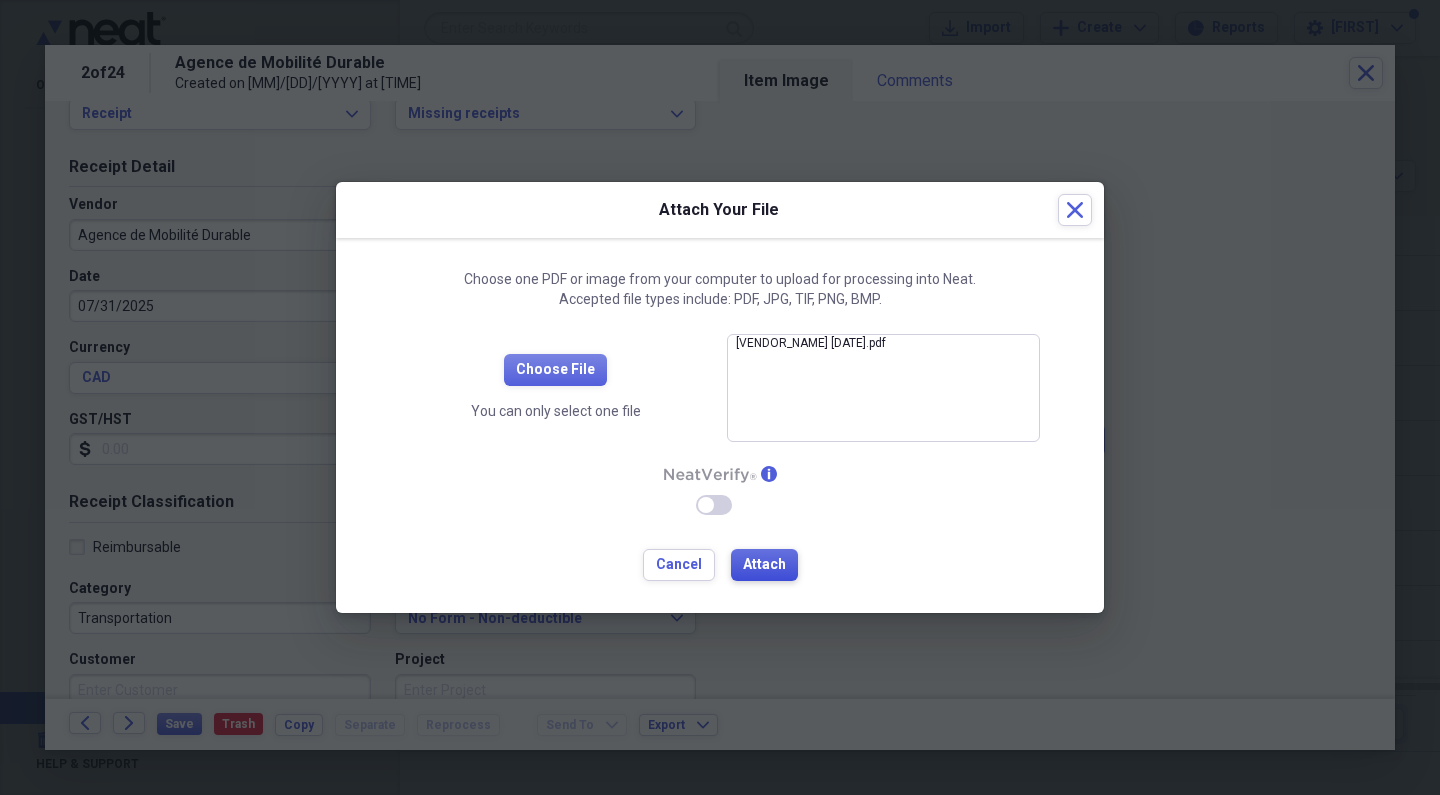 click on "Attach" at bounding box center [764, 565] 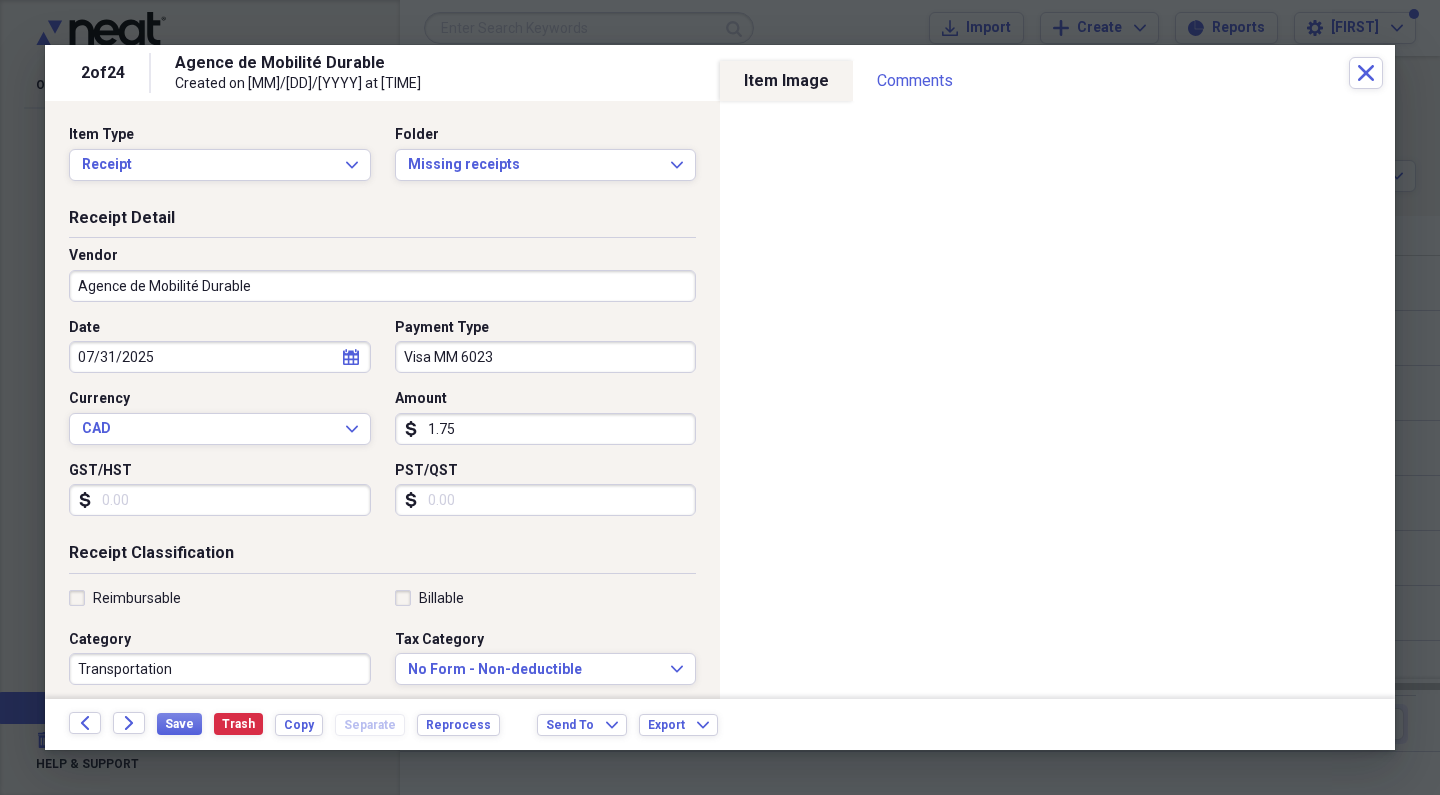 scroll, scrollTop: 0, scrollLeft: 0, axis: both 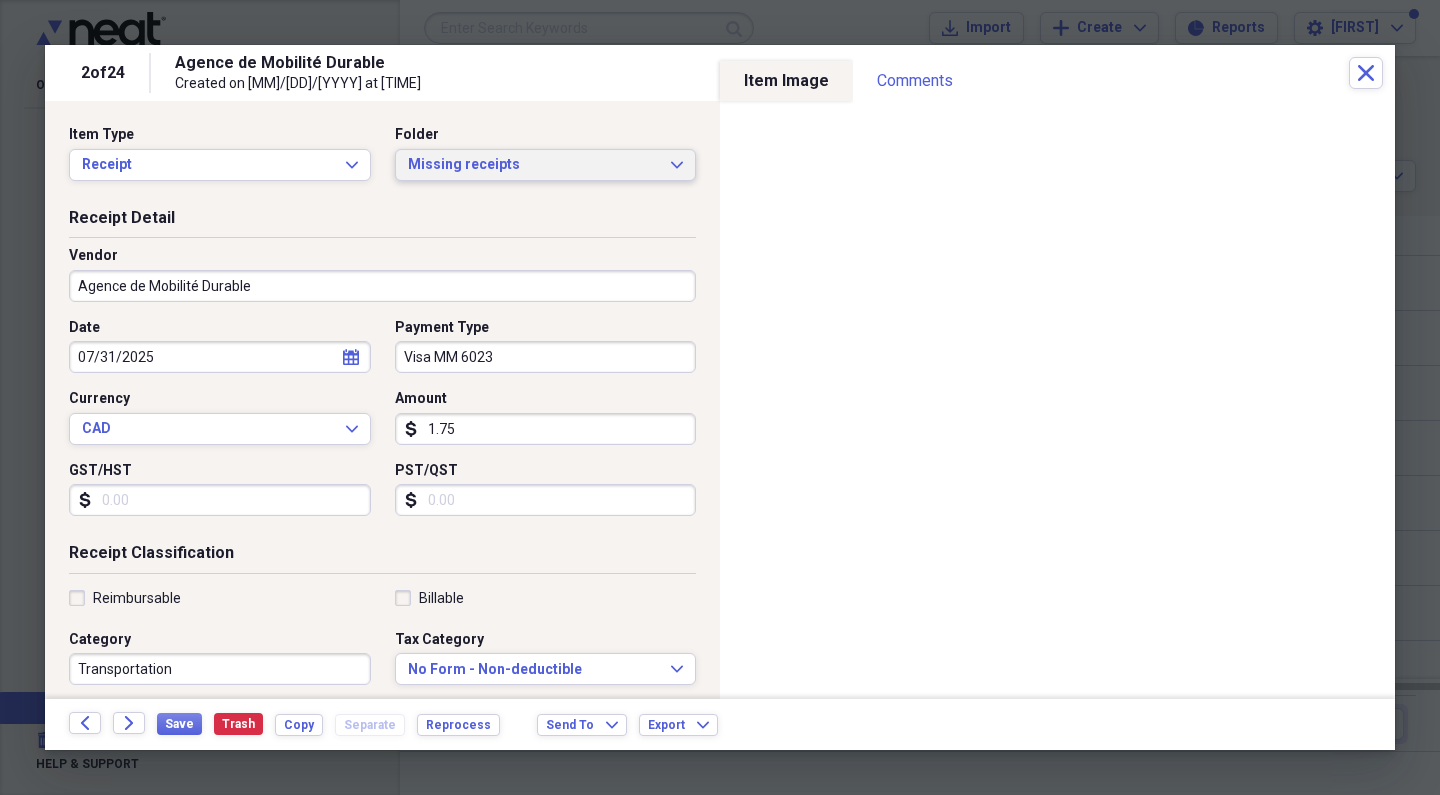 click on "Missing receipts" at bounding box center (534, 165) 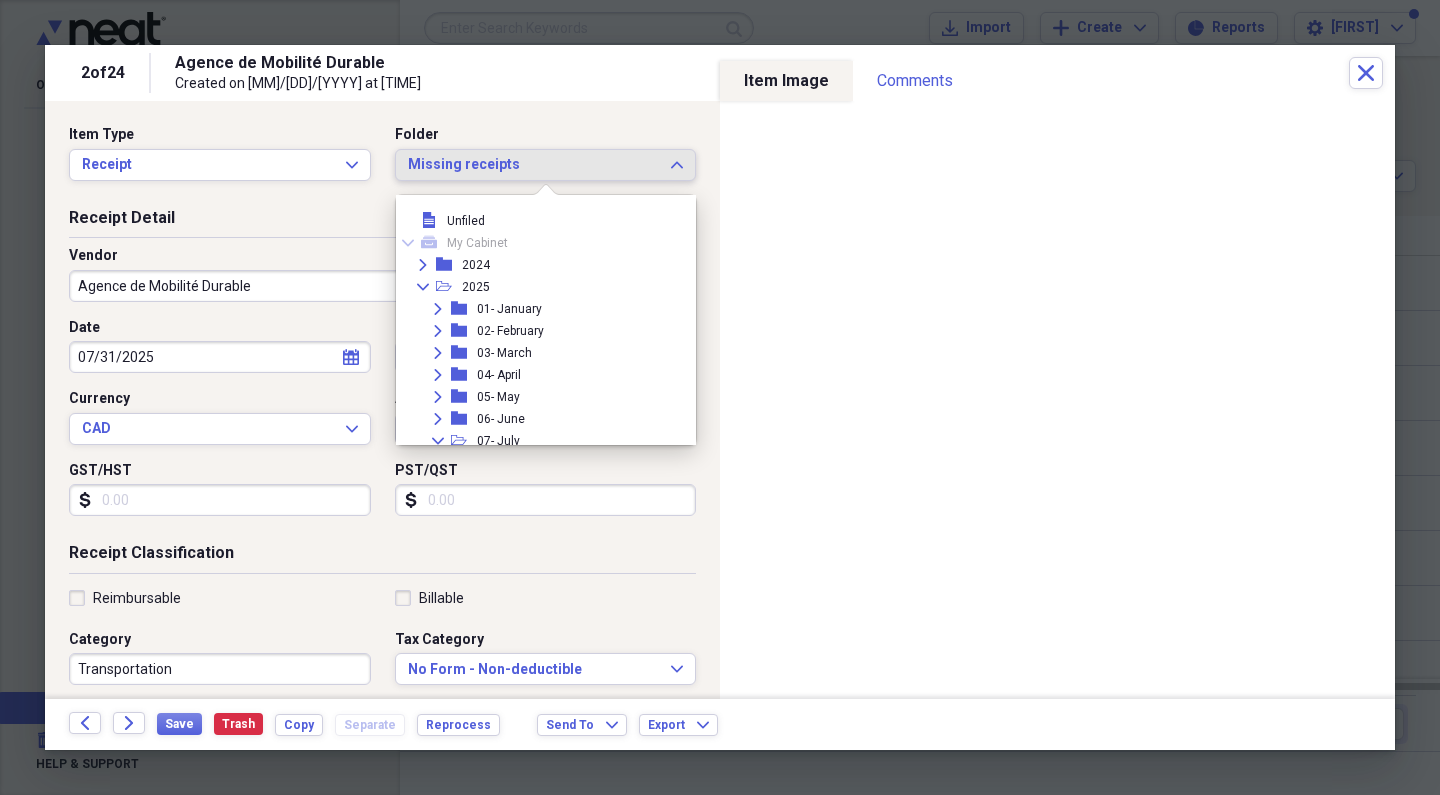 scroll, scrollTop: 205, scrollLeft: 0, axis: vertical 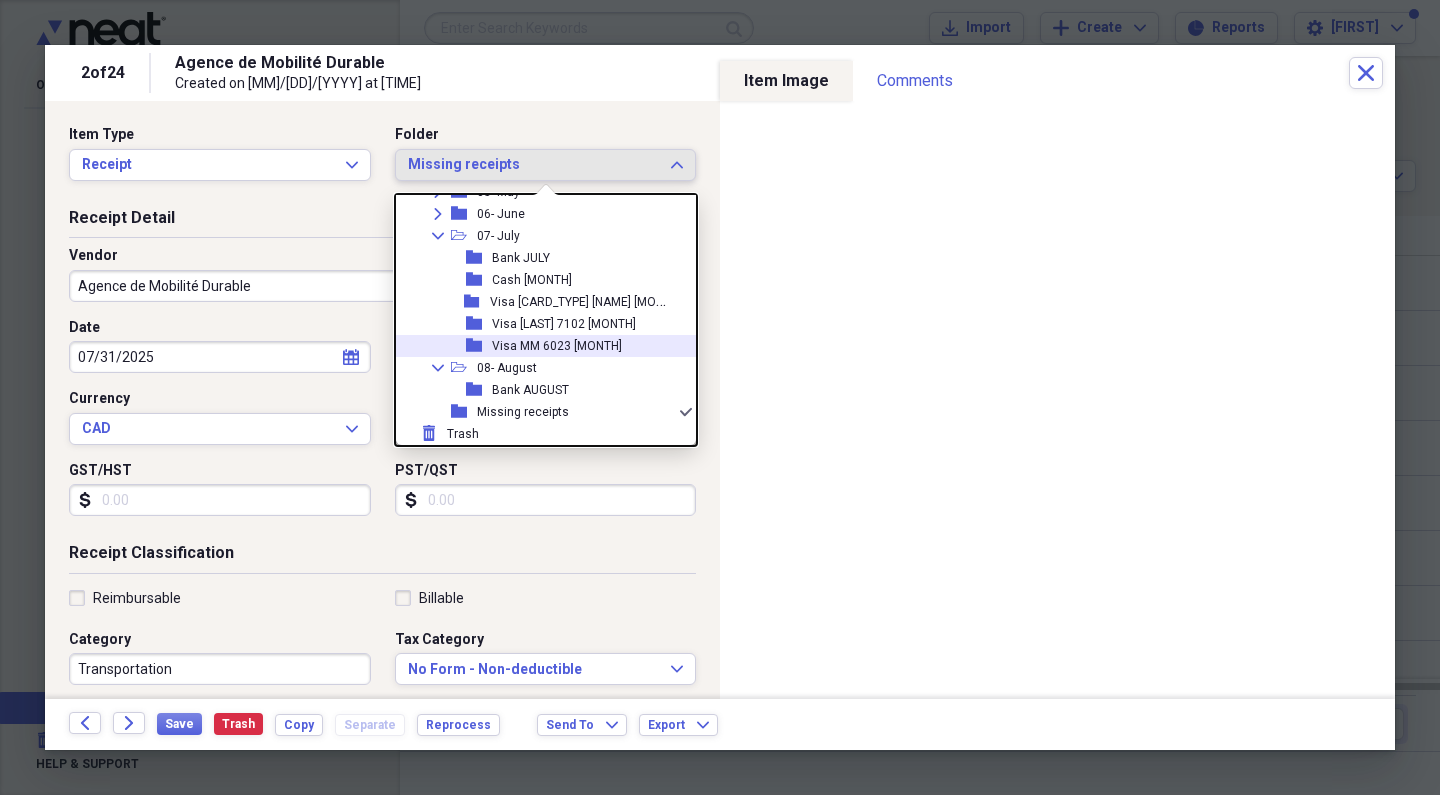 click on "Visa MM 6023 [MONTH]" at bounding box center [557, 346] 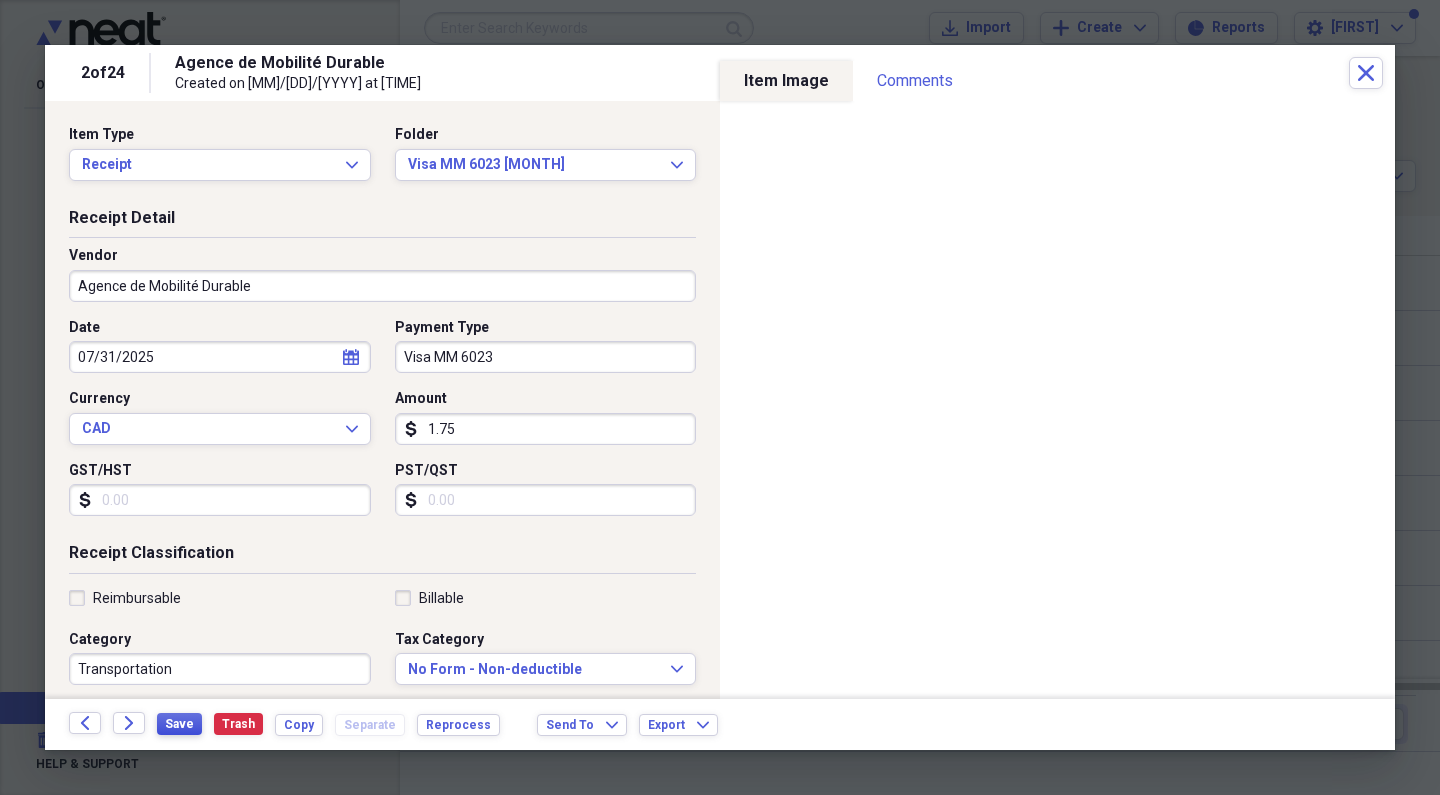click on "Save" at bounding box center [179, 724] 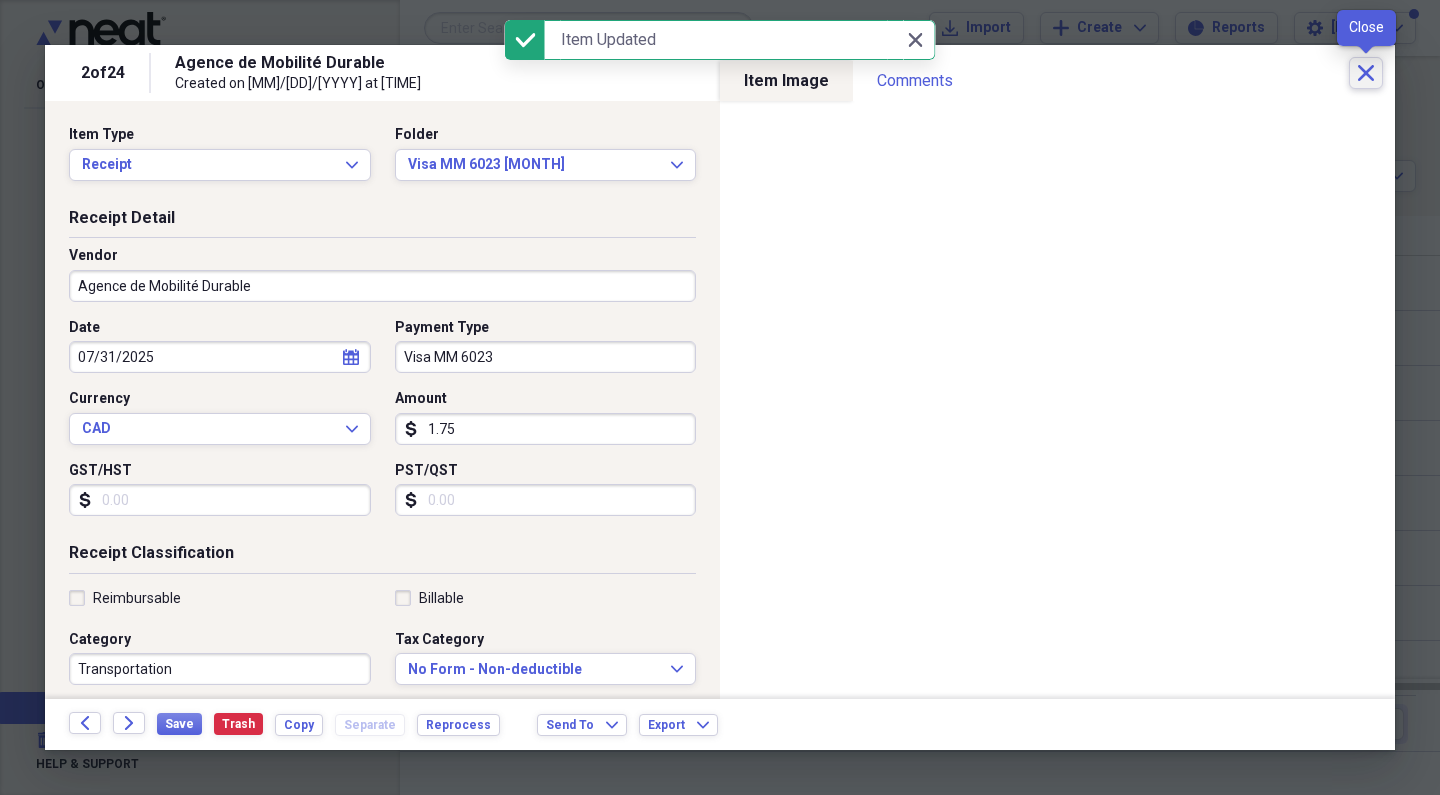 click on "Close" 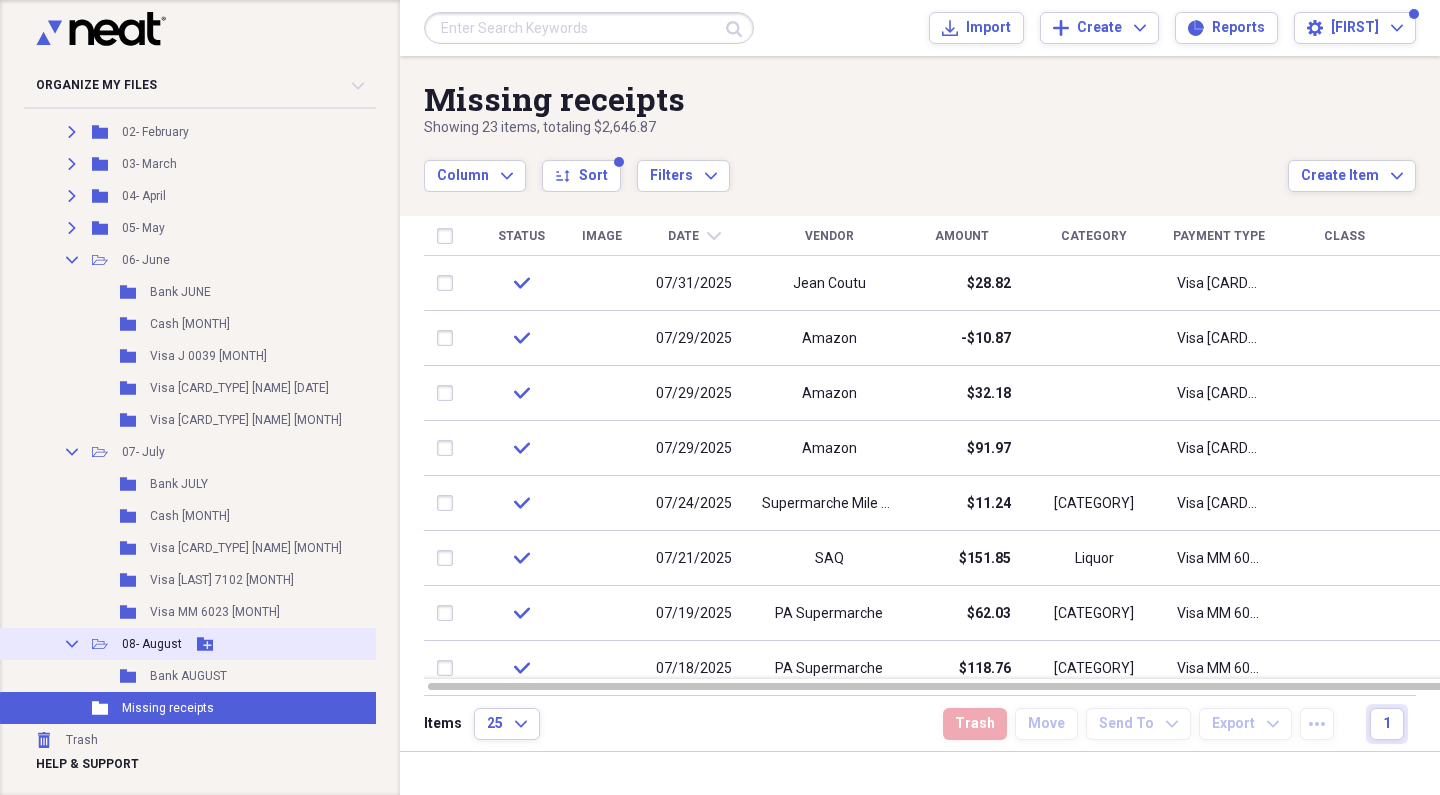 click on "Add Folder" 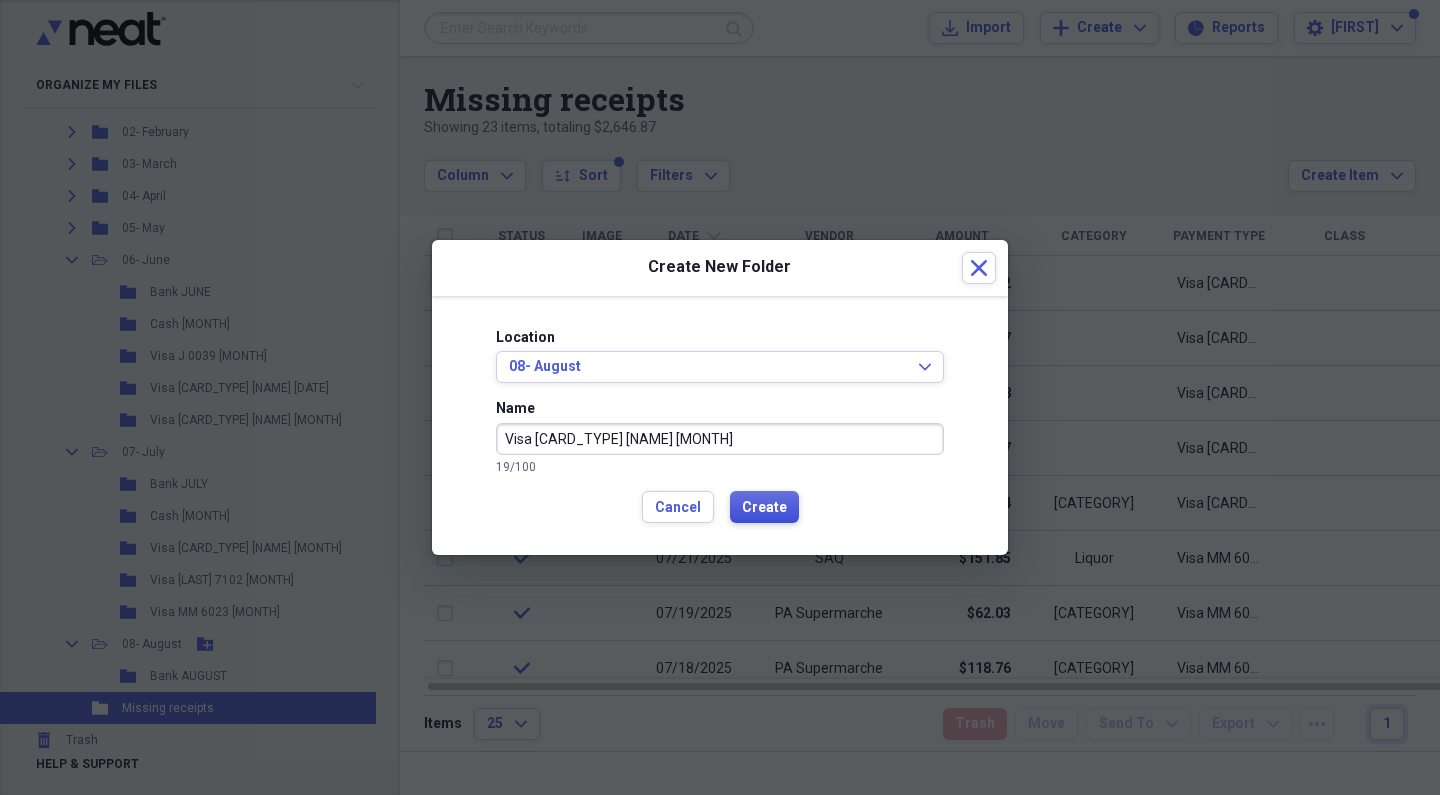 type on "Visa [CARD_TYPE] [NAME] [MONTH]" 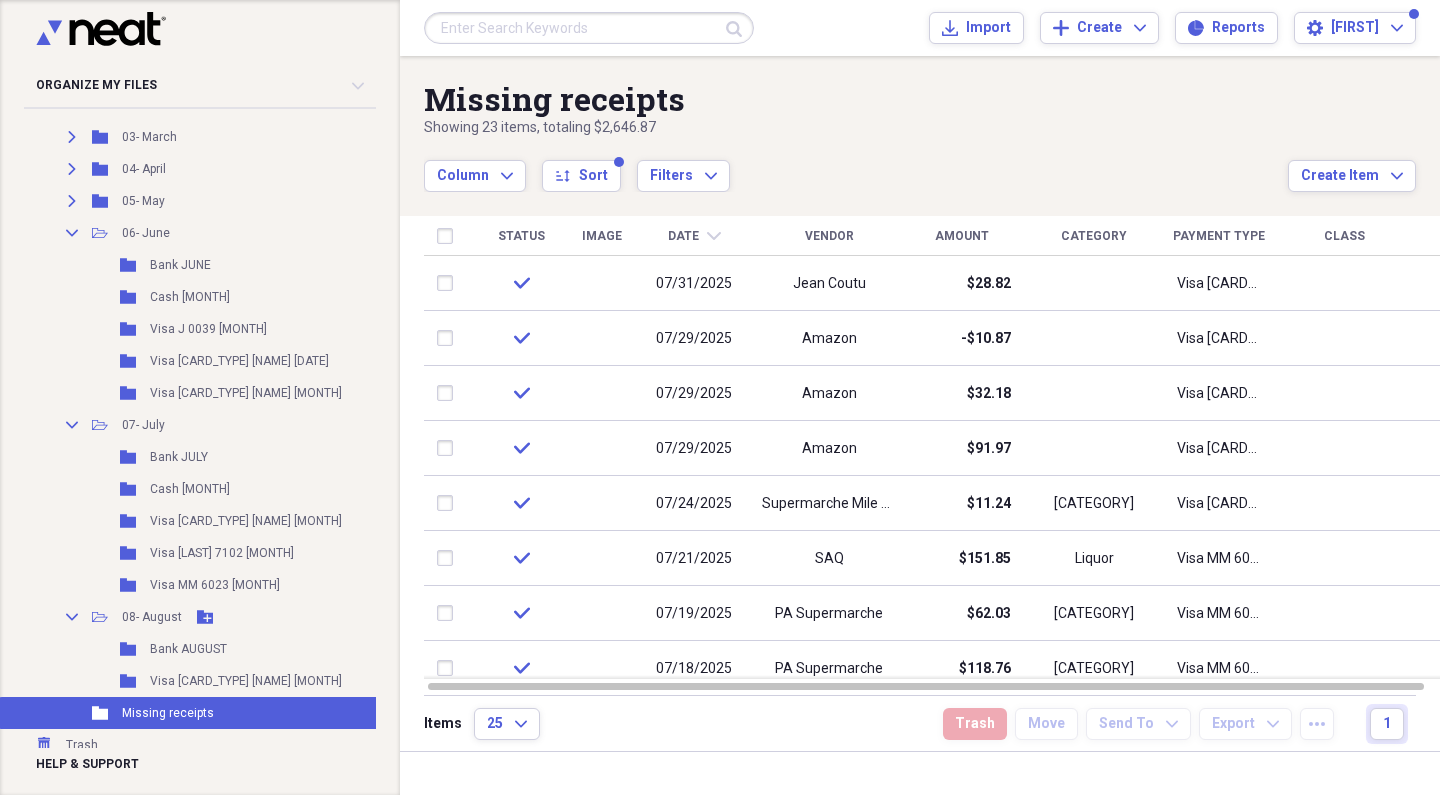 scroll, scrollTop: 289, scrollLeft: 0, axis: vertical 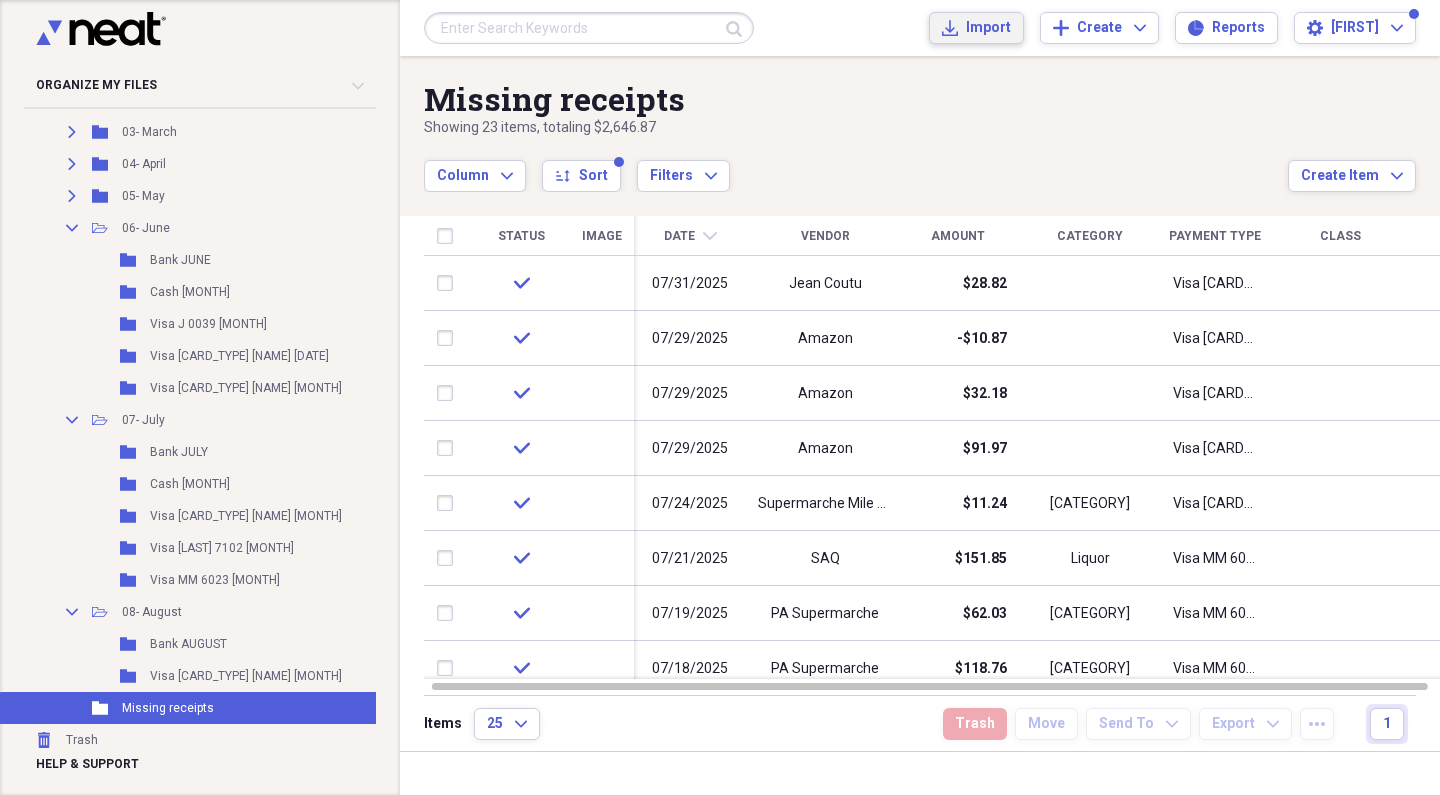 click on "Import" at bounding box center [988, 28] 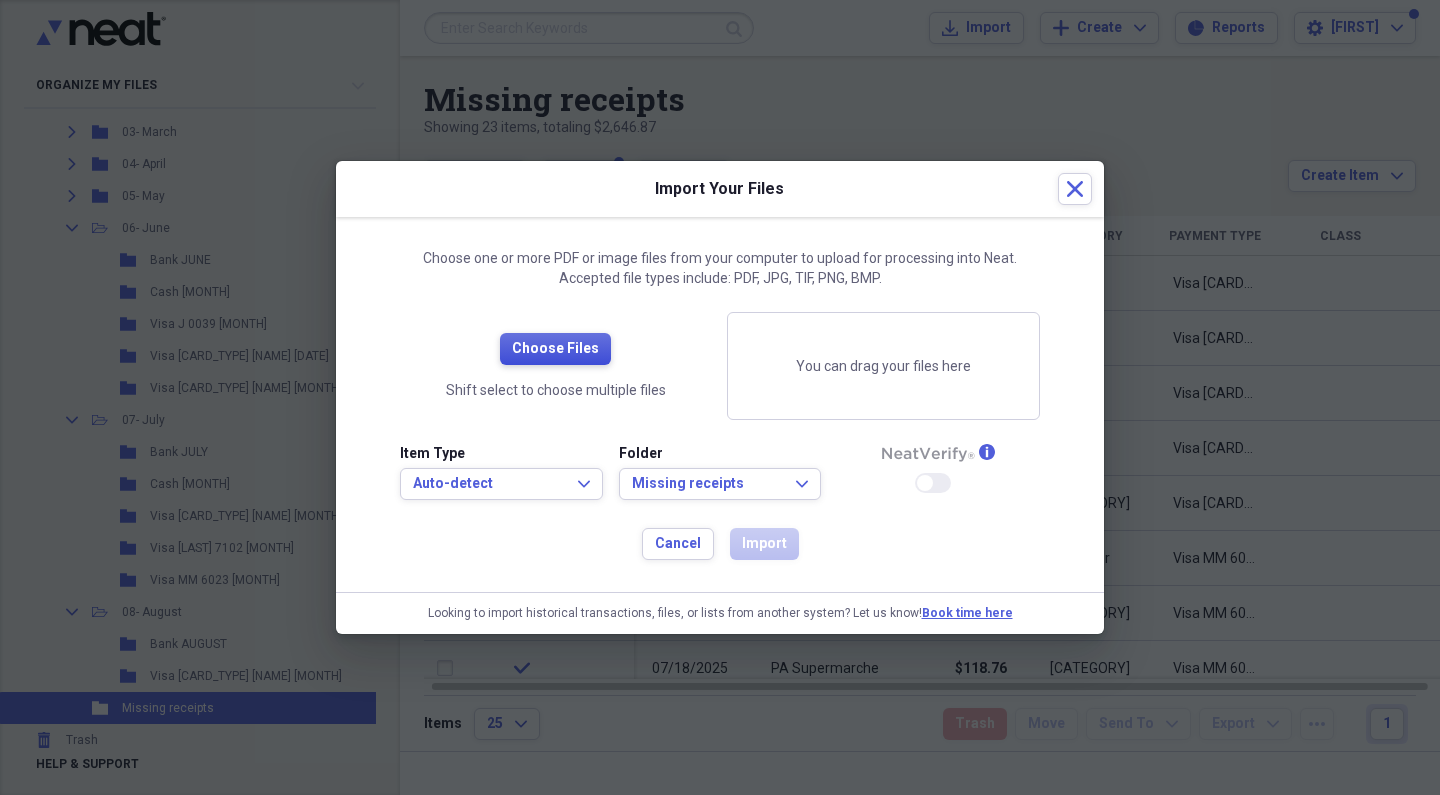 click on "Choose Files" at bounding box center (555, 349) 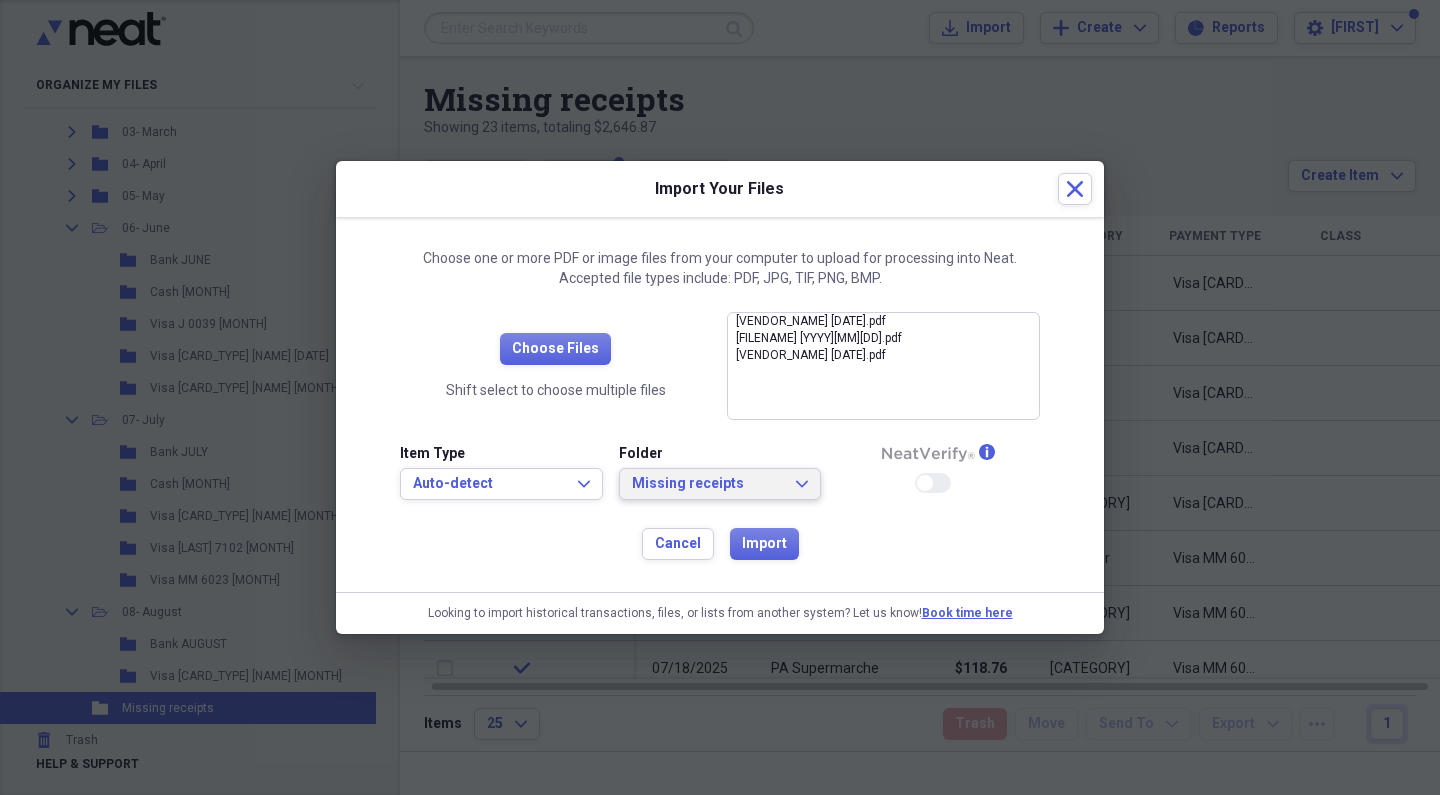 click on "Missing receipts" at bounding box center [708, 484] 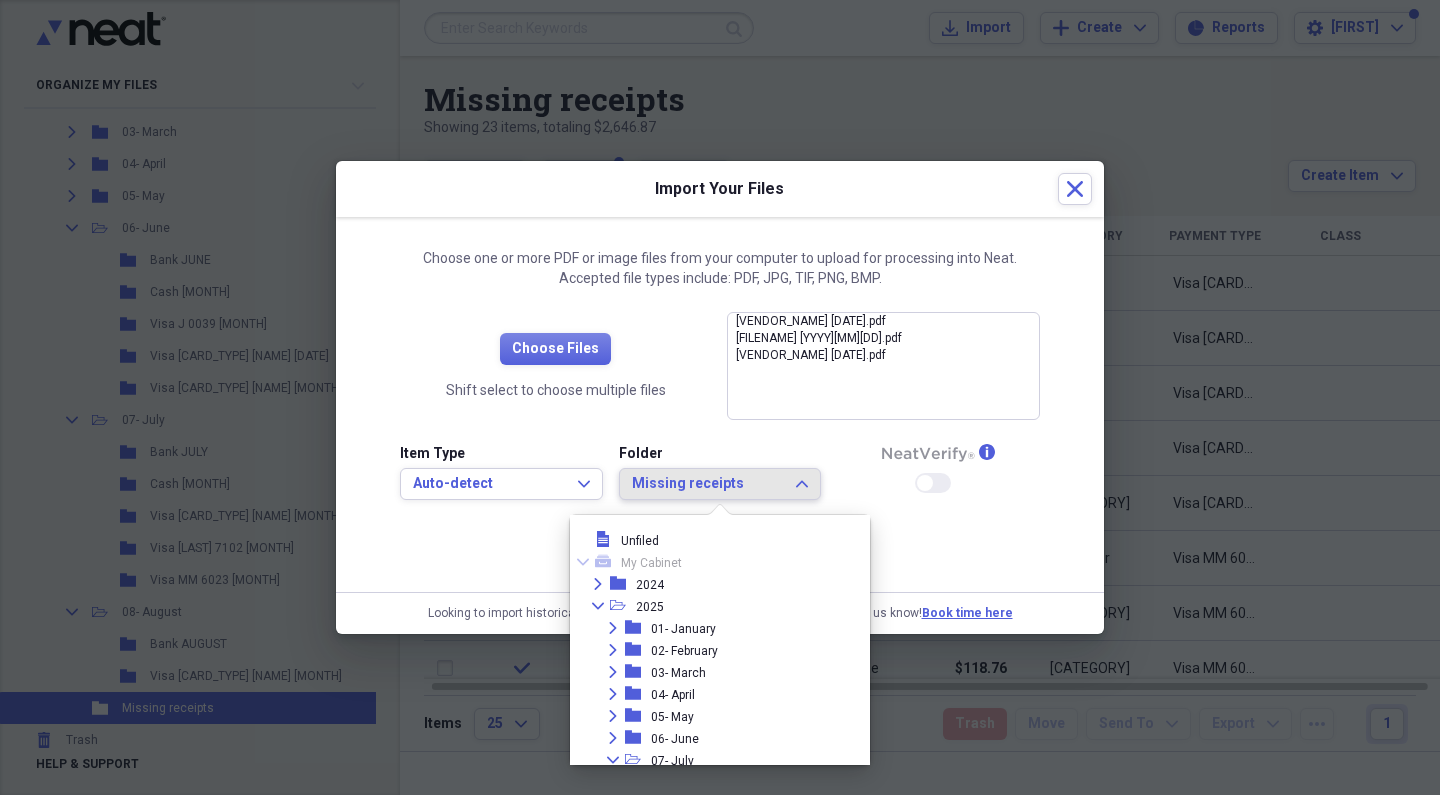 scroll, scrollTop: 205, scrollLeft: 0, axis: vertical 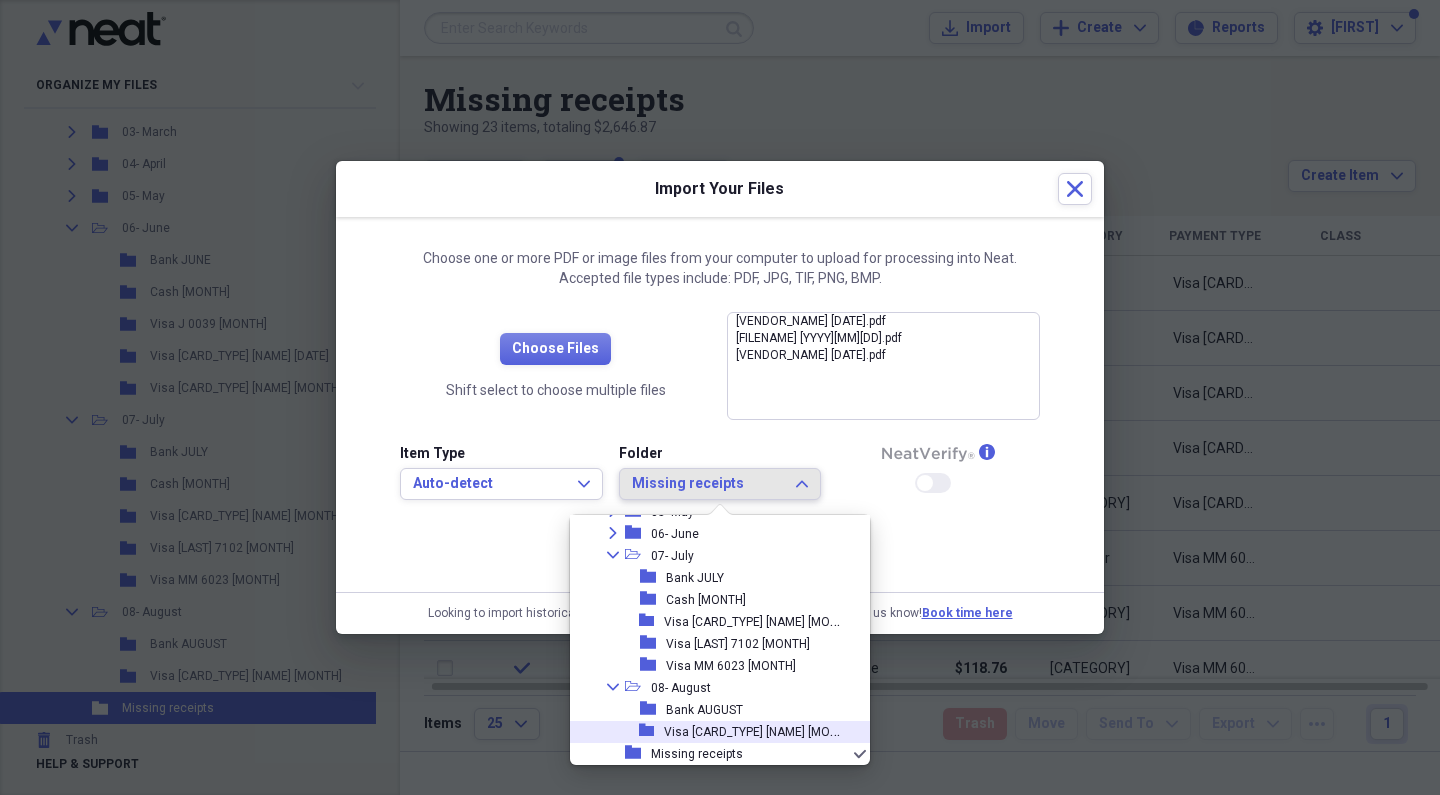click on "Visa [CARD_TYPE] [NAME] [MONTH]" at bounding box center (756, 732) 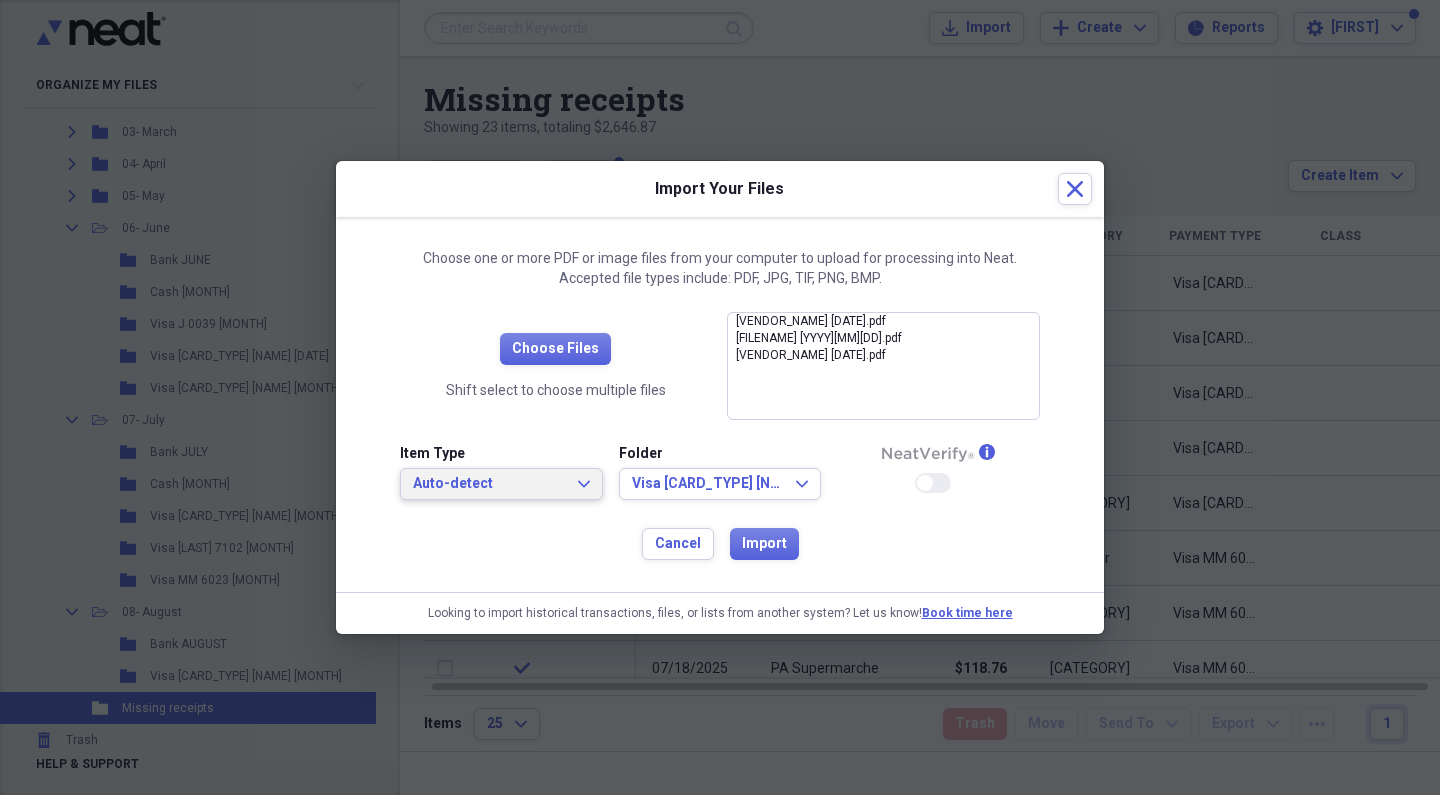 click on "Auto-detect" at bounding box center (489, 484) 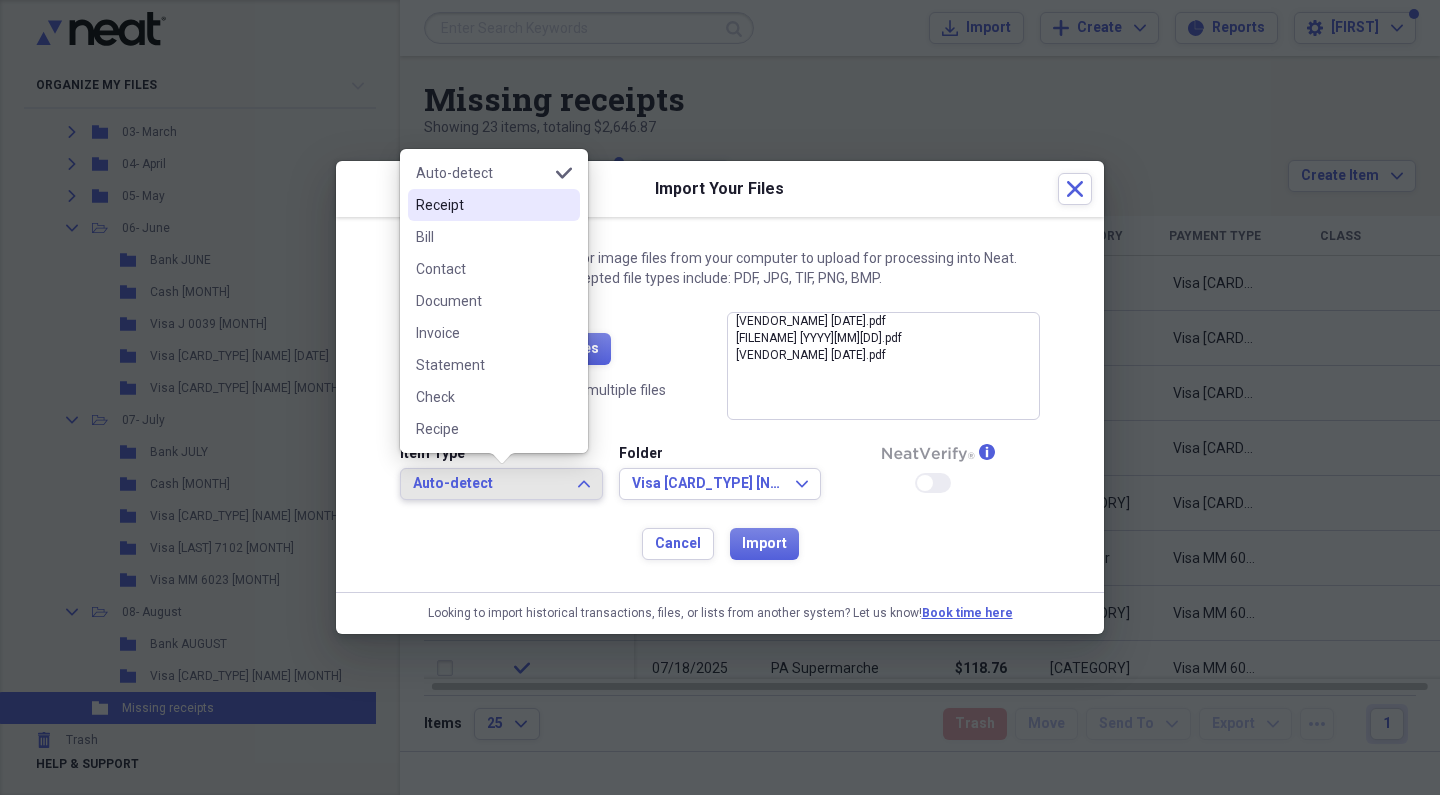 click on "Receipt" at bounding box center [482, 205] 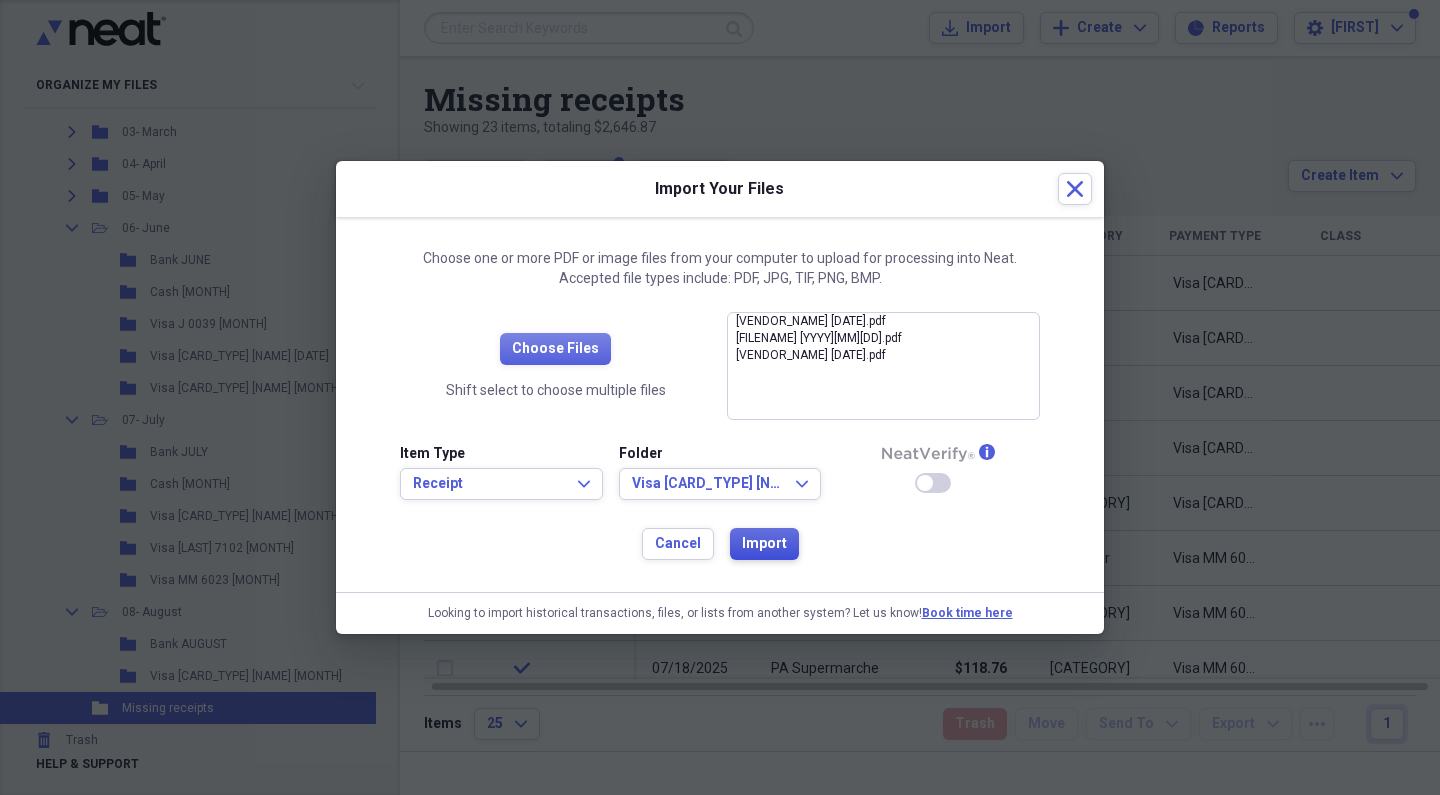 click on "Import" at bounding box center [764, 544] 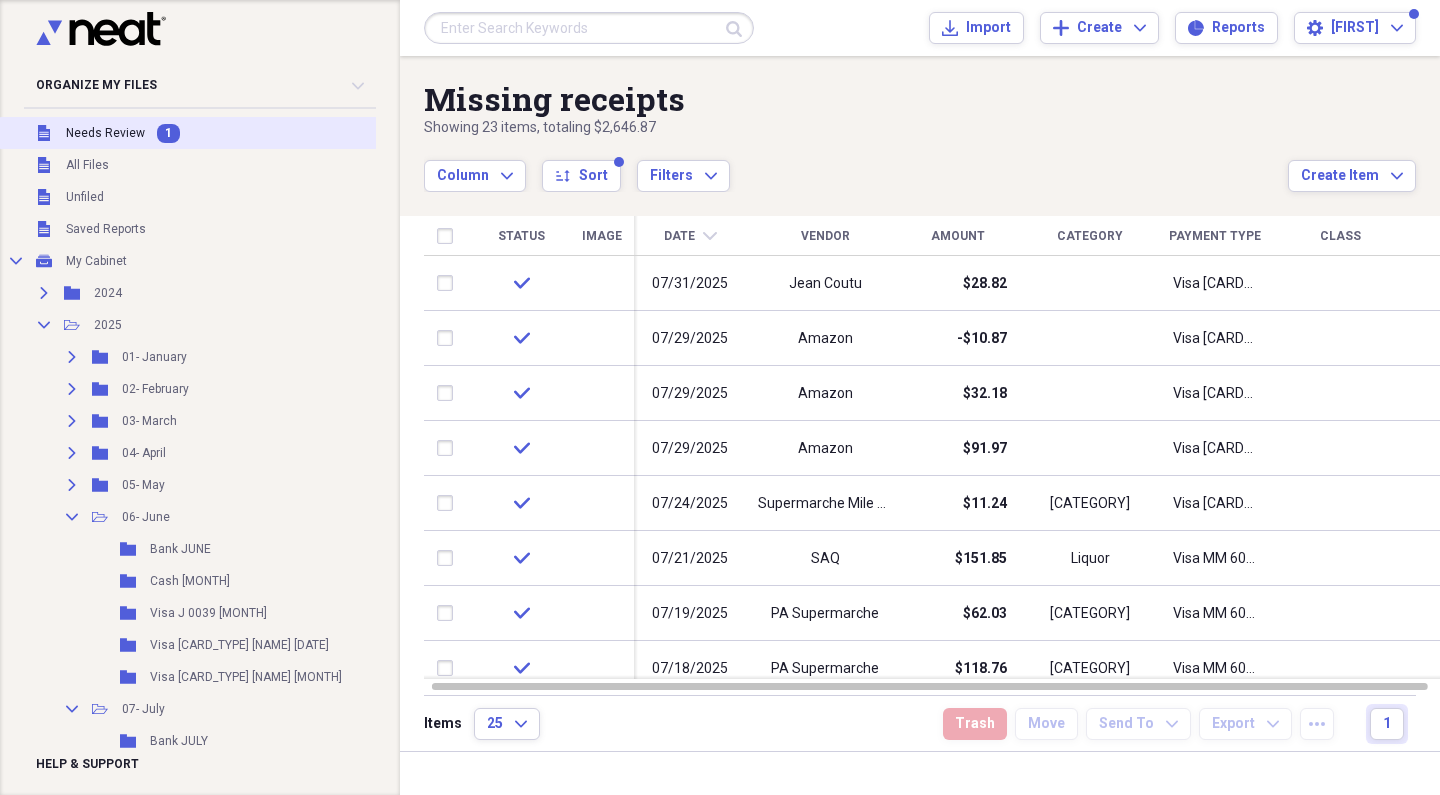 scroll, scrollTop: 0, scrollLeft: 0, axis: both 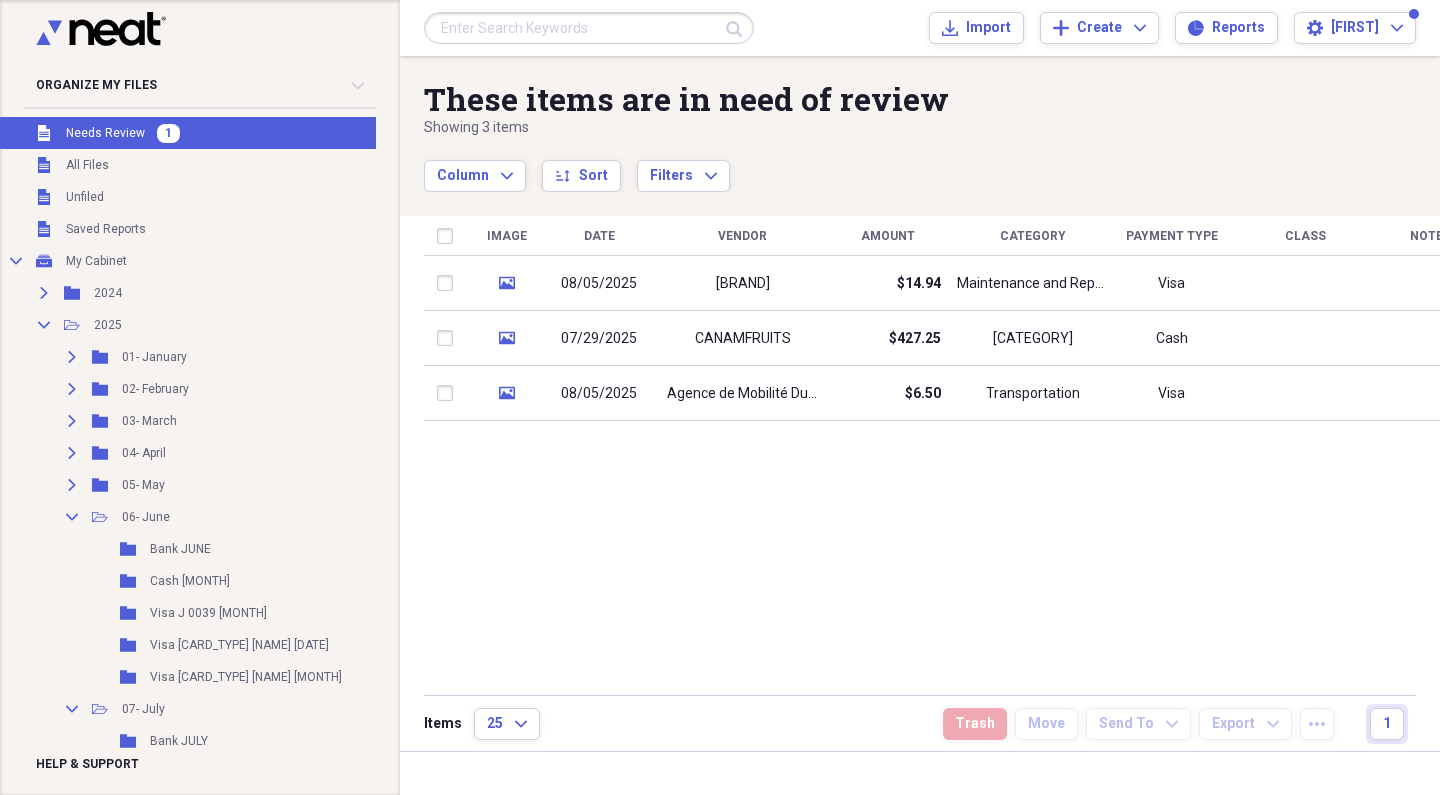 click on "Image Date Vendor Amount Category Payment Type Class Notes media [DATE] [VENDOR_NAME] $[AMOUNT] [CATEGORY] Visa media [DATE] [VENDOR_NAME] $[AMOUNT] [CATEGORY] Cash media [DATE] [VENDOR_NAME] $[AMOUNT] [CATEGORY] Visa" at bounding box center [949, 455] 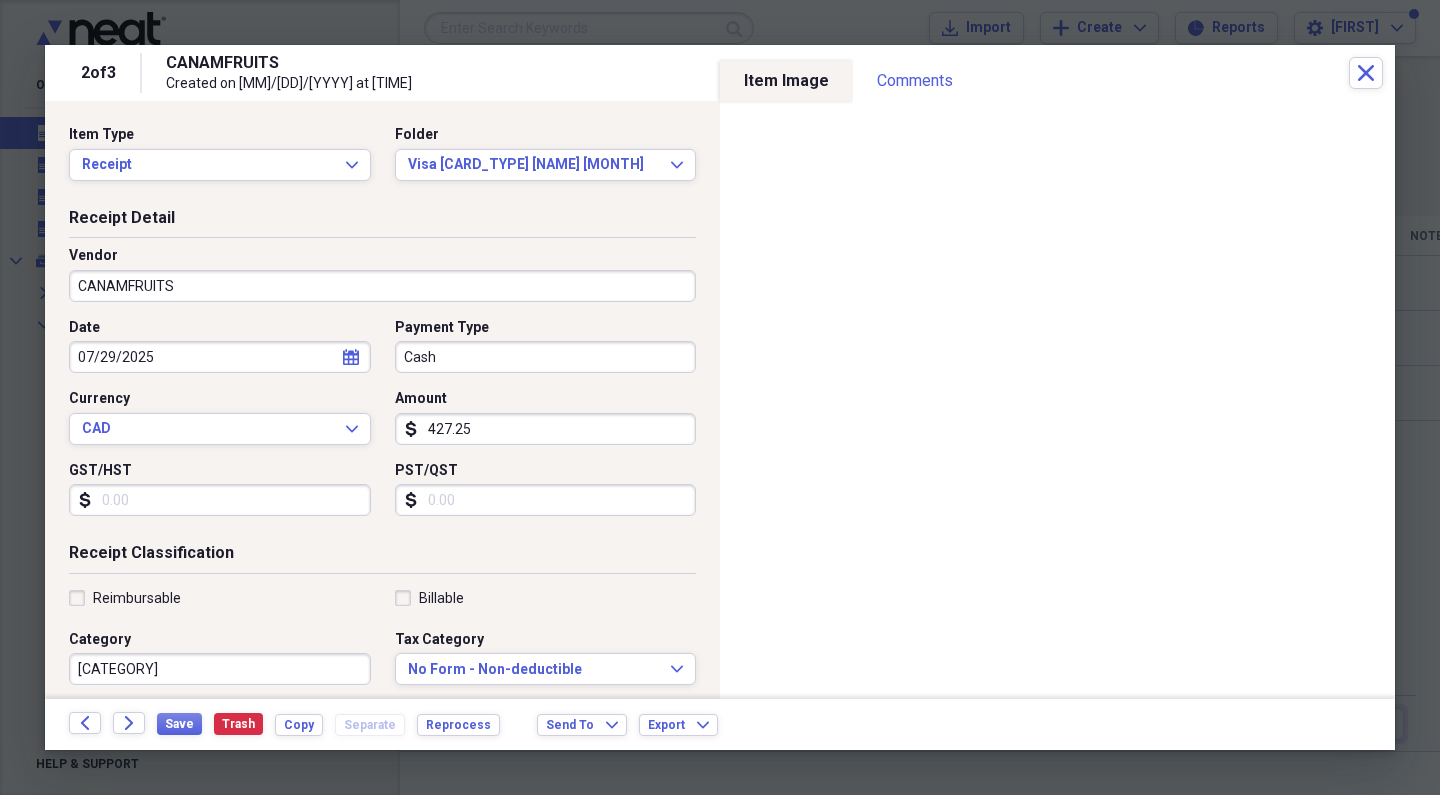 click on "Receipt" at bounding box center (208, 165) 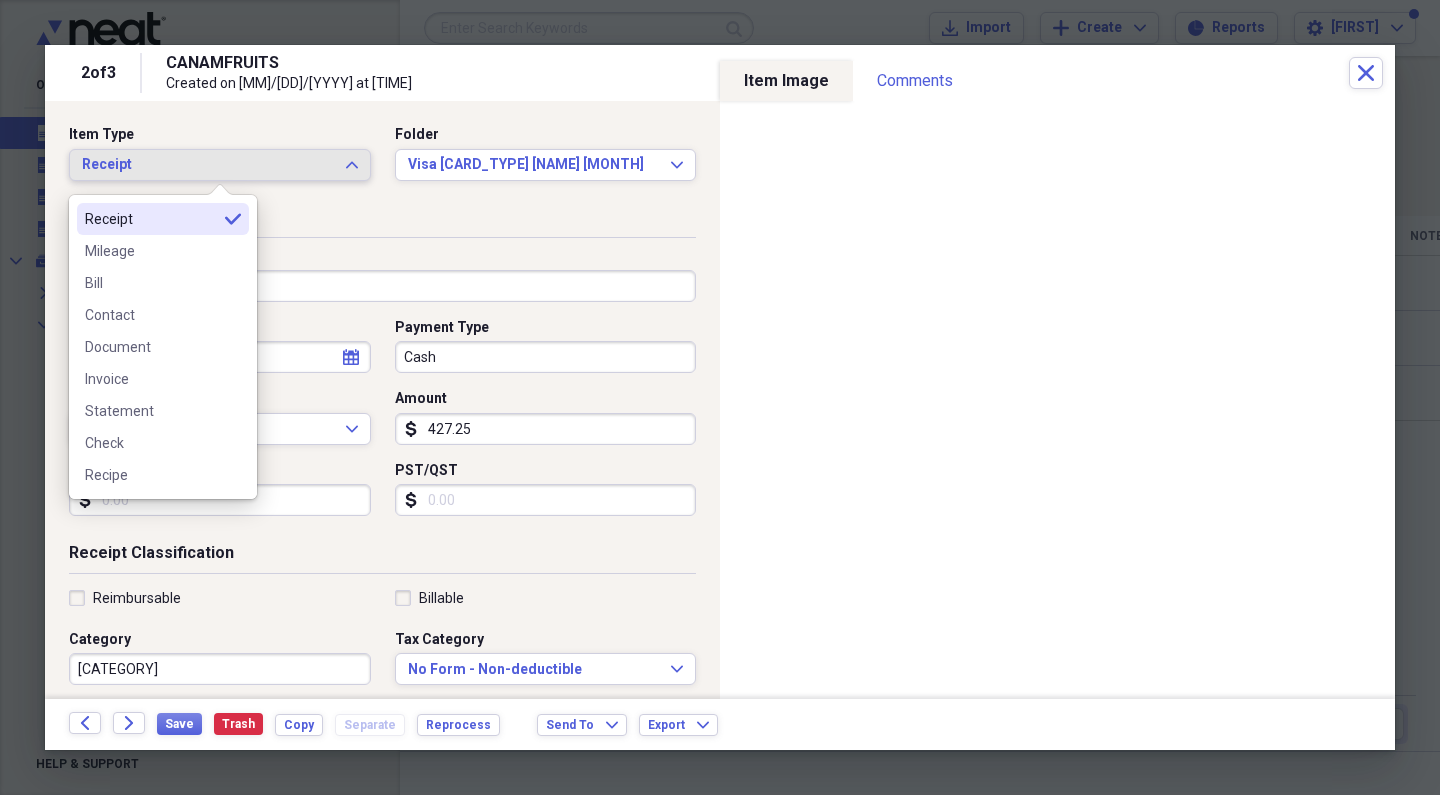 click on "Invoice" at bounding box center [151, 379] 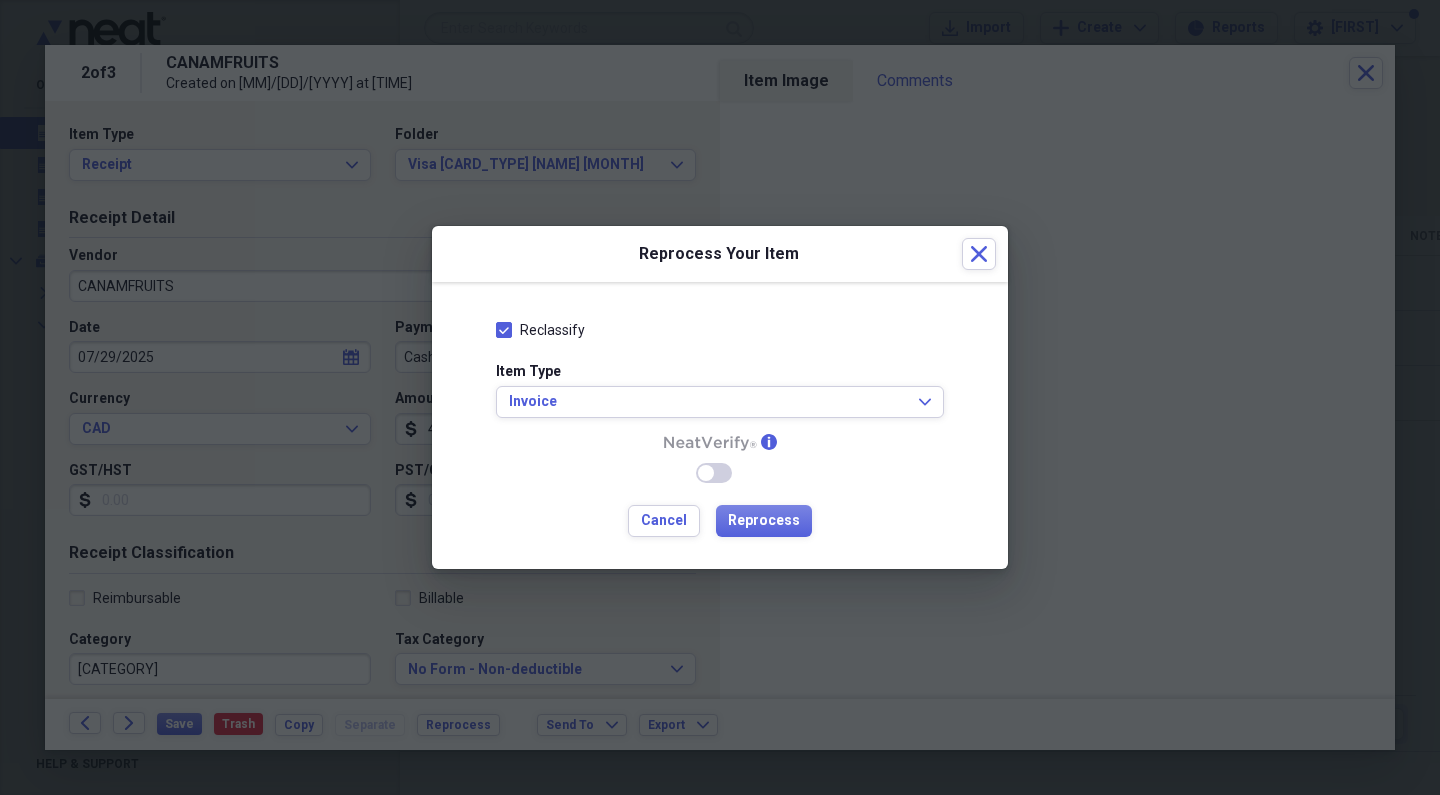 click on "Reprocess" at bounding box center [764, 521] 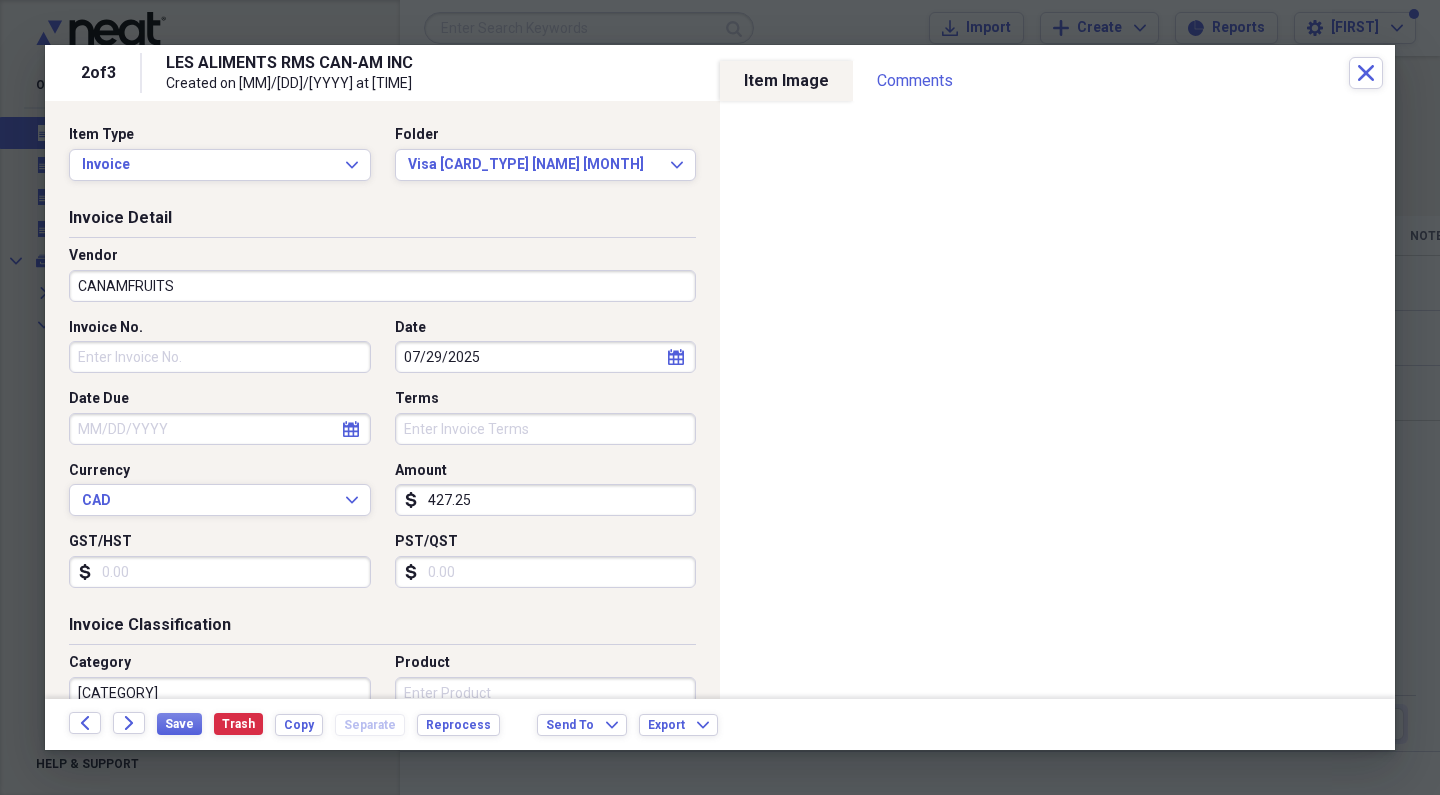 type on "LES ALIMENTS RMS CAN-AM INC" 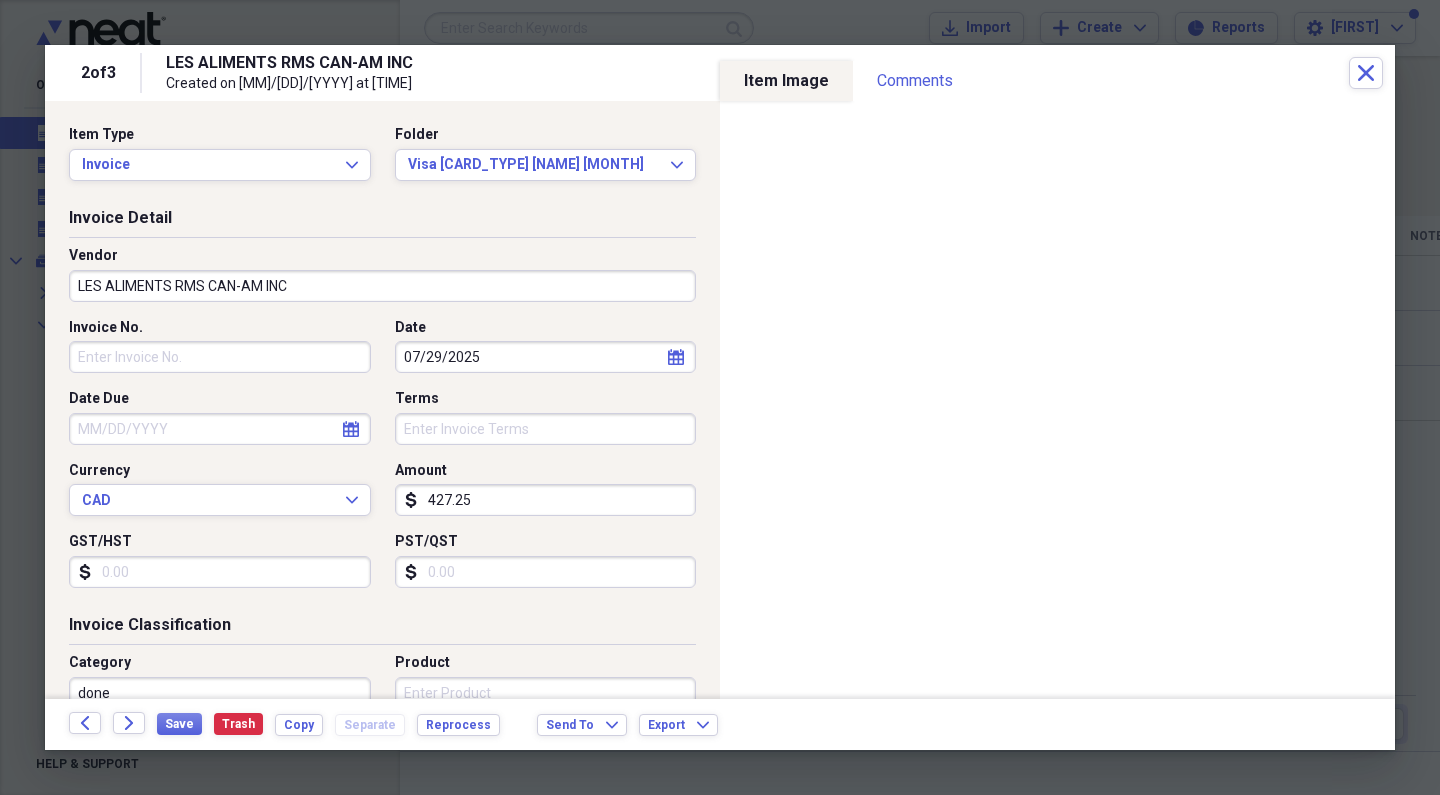 click on "Invoice No." at bounding box center [220, 357] 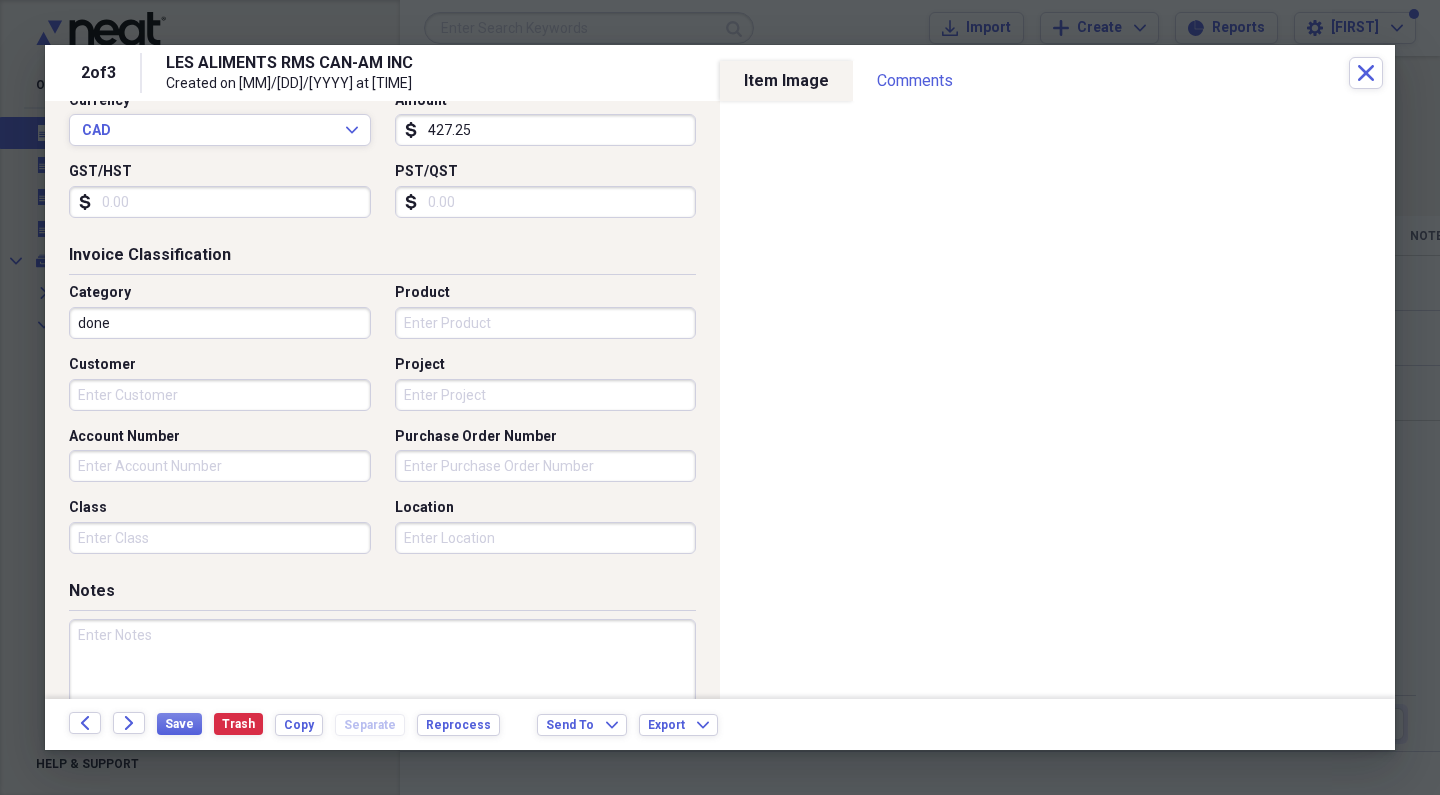 scroll, scrollTop: 371, scrollLeft: 0, axis: vertical 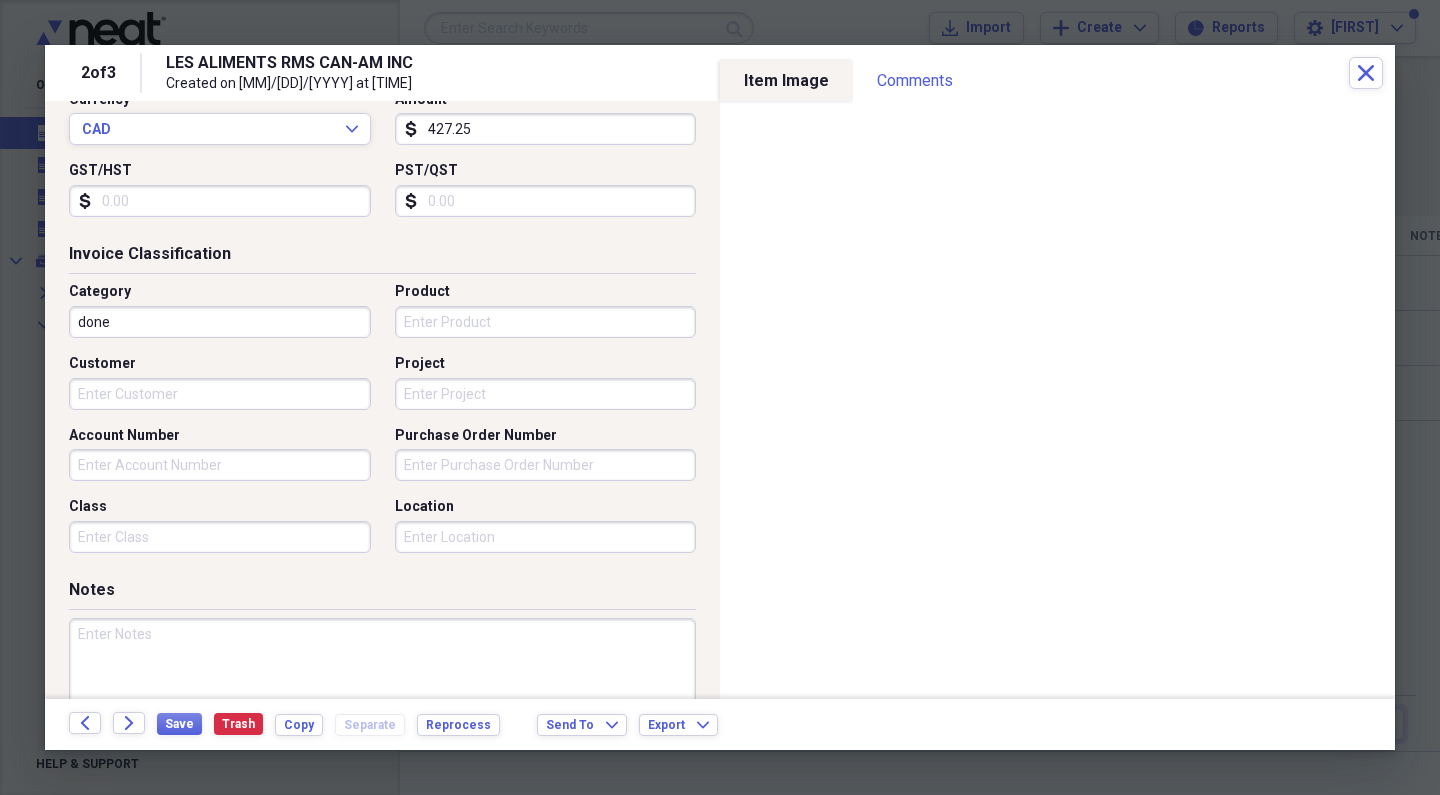 type on "[NUMBER]" 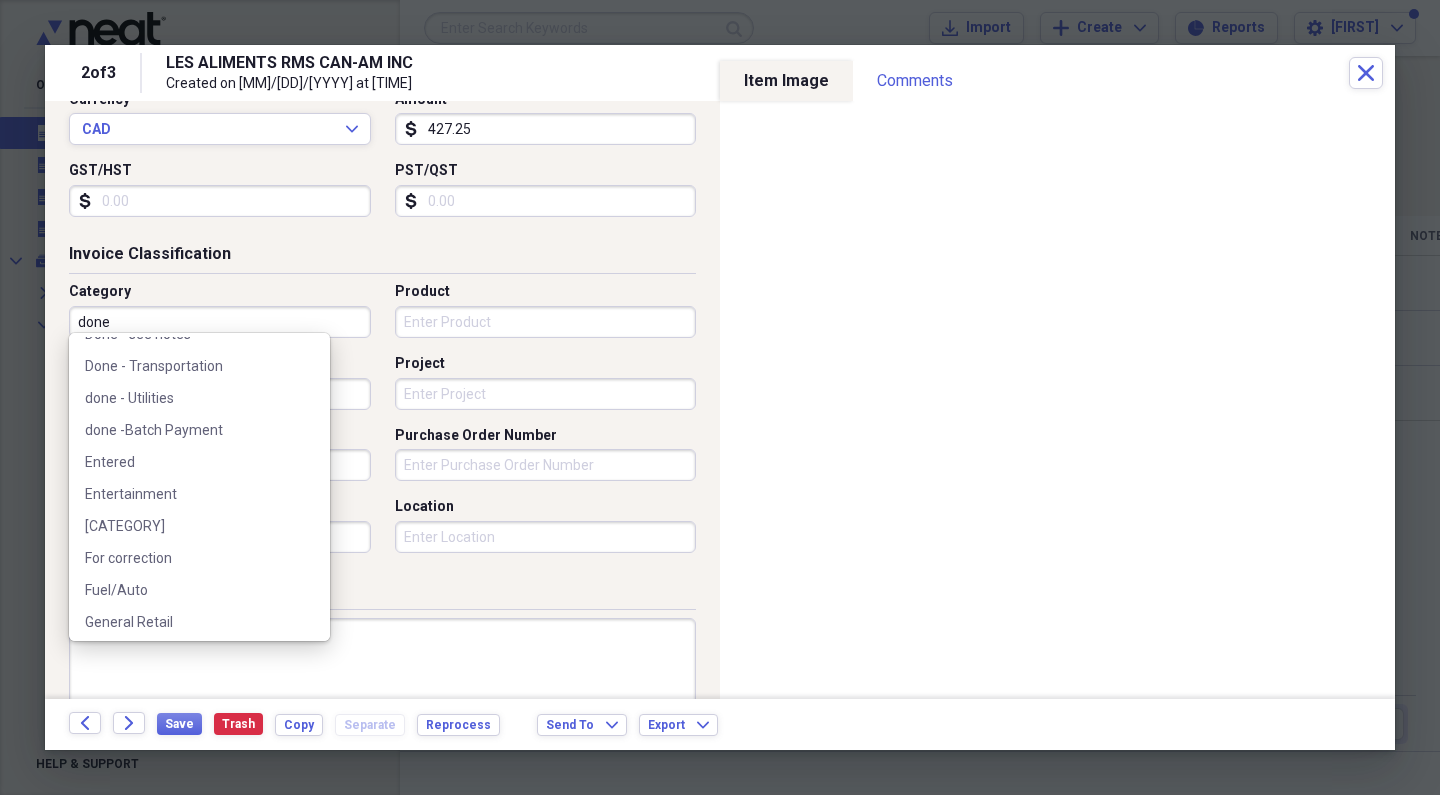 scroll, scrollTop: 792, scrollLeft: 0, axis: vertical 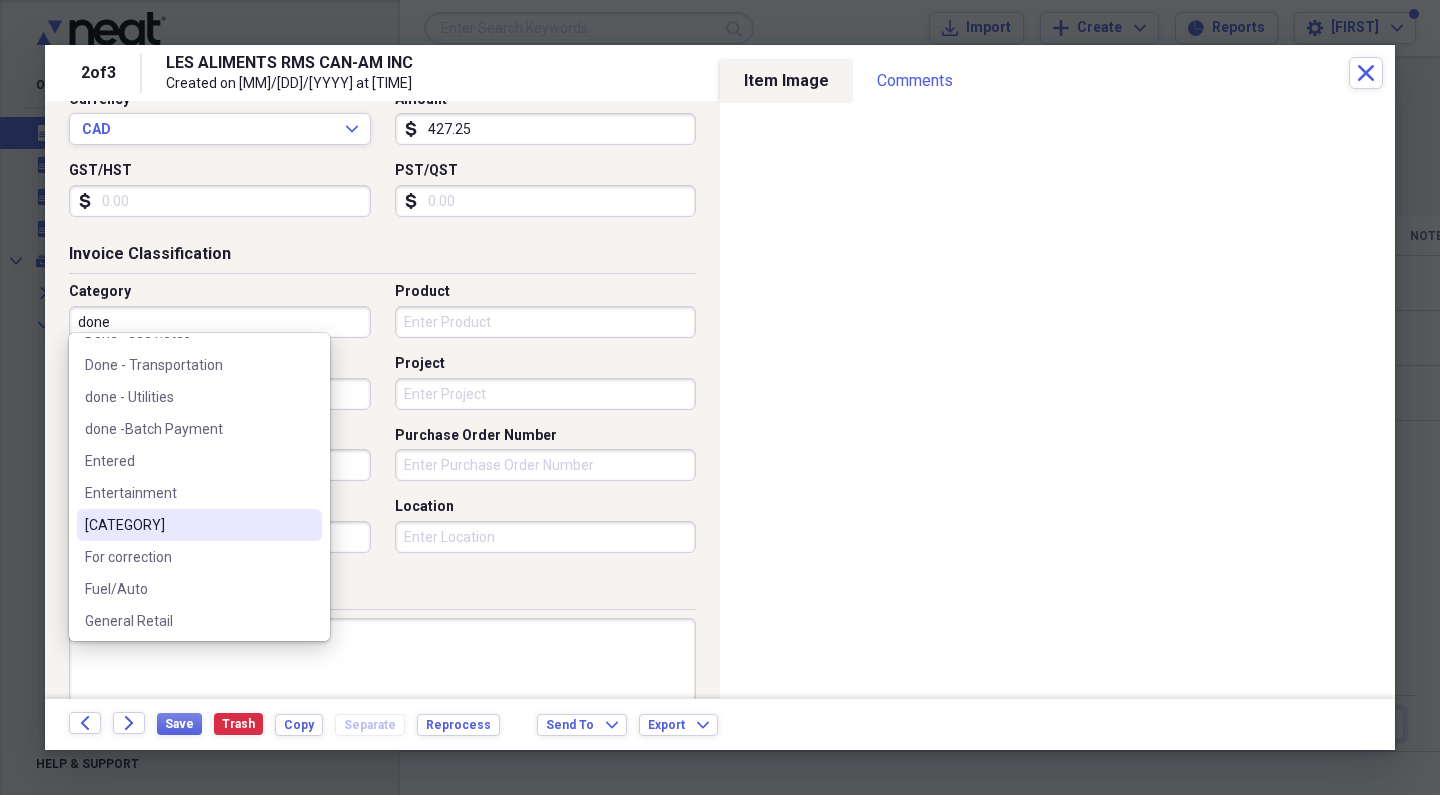 click on "[CATEGORY]" at bounding box center [187, 525] 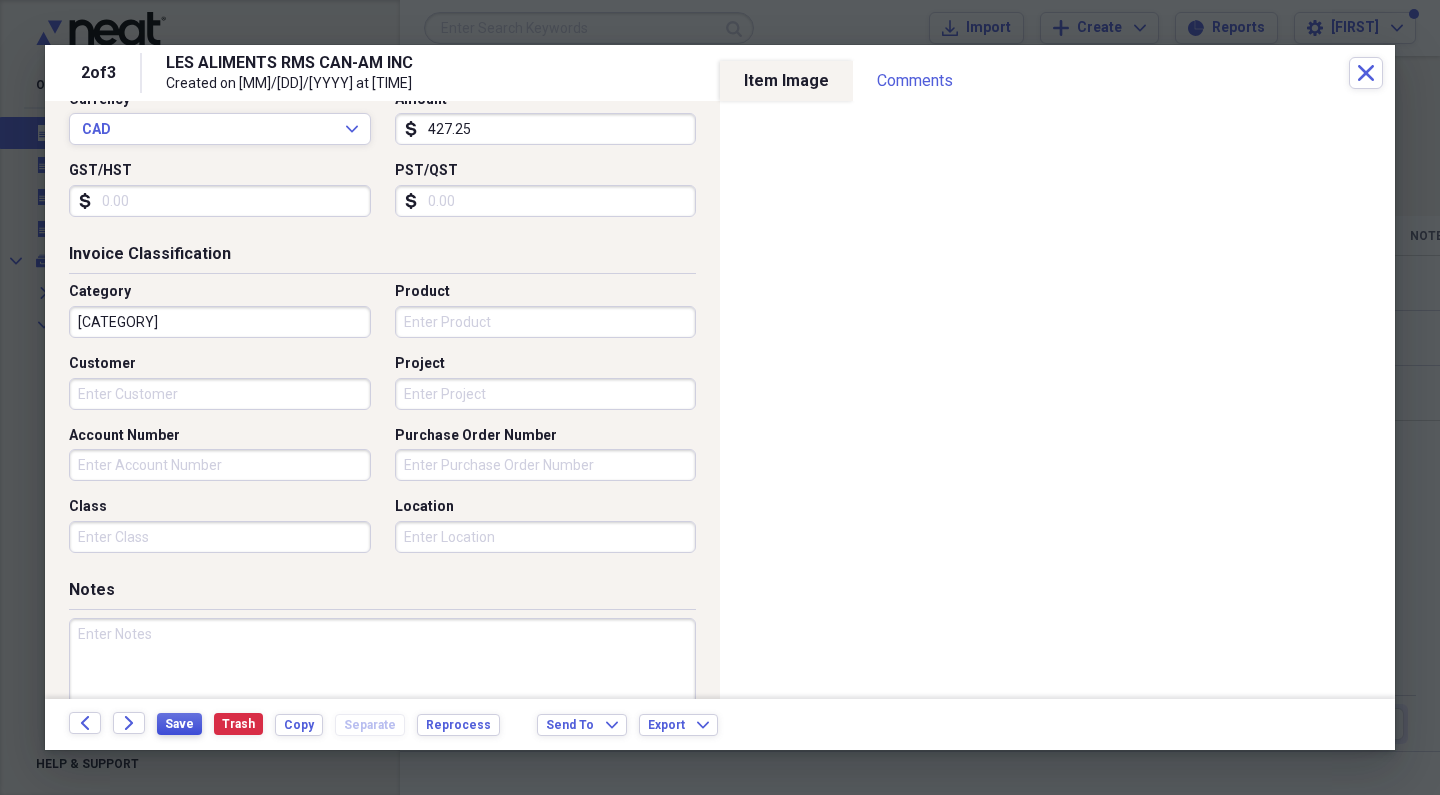 click on "Save" at bounding box center (179, 724) 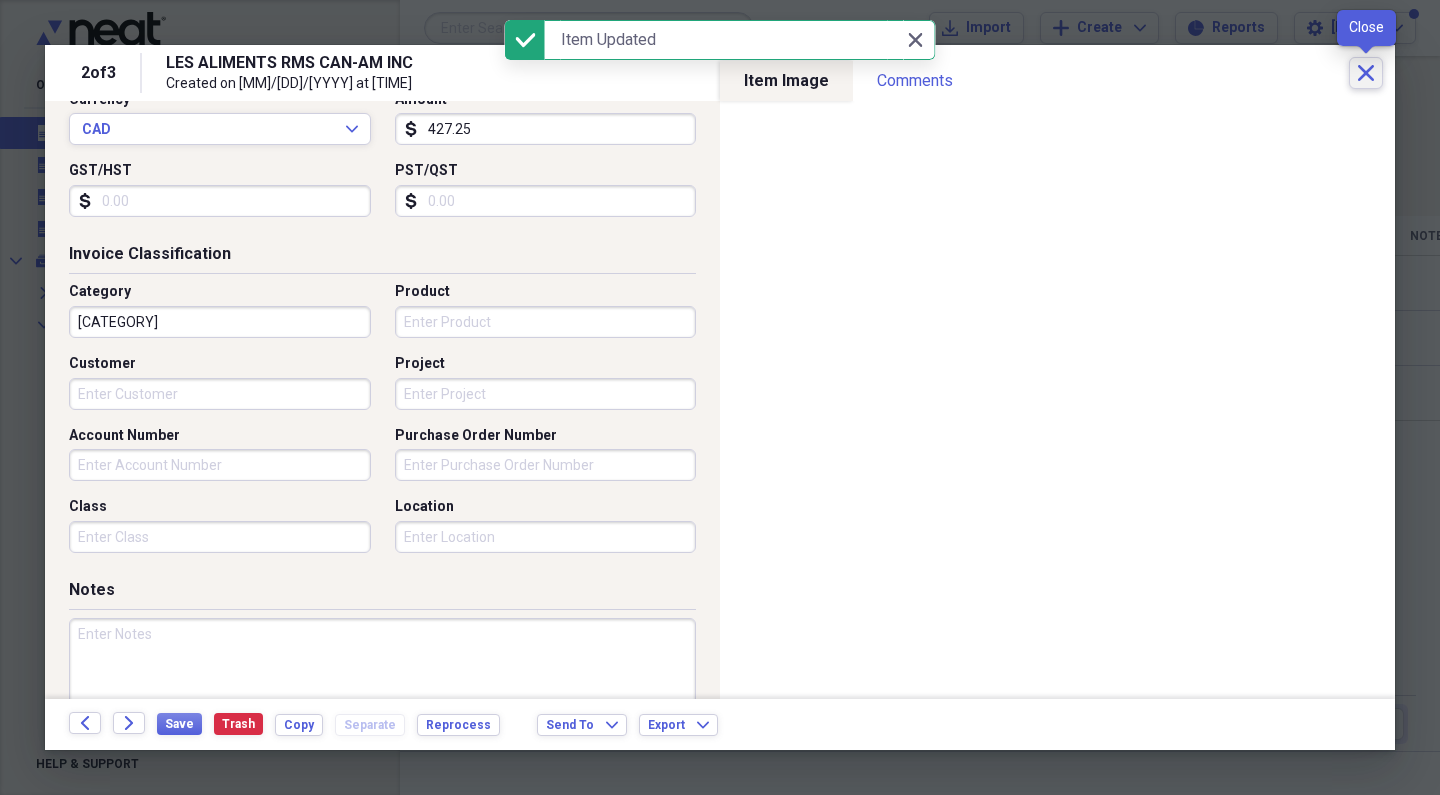 click on "Close" 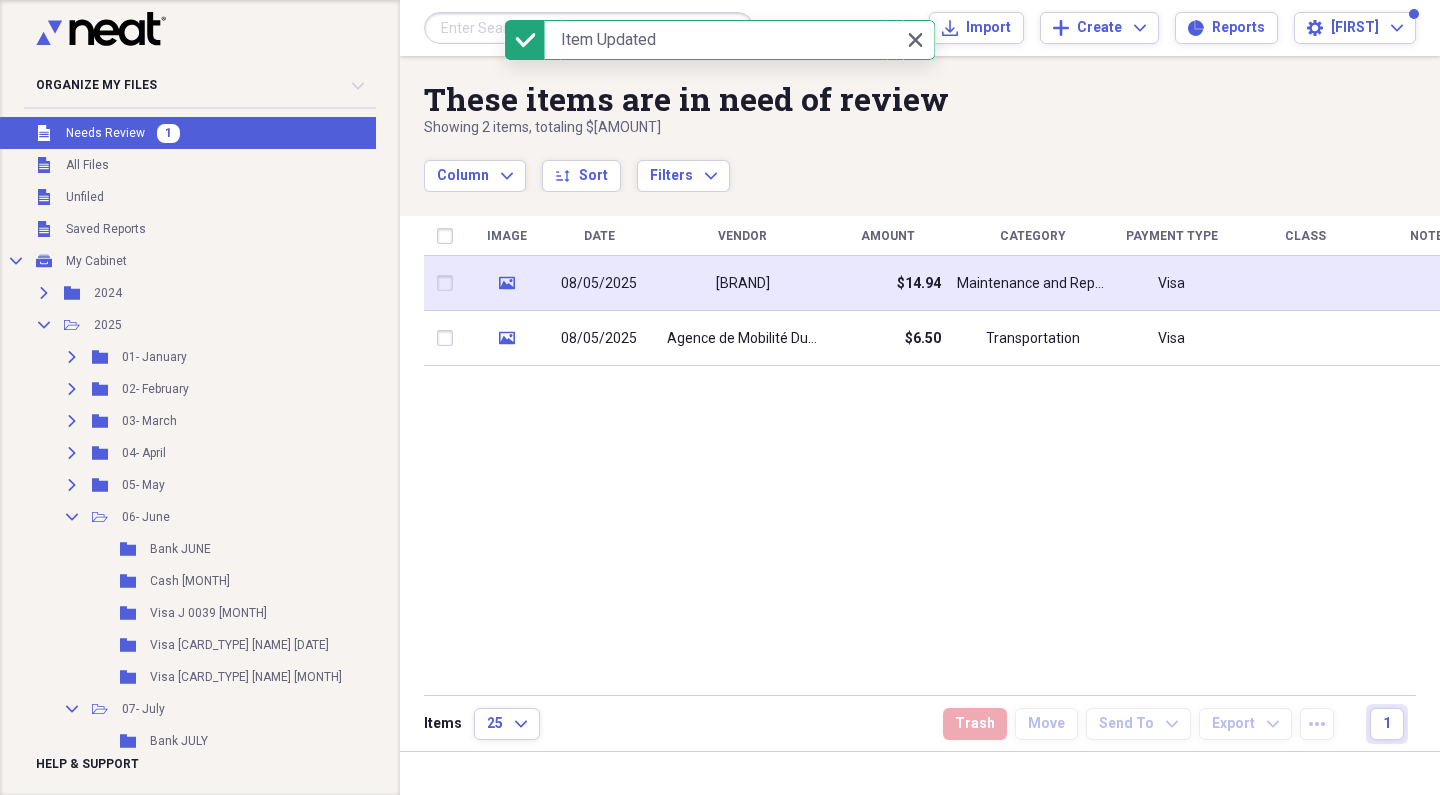 click on "[BRAND]" at bounding box center (743, 284) 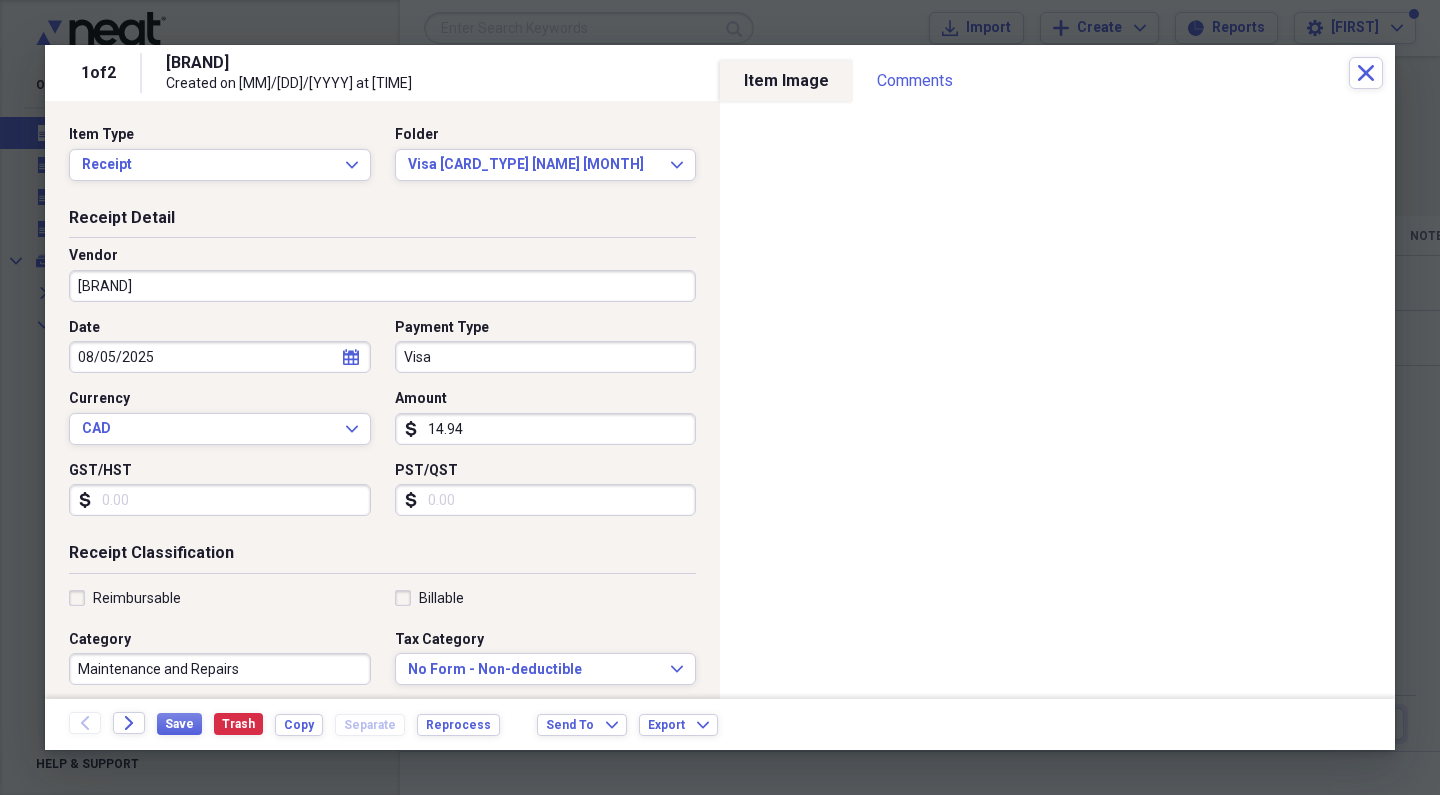 click on "Visa" at bounding box center [546, 357] 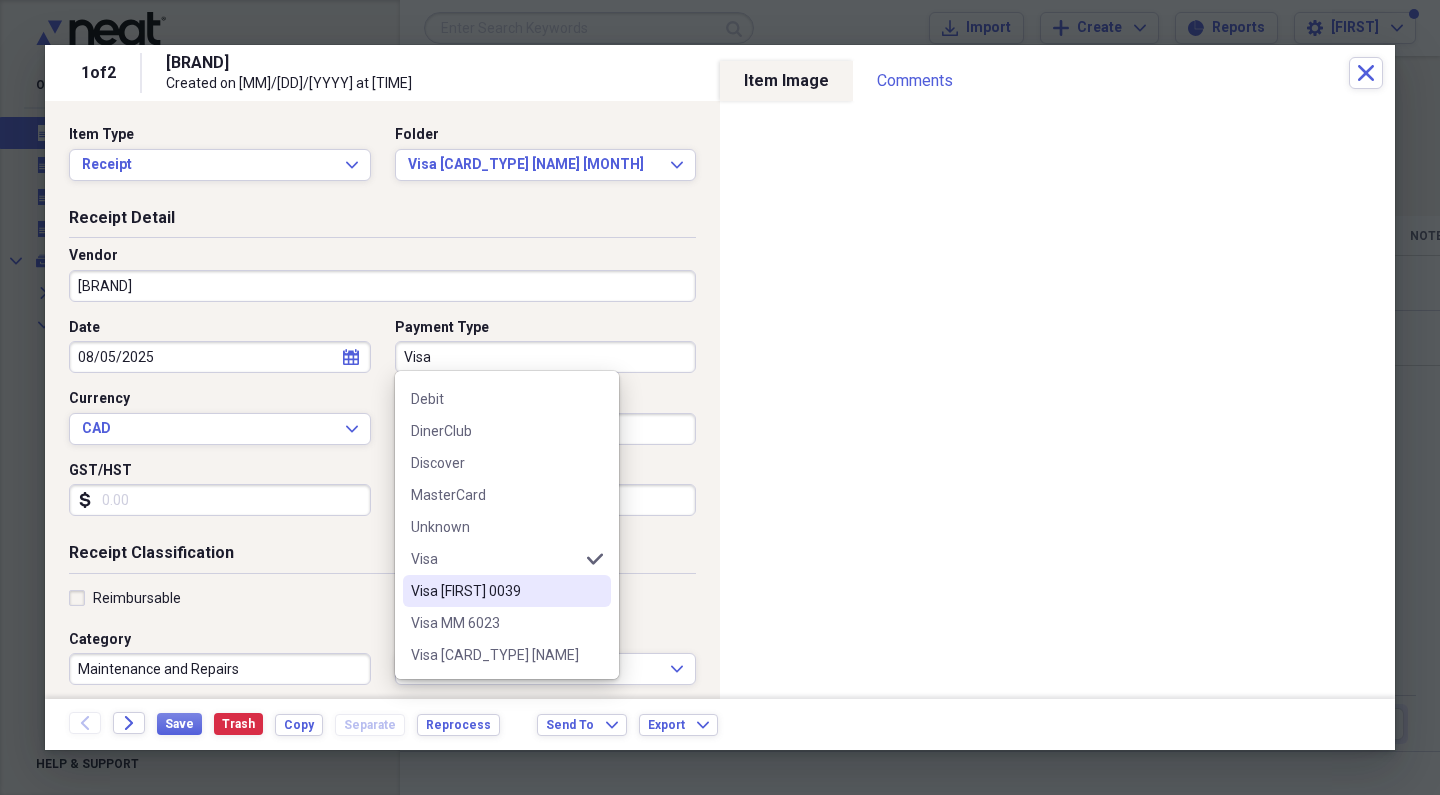 scroll, scrollTop: 124, scrollLeft: 0, axis: vertical 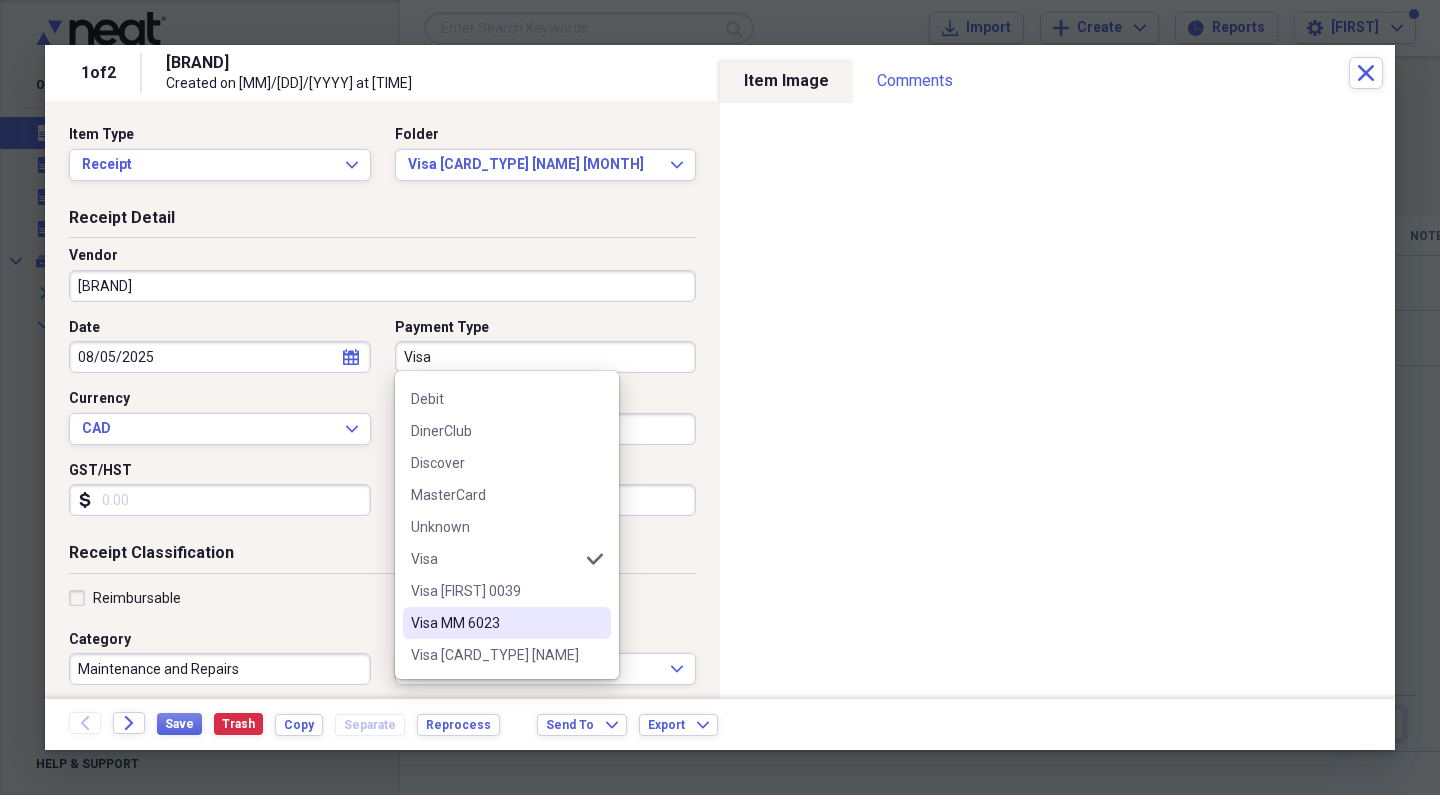 click on "Visa MM 6023" at bounding box center [507, 623] 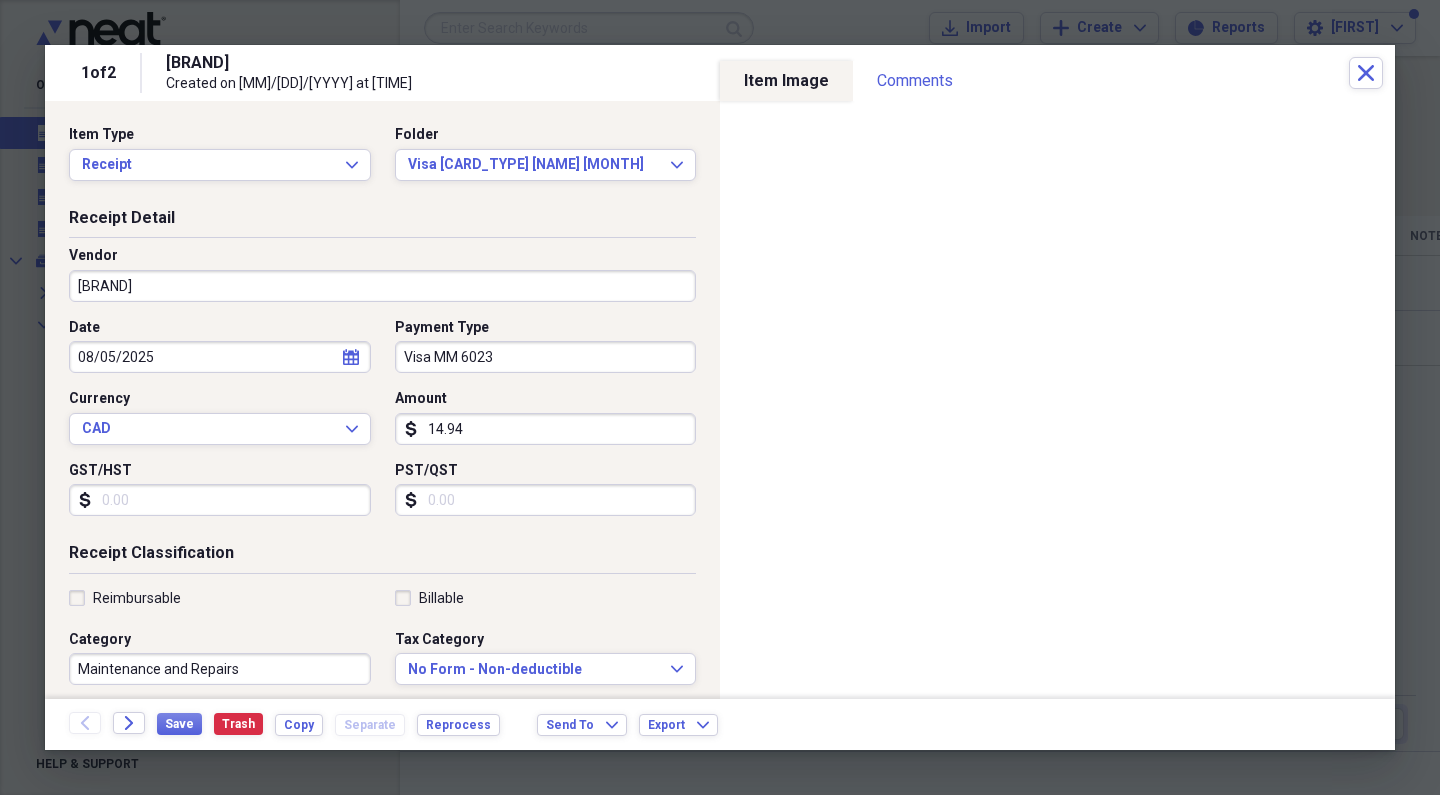 click on "GST/HST" at bounding box center (220, 500) 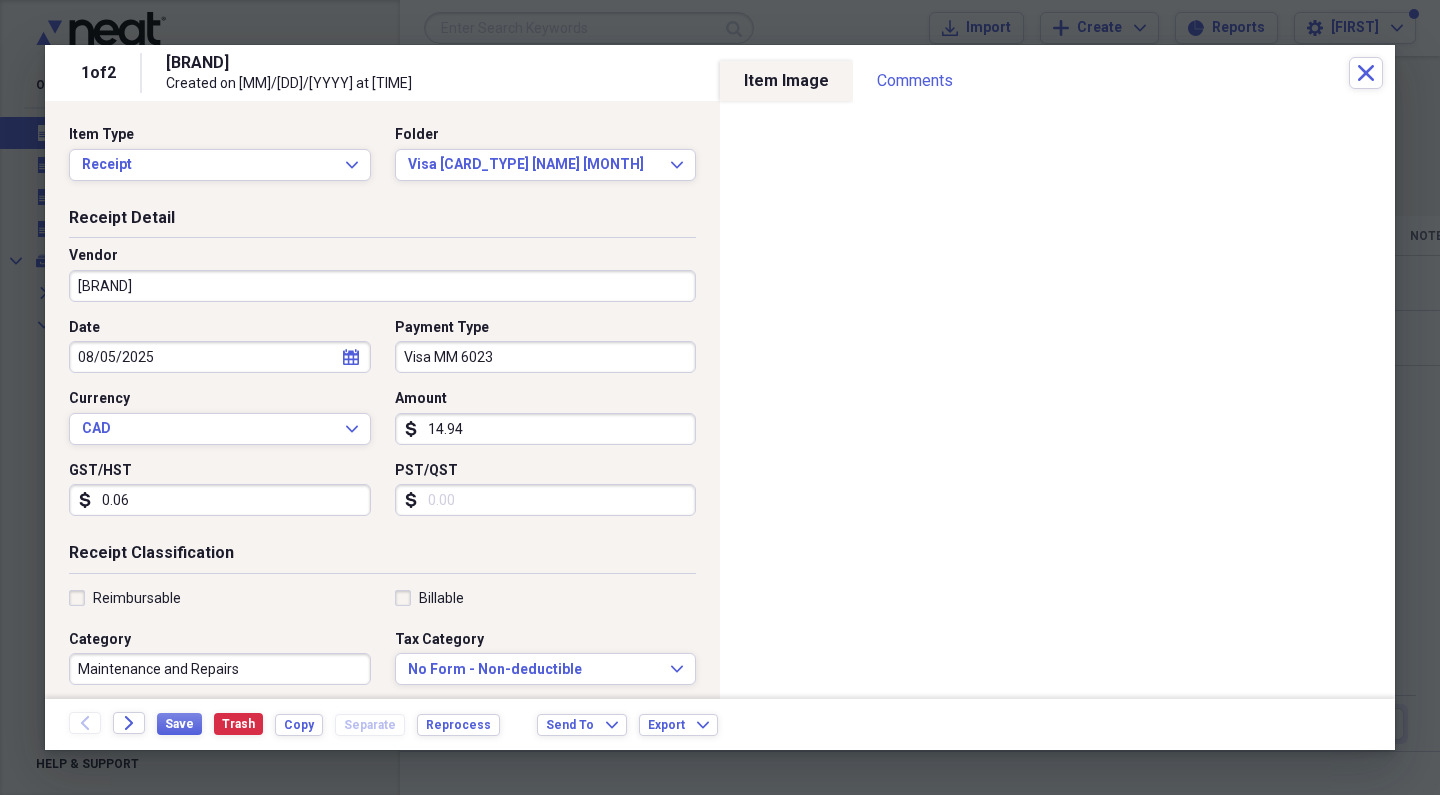 type on "[AMOUNT]" 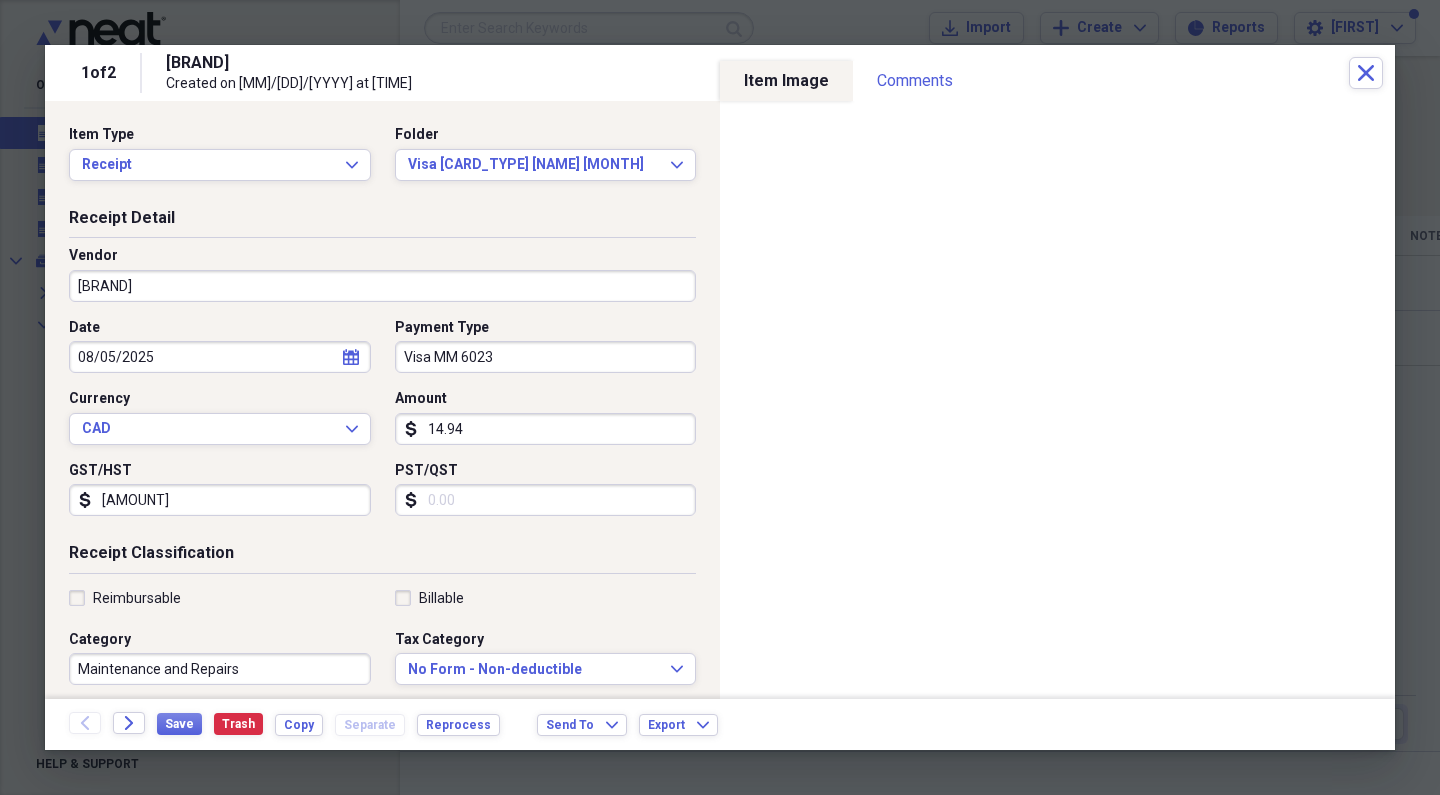 click on "PST/QST" at bounding box center (546, 500) 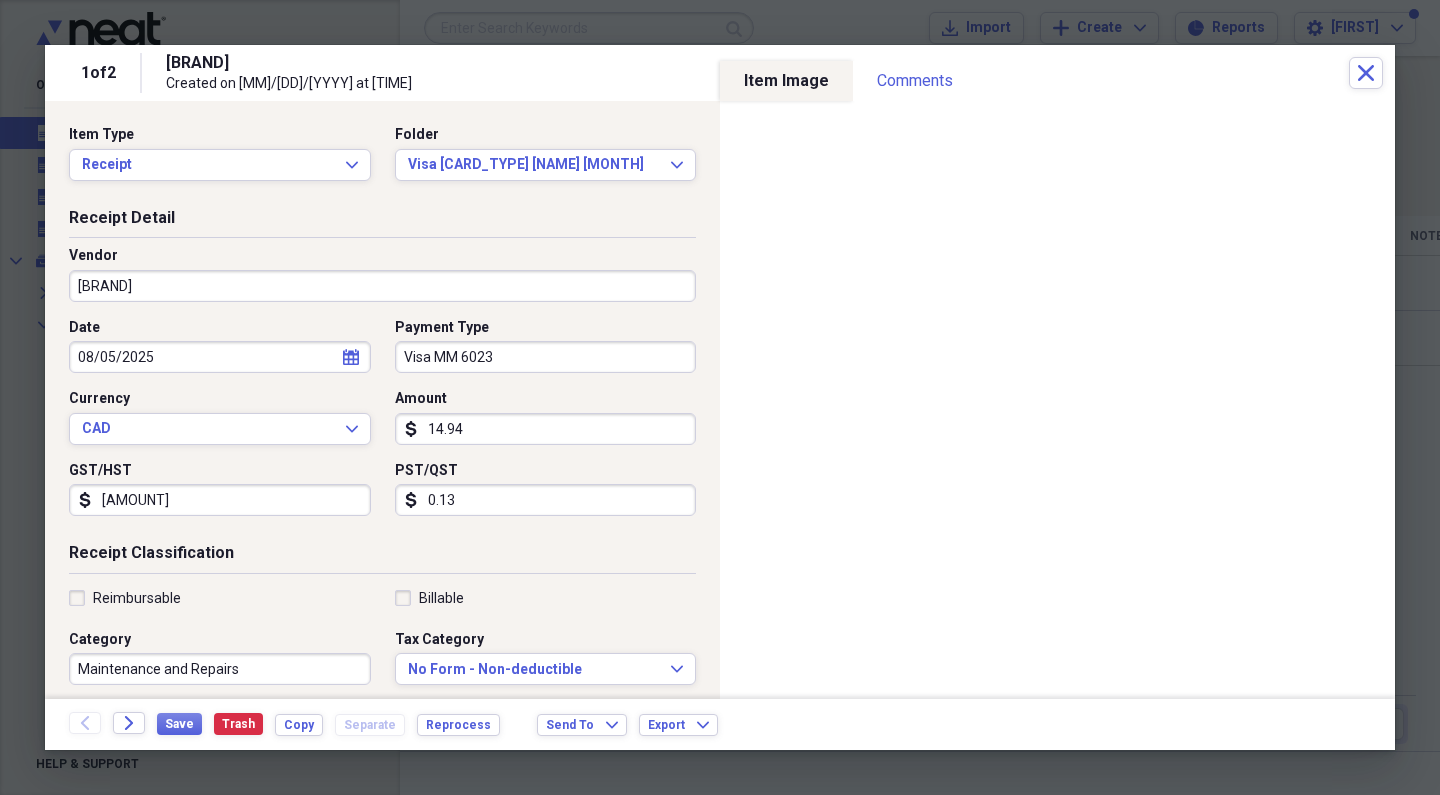 type on "1.30" 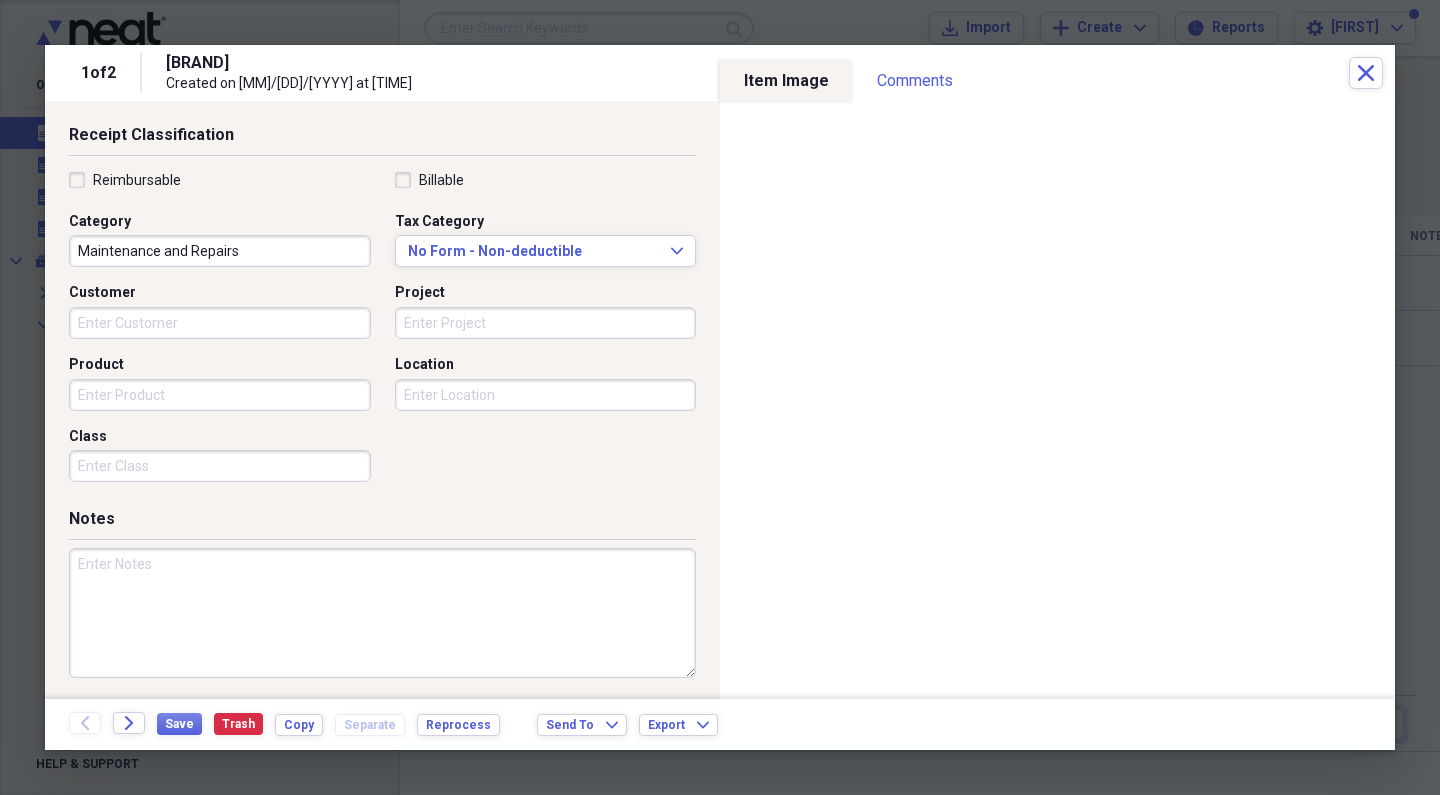 scroll, scrollTop: 416, scrollLeft: 0, axis: vertical 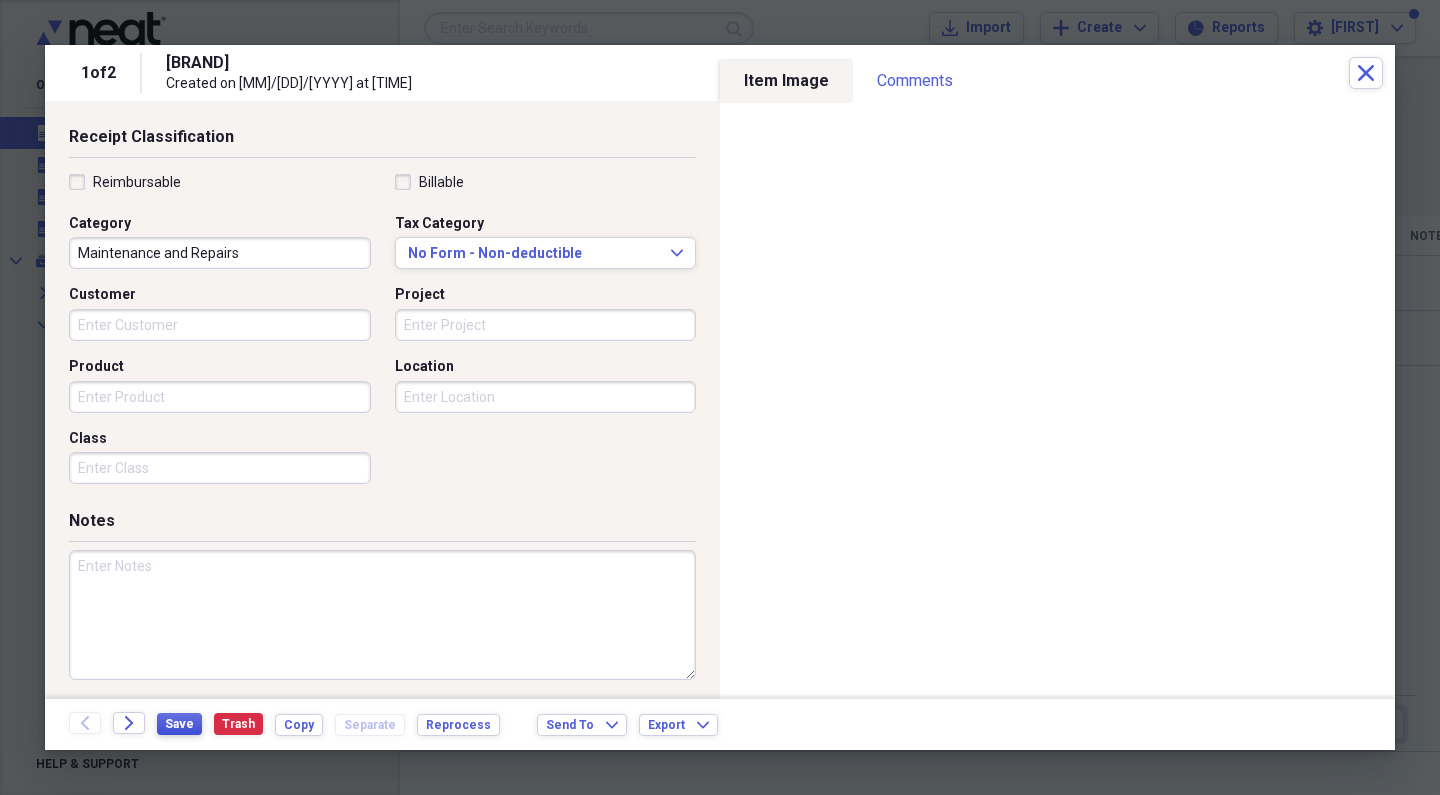 click on "Save" at bounding box center [179, 724] 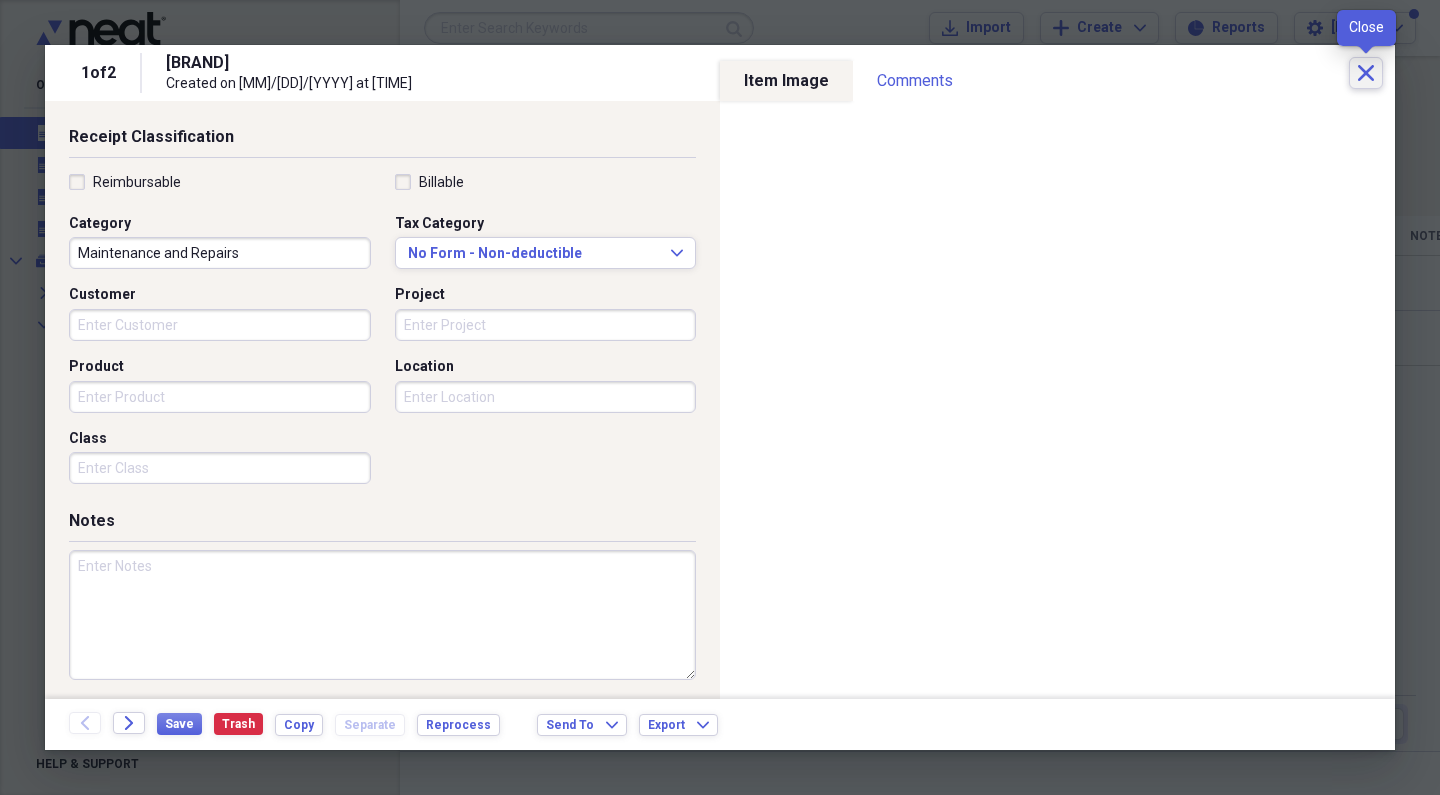 click on "Close" 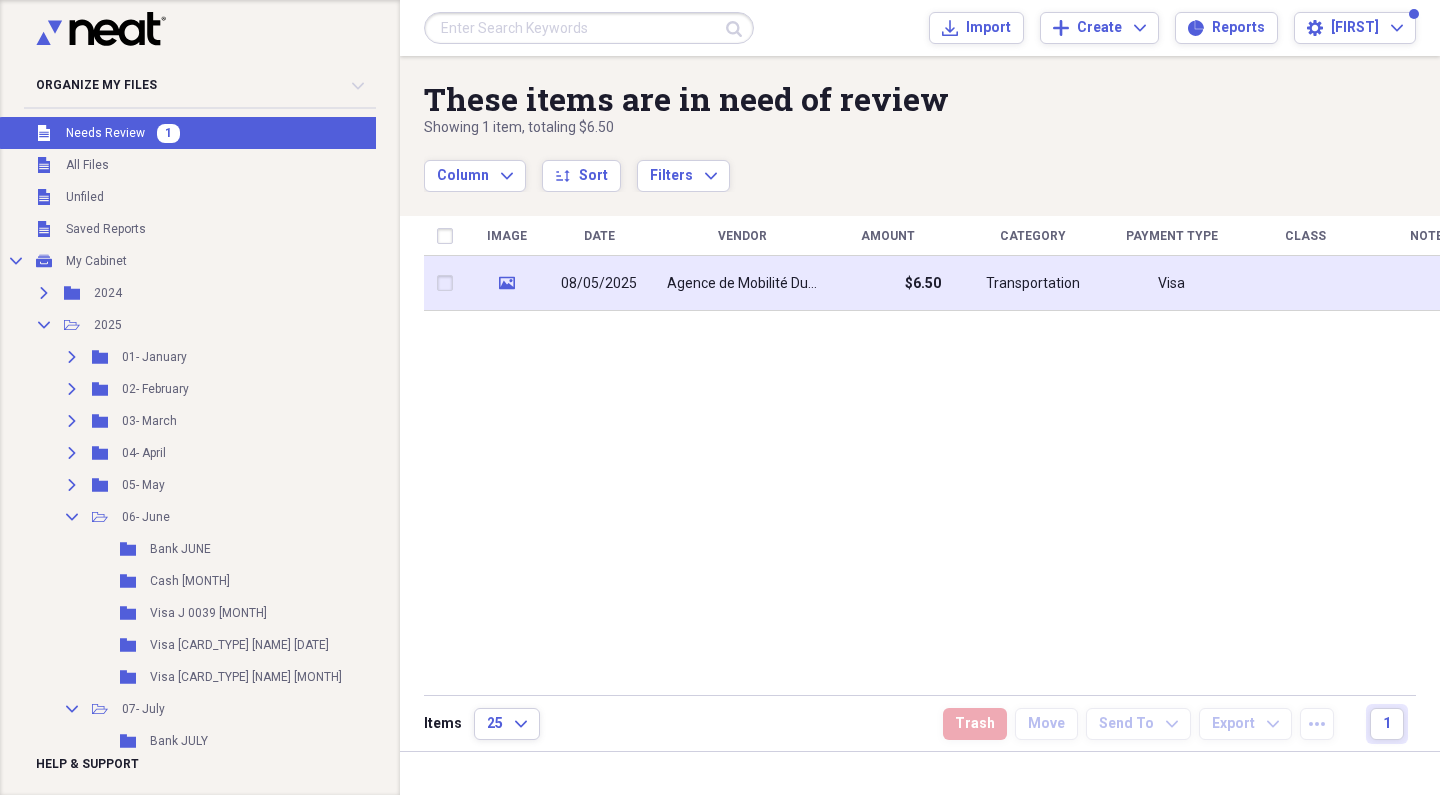 click on "Agence de Mobilité Durable" at bounding box center [742, 283] 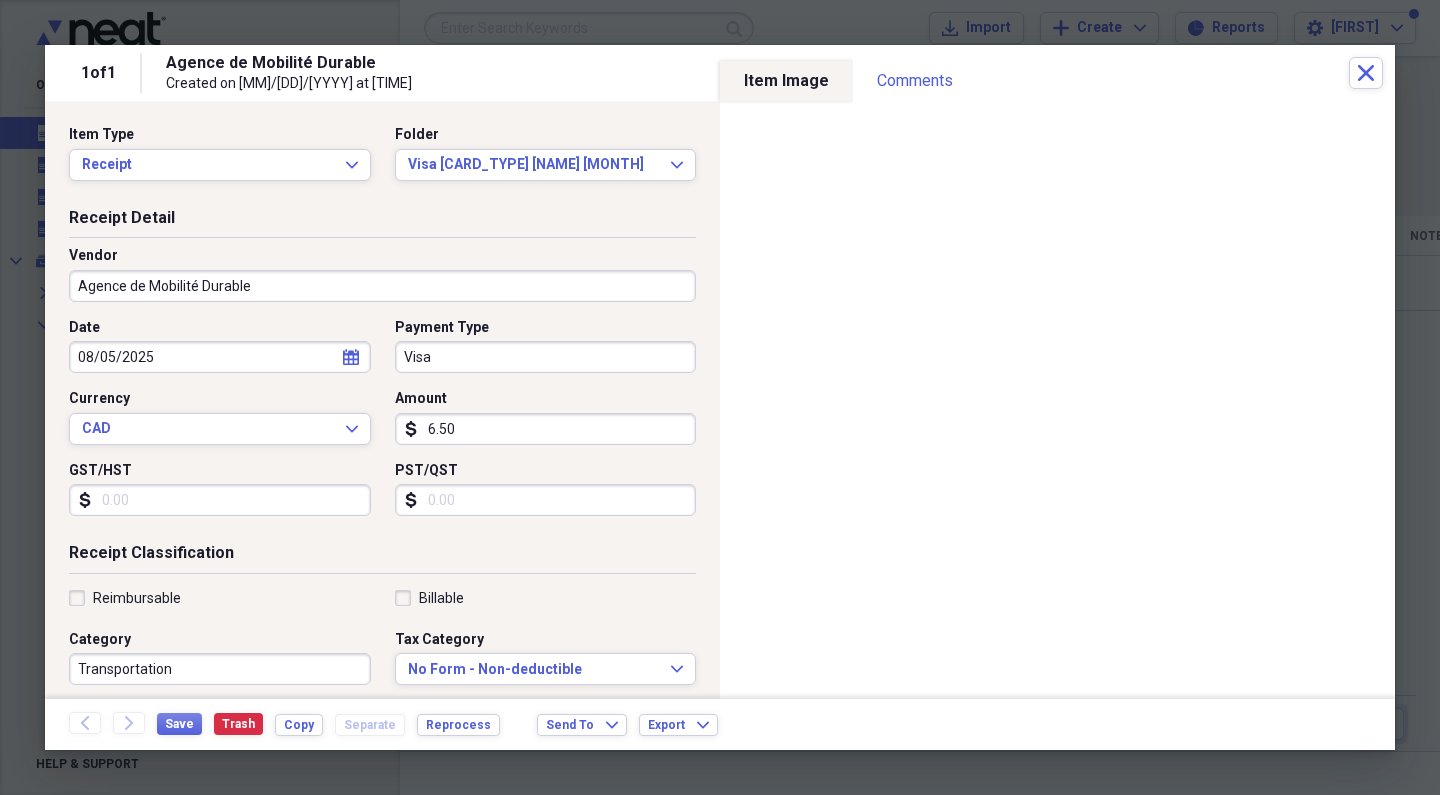 click on "Visa" at bounding box center [546, 357] 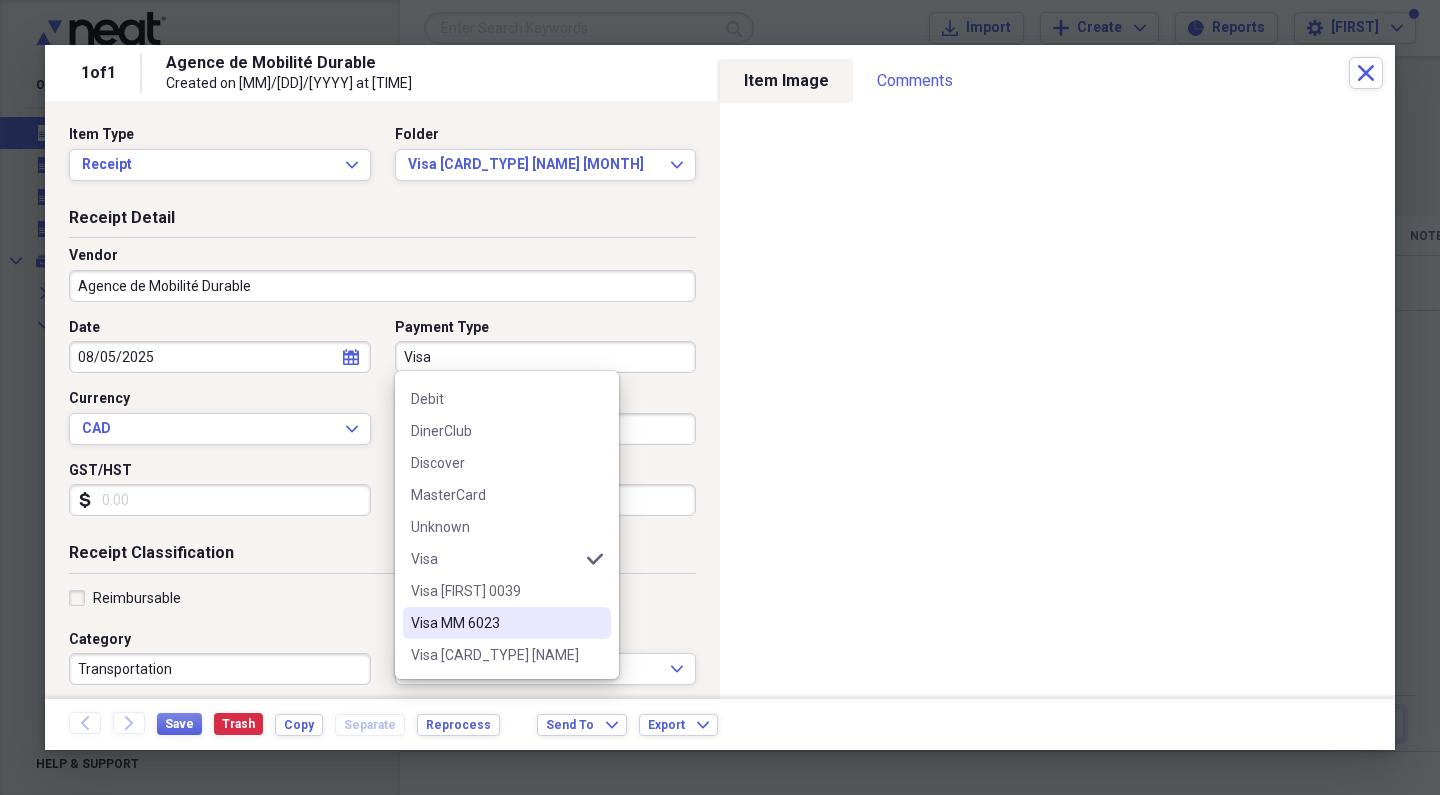 scroll, scrollTop: 124, scrollLeft: 0, axis: vertical 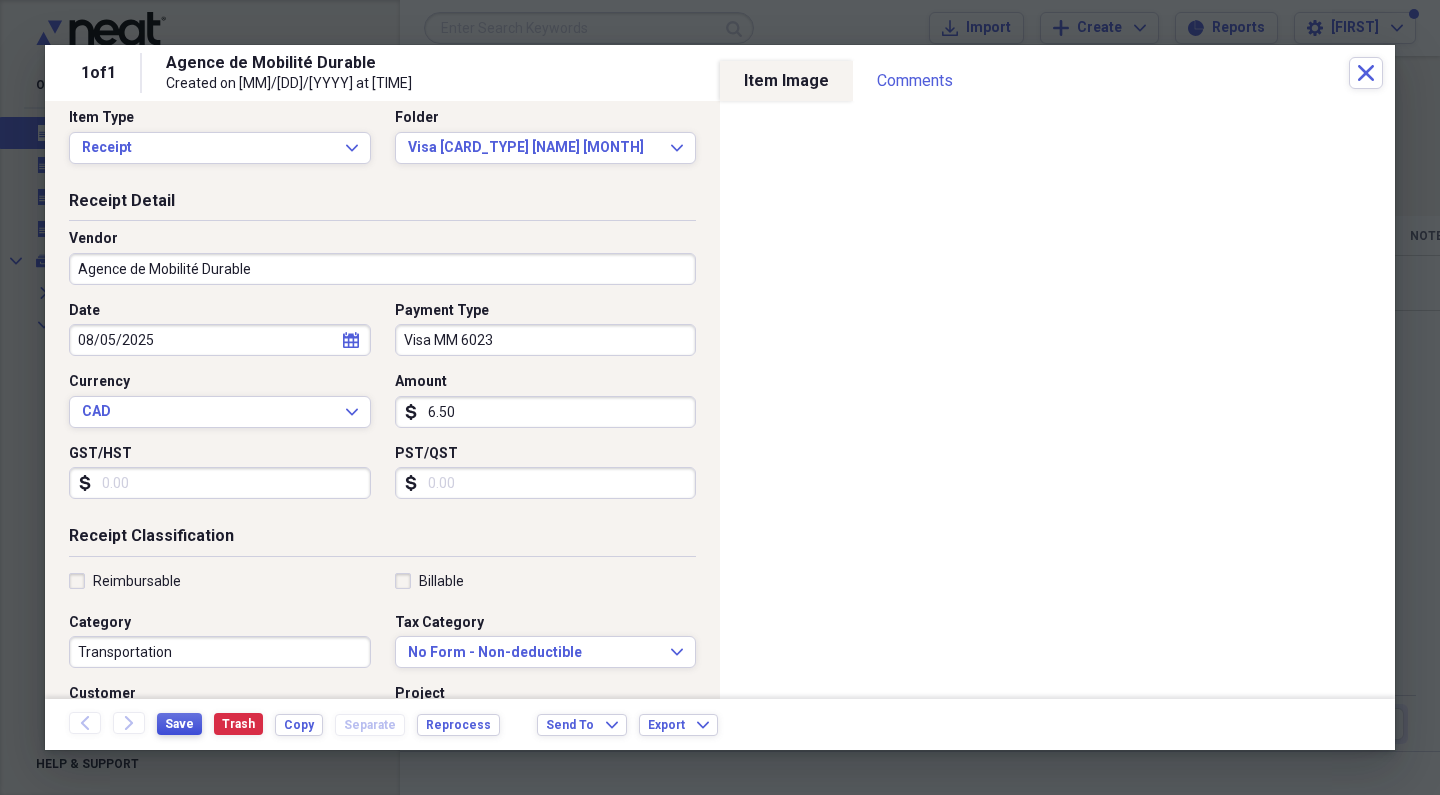 click on "Save" at bounding box center [179, 724] 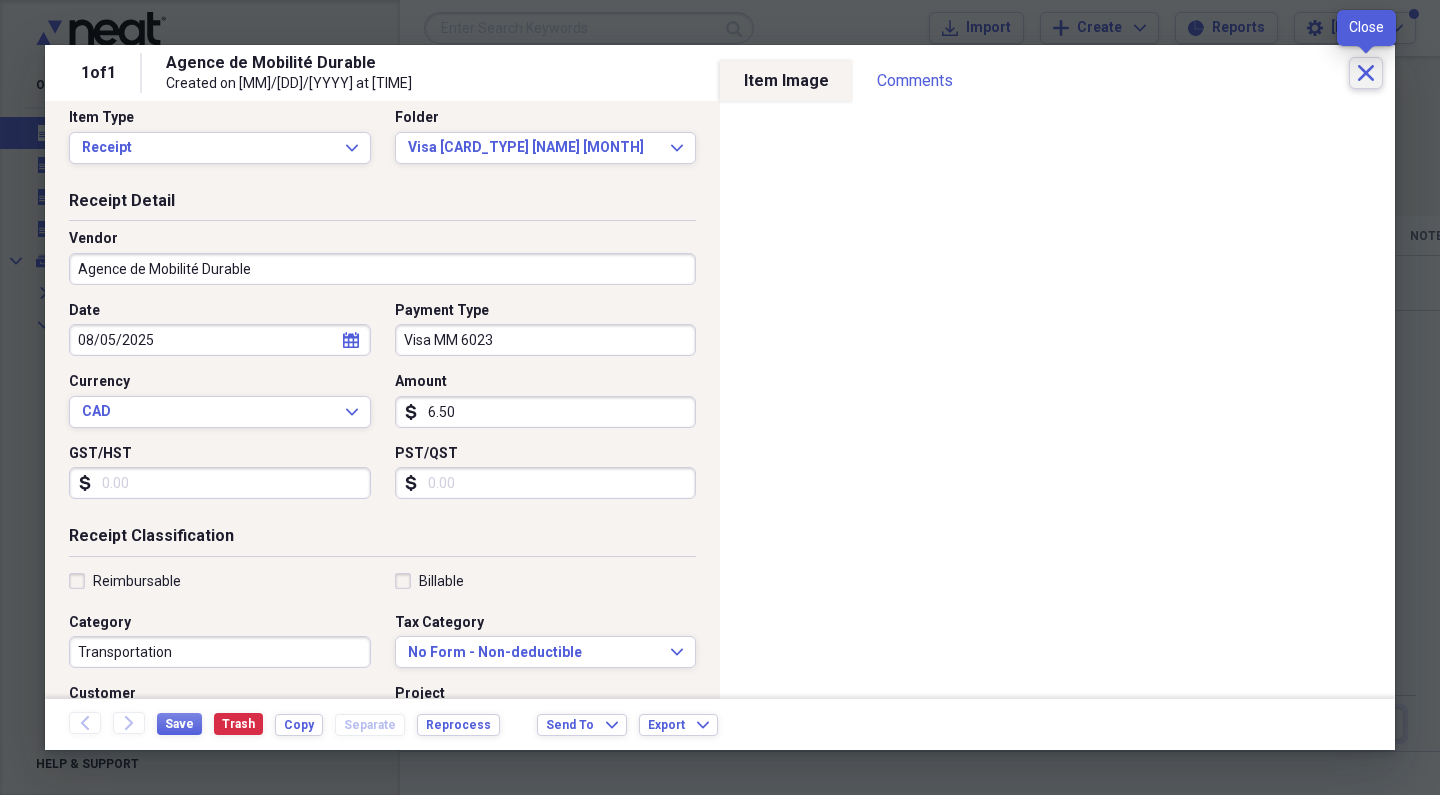 click 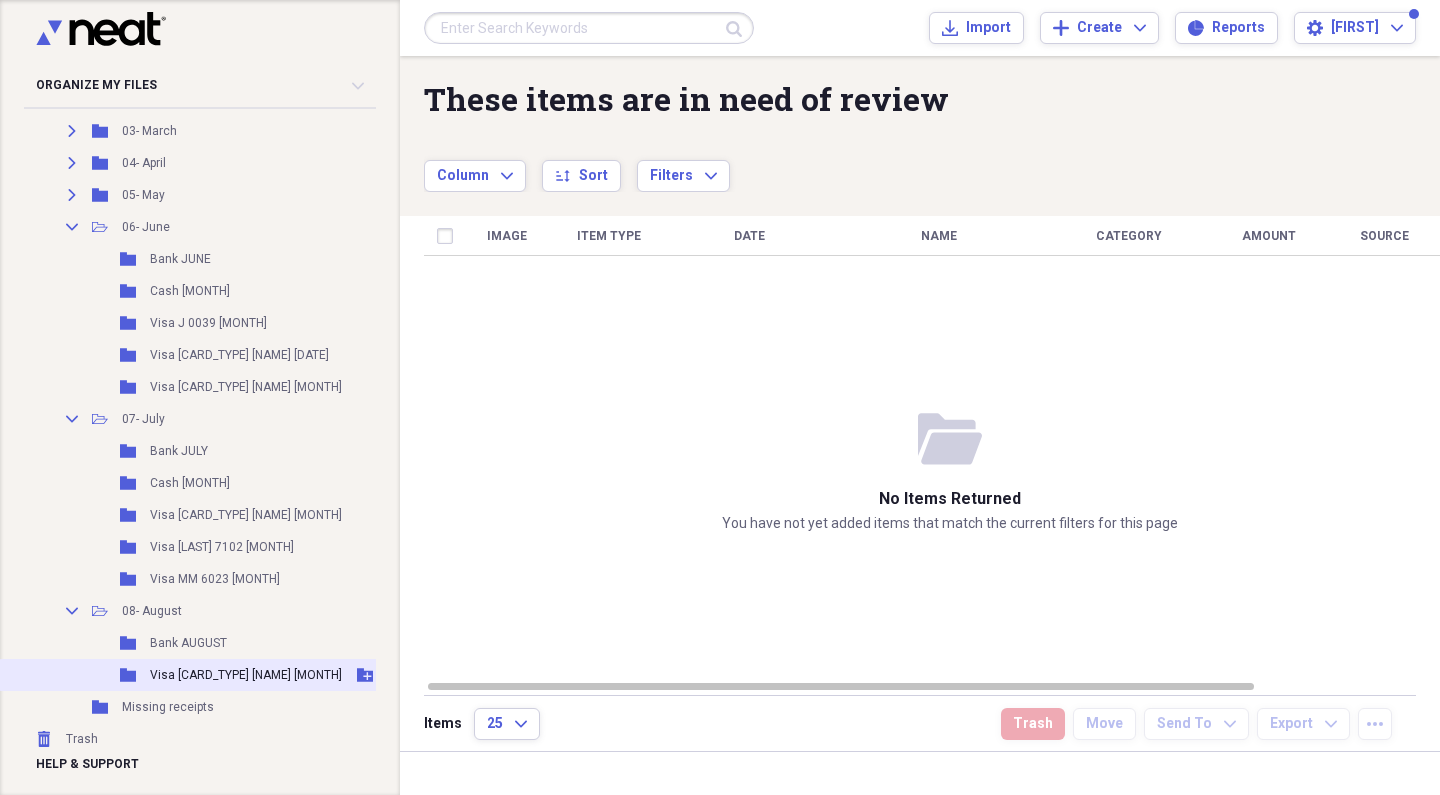 scroll, scrollTop: 289, scrollLeft: 0, axis: vertical 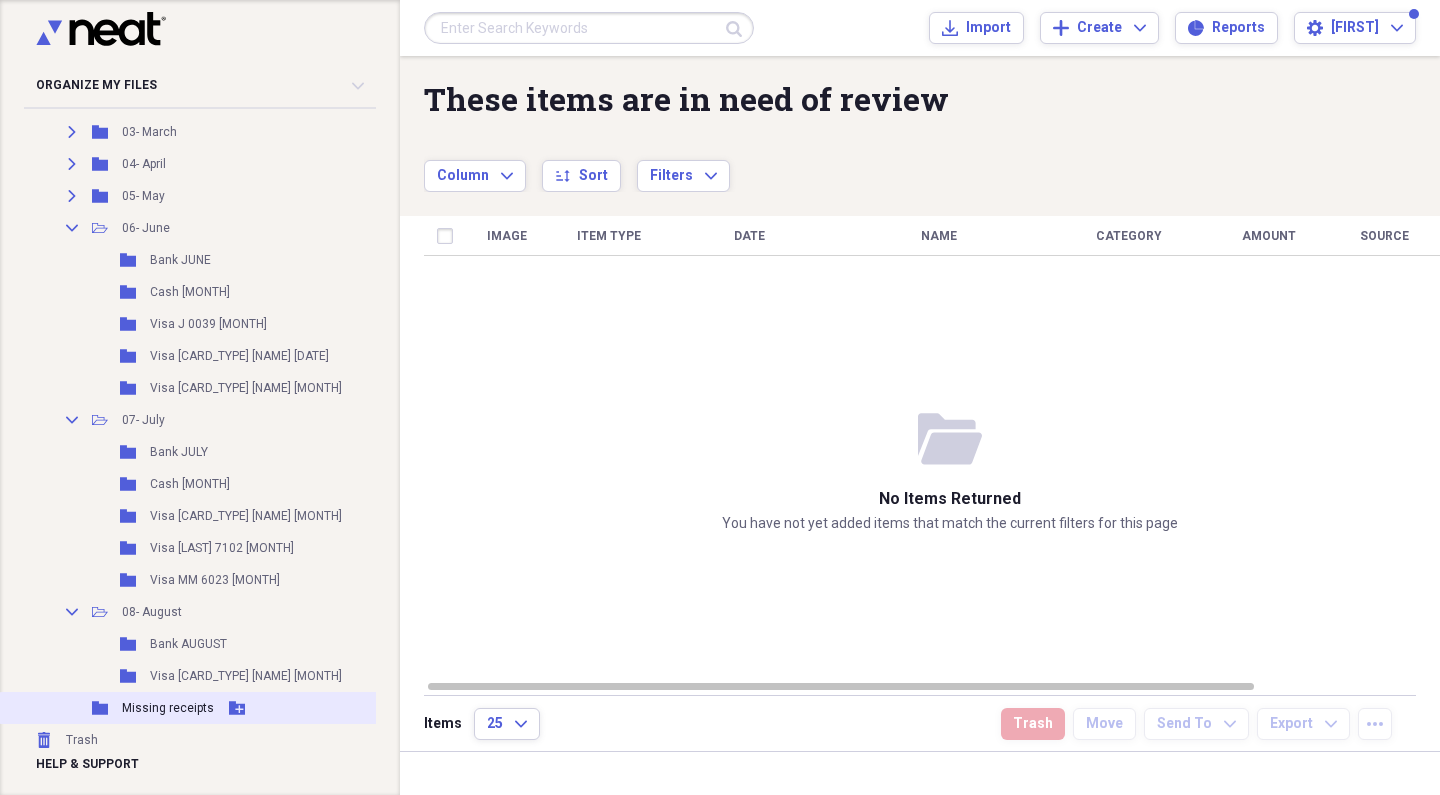 click on "Missing receipts" at bounding box center (168, 708) 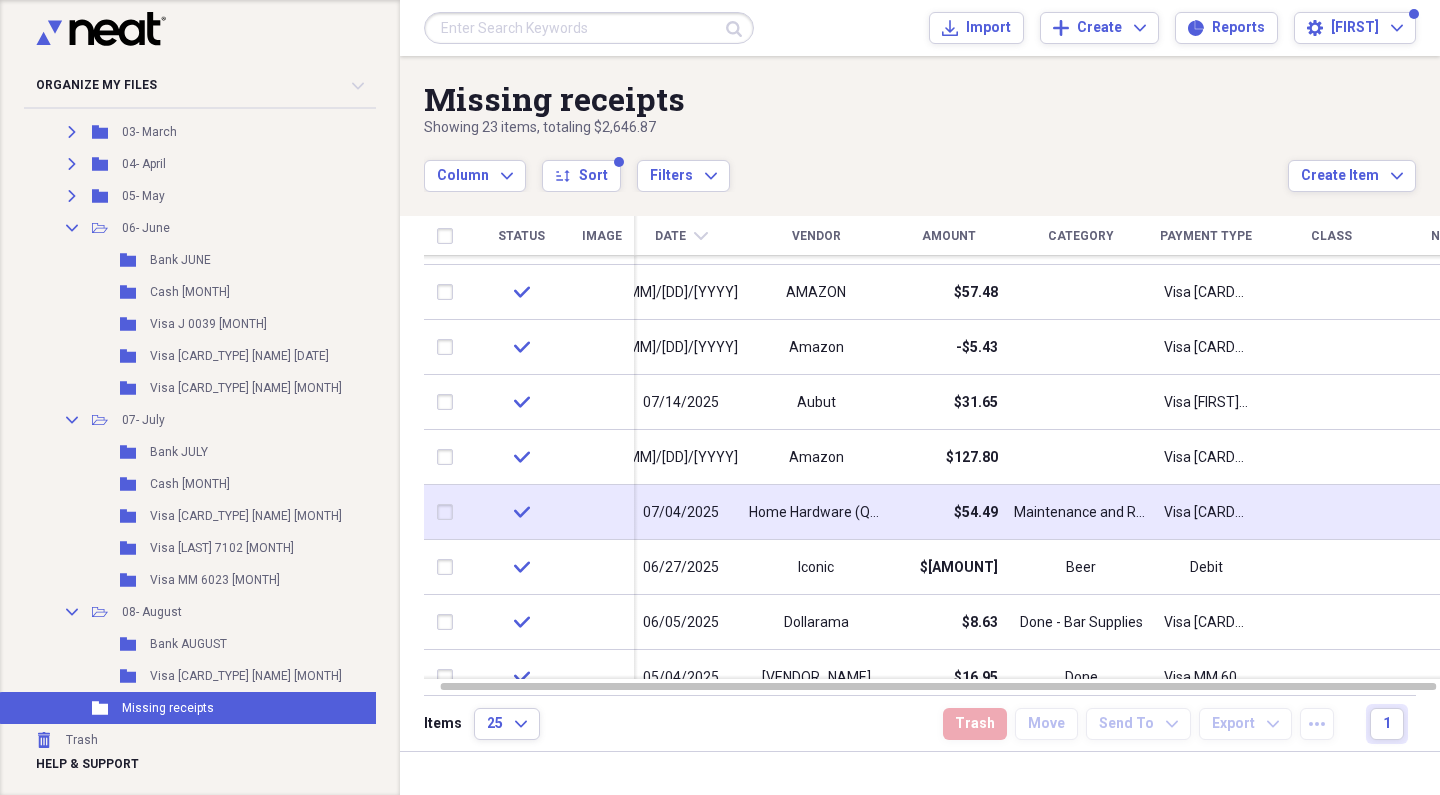 click on "Home Hardware (Quincaillerie Parc et Bernard)" at bounding box center [816, 513] 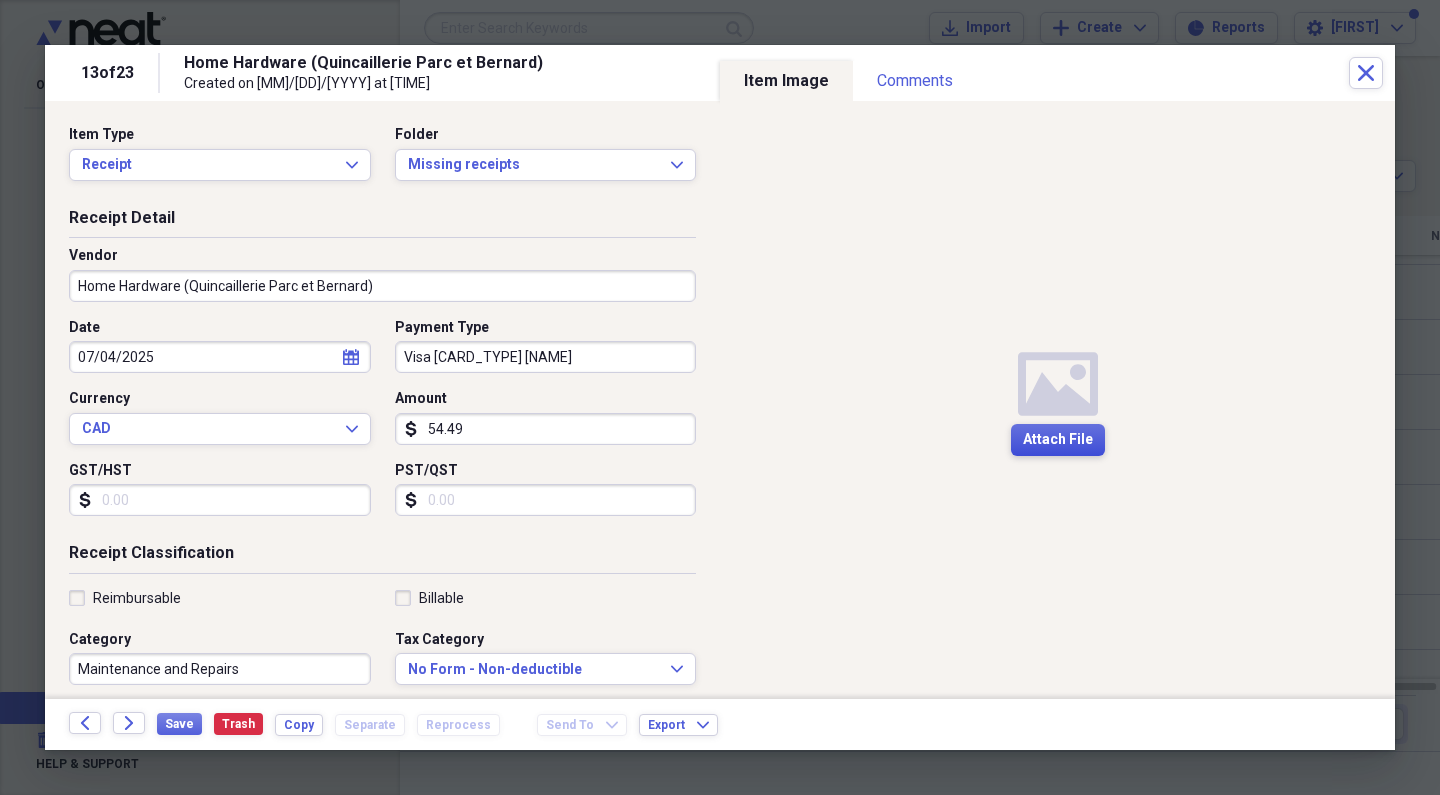 click on "Attach File" at bounding box center [1058, 440] 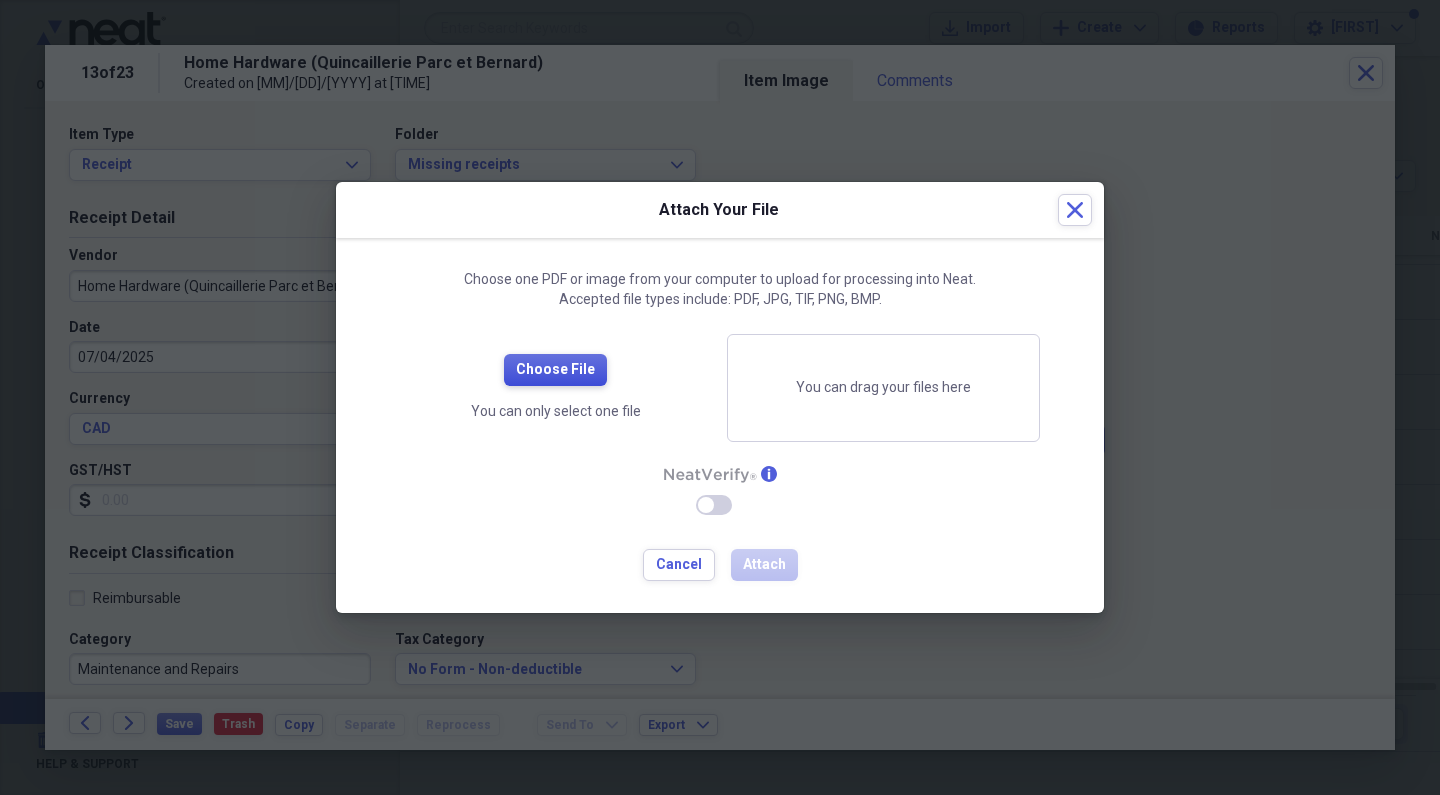 click on "Choose File" at bounding box center [555, 370] 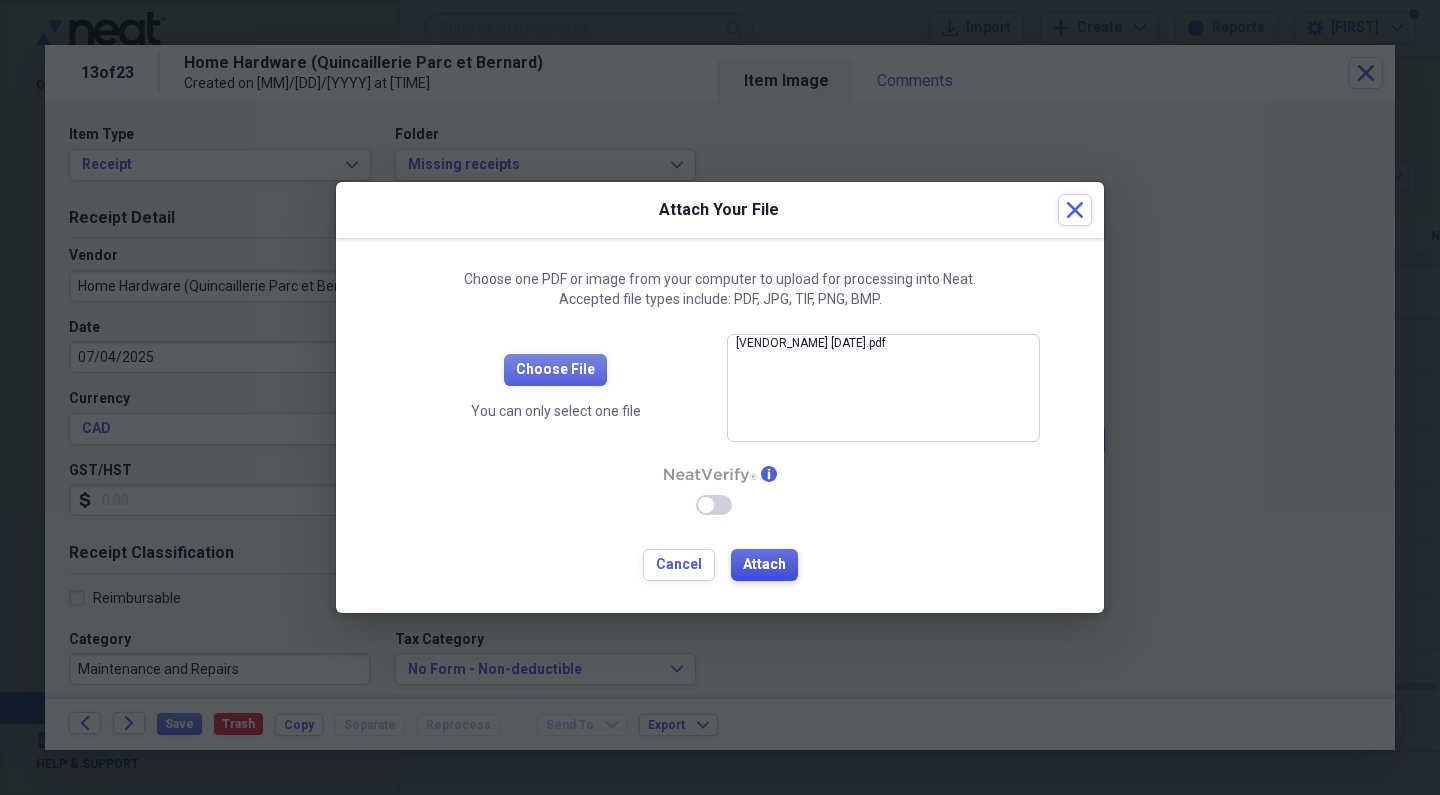 click on "Attach" at bounding box center (764, 565) 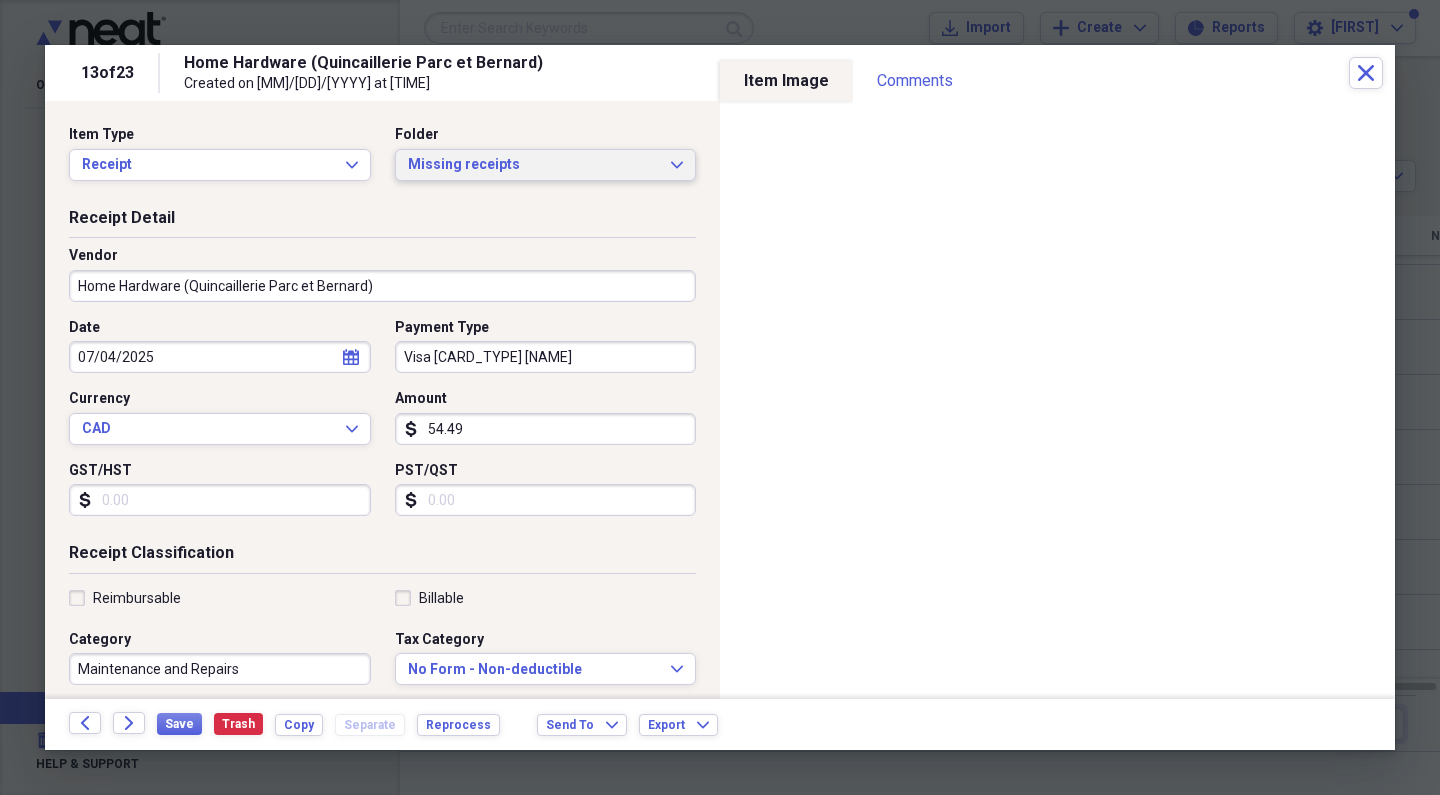 click on "Missing receipts" at bounding box center (534, 165) 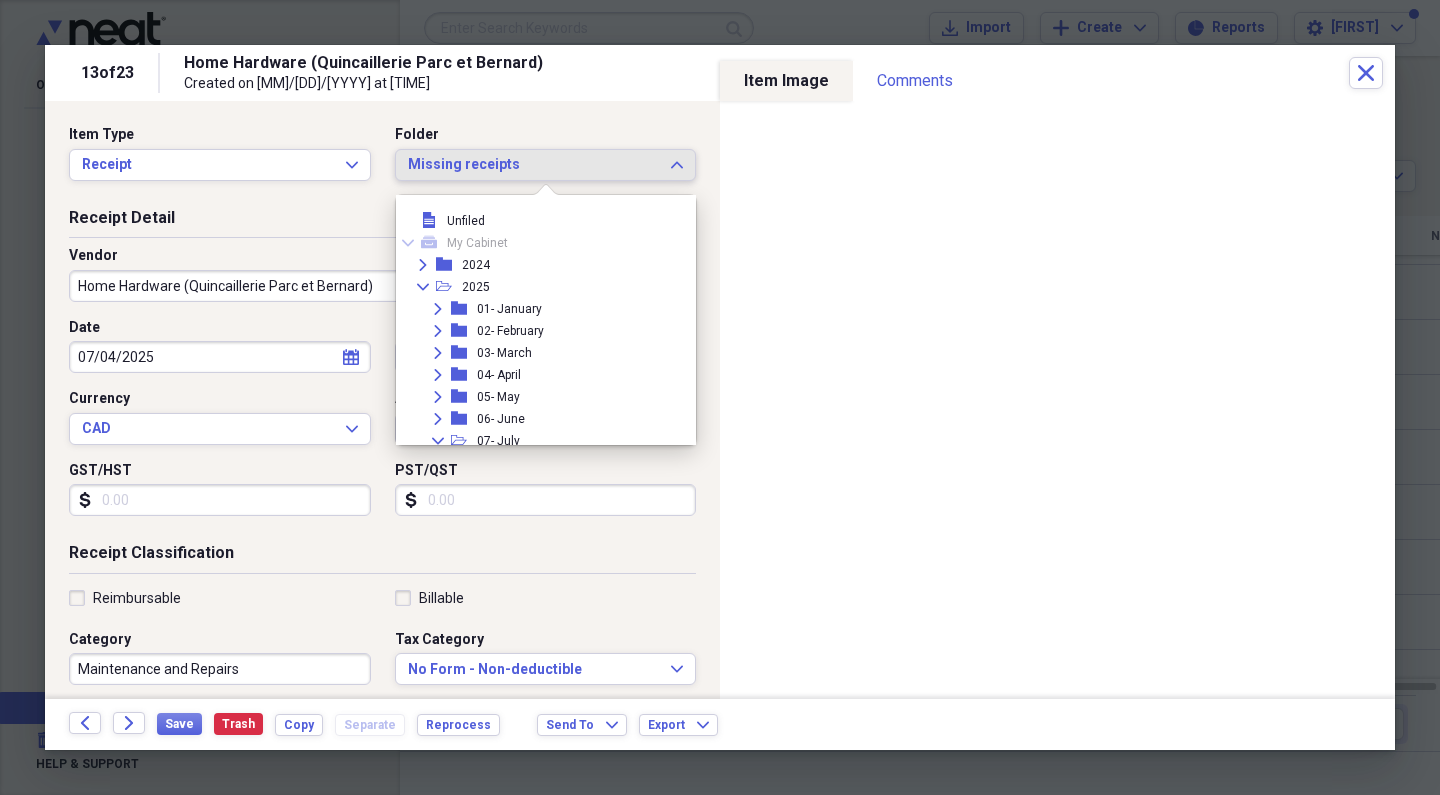 scroll, scrollTop: 227, scrollLeft: 0, axis: vertical 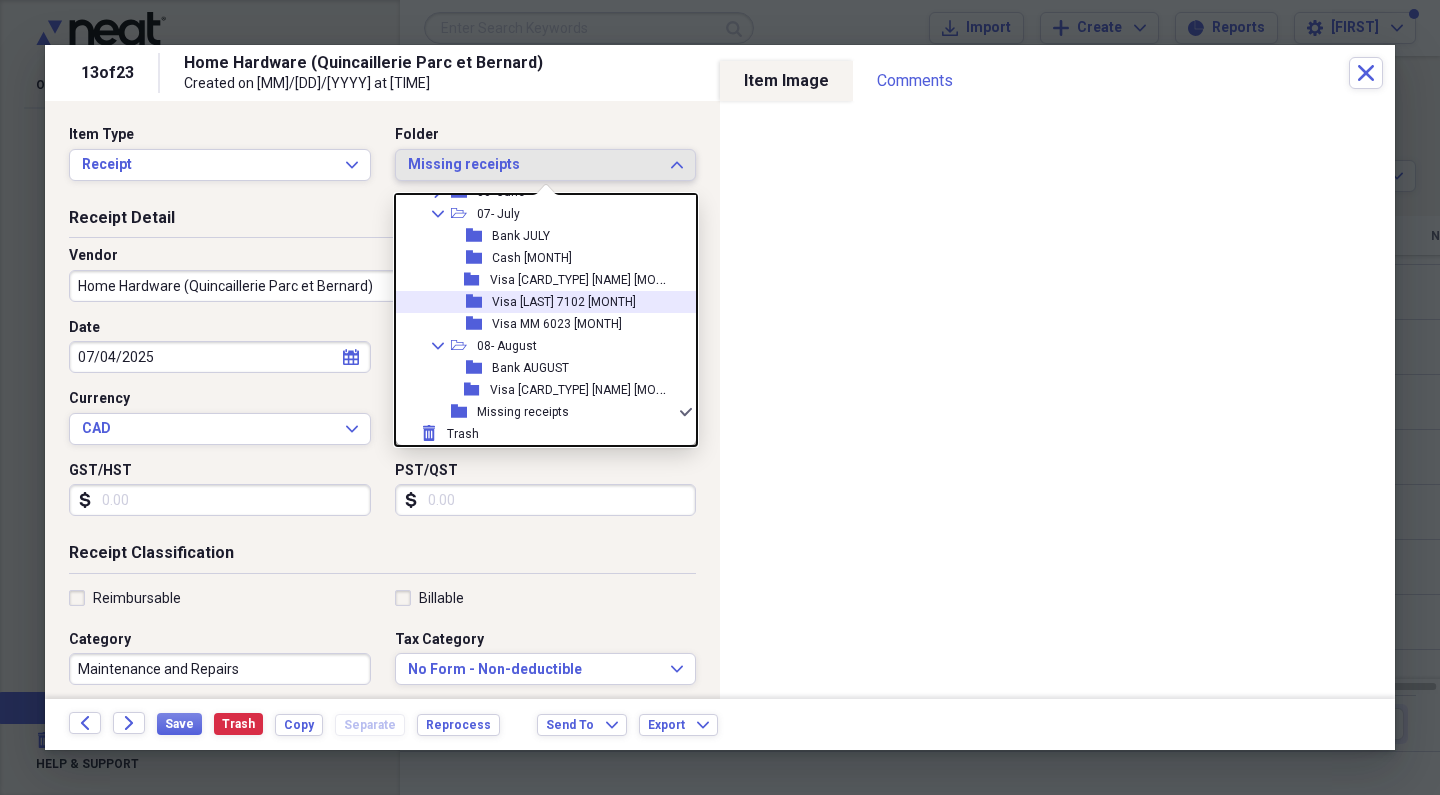 click on "Visa [LAST] 7102 [MONTH]" at bounding box center [564, 302] 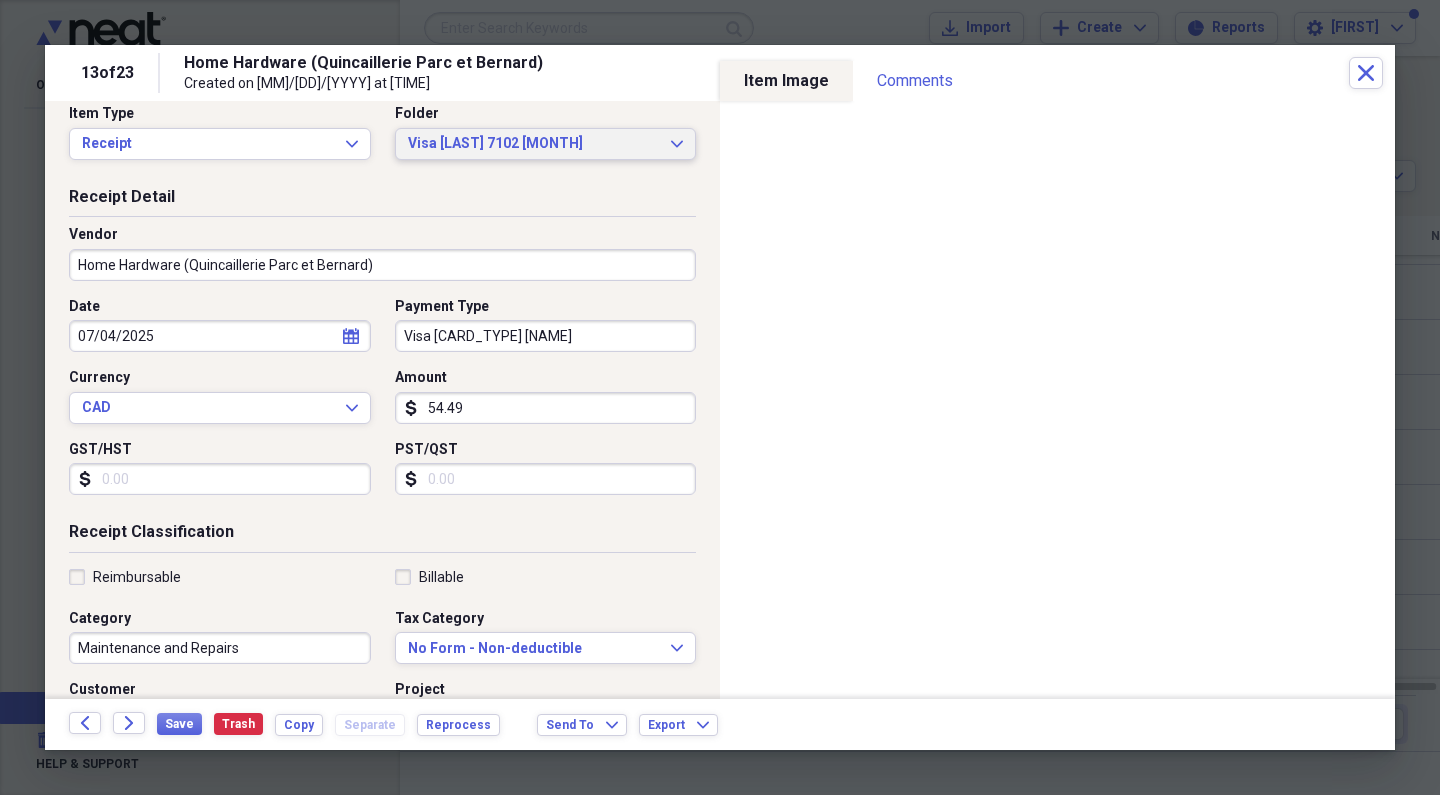 scroll, scrollTop: 29, scrollLeft: 0, axis: vertical 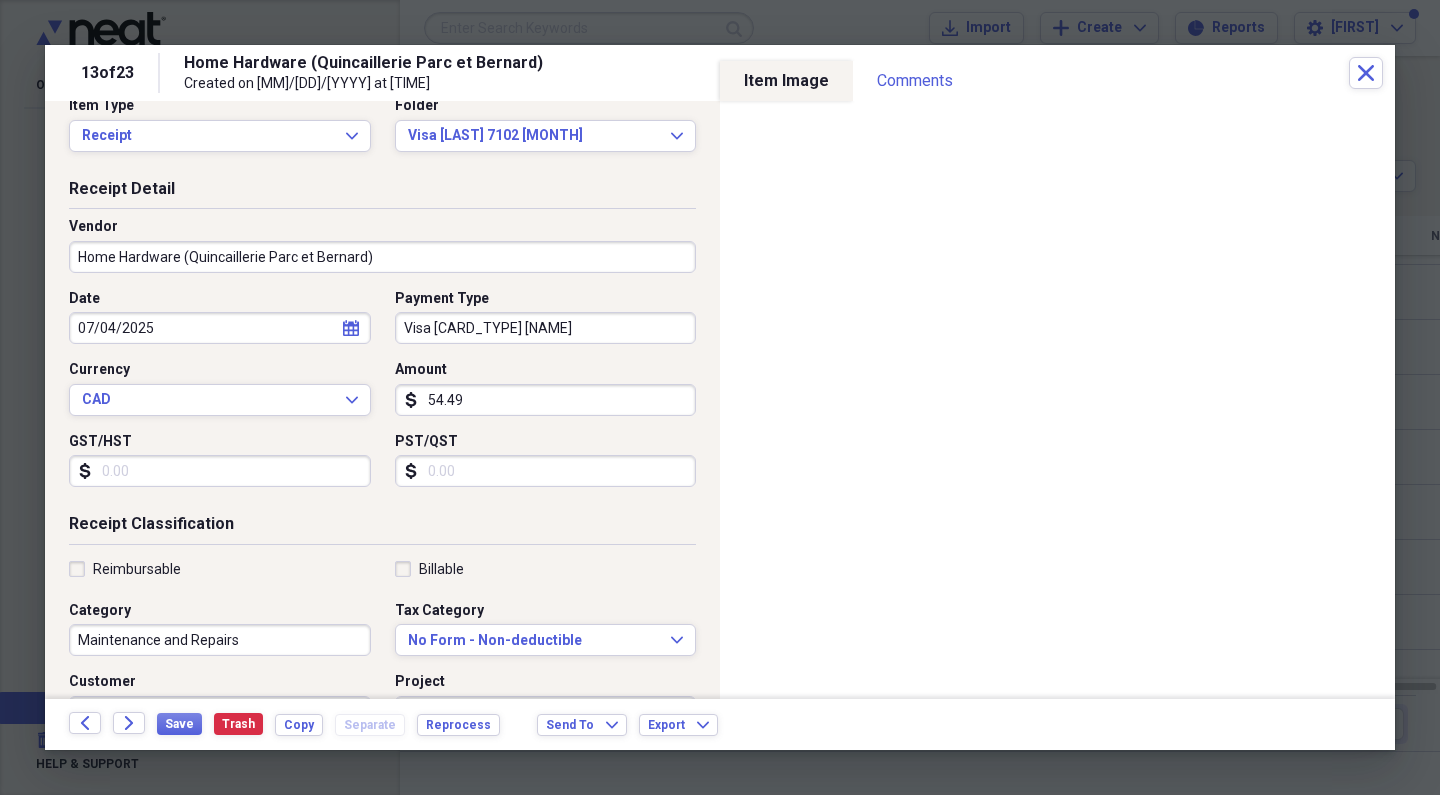 click on "GST/HST" at bounding box center (220, 471) 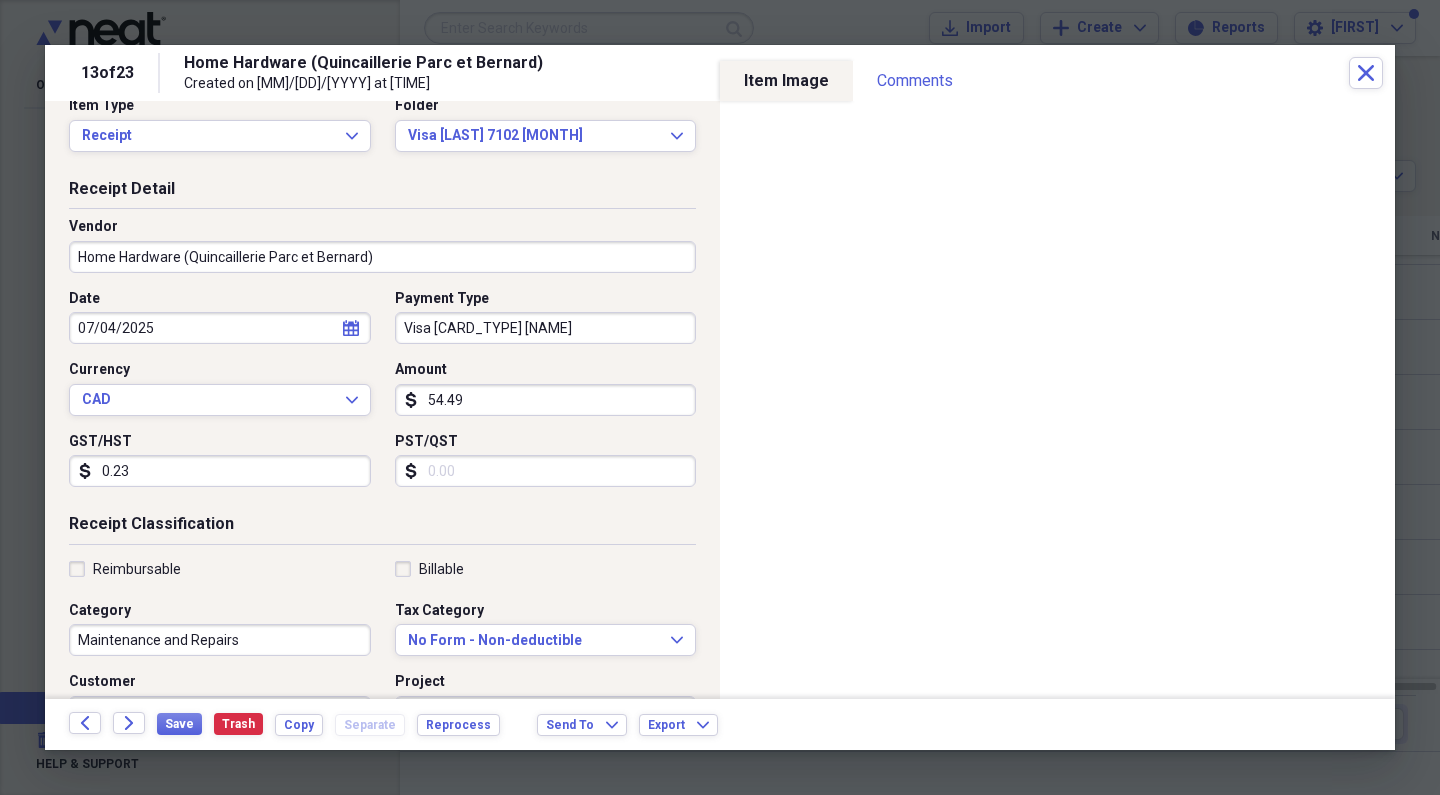 type on "2.37" 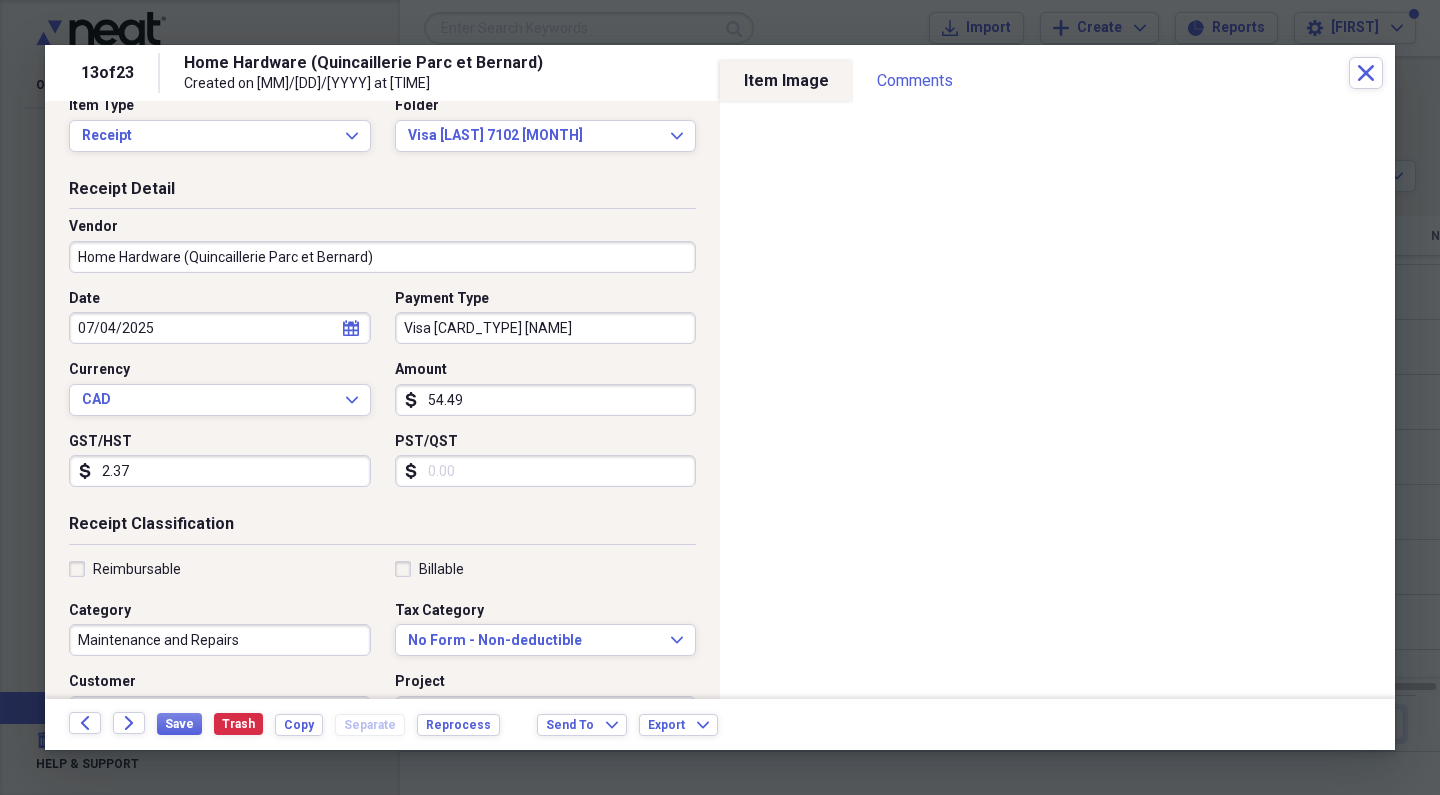 click on "PST/QST" at bounding box center [546, 471] 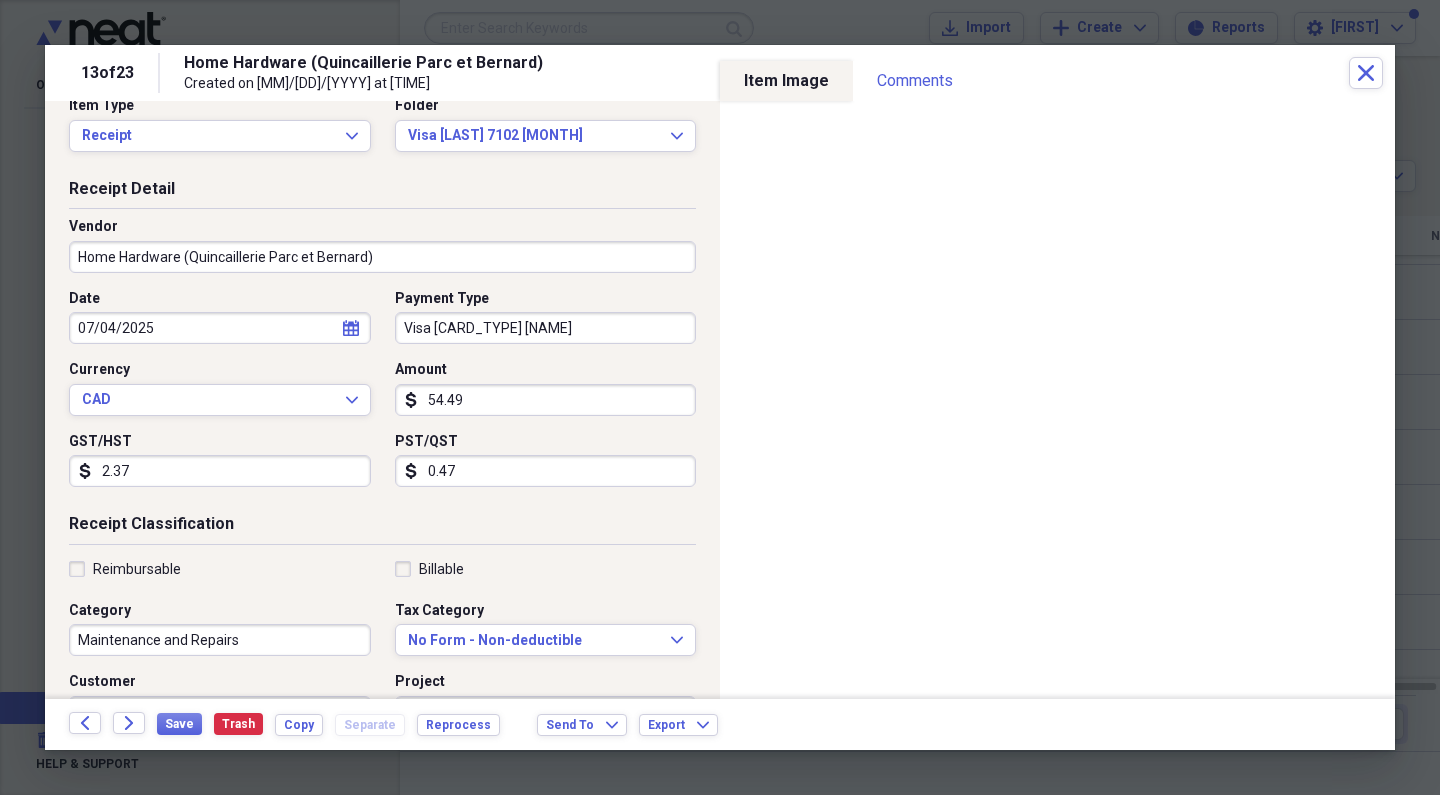 type on "4.73" 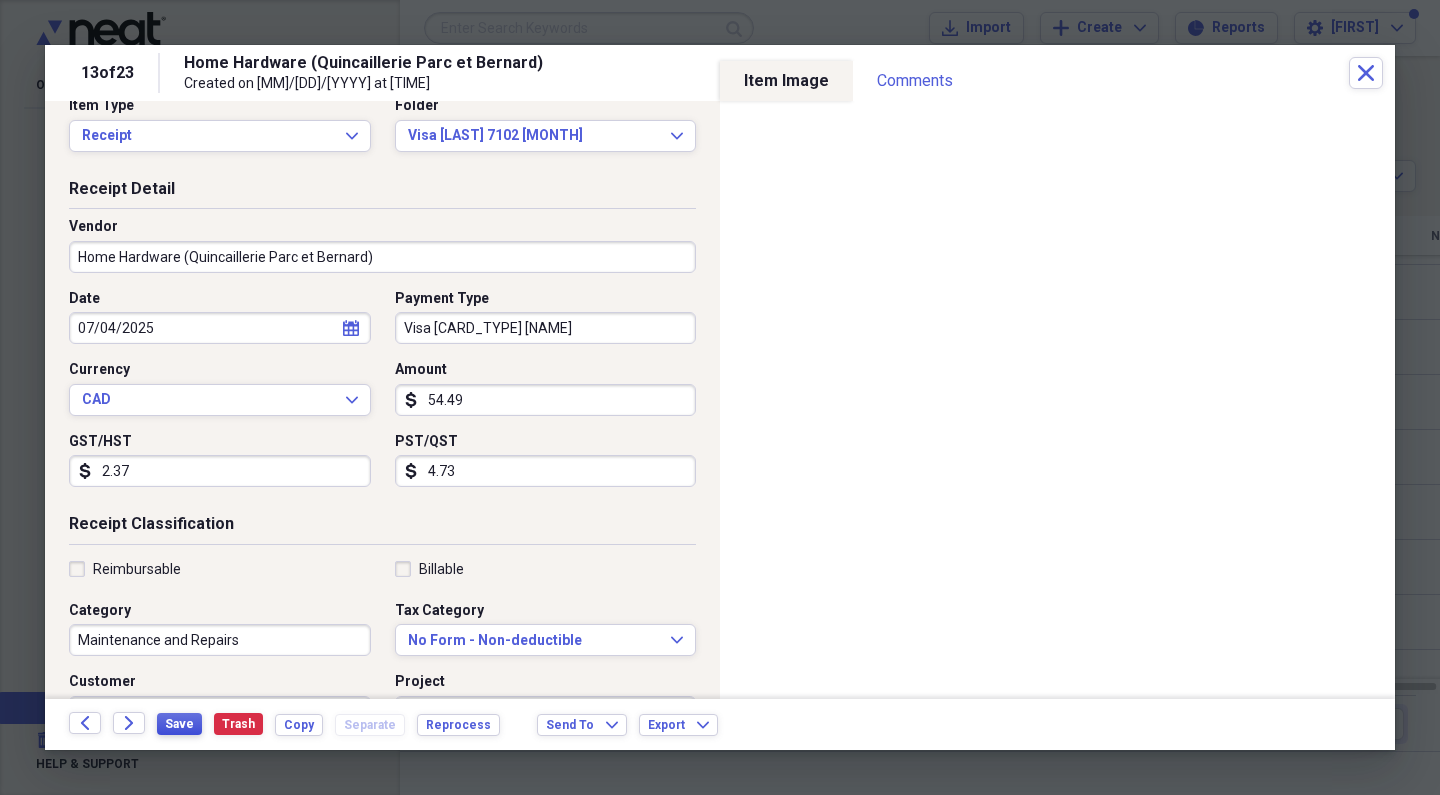 click on "Save" at bounding box center (179, 724) 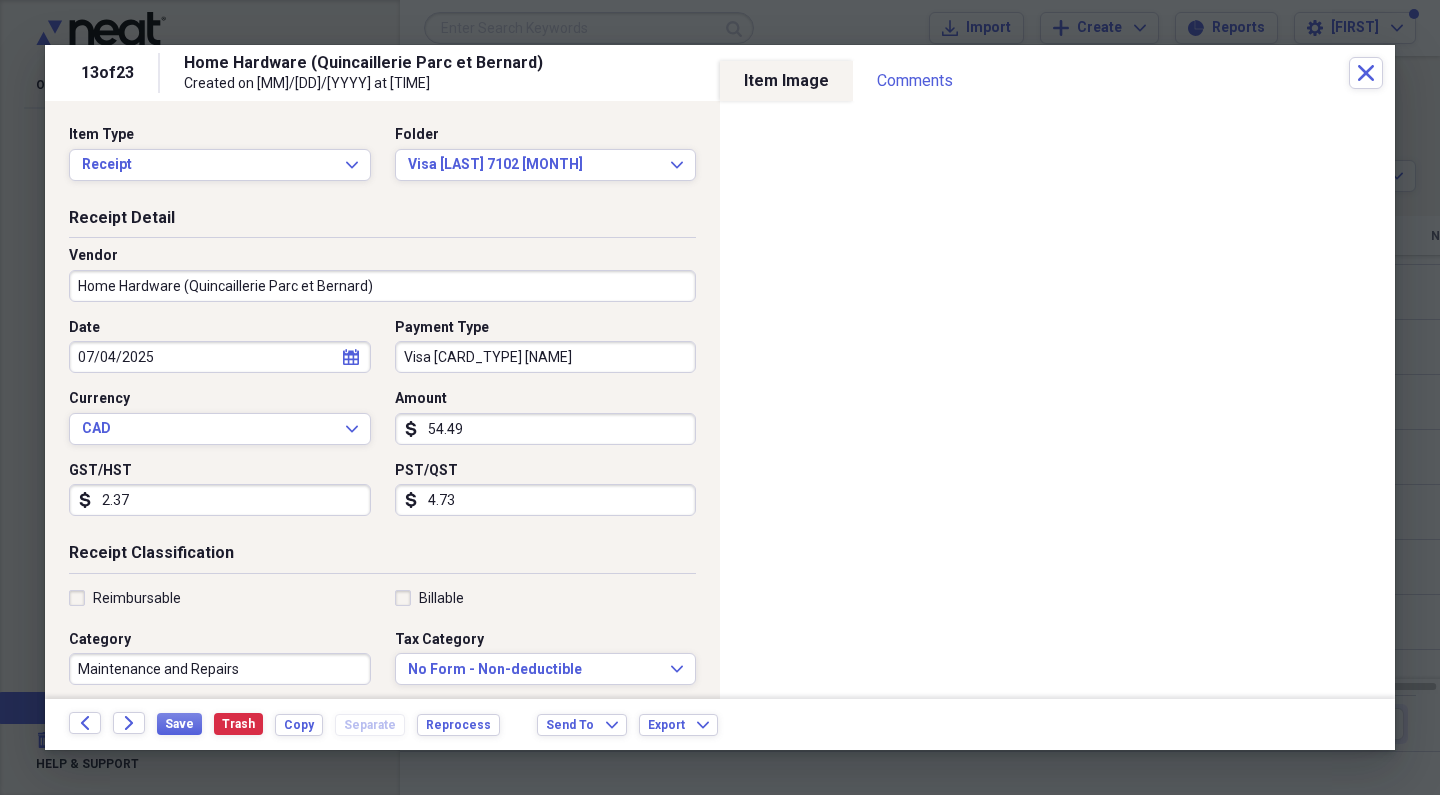 scroll, scrollTop: 0, scrollLeft: 0, axis: both 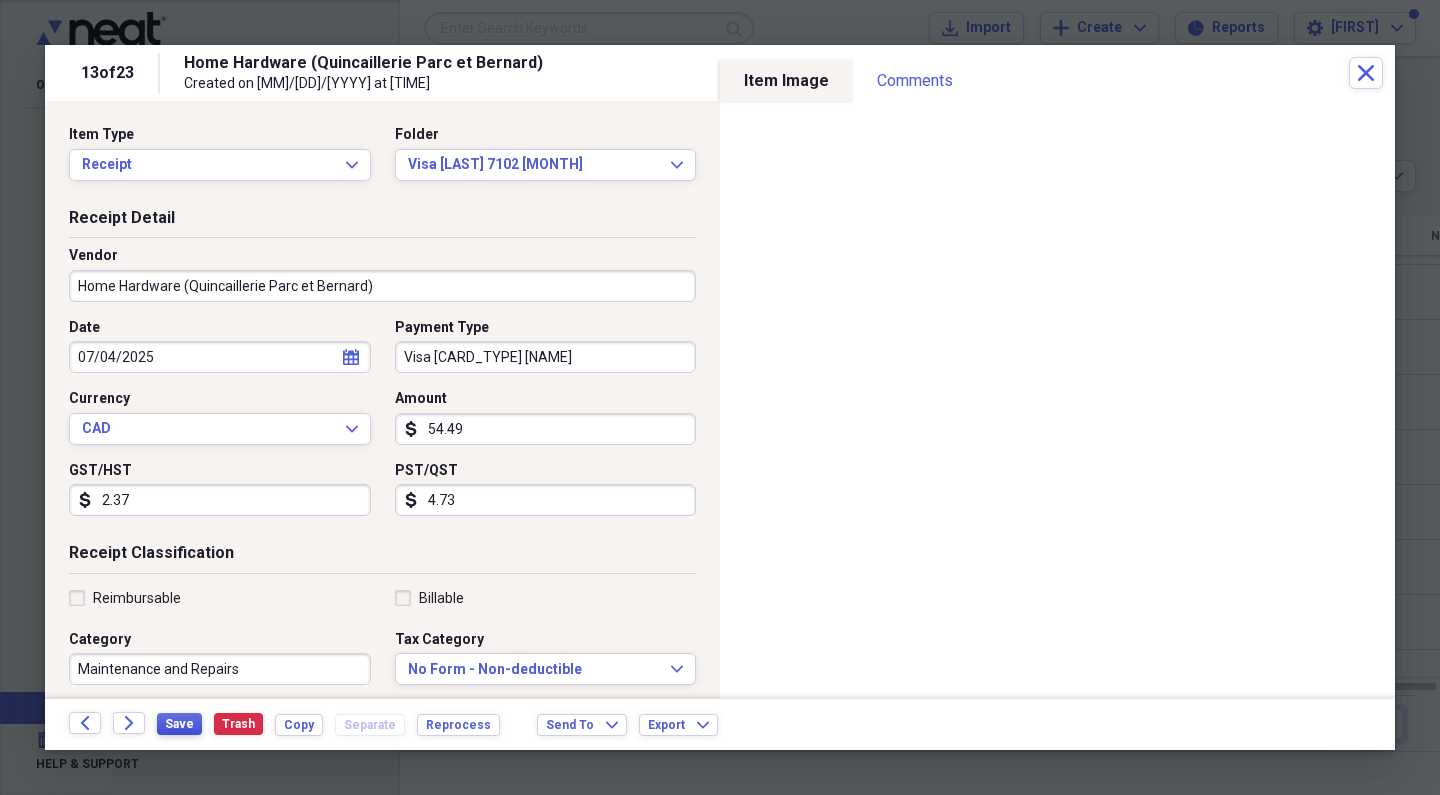 click on "Save" at bounding box center (179, 724) 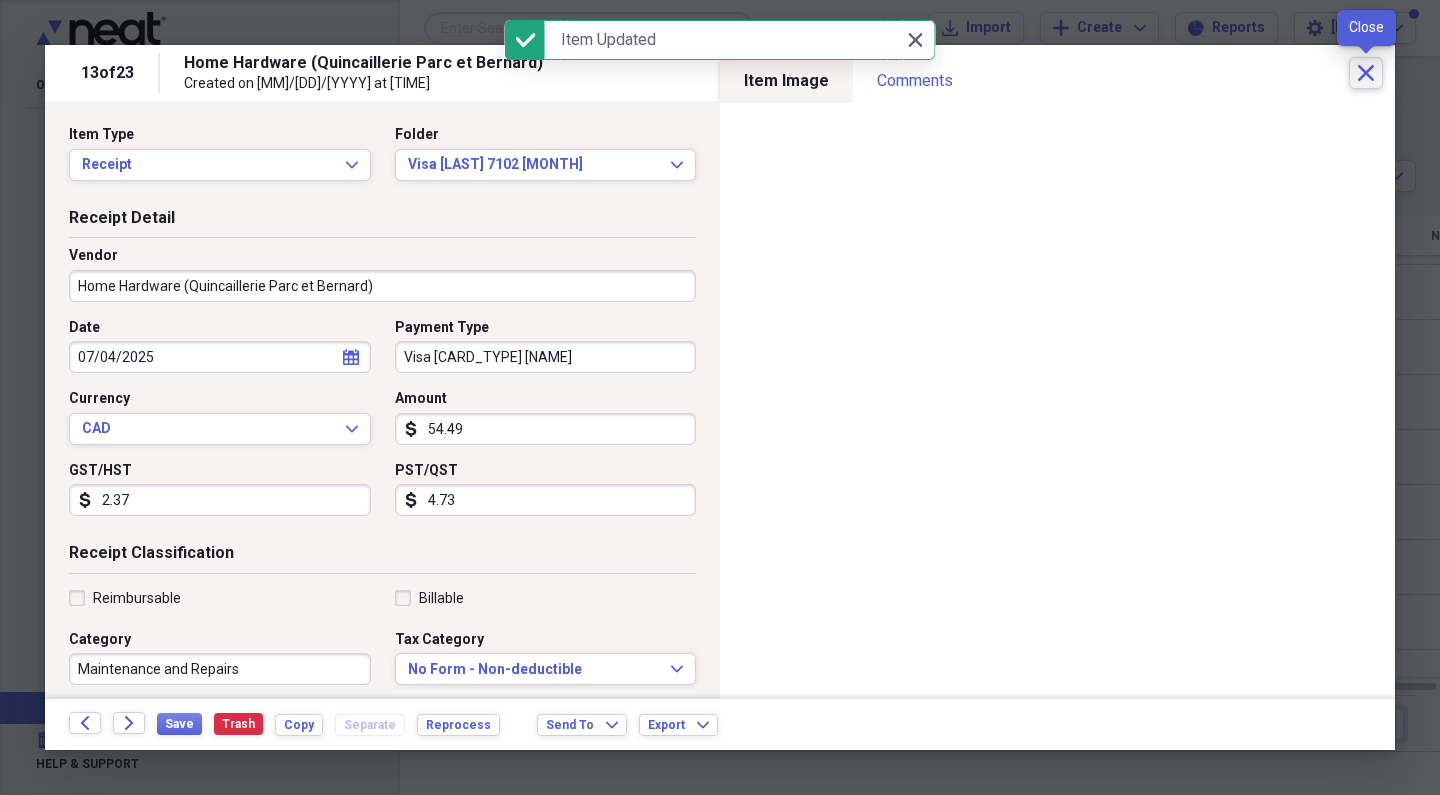 click 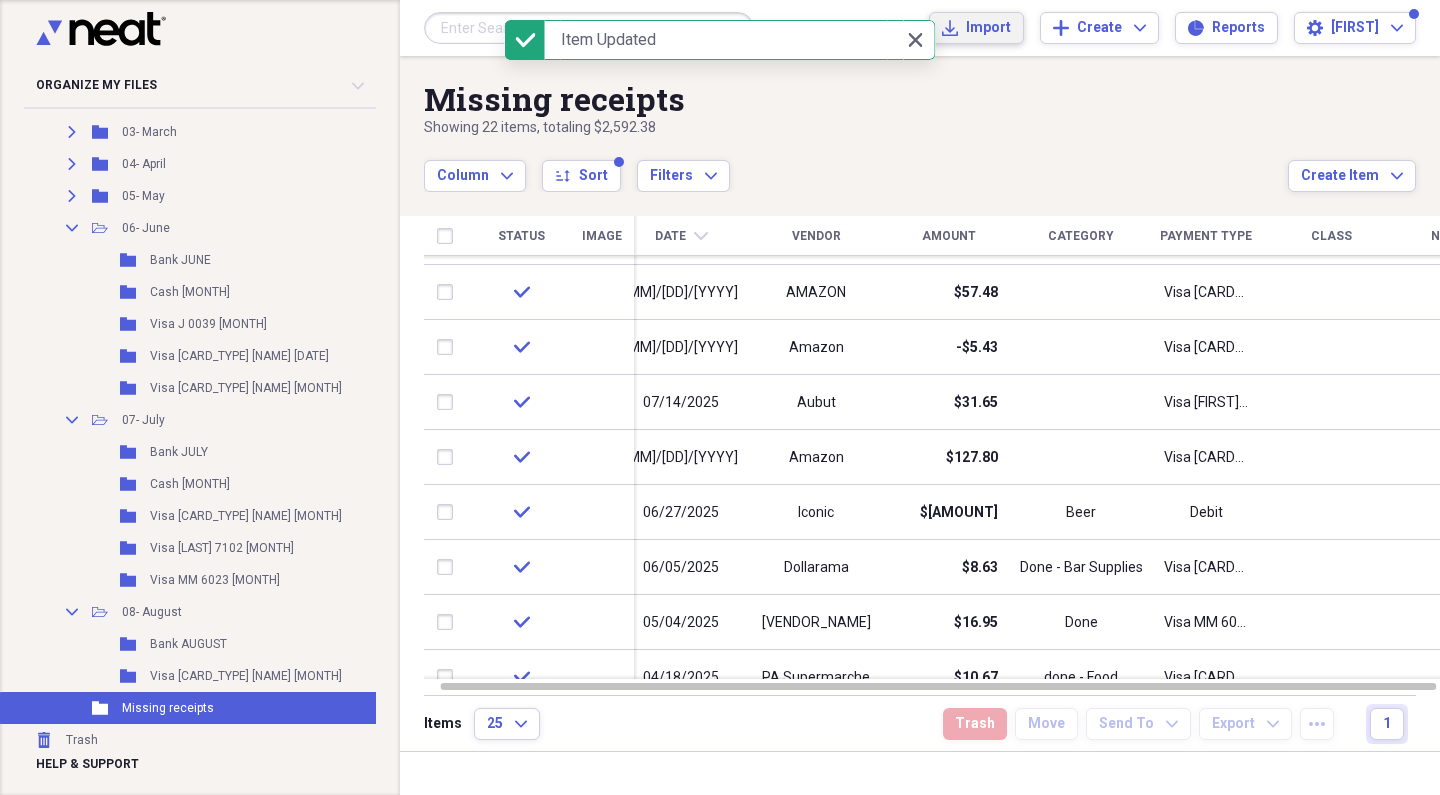 click on "Import" at bounding box center [988, 28] 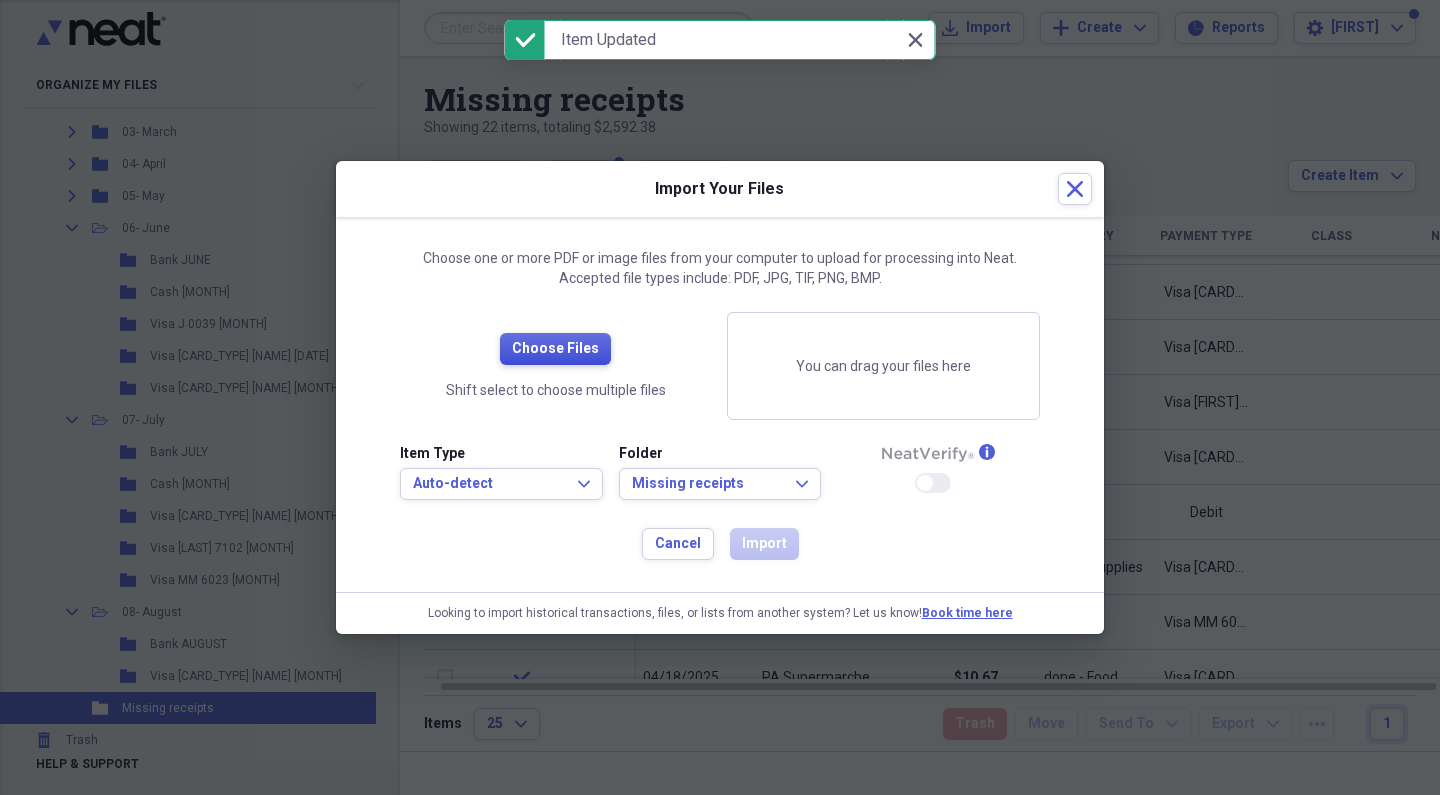 click on "Choose Files" at bounding box center [555, 349] 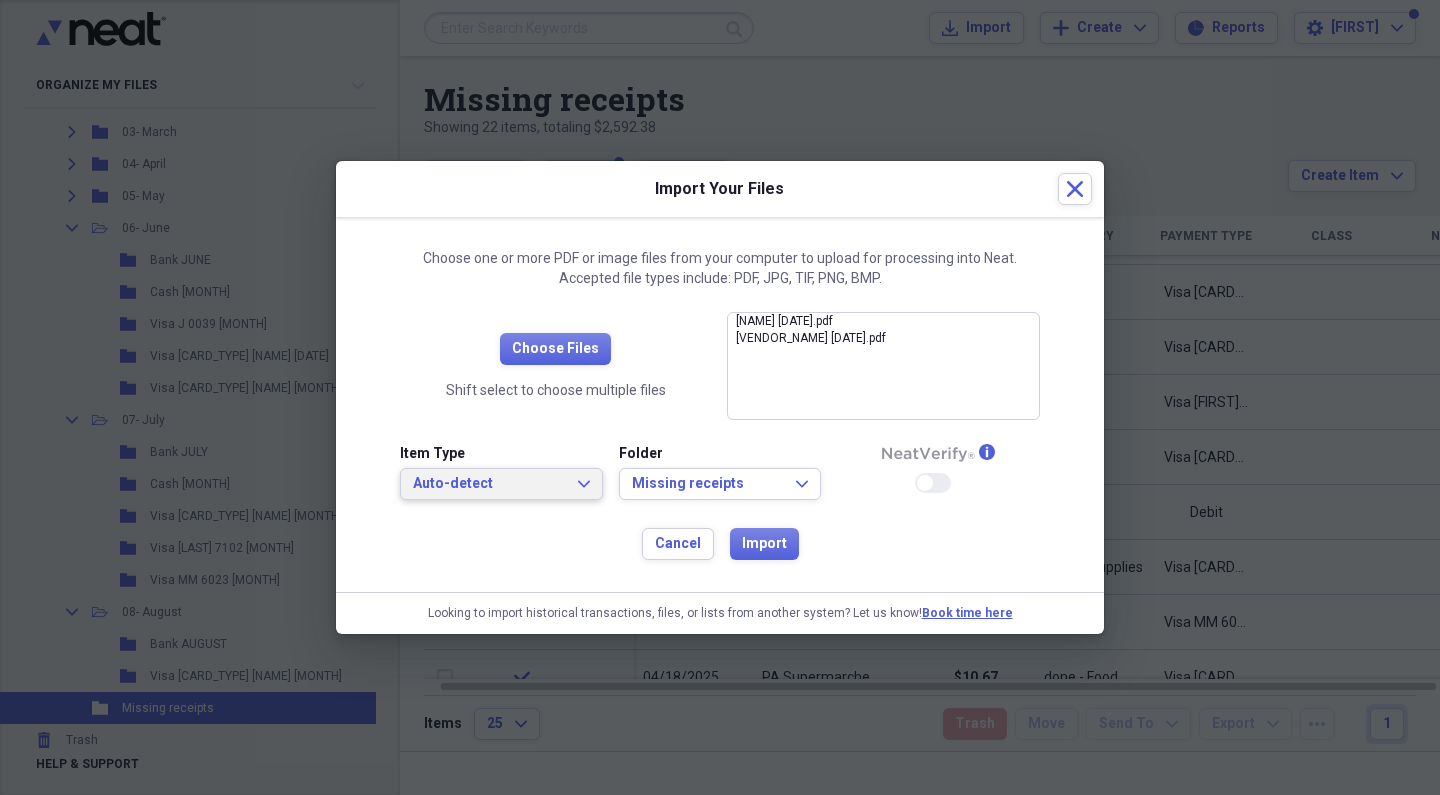 click on "Auto-detect" at bounding box center [489, 484] 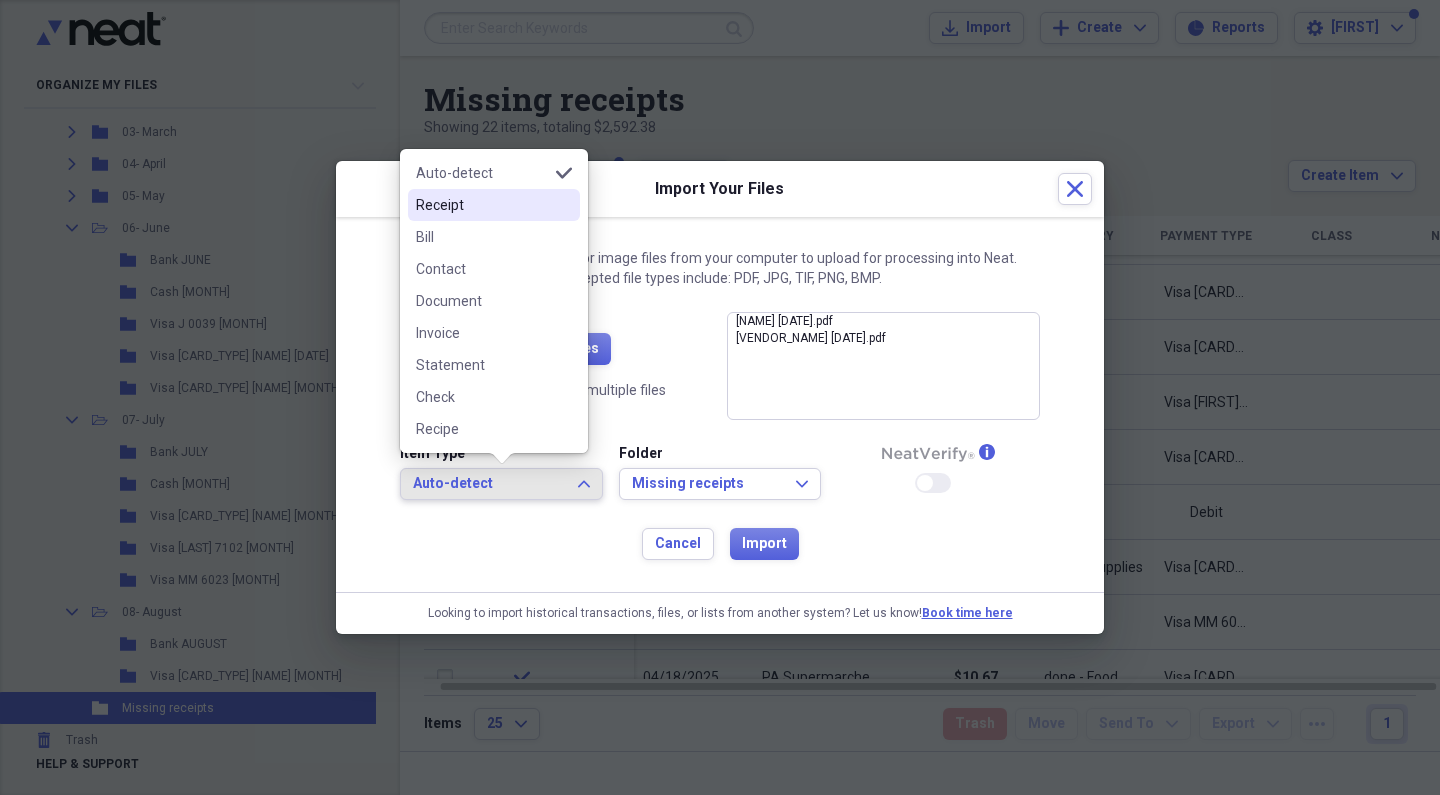 click on "Receipt" at bounding box center (482, 205) 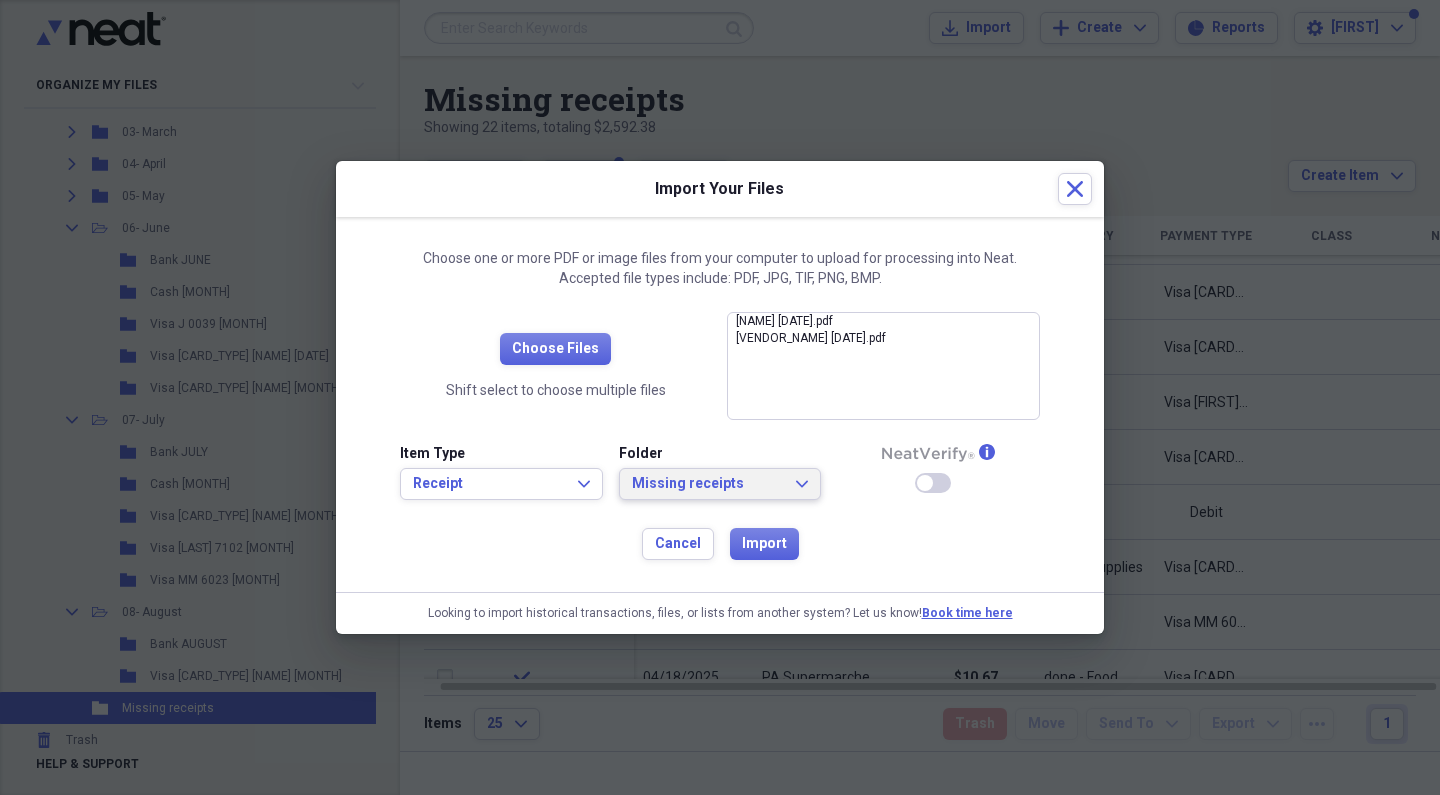 click on "Missing receipts" at bounding box center [708, 484] 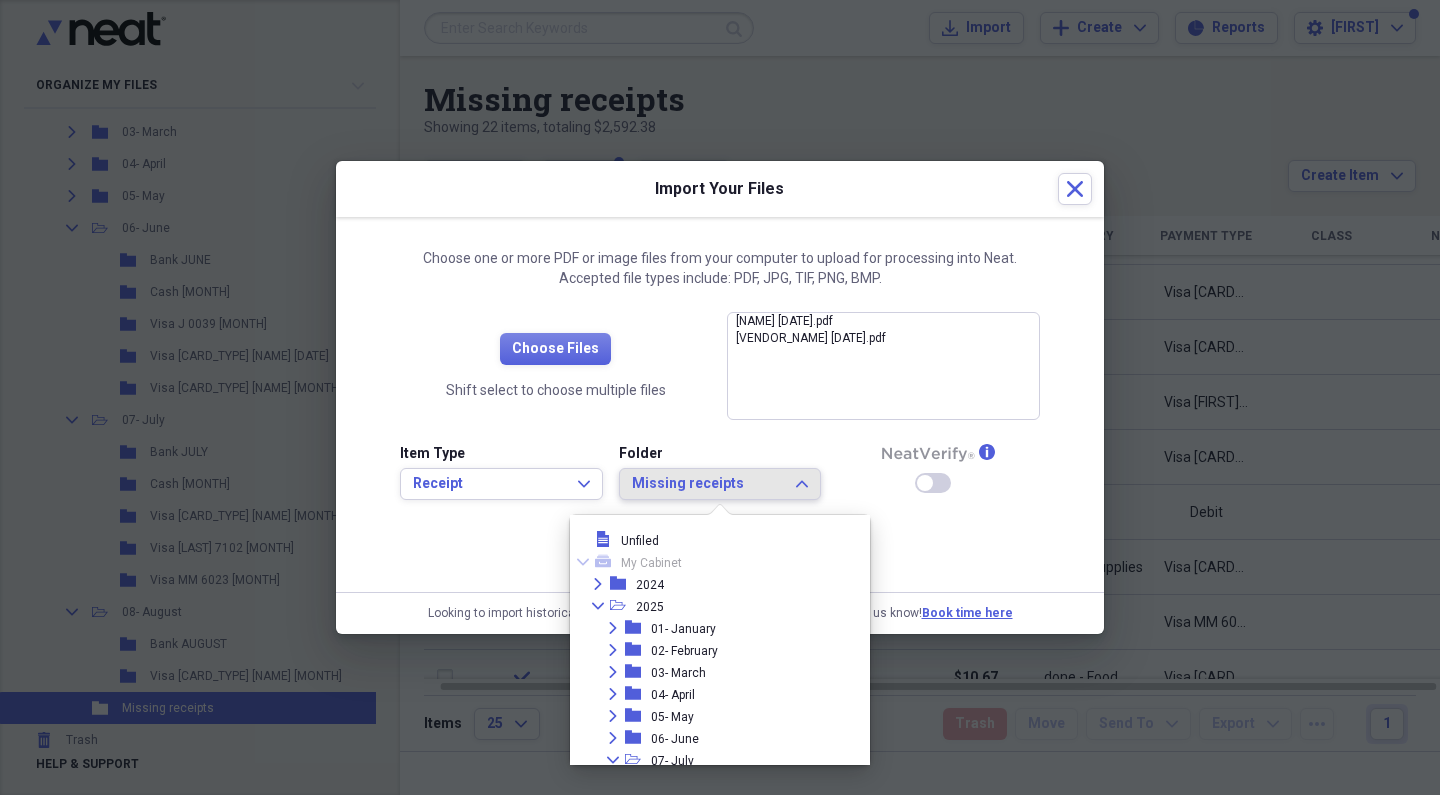scroll, scrollTop: 205, scrollLeft: 0, axis: vertical 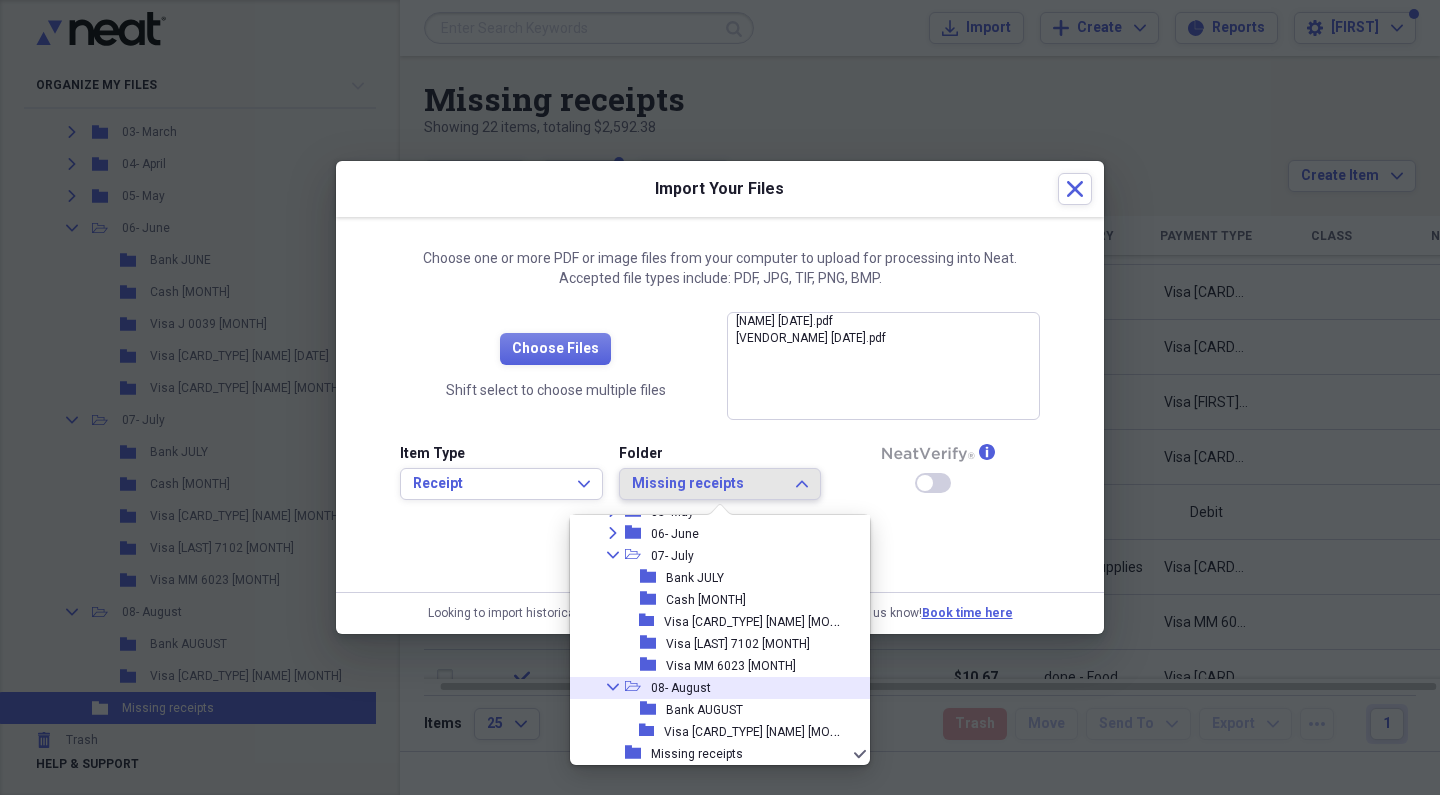 click on "08- August" at bounding box center [681, 688] 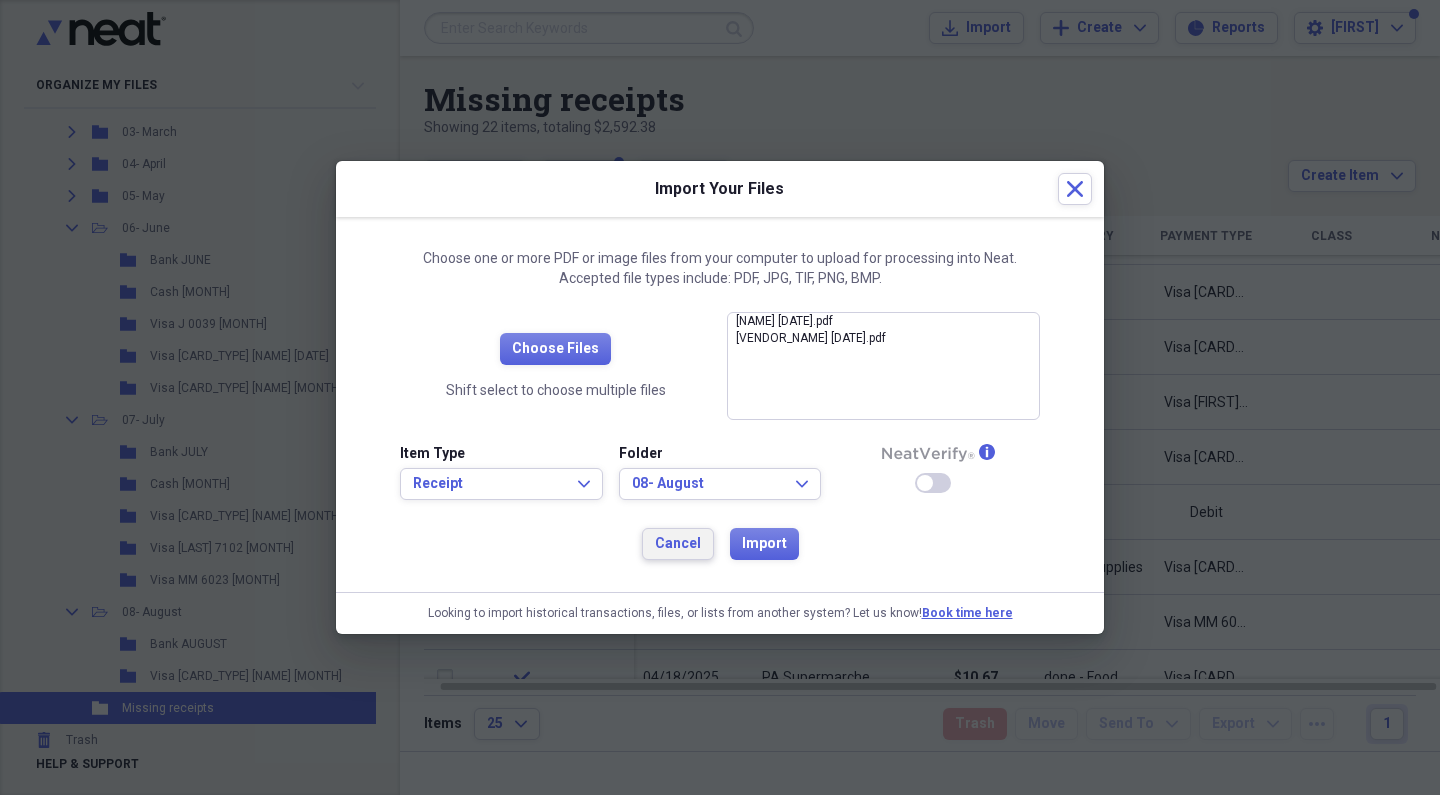 click on "Cancel" at bounding box center [678, 544] 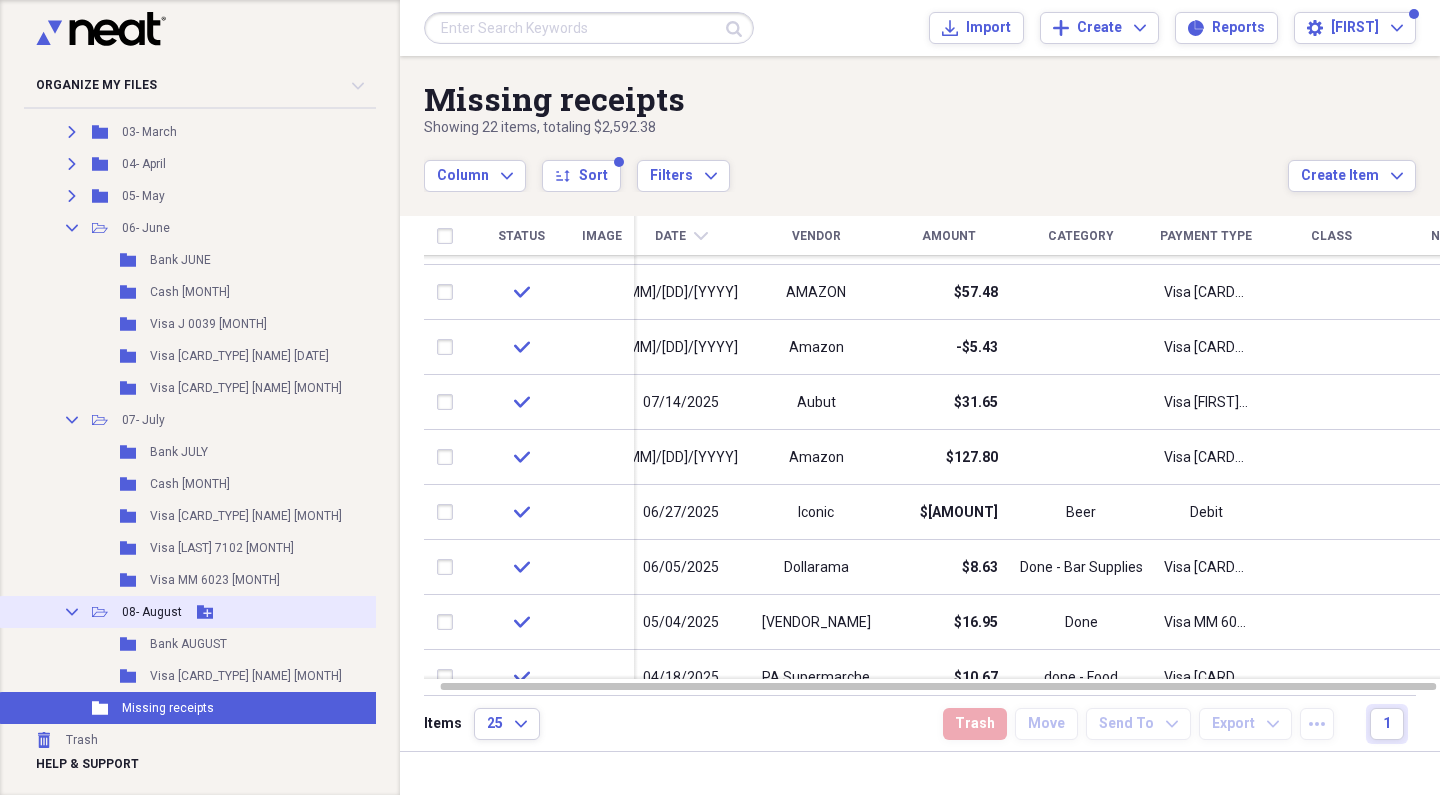 click 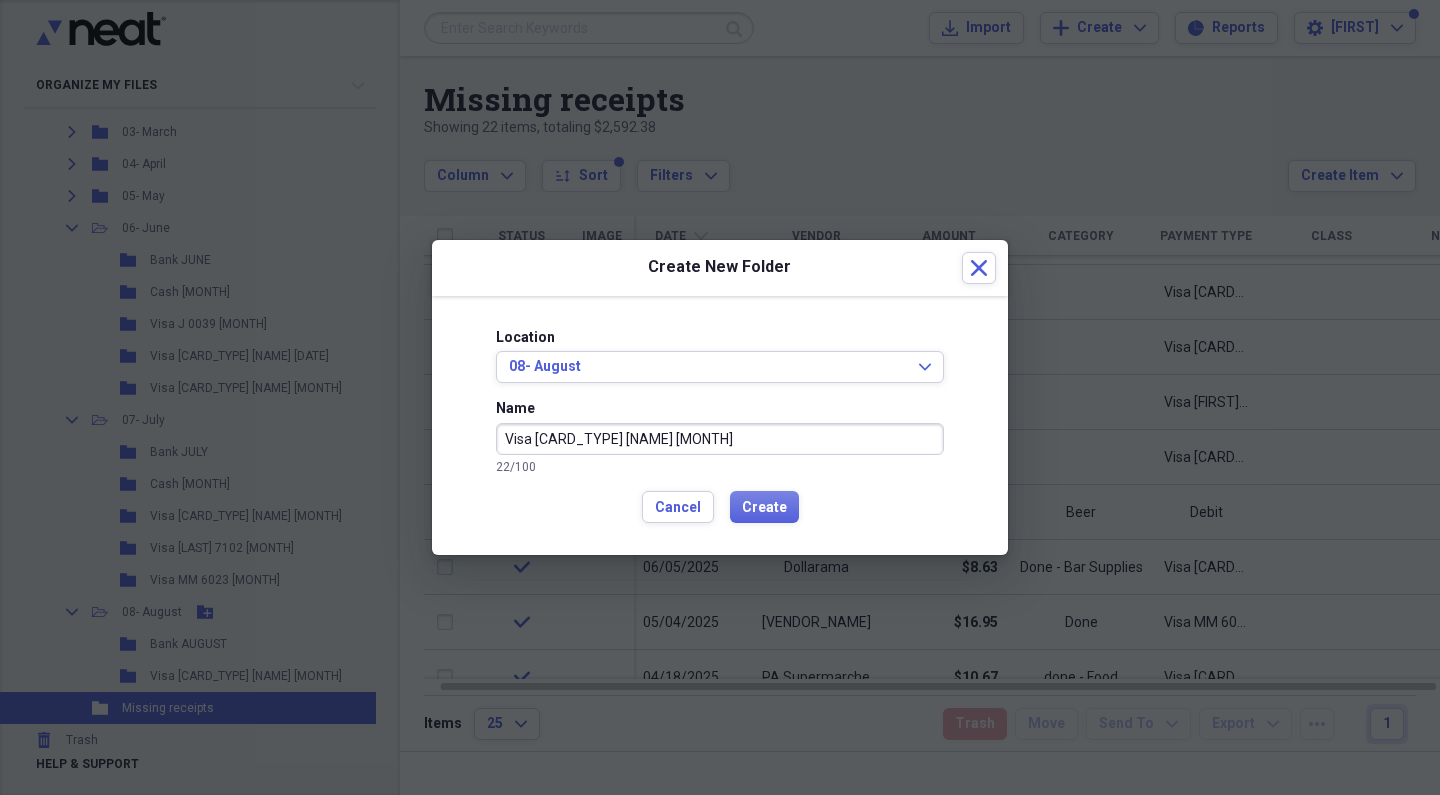 click on "Visa [CARD_TYPE] [NAME] [MONTH]" at bounding box center (720, 439) 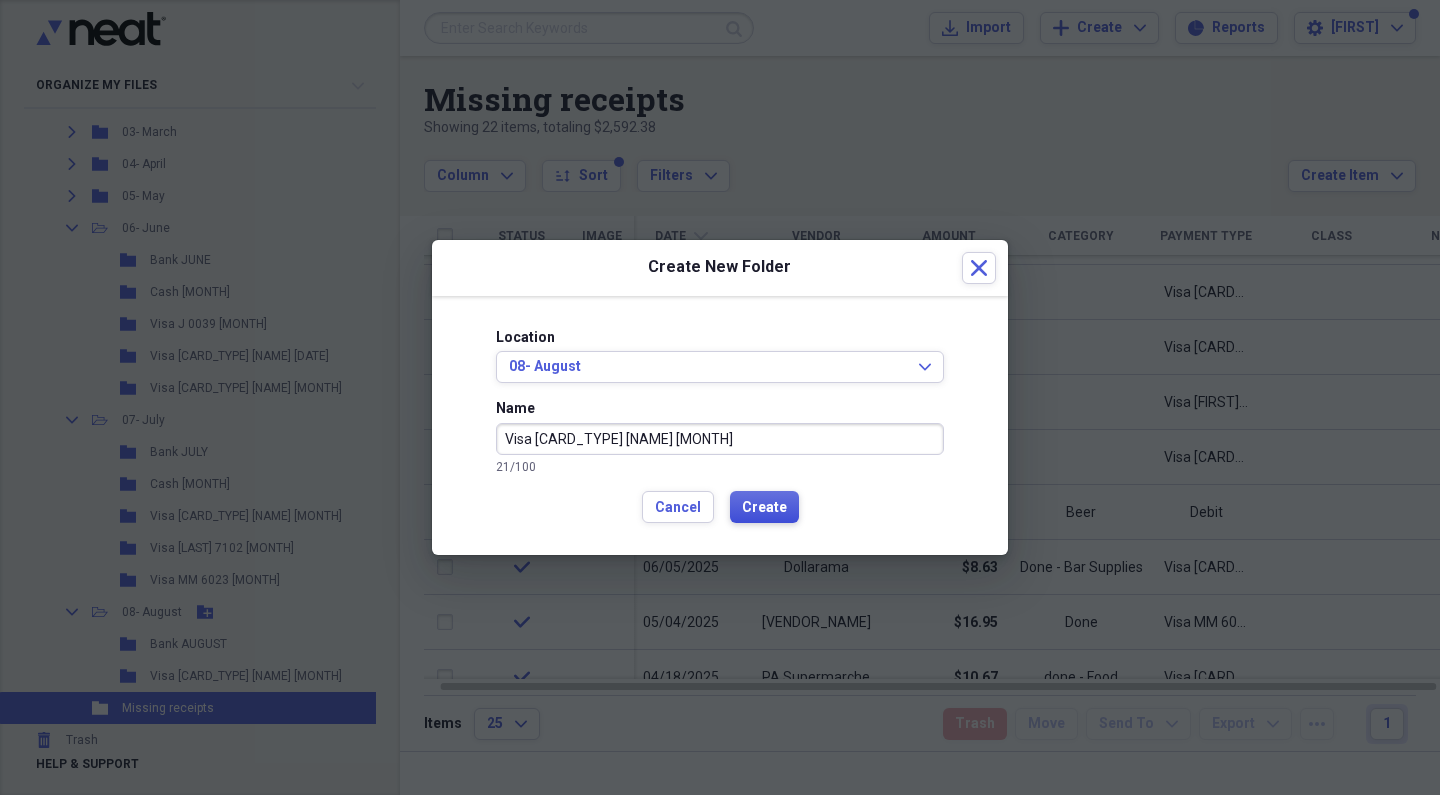 type on "Visa [CARD_TYPE] [NAME] [MONTH]" 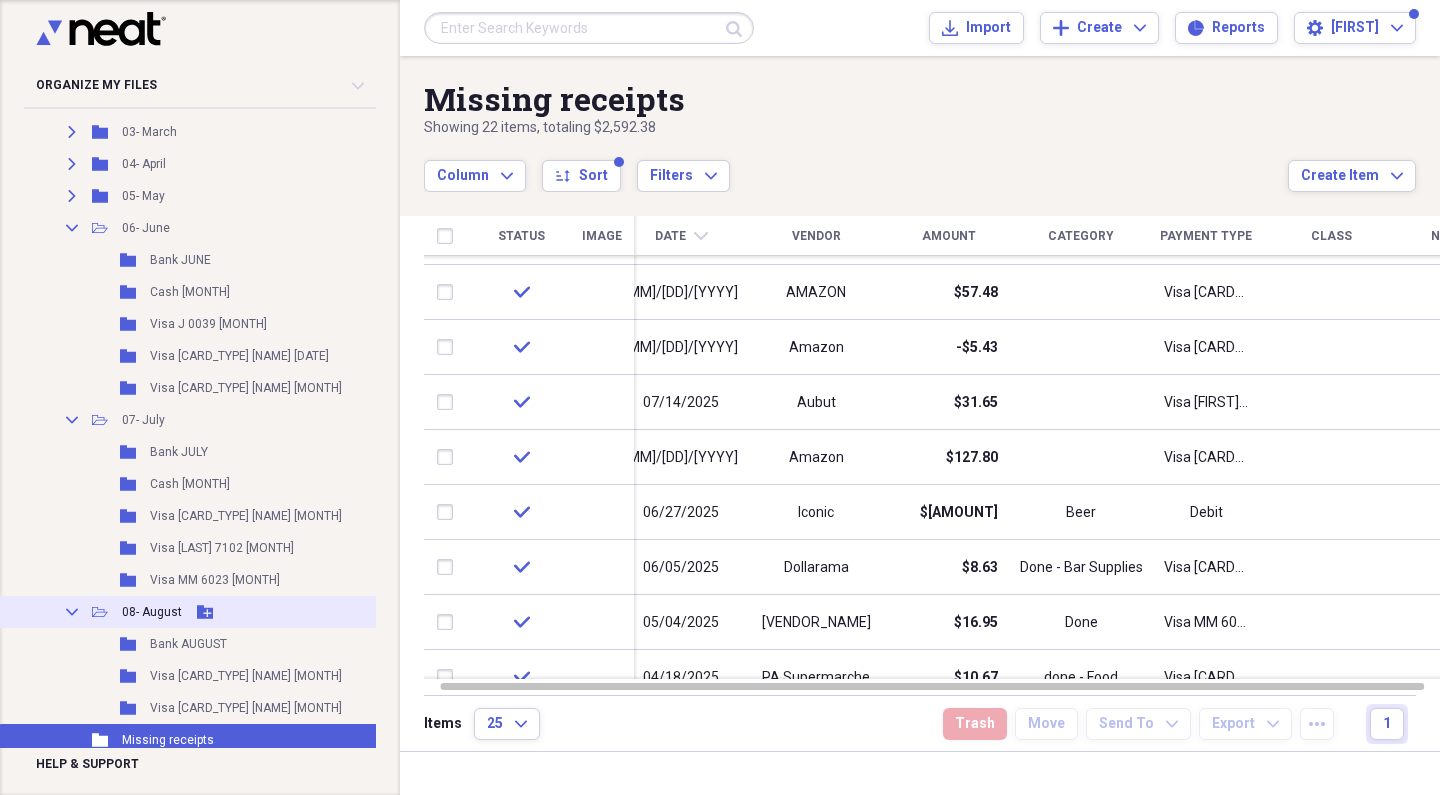 click 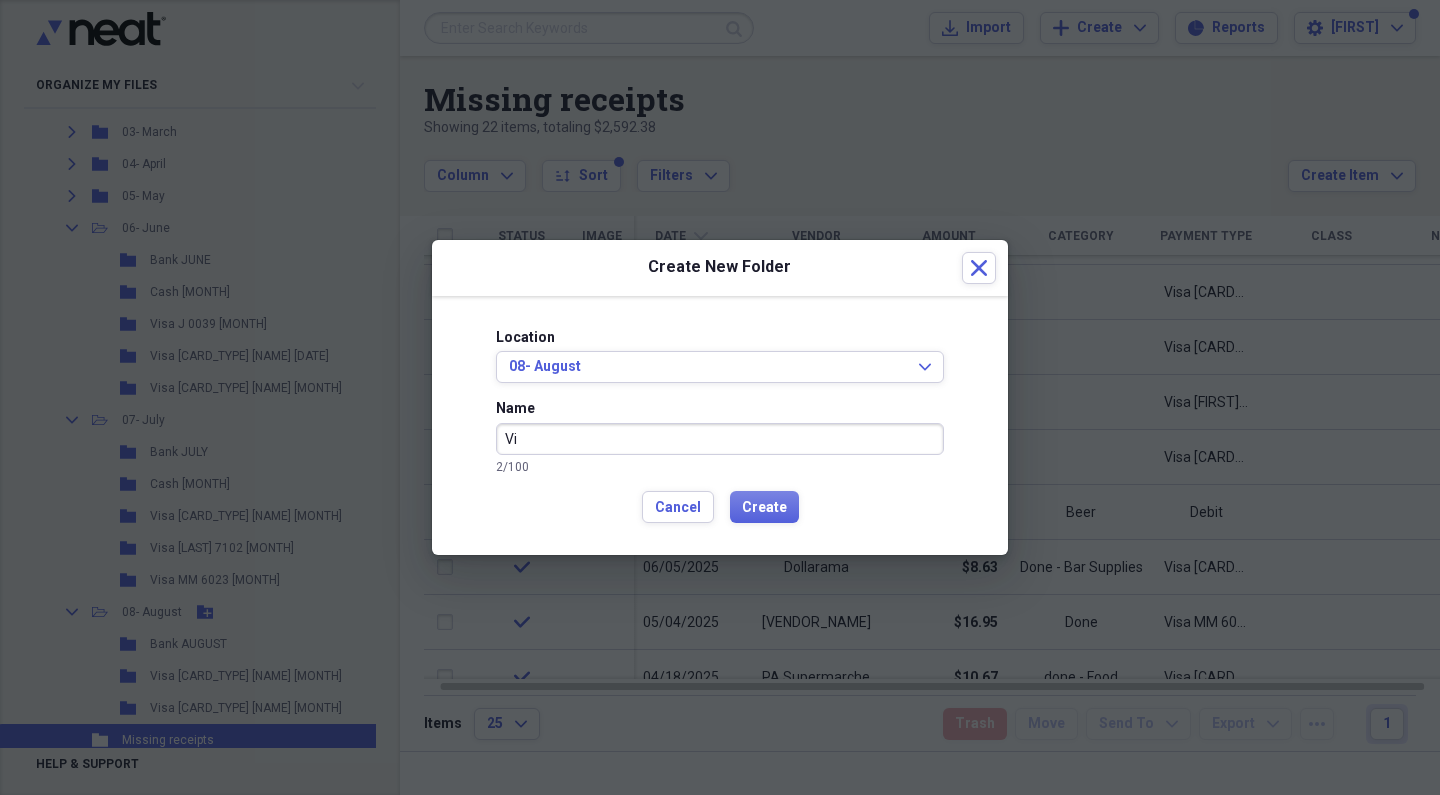 type on "[FILENAME]" 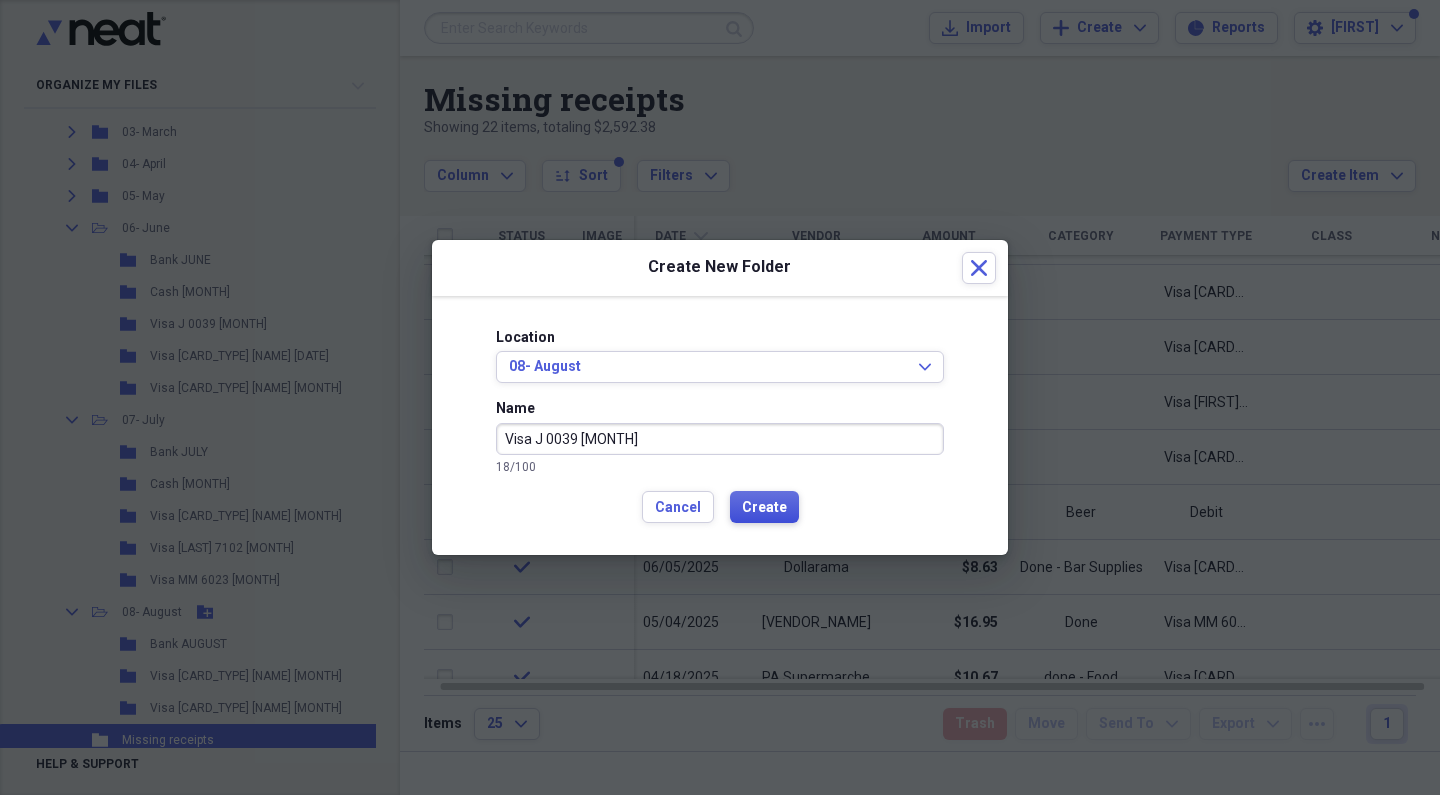 type on "Visa J 0039 [MONTH]" 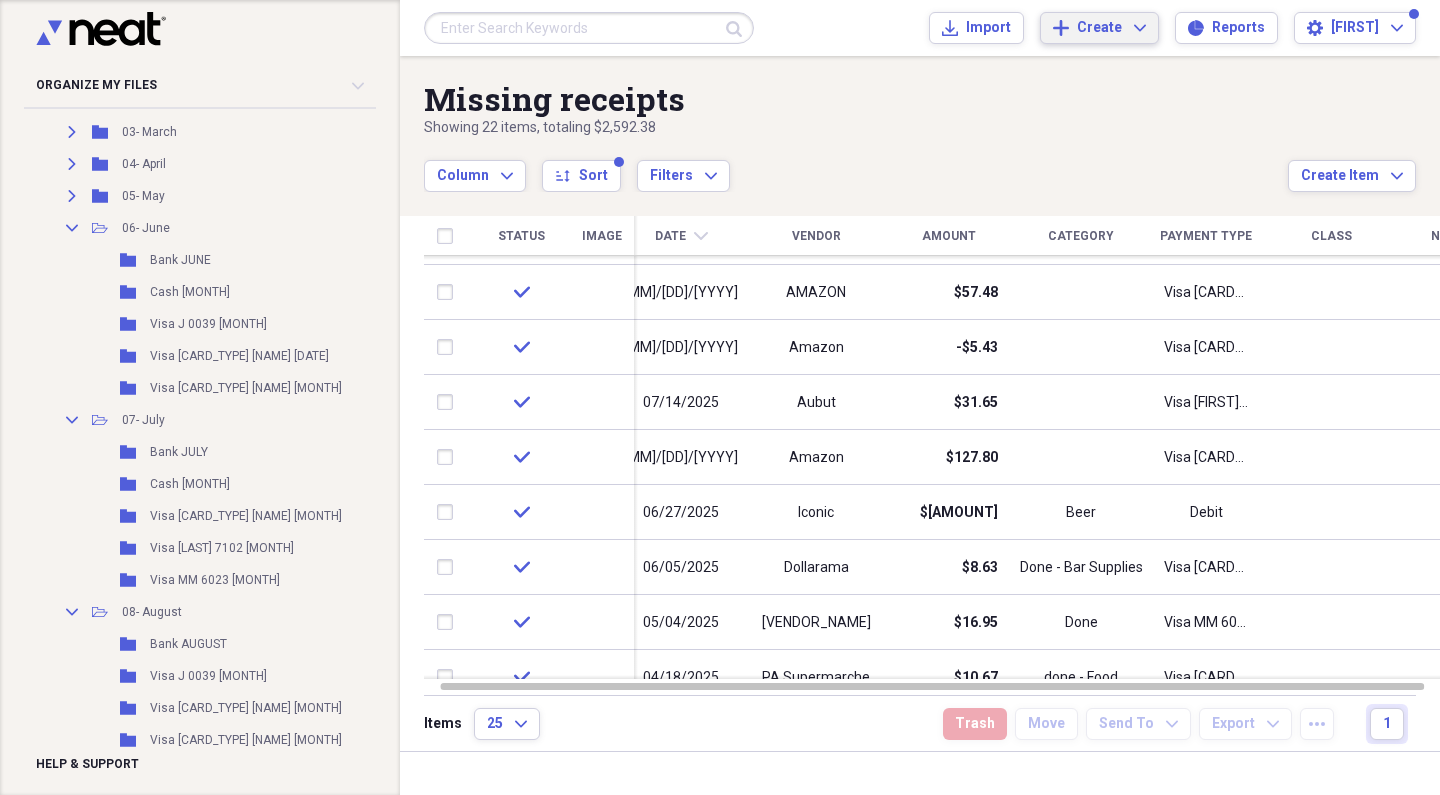 click on "Create" at bounding box center (1099, 28) 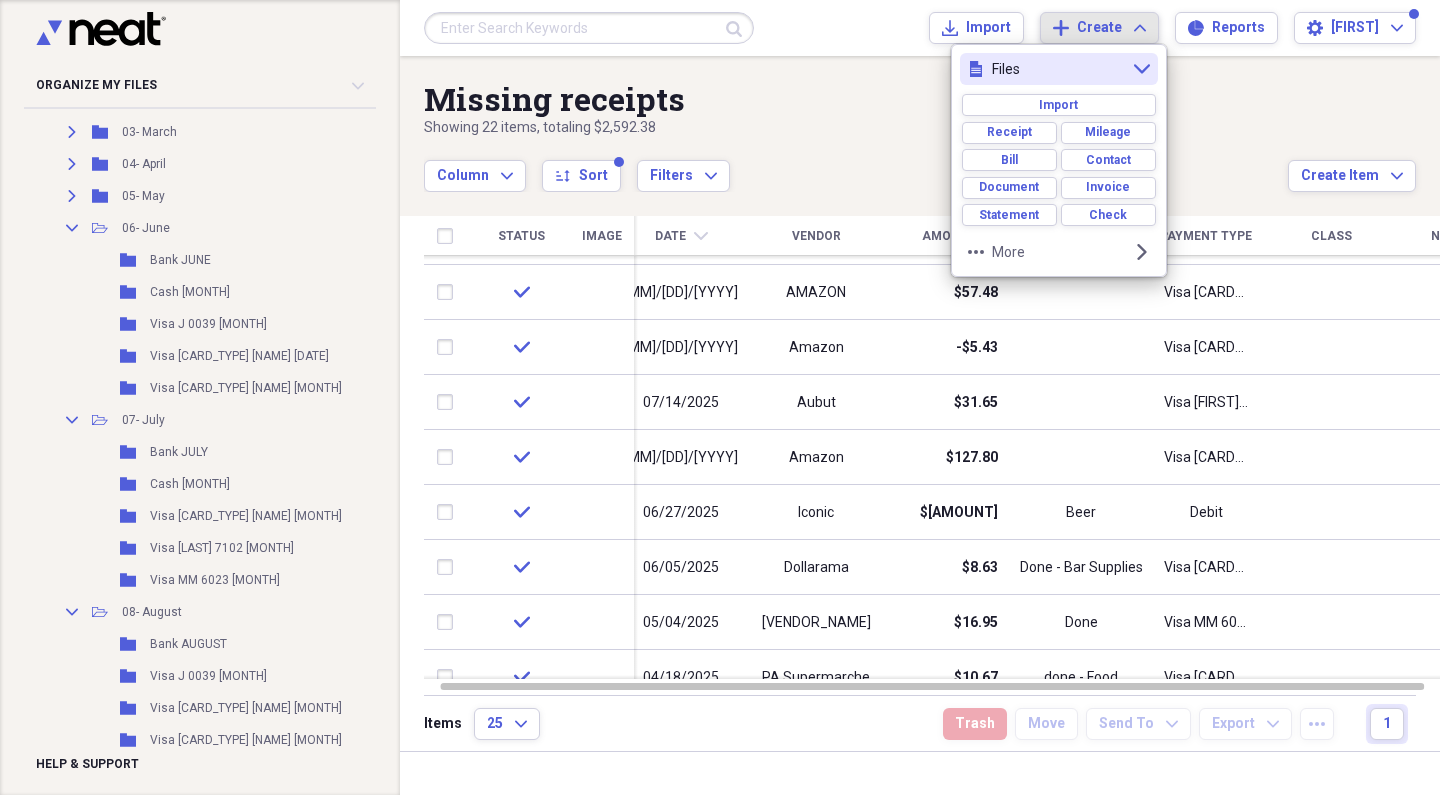 click on "Missing receipts" at bounding box center [856, 99] 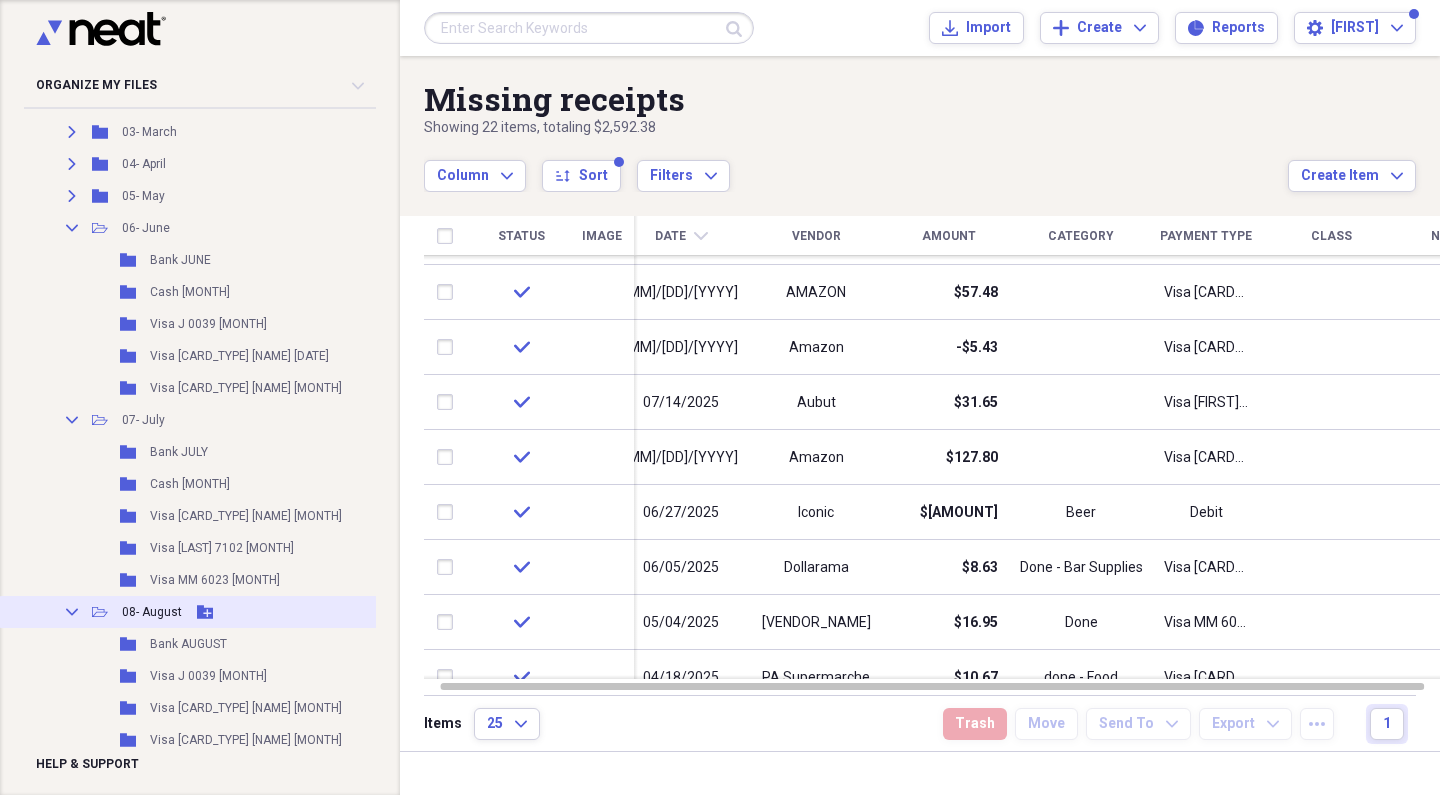click 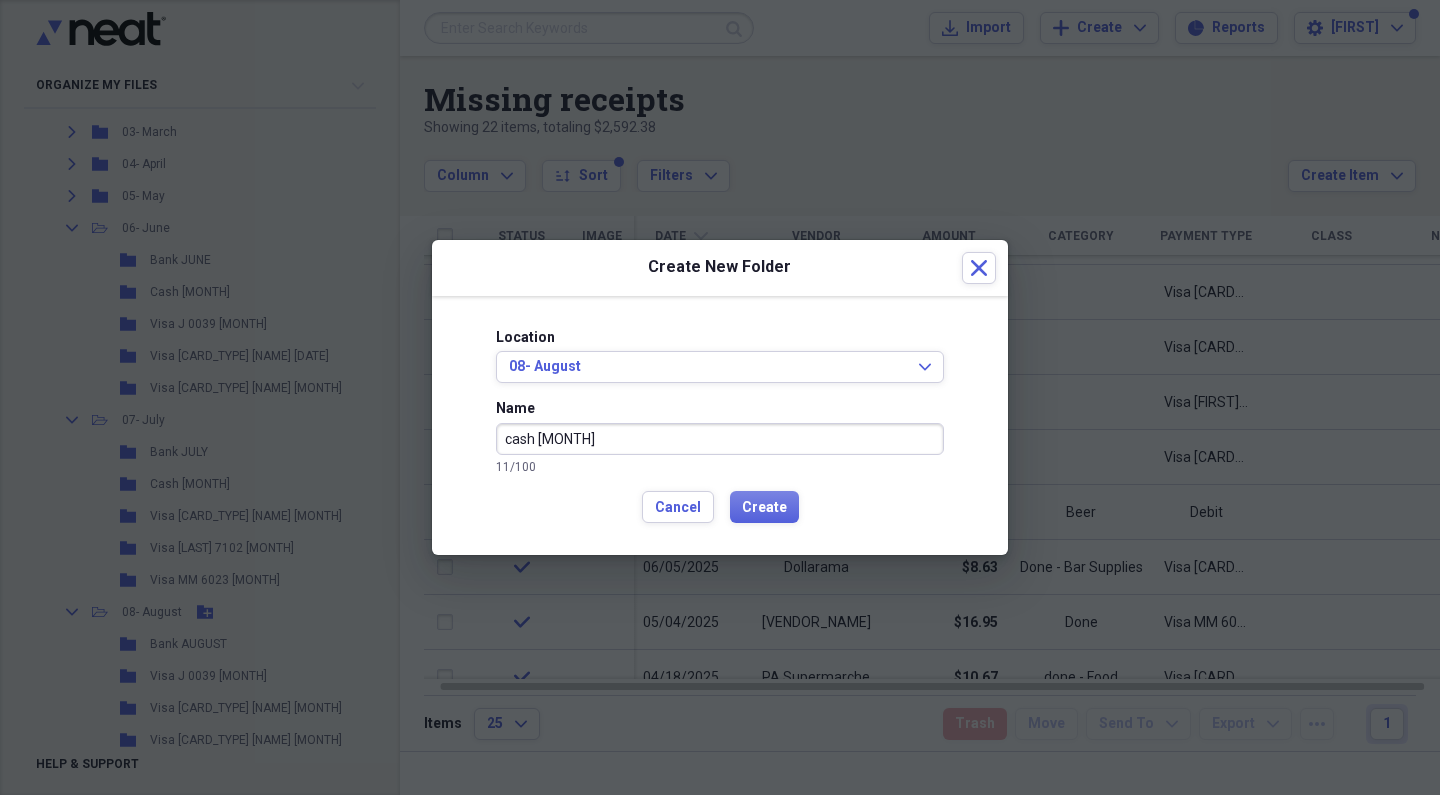 drag, startPoint x: 515, startPoint y: 433, endPoint x: 464, endPoint y: 423, distance: 51.971146 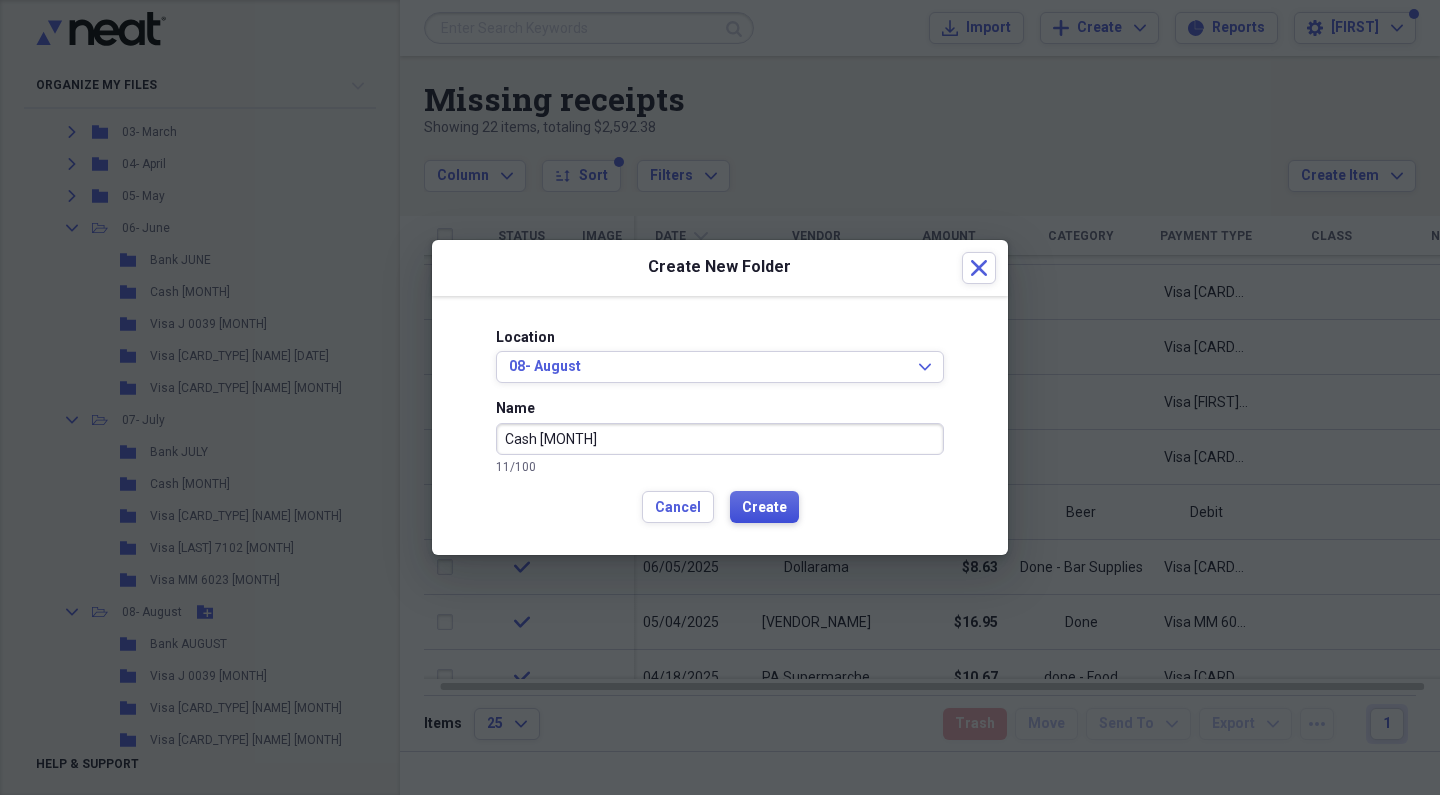 type on "Cash [MONTH]" 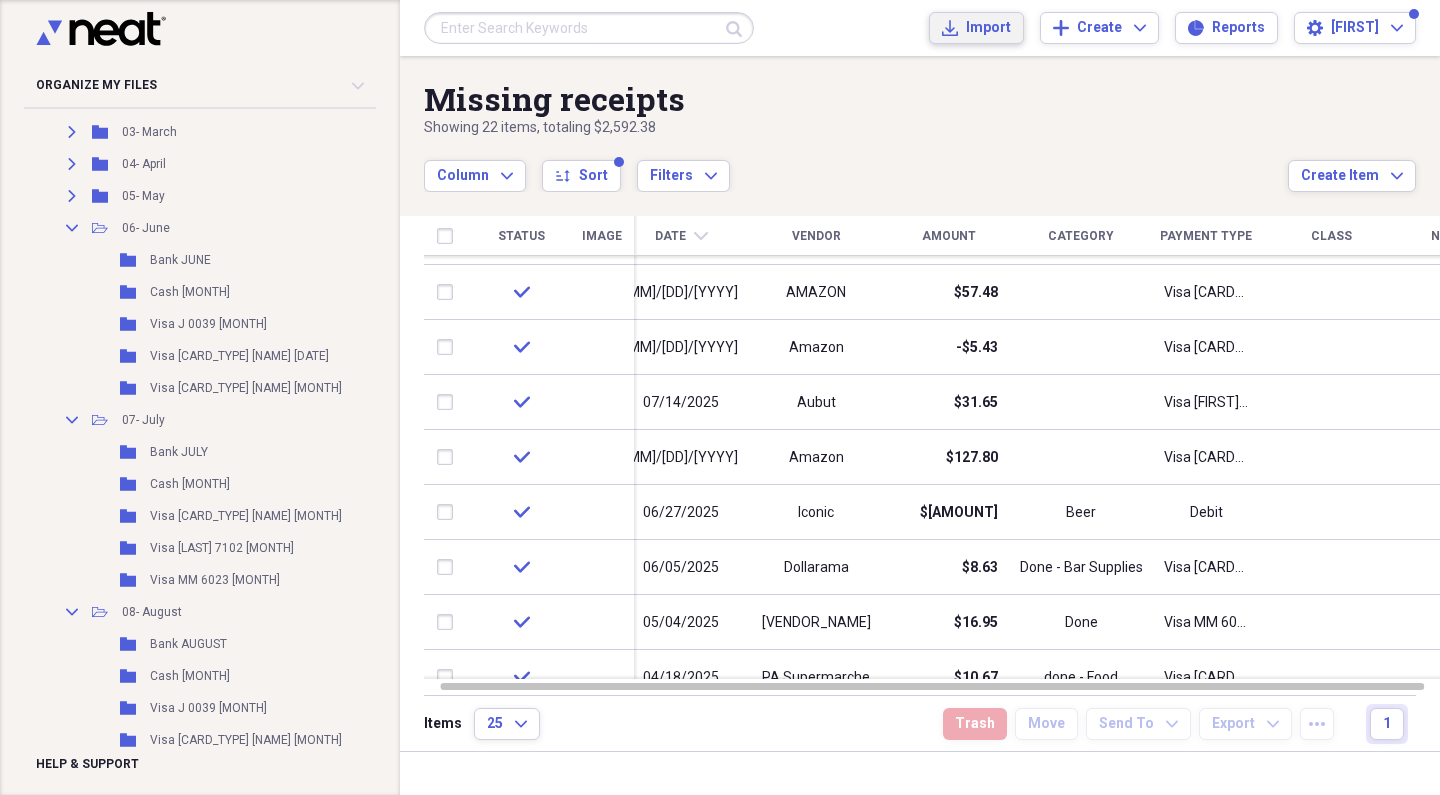 click on "Import" at bounding box center [988, 28] 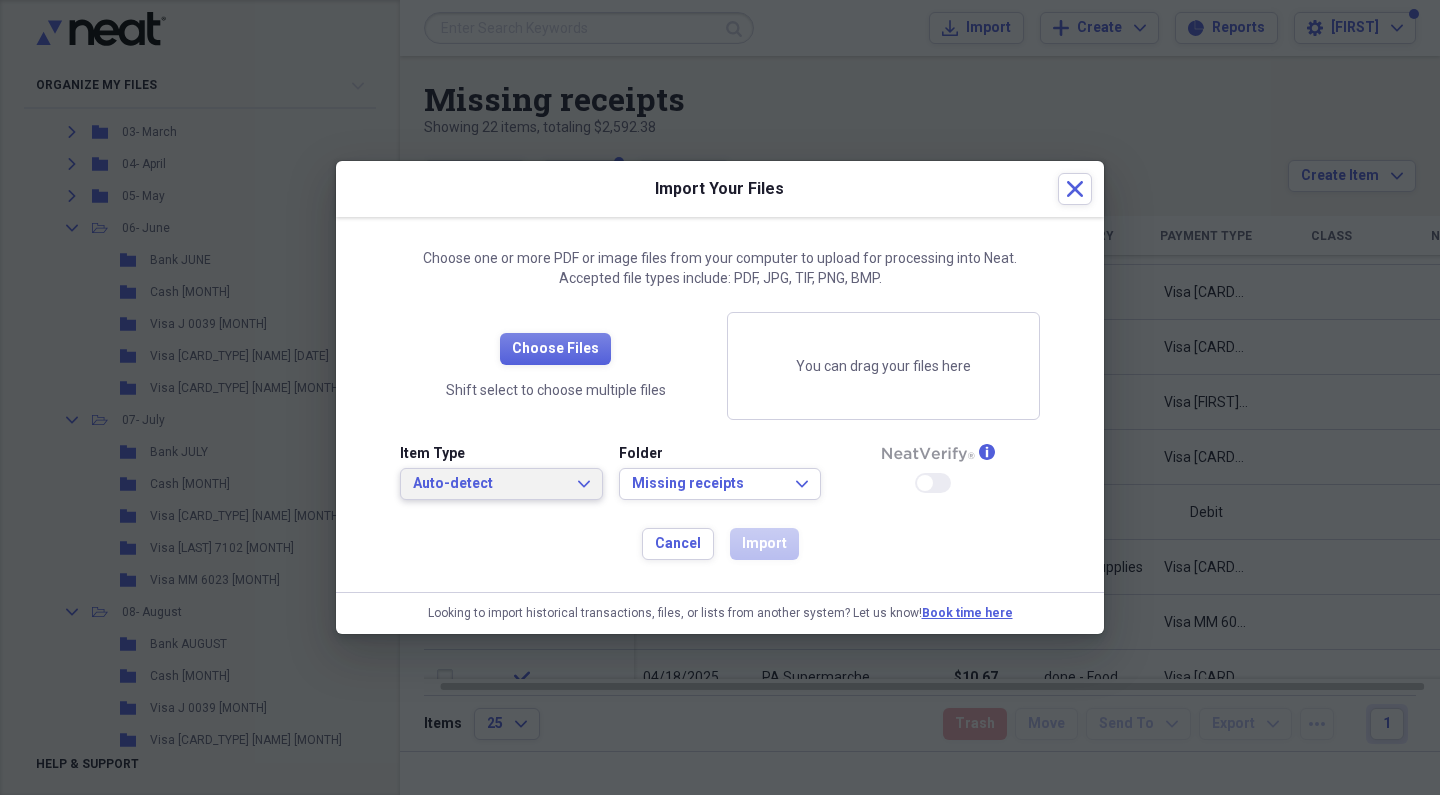 click on "Auto-detect" at bounding box center [489, 484] 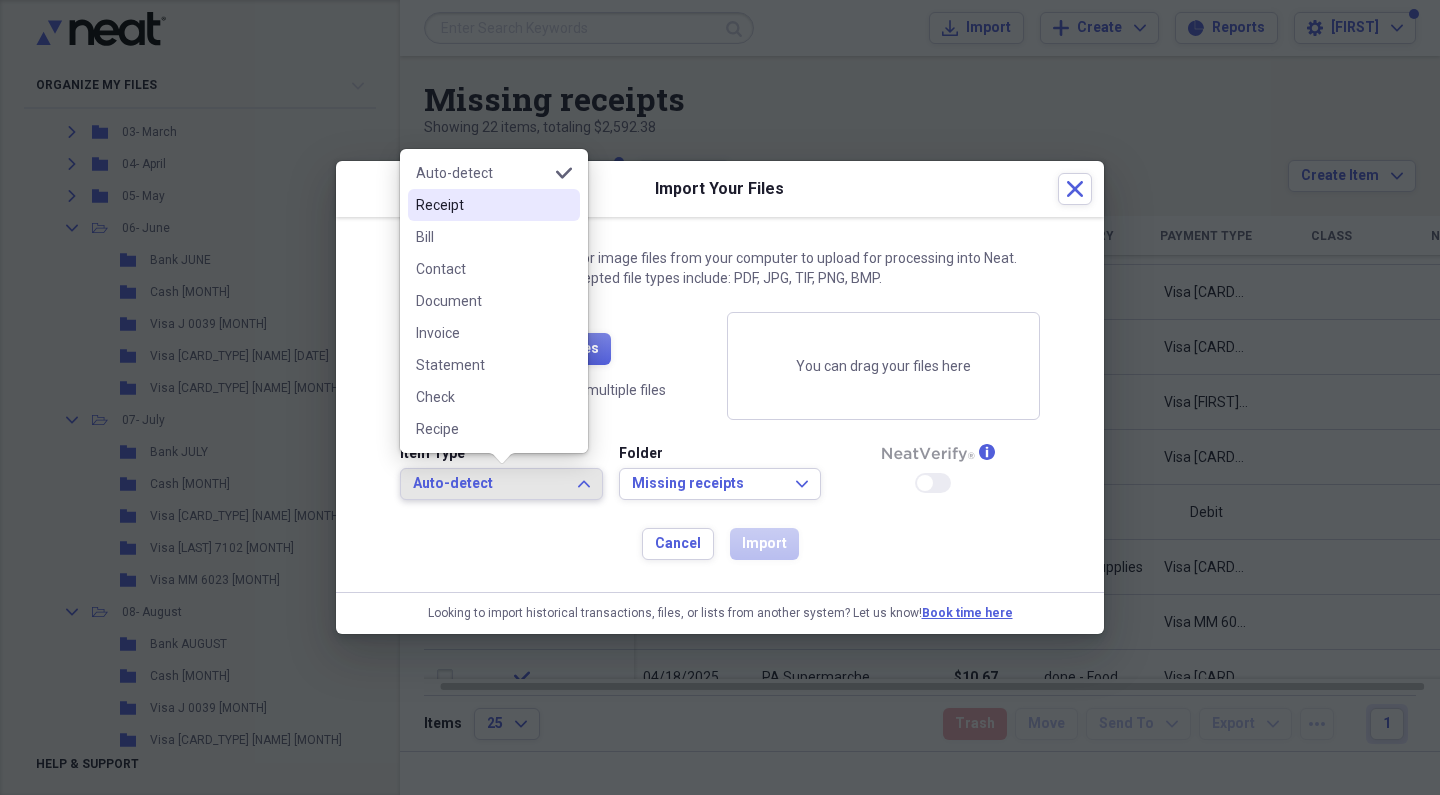 click on "Receipt" at bounding box center [482, 205] 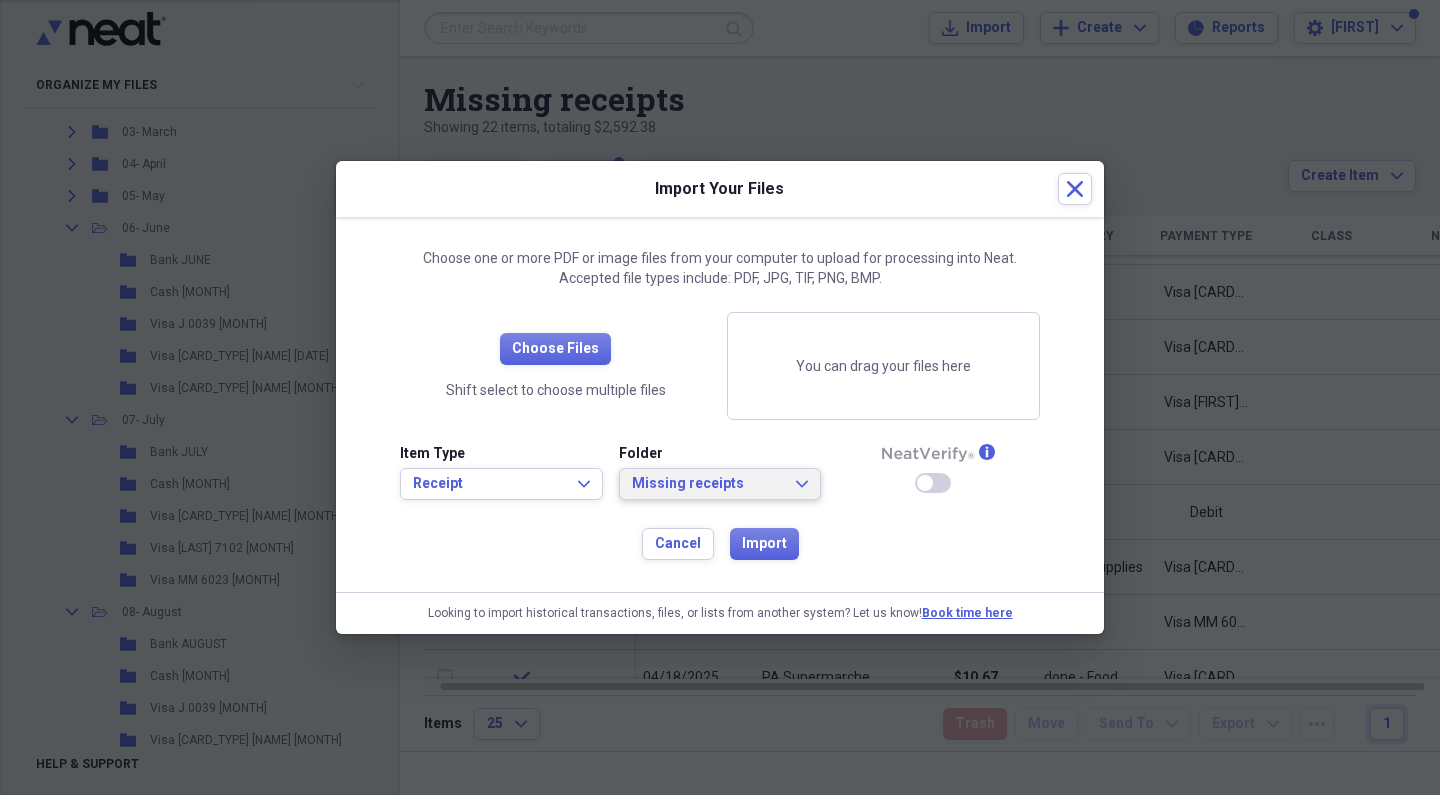 click on "Missing receipts" at bounding box center [708, 484] 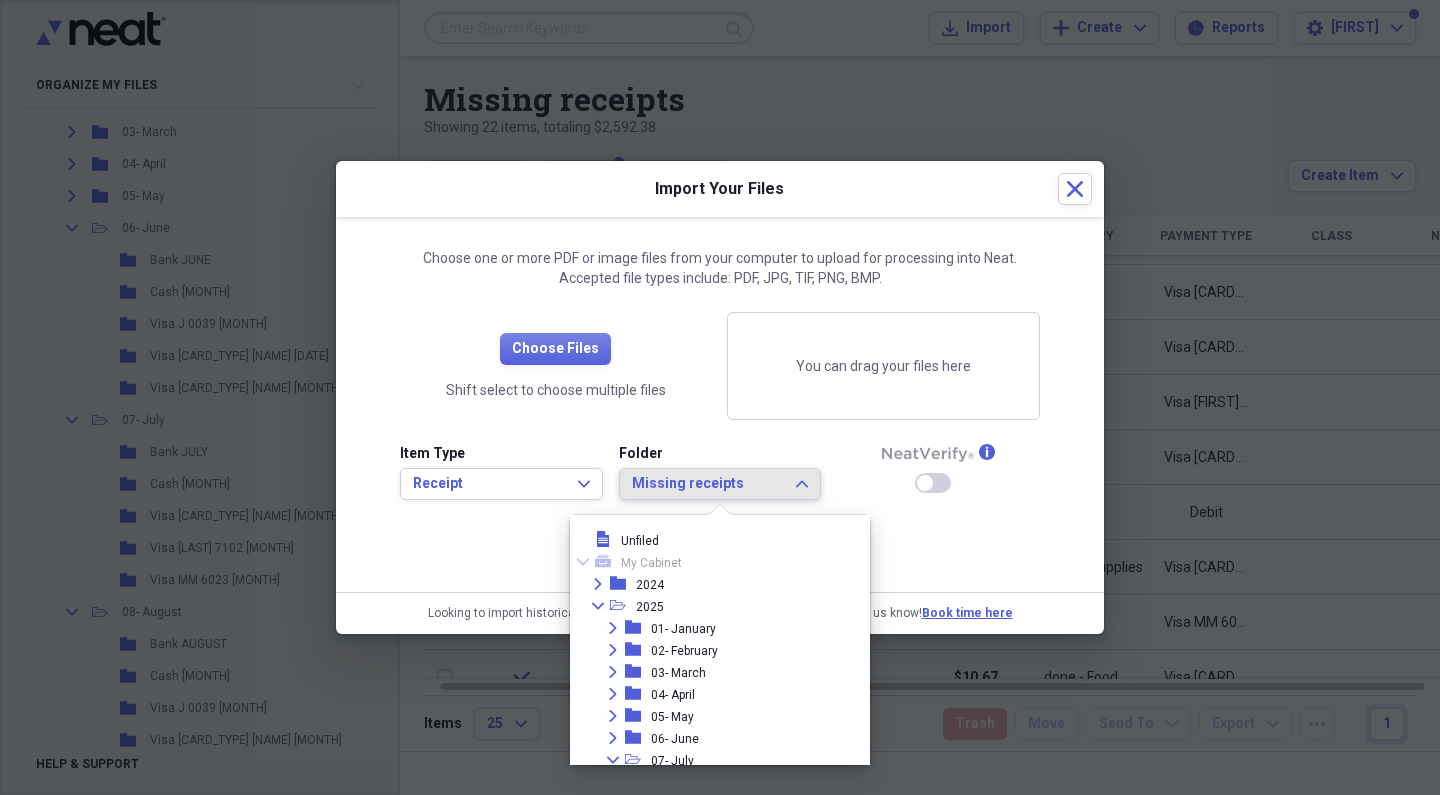 scroll, scrollTop: 271, scrollLeft: 0, axis: vertical 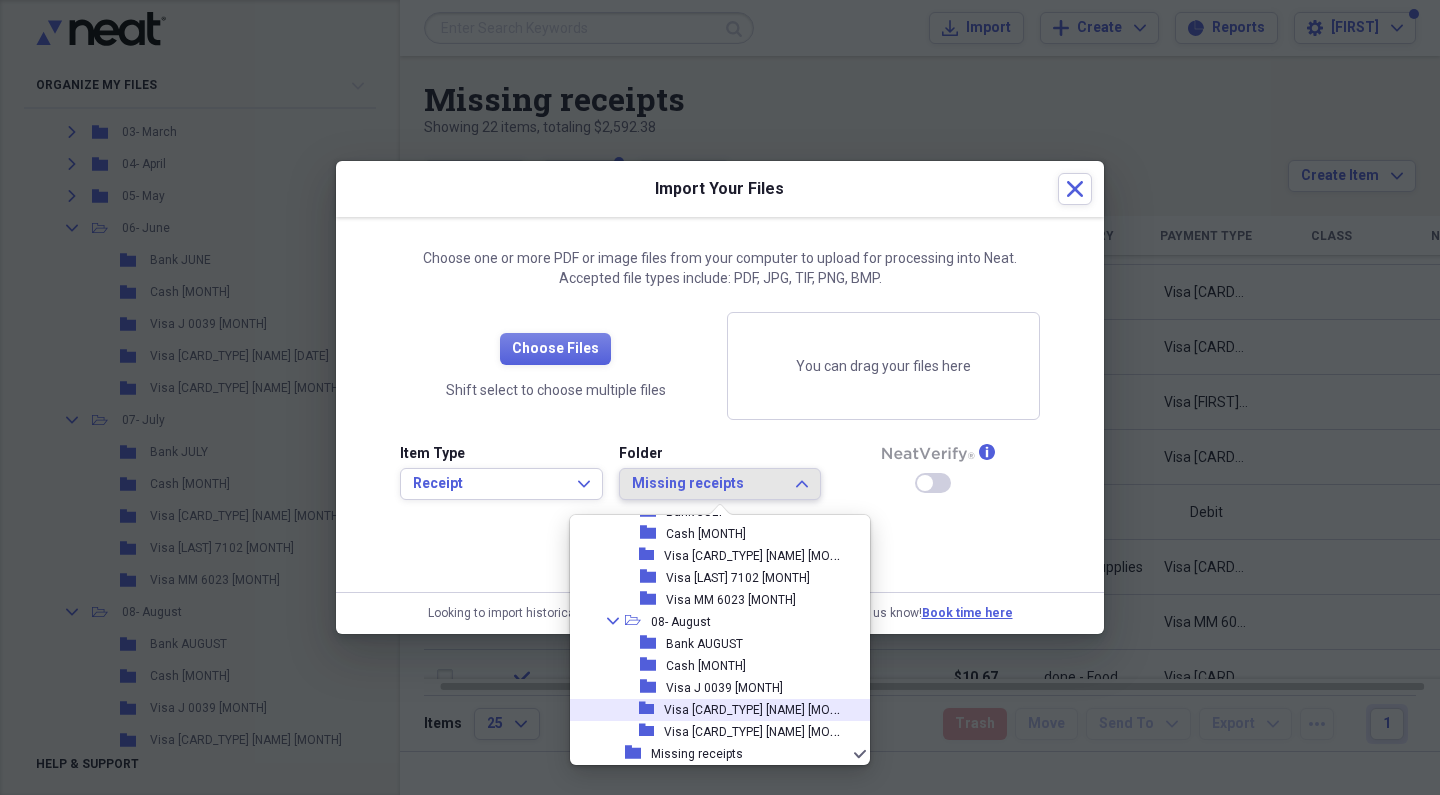 click on "Visa [CARD_TYPE] [NAME] [MONTH]" at bounding box center [760, 708] 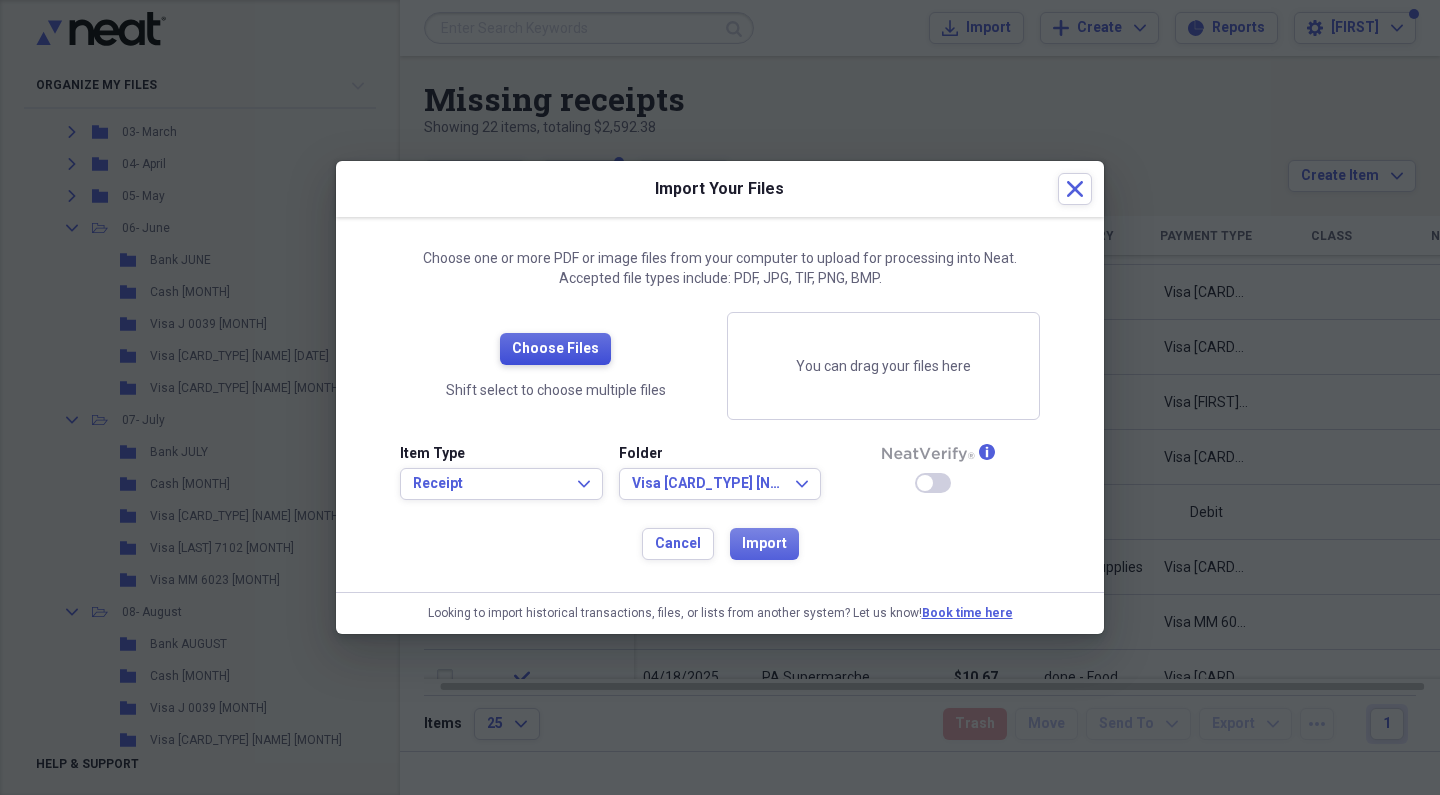 click on "Choose Files" at bounding box center (555, 349) 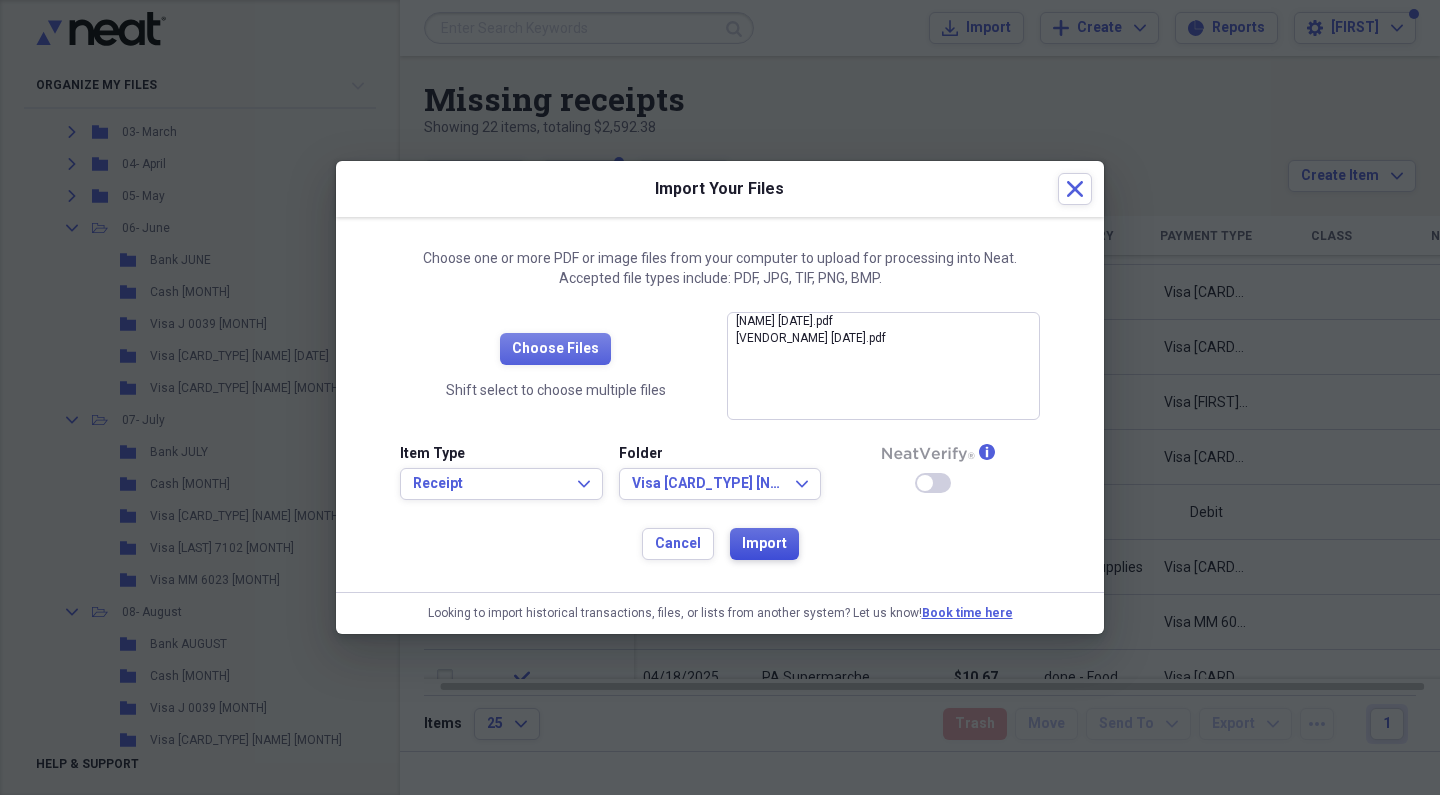 click on "Import" at bounding box center (764, 544) 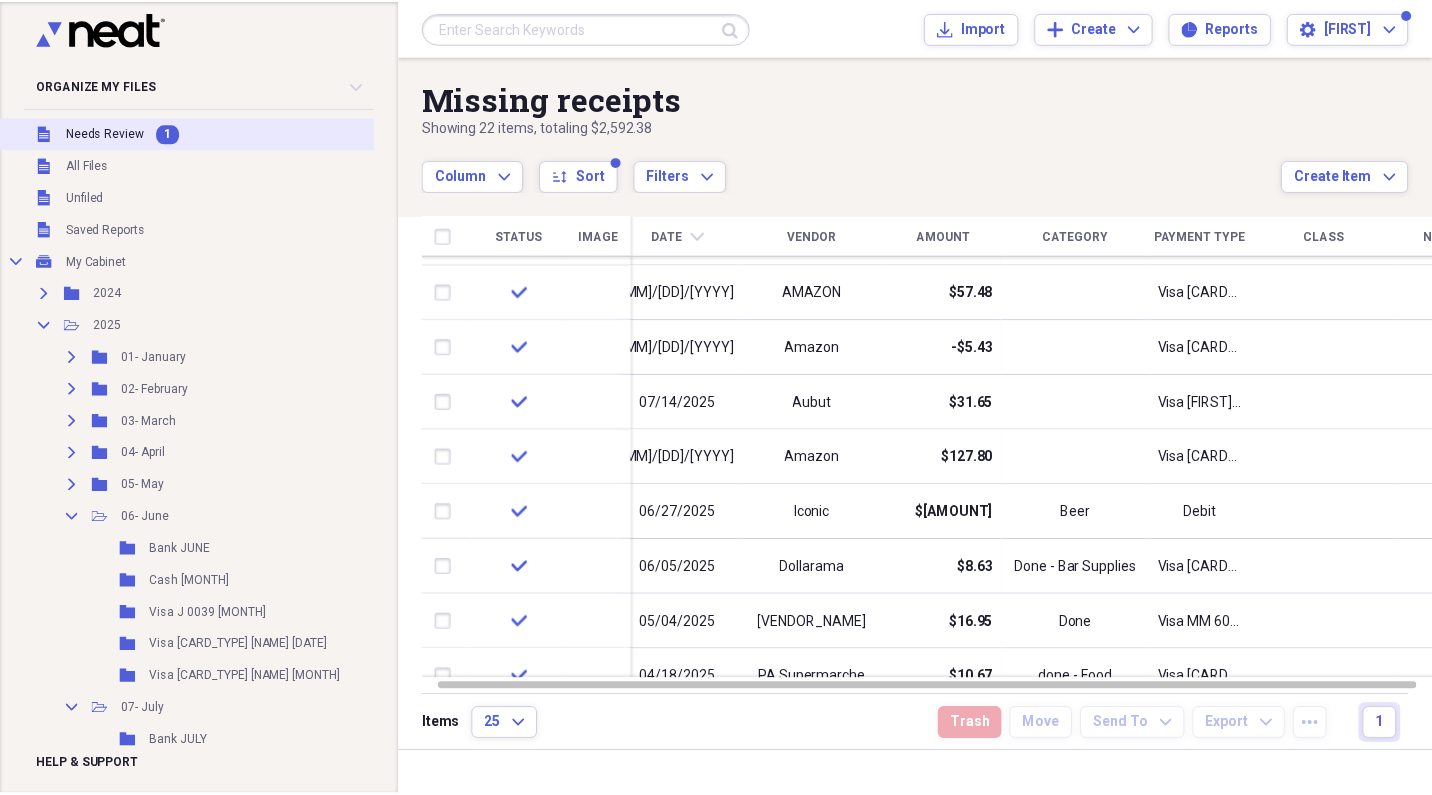 scroll, scrollTop: 0, scrollLeft: 0, axis: both 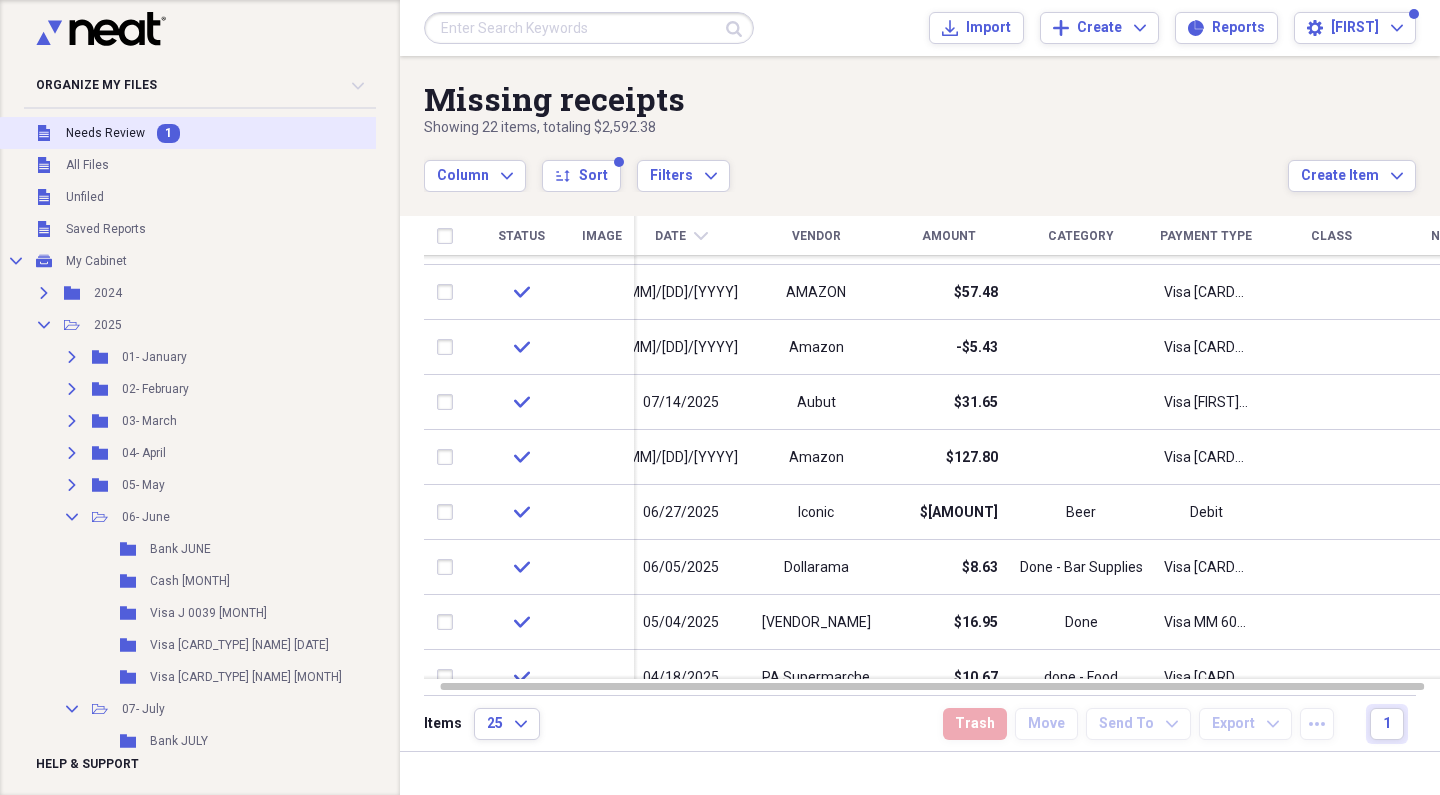 click on "Unfiled Needs Review 1" at bounding box center [201, 133] 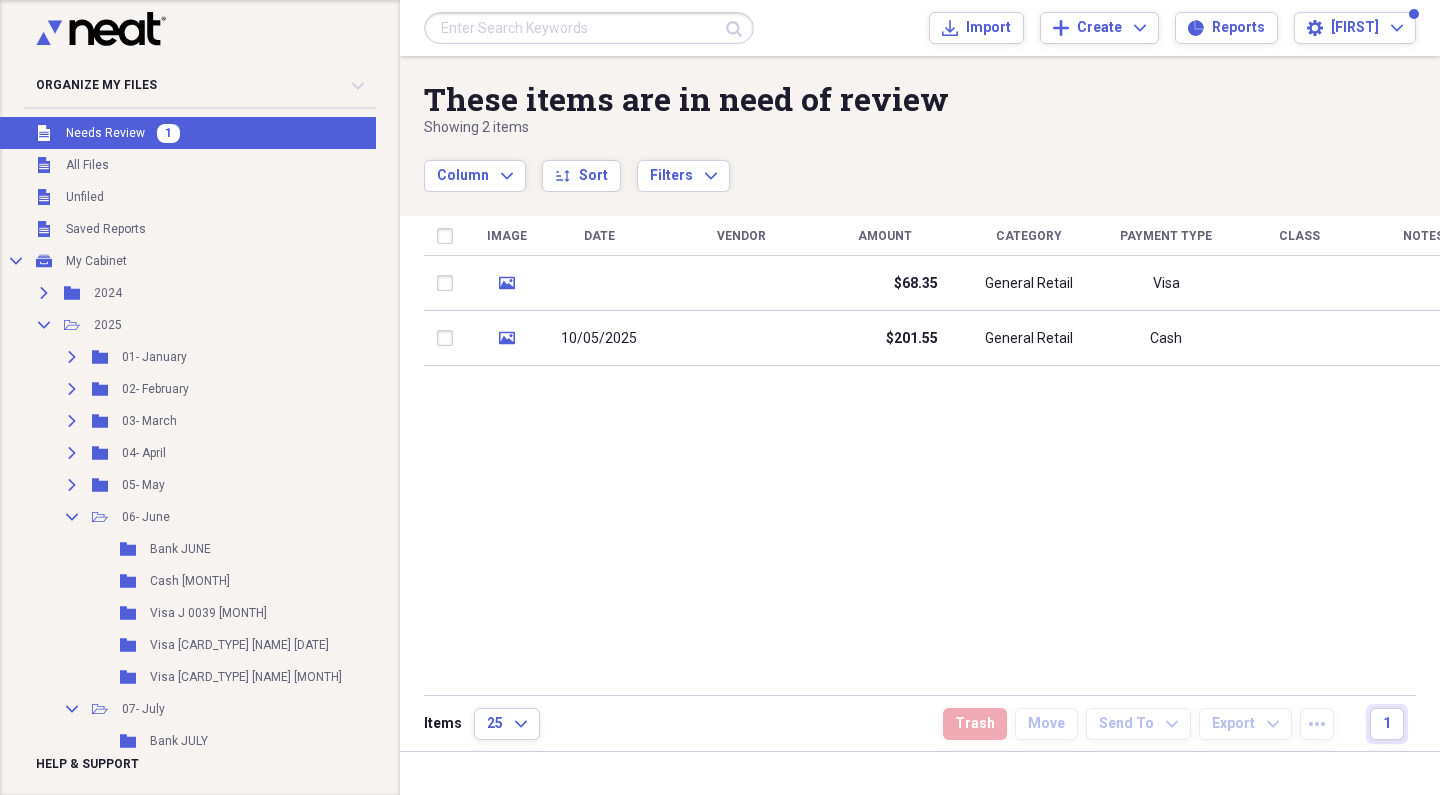 click on "Image Date Vendor Amount Category Payment Type Class Notes media $[AMOUNT] General Retail Visa media [MM]/[DD]/[YYYY] $[AMOUNT] General Retail Cash" at bounding box center (946, 455) 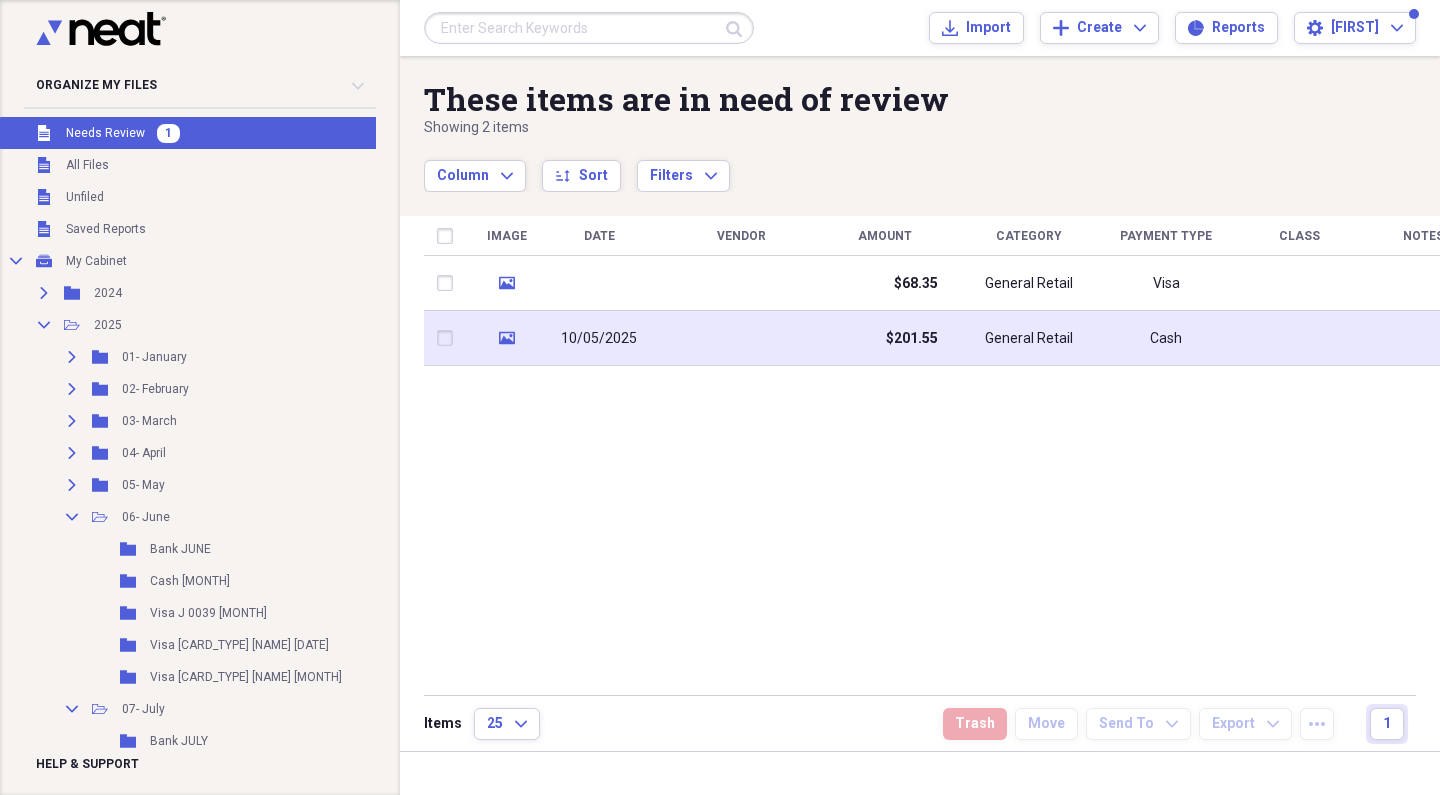 click on "10/05/2025" at bounding box center (599, 339) 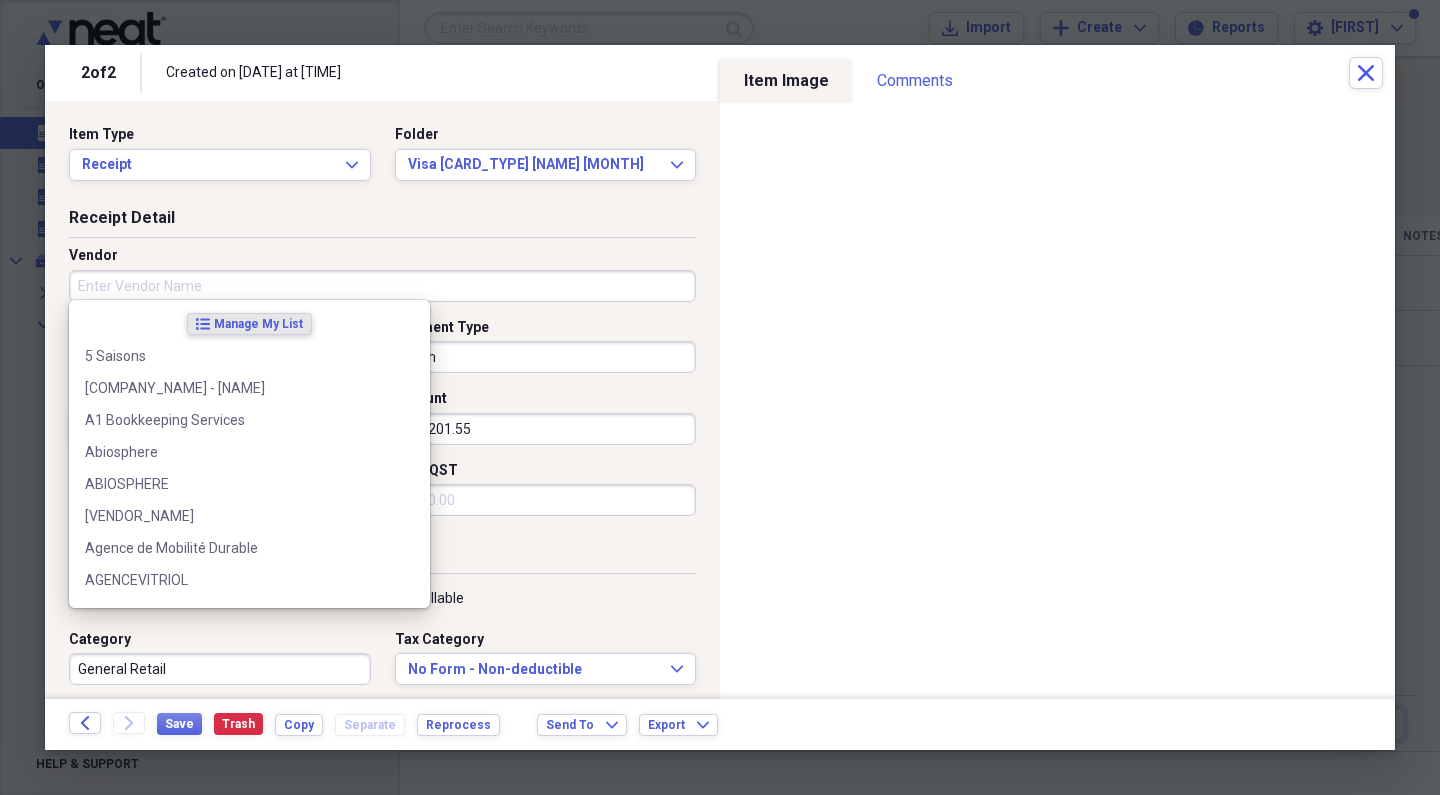 click on "Vendor" at bounding box center [382, 286] 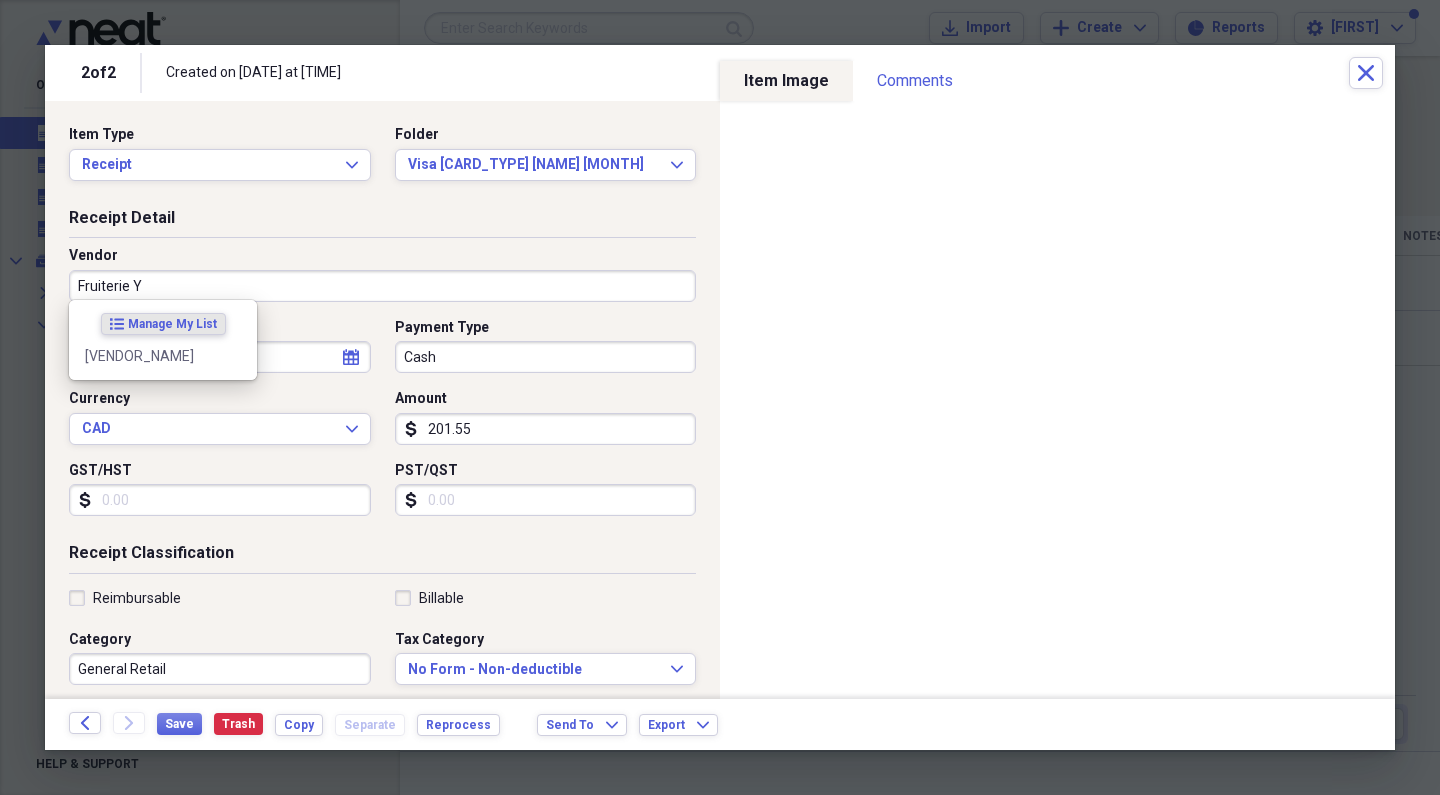 type on "[VENDOR_NAME]" 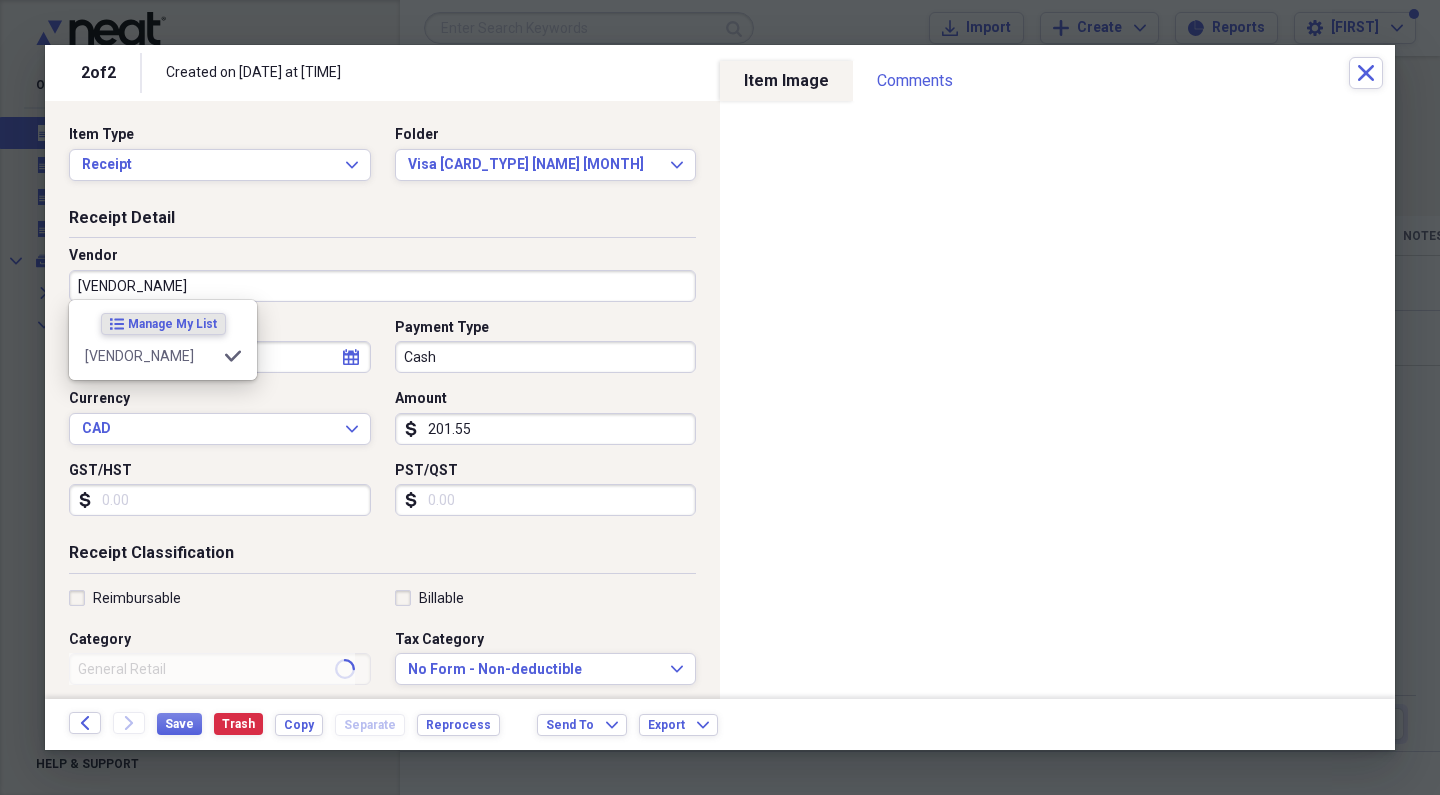 type on "[CATEGORY]" 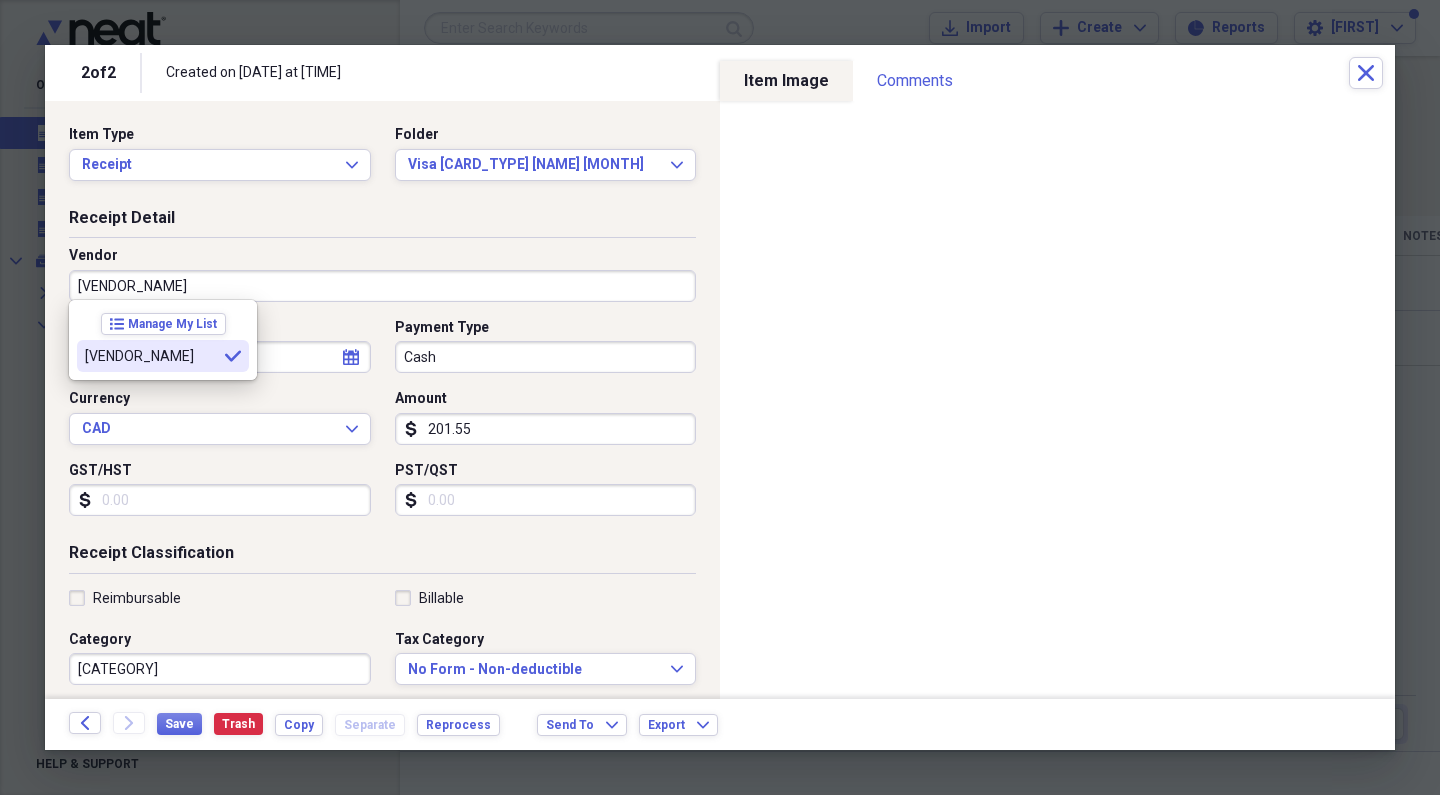 type on "[VENDOR_NAME]" 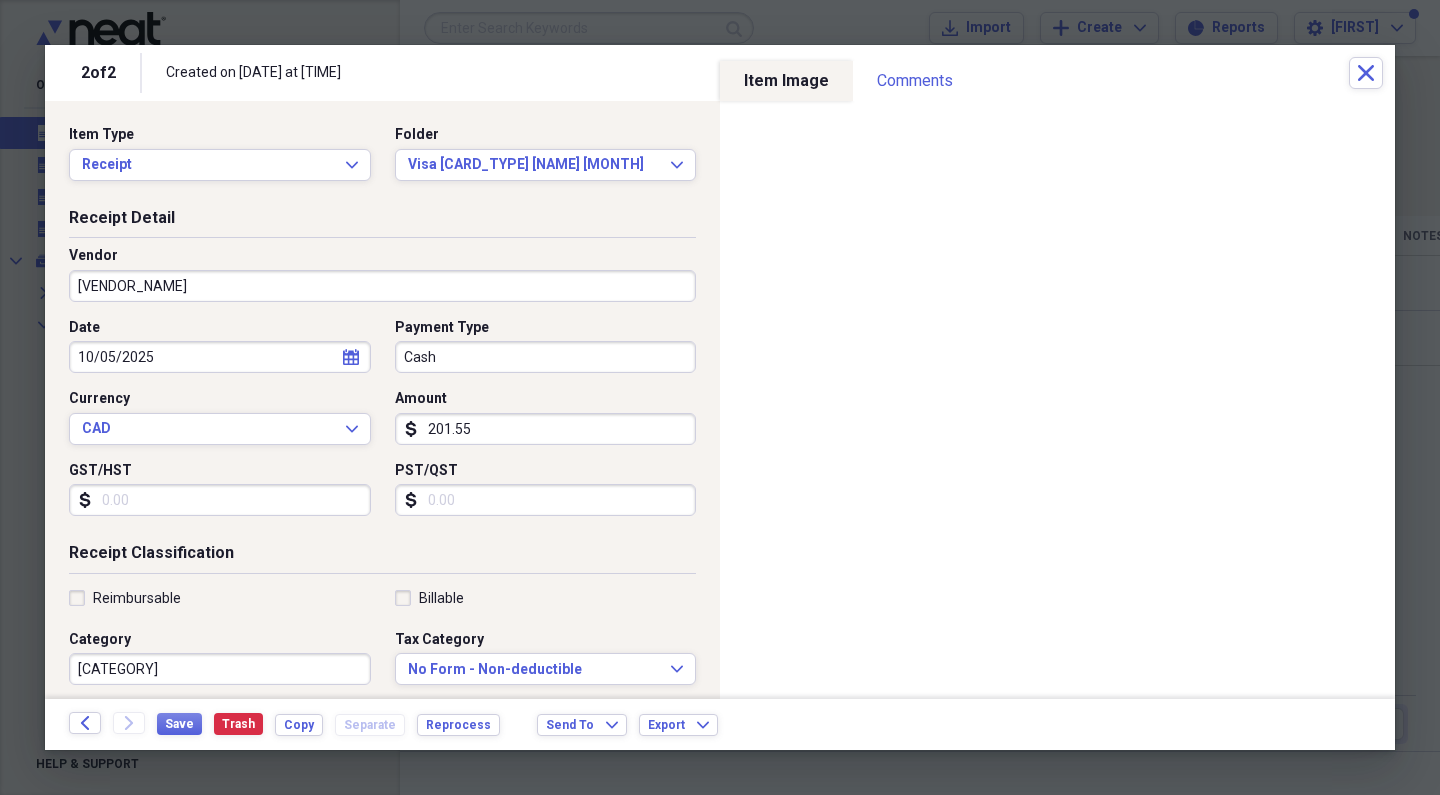 click on "calendar" 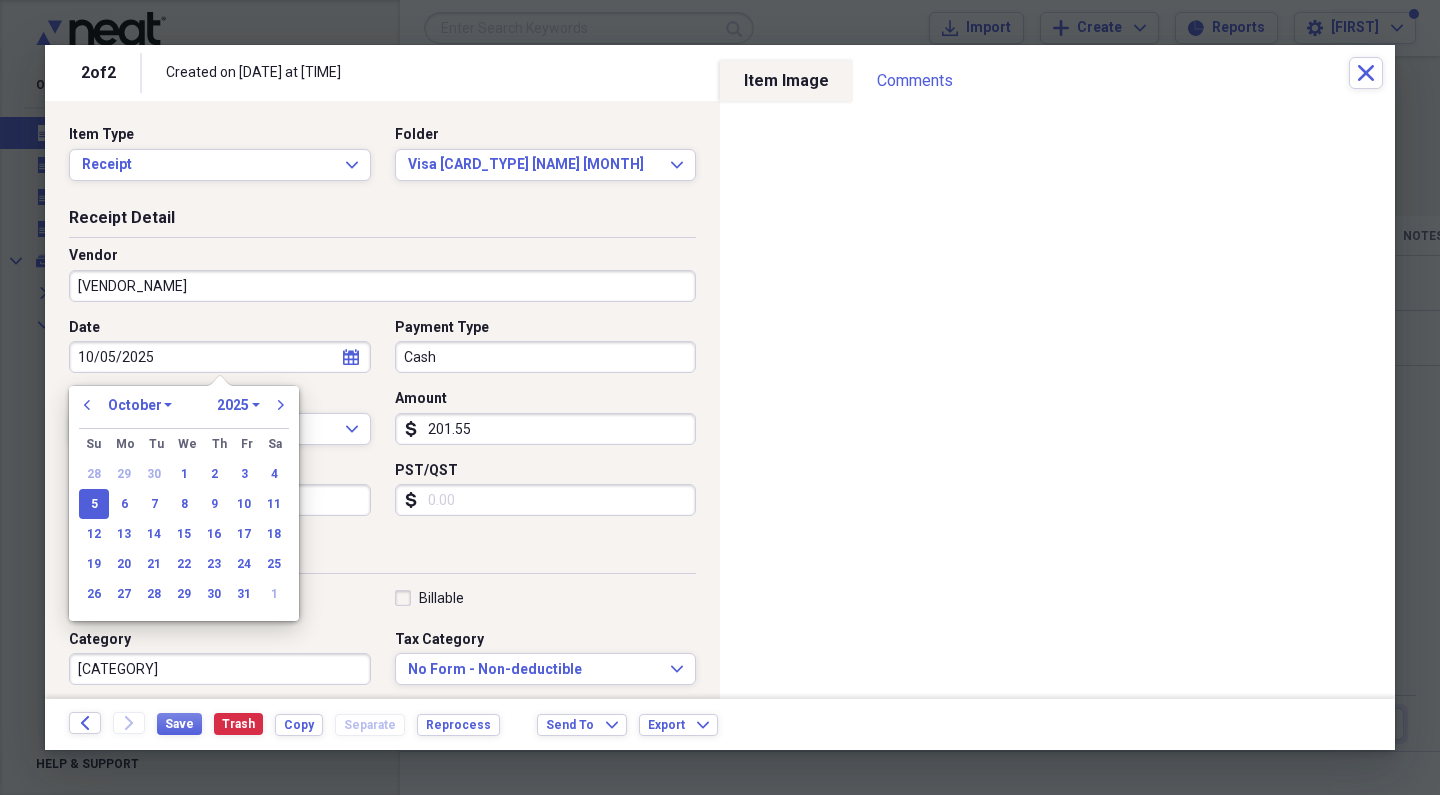 drag, startPoint x: 213, startPoint y: 362, endPoint x: 5, endPoint y: 350, distance: 208.34587 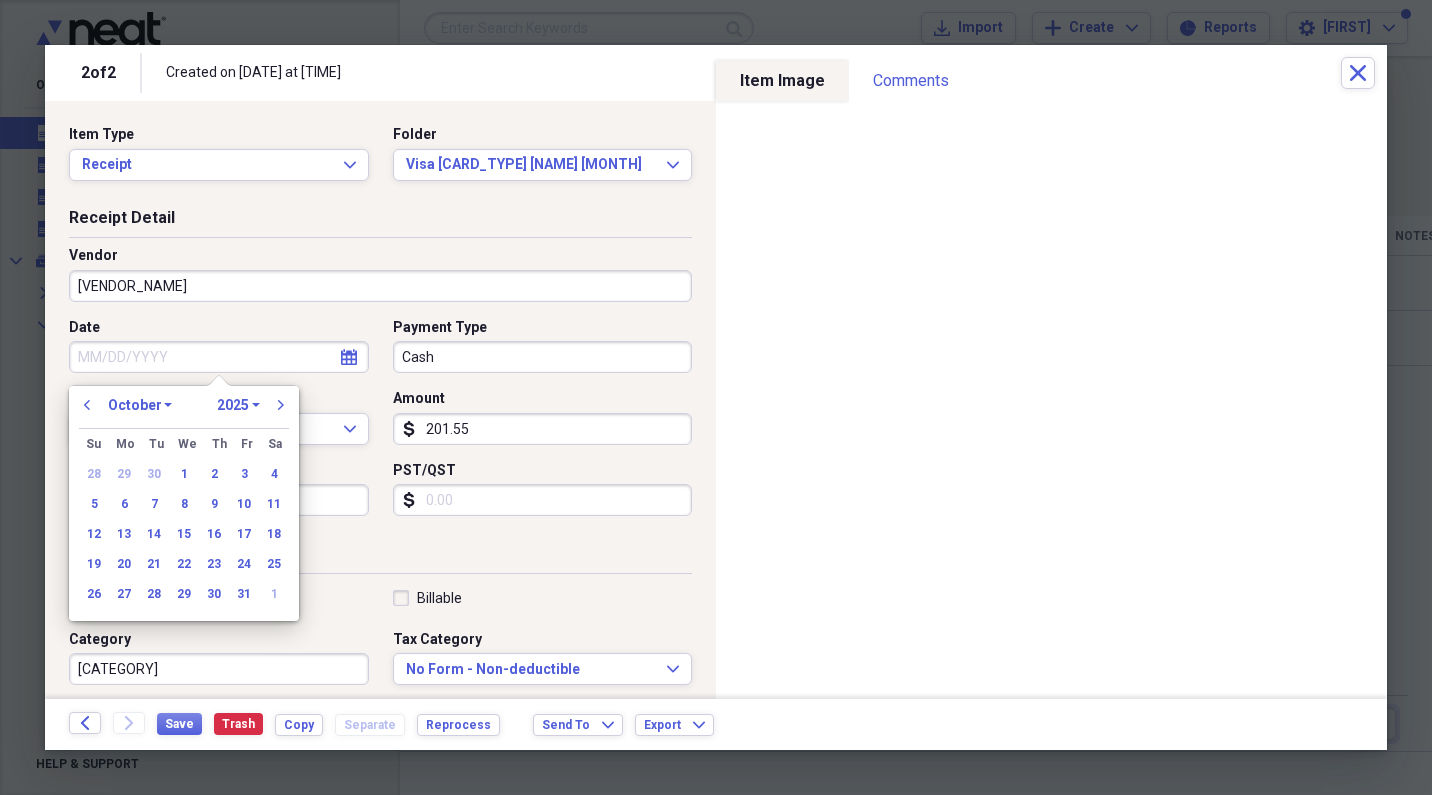 type 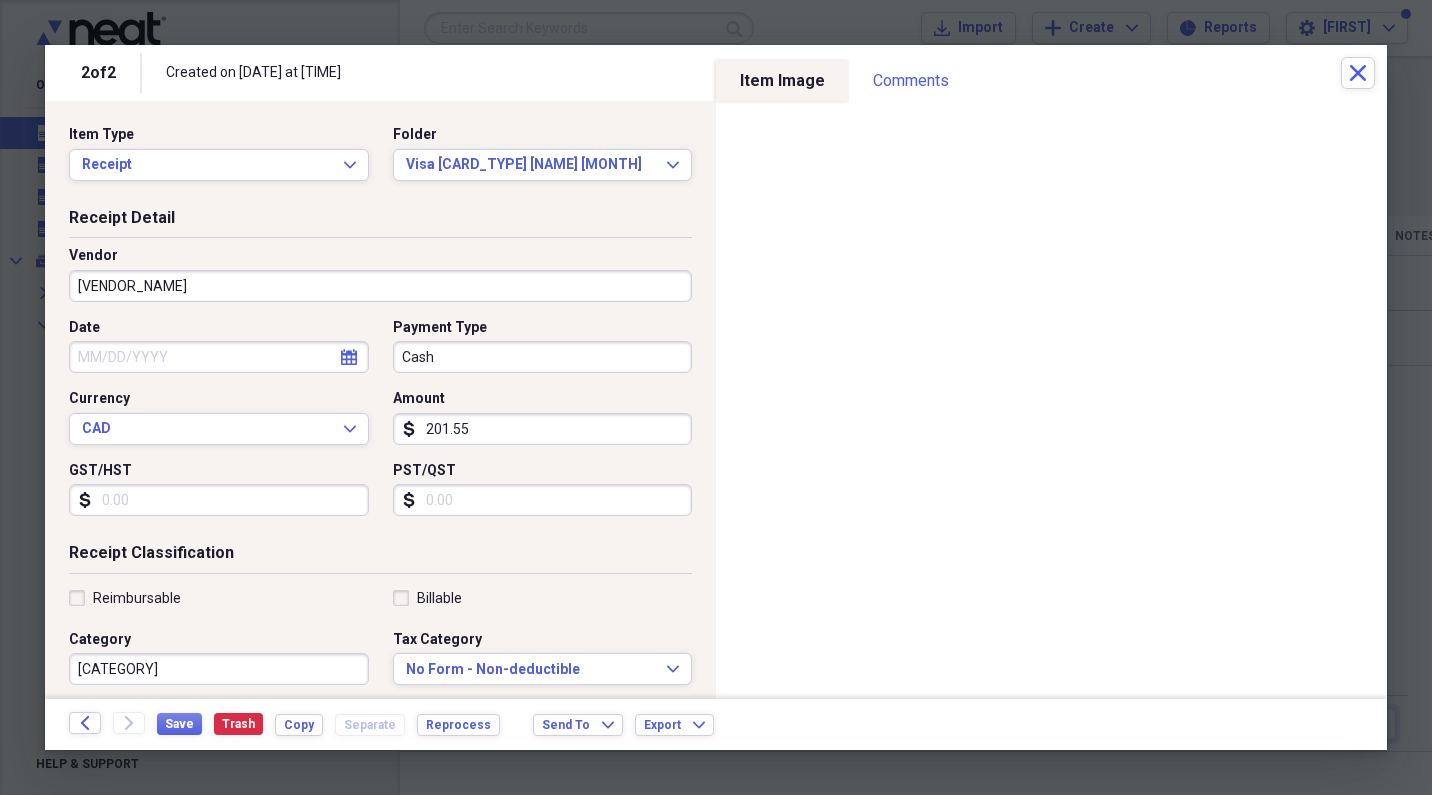 click 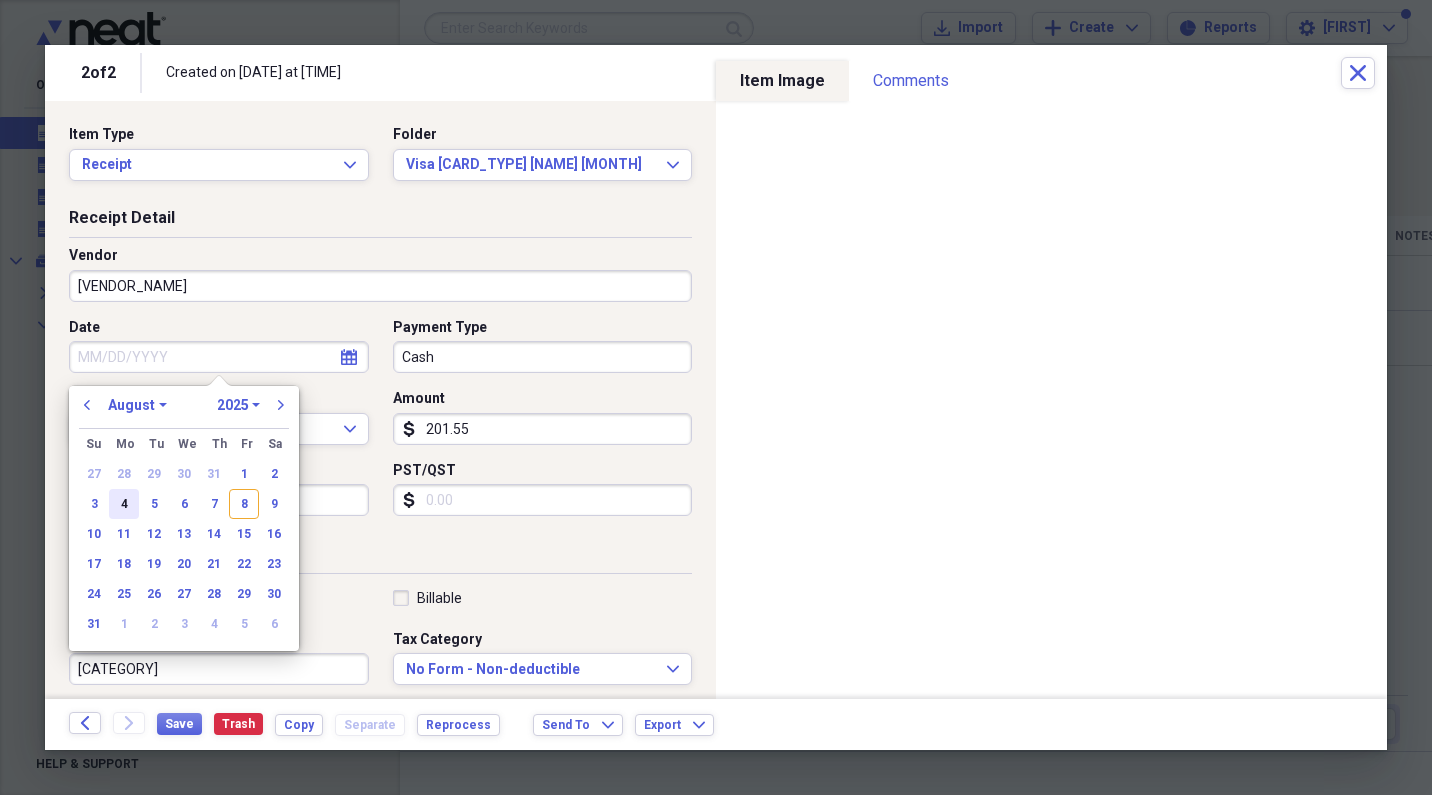 click on "4" at bounding box center [124, 504] 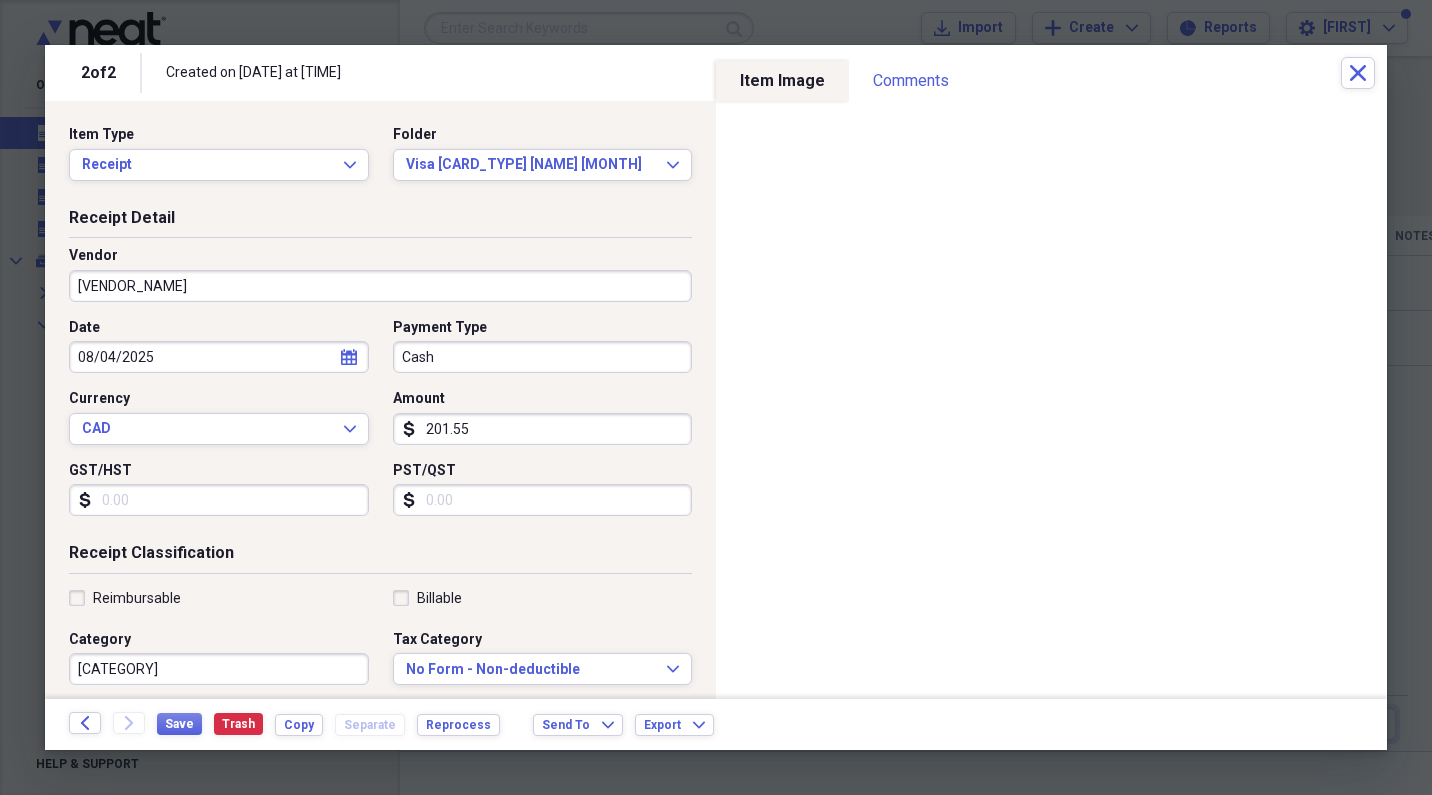 click on "Cash" at bounding box center (543, 357) 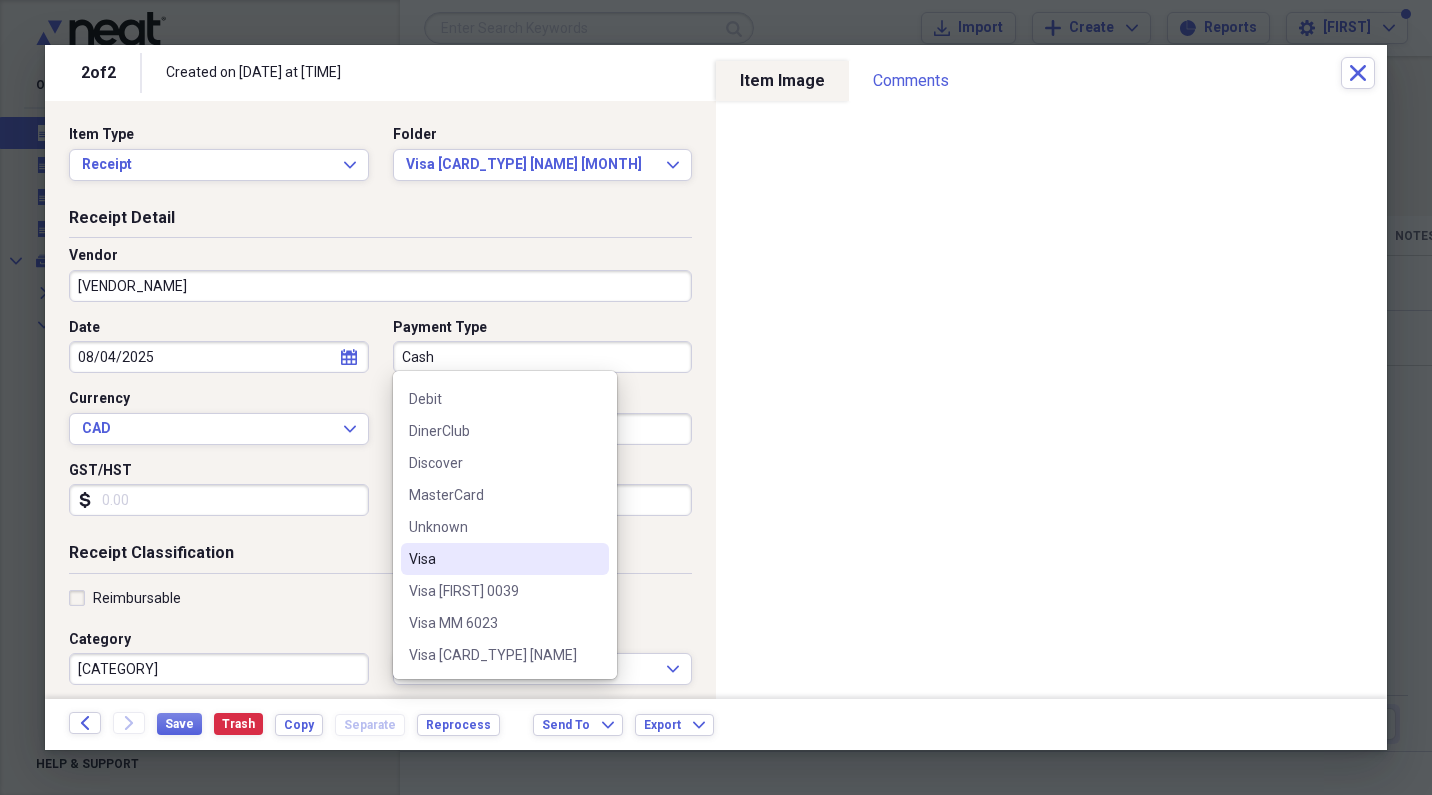 scroll, scrollTop: 124, scrollLeft: 0, axis: vertical 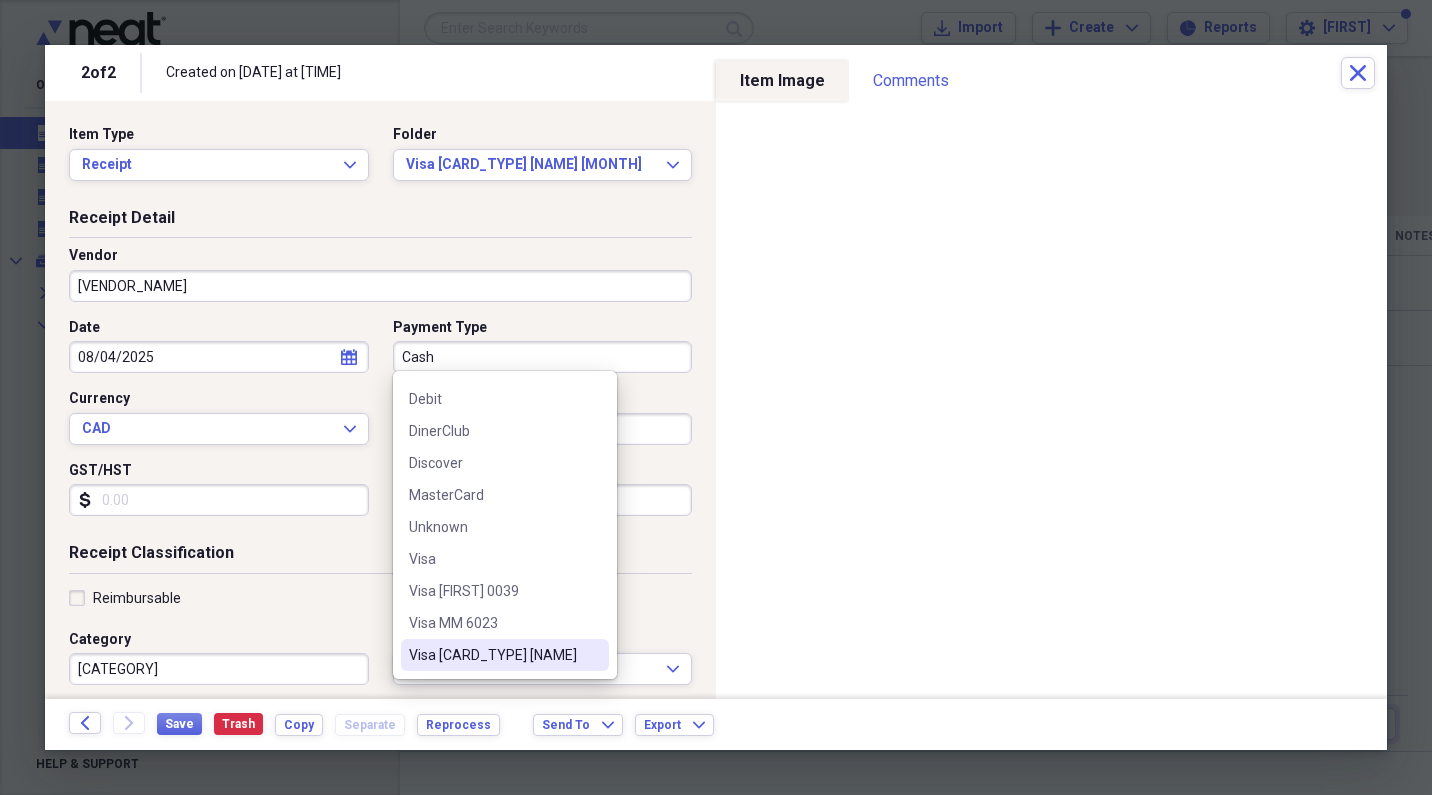 click on "Visa [CARD_TYPE] [NAME]" at bounding box center (493, 655) 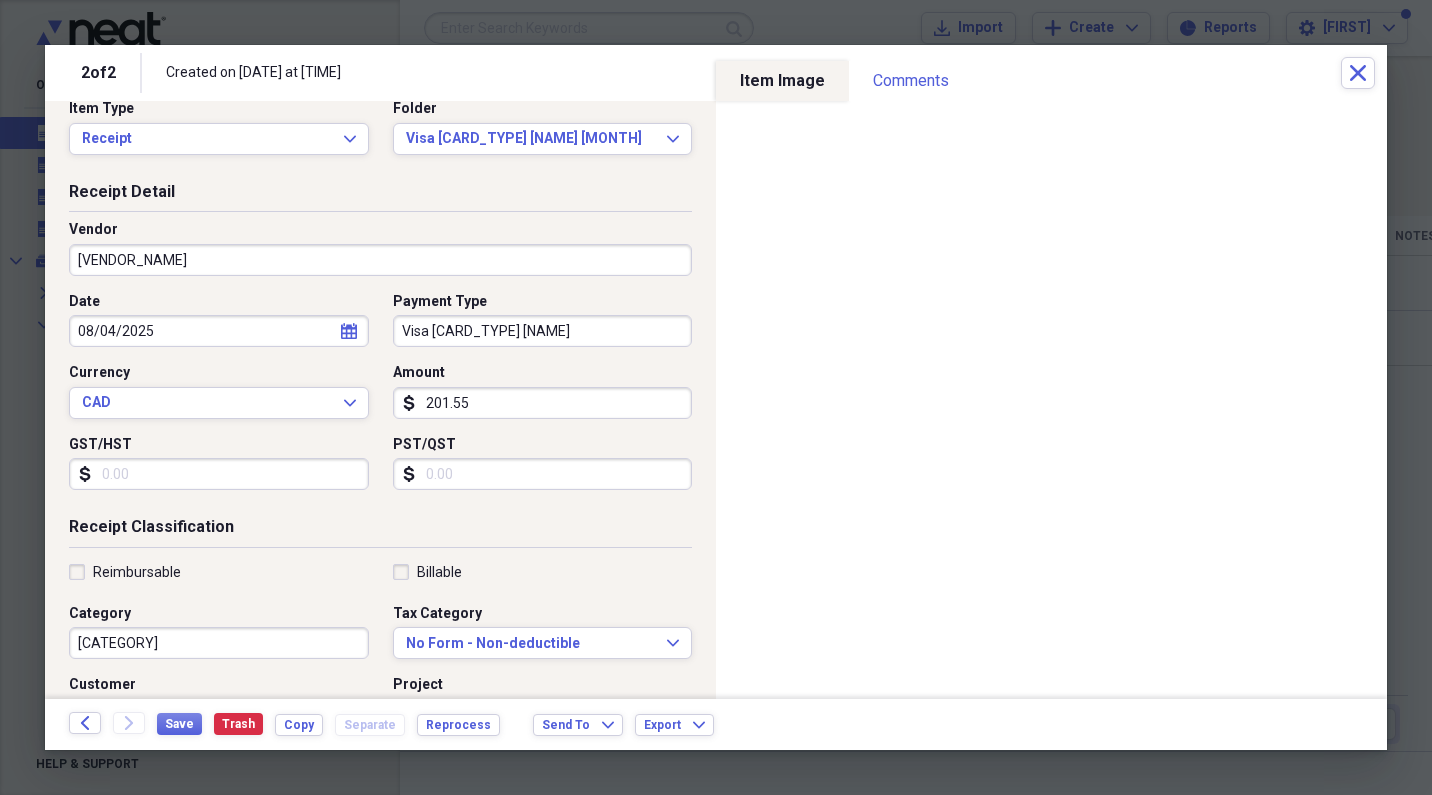 scroll, scrollTop: 32, scrollLeft: 0, axis: vertical 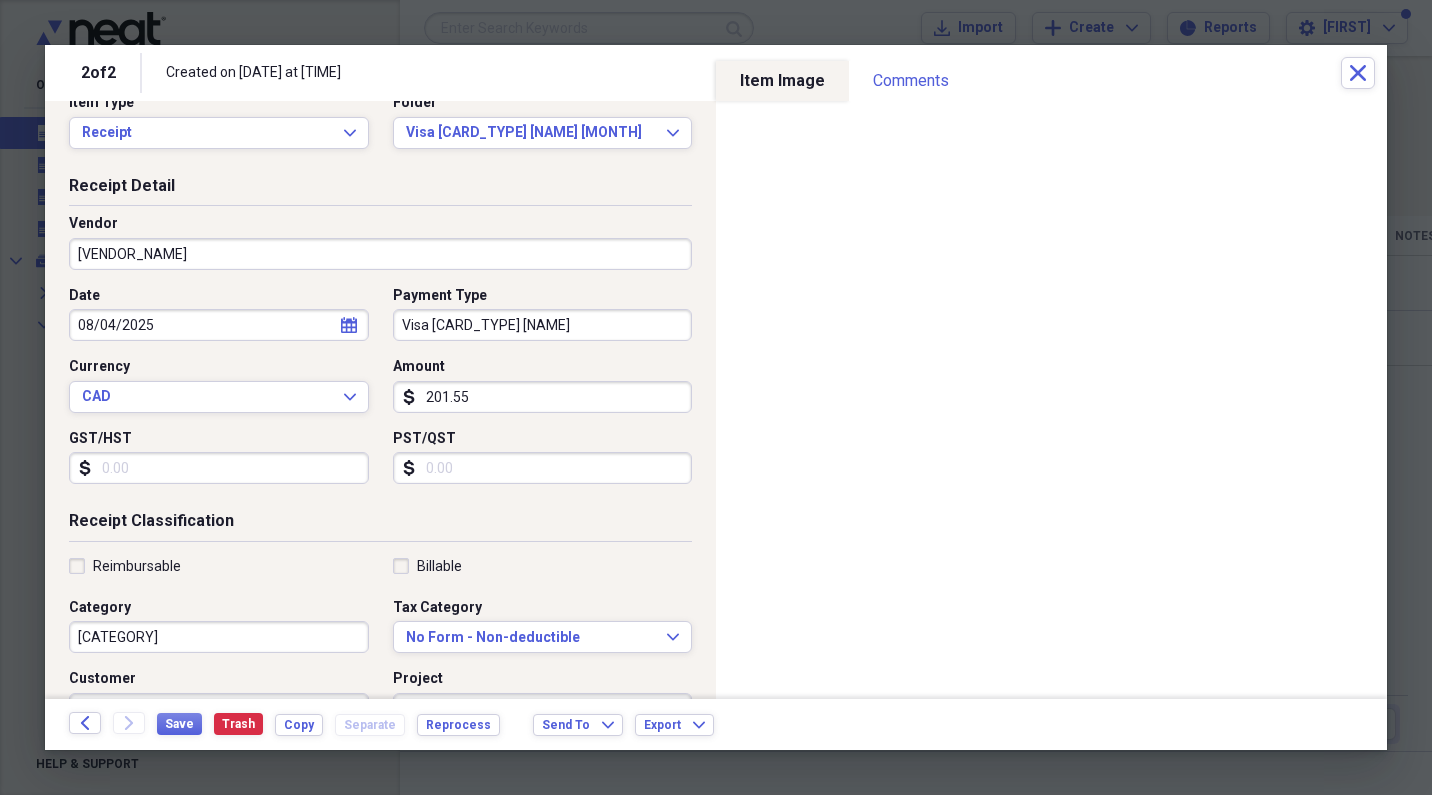 drag, startPoint x: 448, startPoint y: 390, endPoint x: 467, endPoint y: 390, distance: 19 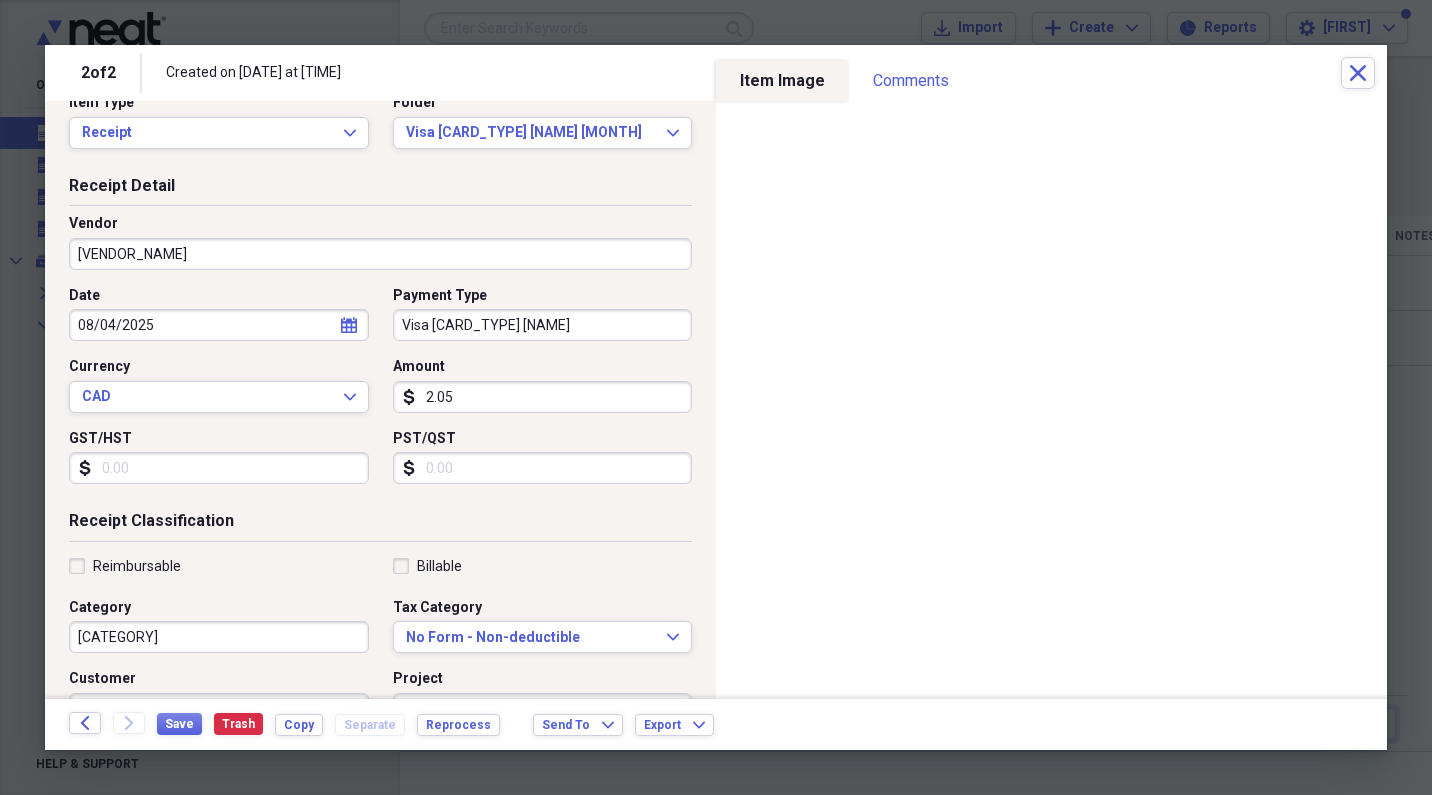 type on "20.55" 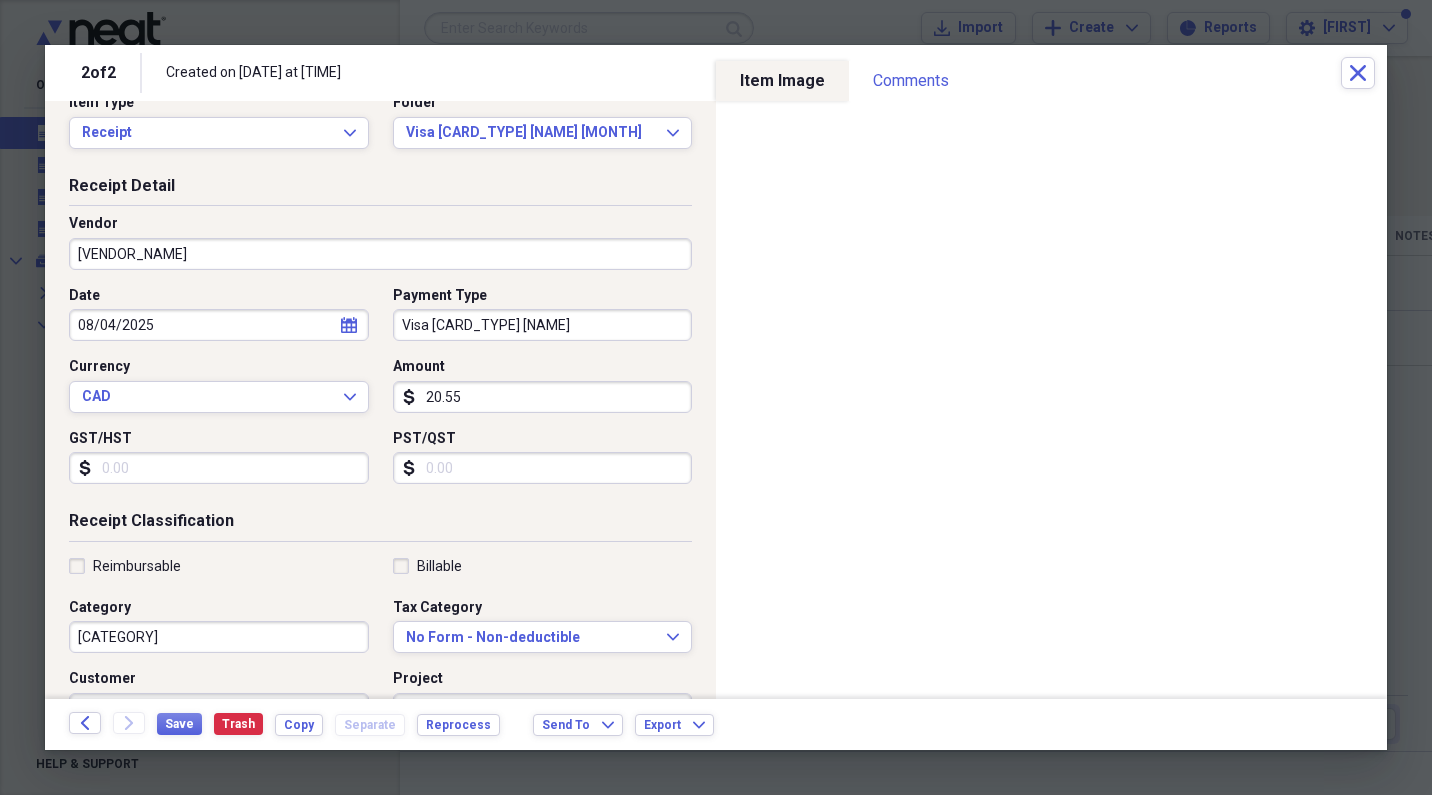 click on "GST/HST" at bounding box center [219, 468] 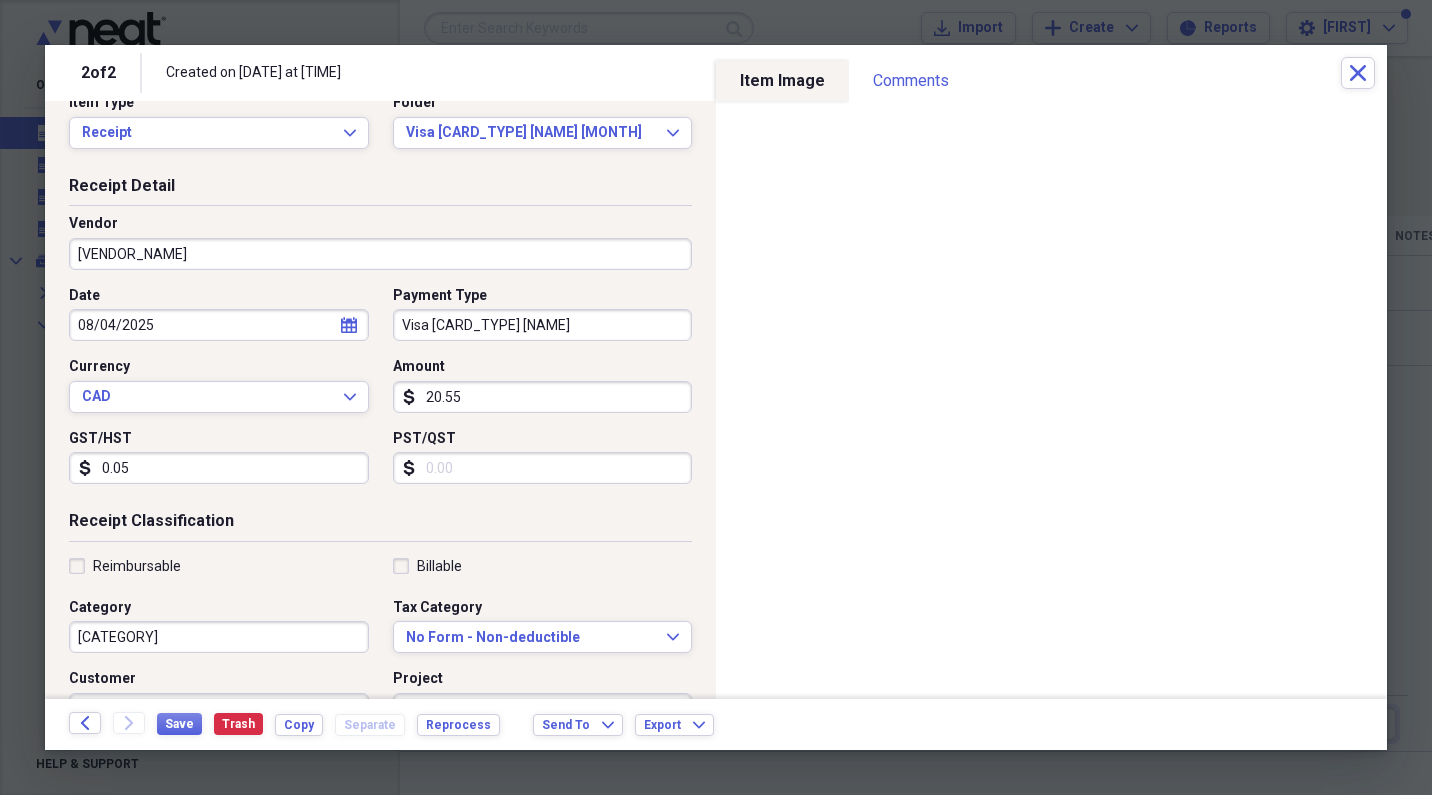 type on "0.50" 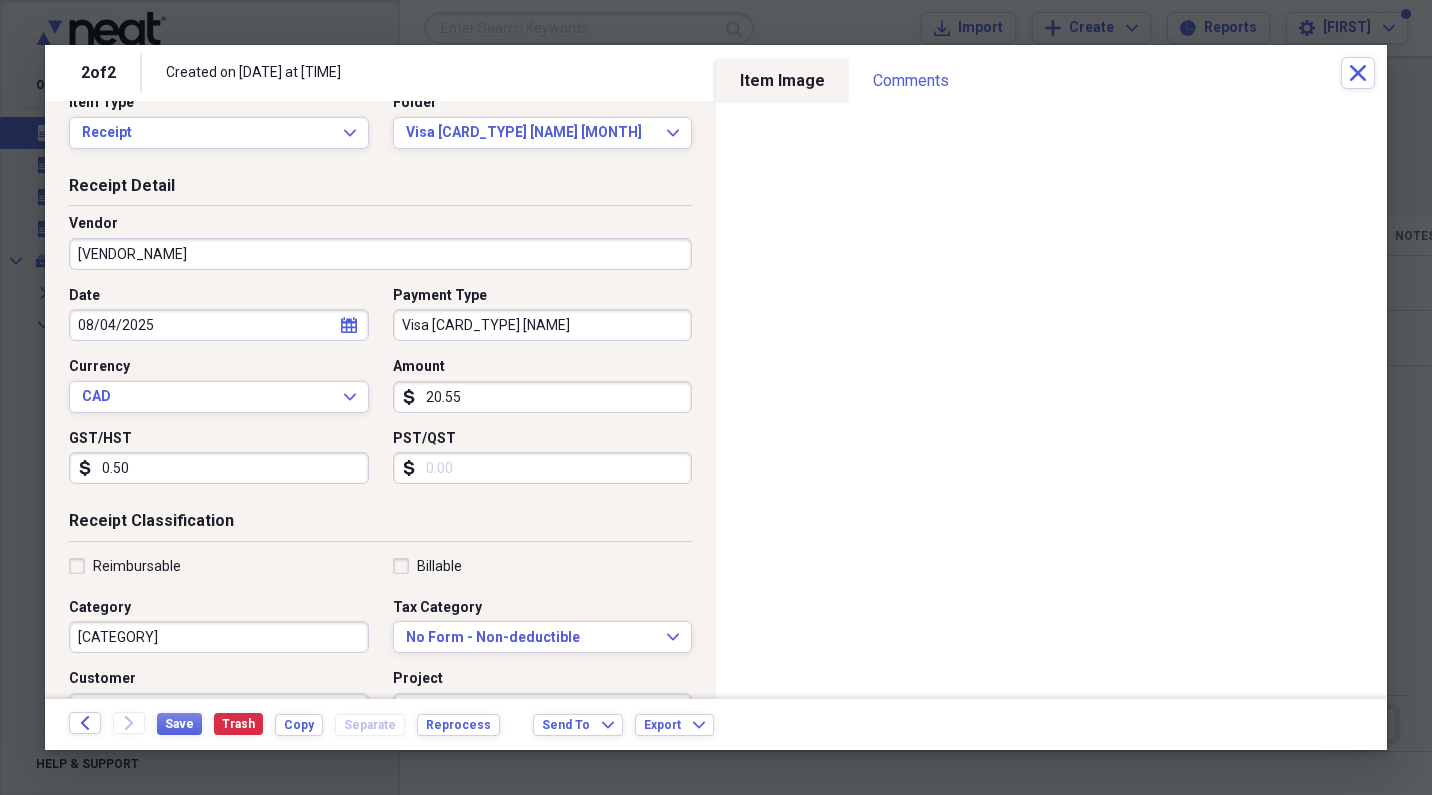 click on "PST/QST" at bounding box center (543, 468) 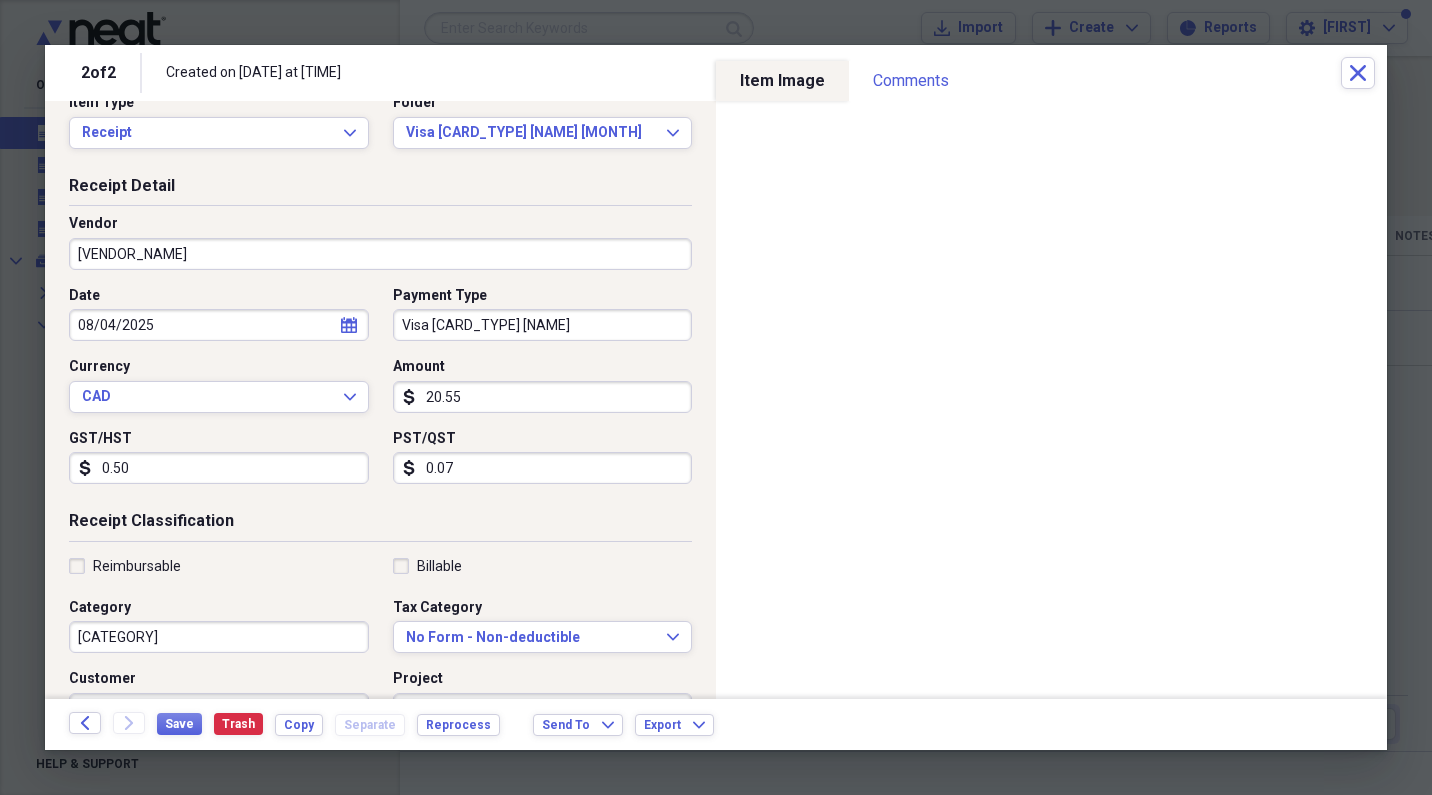 type on "0.75" 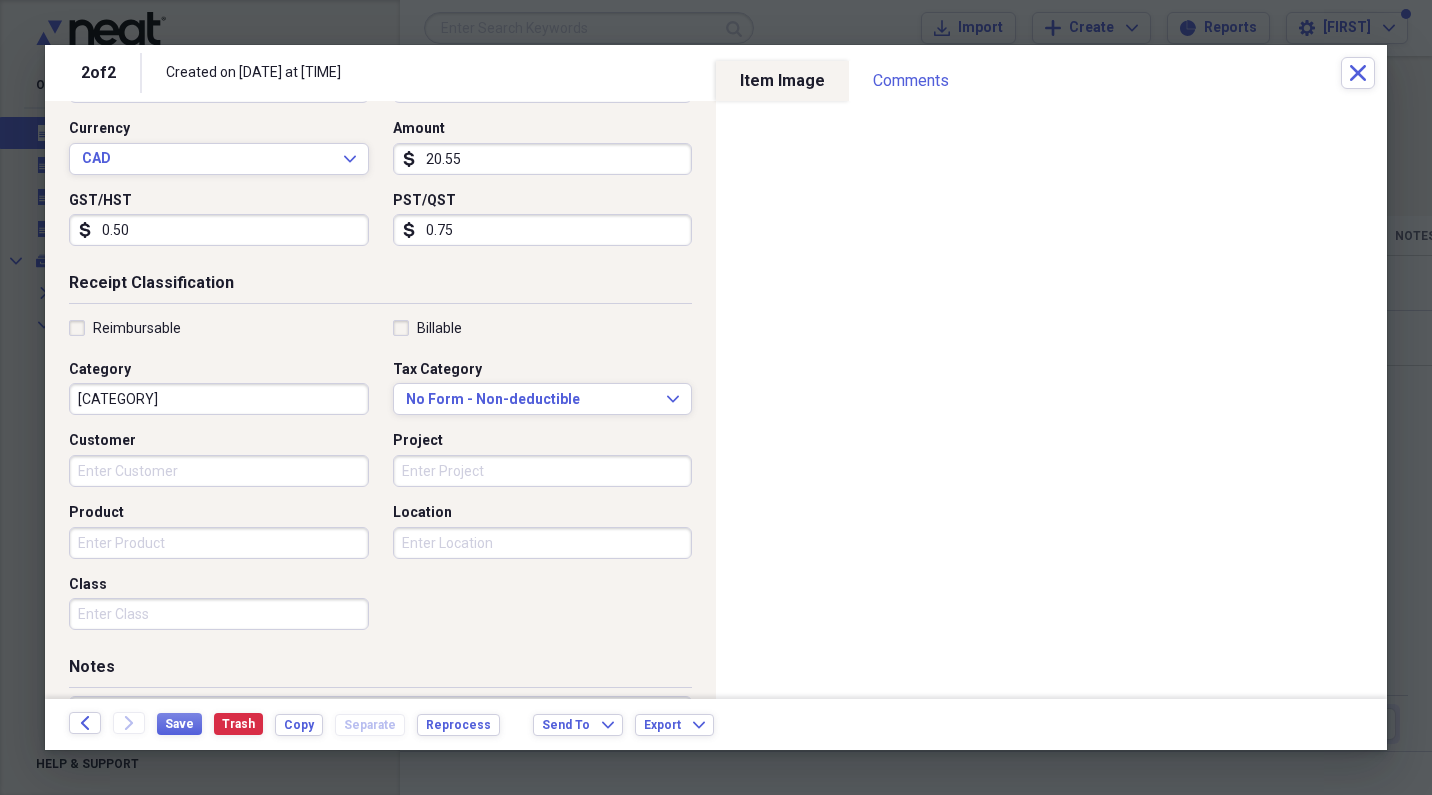 scroll, scrollTop: 283, scrollLeft: 0, axis: vertical 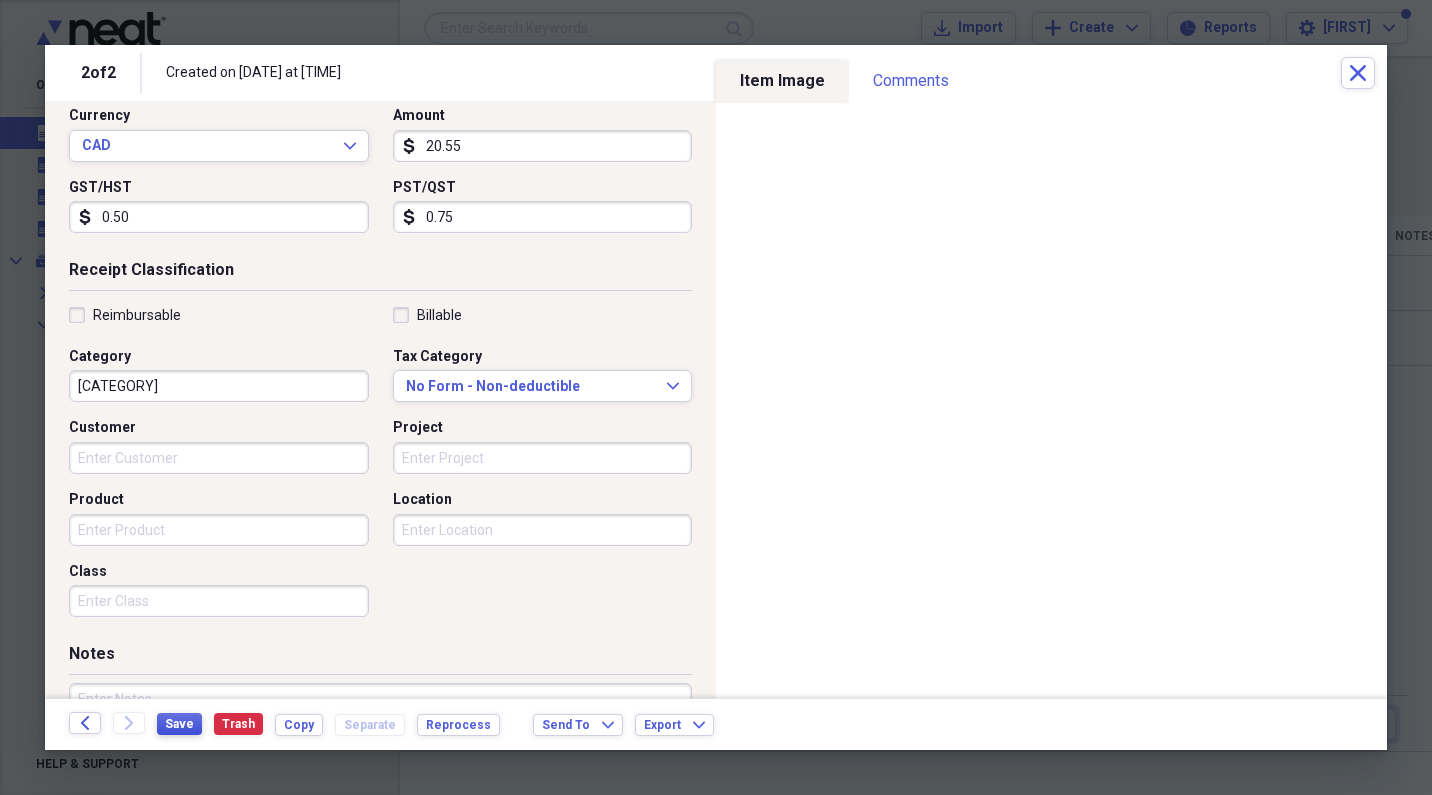 click on "Save" at bounding box center (179, 724) 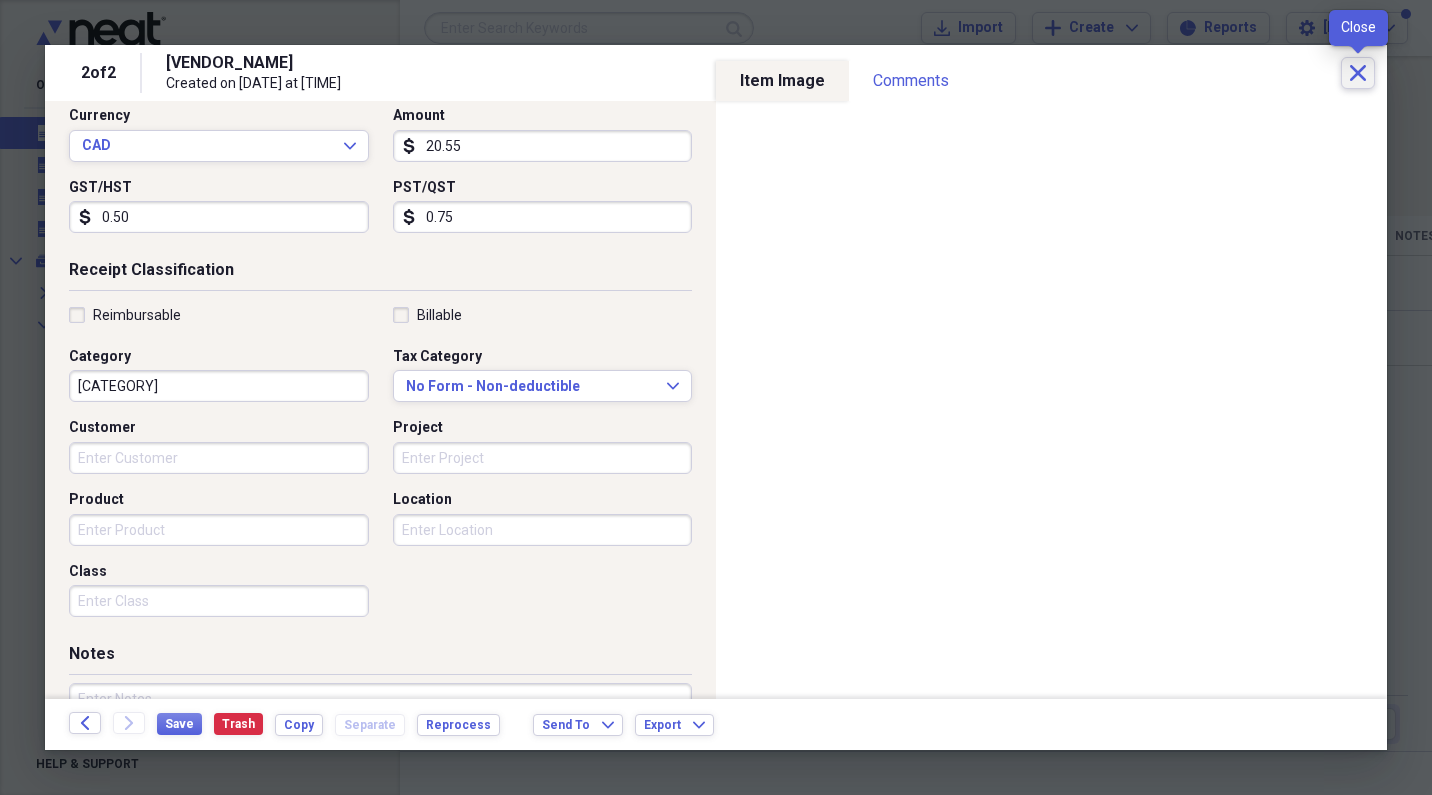 click 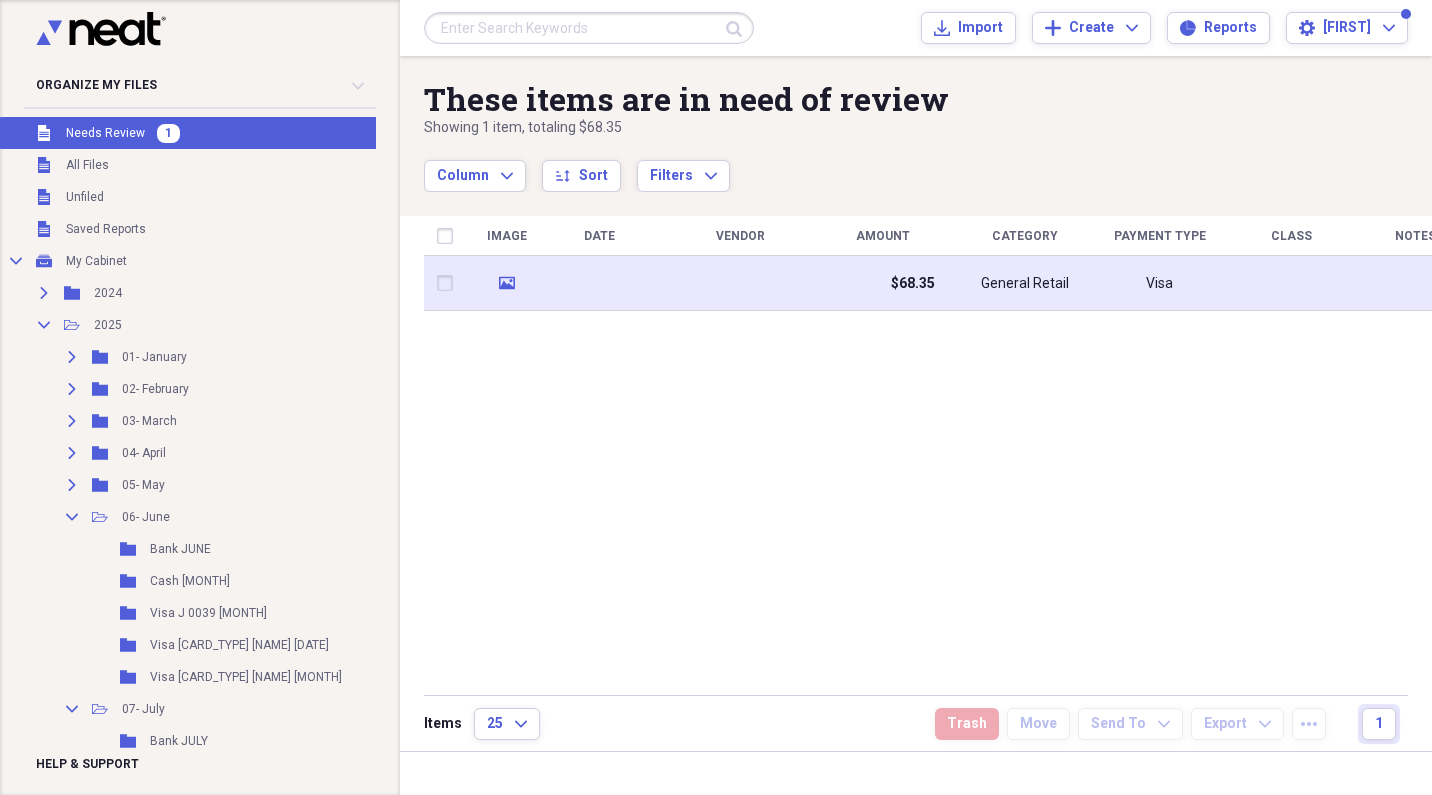 click at bounding box center (599, 283) 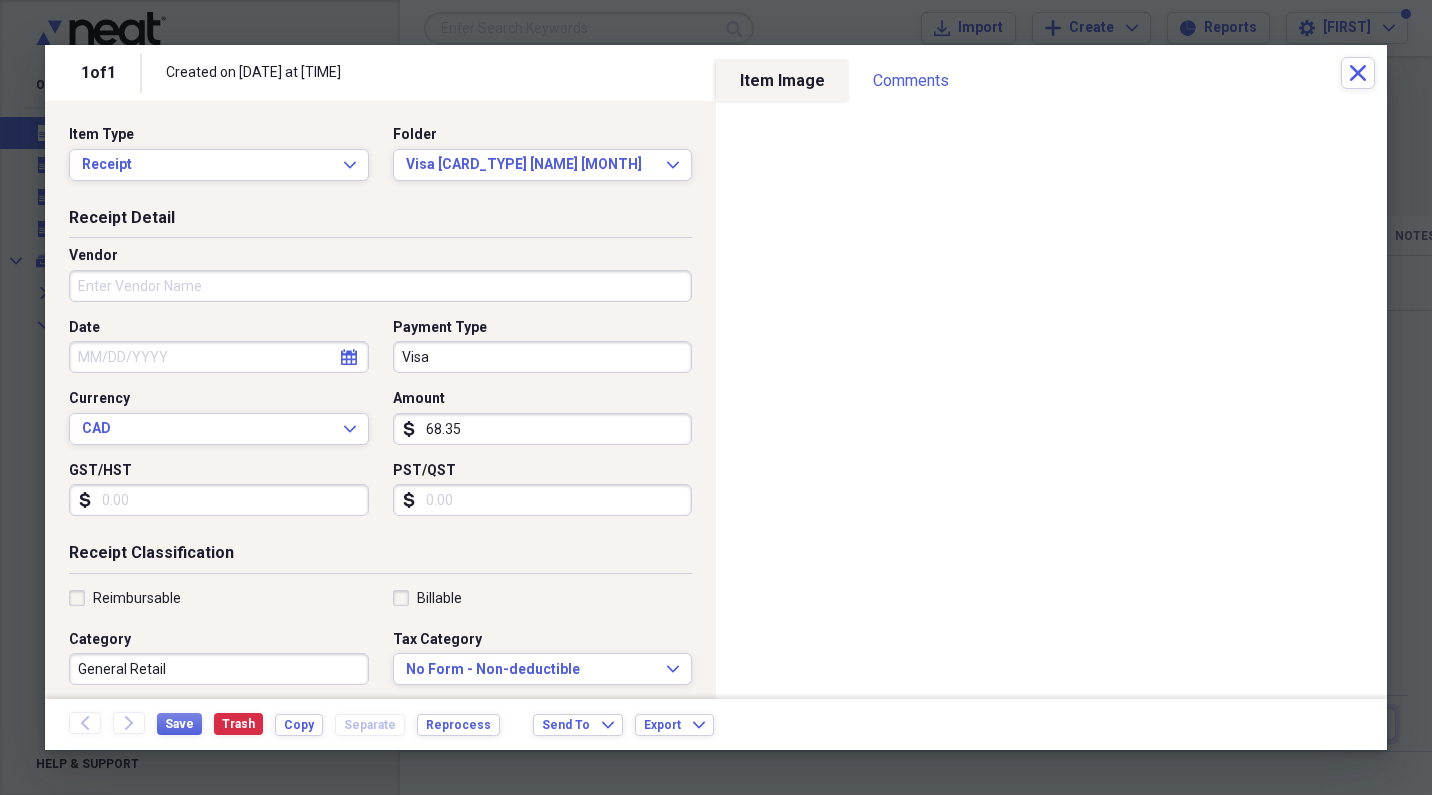click on "Visa" at bounding box center [543, 357] 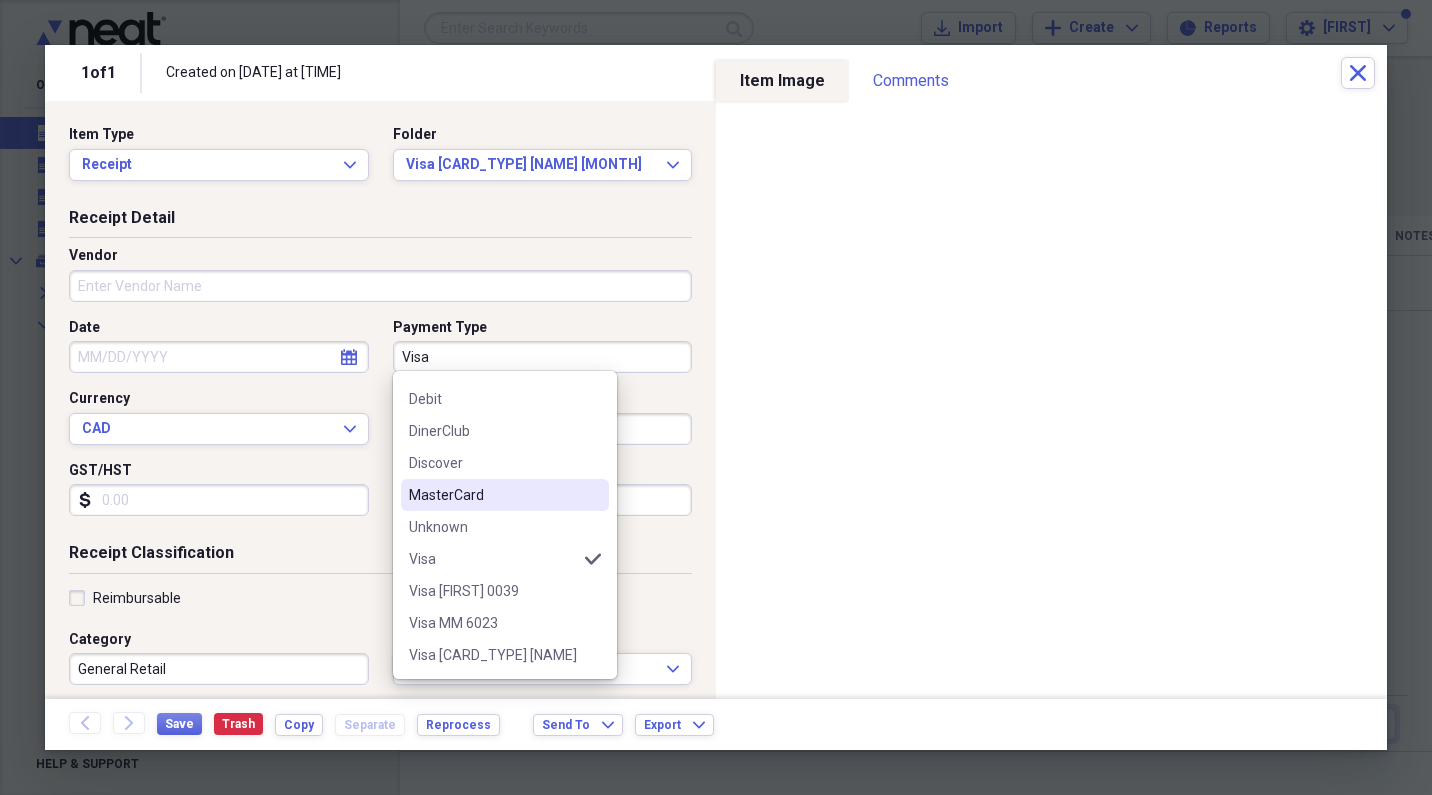 scroll, scrollTop: 124, scrollLeft: 0, axis: vertical 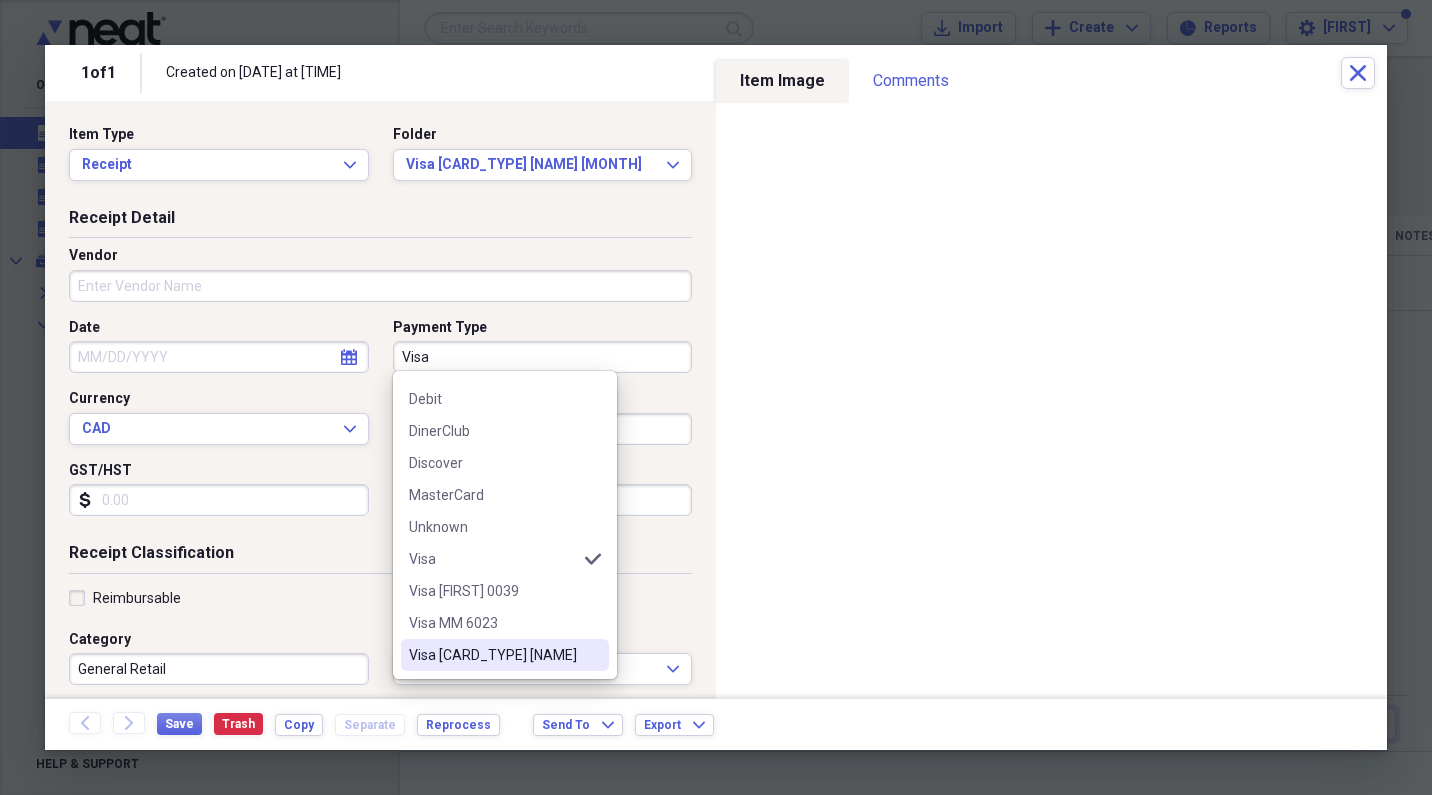 click on "Visa [CARD_TYPE] [NAME]" at bounding box center [493, 655] 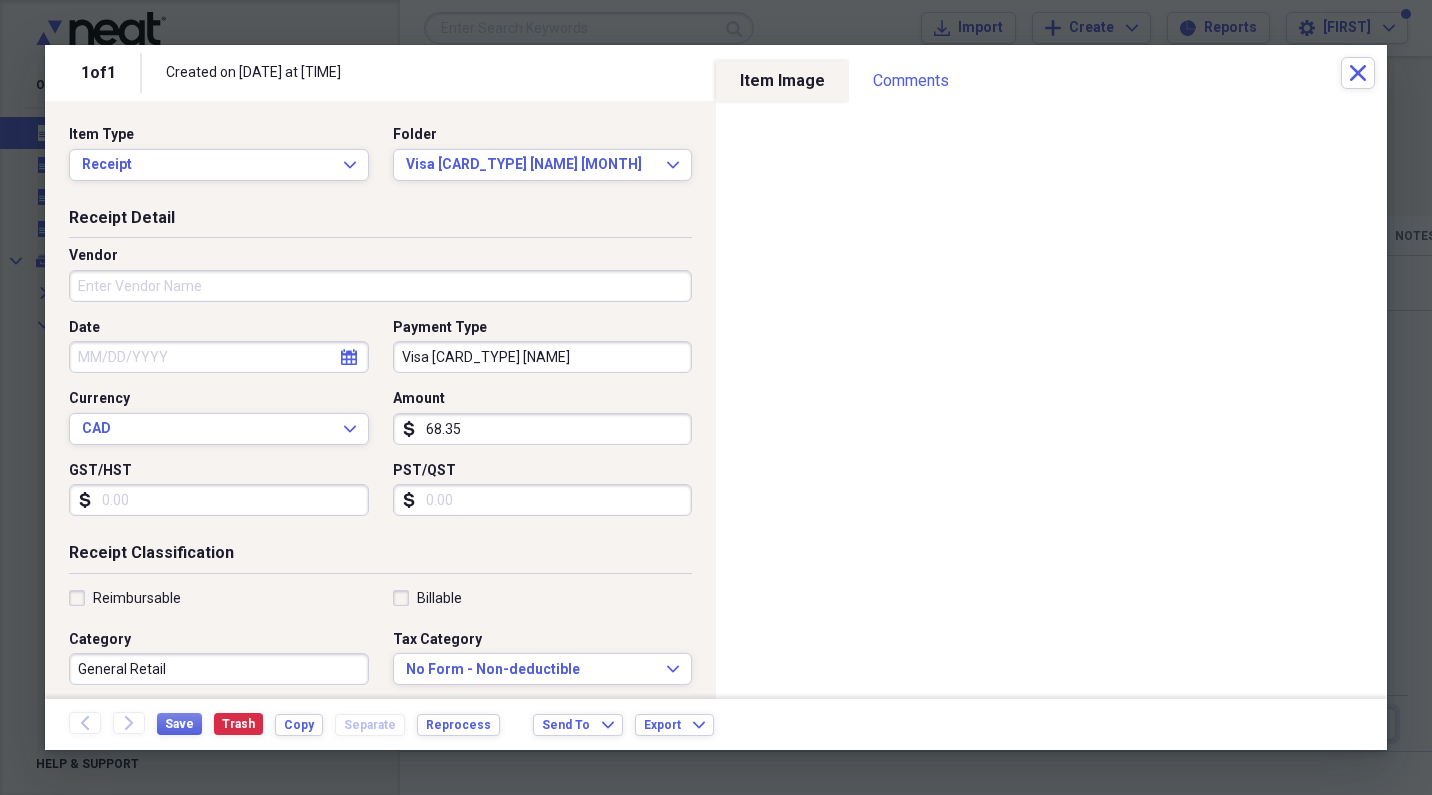 click on "Vendor" at bounding box center (380, 286) 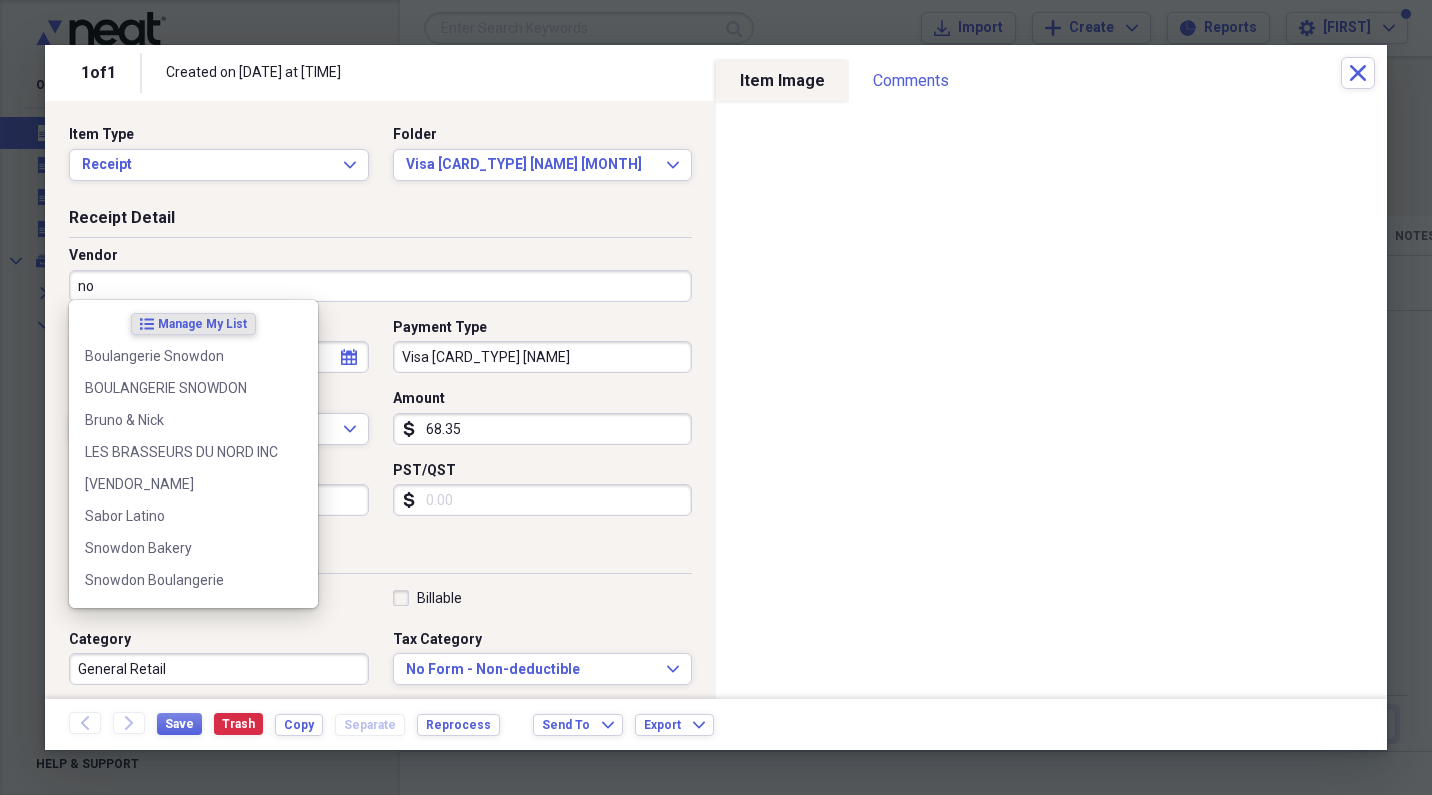 type on "n" 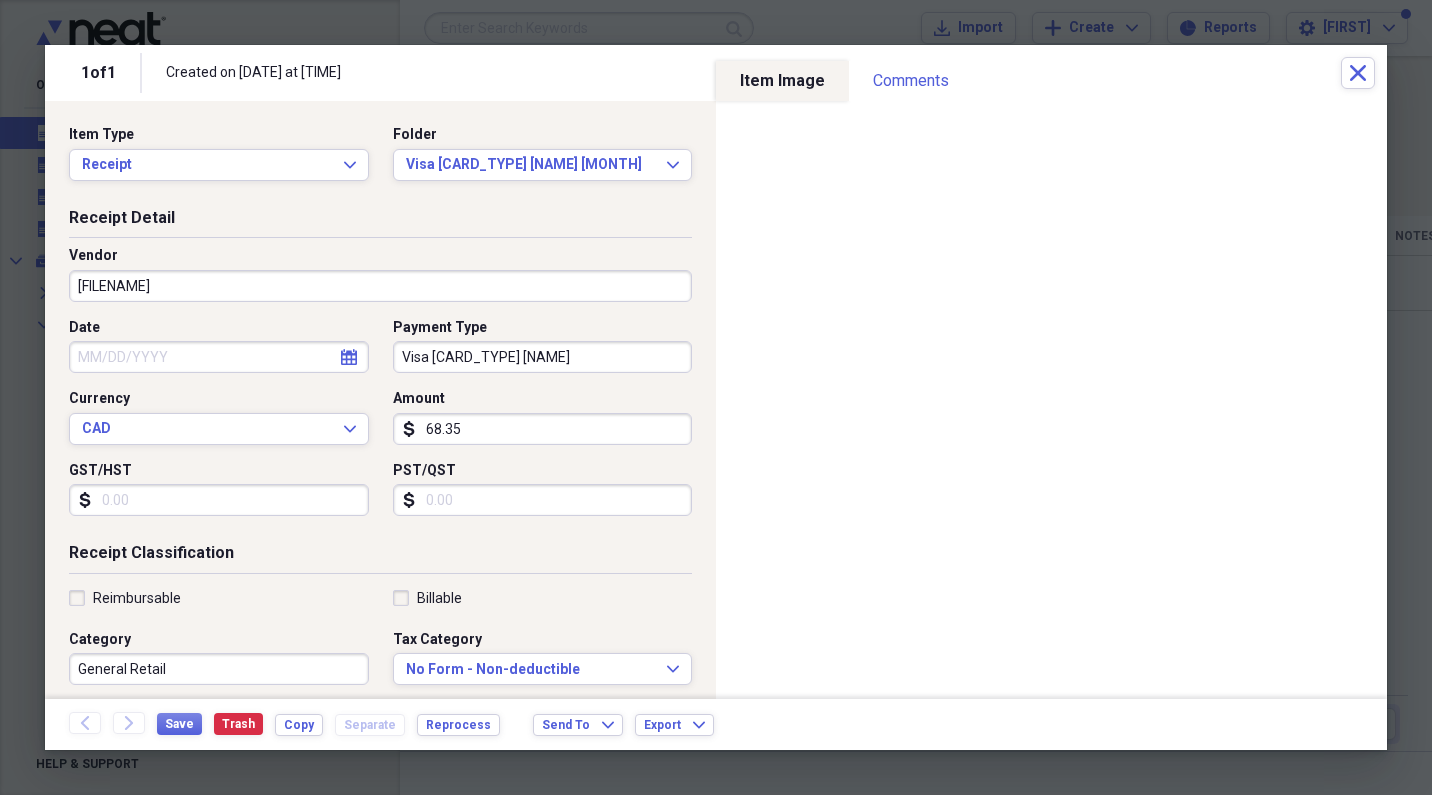 drag, startPoint x: 150, startPoint y: 284, endPoint x: 30, endPoint y: 277, distance: 120.203995 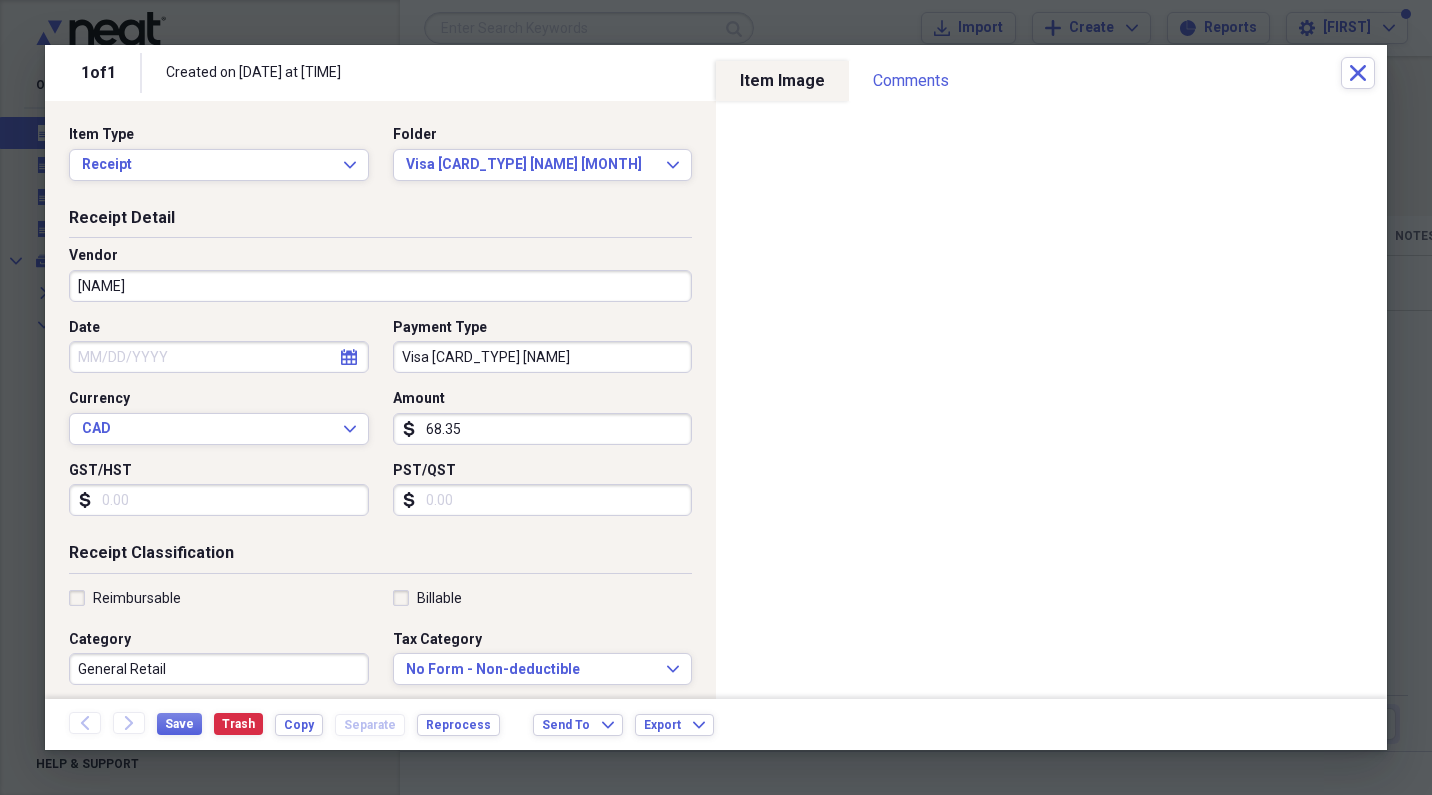 type on "[NAME]" 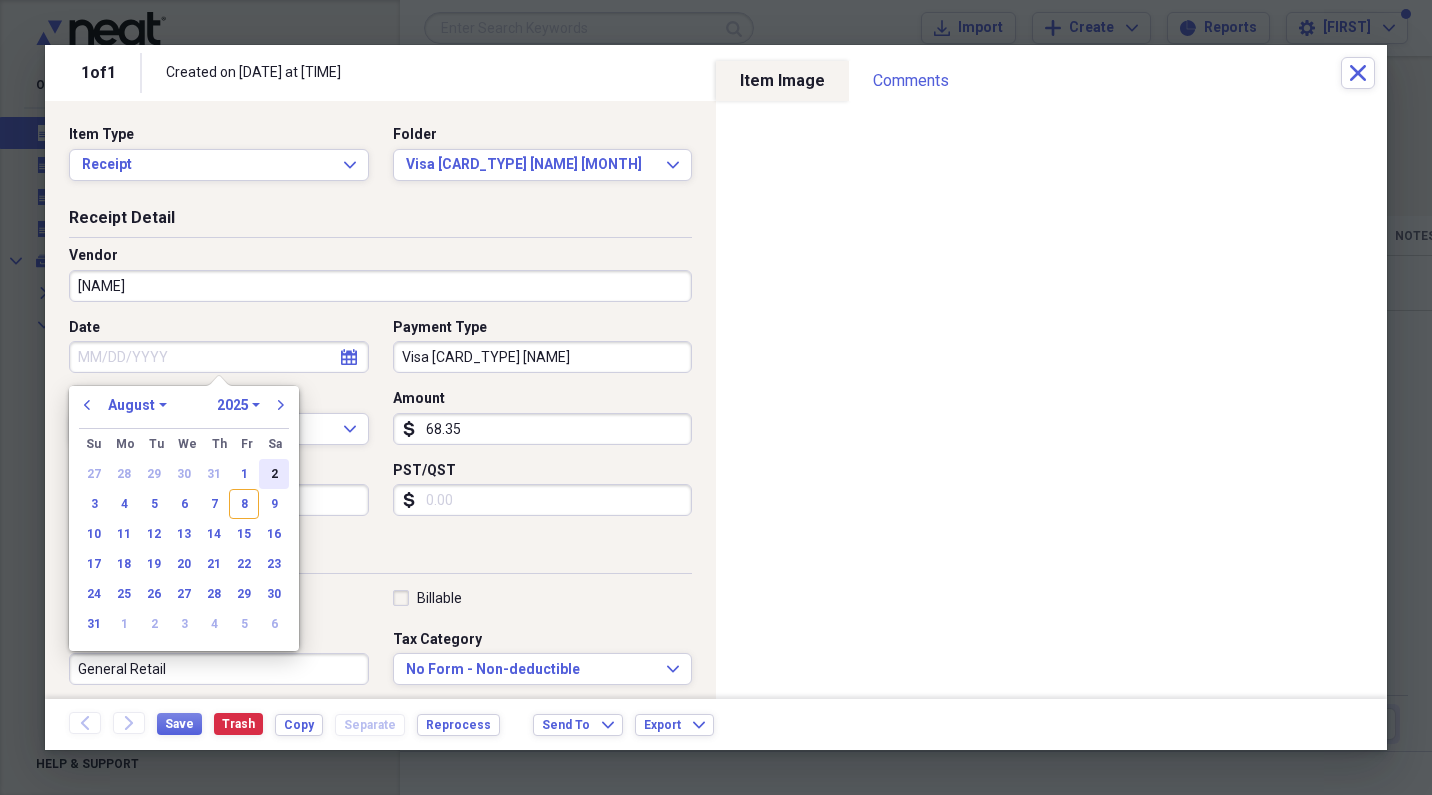 click on "2" at bounding box center [274, 474] 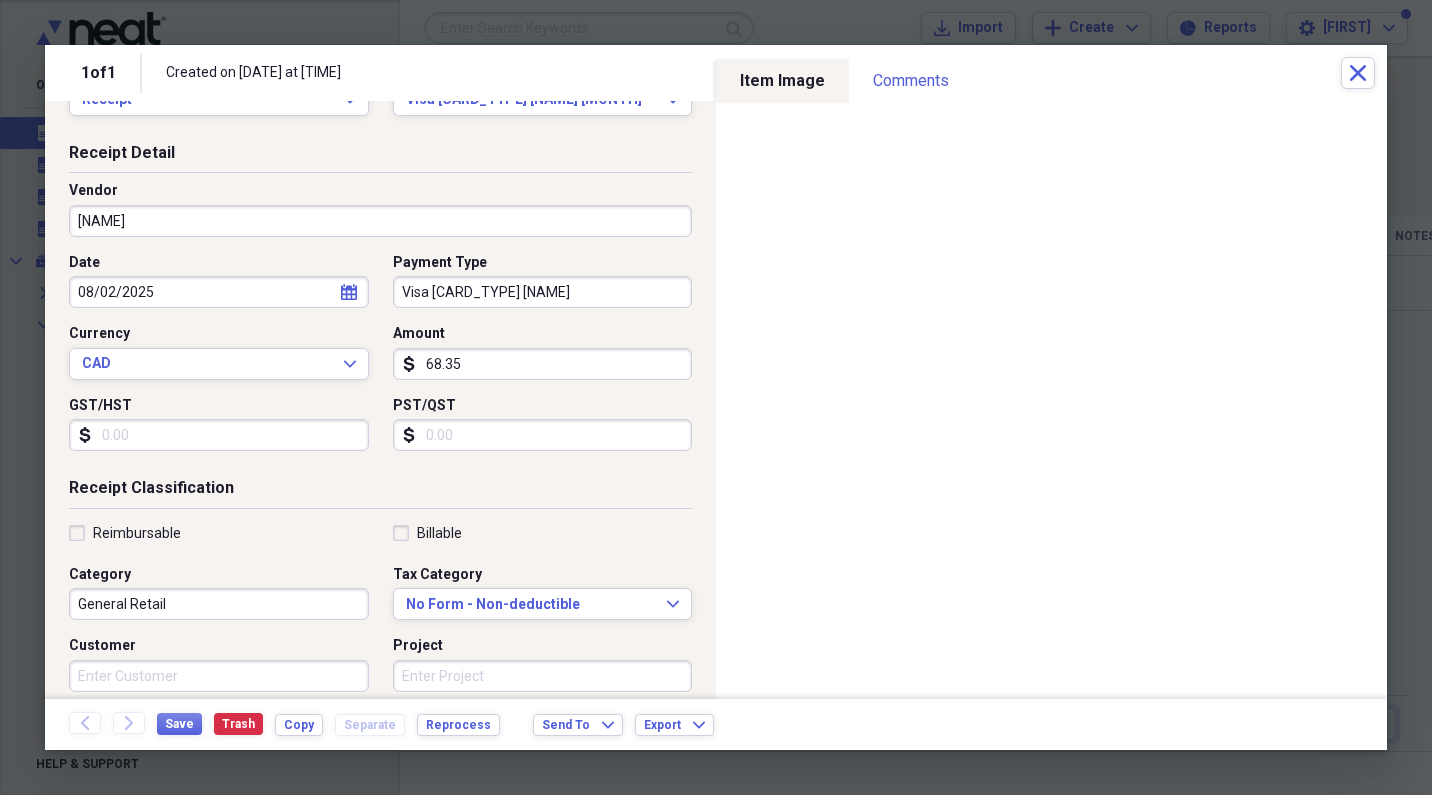 scroll, scrollTop: 67, scrollLeft: 0, axis: vertical 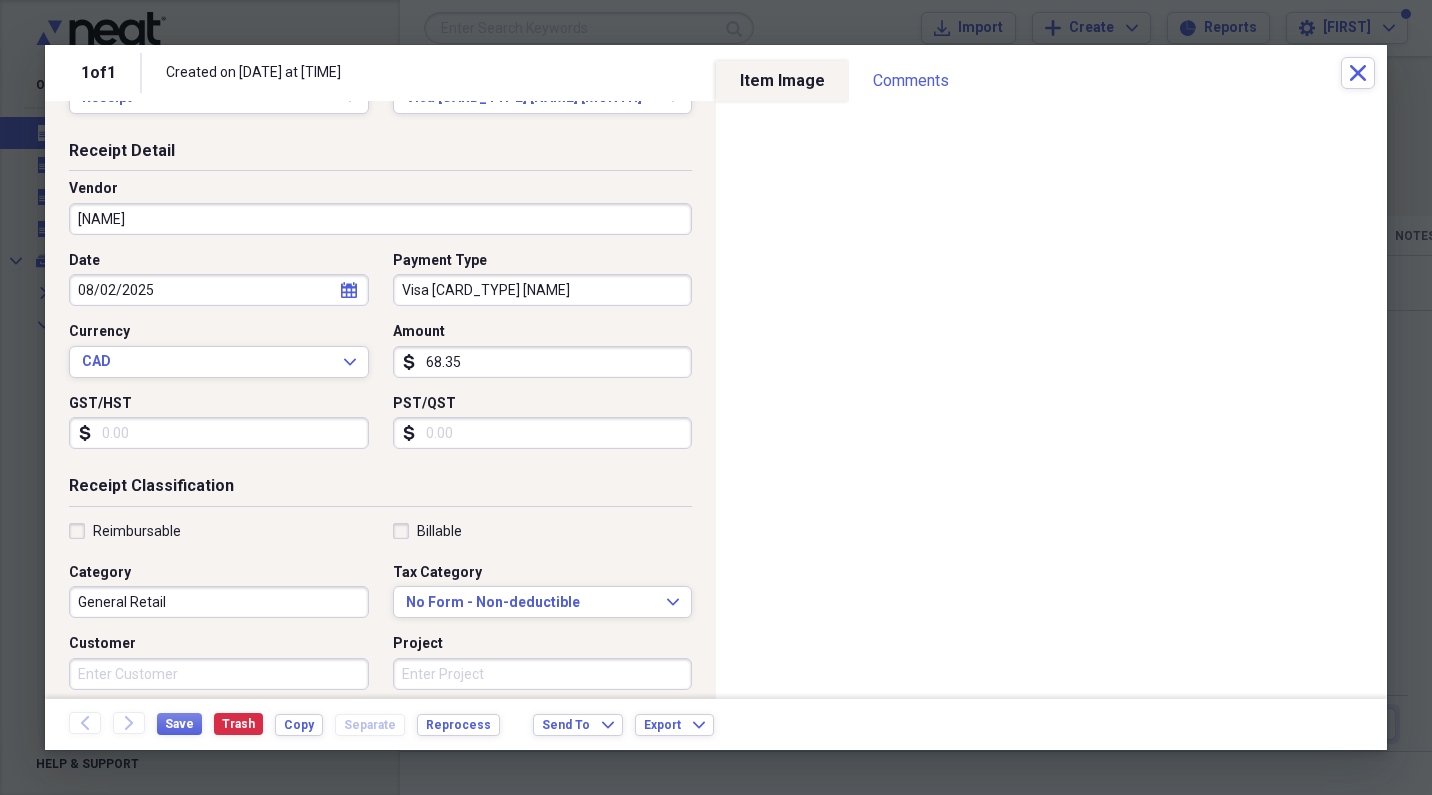 click on "General Retail" at bounding box center (219, 602) 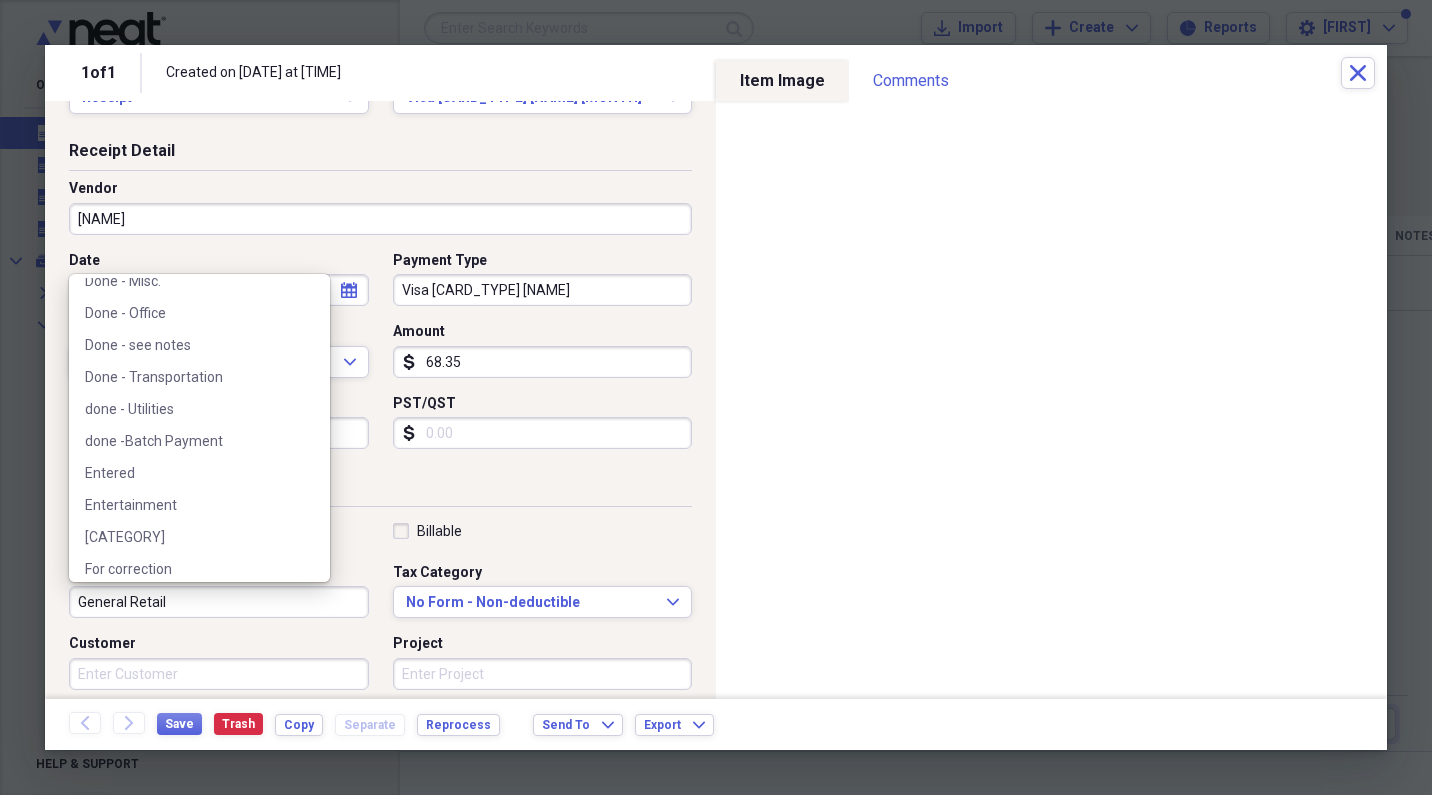 scroll, scrollTop: 786, scrollLeft: 0, axis: vertical 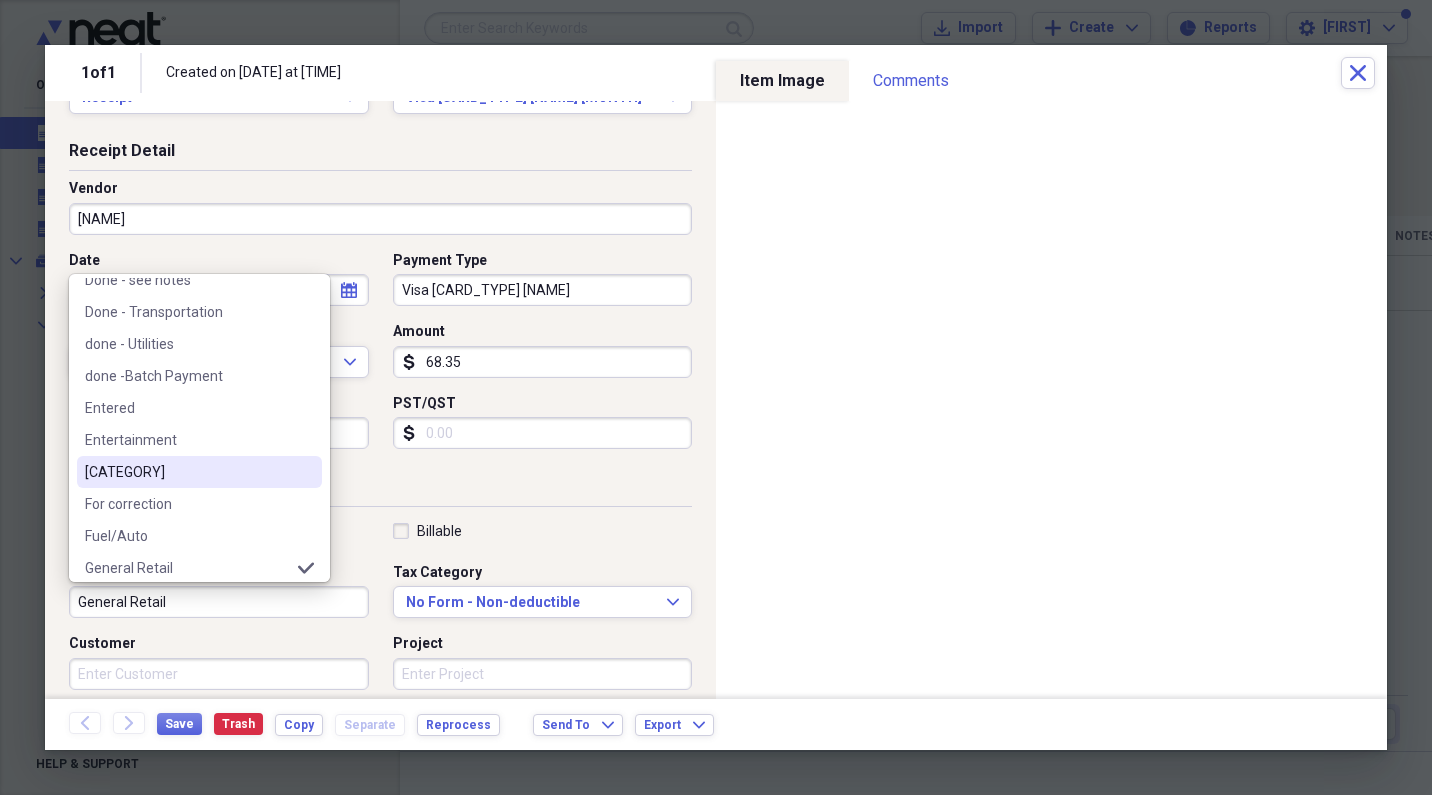 click on "[CATEGORY]" at bounding box center (199, 472) 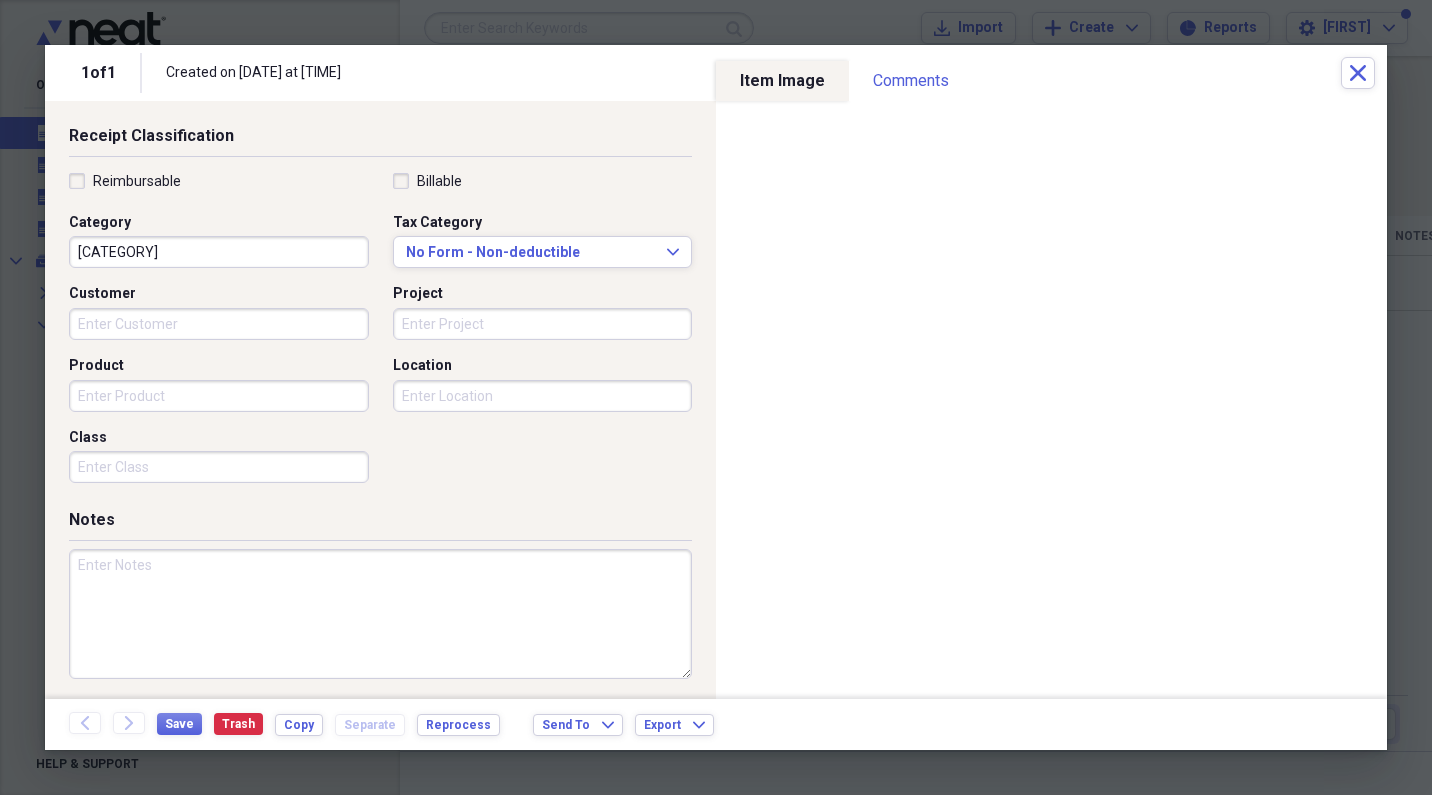 scroll, scrollTop: 416, scrollLeft: 0, axis: vertical 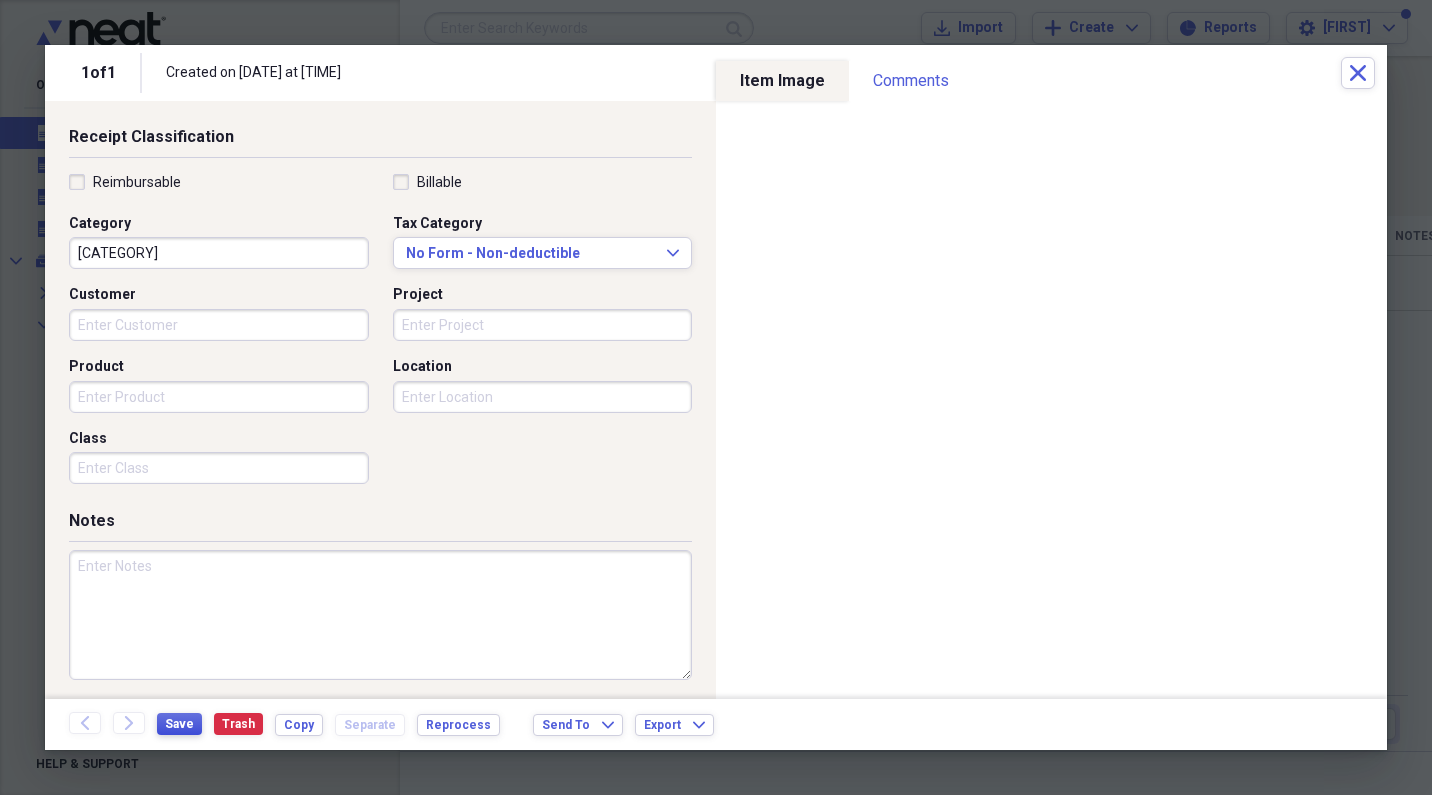 click on "Save" at bounding box center [179, 724] 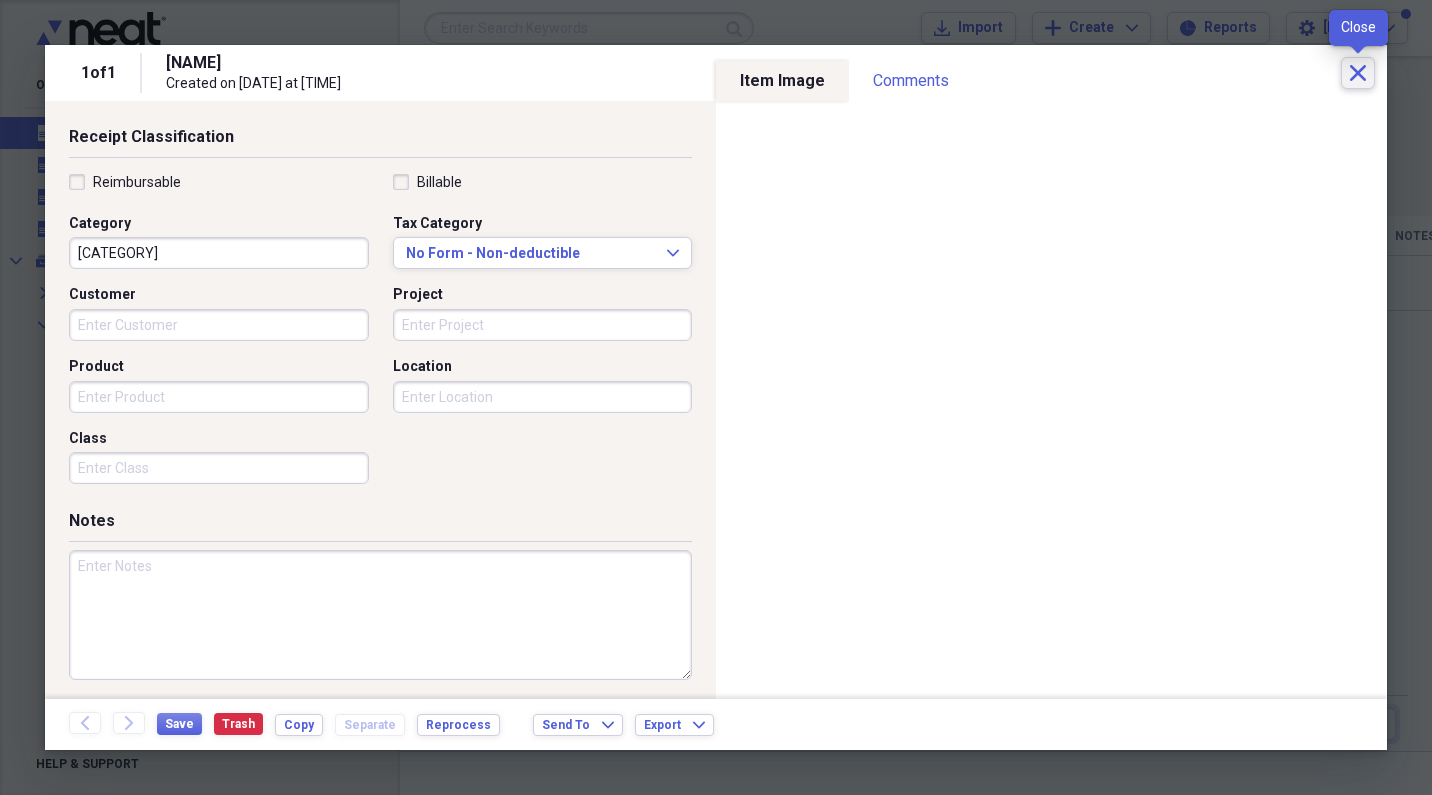 click on "Close" 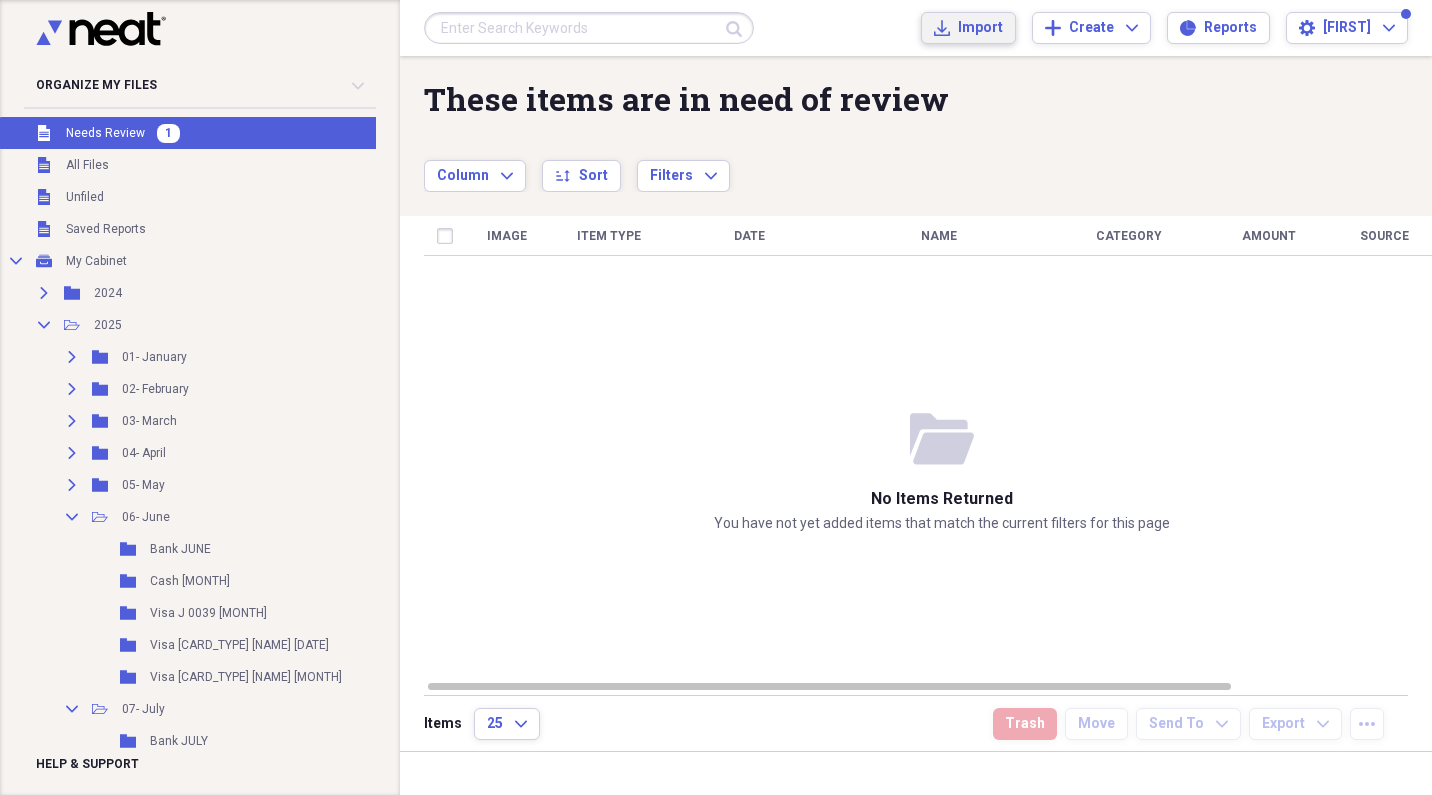 click on "Import" at bounding box center [980, 28] 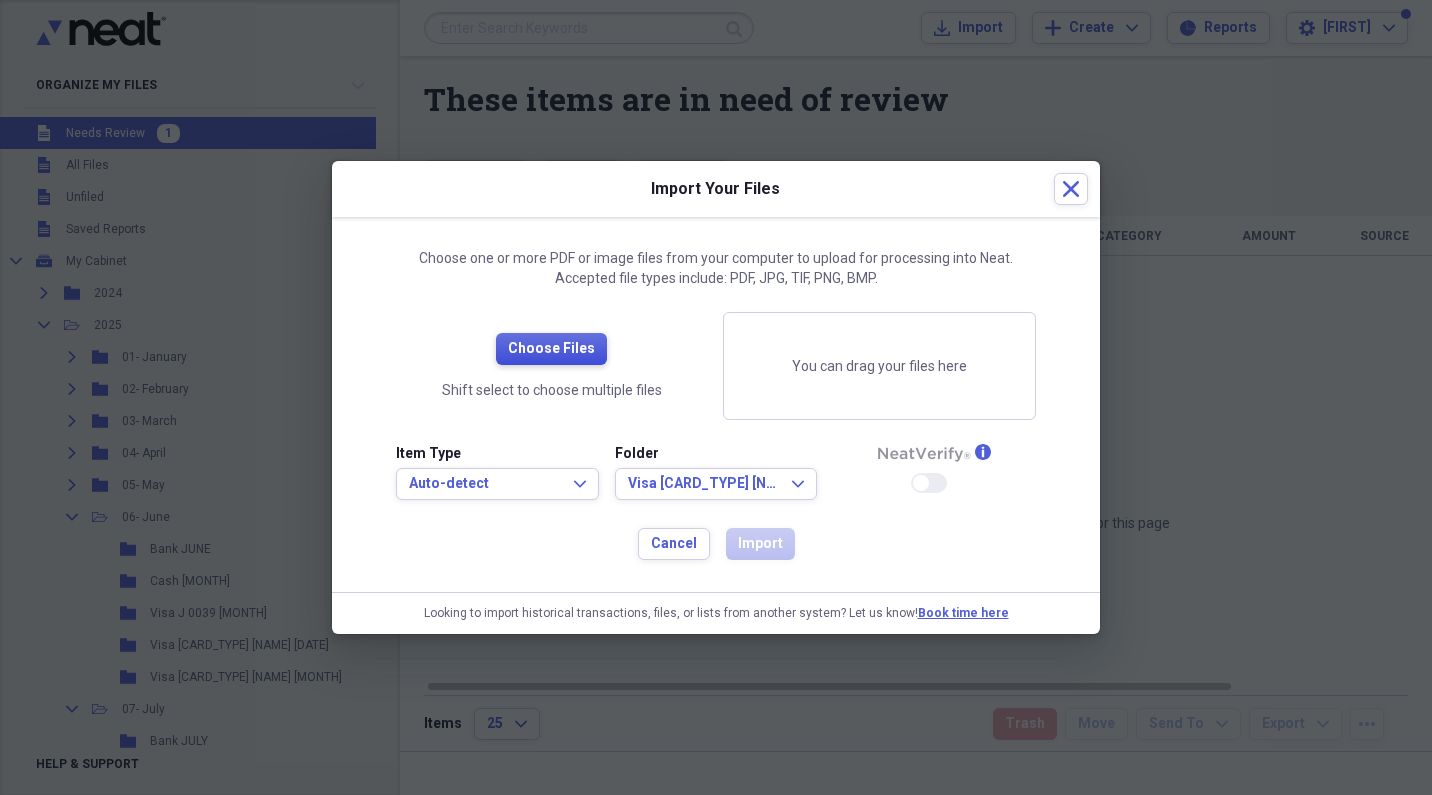 click on "Choose Files" at bounding box center (551, 349) 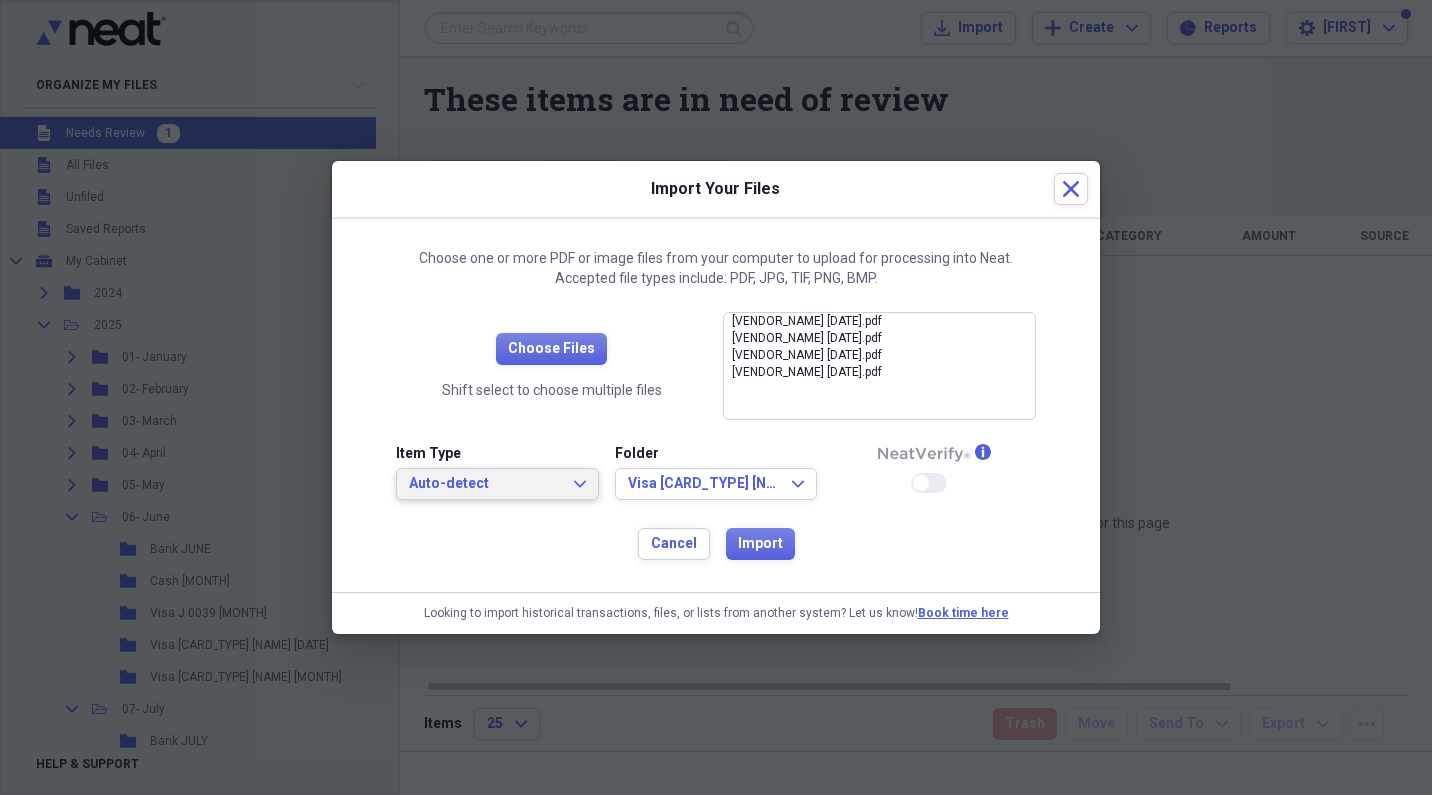 click on "Auto-detect Expand" at bounding box center [497, 484] 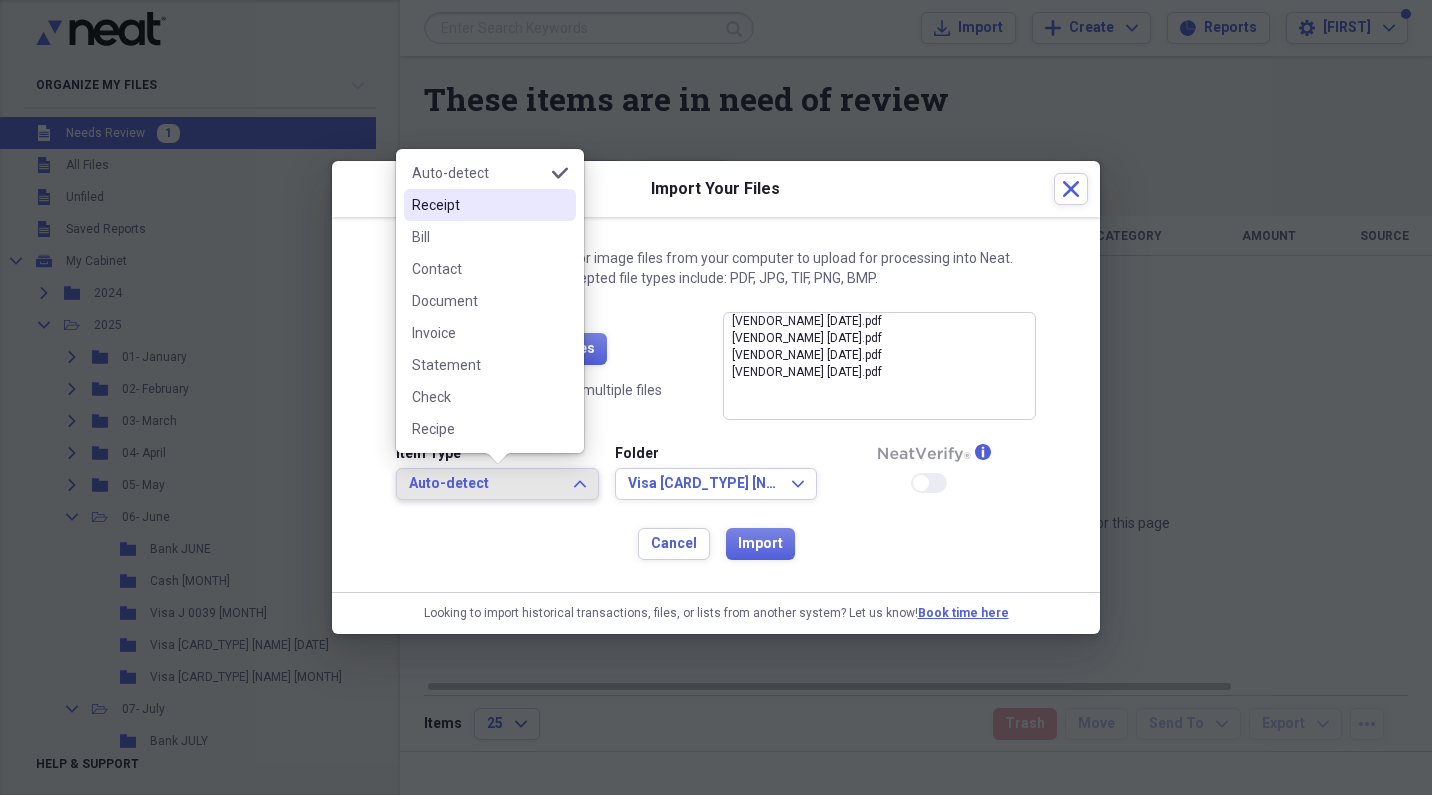 click on "Receipt" at bounding box center [490, 205] 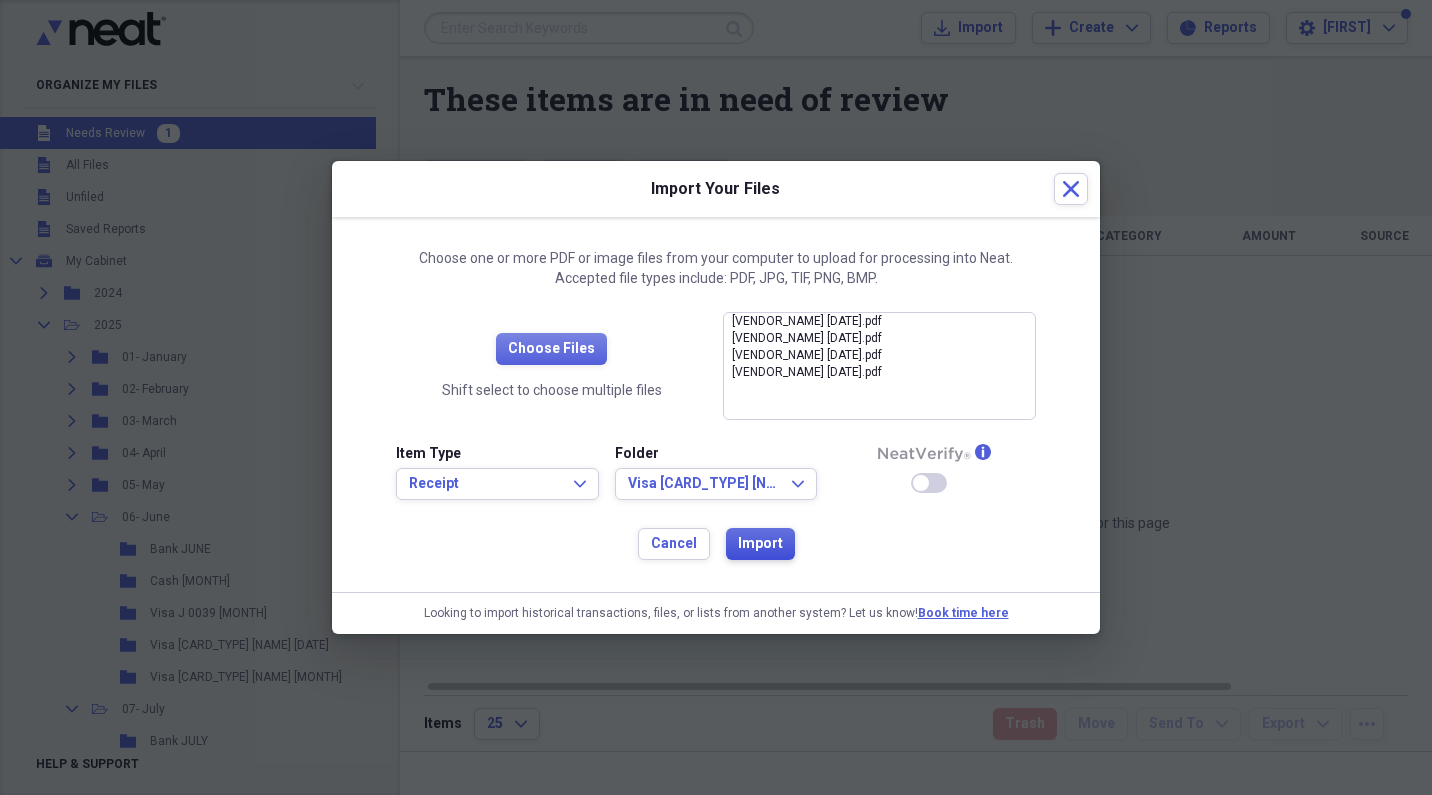 click on "Import" at bounding box center [760, 544] 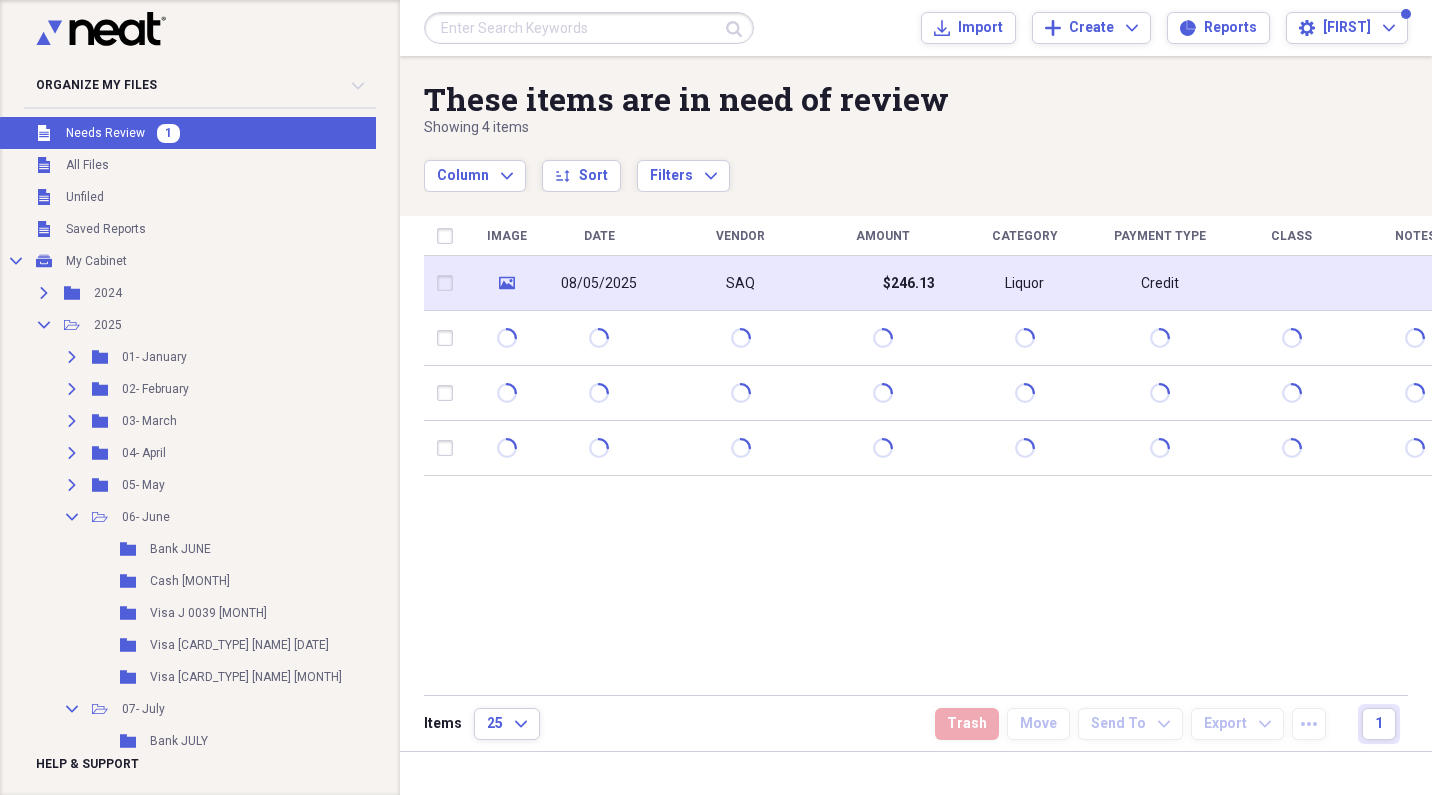 click on "SAQ" at bounding box center [740, 283] 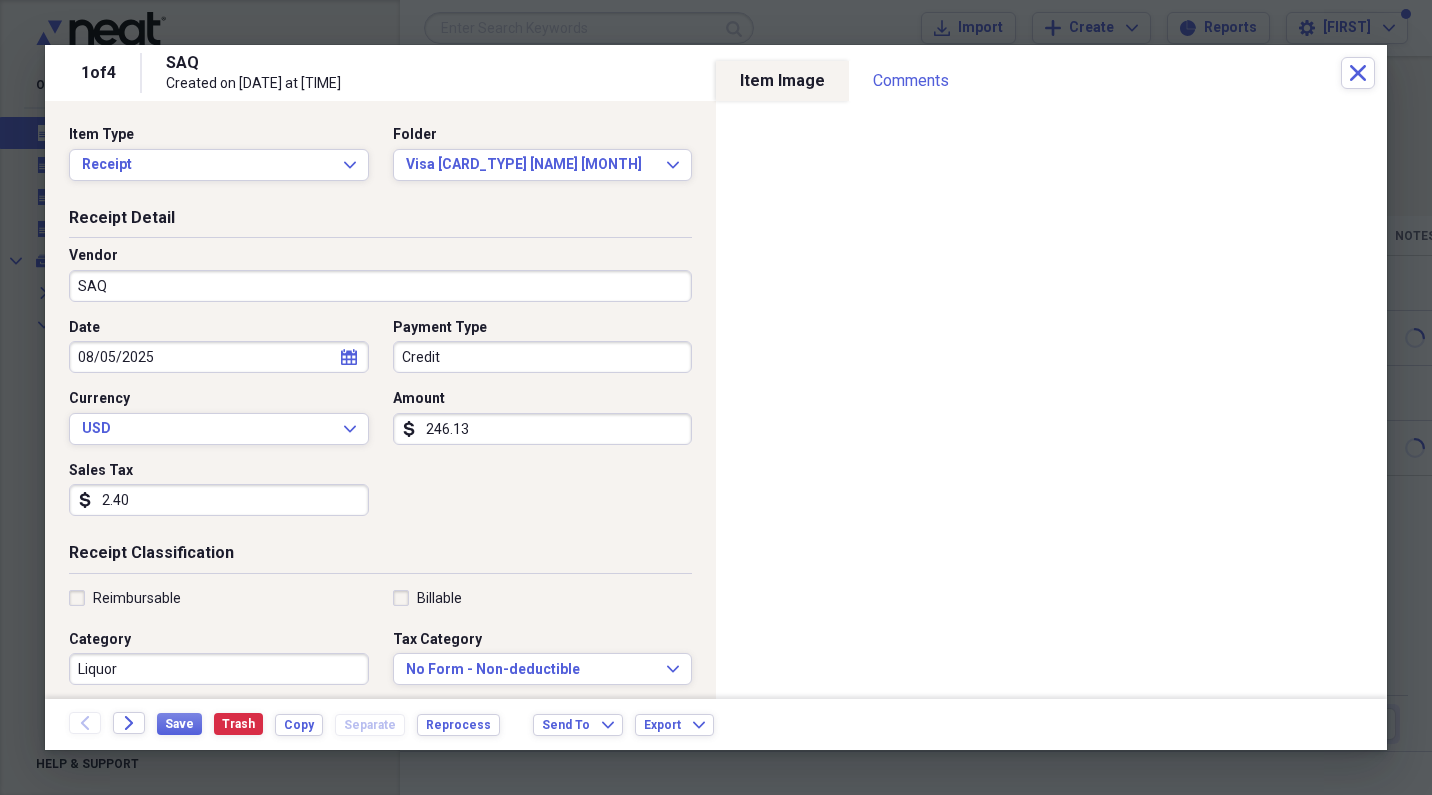 click on "Credit" at bounding box center (543, 357) 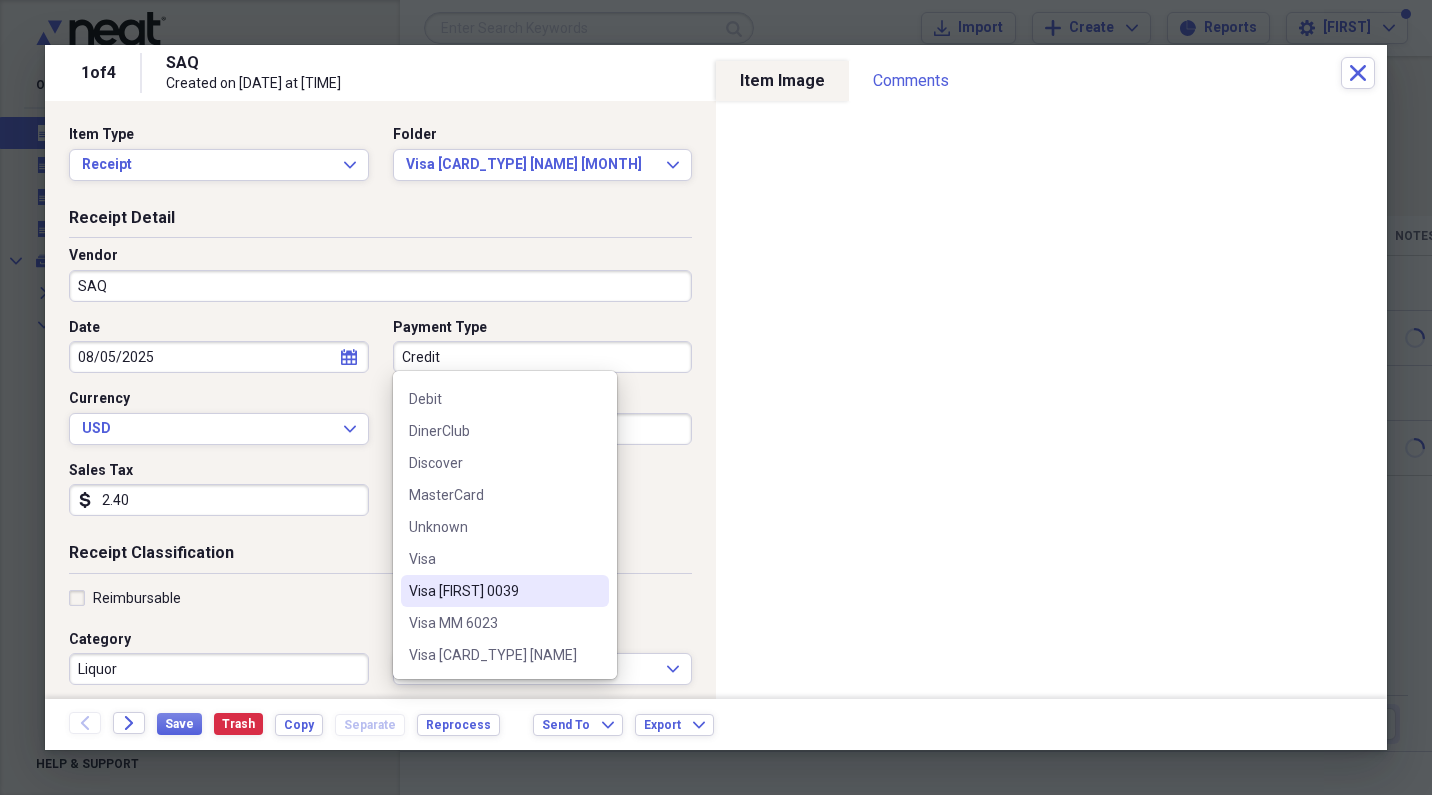 scroll, scrollTop: 124, scrollLeft: 0, axis: vertical 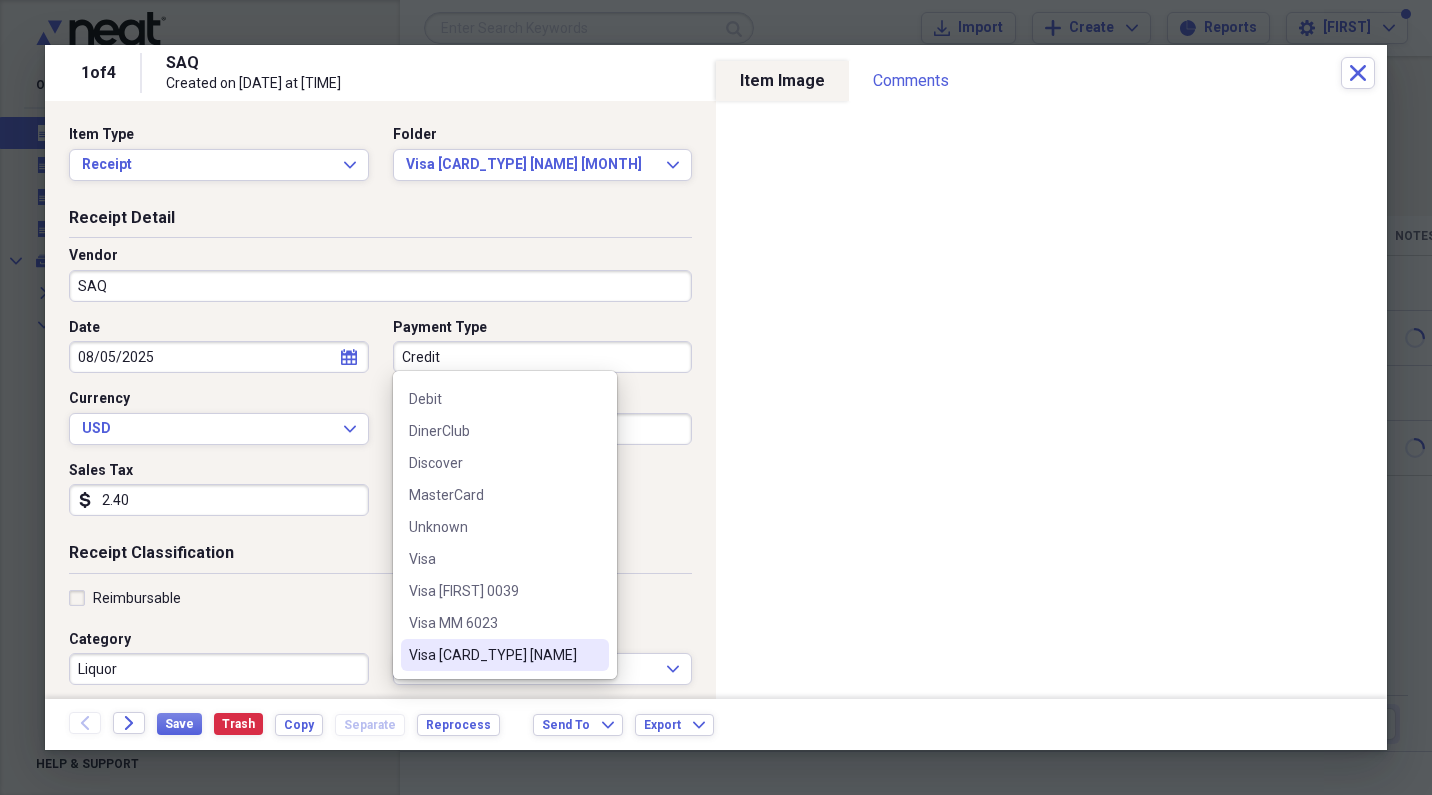 click on "Visa [CARD_TYPE] [NAME]" at bounding box center (493, 655) 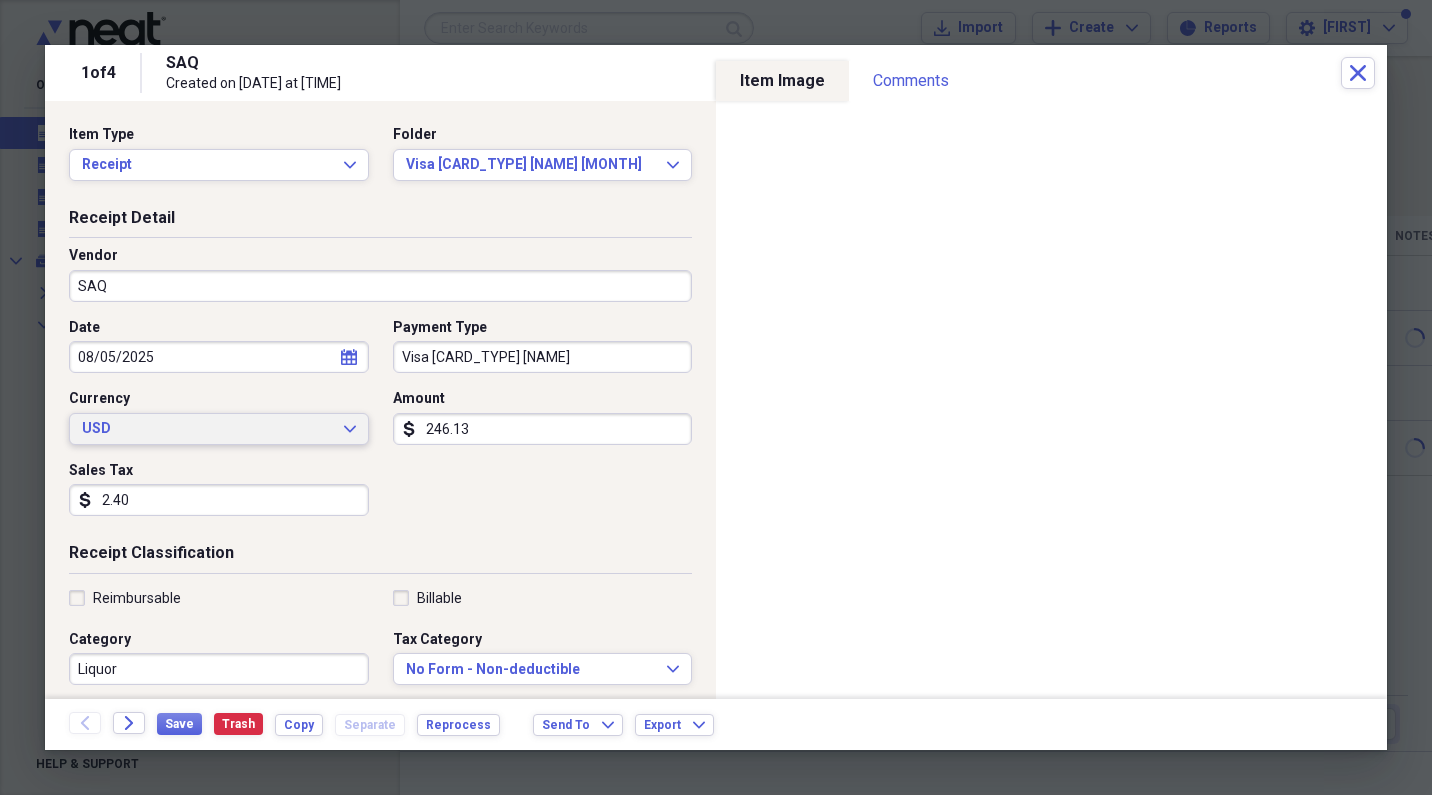 click on "USD Expand" at bounding box center [219, 429] 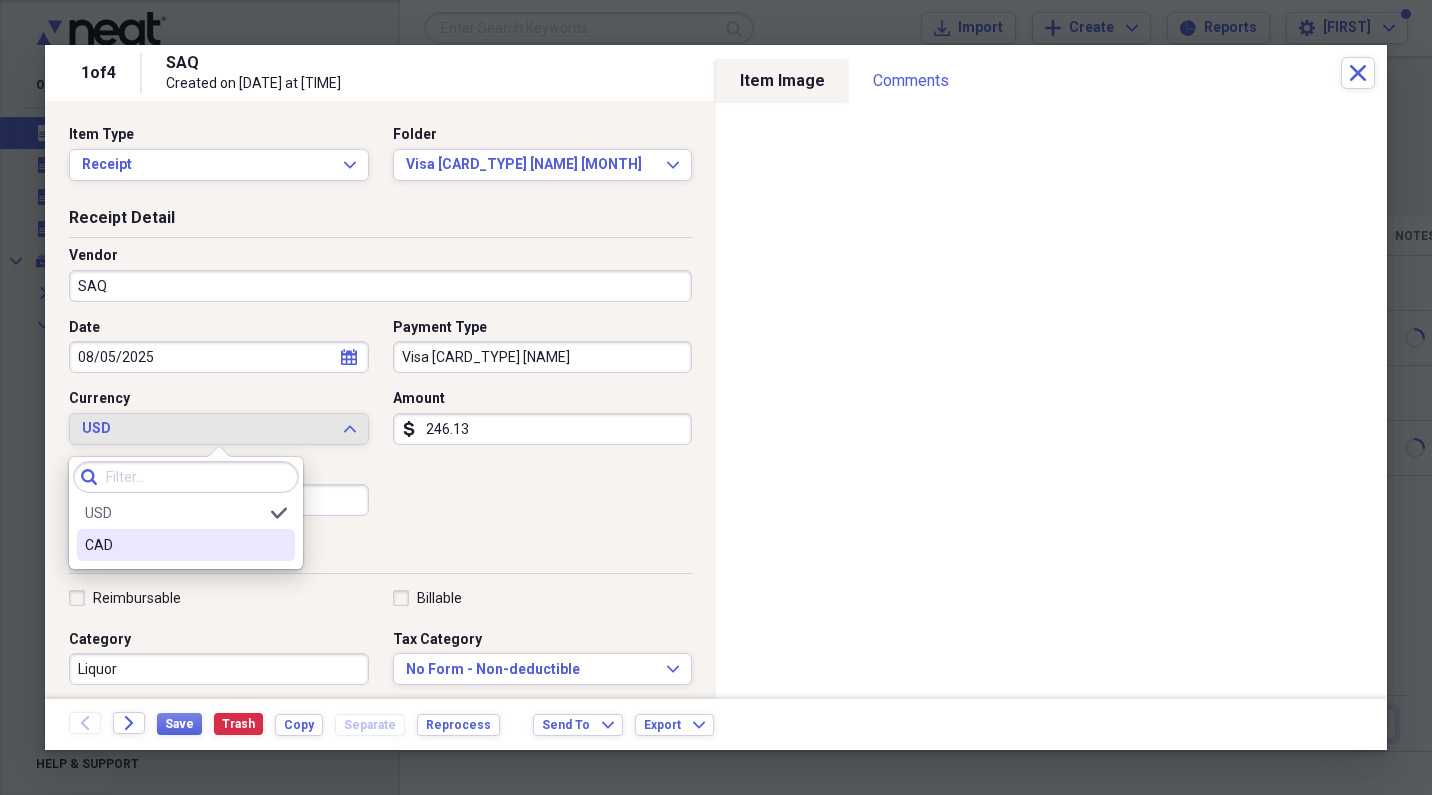 click on "CAD" at bounding box center (174, 545) 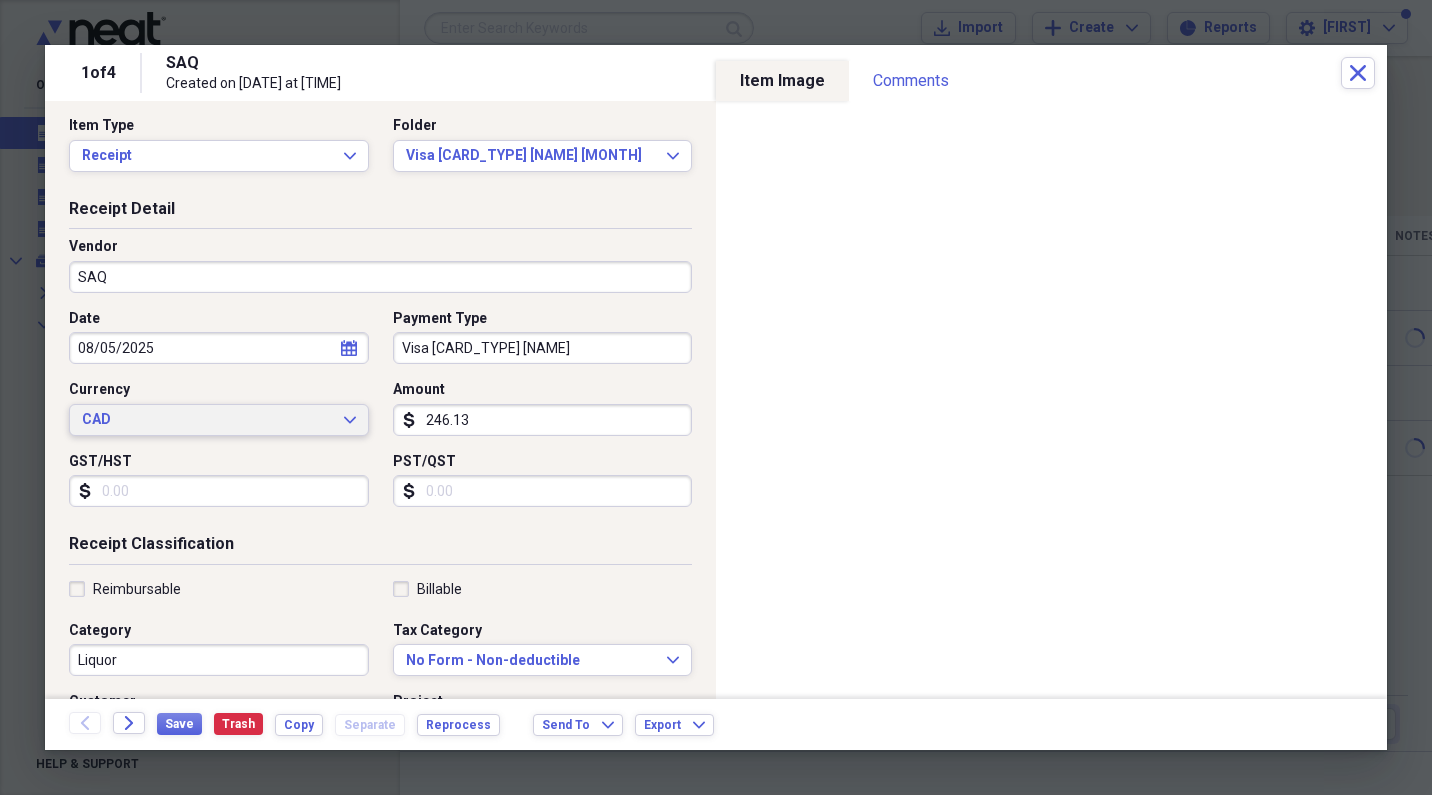 scroll, scrollTop: 12, scrollLeft: 0, axis: vertical 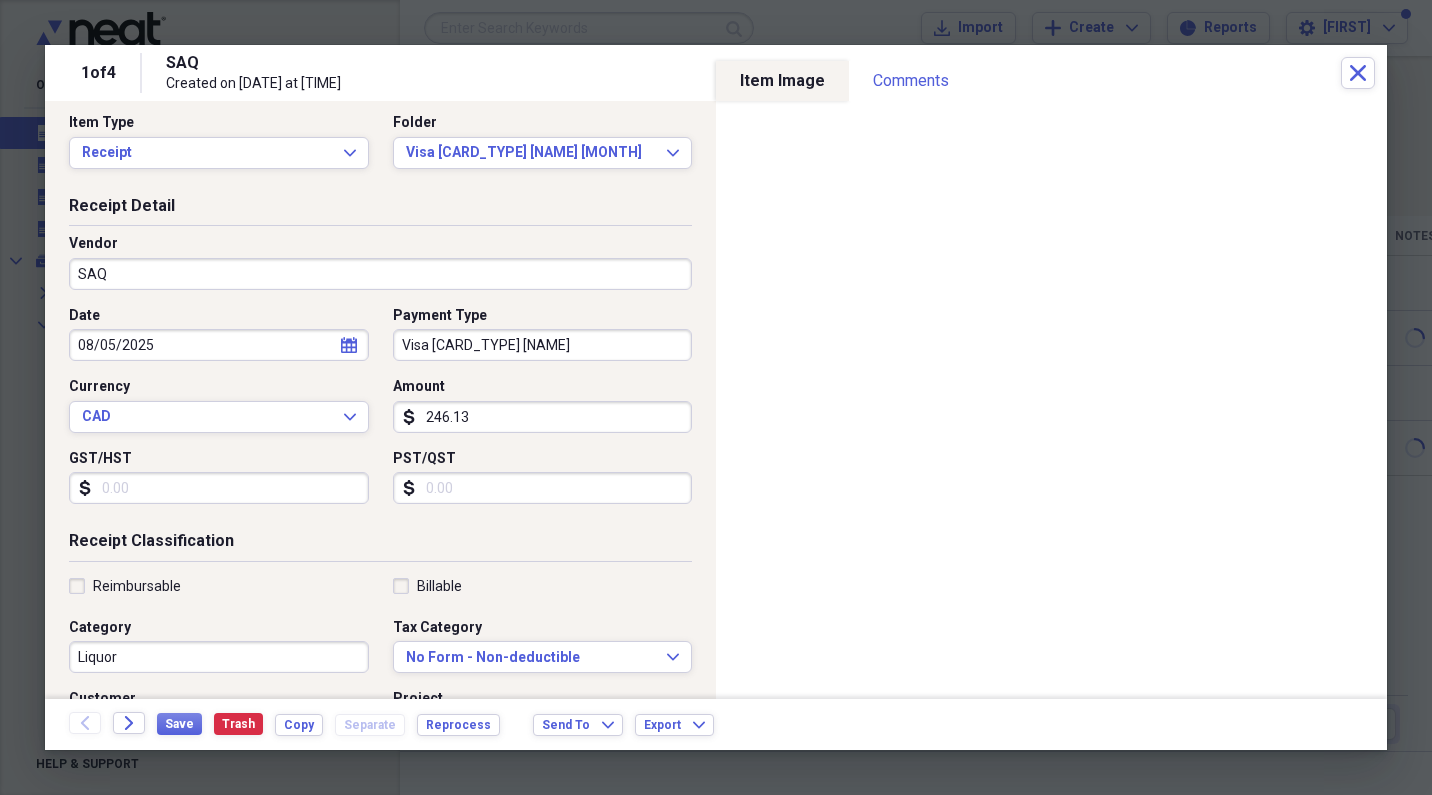 click on "246.13" at bounding box center [543, 417] 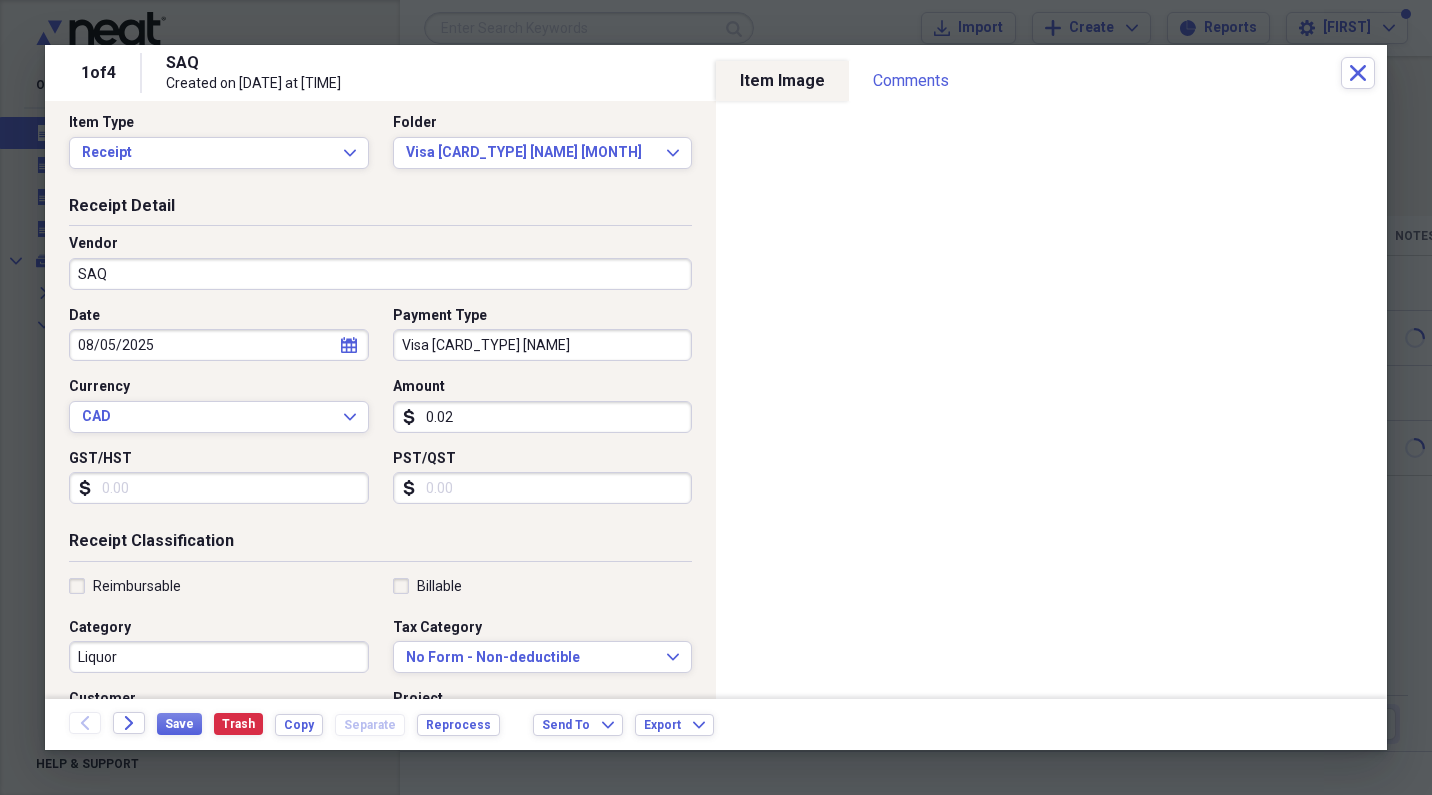 type on "0.02" 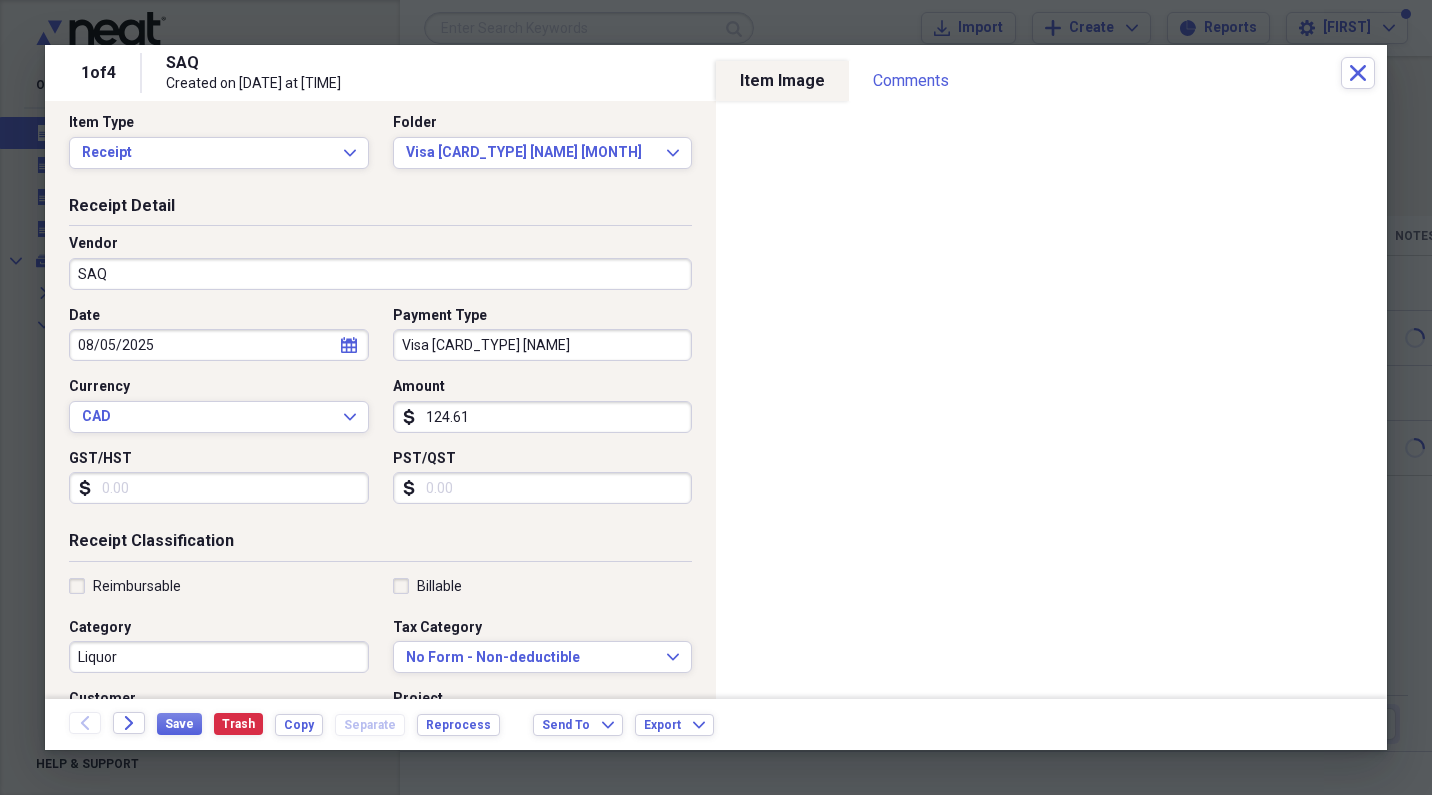 type on "1246.13" 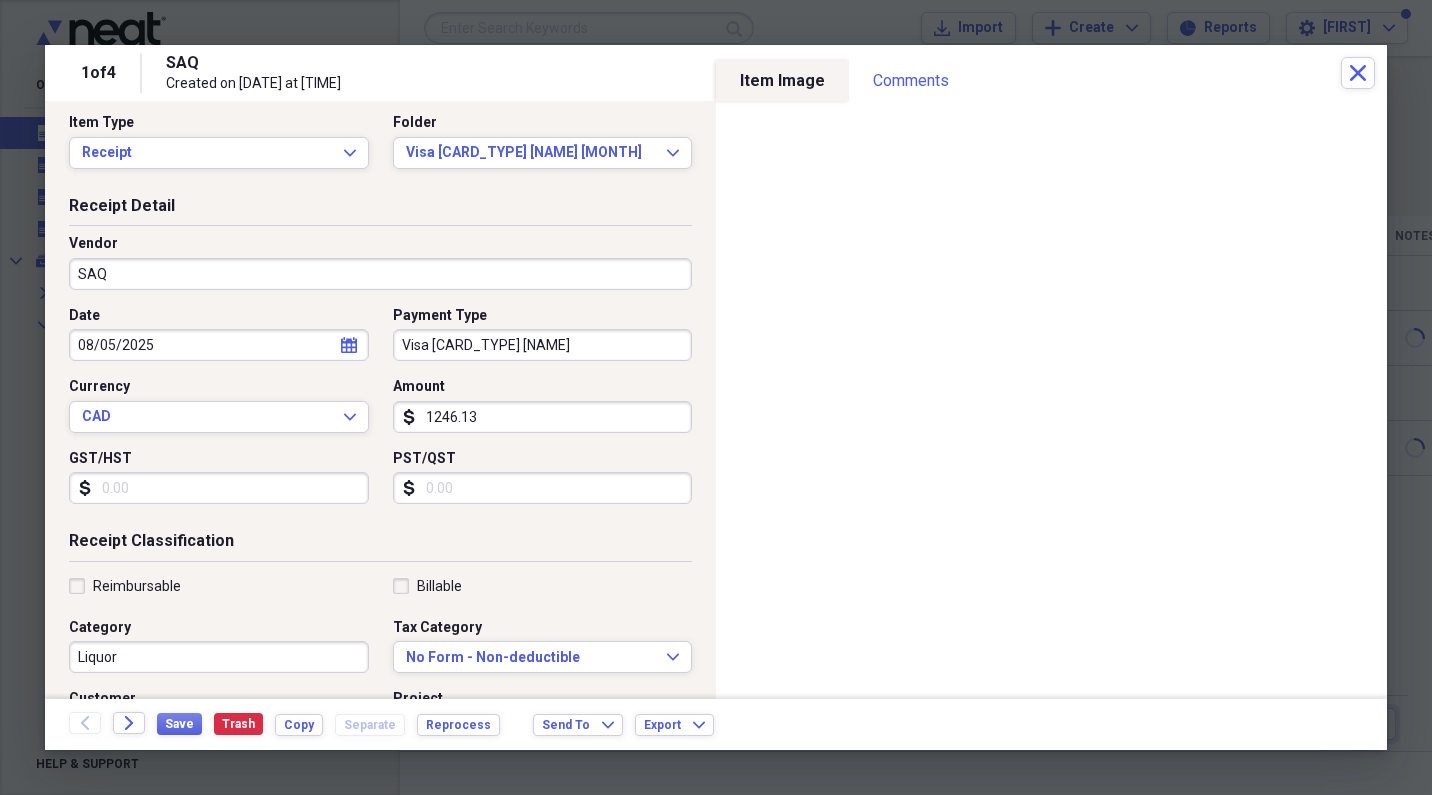 click on "GST/HST" at bounding box center [219, 488] 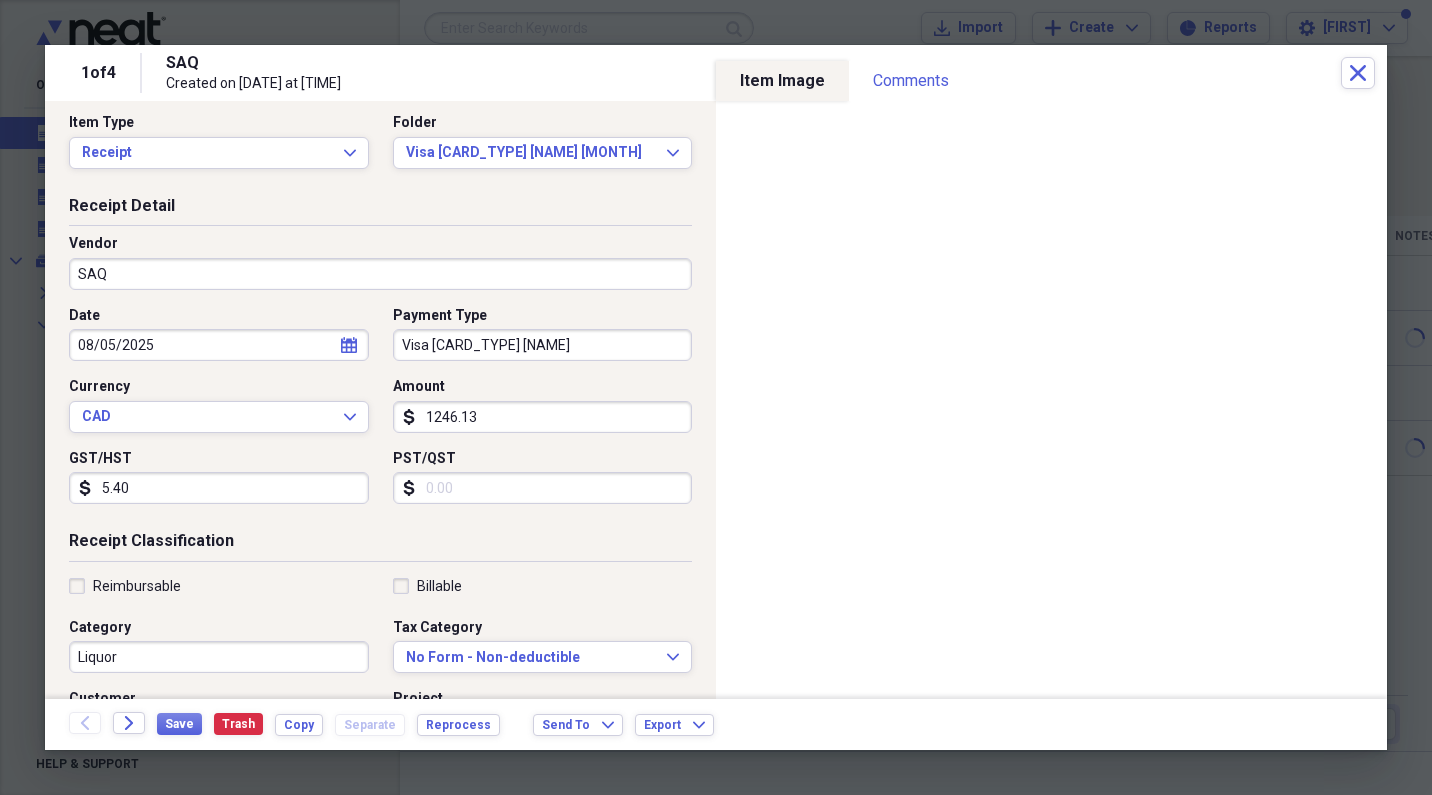 type on "54.09" 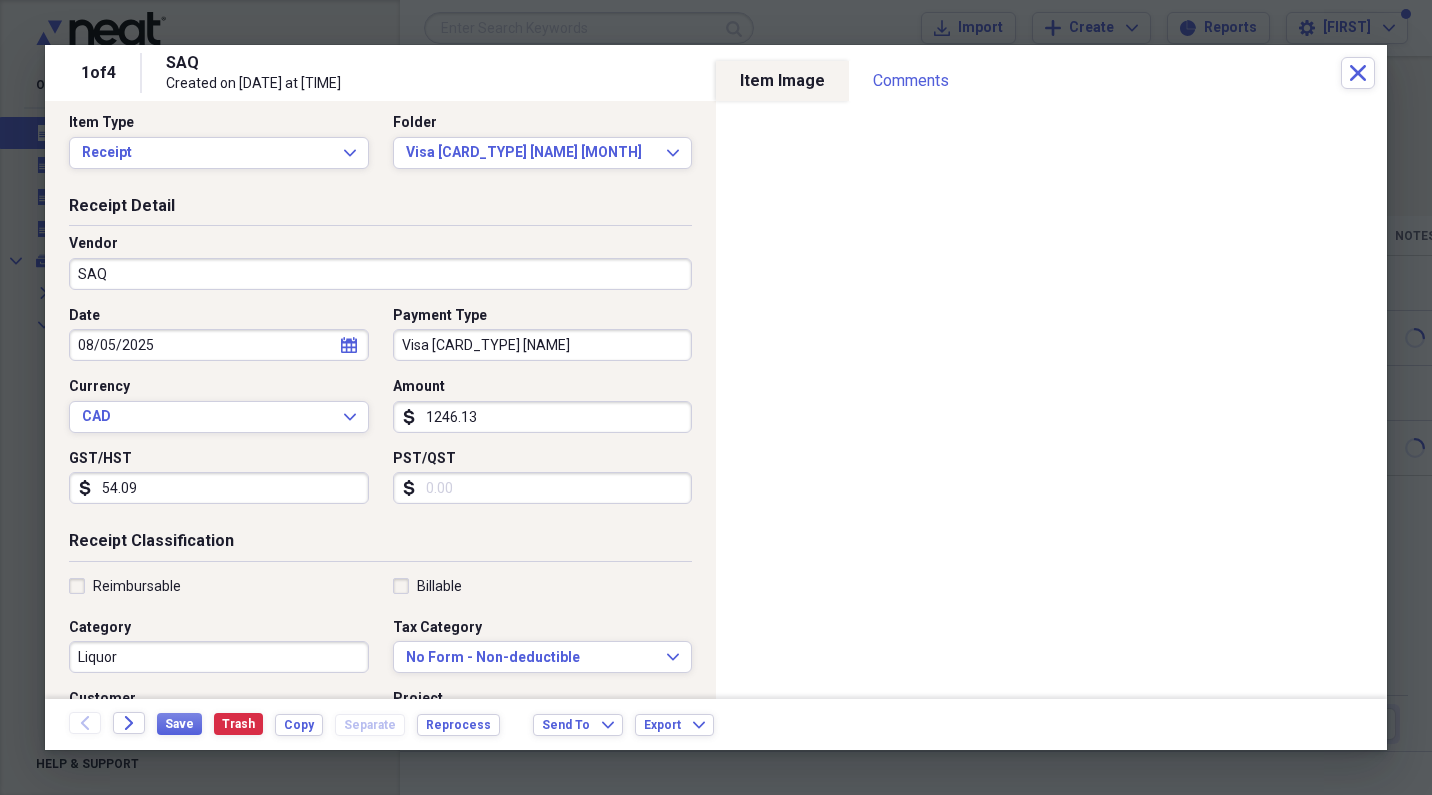 click on "PST/QST" at bounding box center [543, 488] 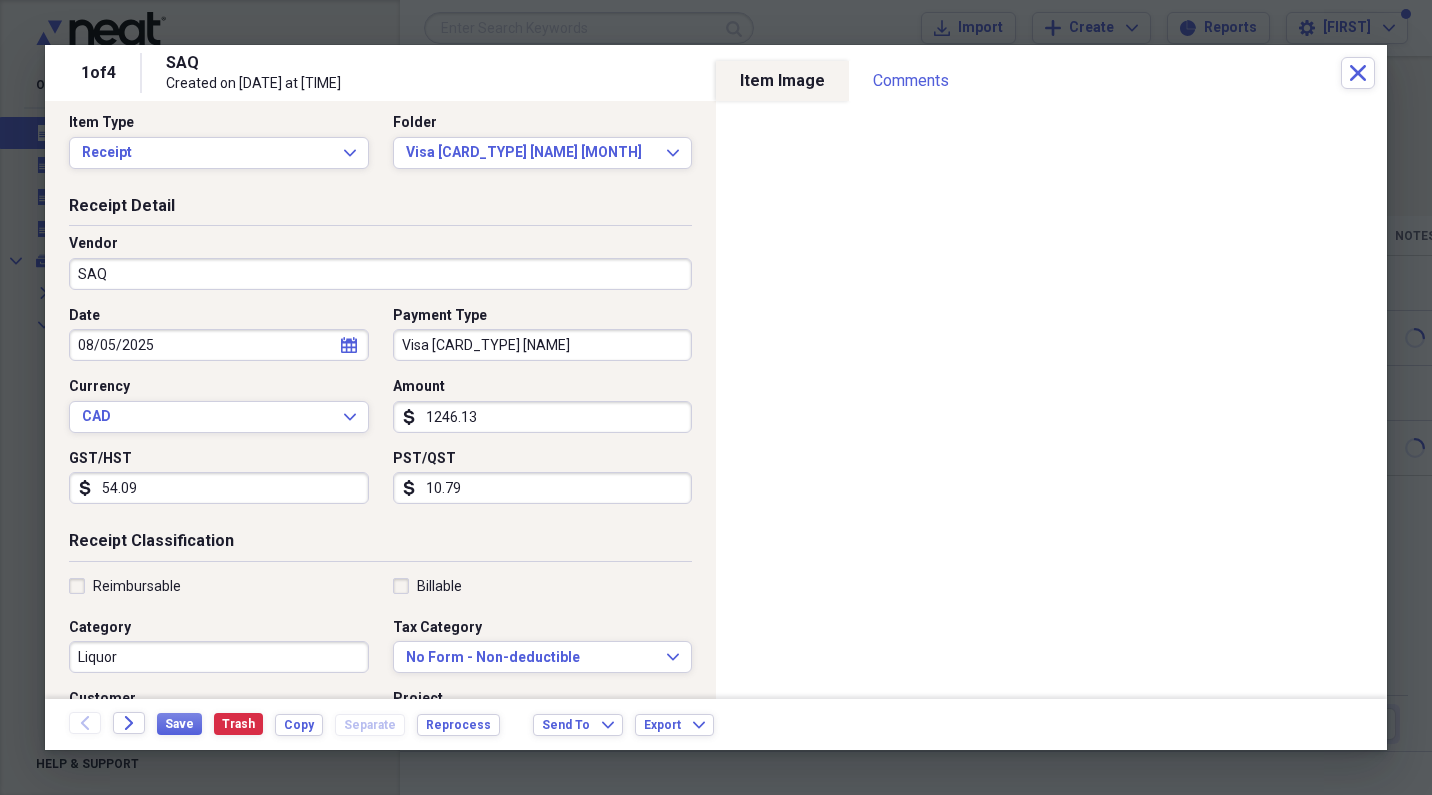 type on "107.90" 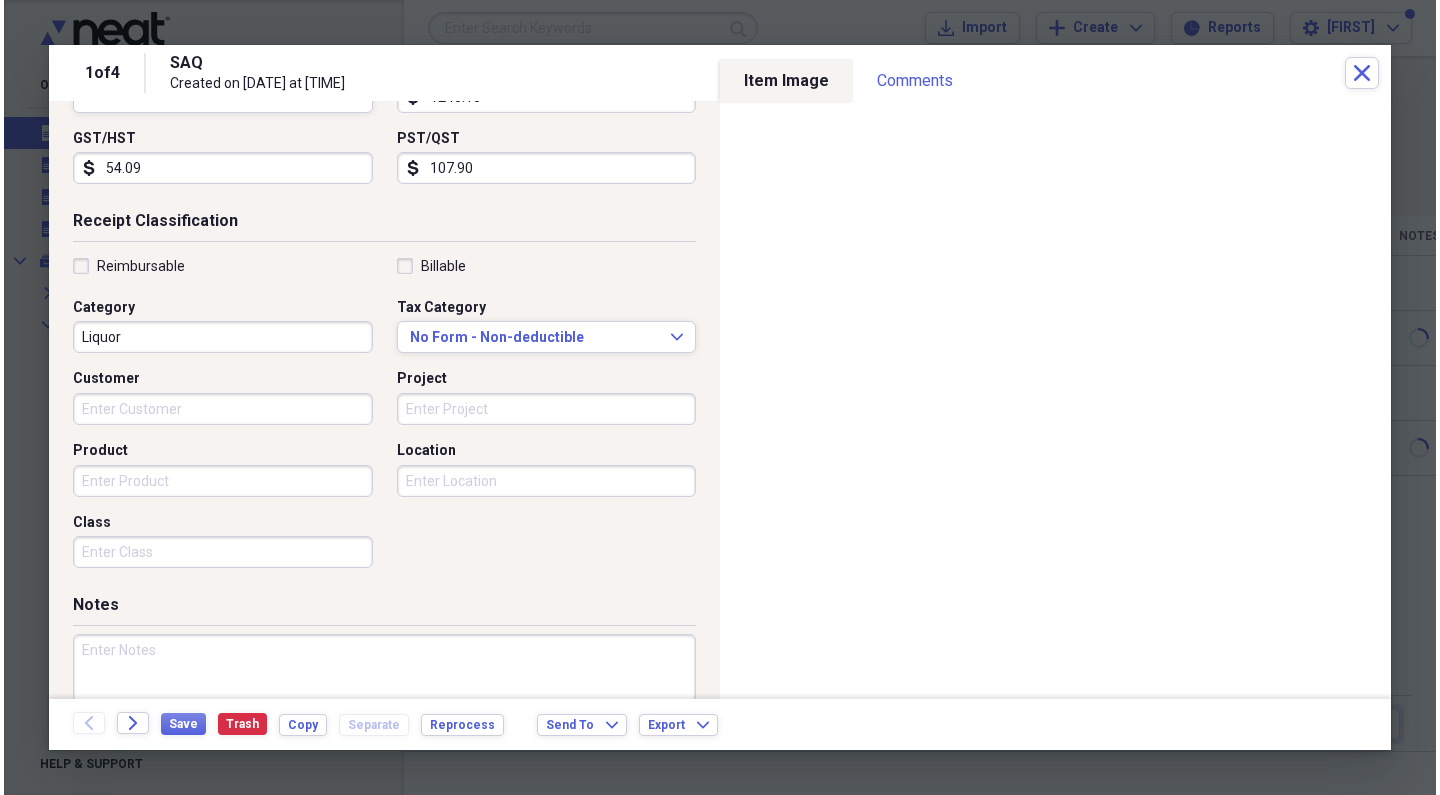 scroll, scrollTop: 416, scrollLeft: 0, axis: vertical 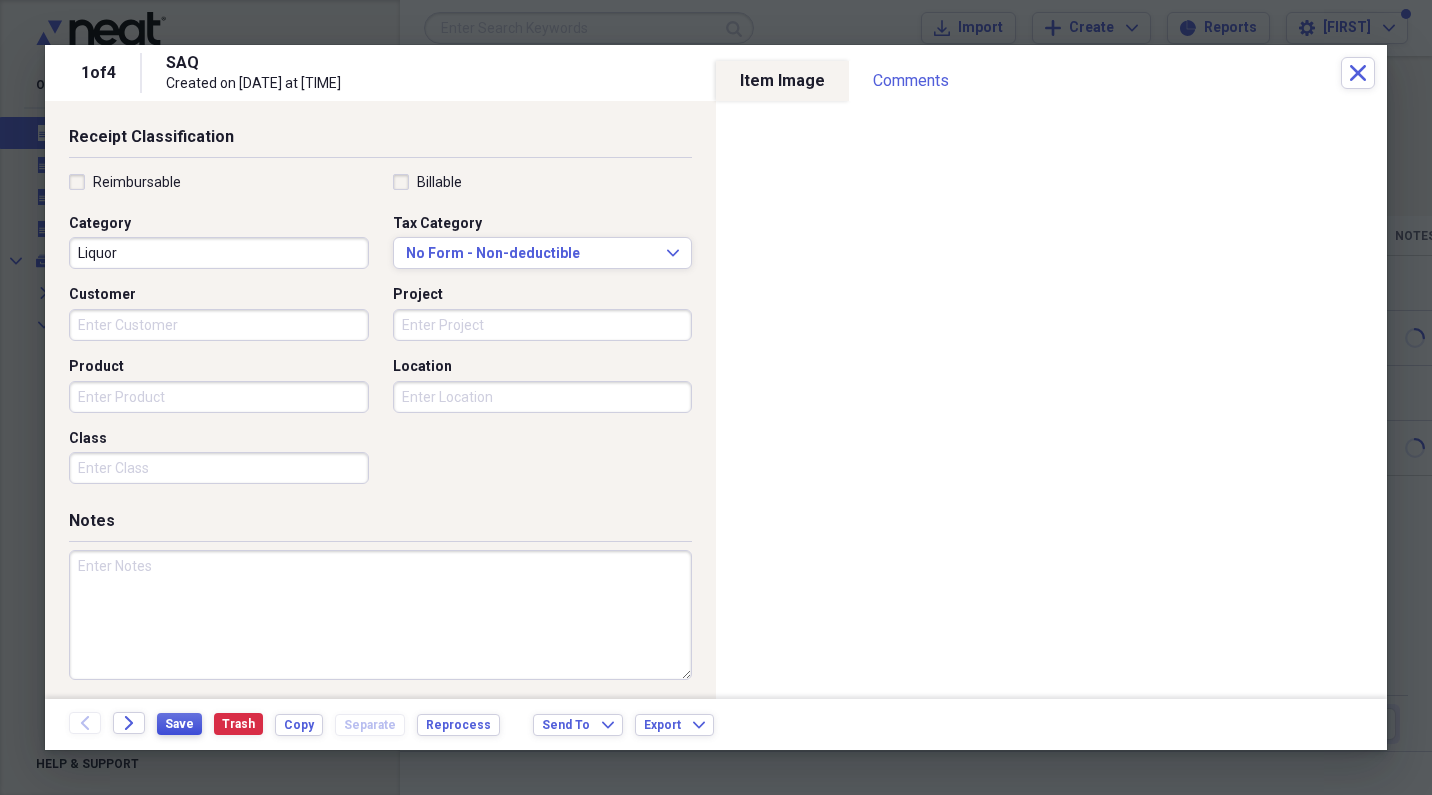 click on "Save" at bounding box center [179, 724] 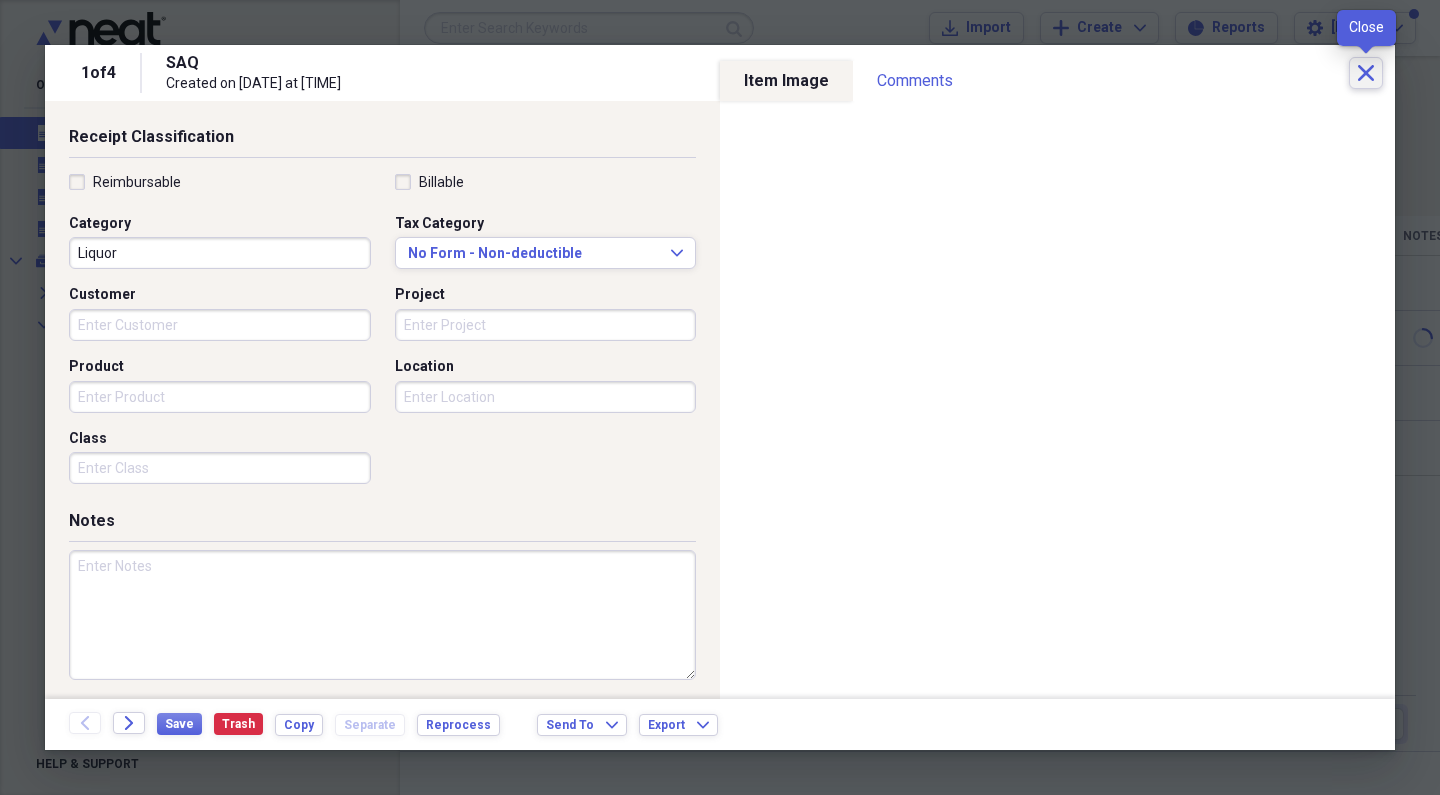 click 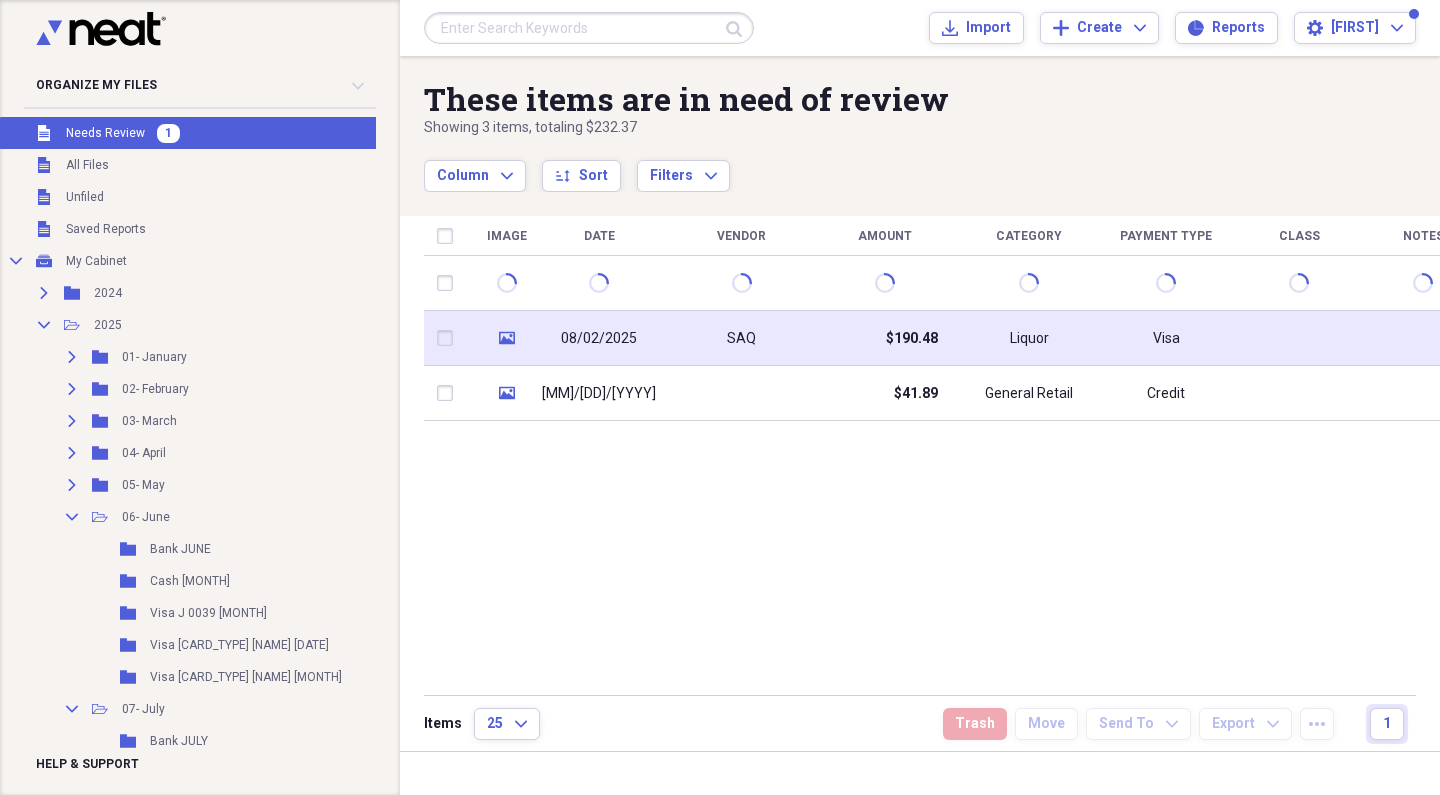 click on "SAQ" at bounding box center [741, 338] 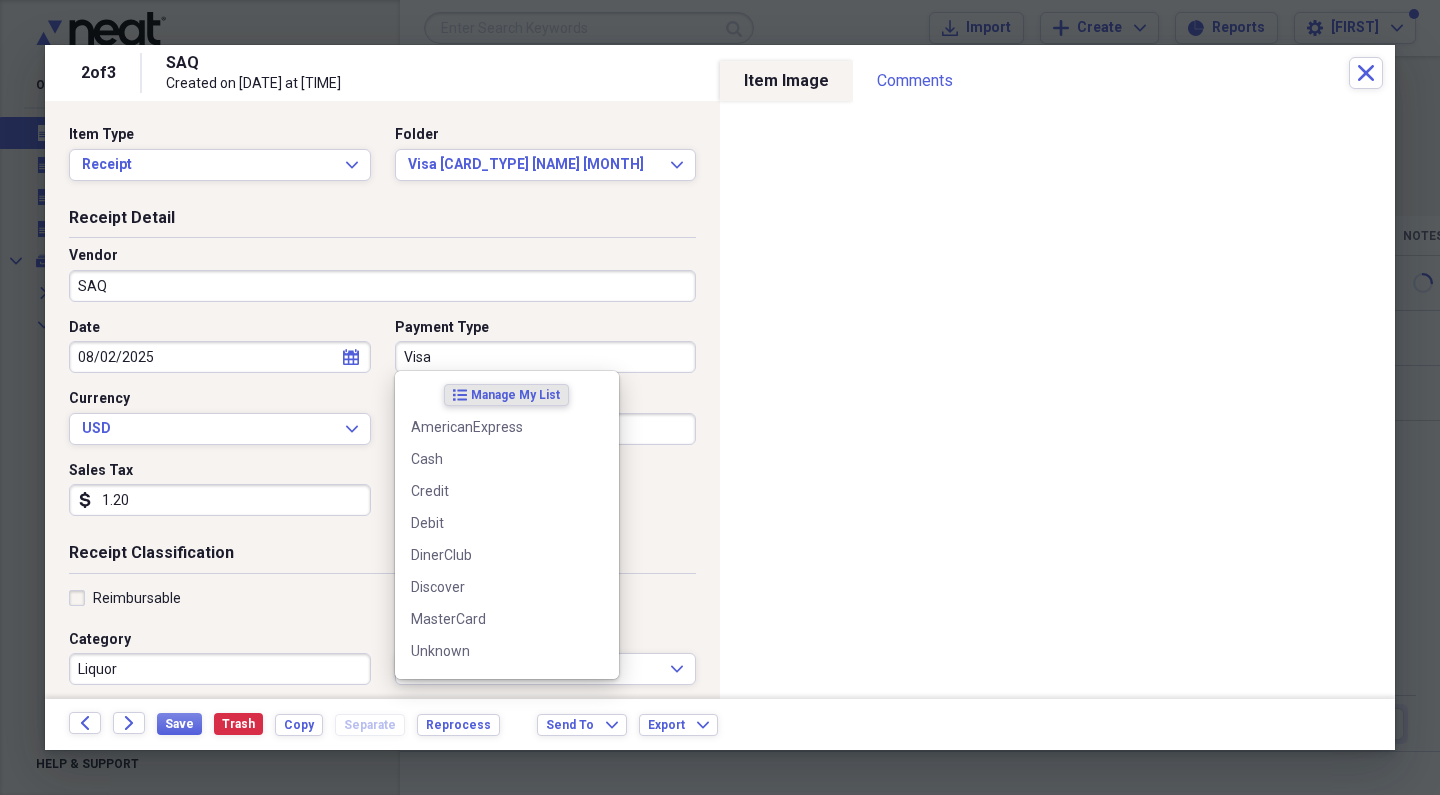 click on "Visa" at bounding box center (546, 357) 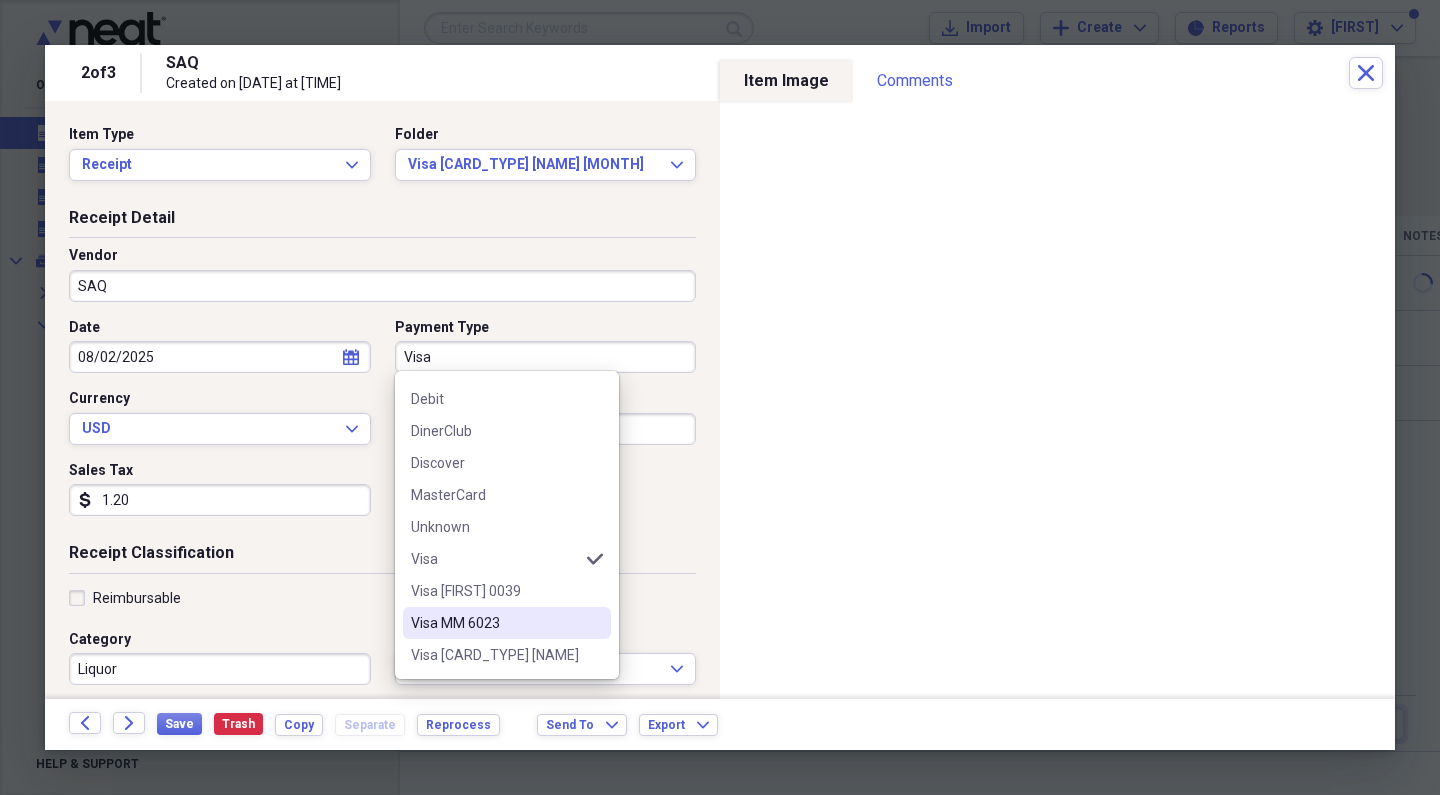 scroll, scrollTop: 124, scrollLeft: 0, axis: vertical 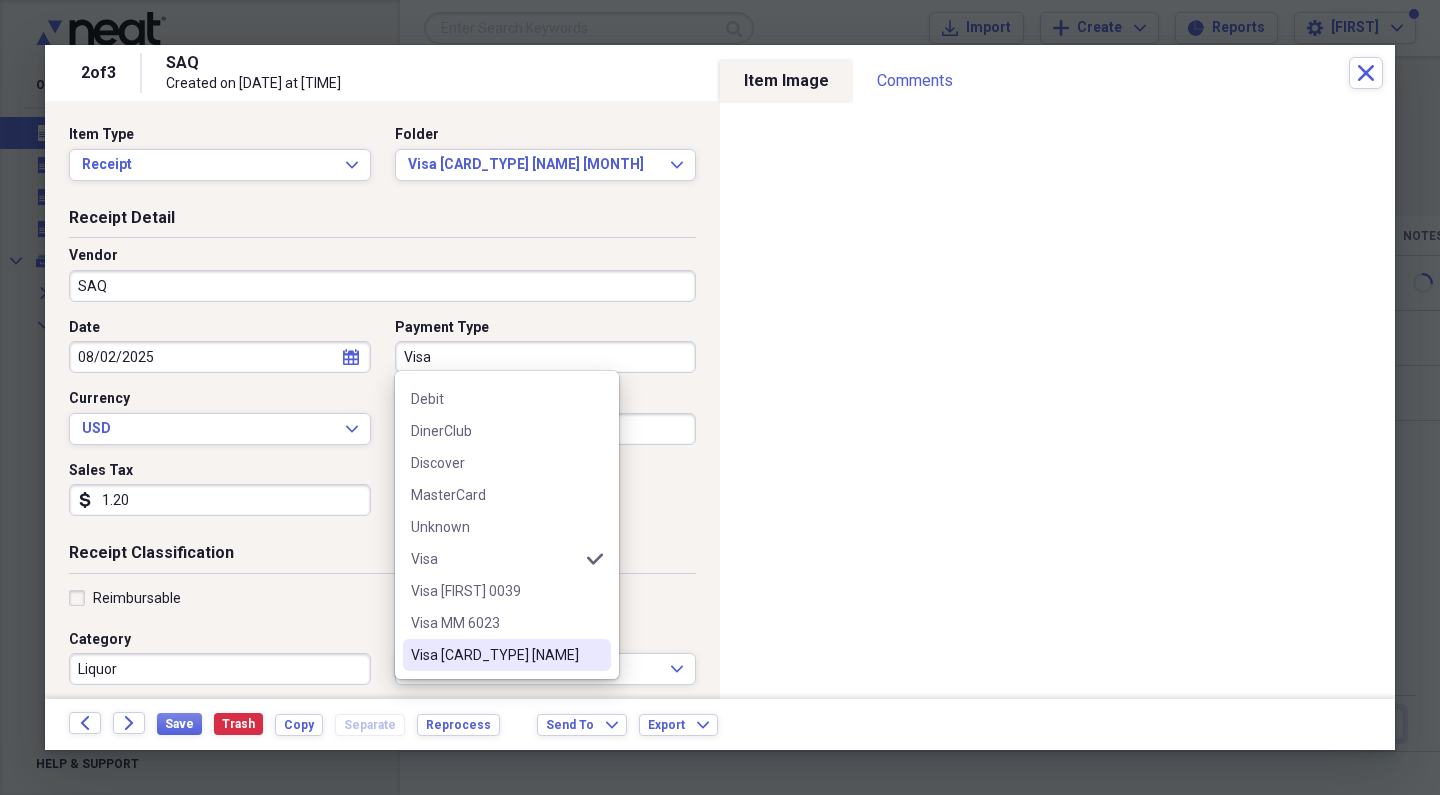 click on "Visa [CARD_TYPE] [NAME]" at bounding box center (507, 655) 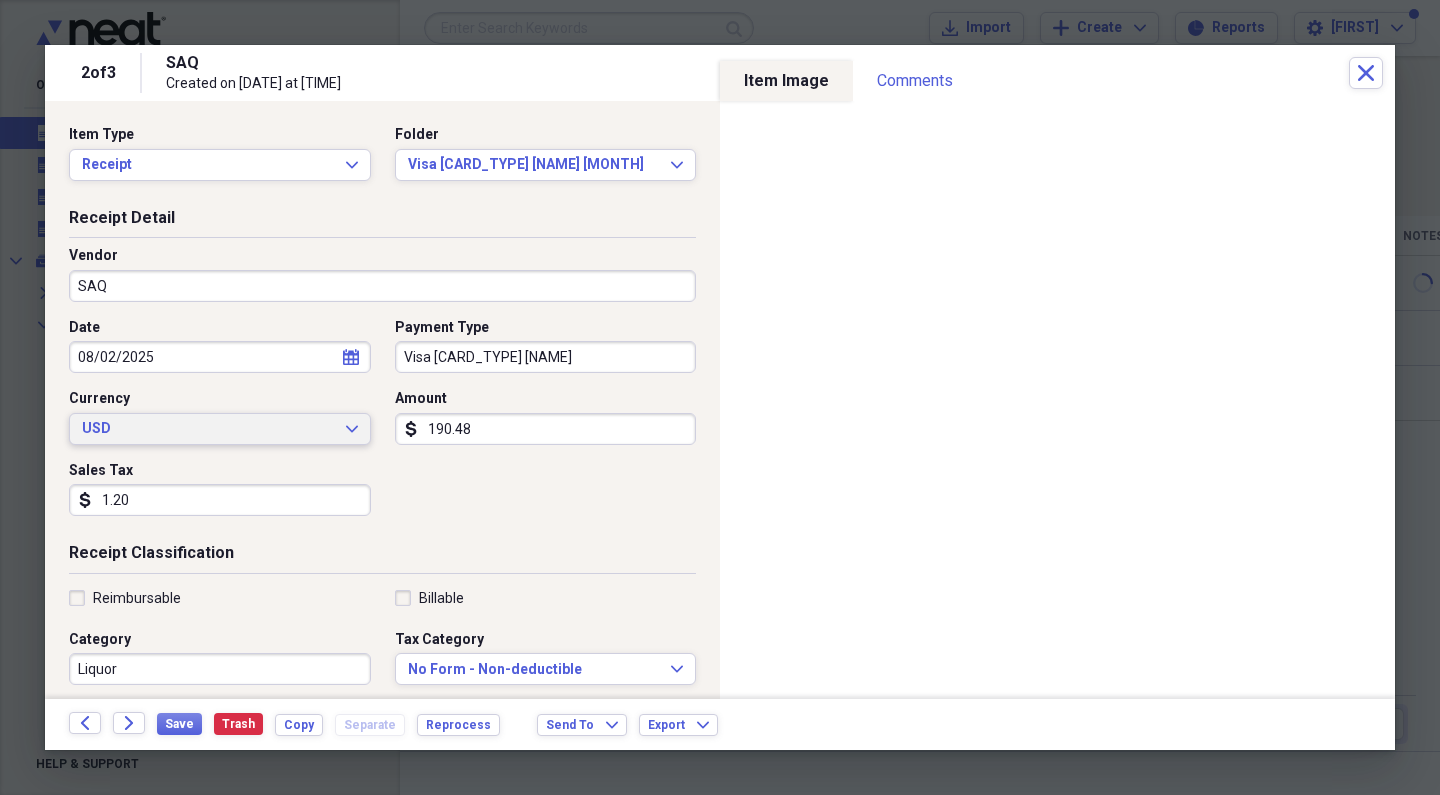 click on "USD" at bounding box center [208, 429] 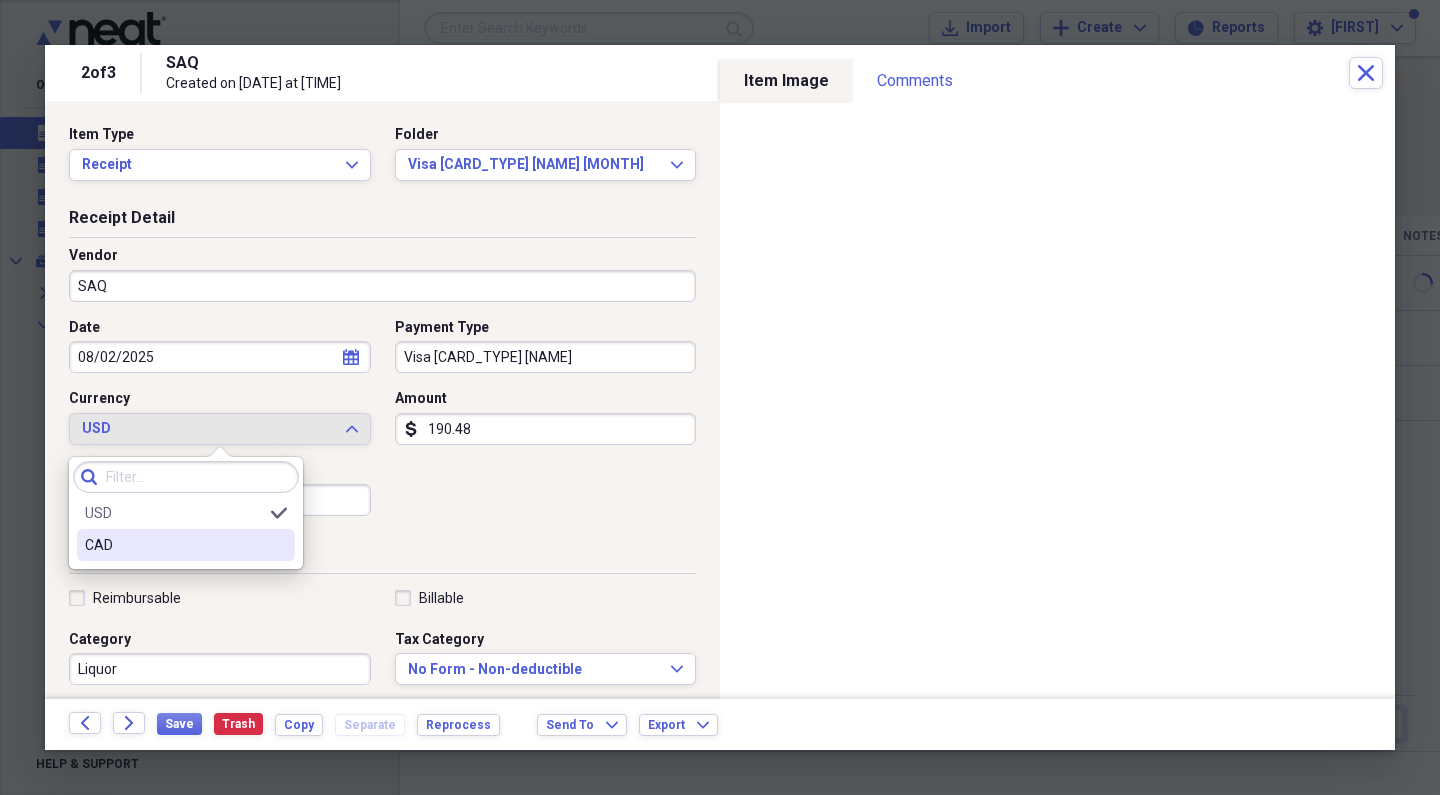 click on "CAD" at bounding box center [174, 545] 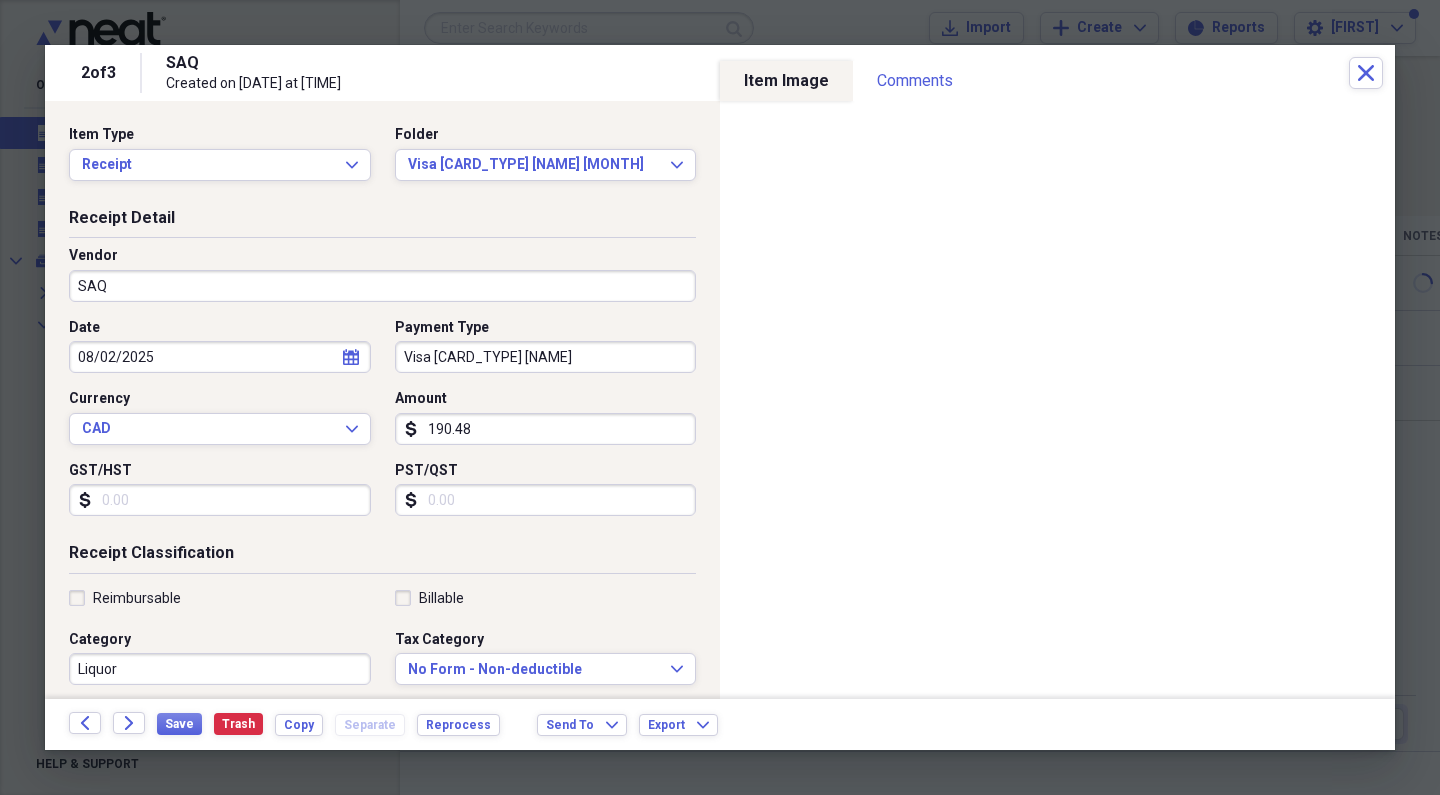 click on "190.48" at bounding box center [546, 429] 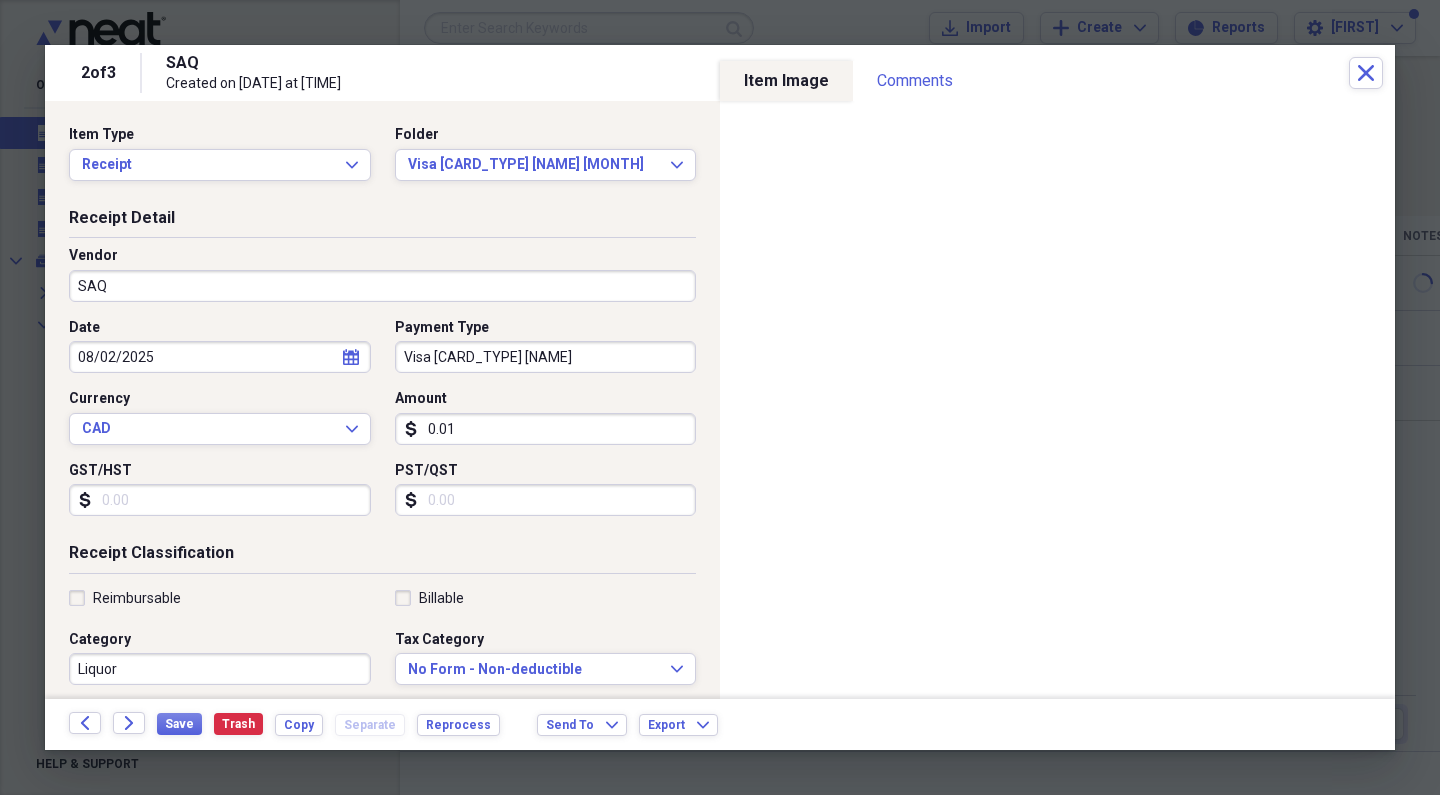 type on "0.01" 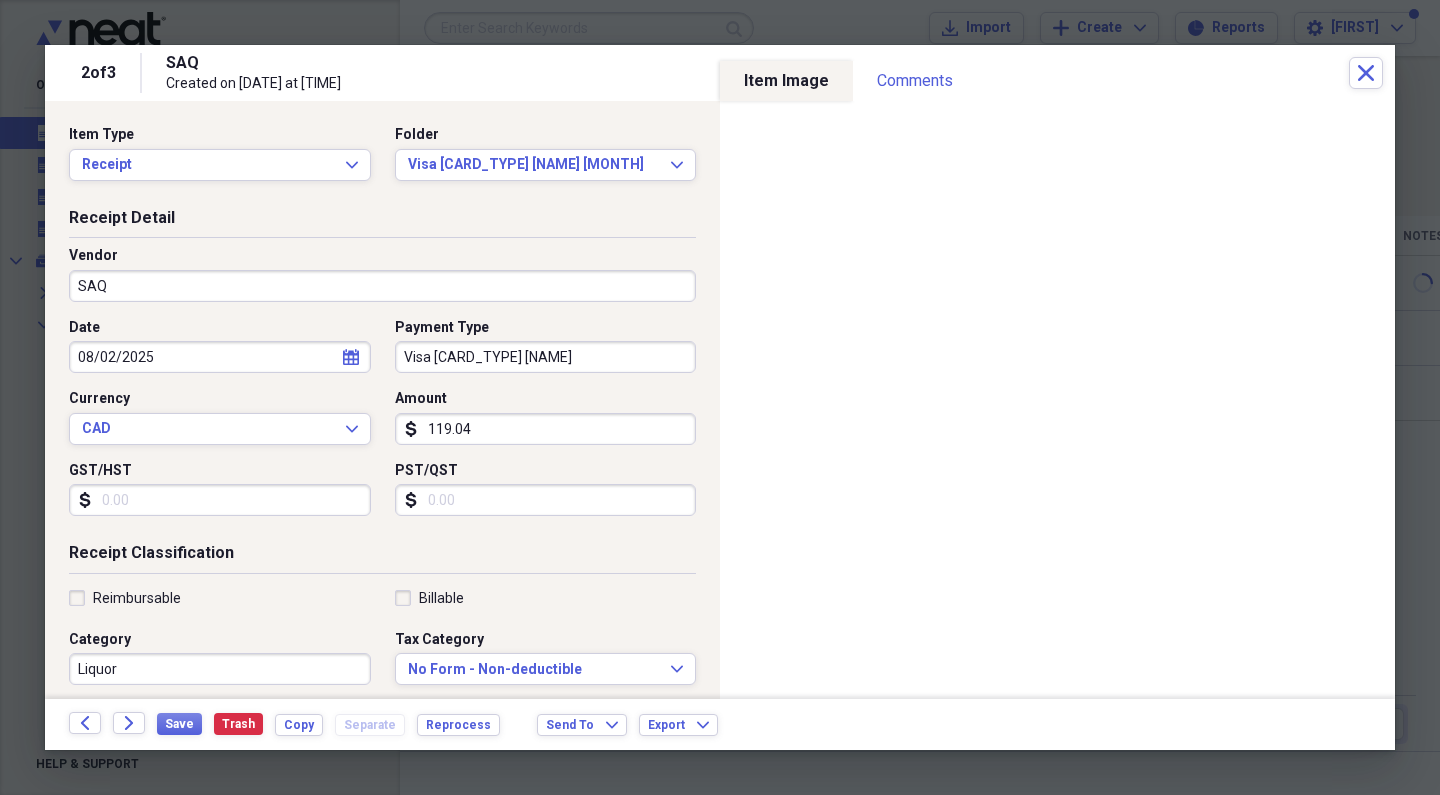 type on "1190.48" 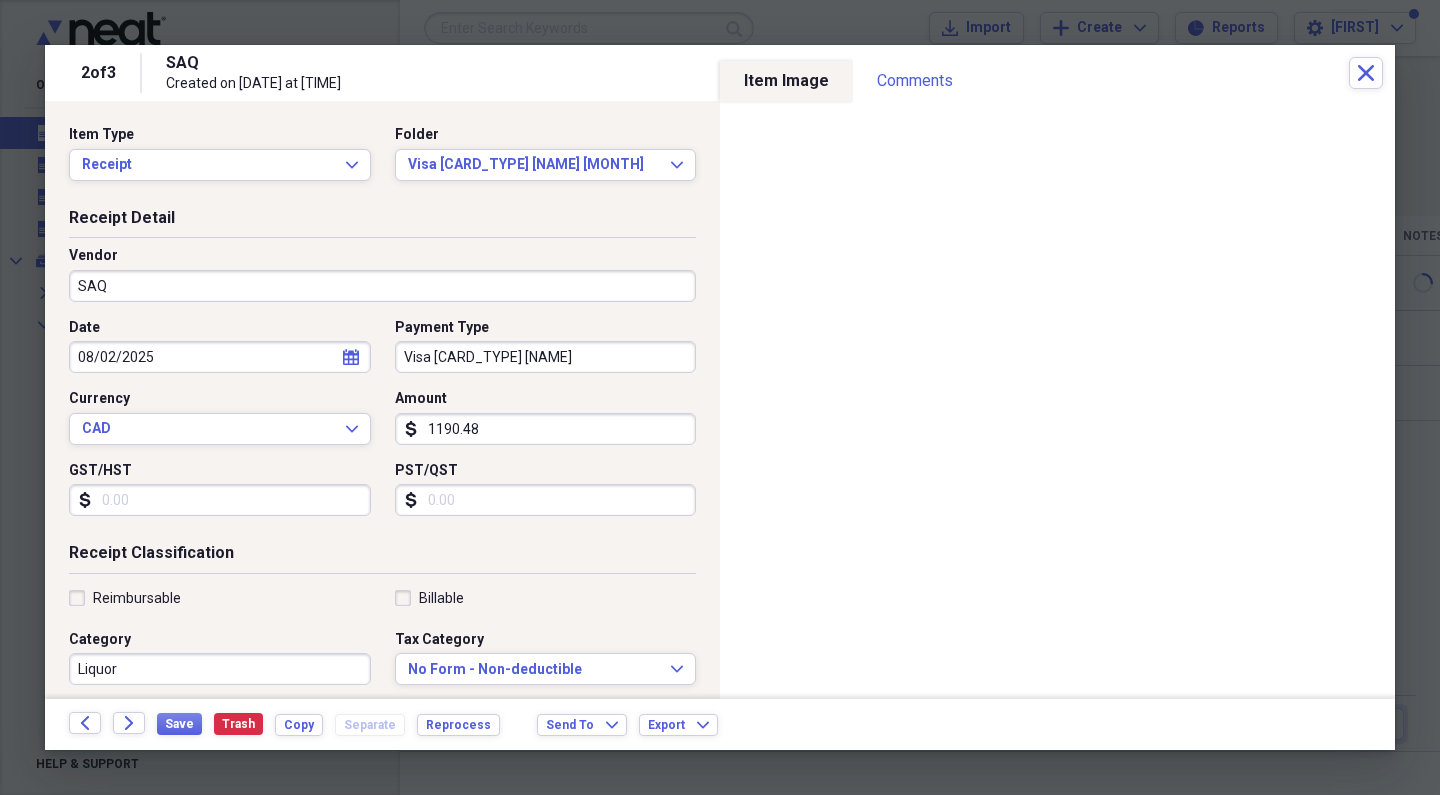 click on "GST/HST" at bounding box center (220, 500) 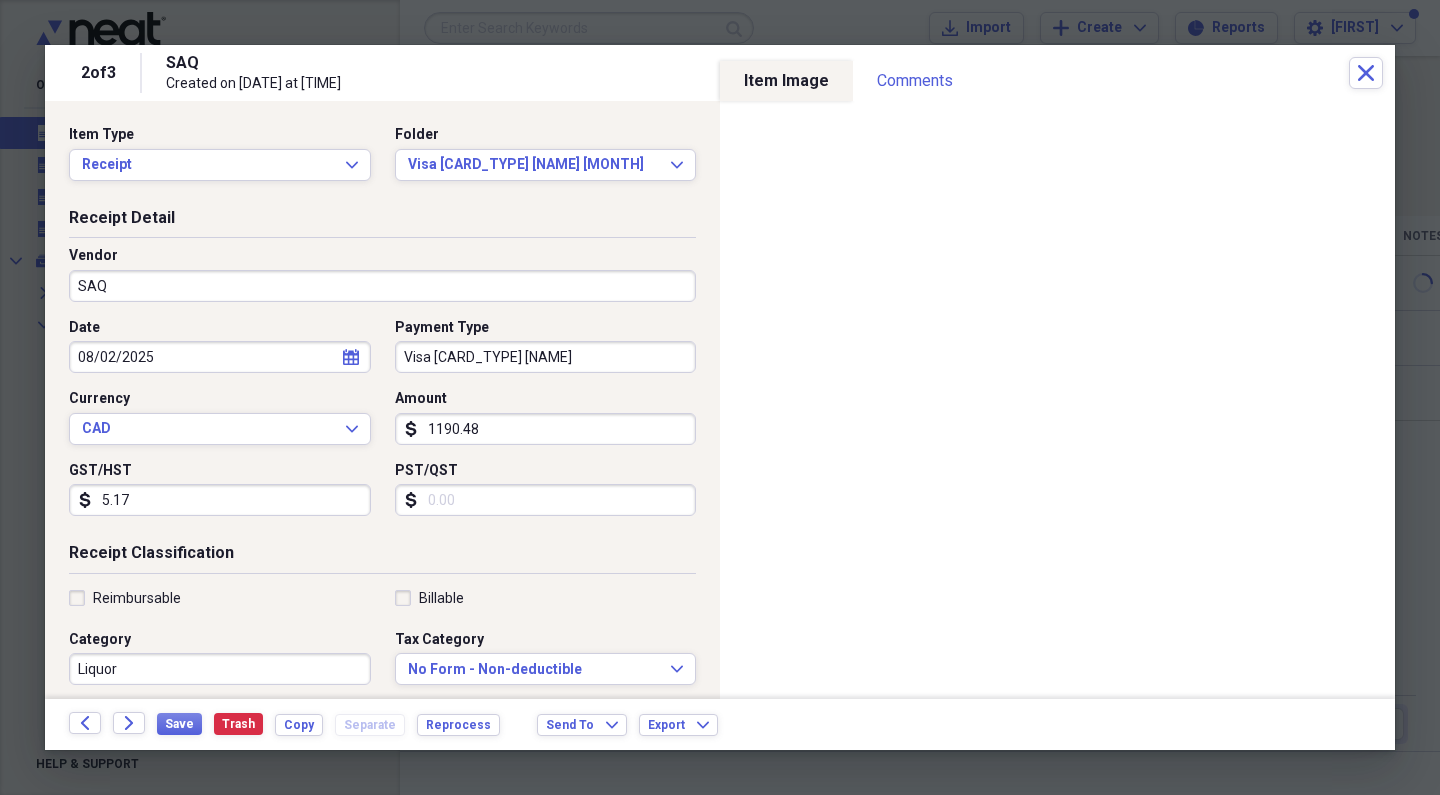 type on "51.72" 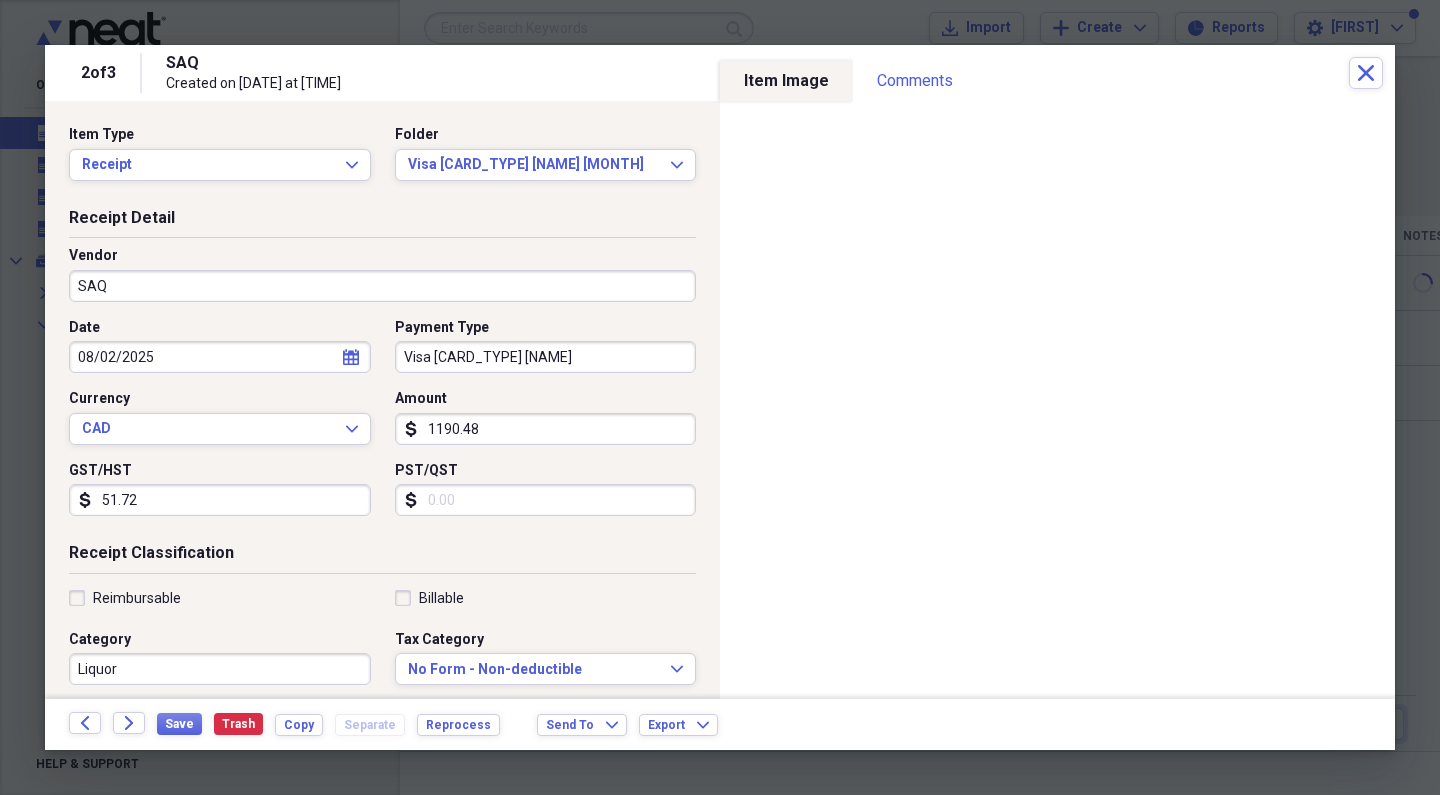 click on "PST/QST" at bounding box center (546, 500) 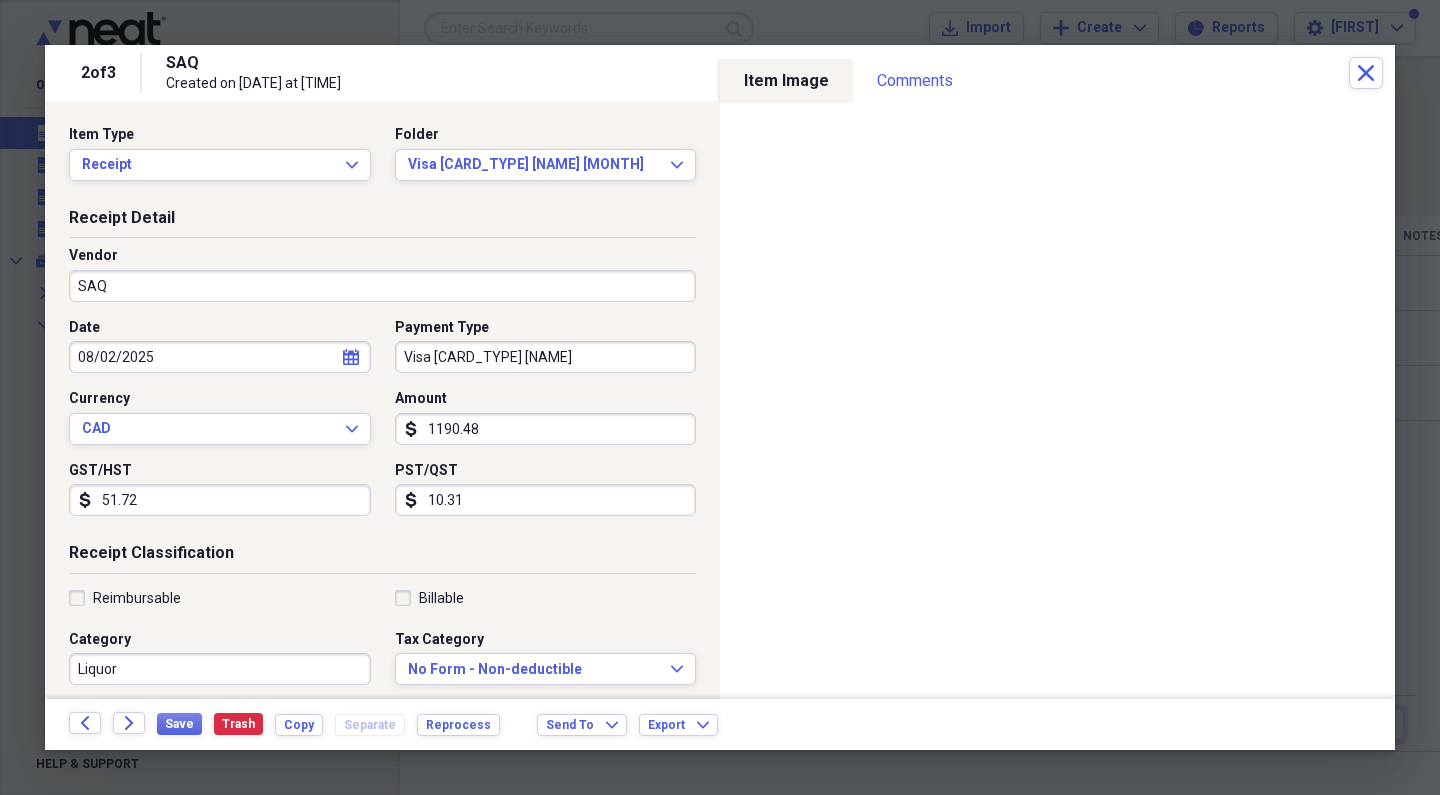 type on "103.17" 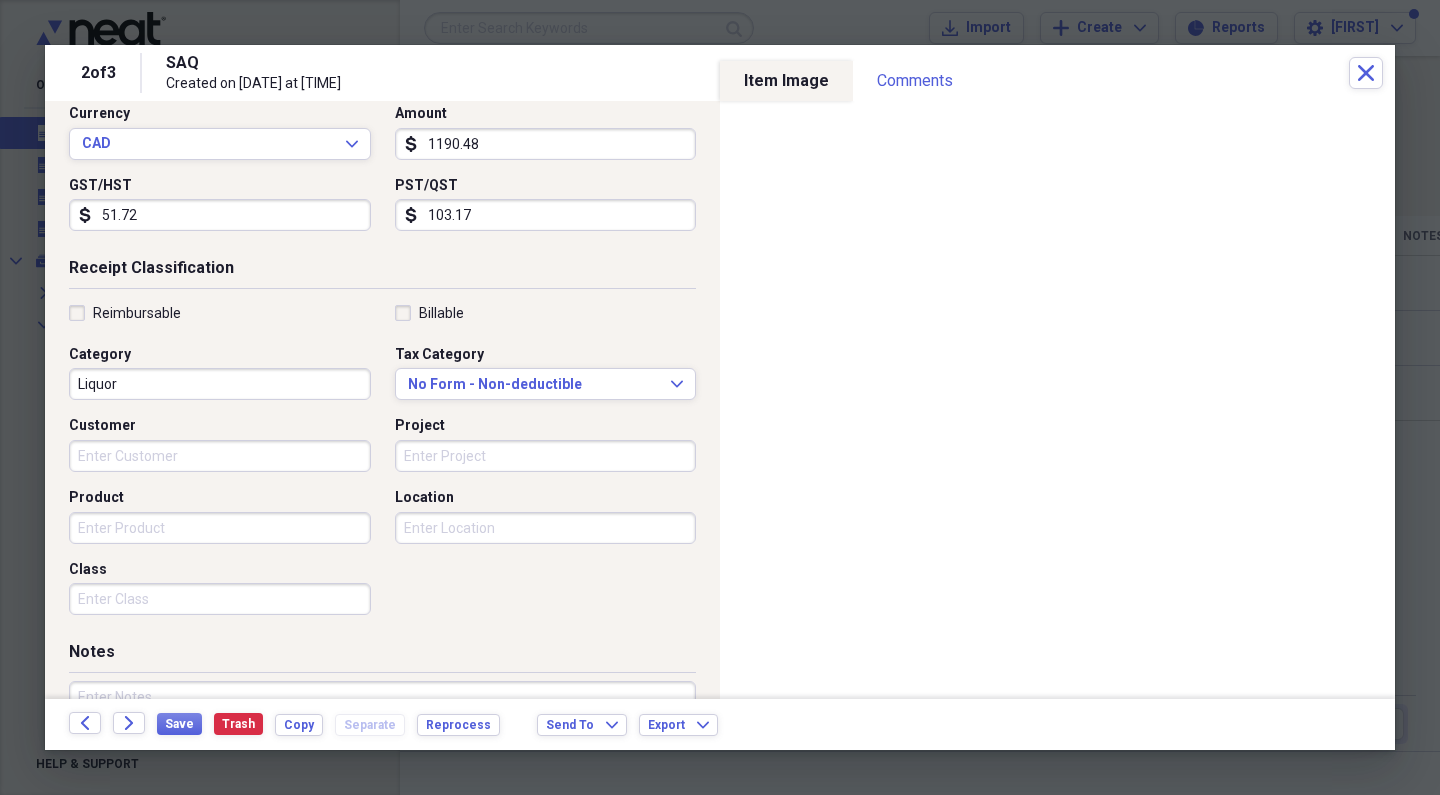 scroll, scrollTop: 387, scrollLeft: 0, axis: vertical 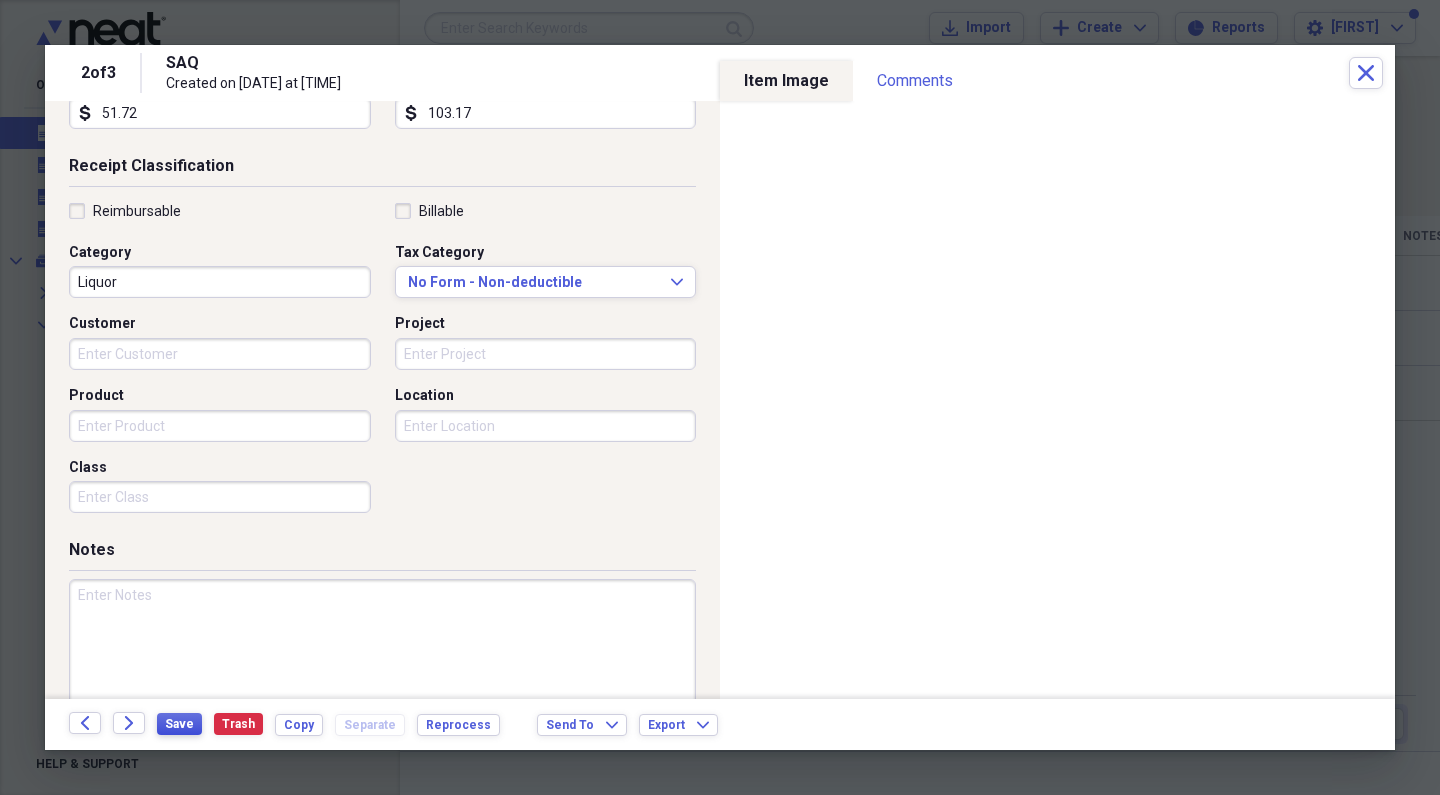 click on "Save" at bounding box center (179, 724) 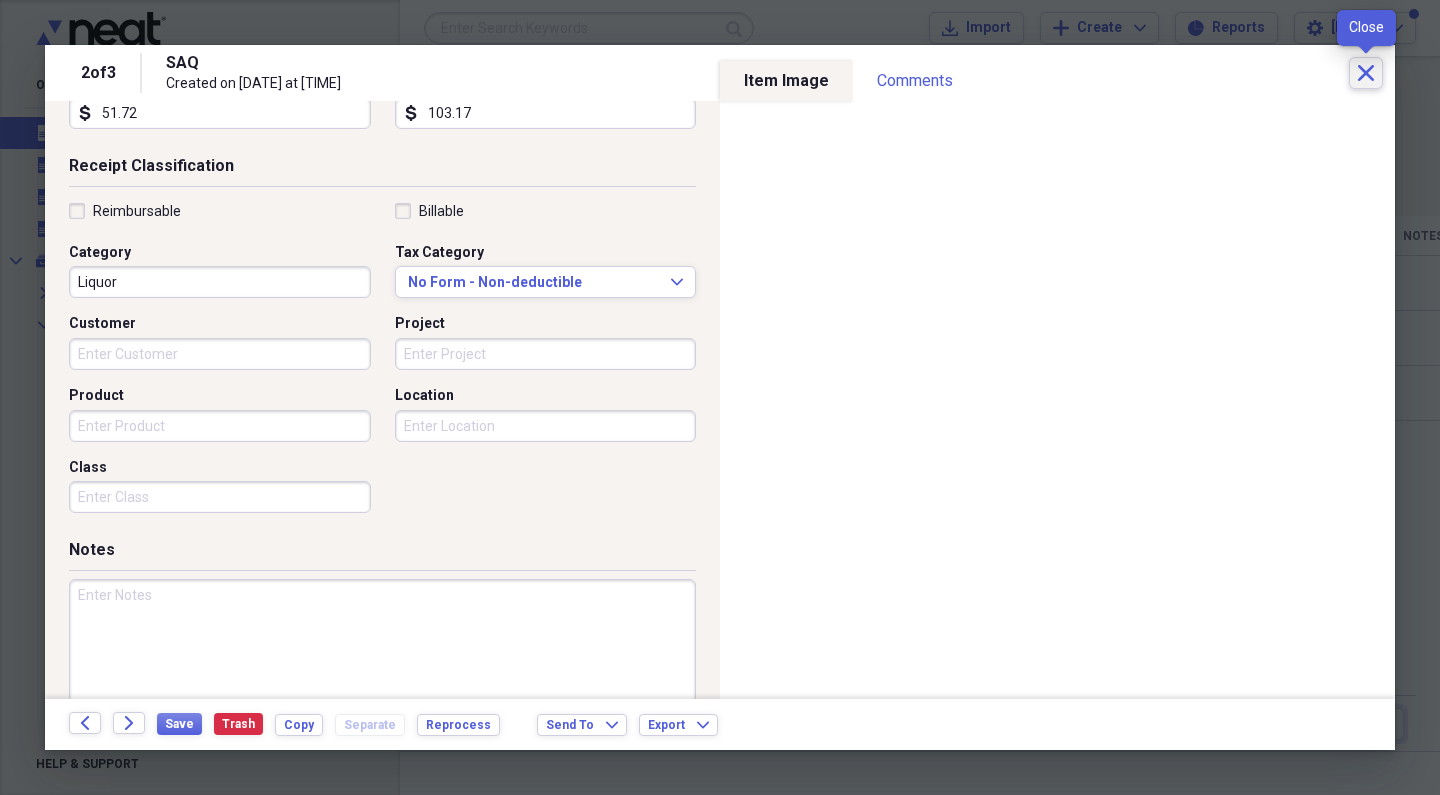 click 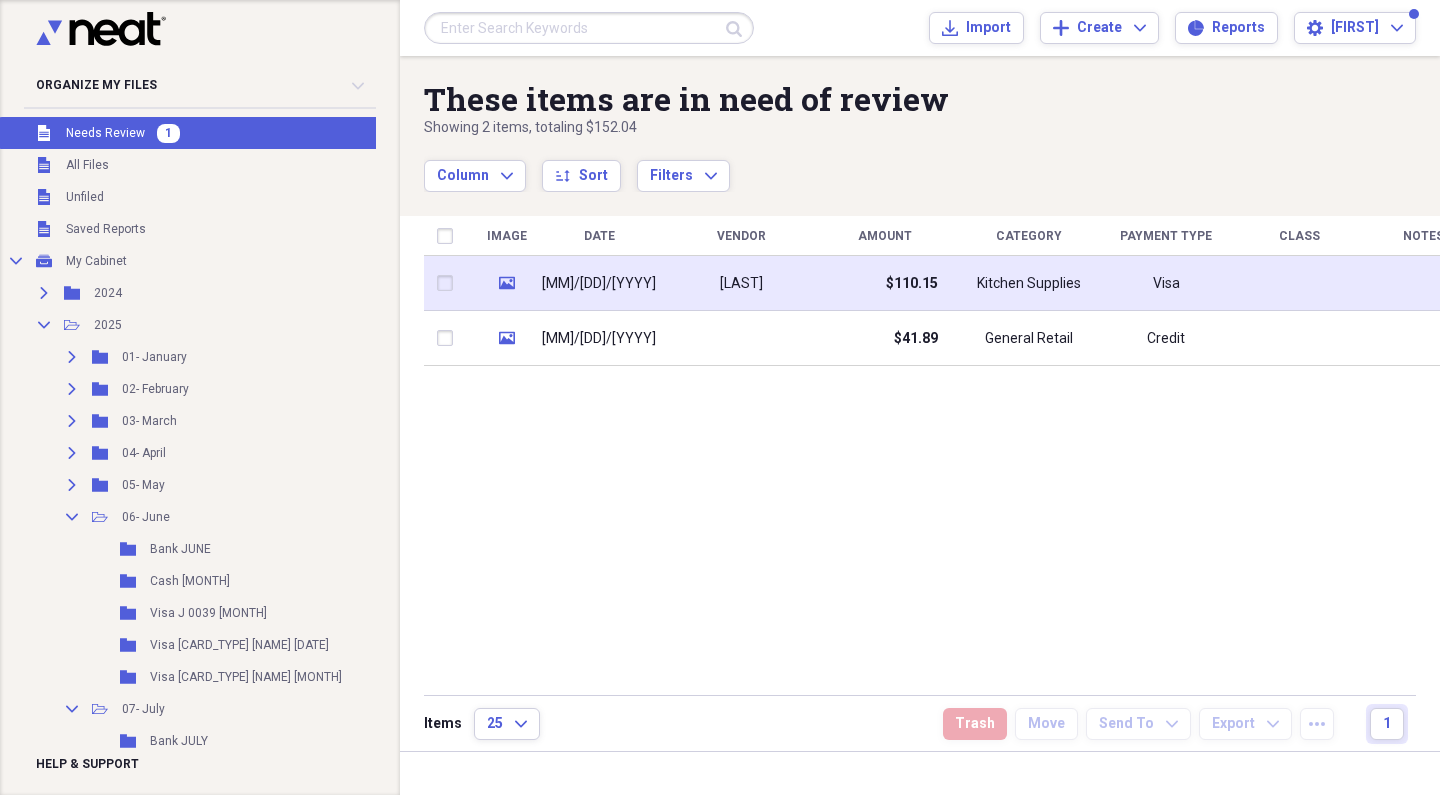 click on "[LAST]" at bounding box center [741, 284] 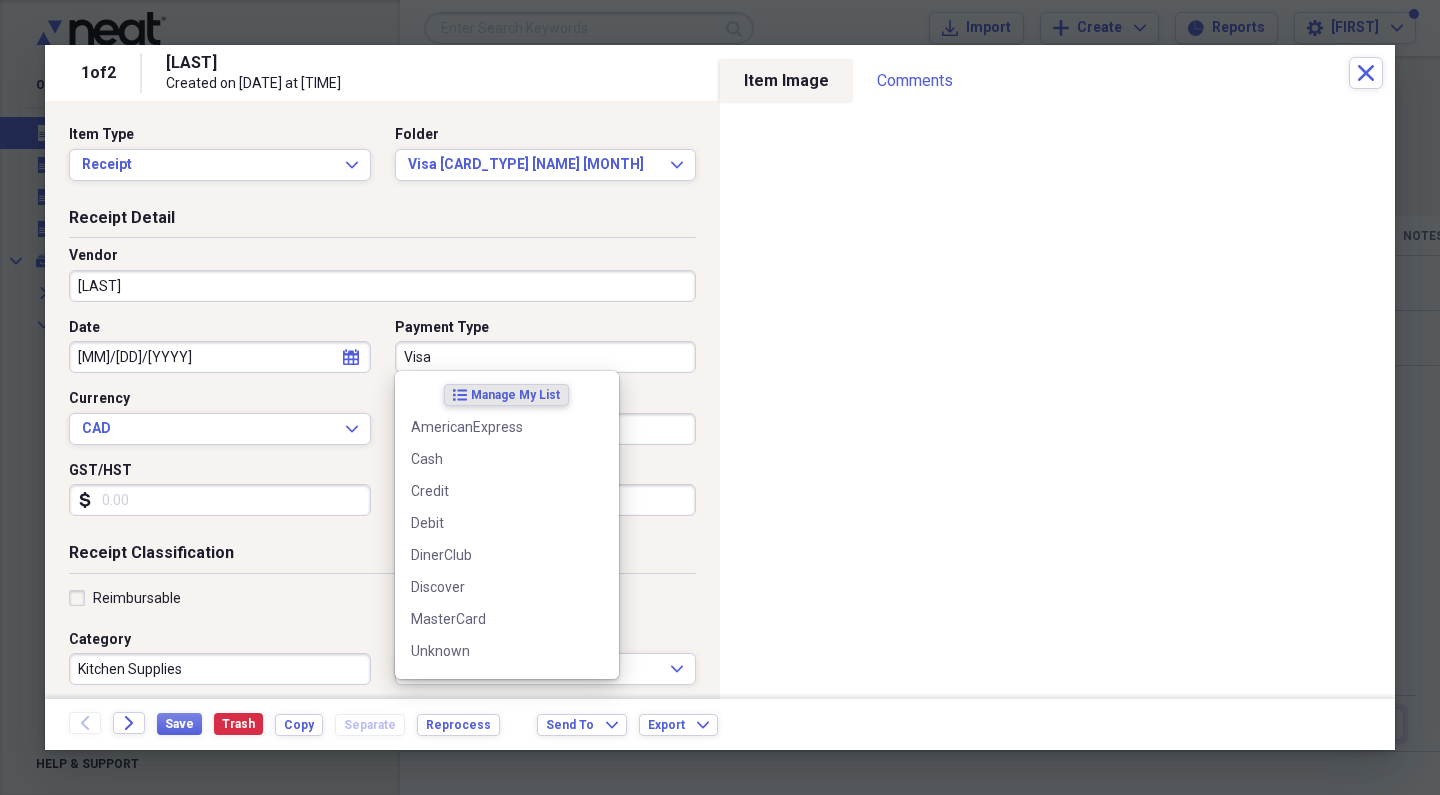 click on "Visa" at bounding box center (546, 357) 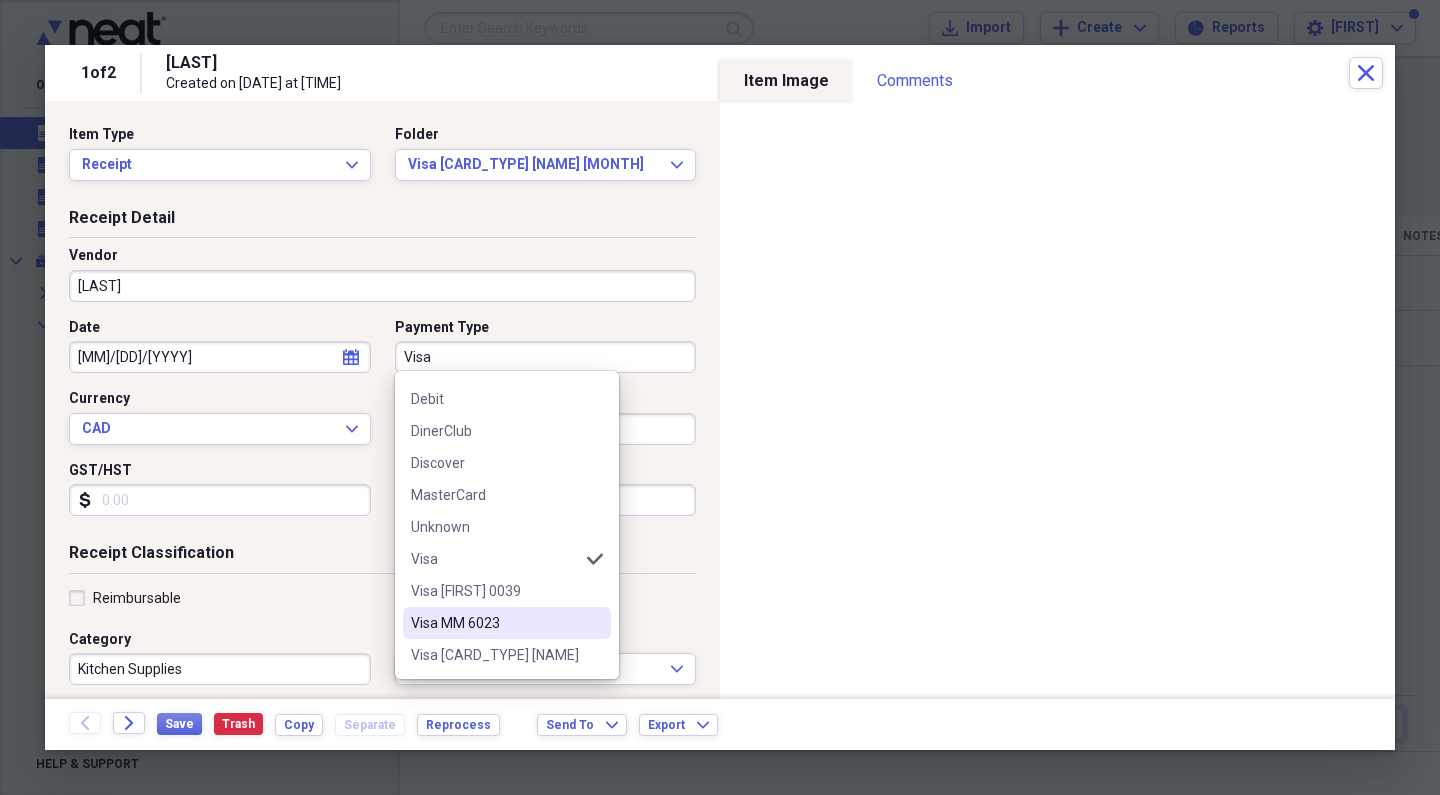 scroll, scrollTop: 124, scrollLeft: 0, axis: vertical 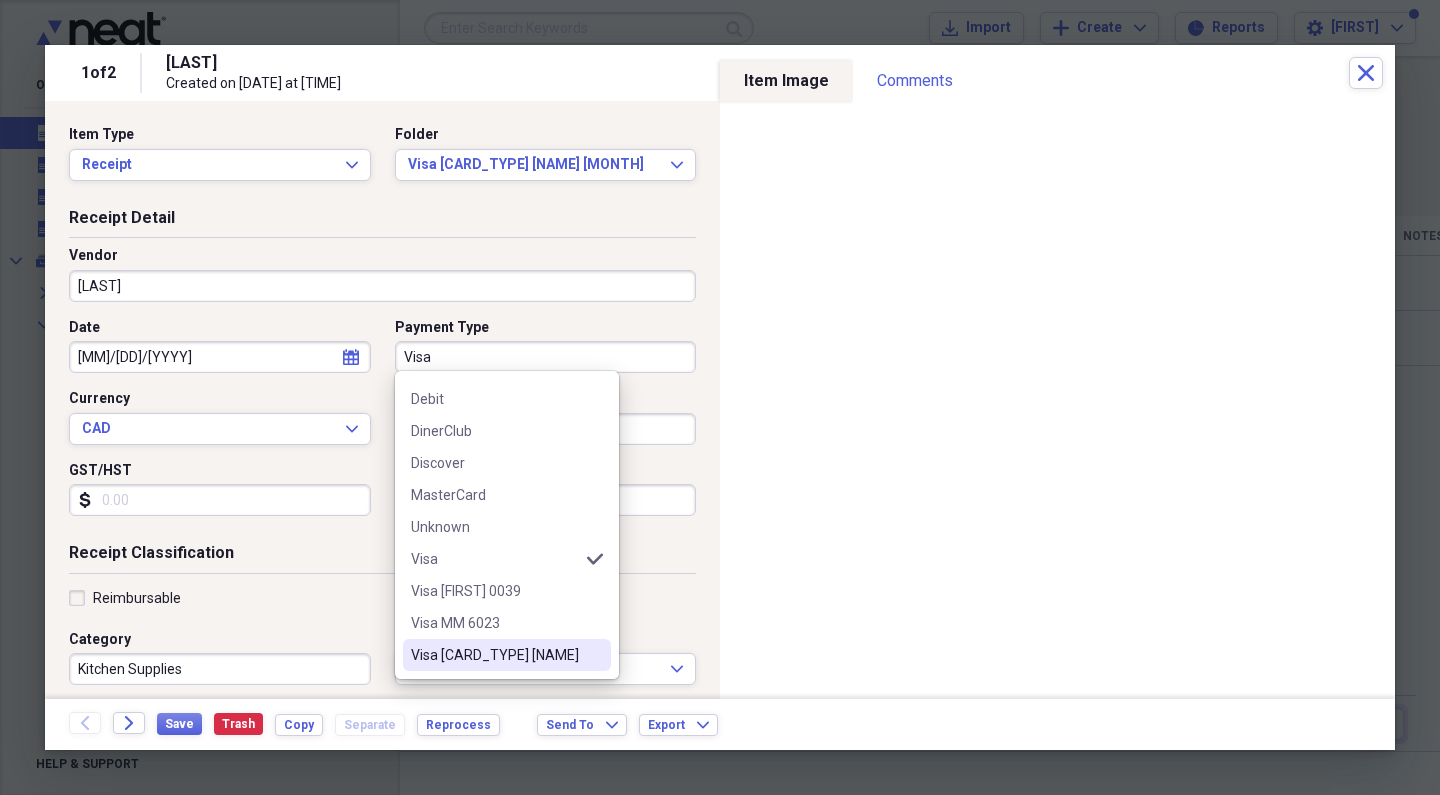 click on "Visa [CARD_TYPE] [NAME]" at bounding box center [507, 655] 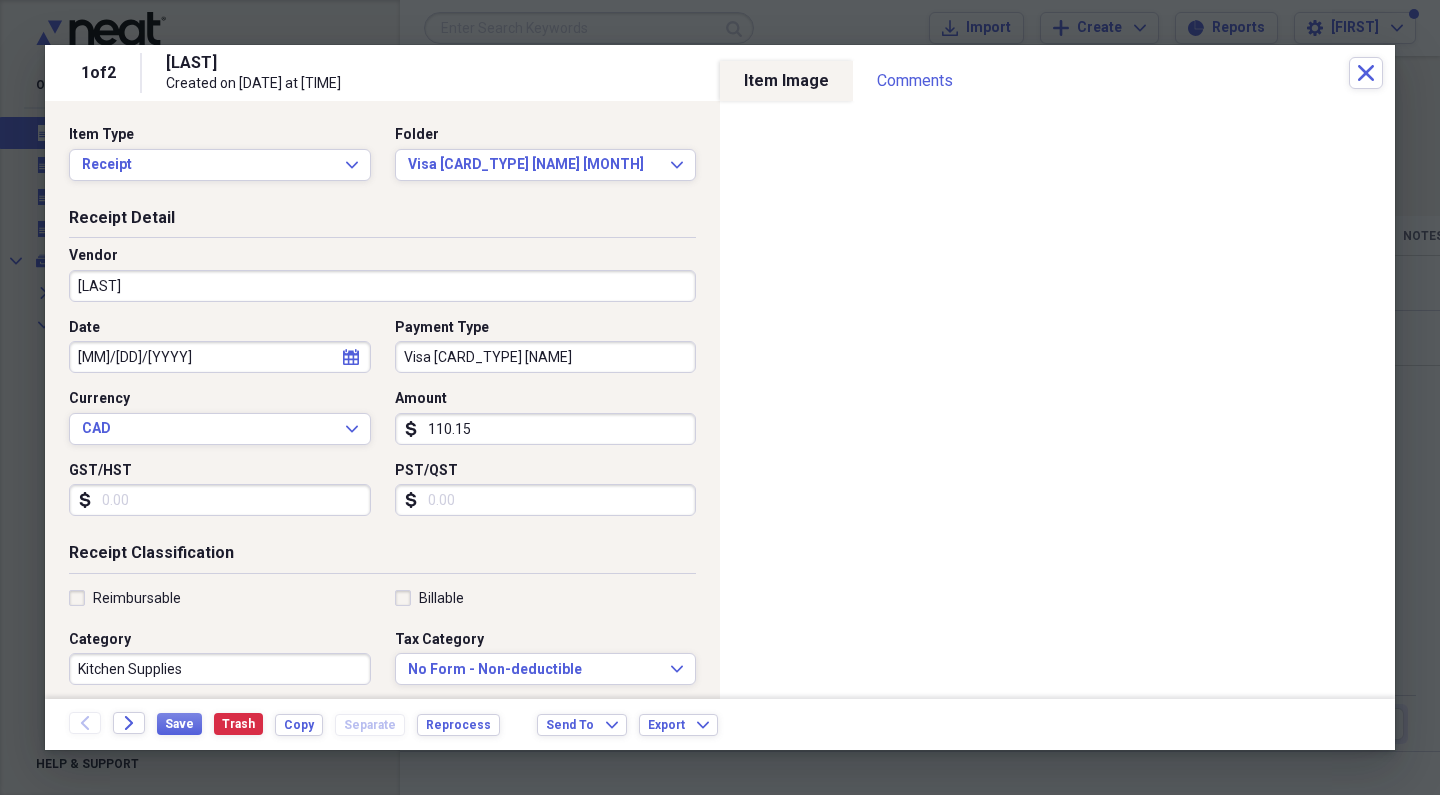 click on "GST/HST" at bounding box center (220, 500) 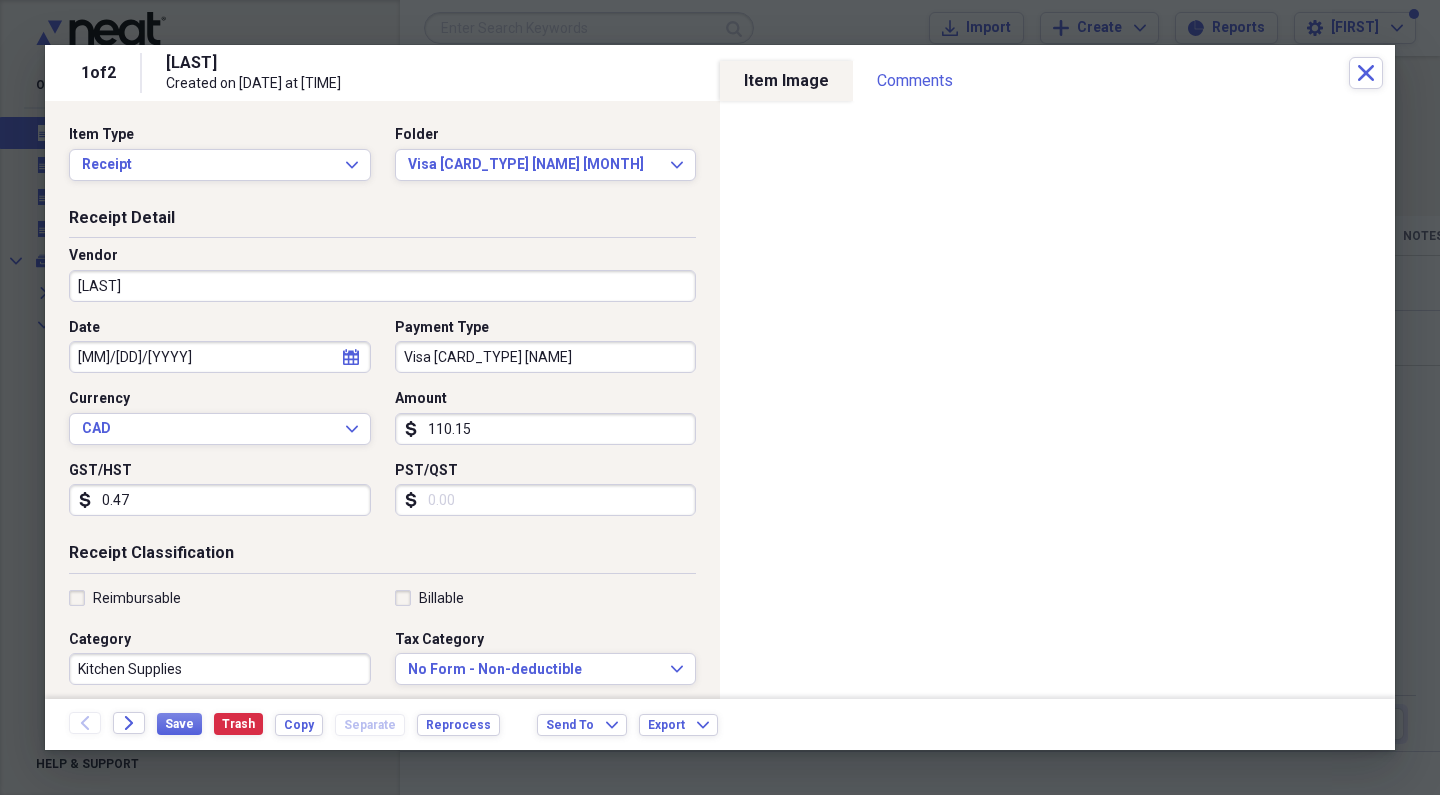 type on "4.79" 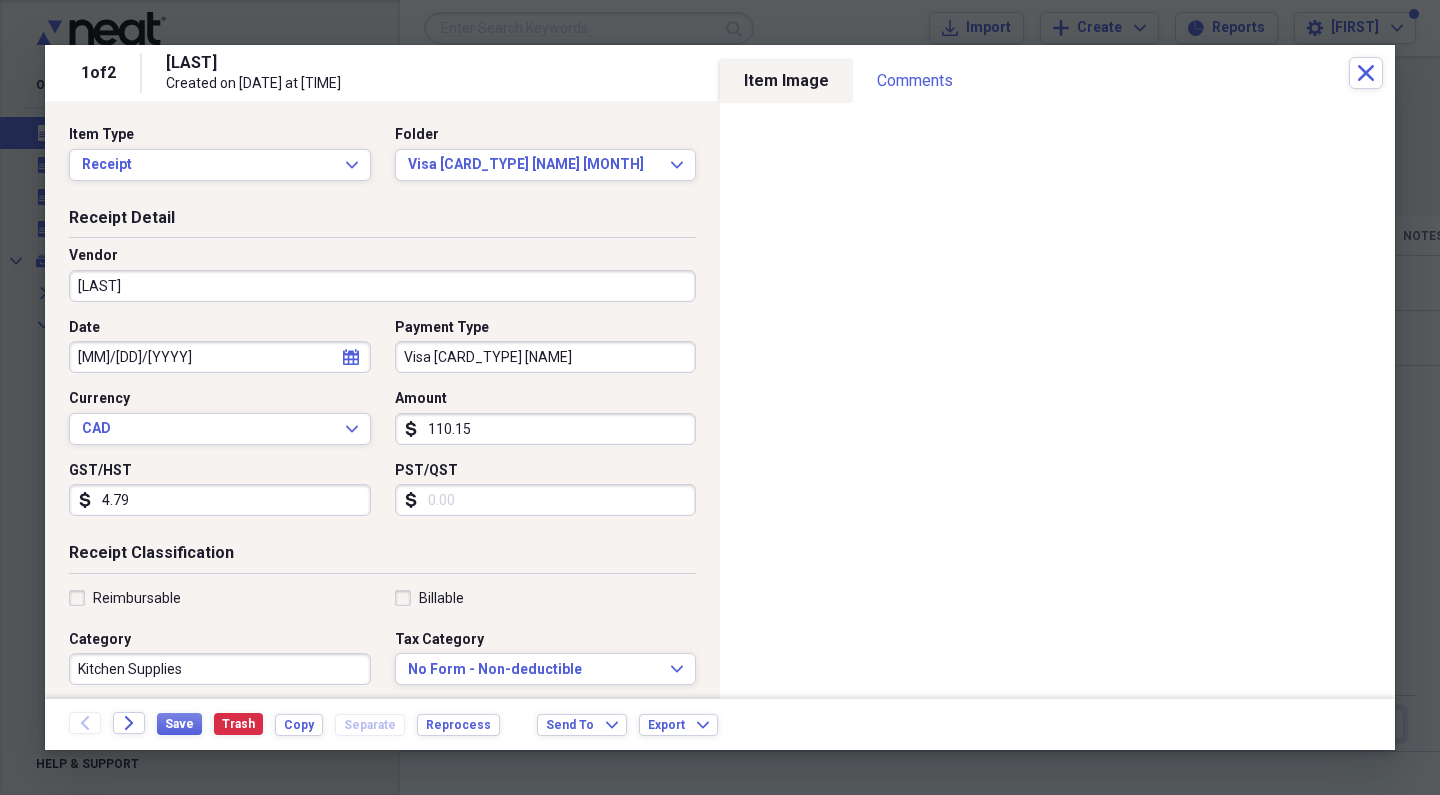 click on "PST/QST" at bounding box center [546, 500] 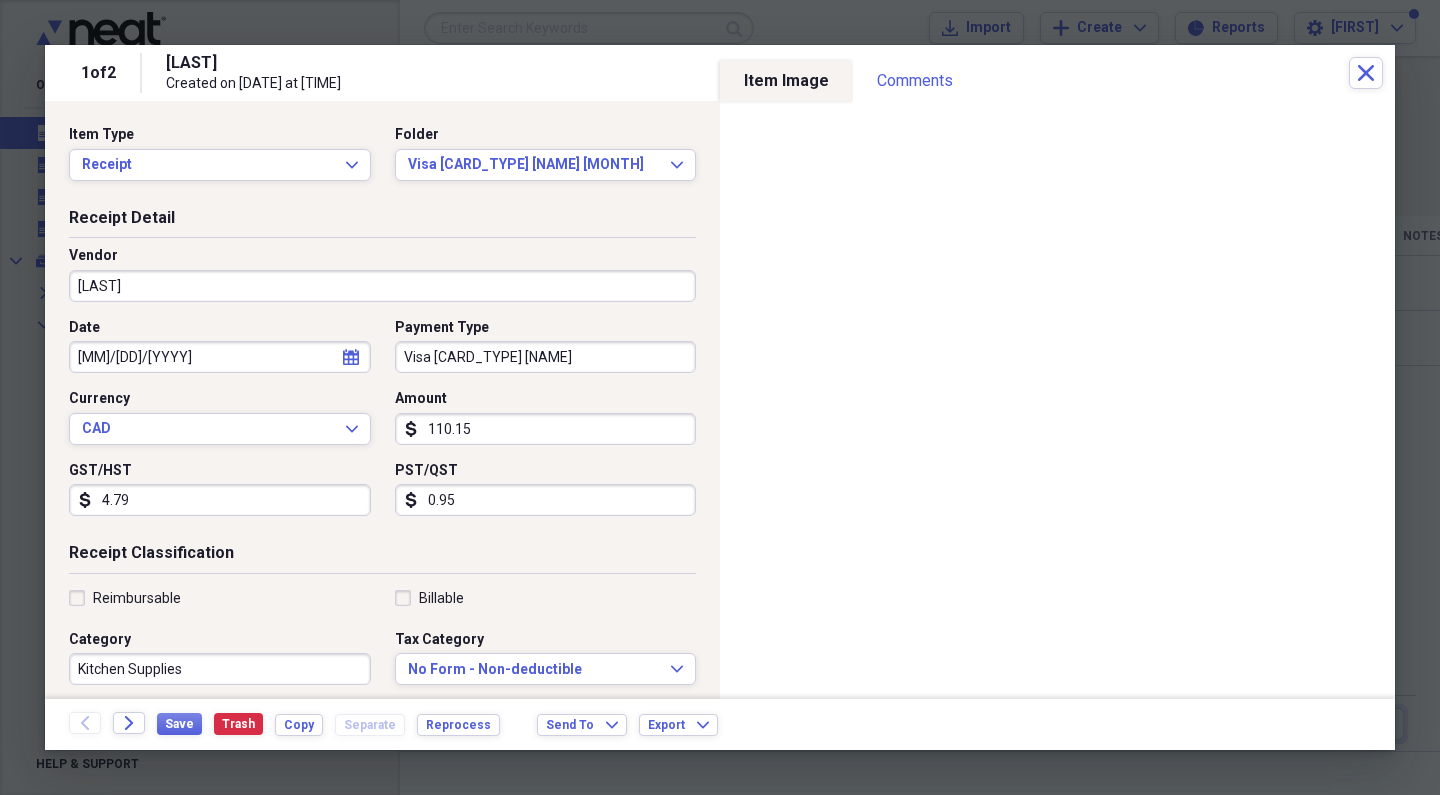 type on "9.56" 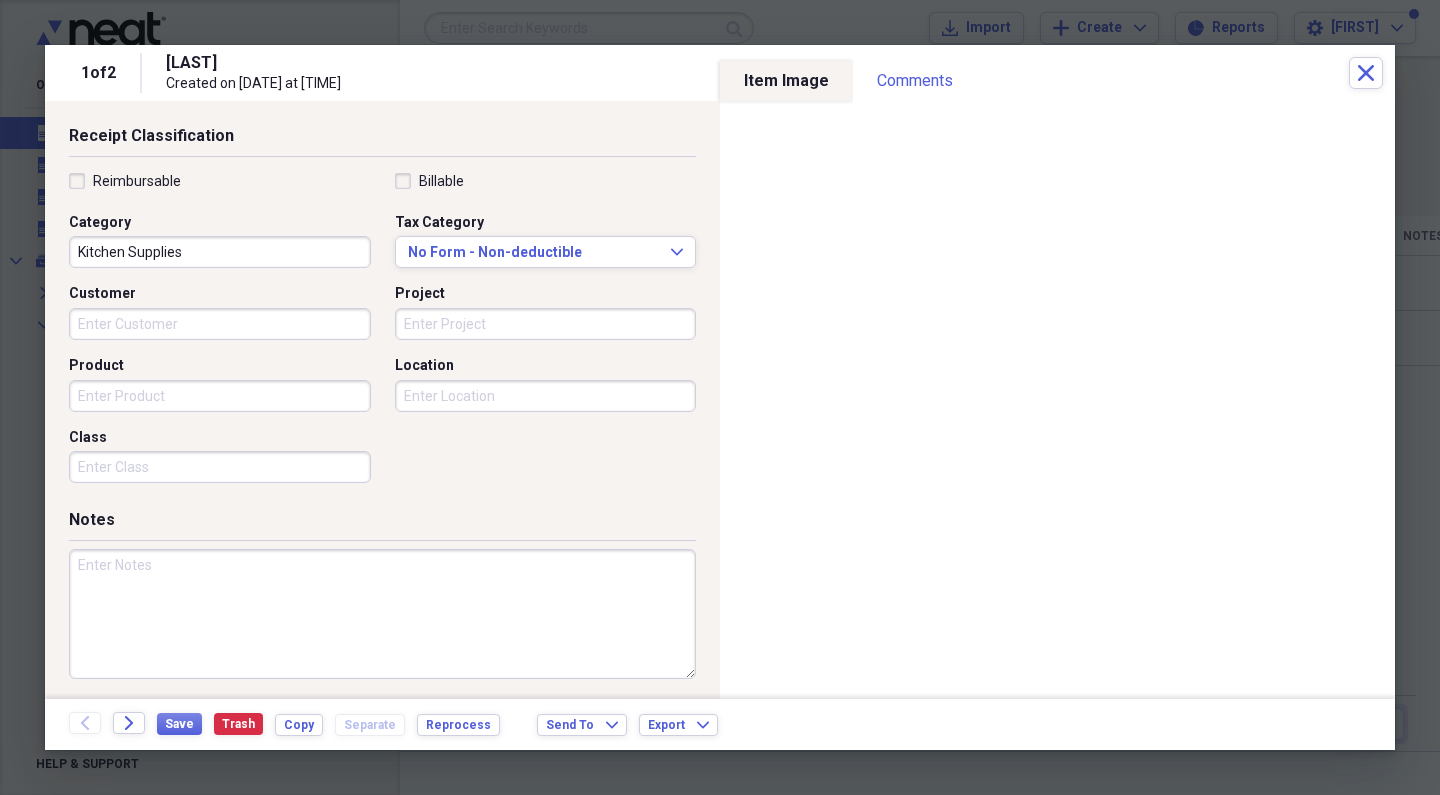 scroll, scrollTop: 416, scrollLeft: 0, axis: vertical 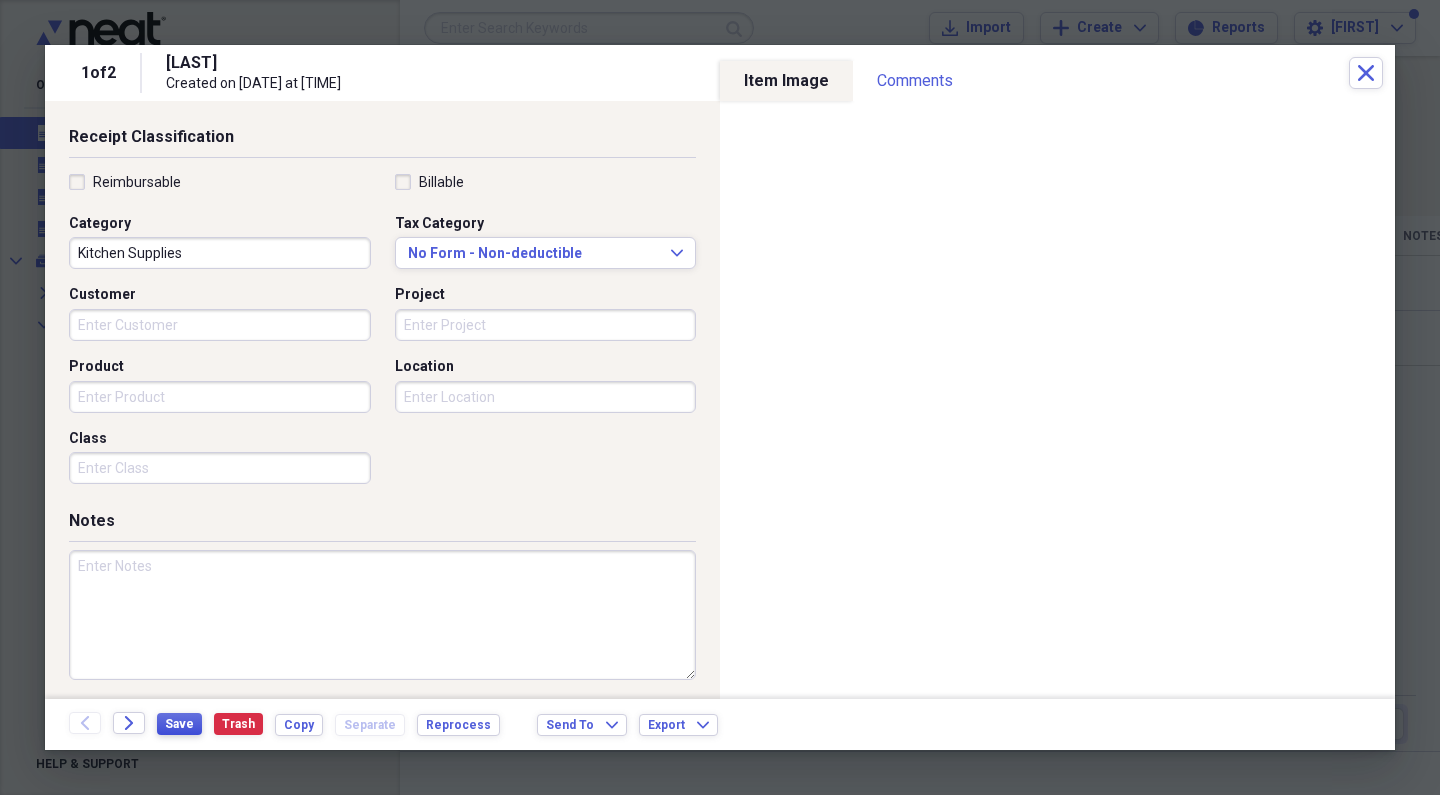 click on "Save" at bounding box center [179, 724] 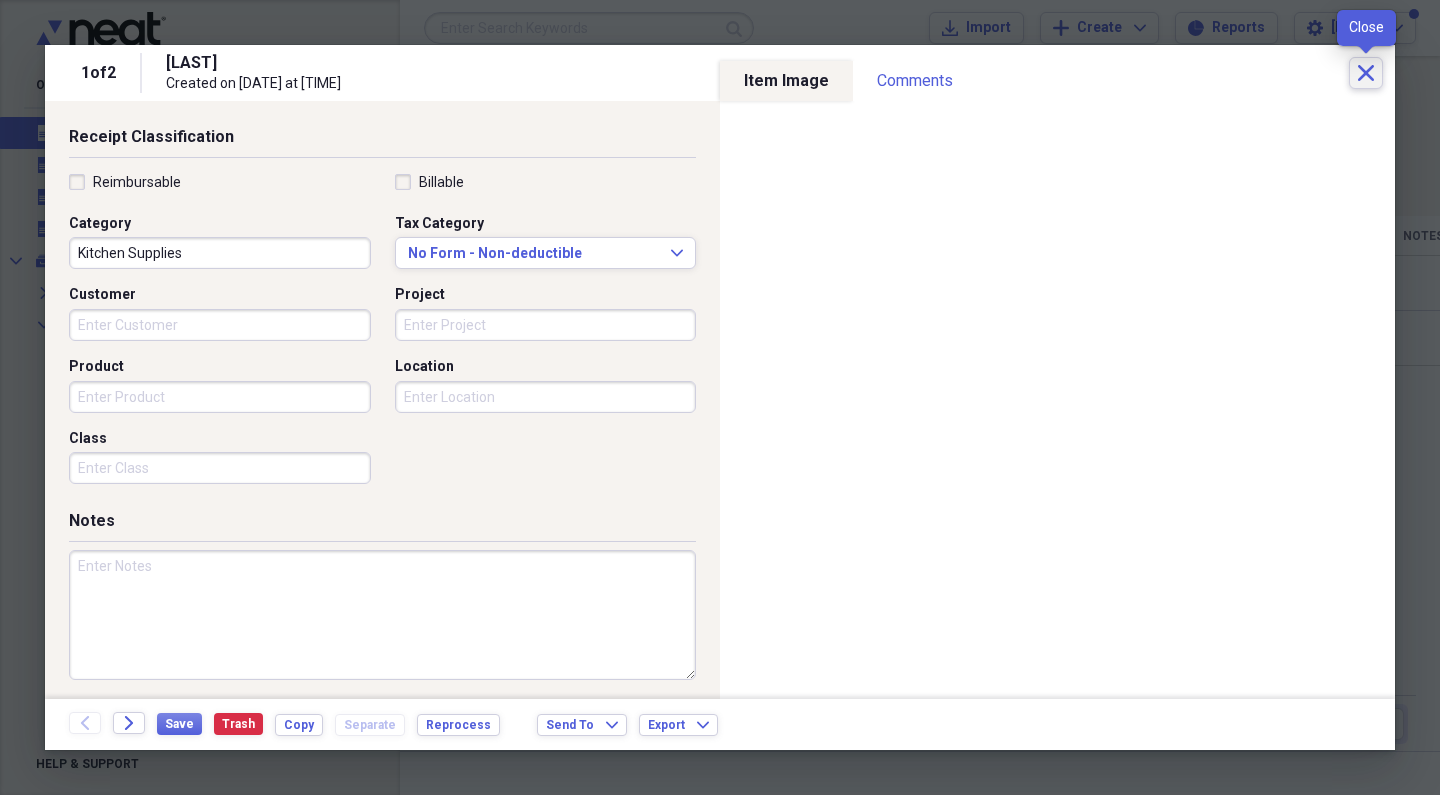 click 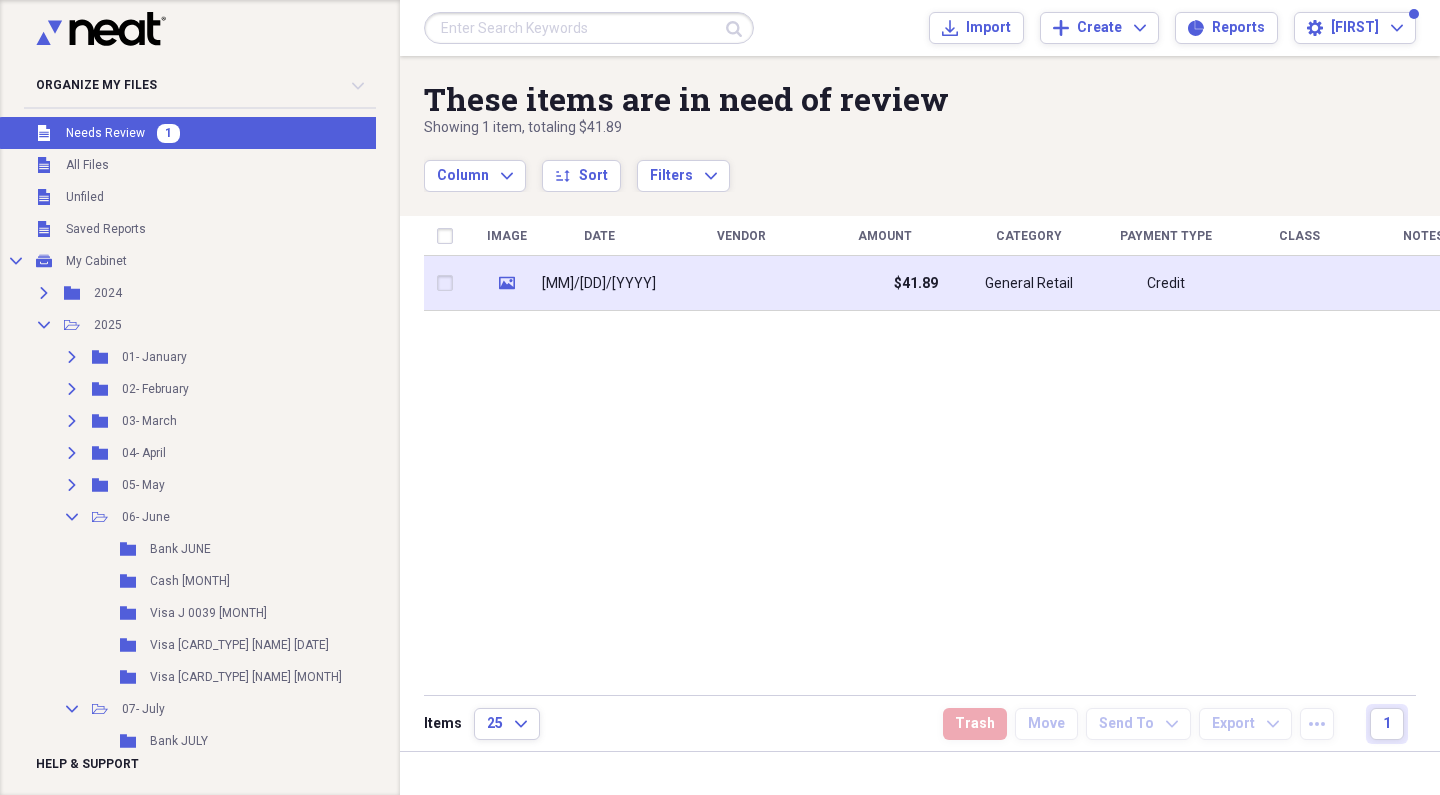 click on "[MM]/[DD]/[YYYY]" at bounding box center [599, 283] 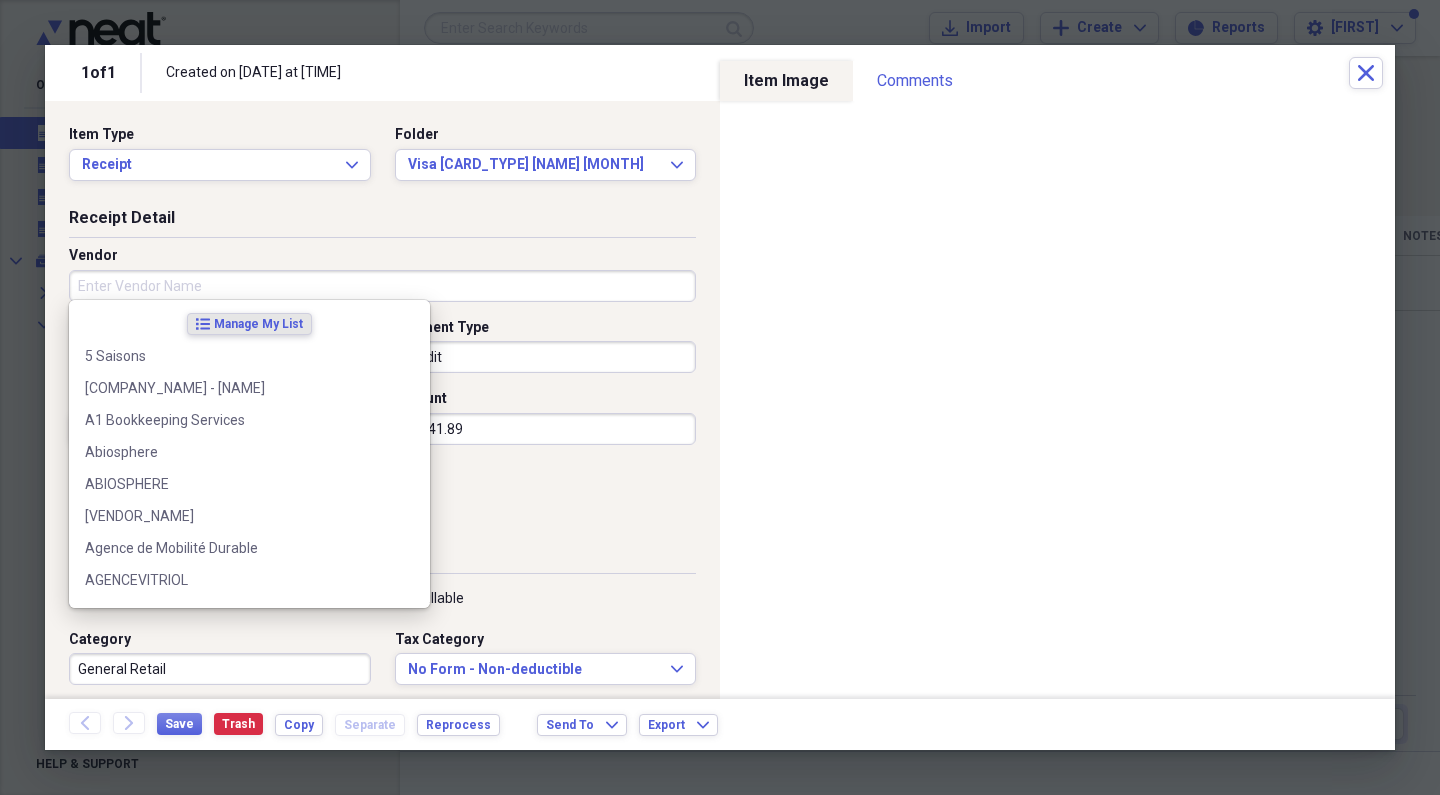 click on "Vendor" at bounding box center [382, 286] 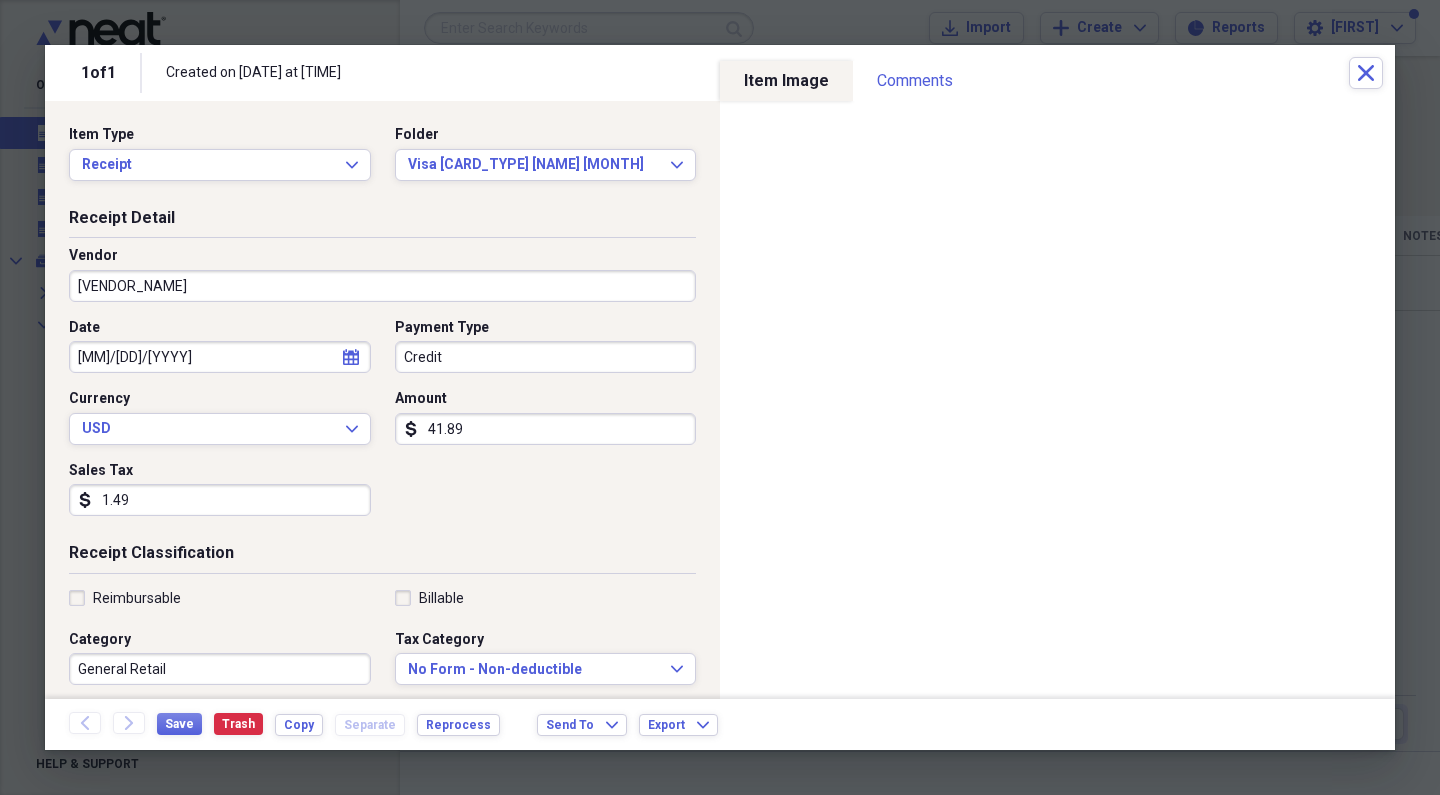 type on "[VENDOR_NAME]" 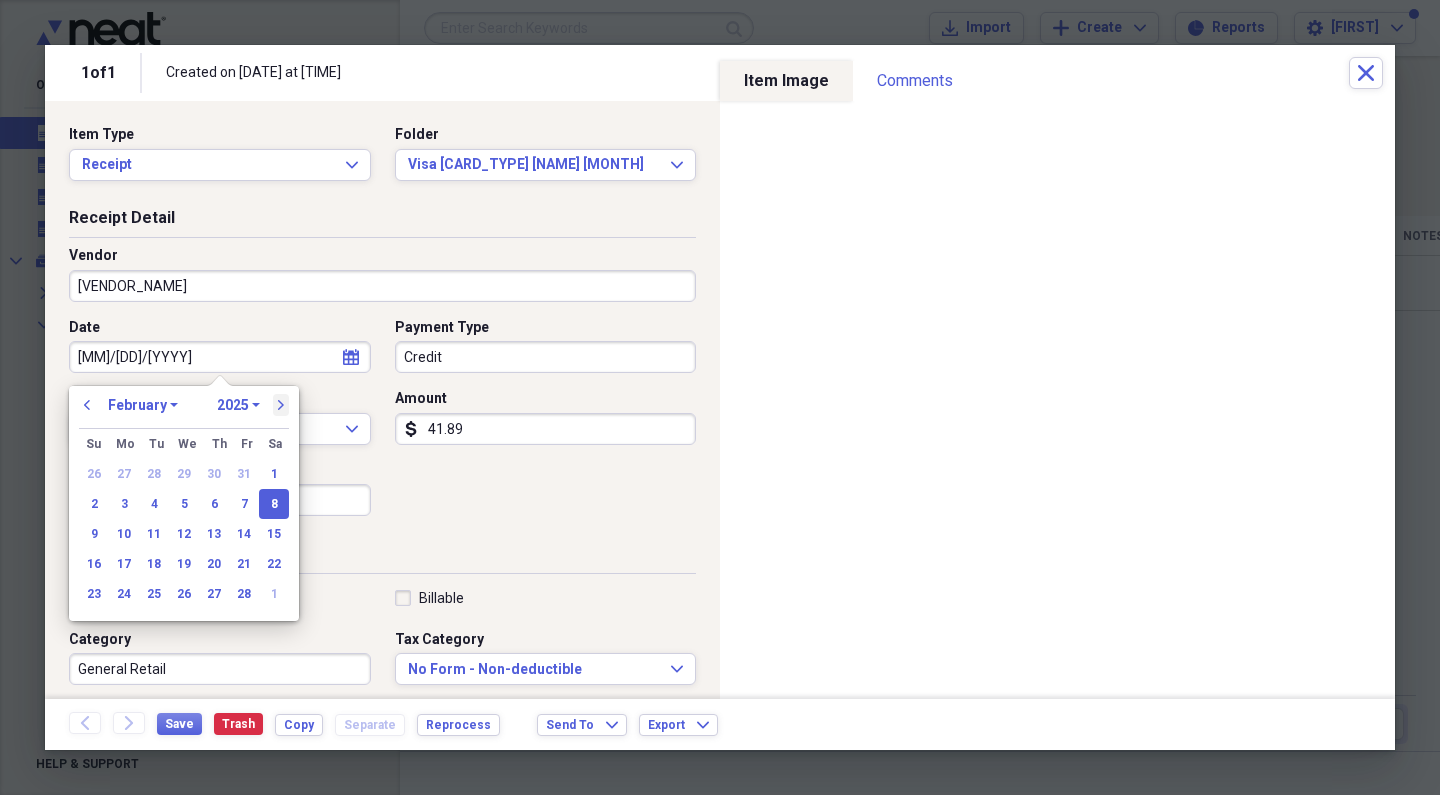 click on "next" at bounding box center (281, 405) 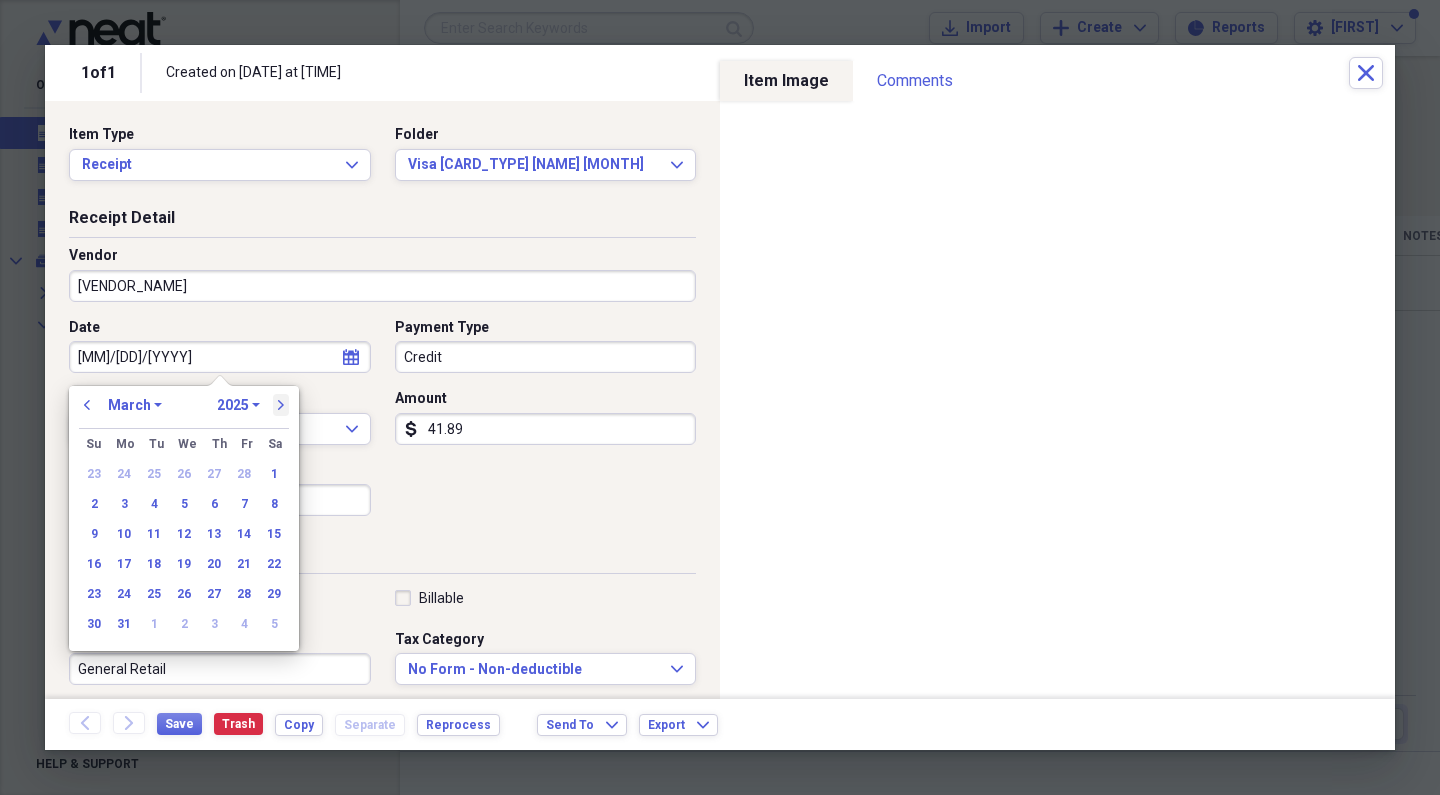 click on "next" at bounding box center (281, 405) 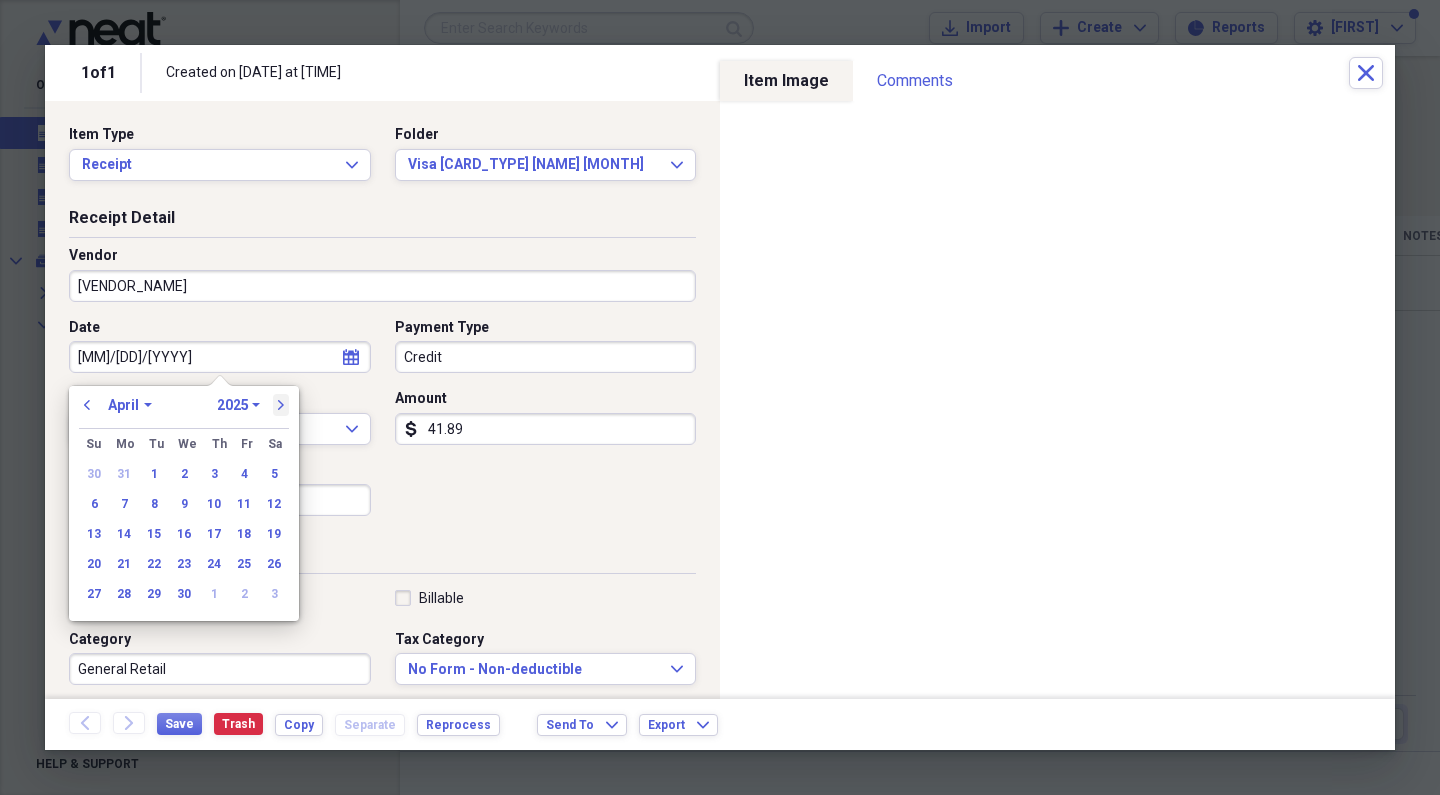 click on "next" at bounding box center (281, 405) 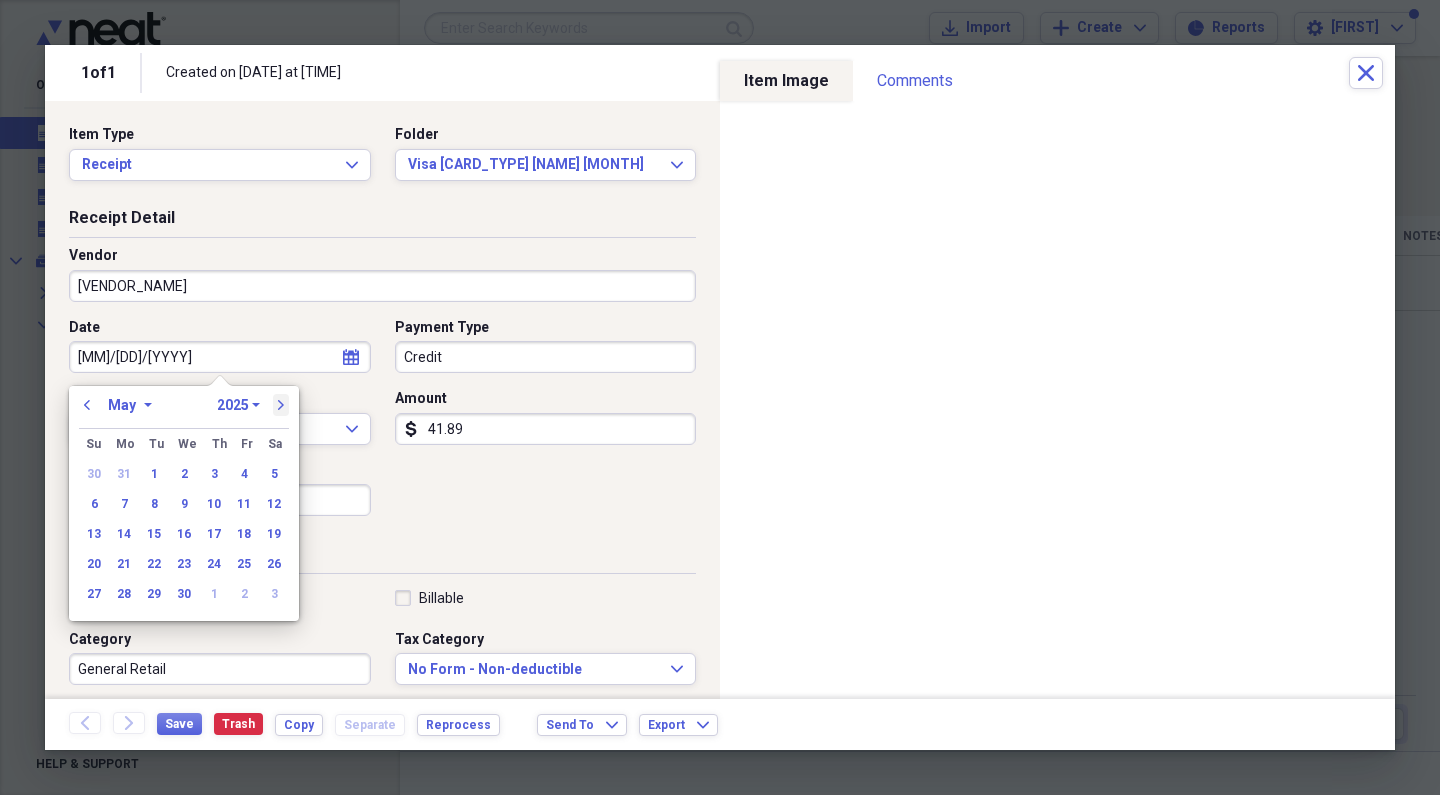 click on "next" at bounding box center [281, 405] 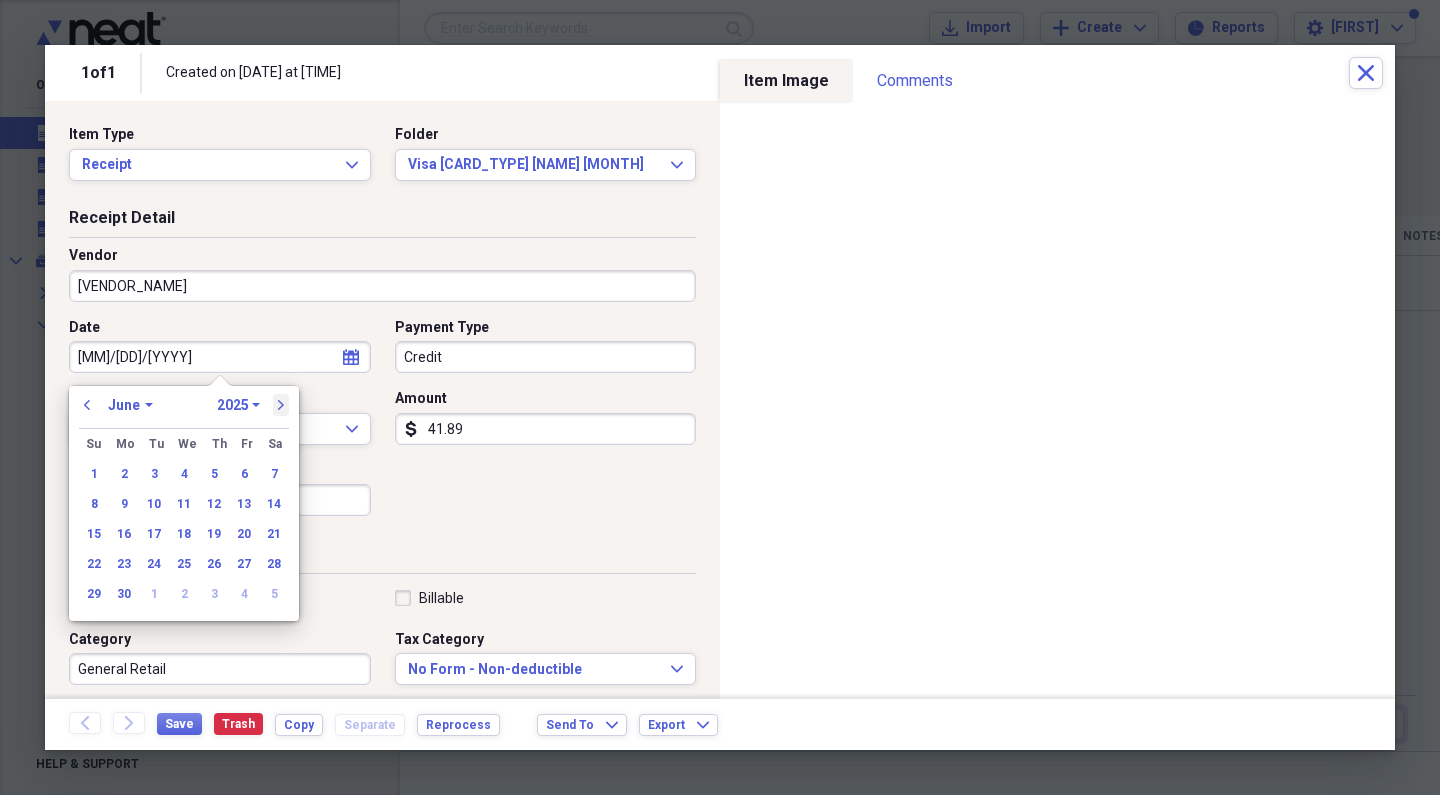 click on "next" at bounding box center (281, 405) 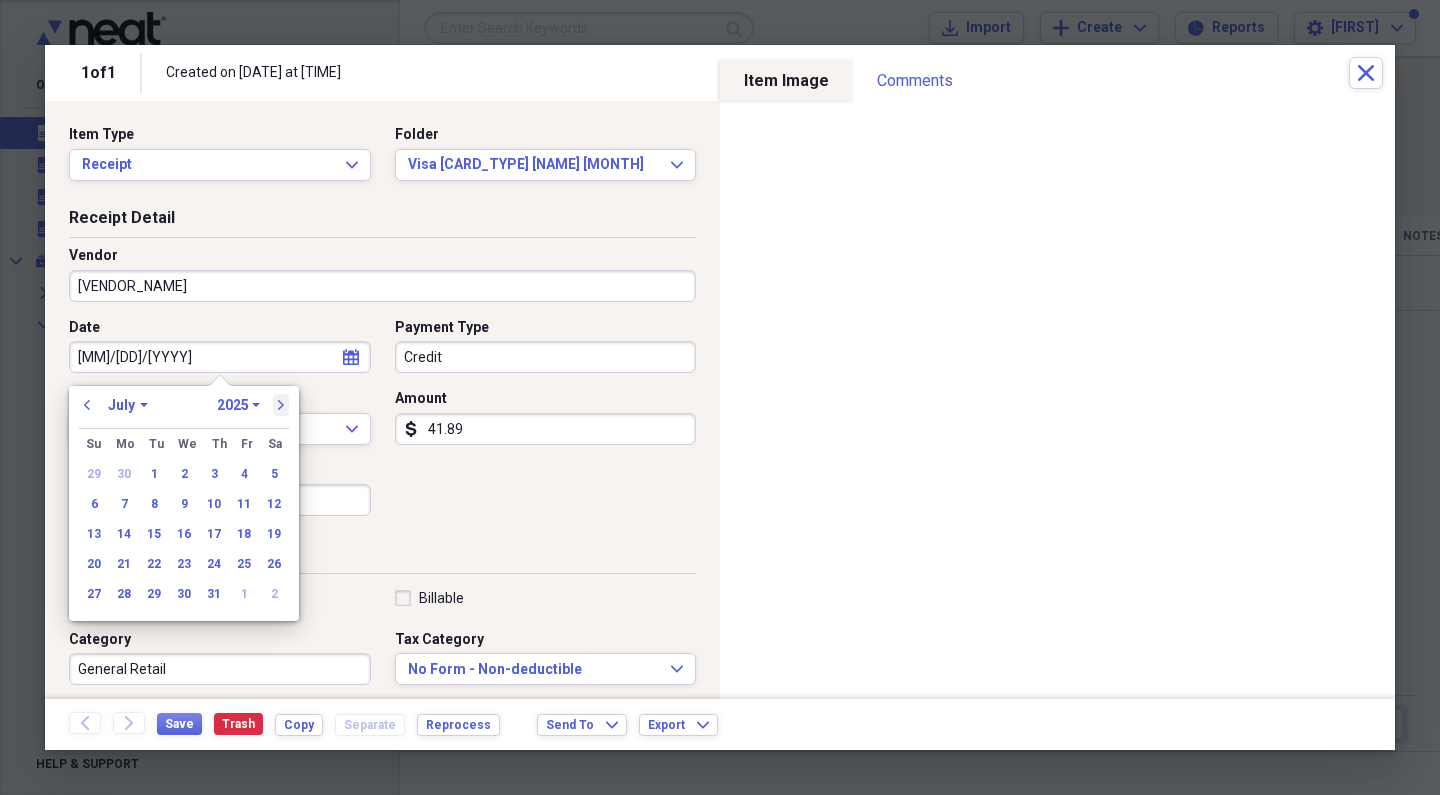 click on "next" at bounding box center (281, 405) 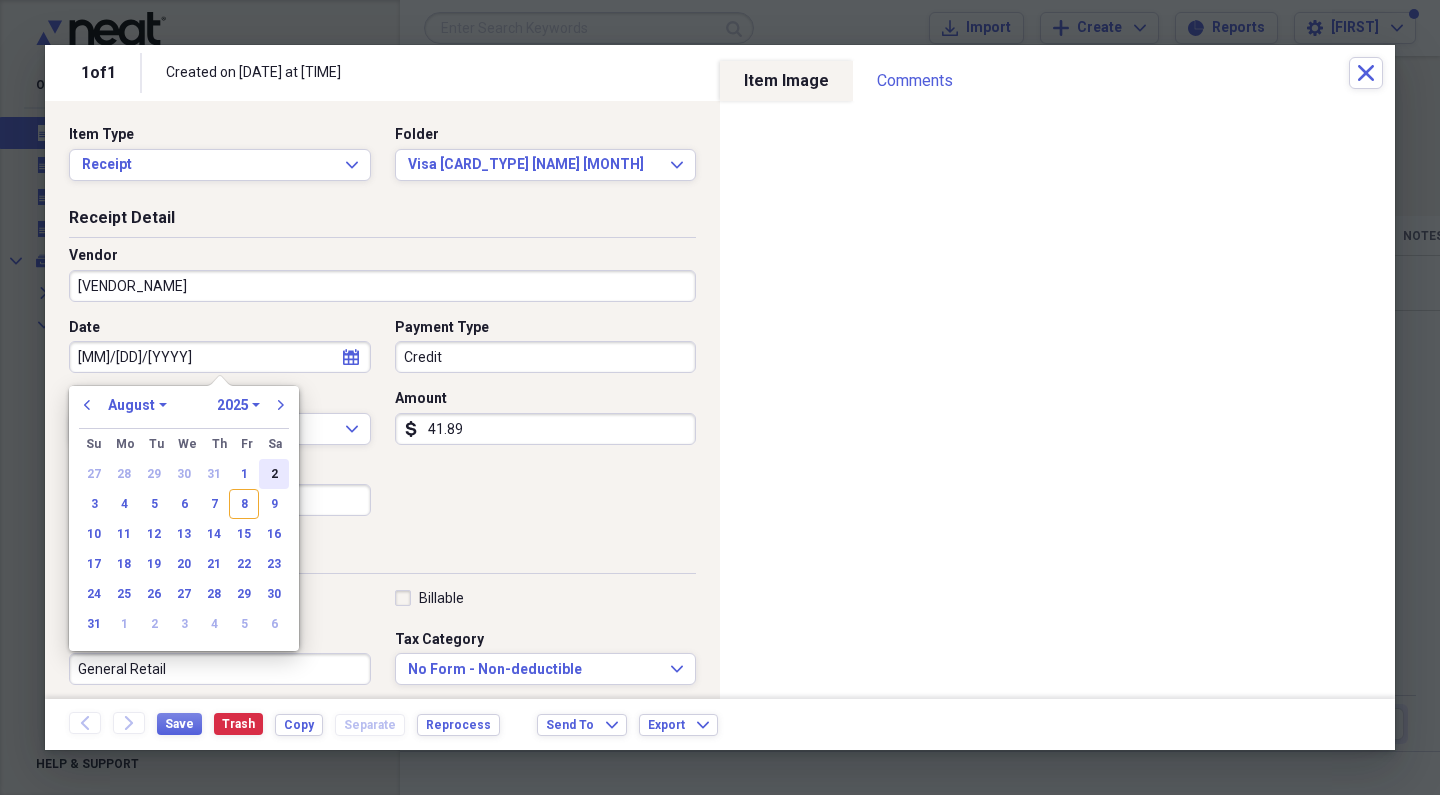 click on "2" at bounding box center [274, 474] 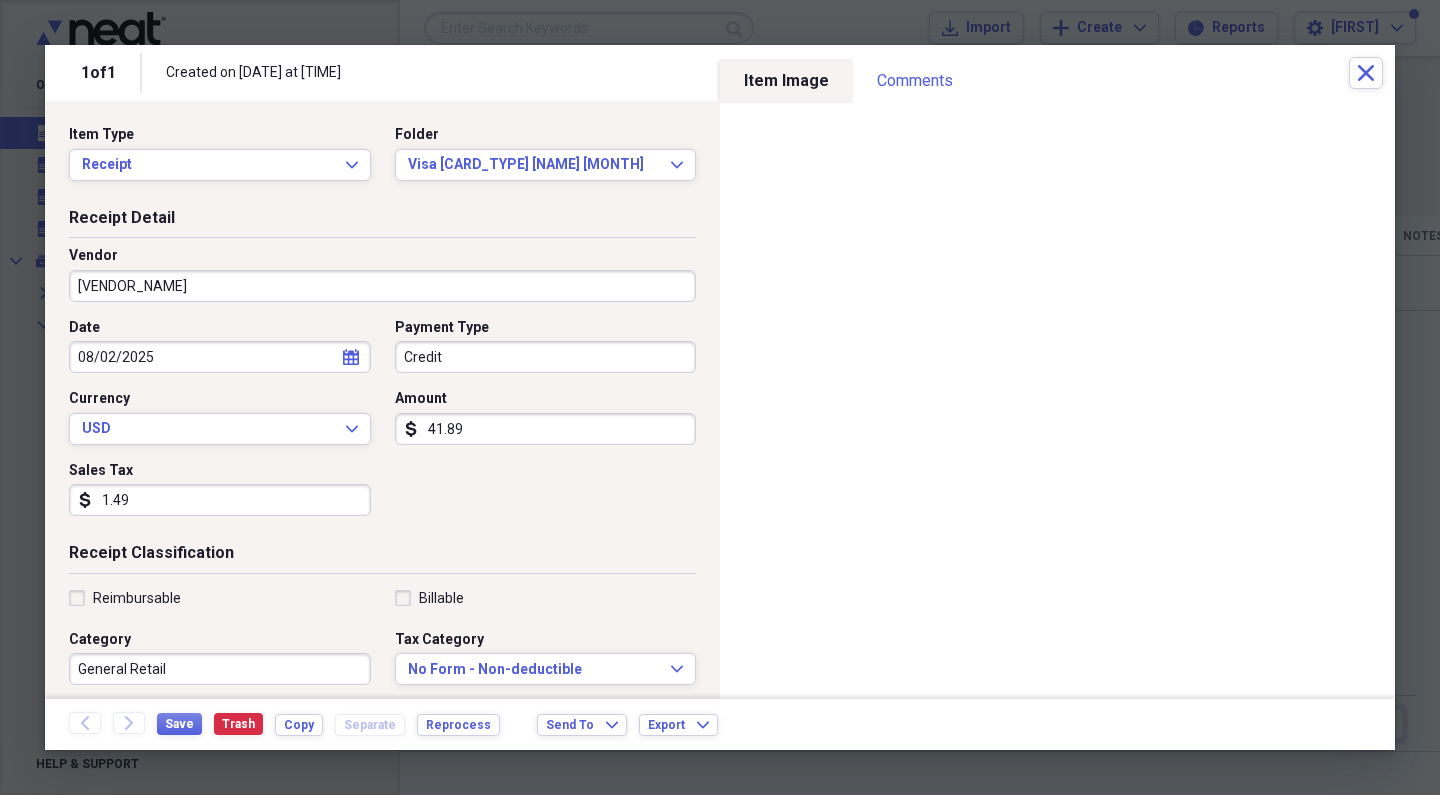 click on "Receipt Detail Vendor [VENDOR_NAME] Date [DATE] calendar Calendar Payment Type Credit Currency USD Expand Amount dollar-sign [AMOUNT] Sales Tax dollar-sign [AMOUNT]" at bounding box center [382, 375] 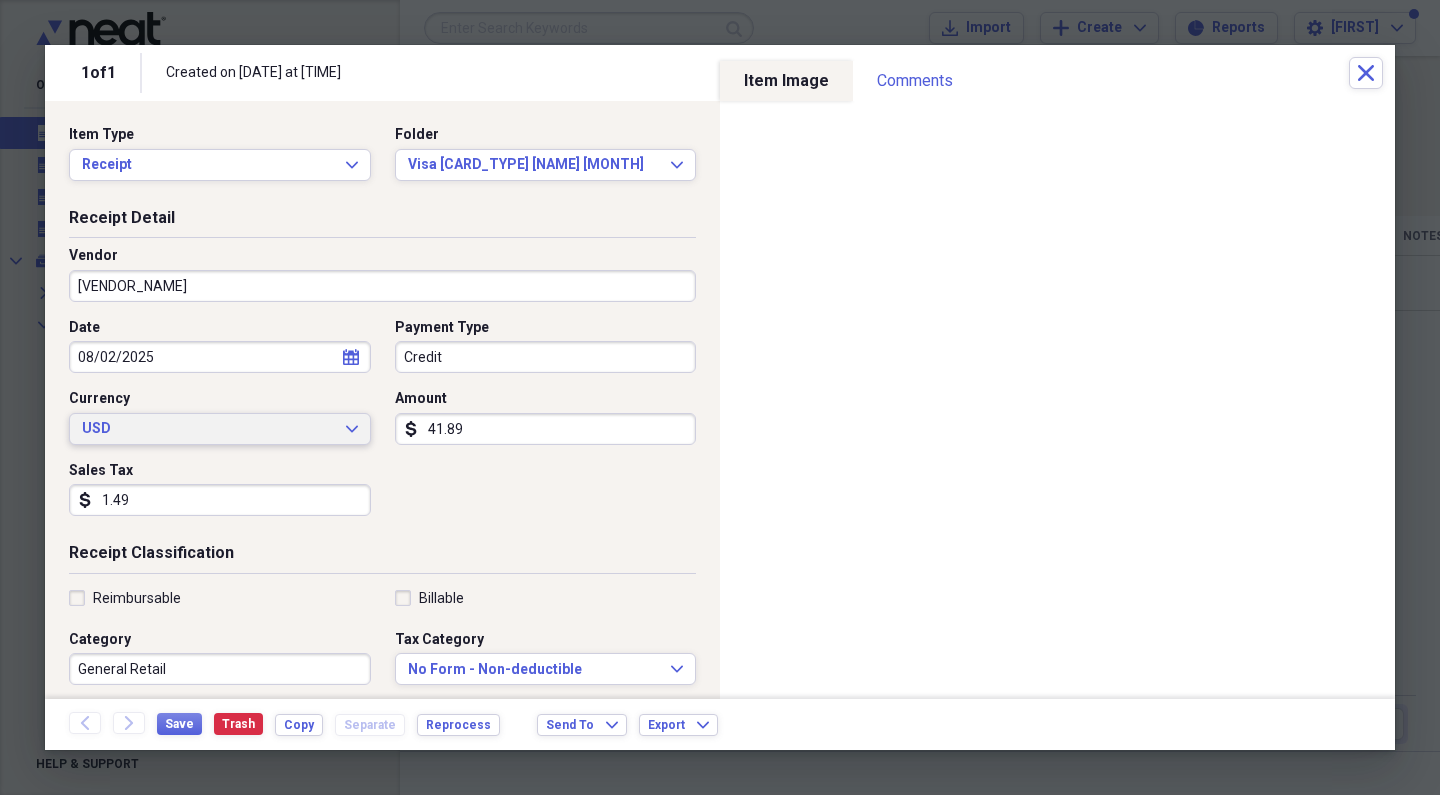 click on "Expand" 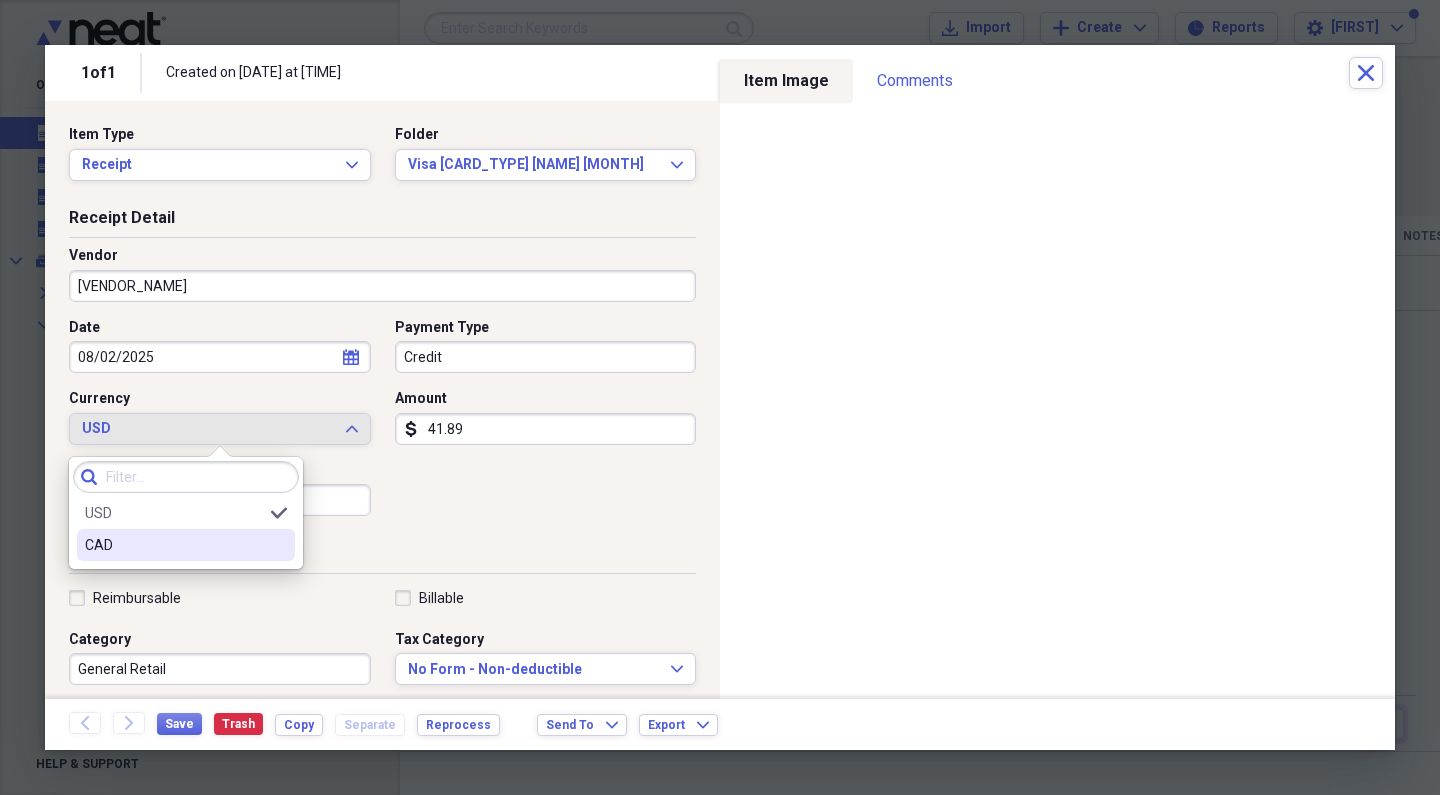 click at bounding box center (279, 545) 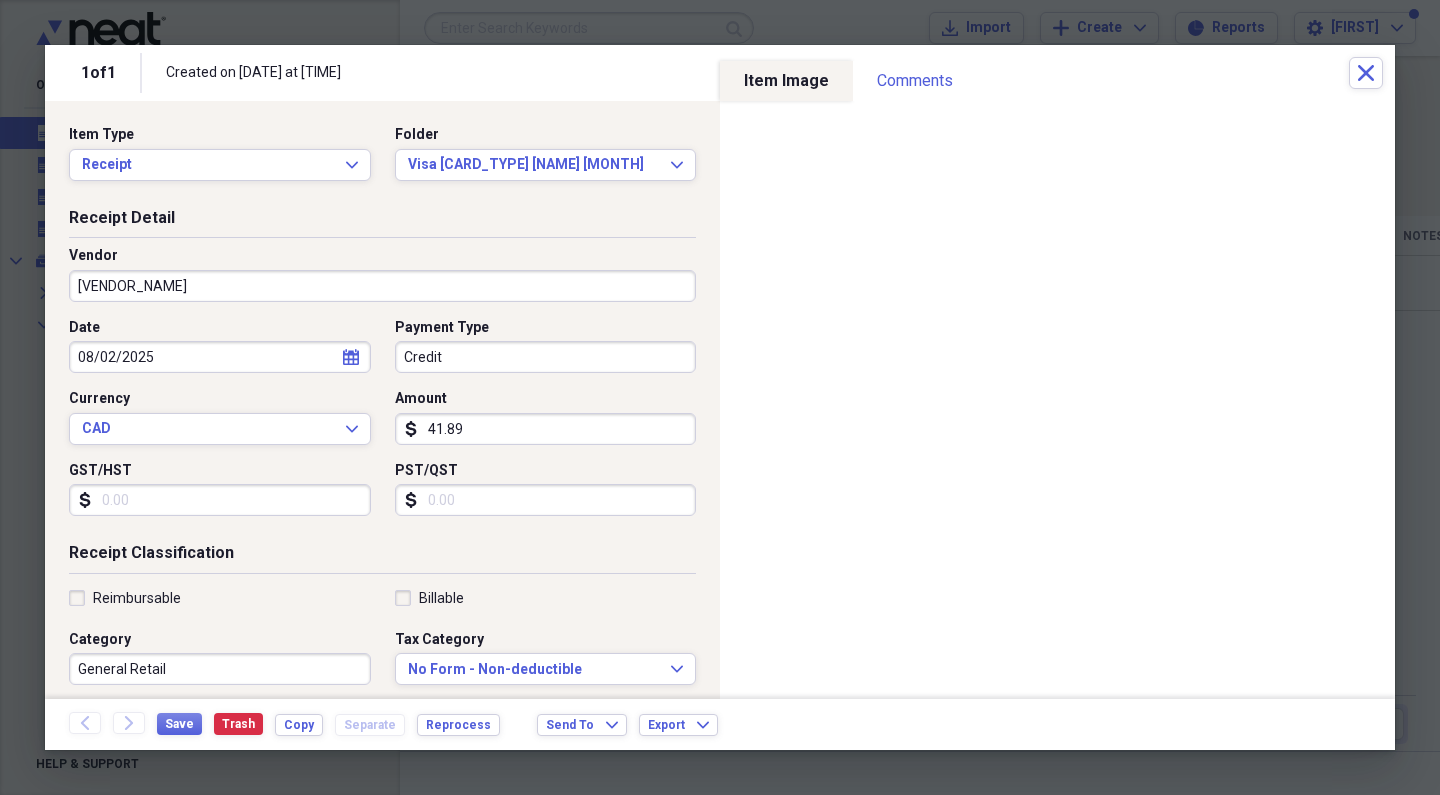 click on "Billable" at bounding box center [441, 598] 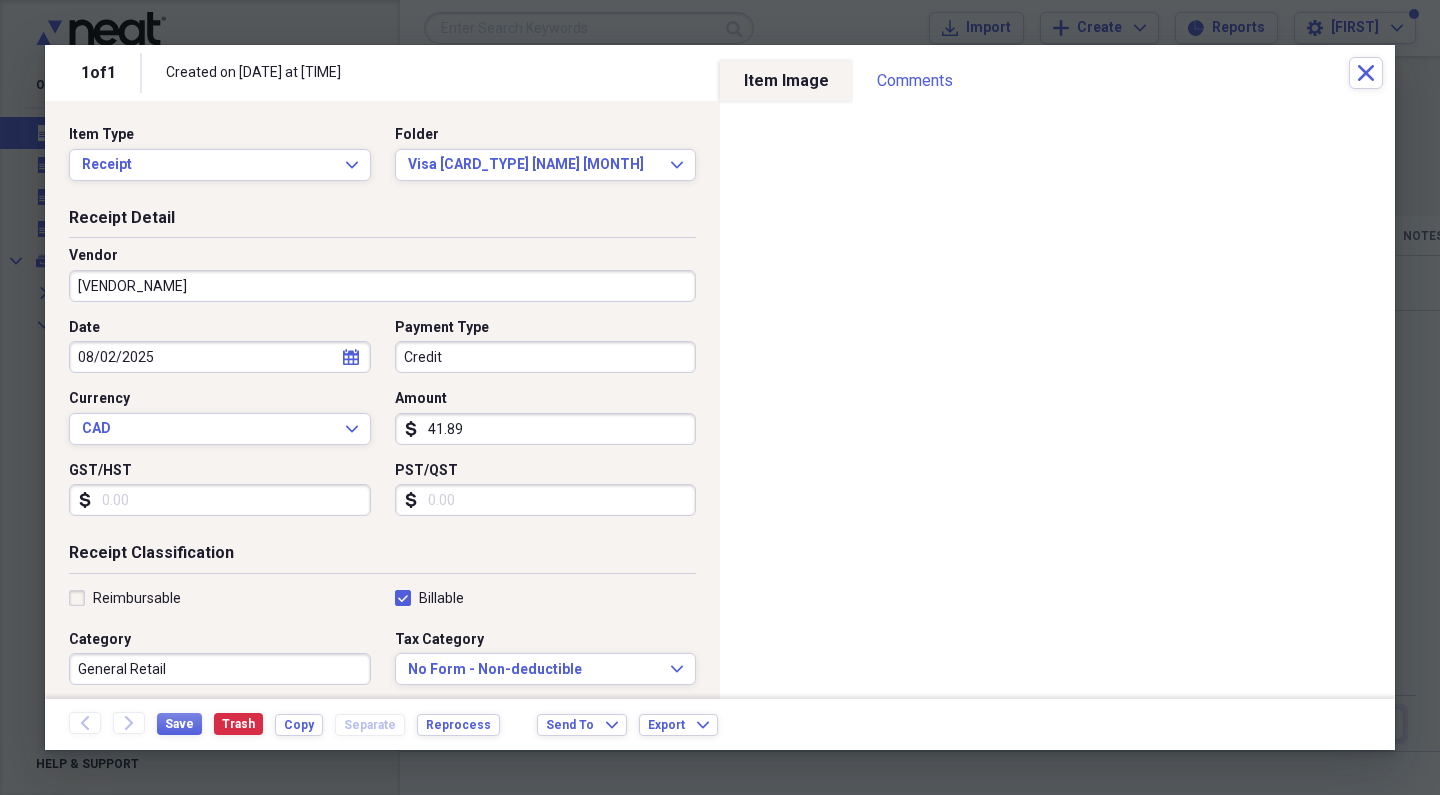 checkbox on "true" 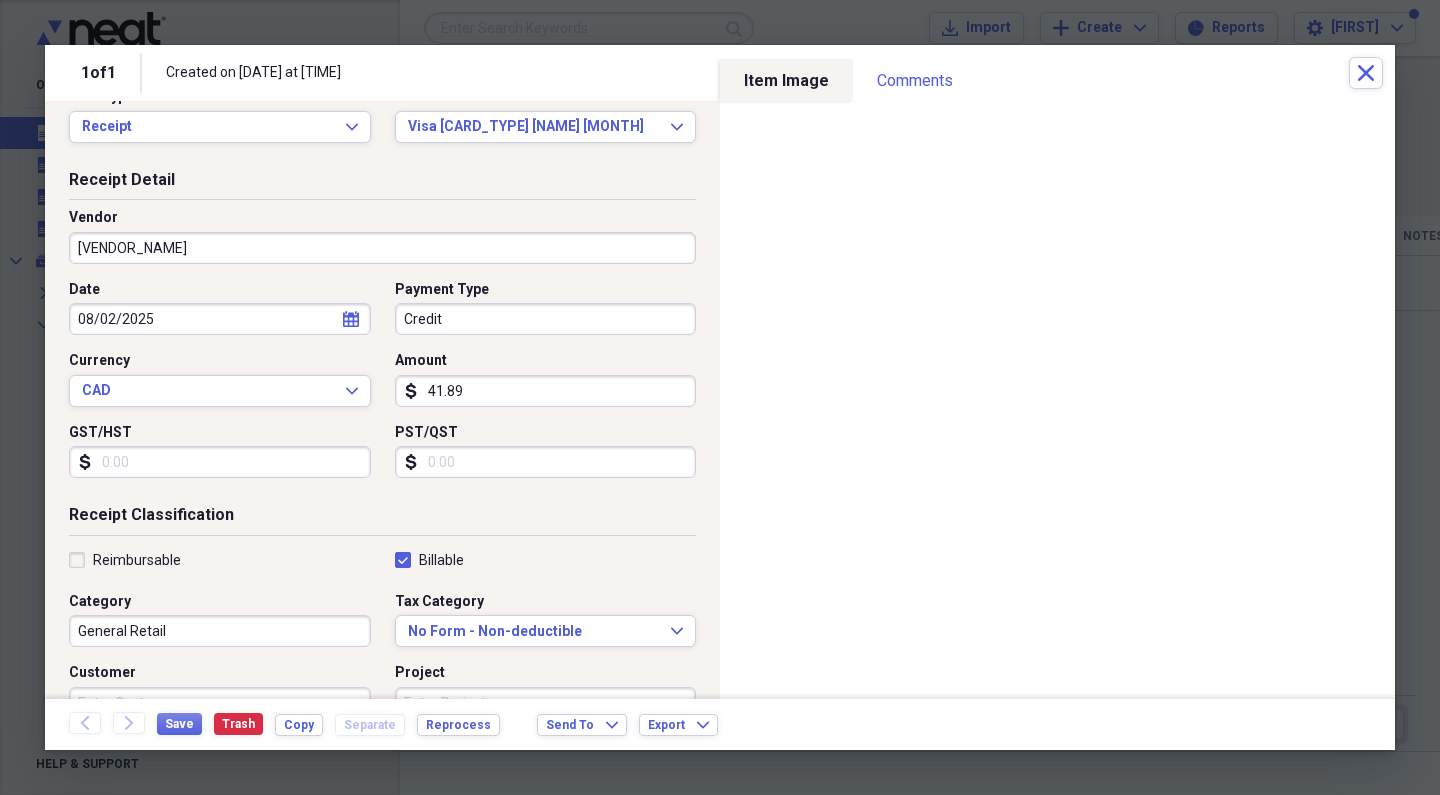 scroll, scrollTop: 41, scrollLeft: 0, axis: vertical 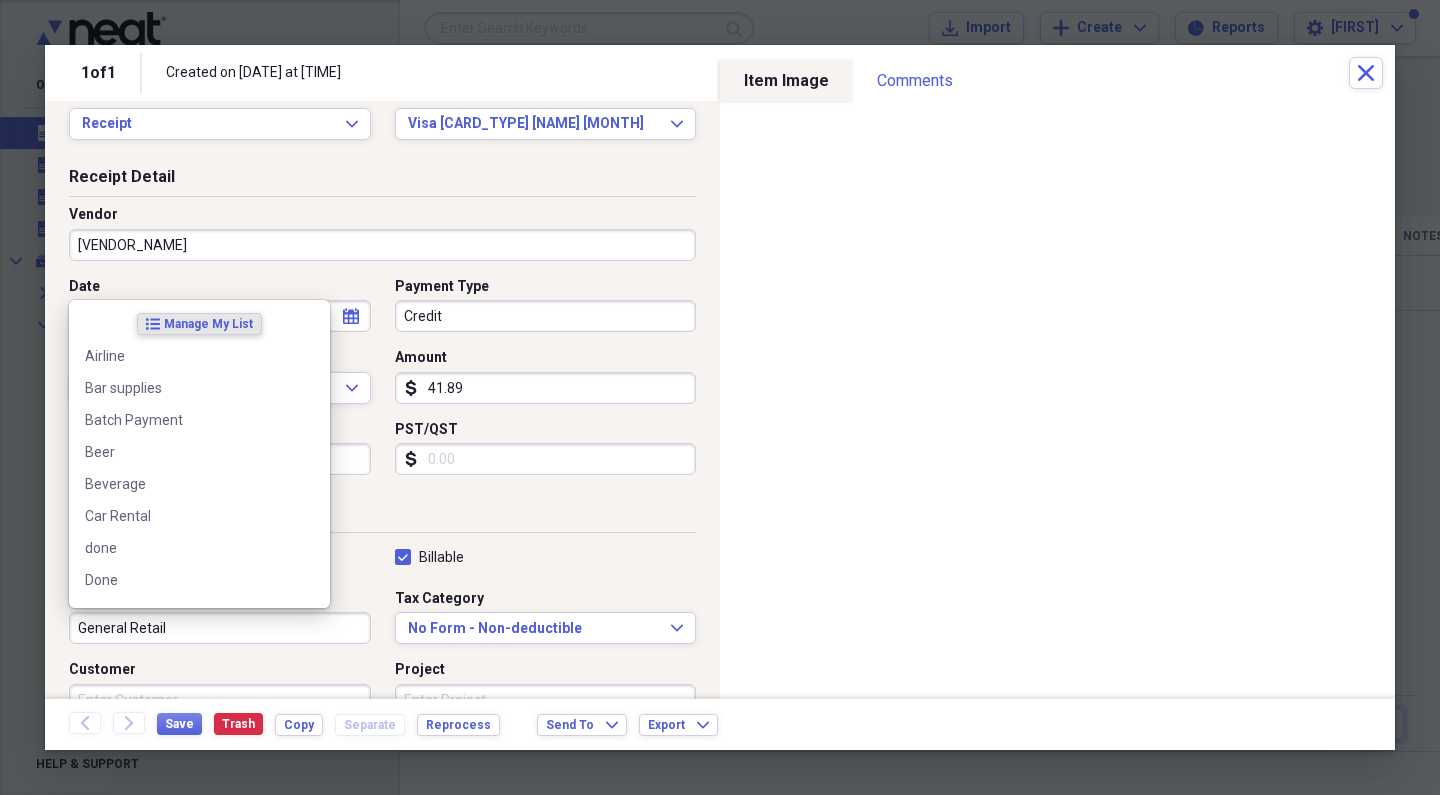click on "General Retail" at bounding box center [220, 628] 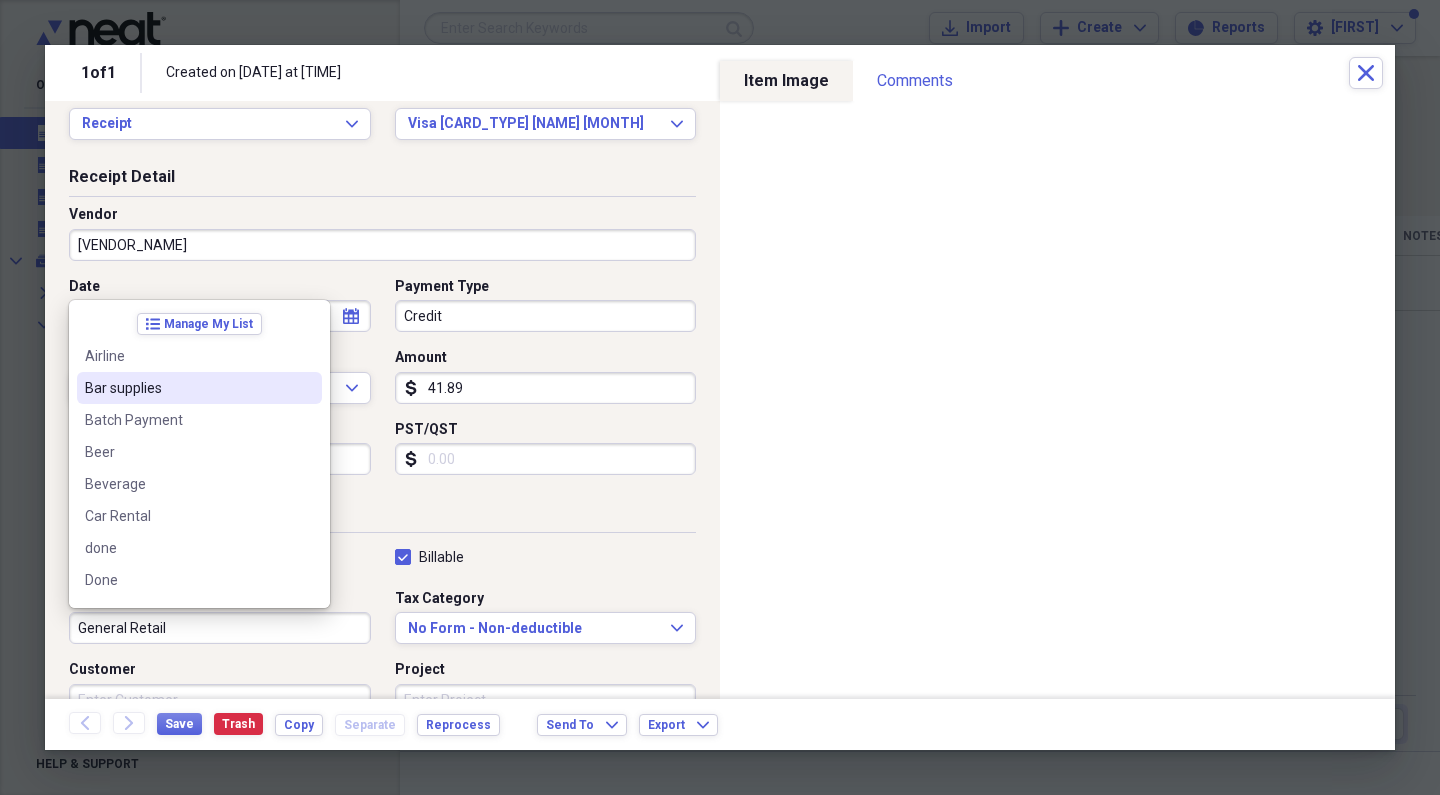 click on "Bar supplies" at bounding box center [199, 388] 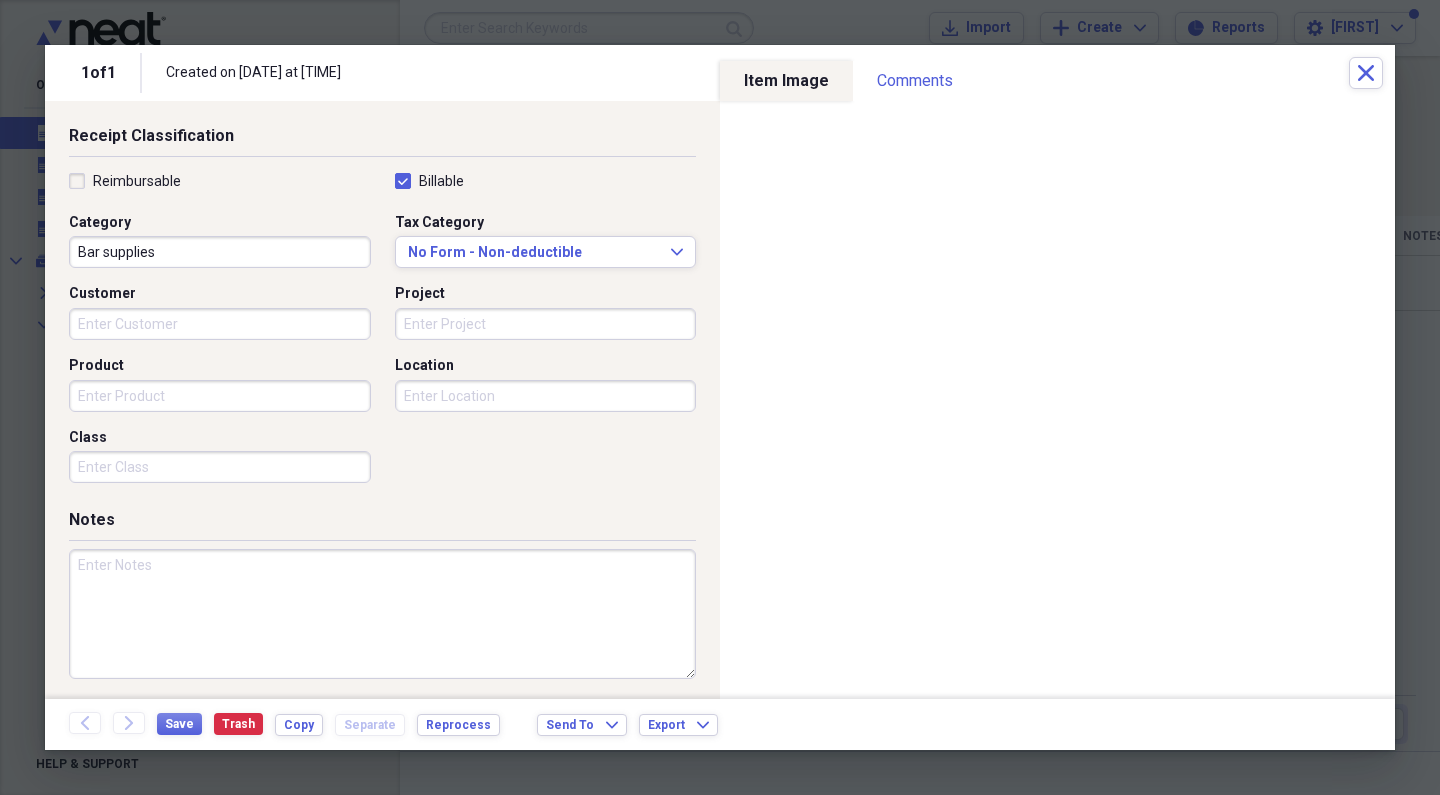 scroll, scrollTop: 416, scrollLeft: 0, axis: vertical 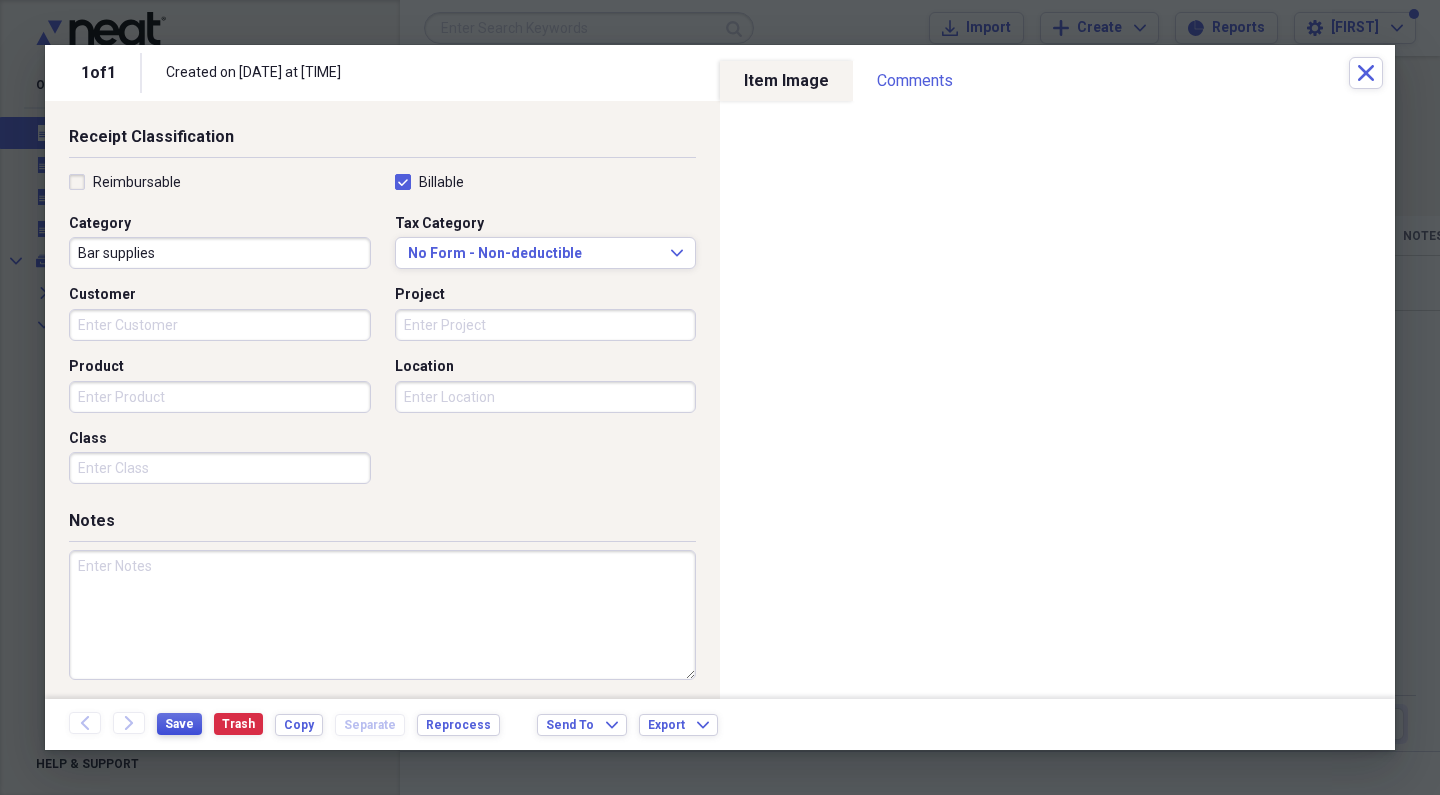 click on "Save" at bounding box center [179, 724] 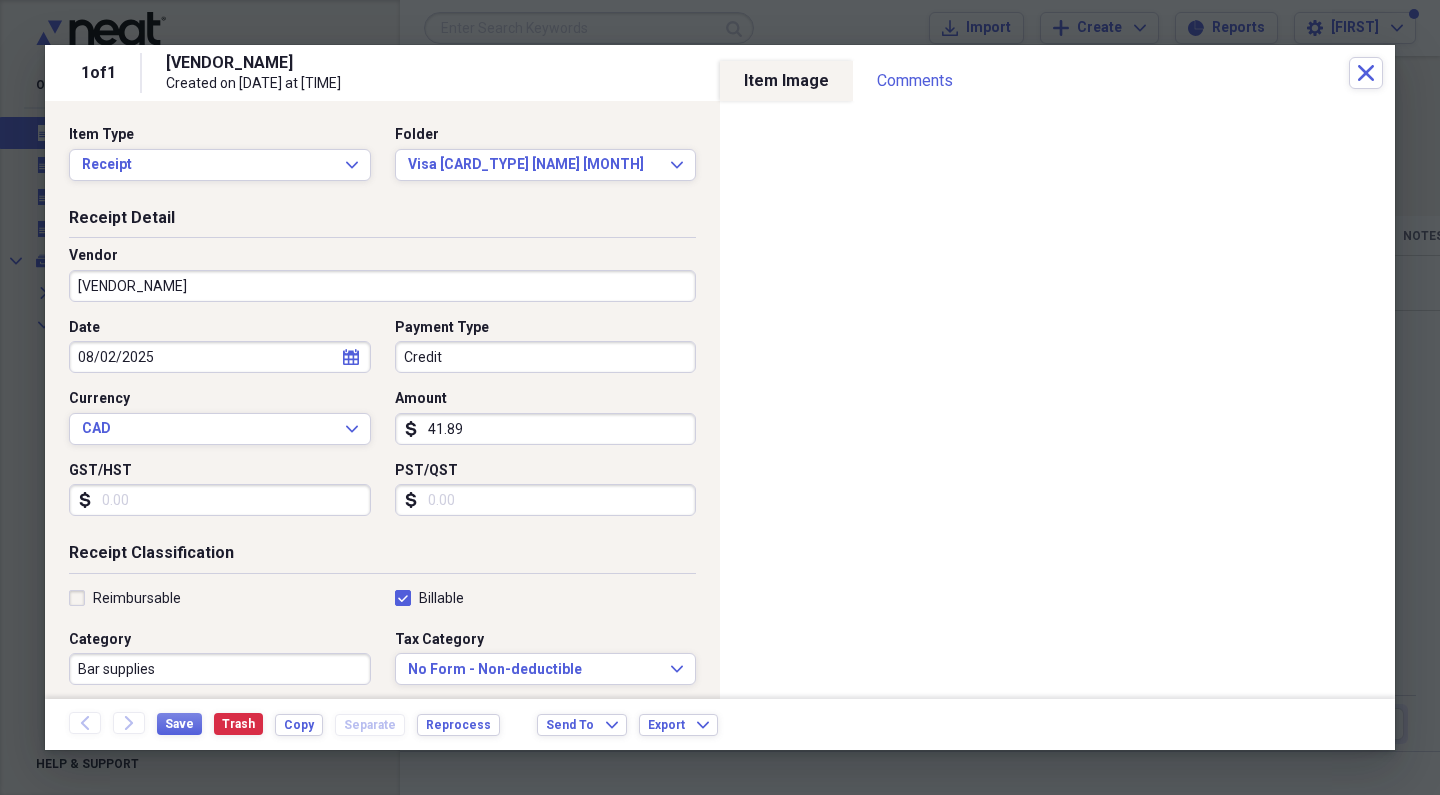scroll, scrollTop: 0, scrollLeft: 0, axis: both 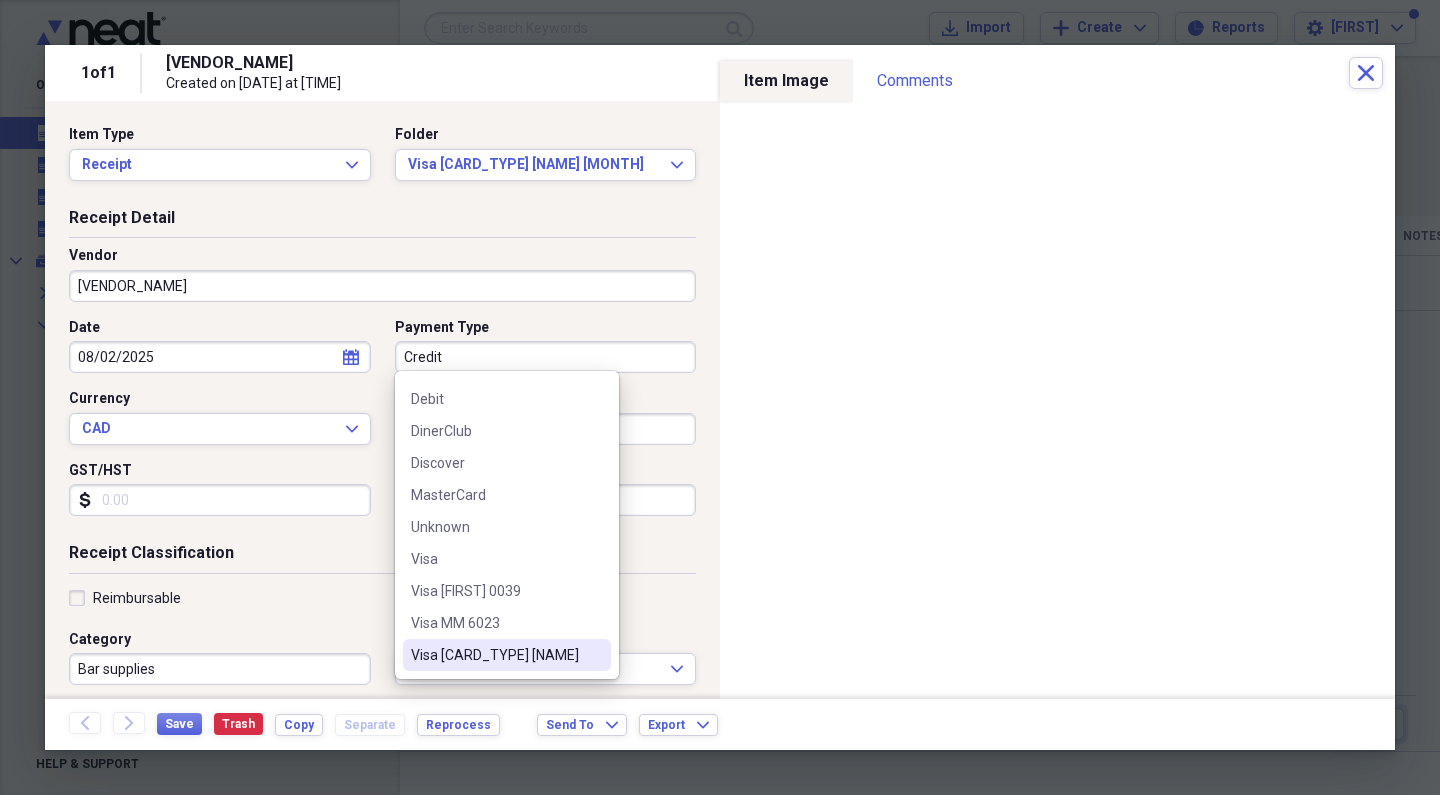 click on "Visa [CARD_TYPE] [NAME]" at bounding box center (507, 655) 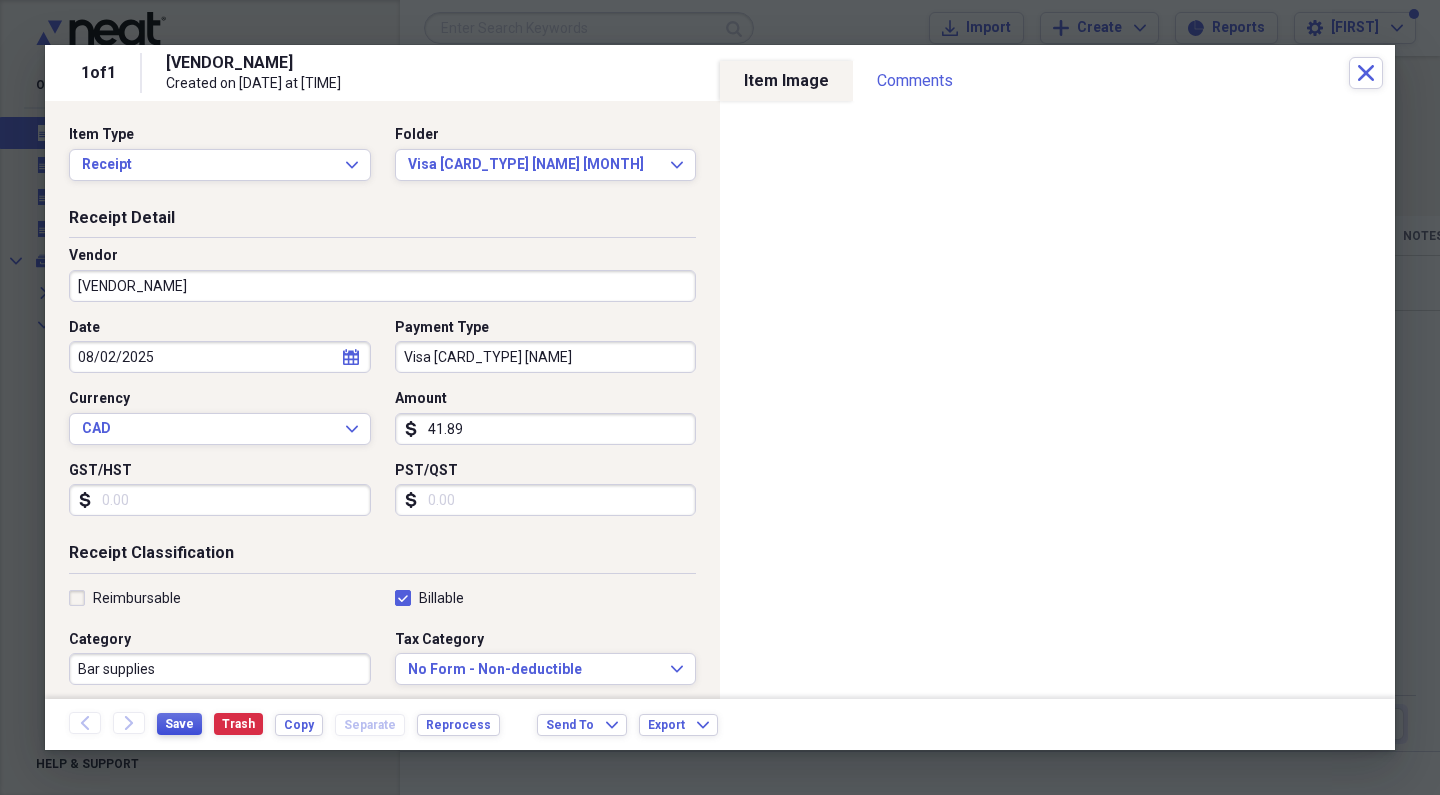 click on "Save" at bounding box center (179, 724) 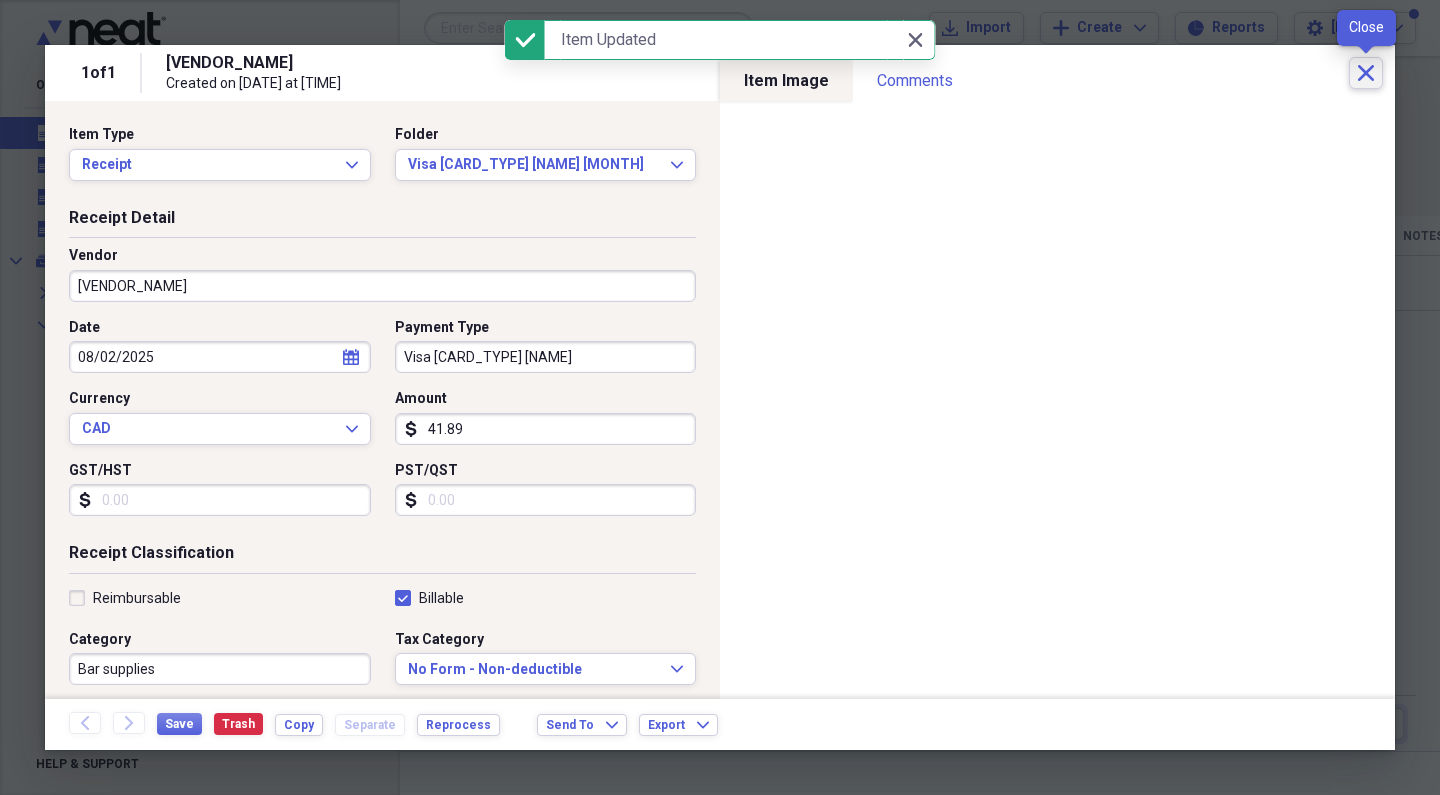 click 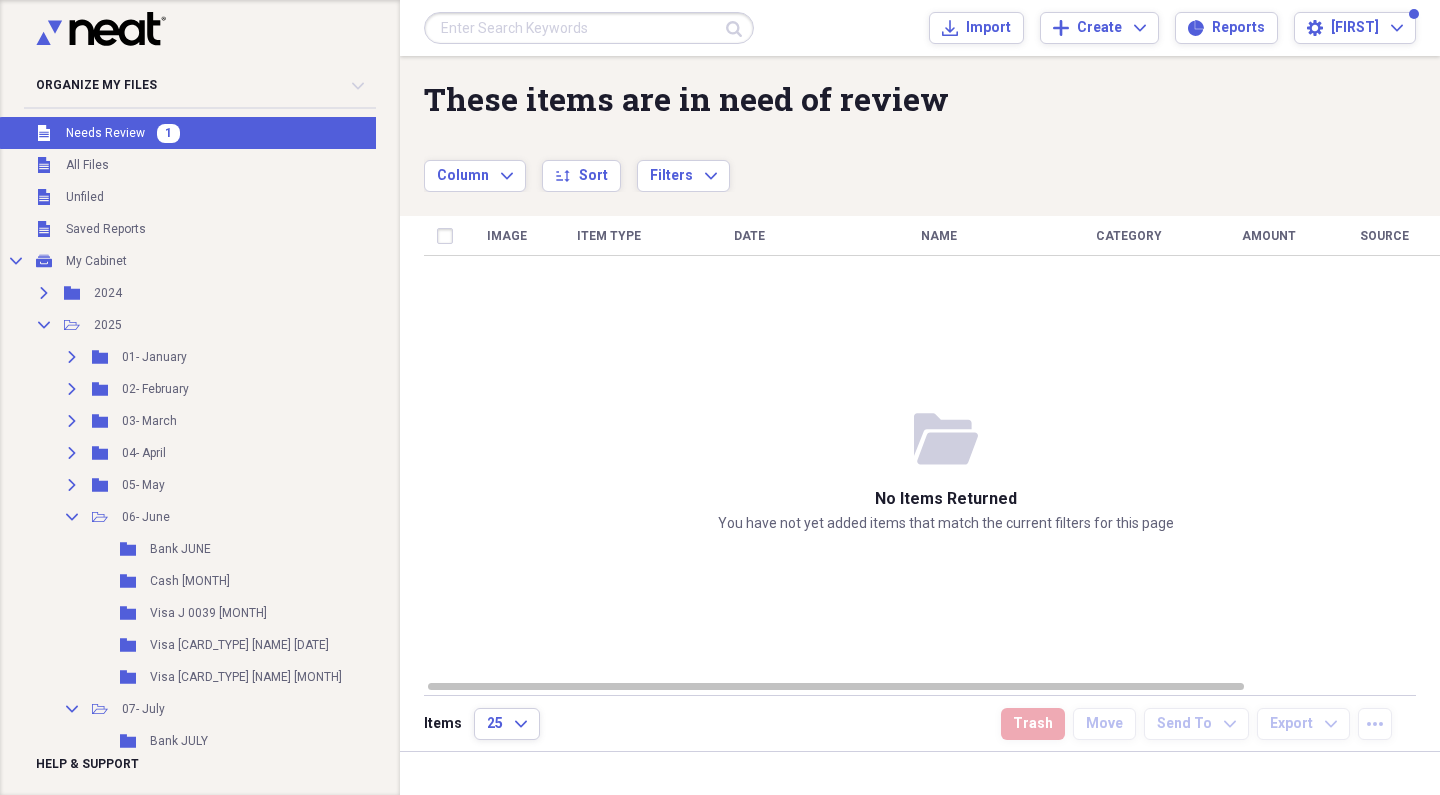 click on "Needs Review" at bounding box center (105, 133) 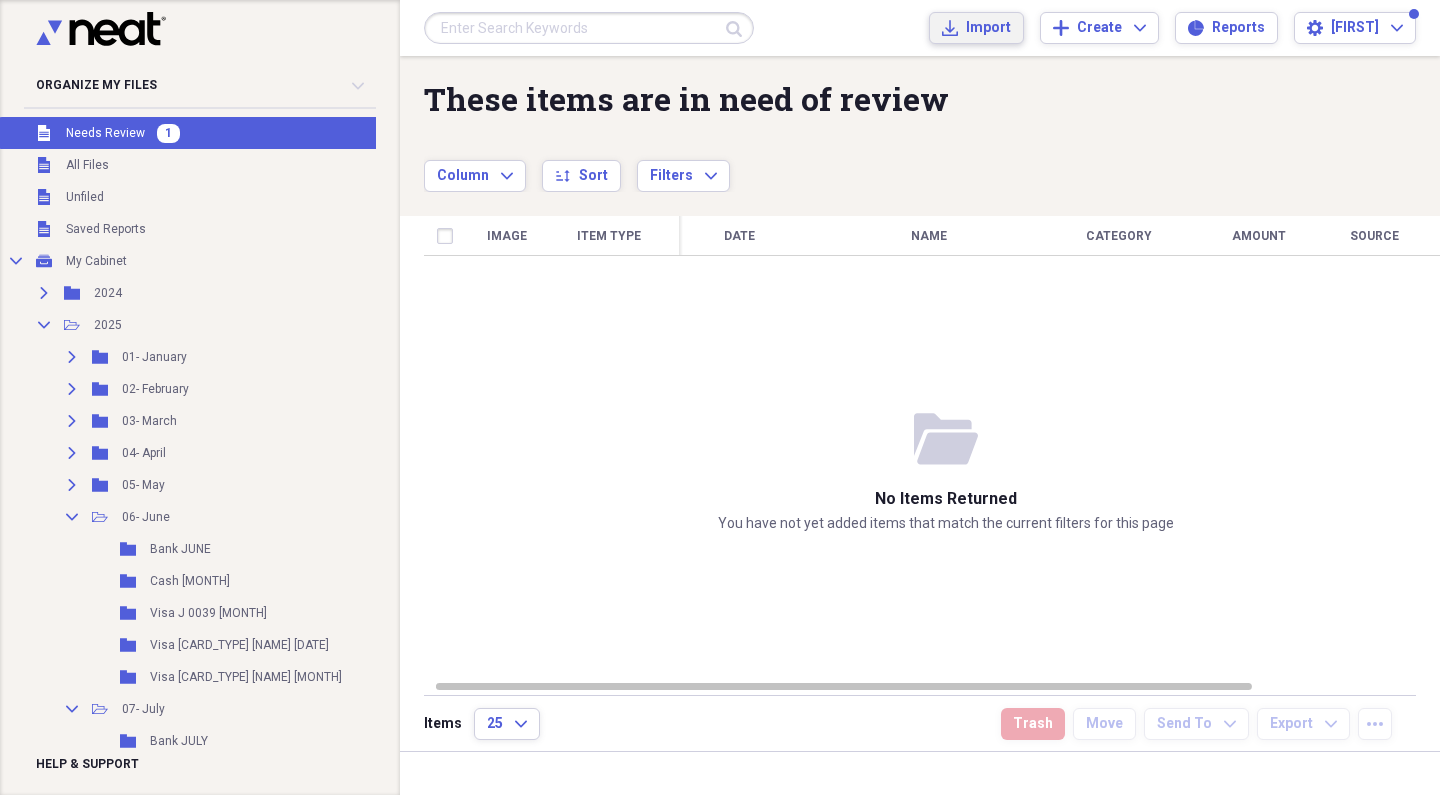 click on "Import" at bounding box center (988, 28) 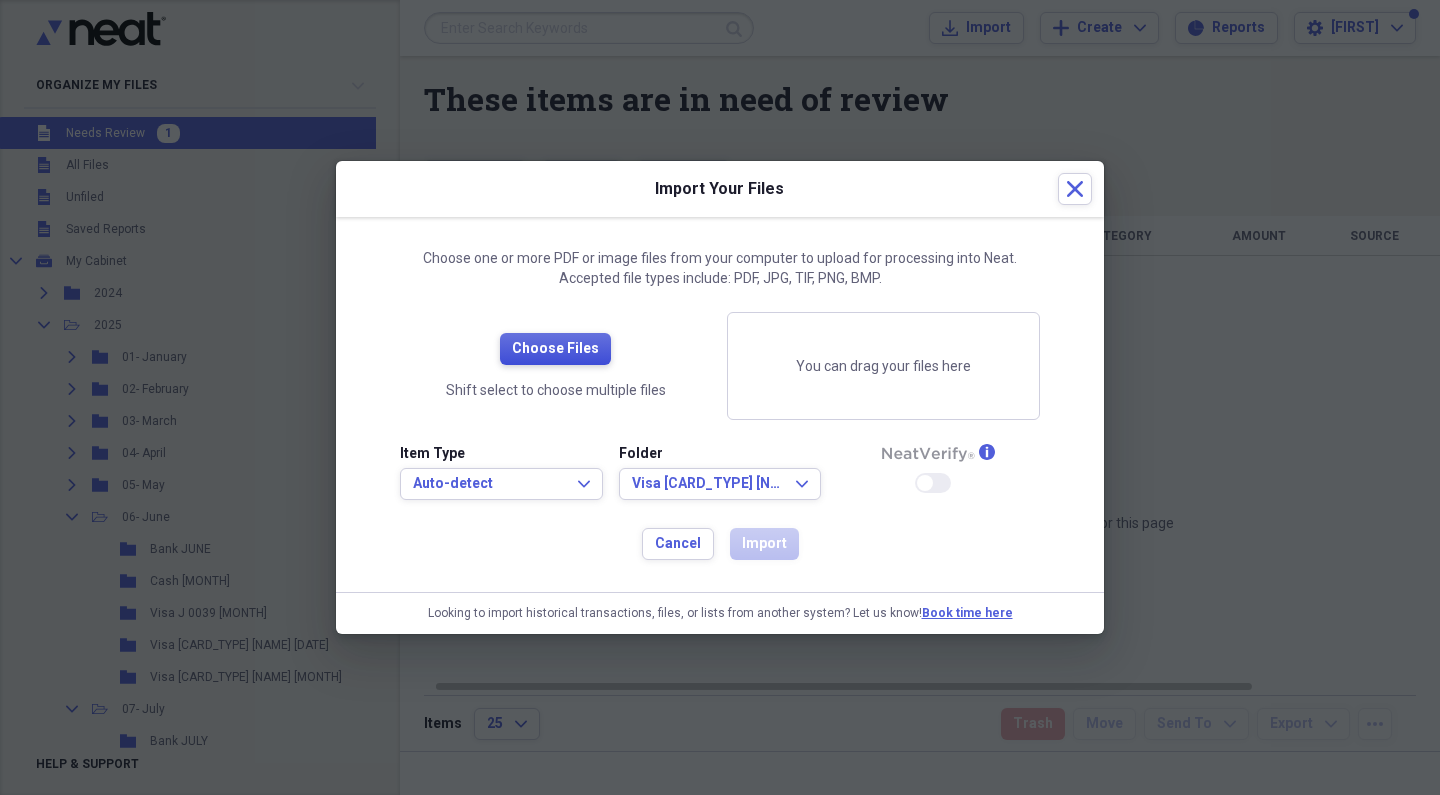 click on "Choose Files" at bounding box center [555, 349] 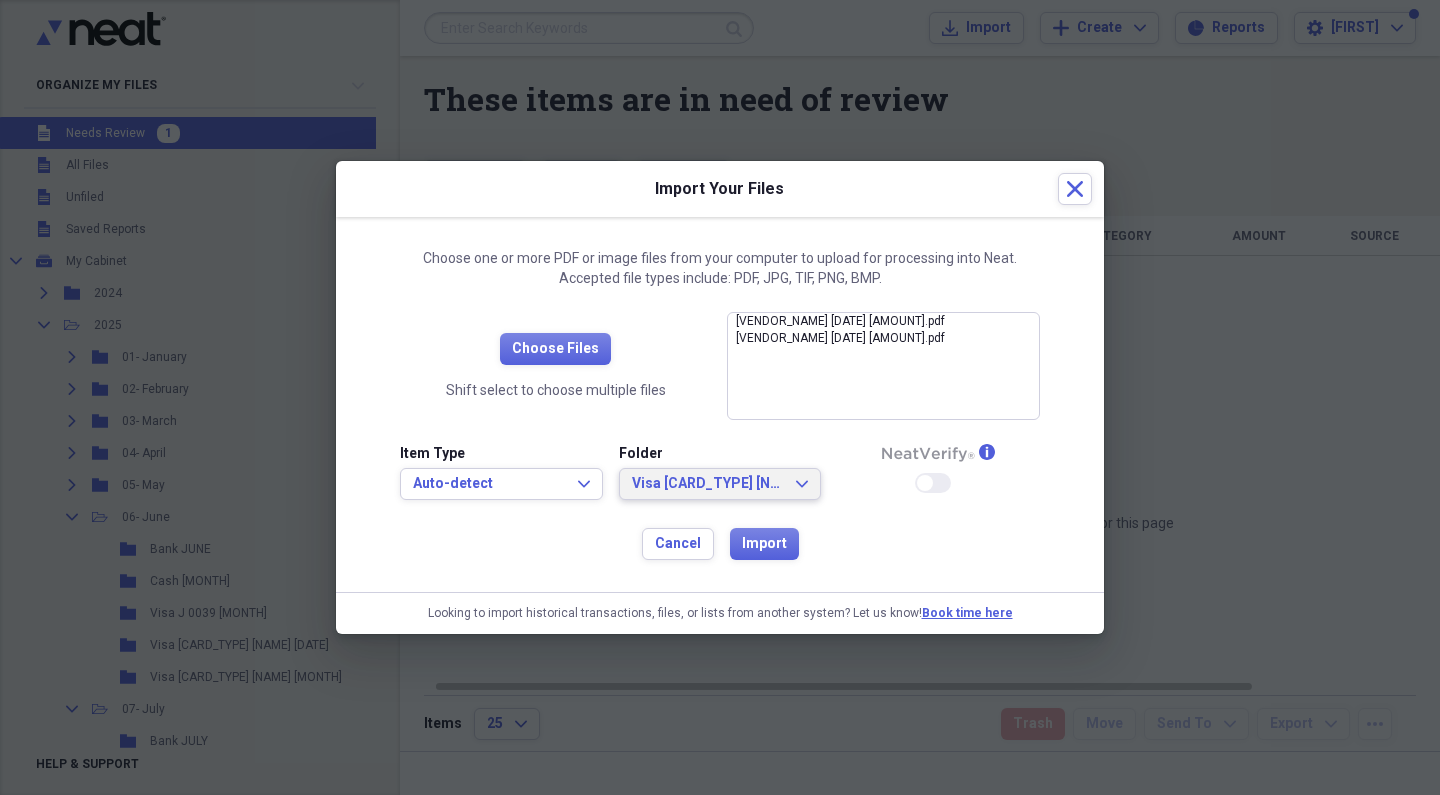 click on "Visa [CARD_TYPE] [NAME] [MONTH]" at bounding box center [708, 484] 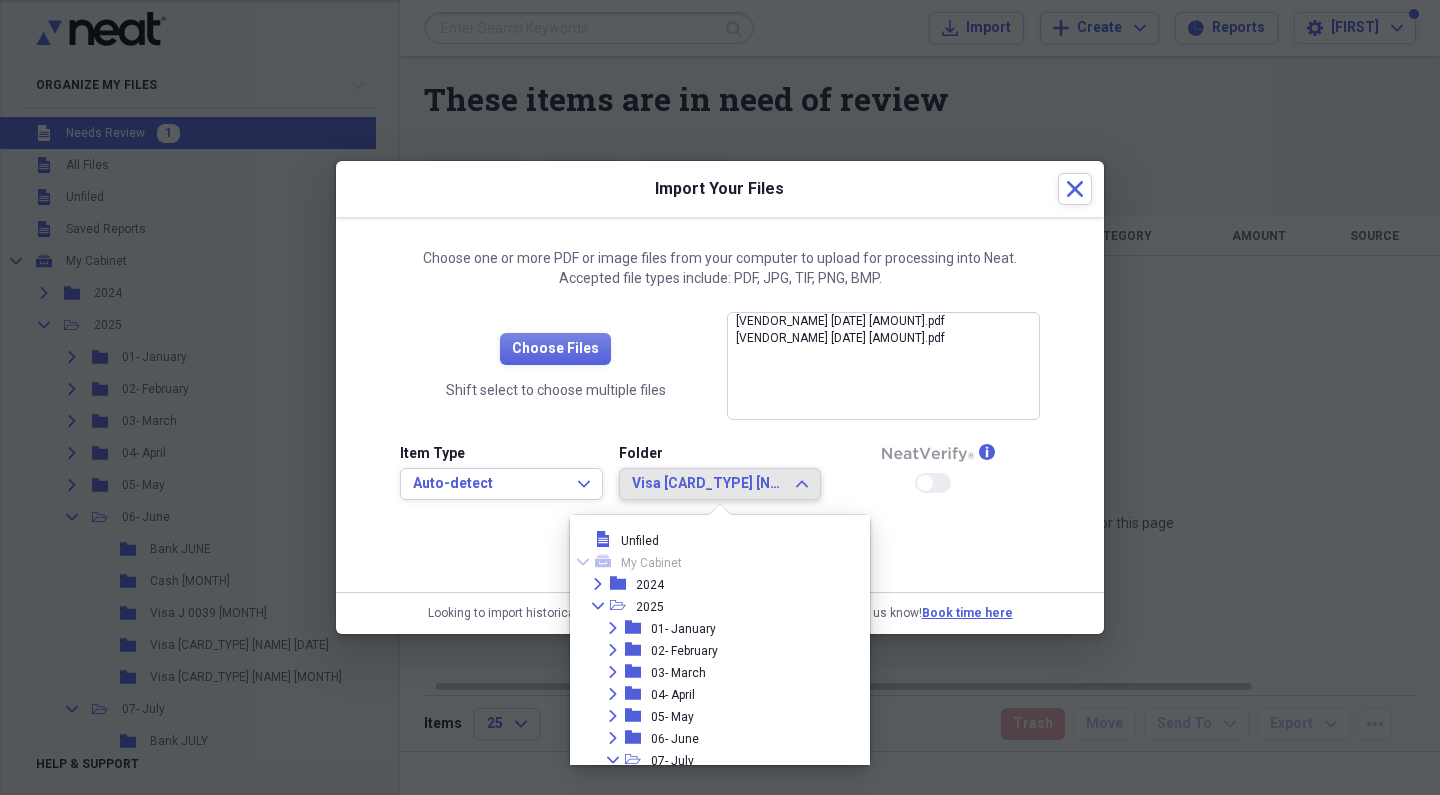 scroll, scrollTop: 271, scrollLeft: 0, axis: vertical 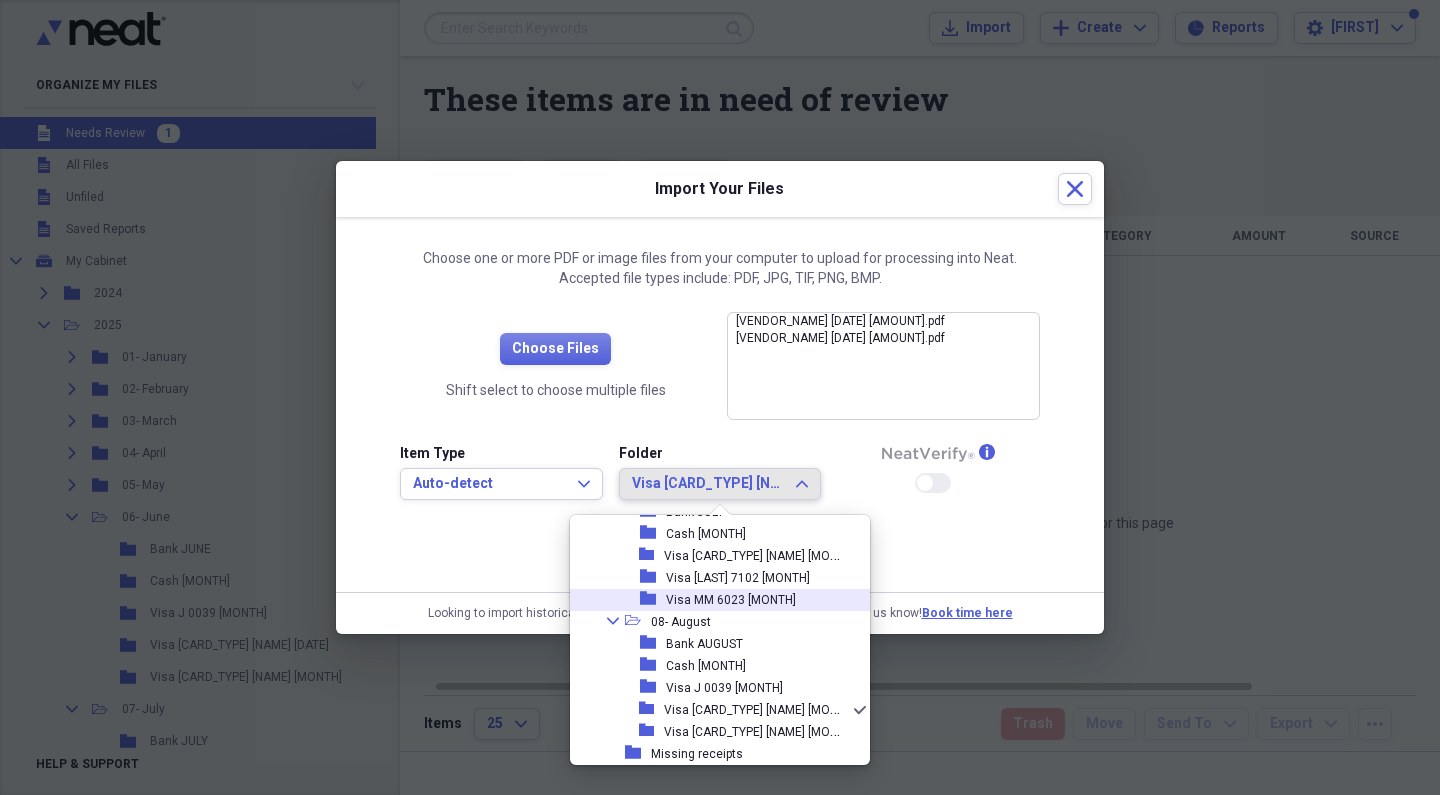 click on "Visa MM 6023 [MONTH]" at bounding box center (731, 600) 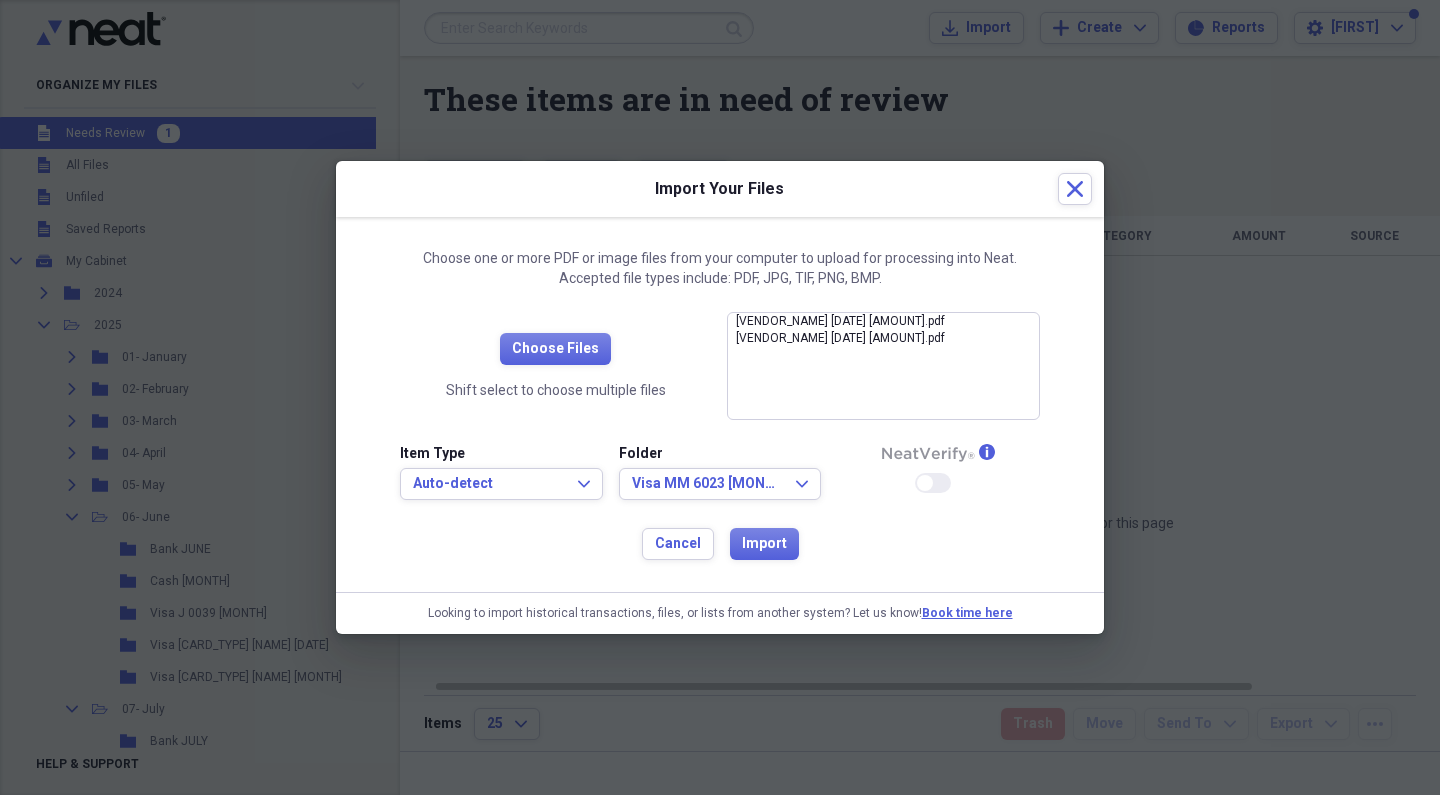 click on "Cancel Import" at bounding box center [720, 544] 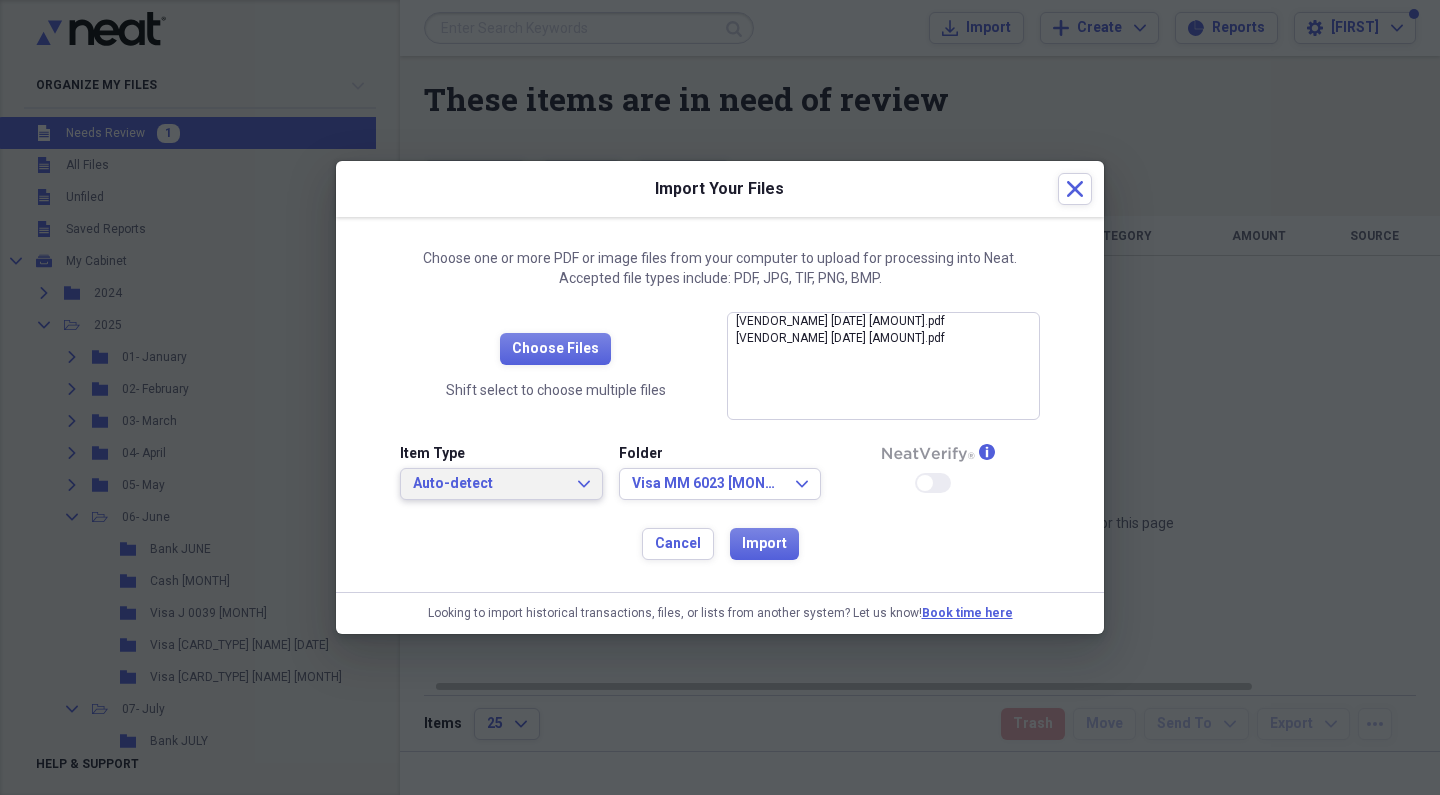 click on "Auto-detect" at bounding box center [489, 484] 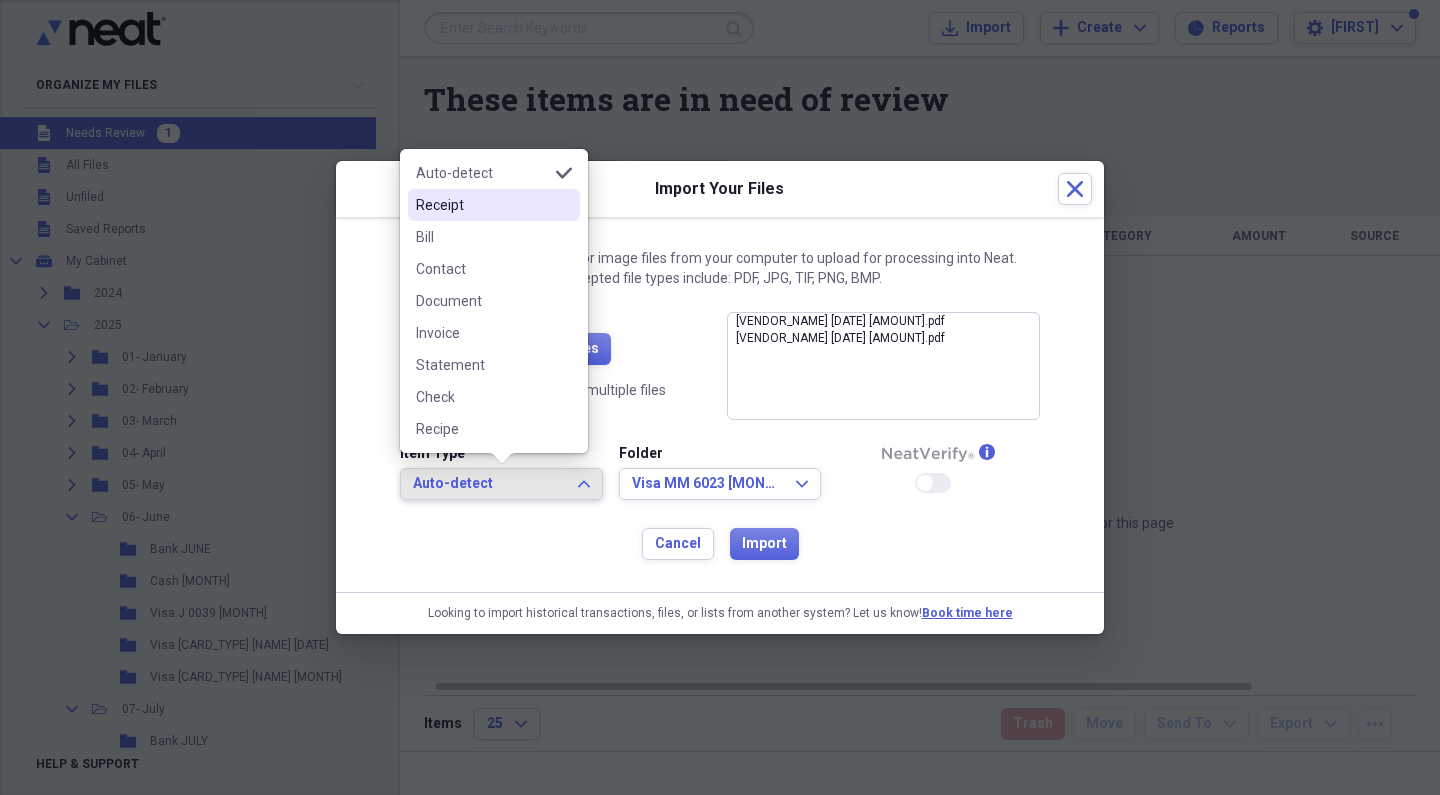 click on "Receipt" at bounding box center (482, 205) 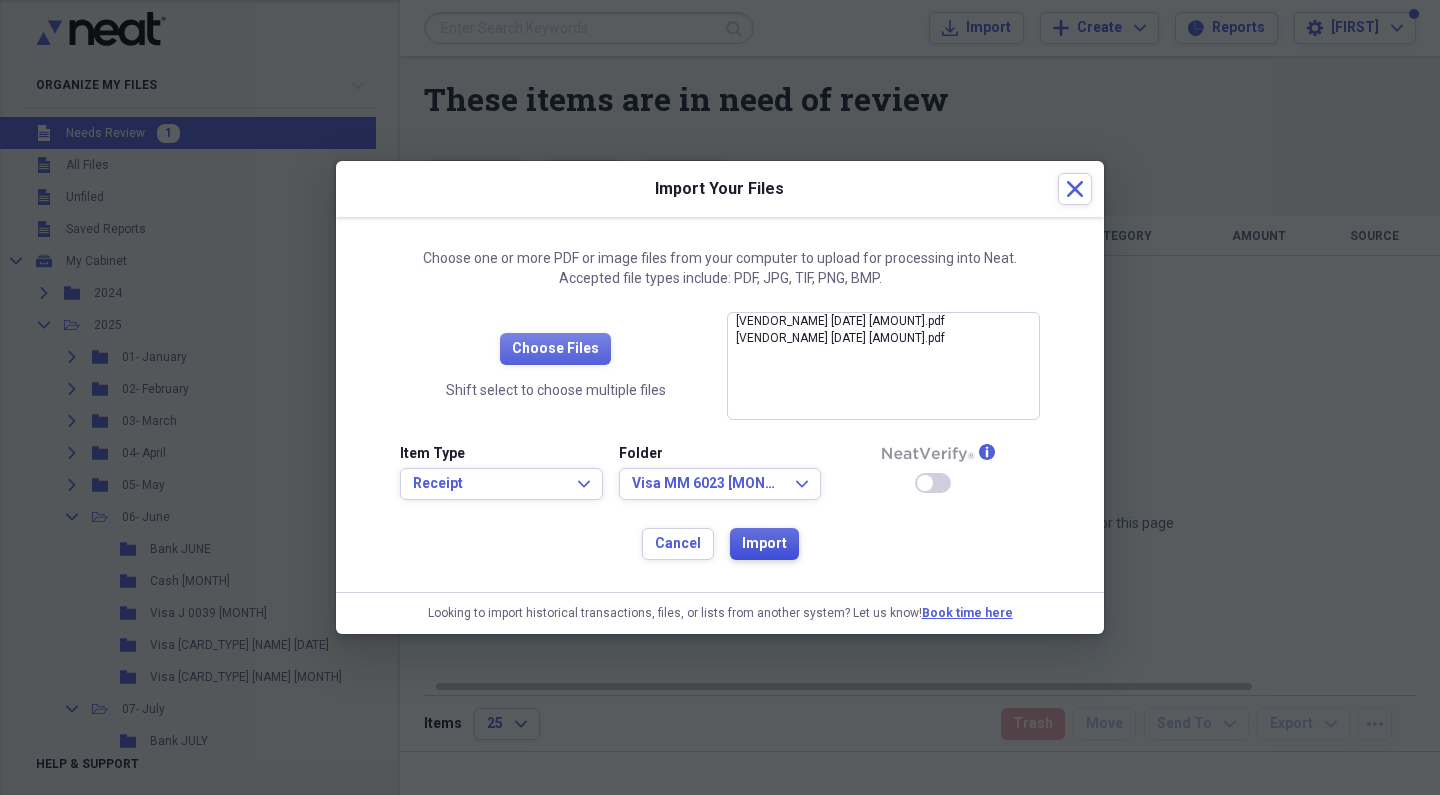 click on "Import" at bounding box center (764, 544) 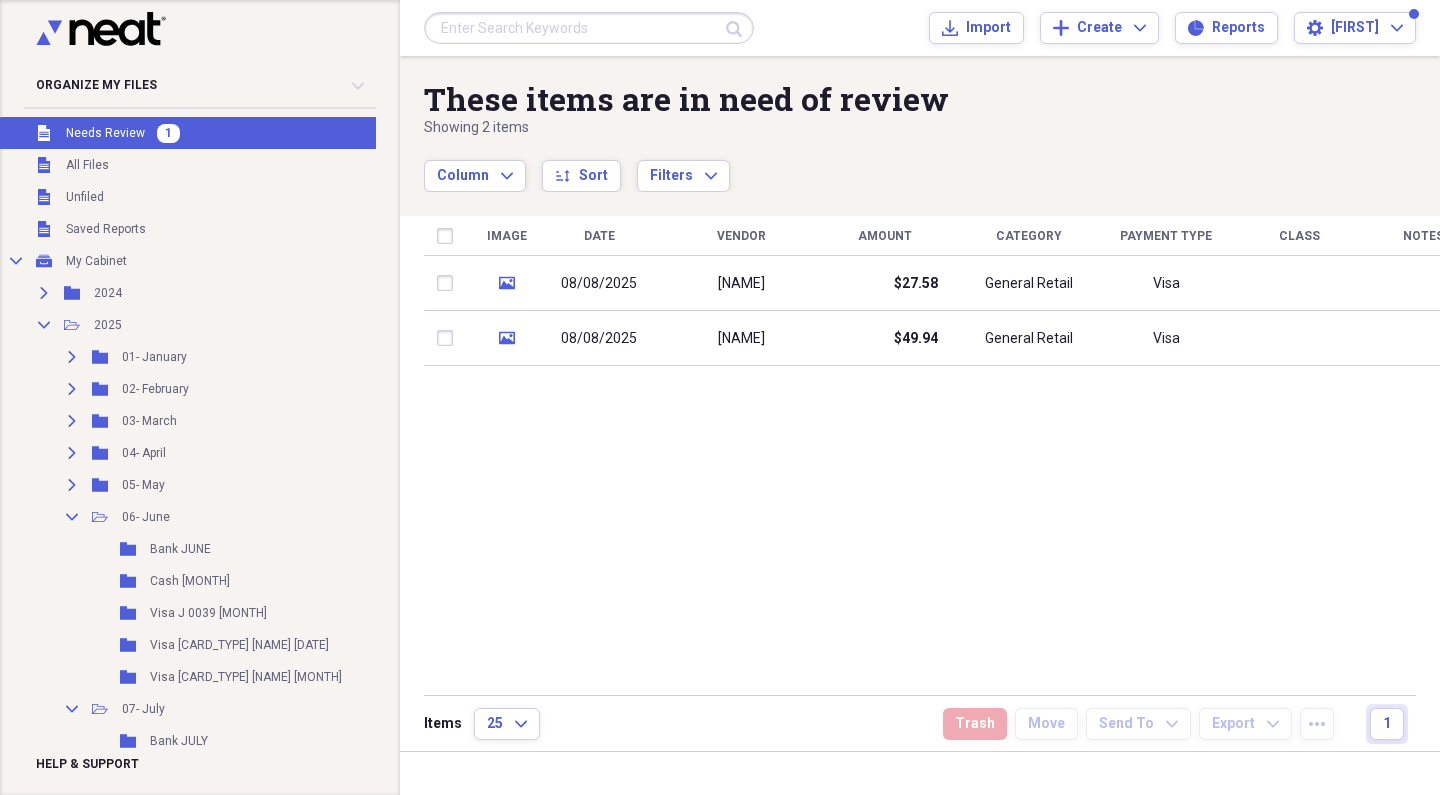 click on "Image Date Vendor Amount Category Payment Type Class Notes media [DATE] [NAME] $[AMOUNT] [CATEGORY] Visa media [DATE] [NAME] $[AMOUNT] [CATEGORY] Visa" at bounding box center (946, 455) 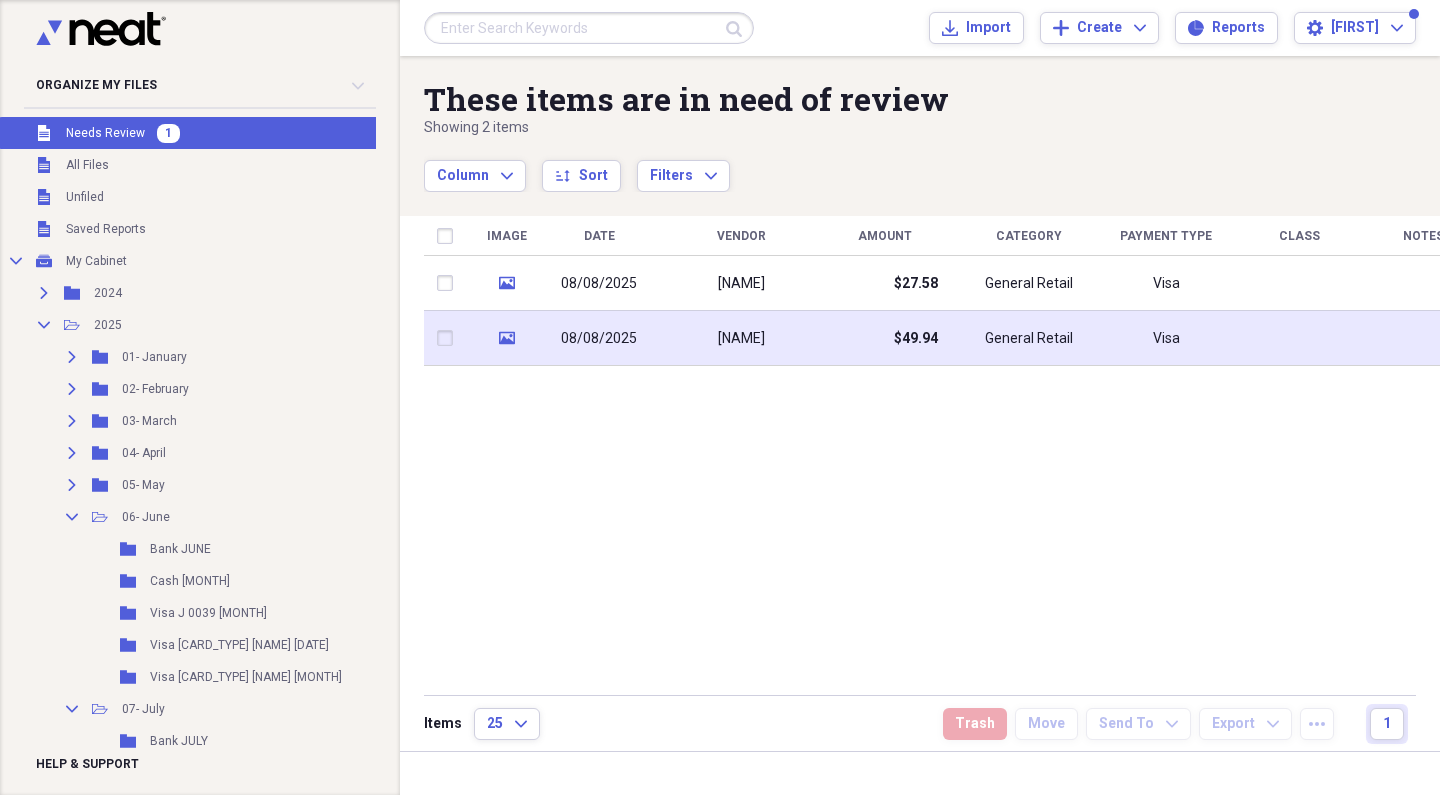 click on "[NAME]" at bounding box center (741, 339) 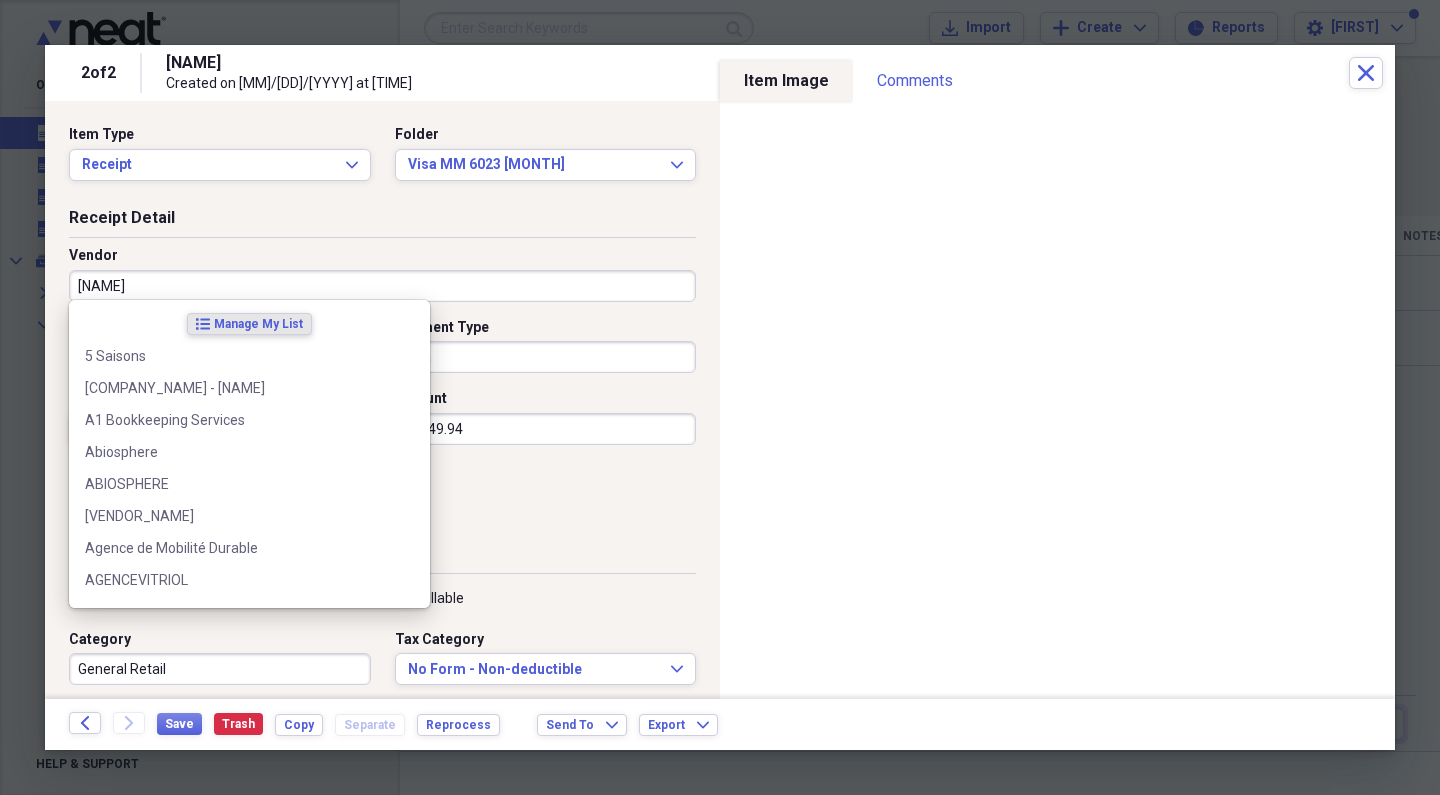 drag, startPoint x: 346, startPoint y: 278, endPoint x: 40, endPoint y: 280, distance: 306.00653 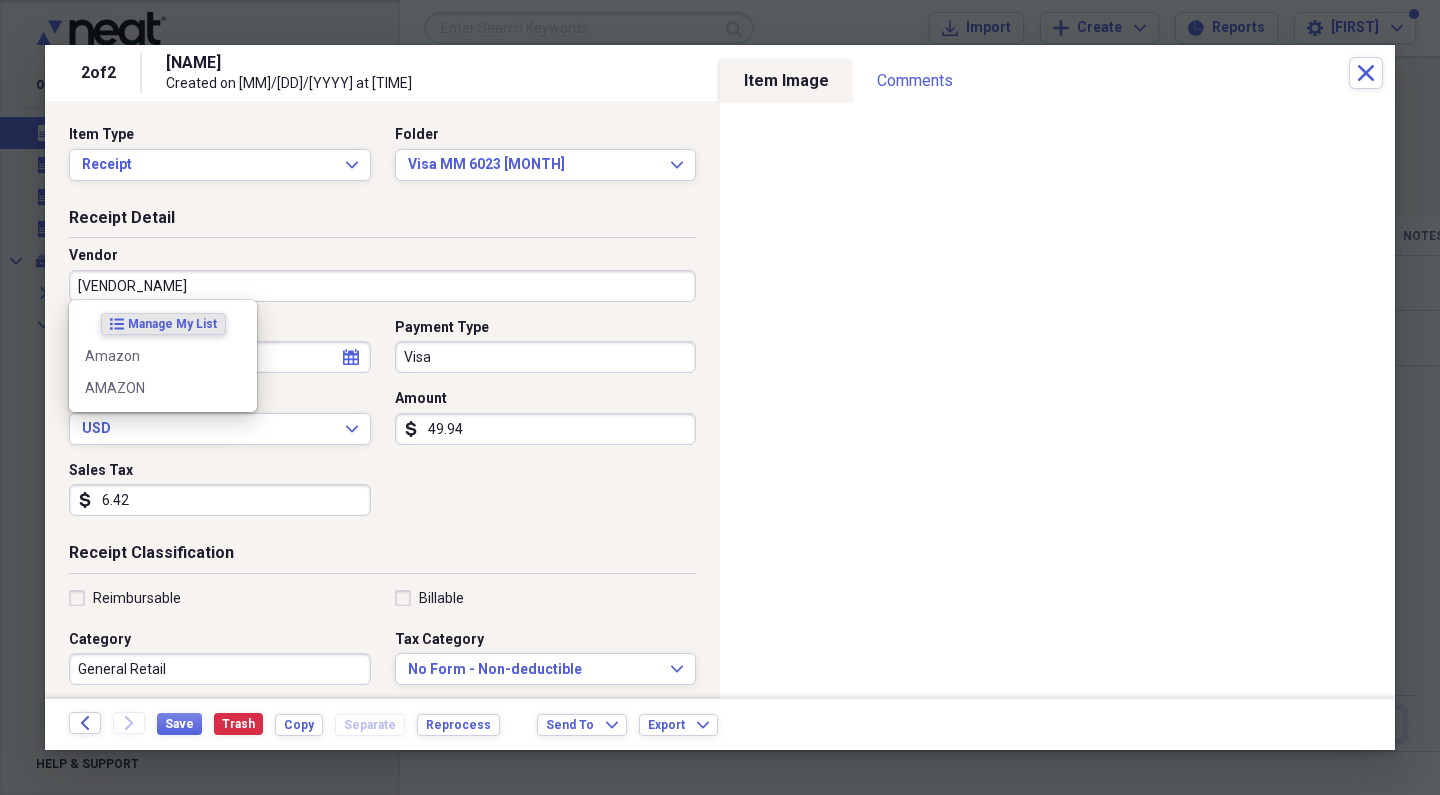 type on "Amazon" 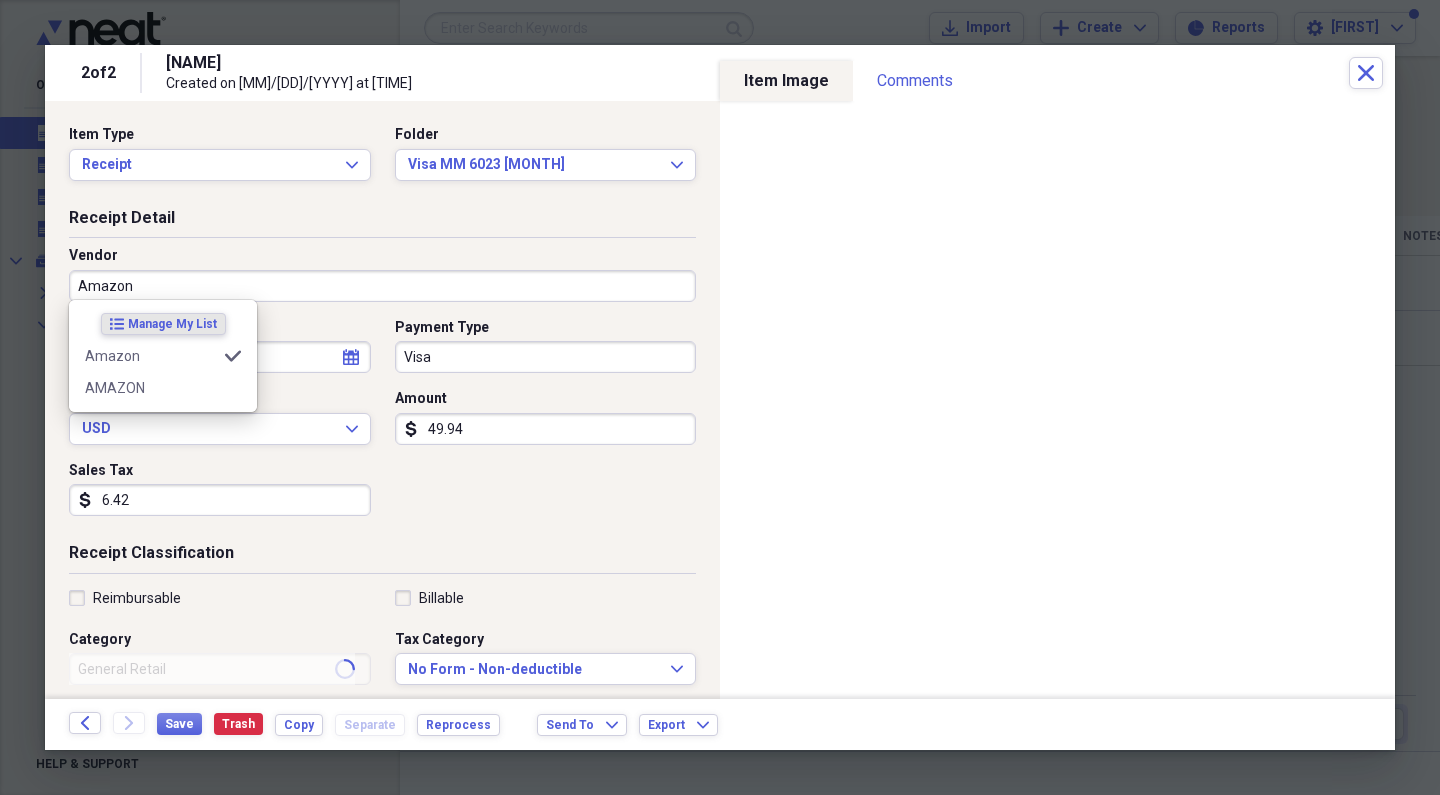 type on "Done - Office" 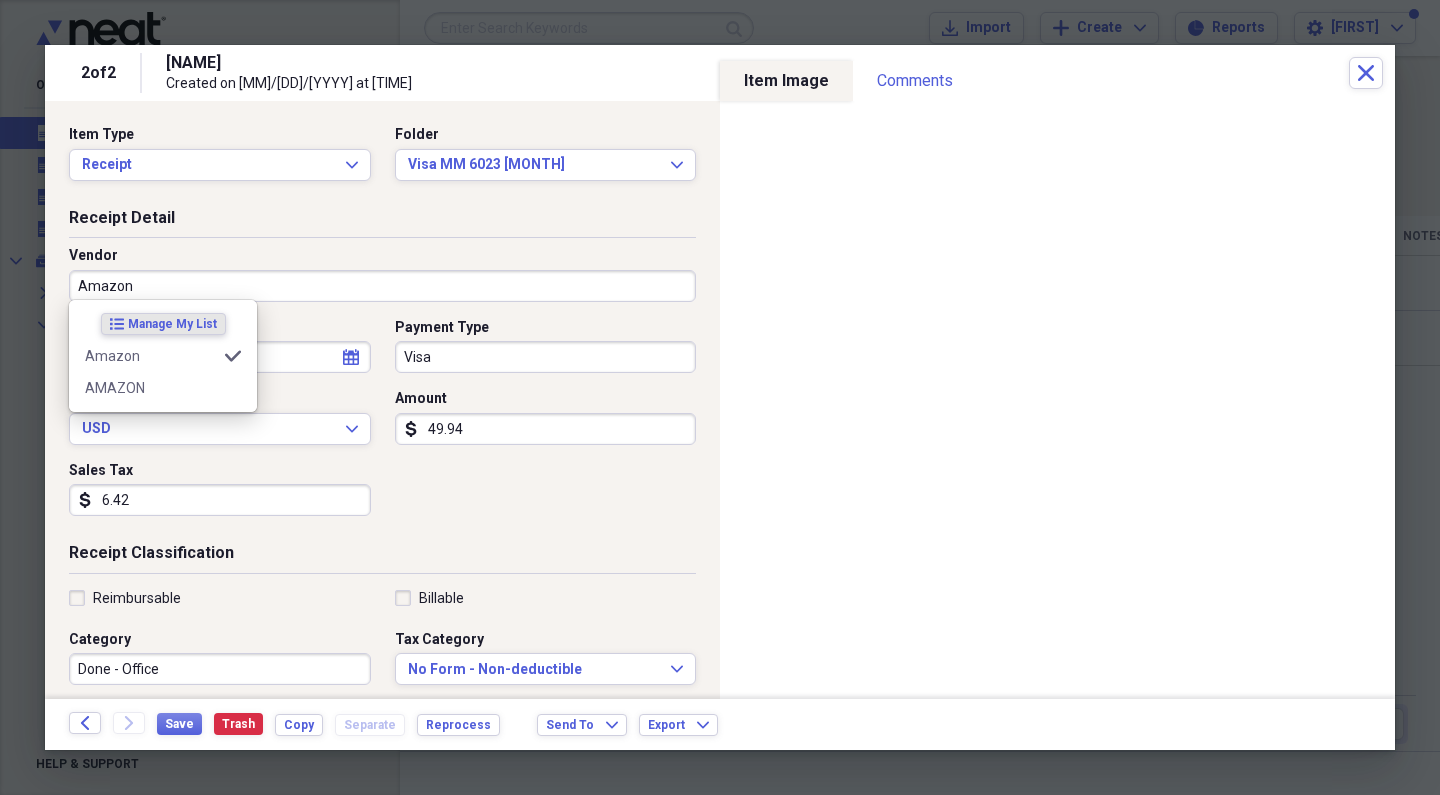 type on "Amazon" 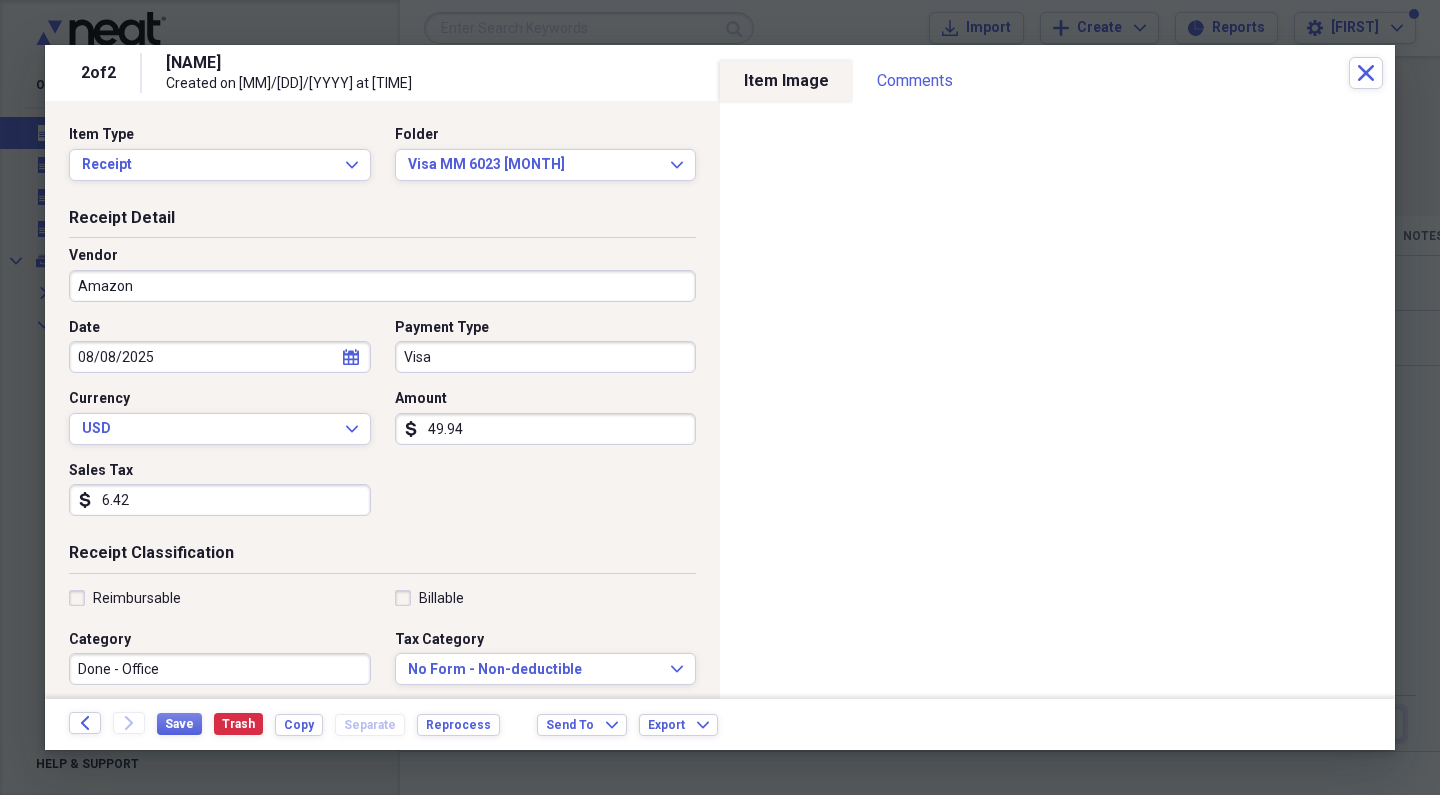 click on "Visa" at bounding box center [546, 357] 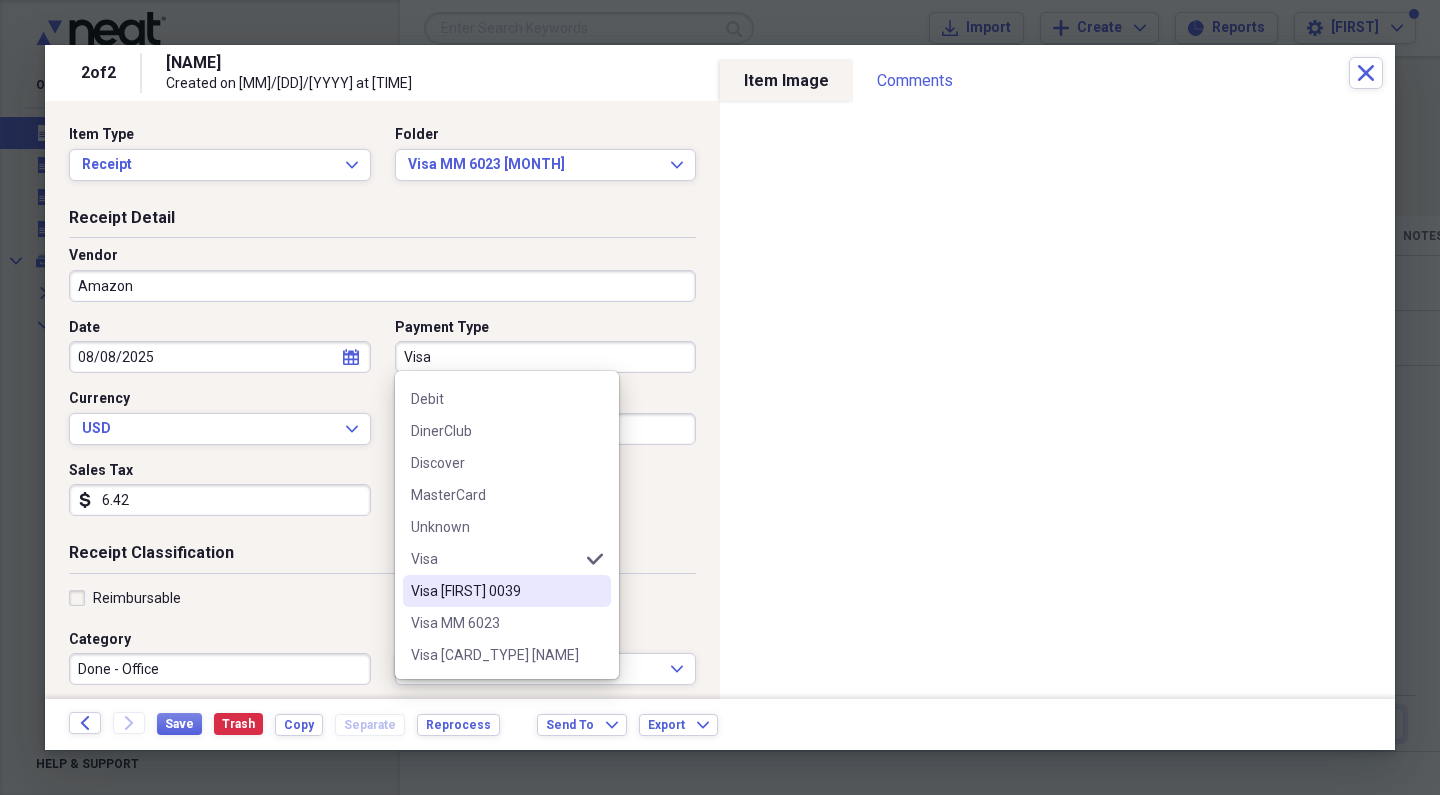 scroll, scrollTop: 124, scrollLeft: 0, axis: vertical 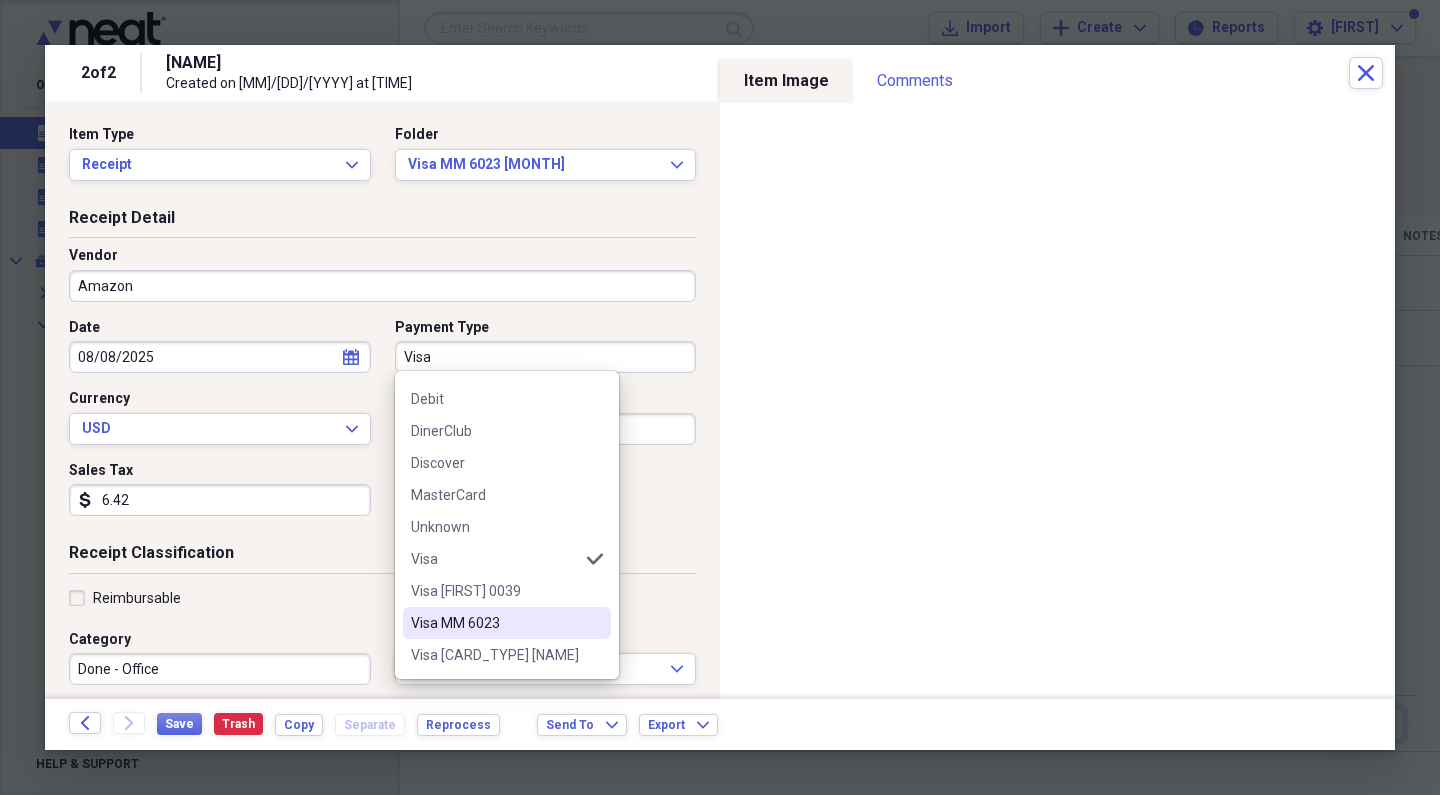 click on "Visa MM 6023" at bounding box center (495, 623) 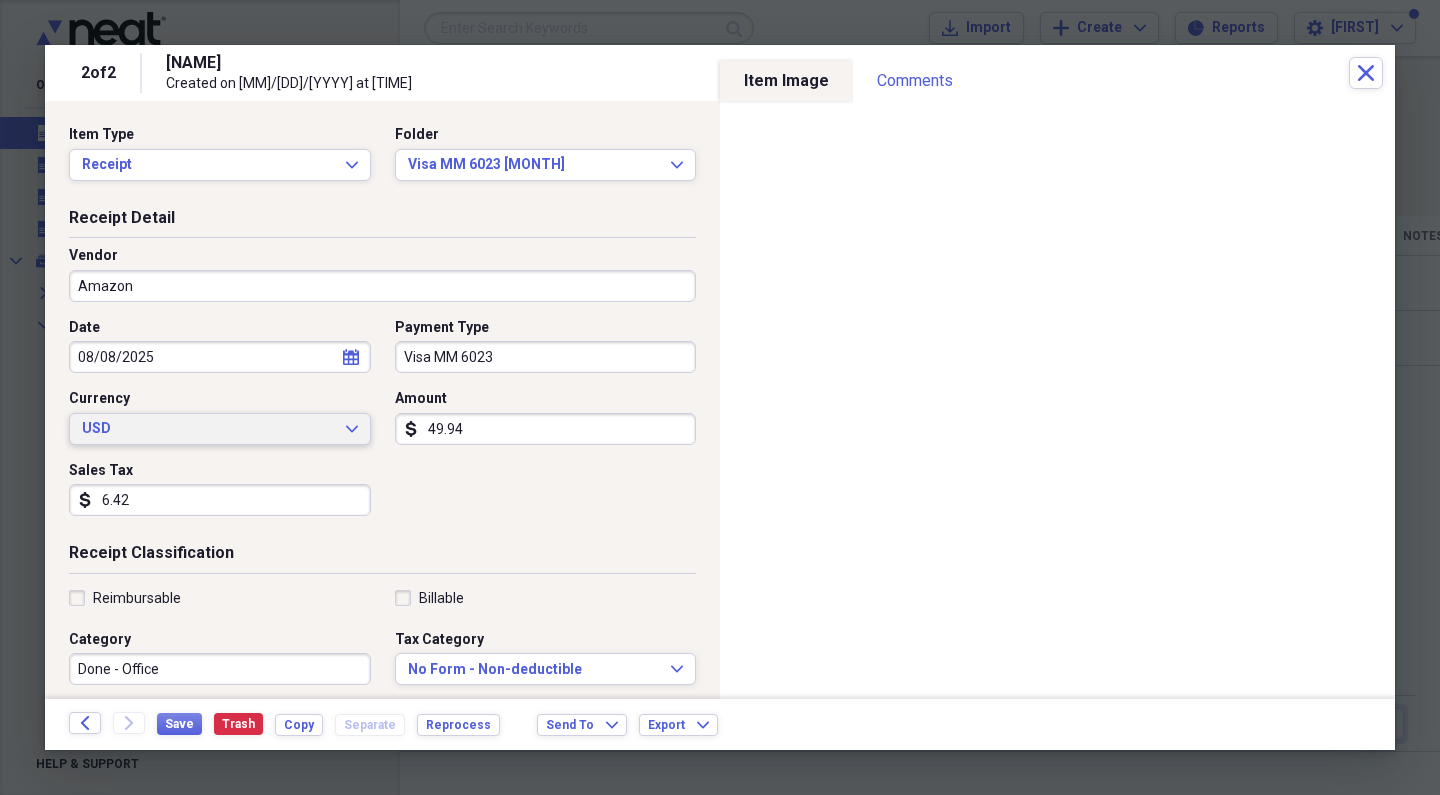 click on "USD" at bounding box center [208, 429] 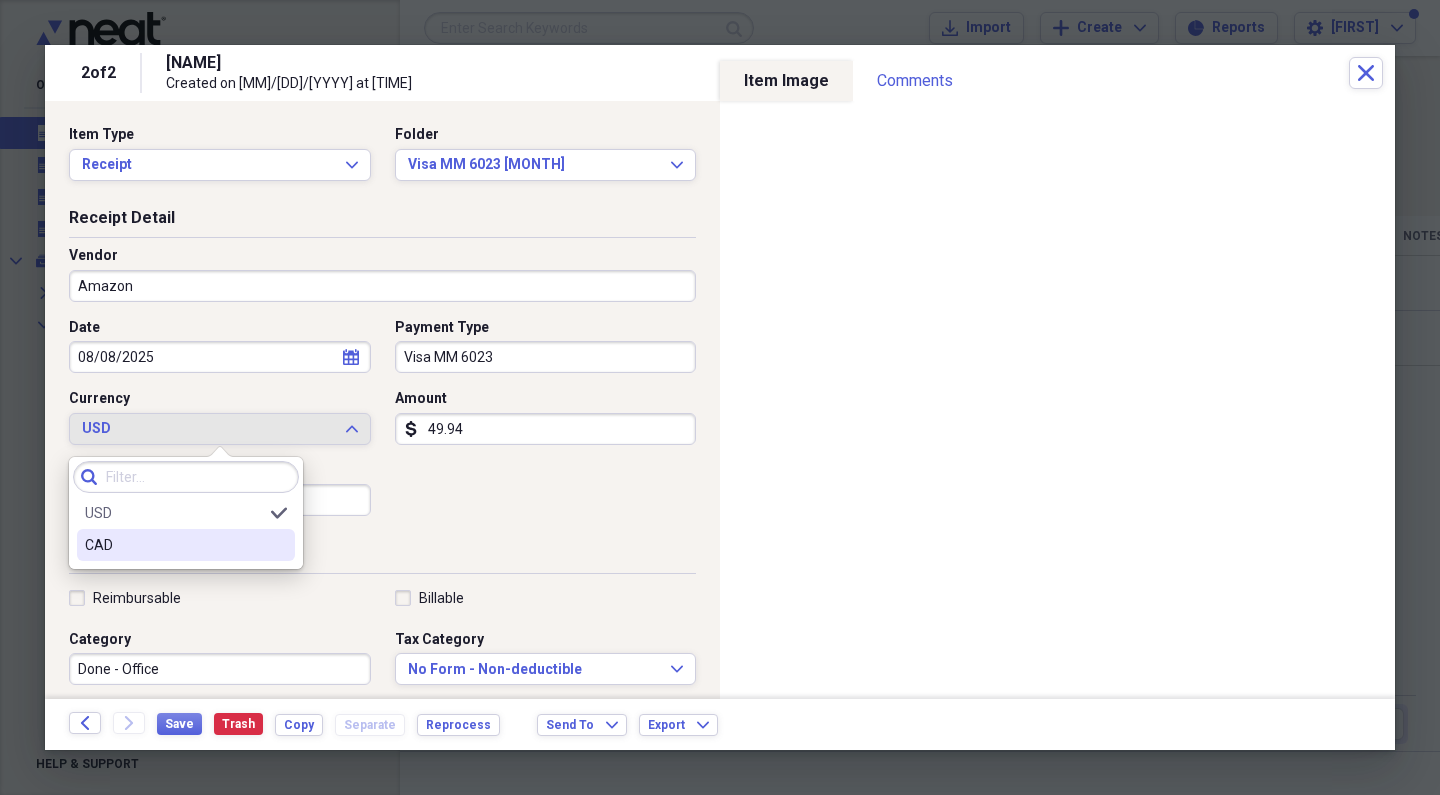click on "CAD" at bounding box center (174, 545) 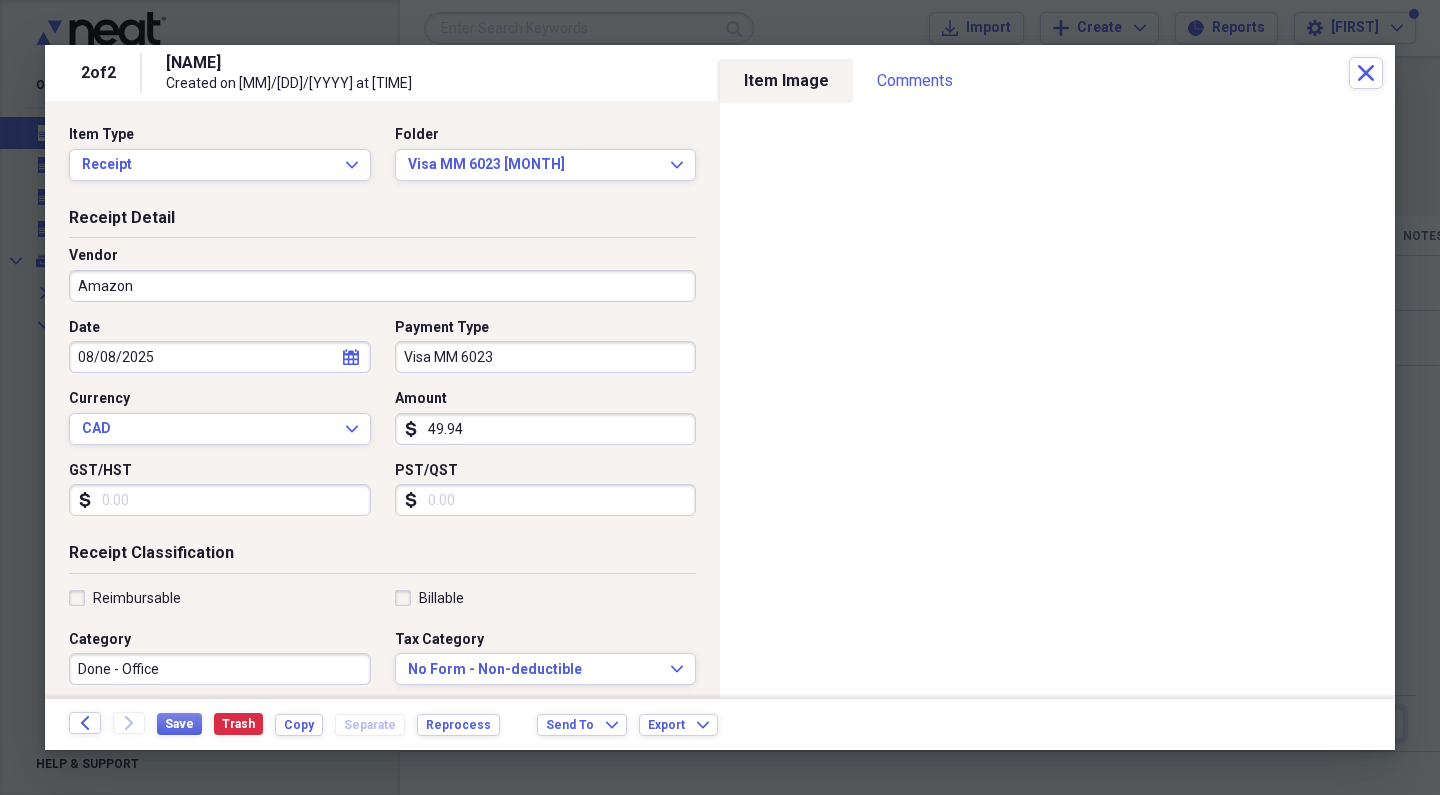 click 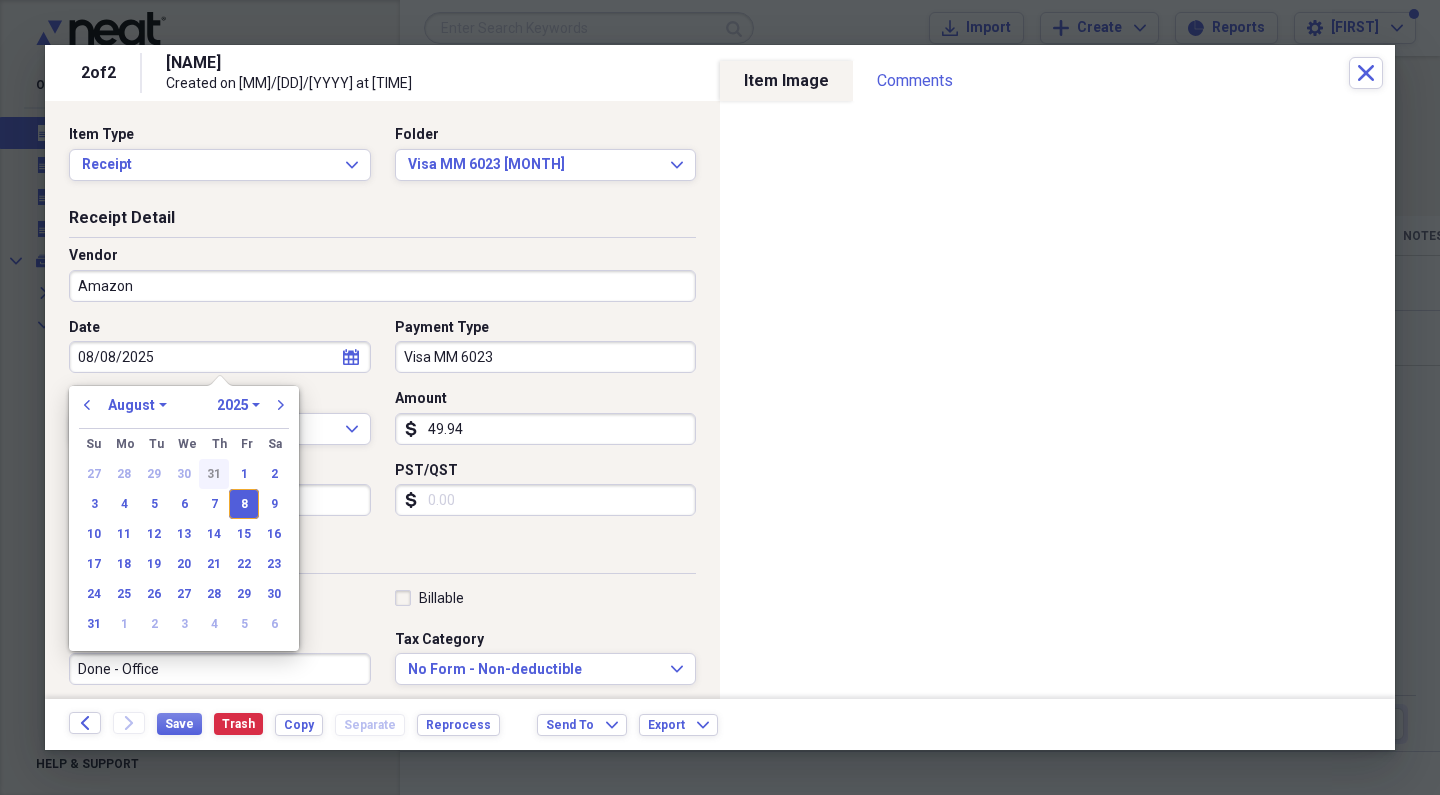 click on "31" at bounding box center [214, 474] 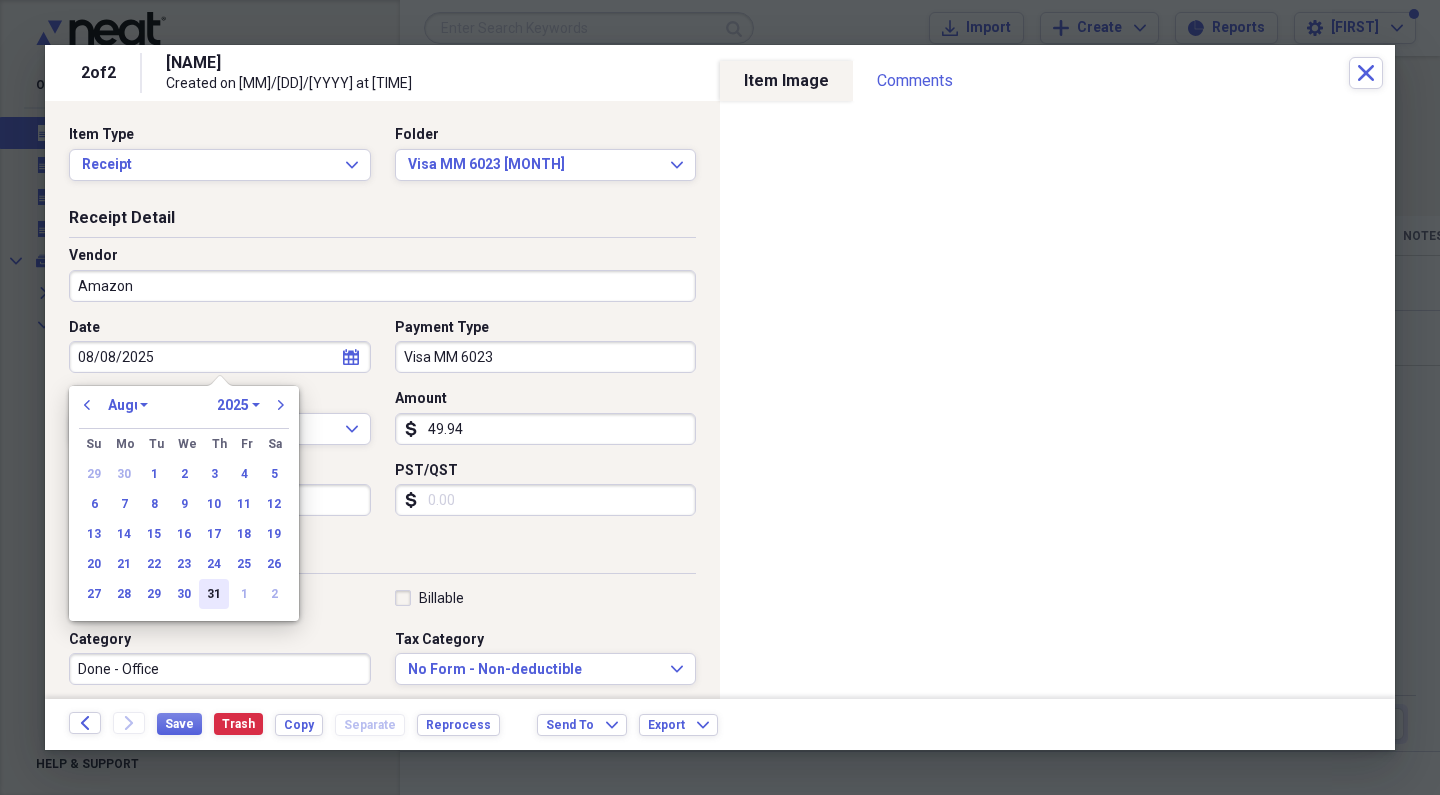 select on "6" 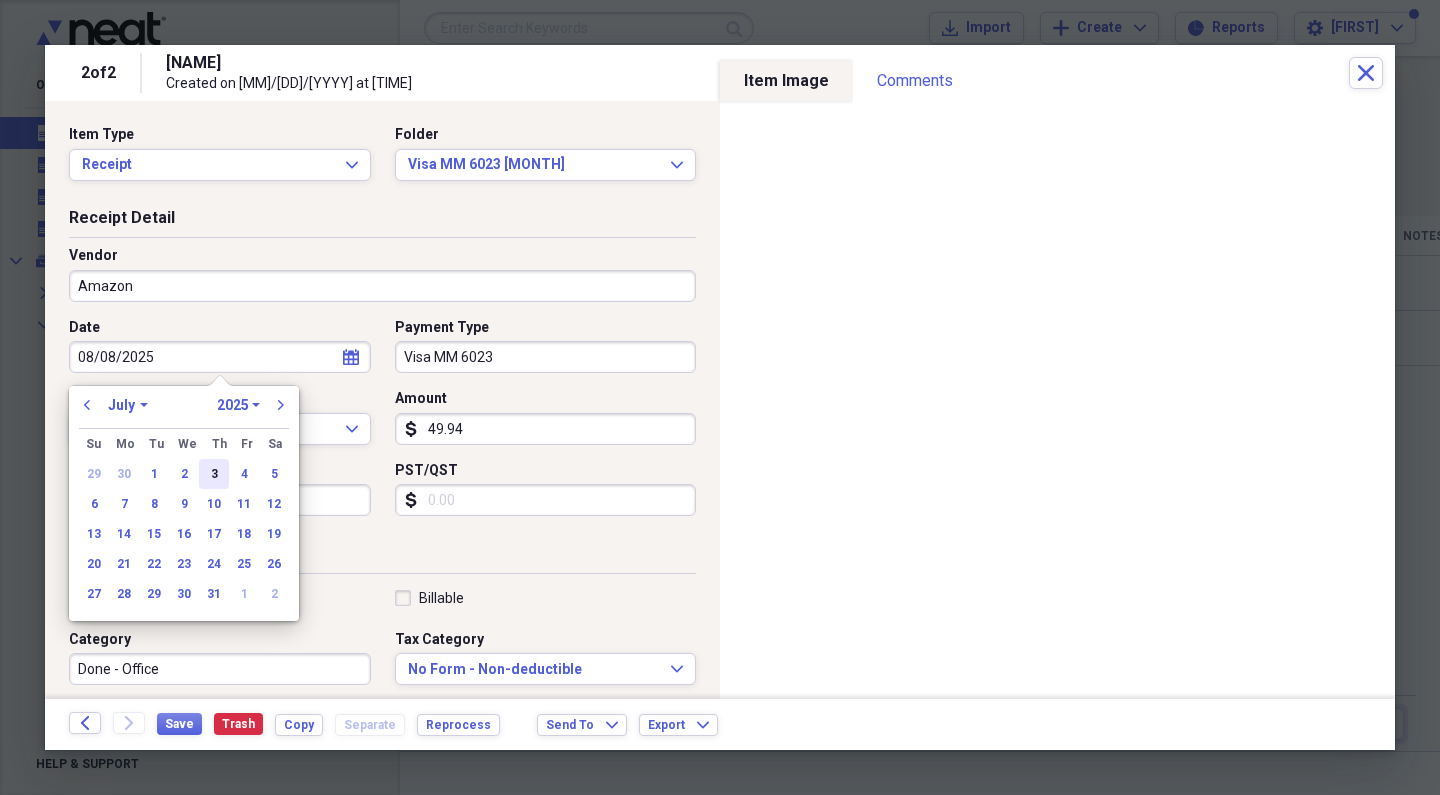 type on "07/31/2025" 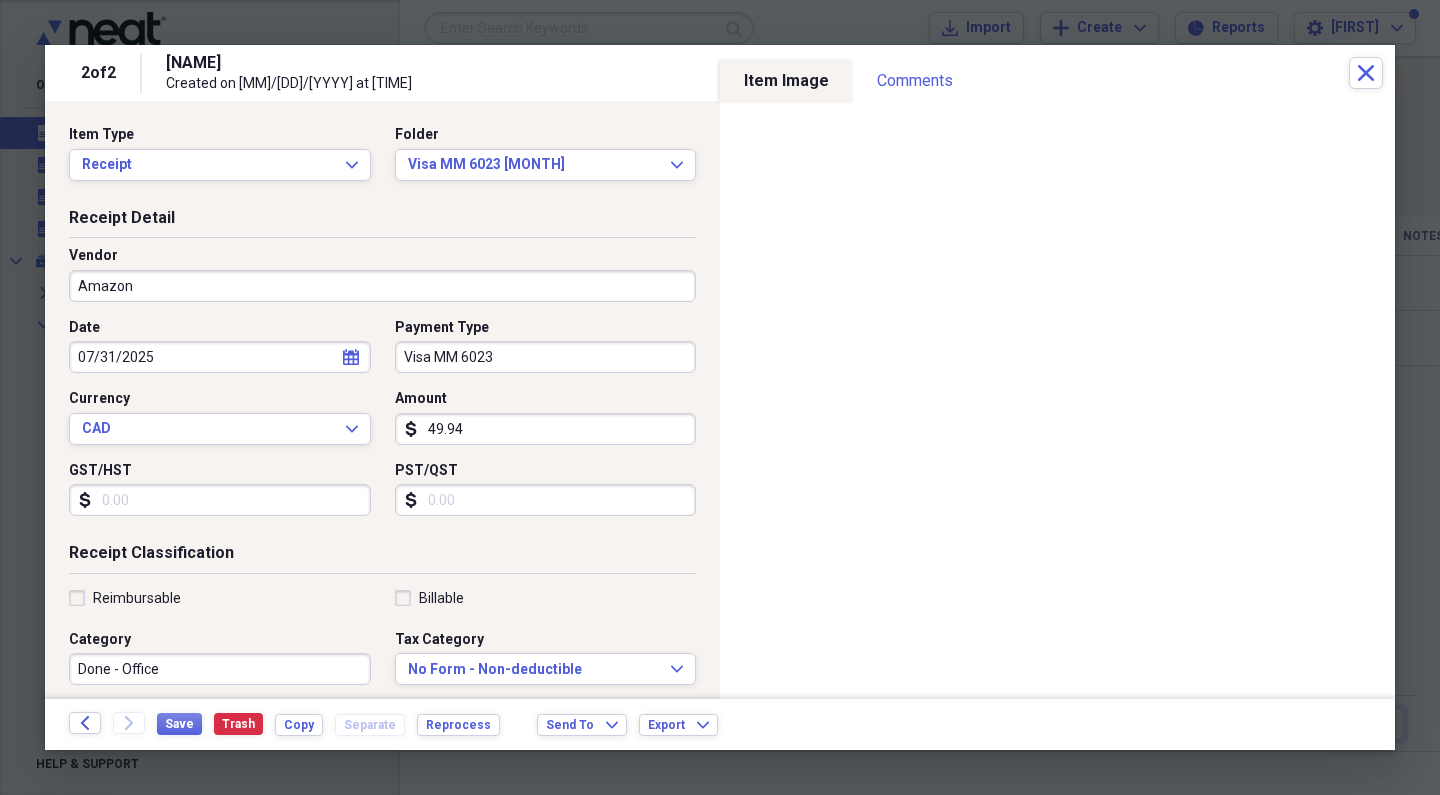 click on "Receipt Classification" at bounding box center [382, 557] 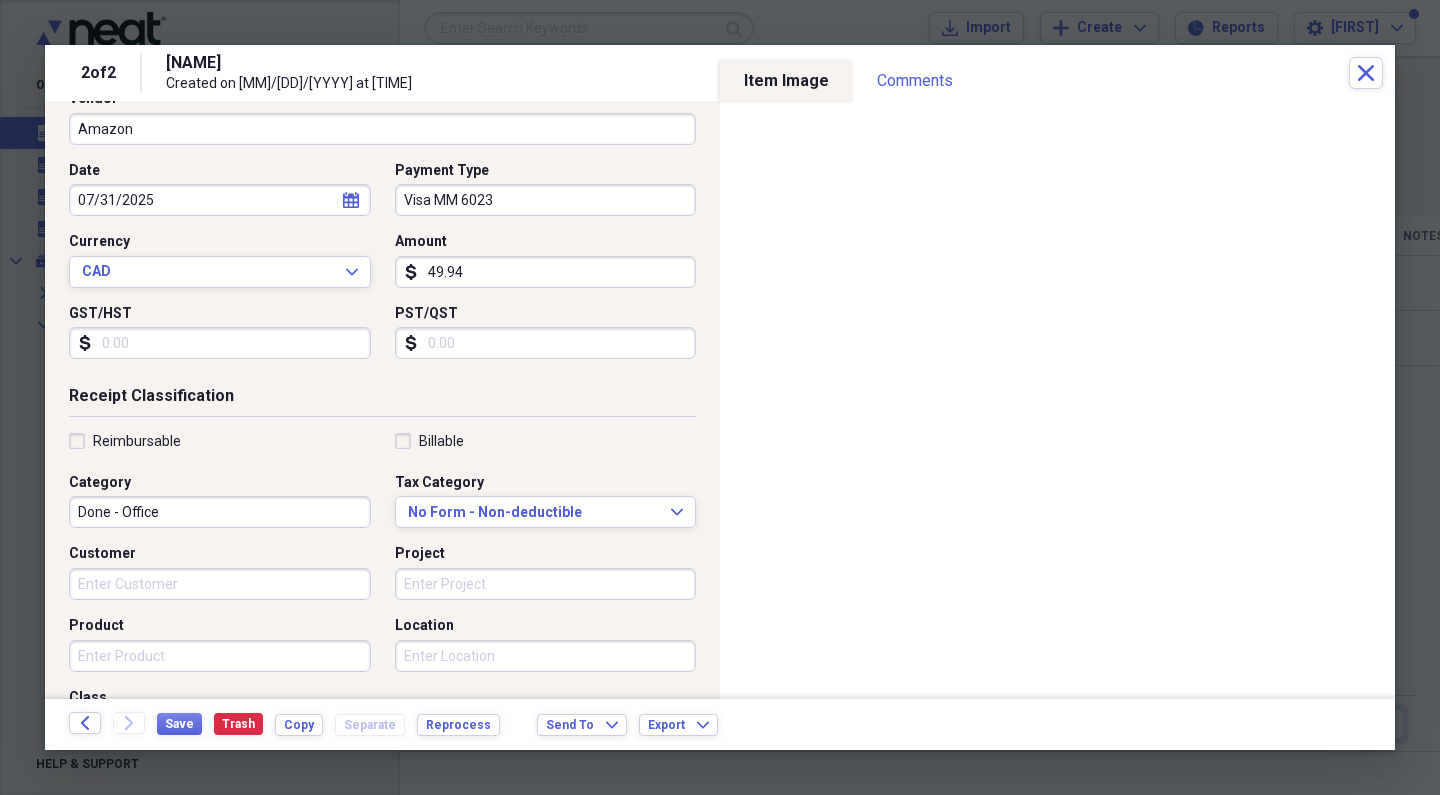 scroll, scrollTop: 168, scrollLeft: 0, axis: vertical 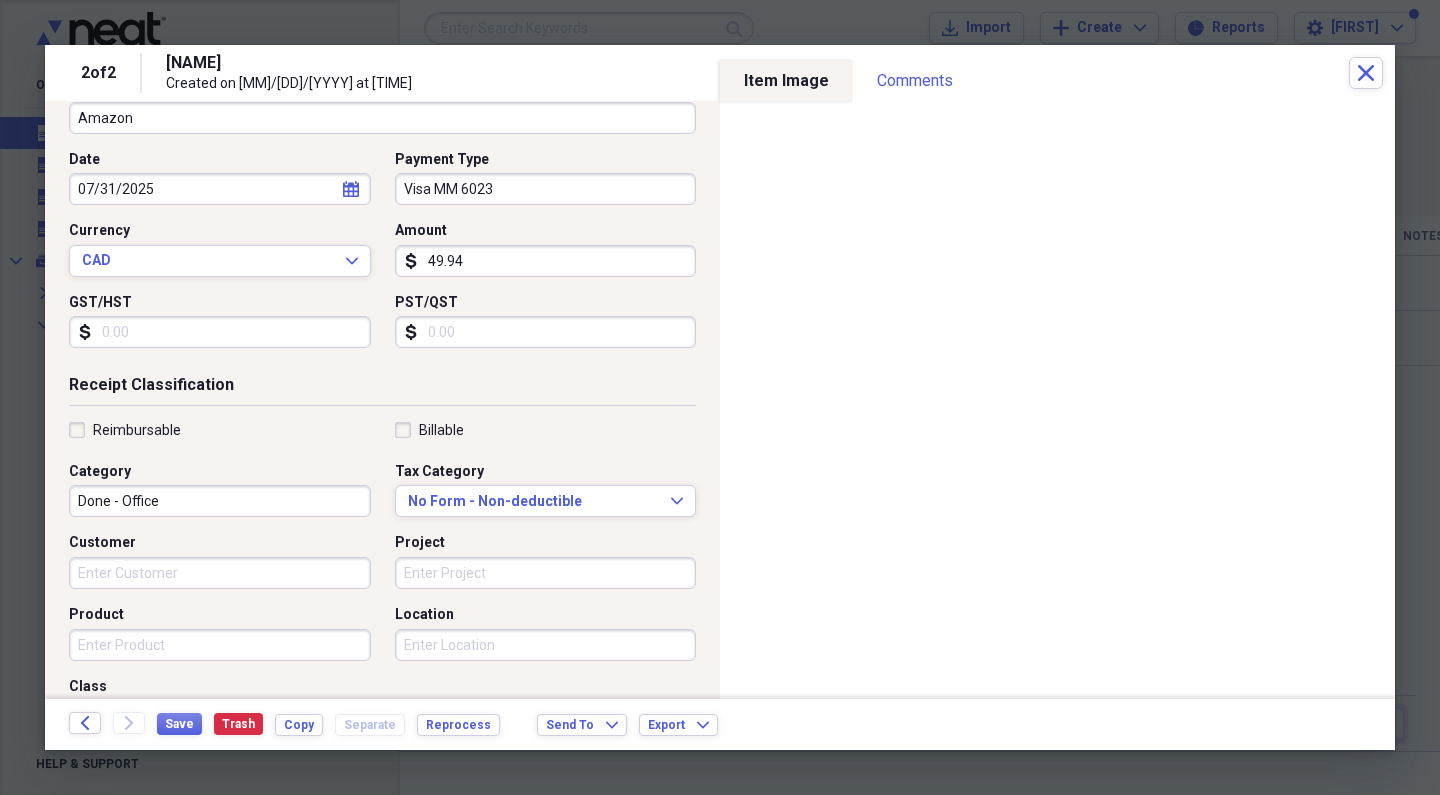 click on "Done - Office" at bounding box center [220, 501] 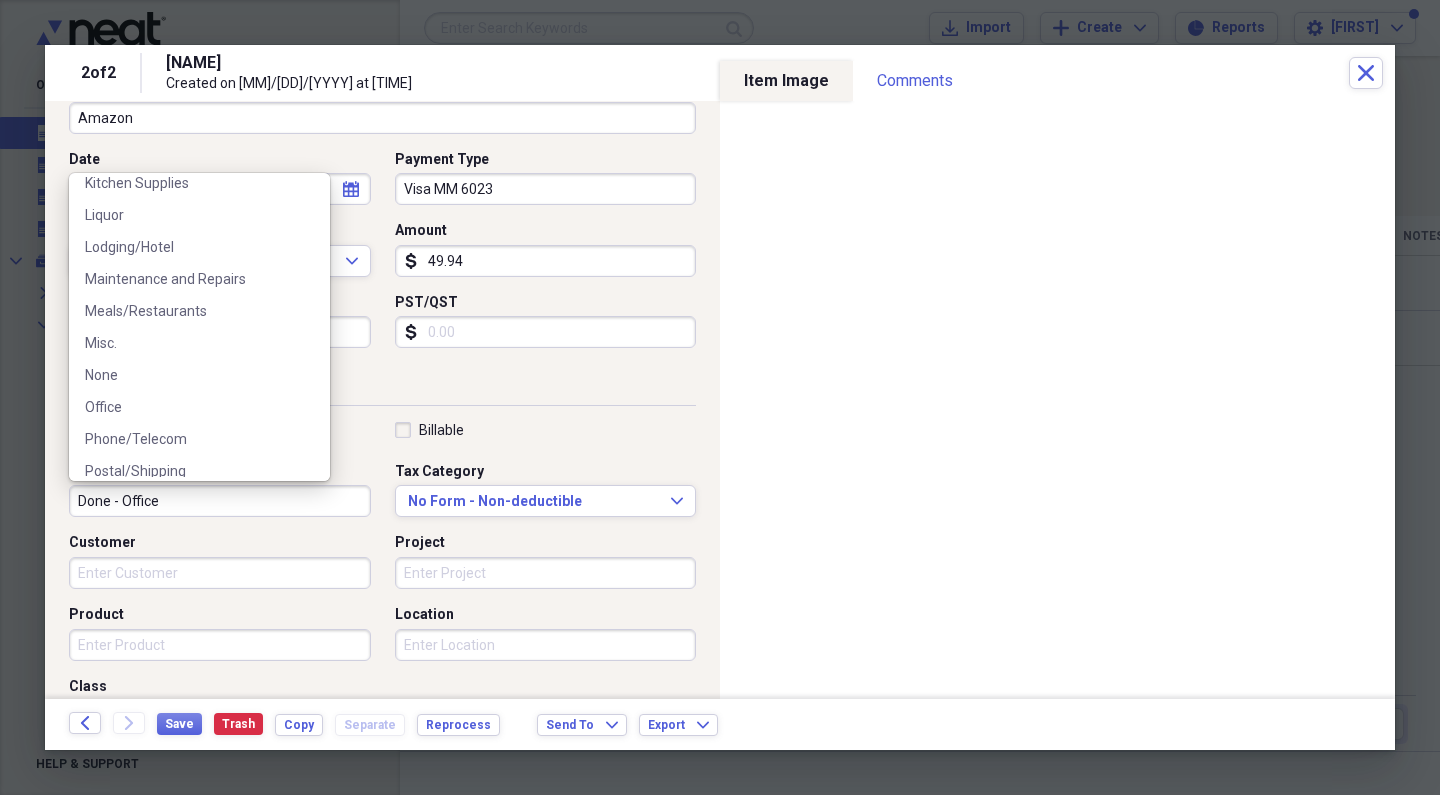 scroll, scrollTop: 1060, scrollLeft: 0, axis: vertical 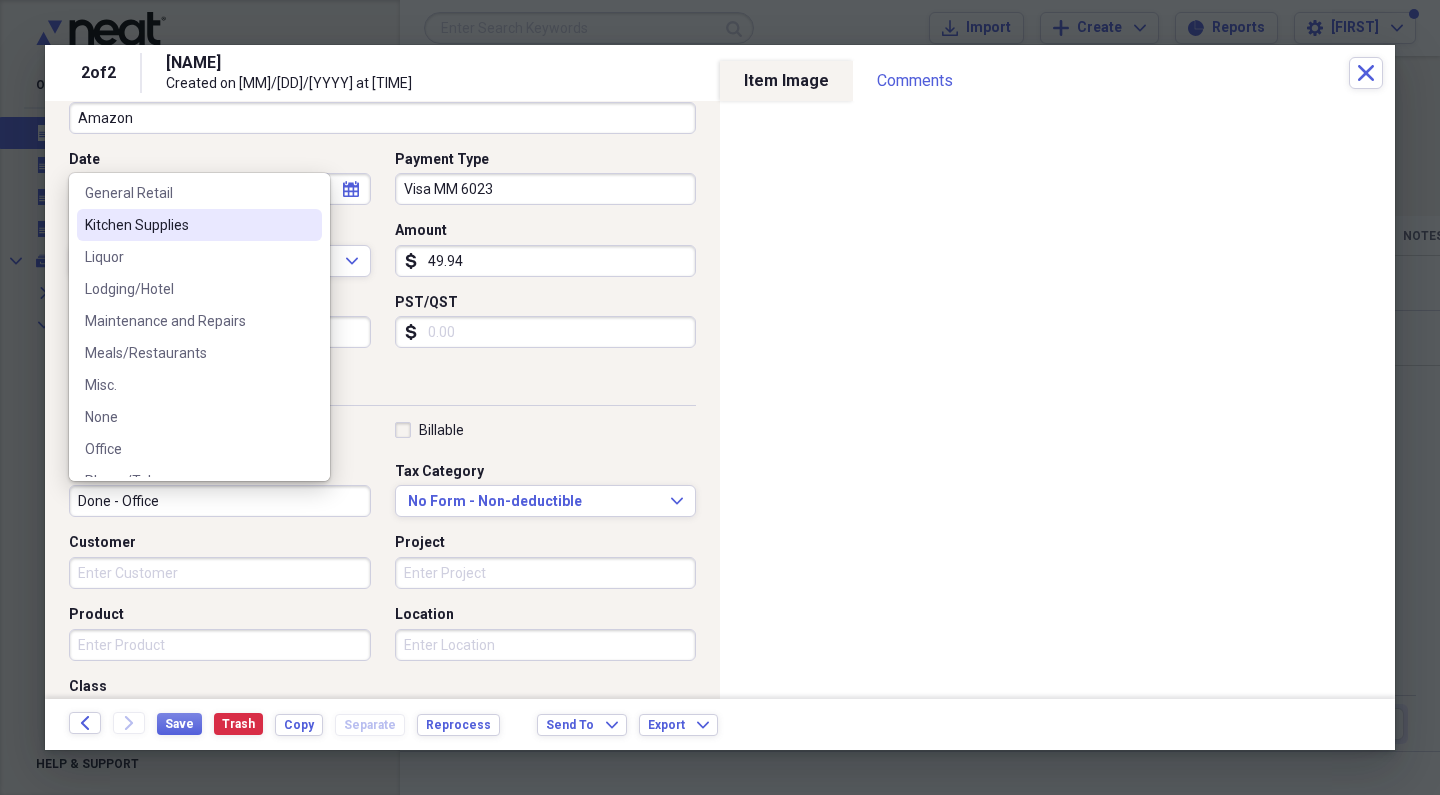 click on "Kitchen Supplies" at bounding box center [187, 225] 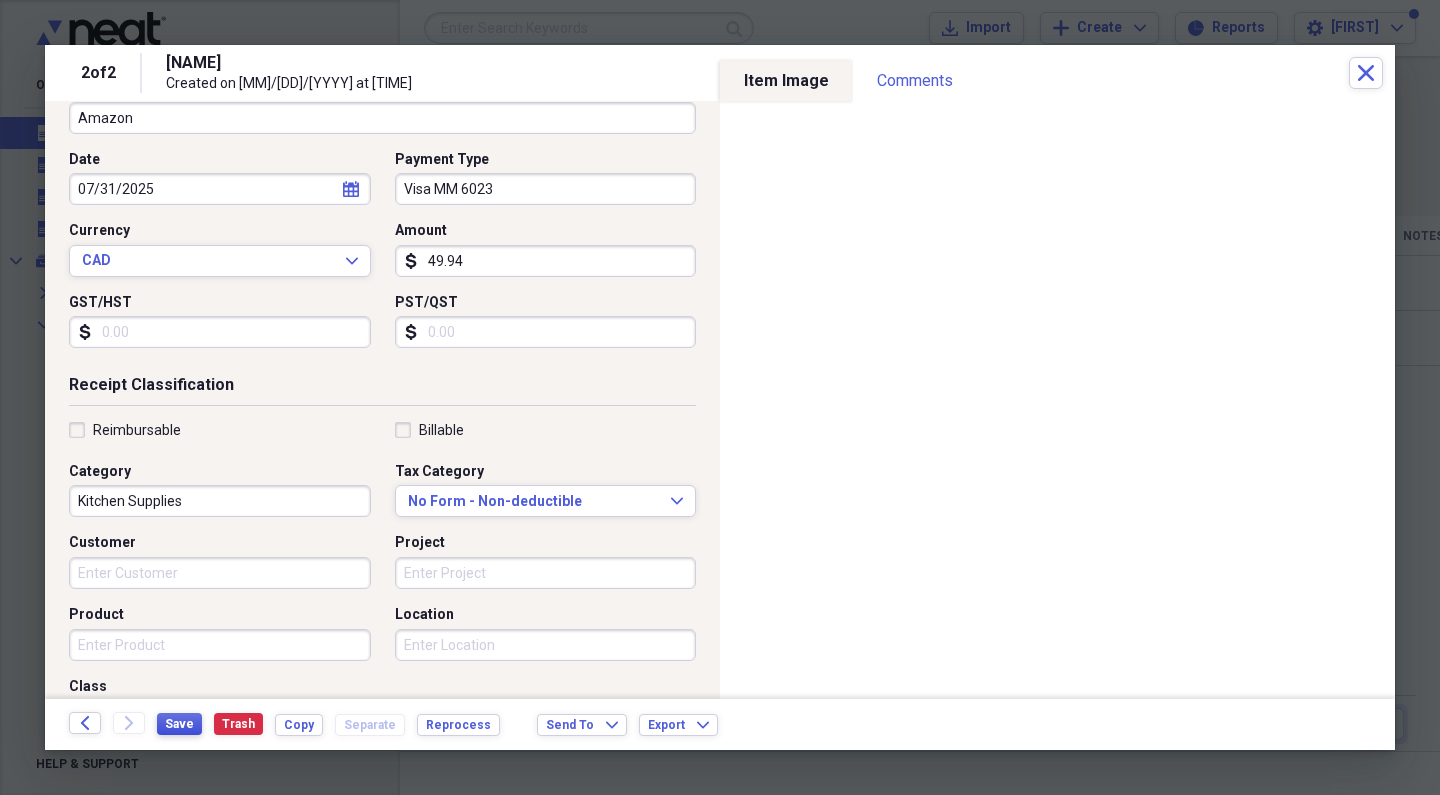 click on "Save" at bounding box center (179, 724) 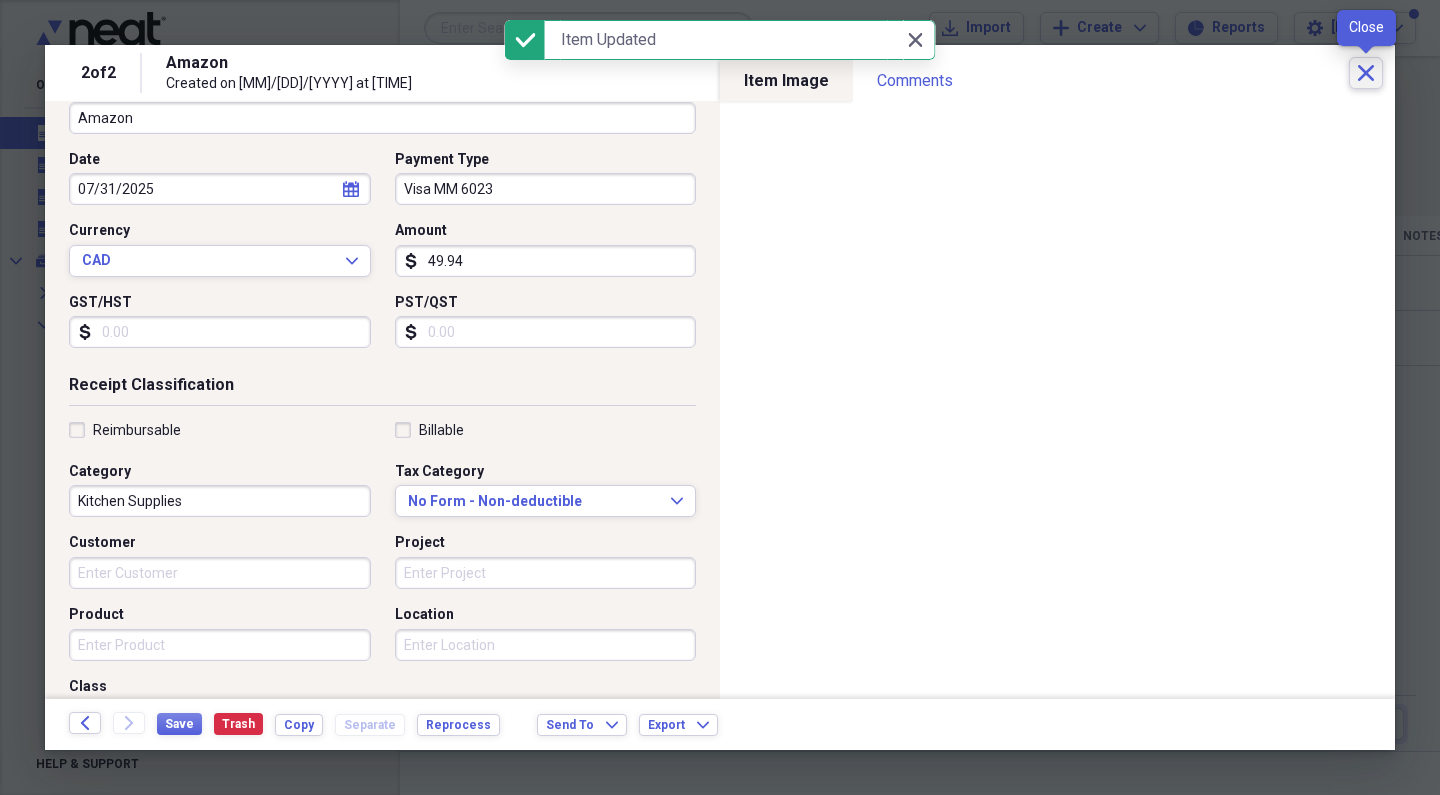 click 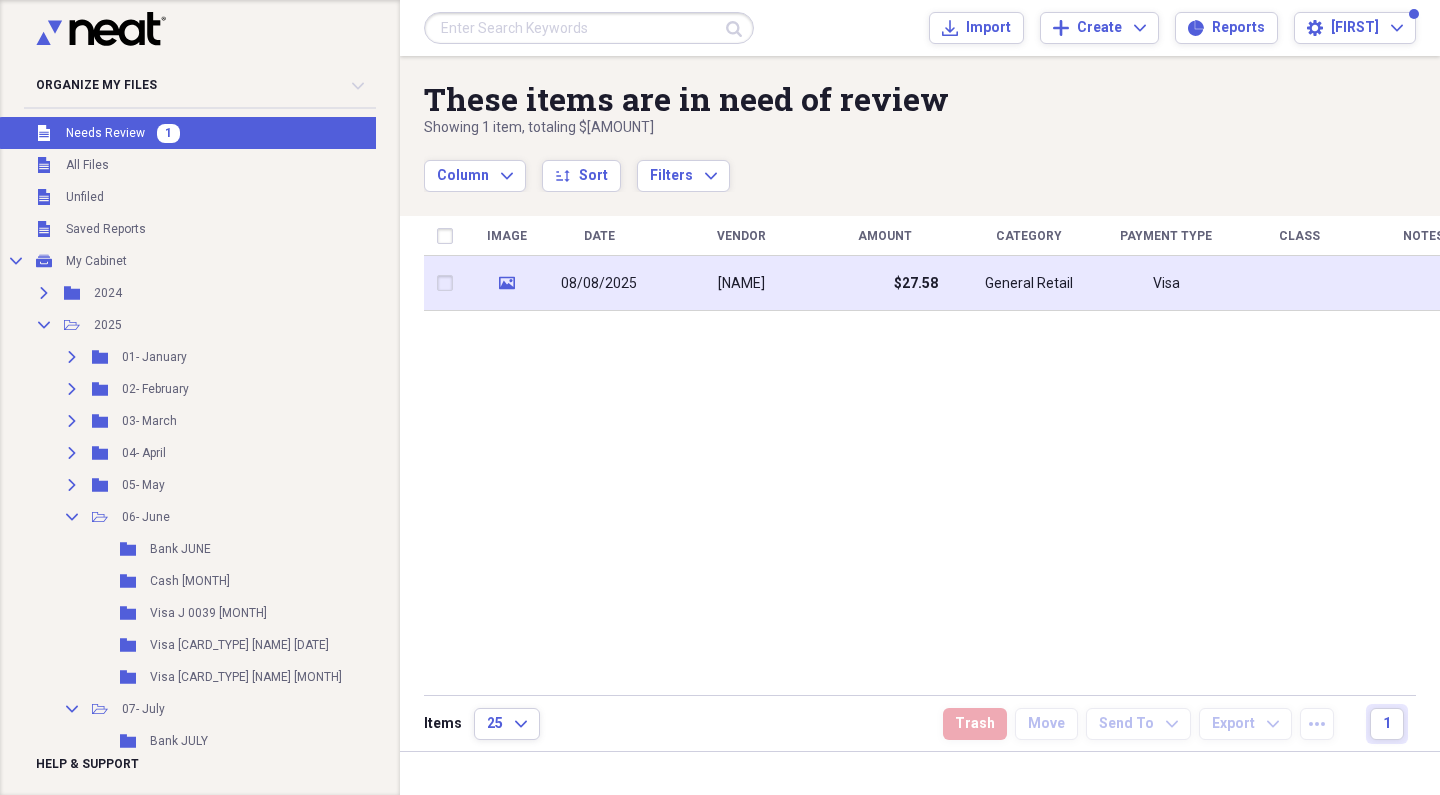 click on "[NAME]" at bounding box center [741, 283] 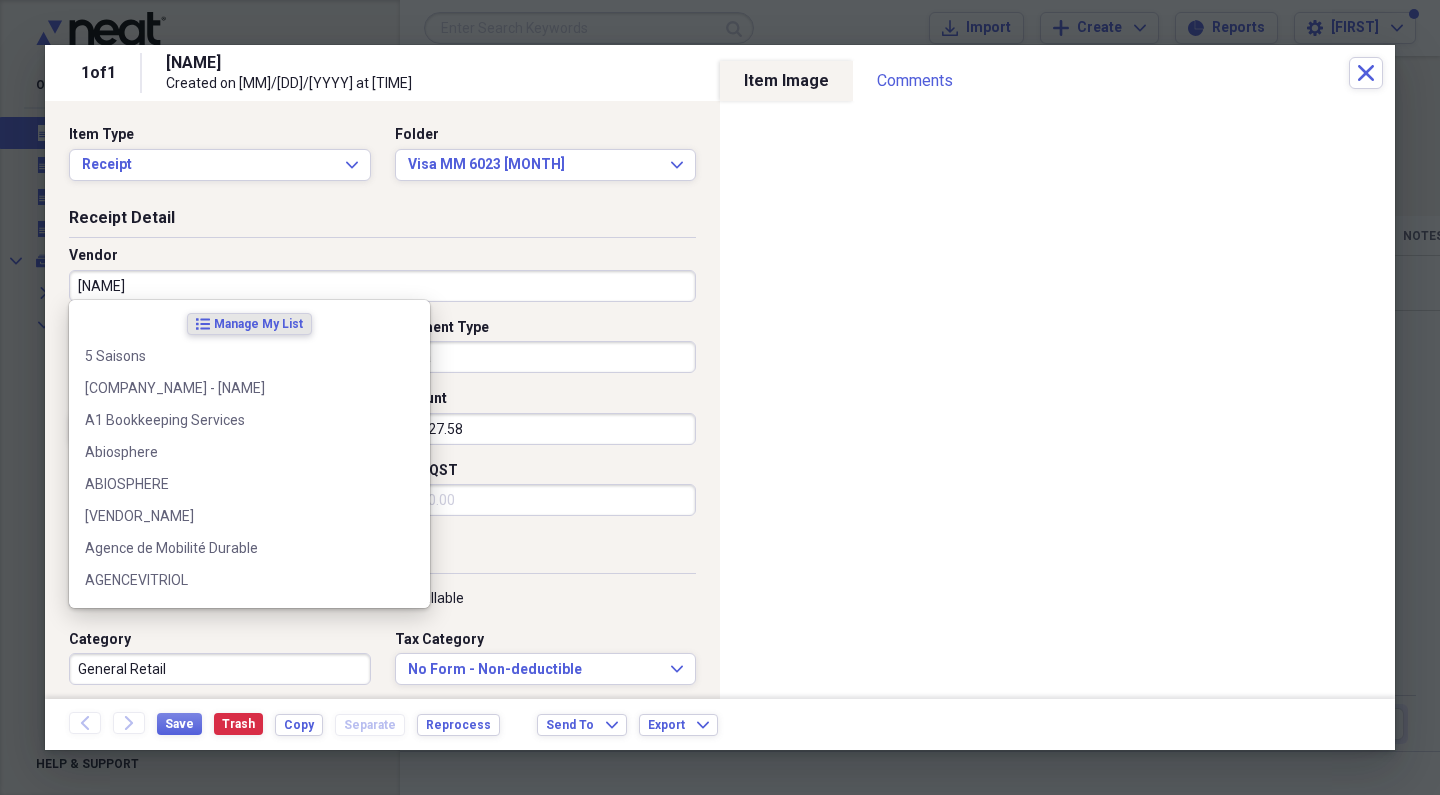 drag, startPoint x: 275, startPoint y: 279, endPoint x: 21, endPoint y: 261, distance: 254.637 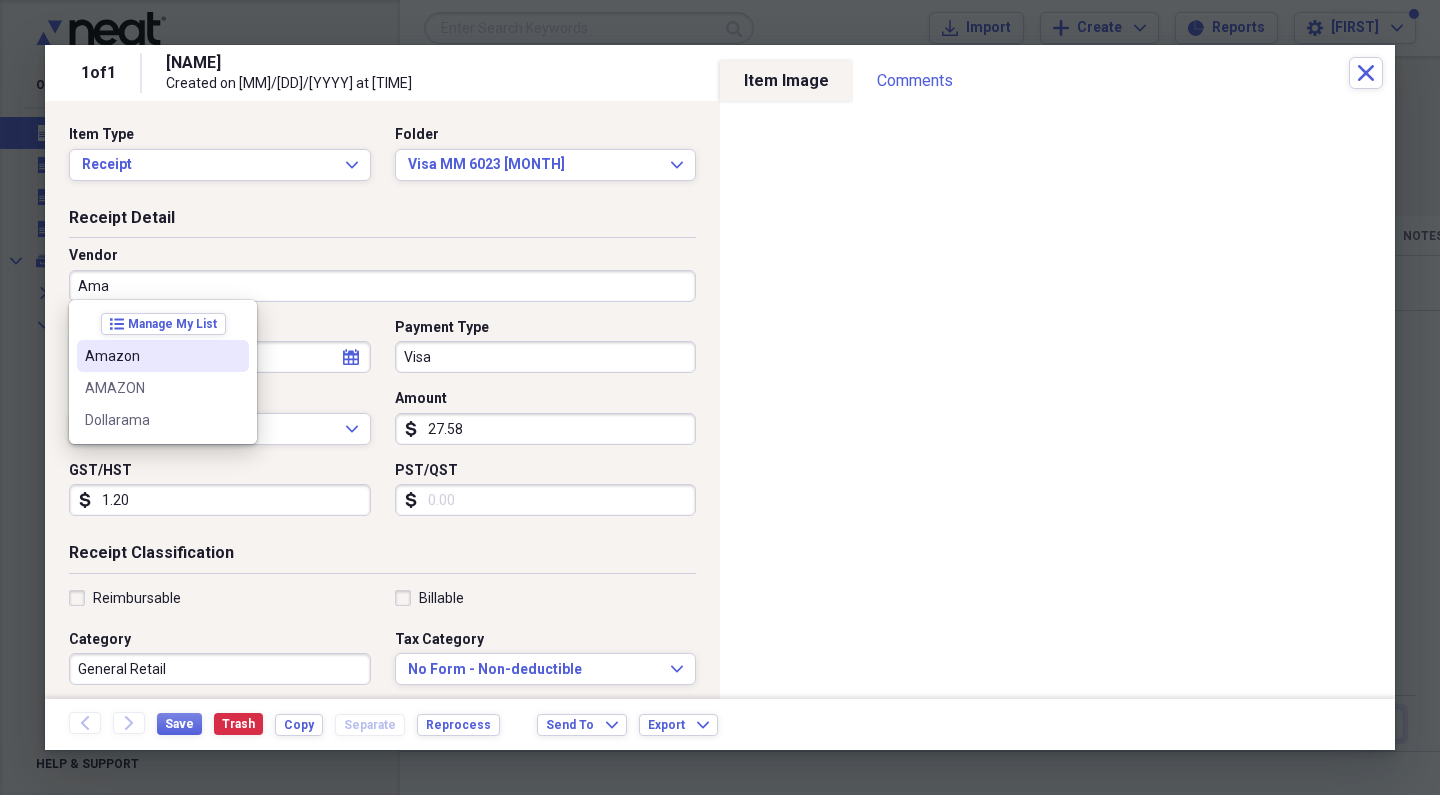 click on "Amazon" at bounding box center [151, 356] 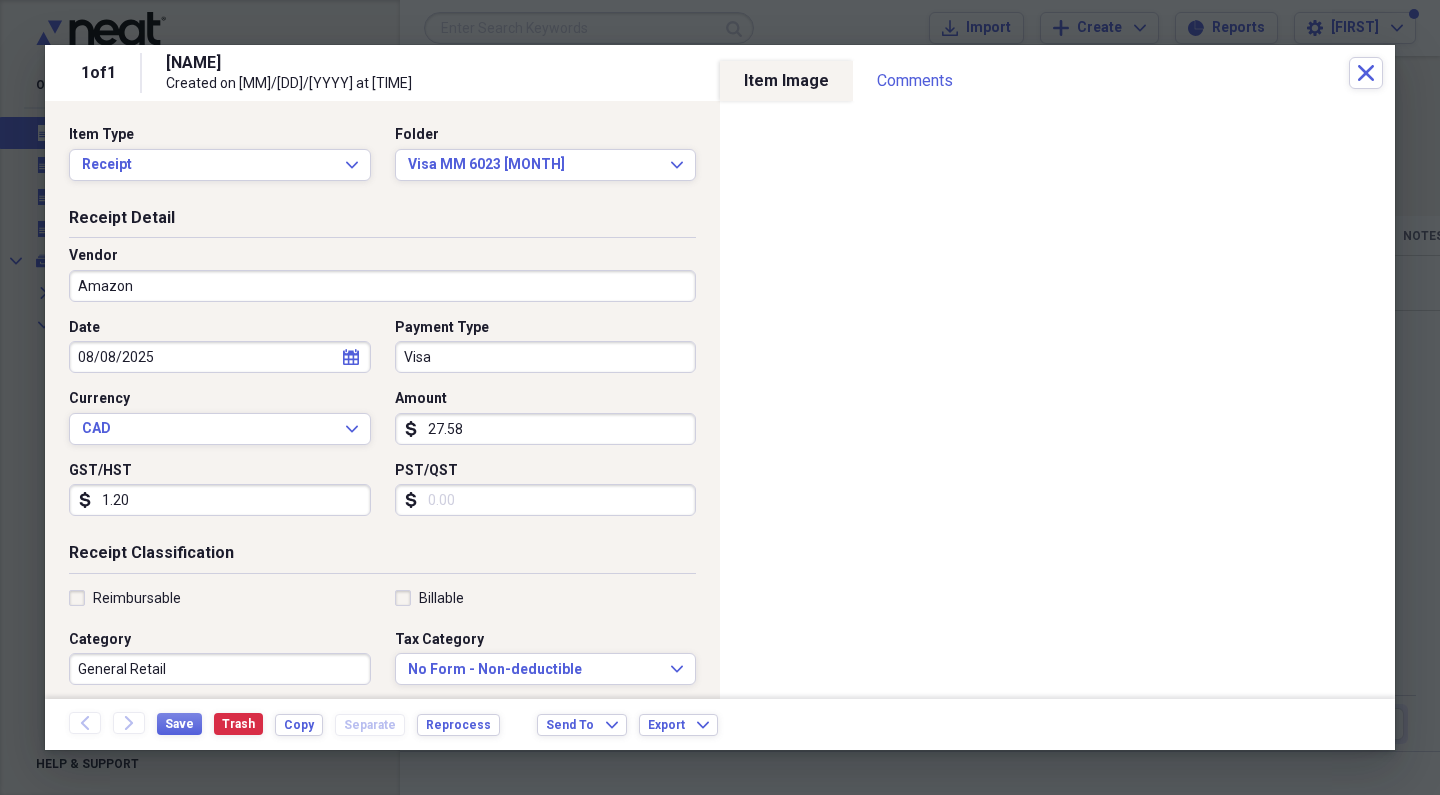 type on "Done - Office" 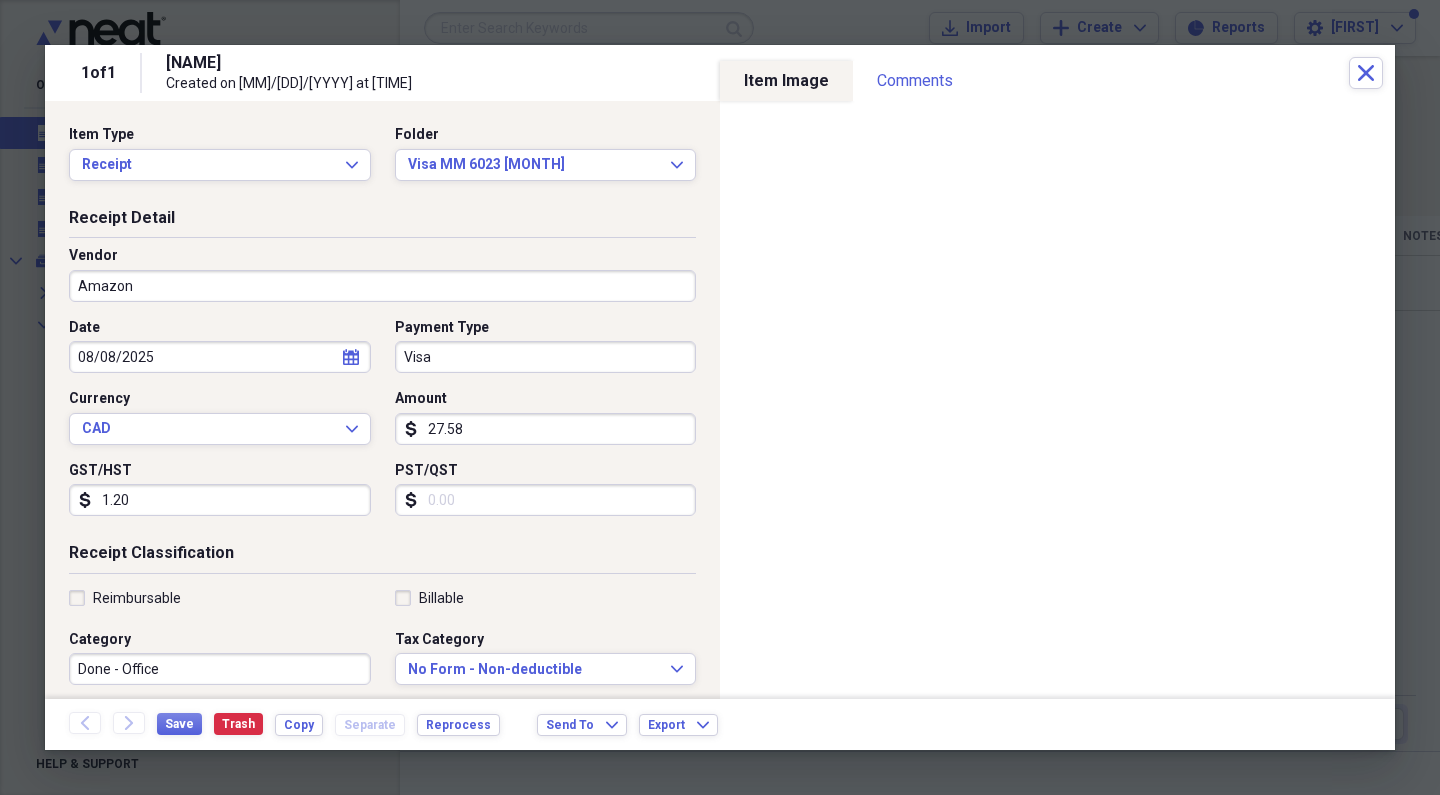 click on "Visa" at bounding box center (546, 357) 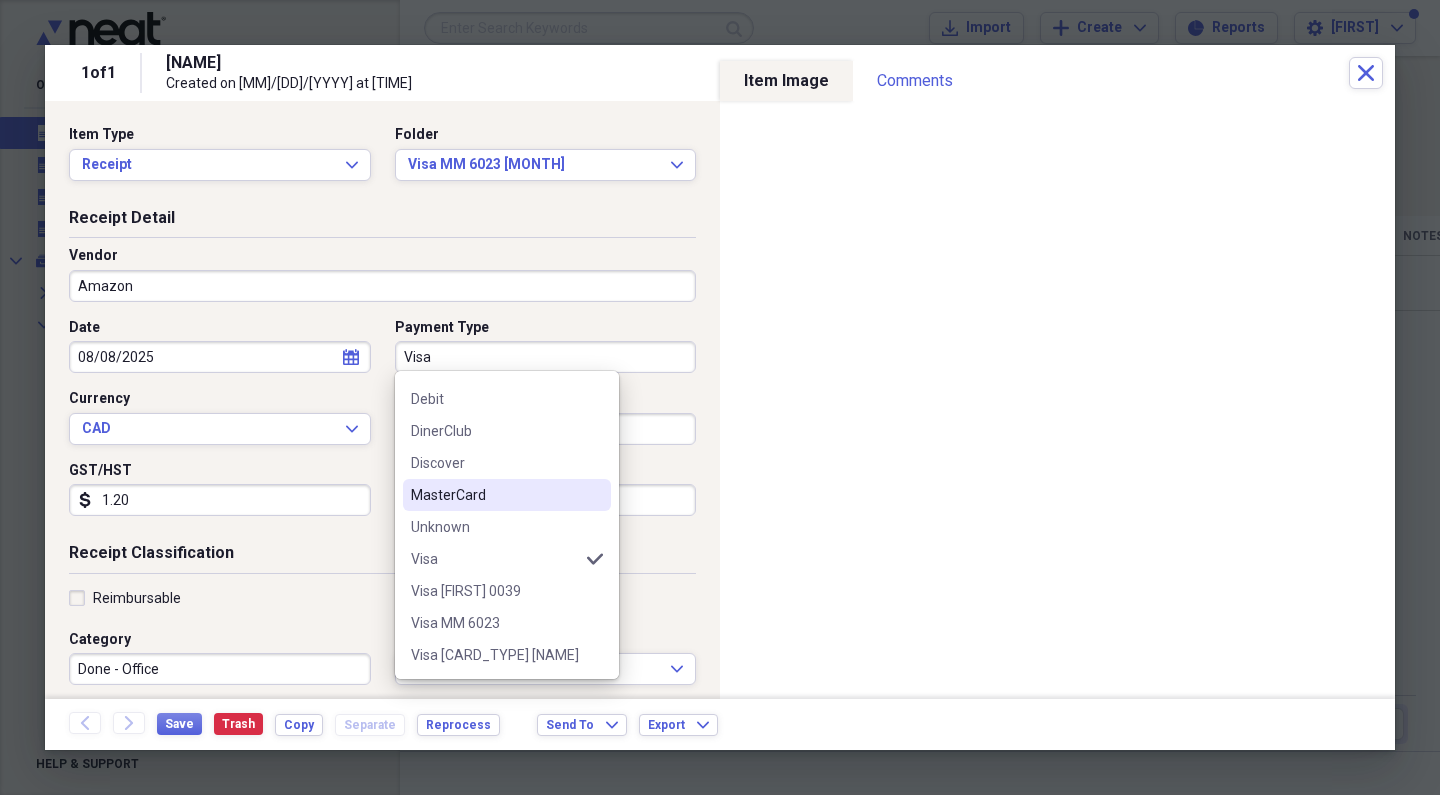 scroll, scrollTop: 124, scrollLeft: 0, axis: vertical 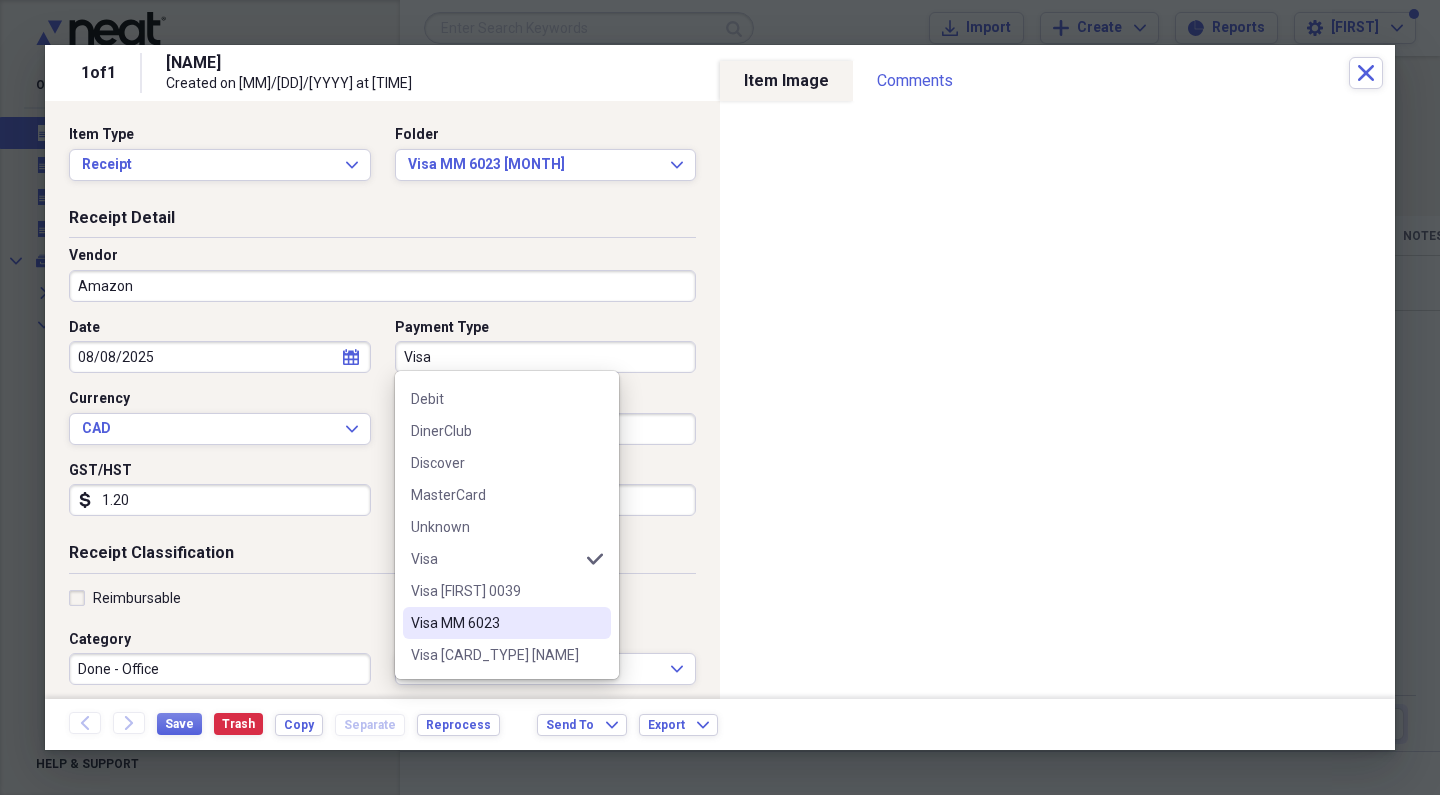 click on "Visa MM 6023" at bounding box center [495, 623] 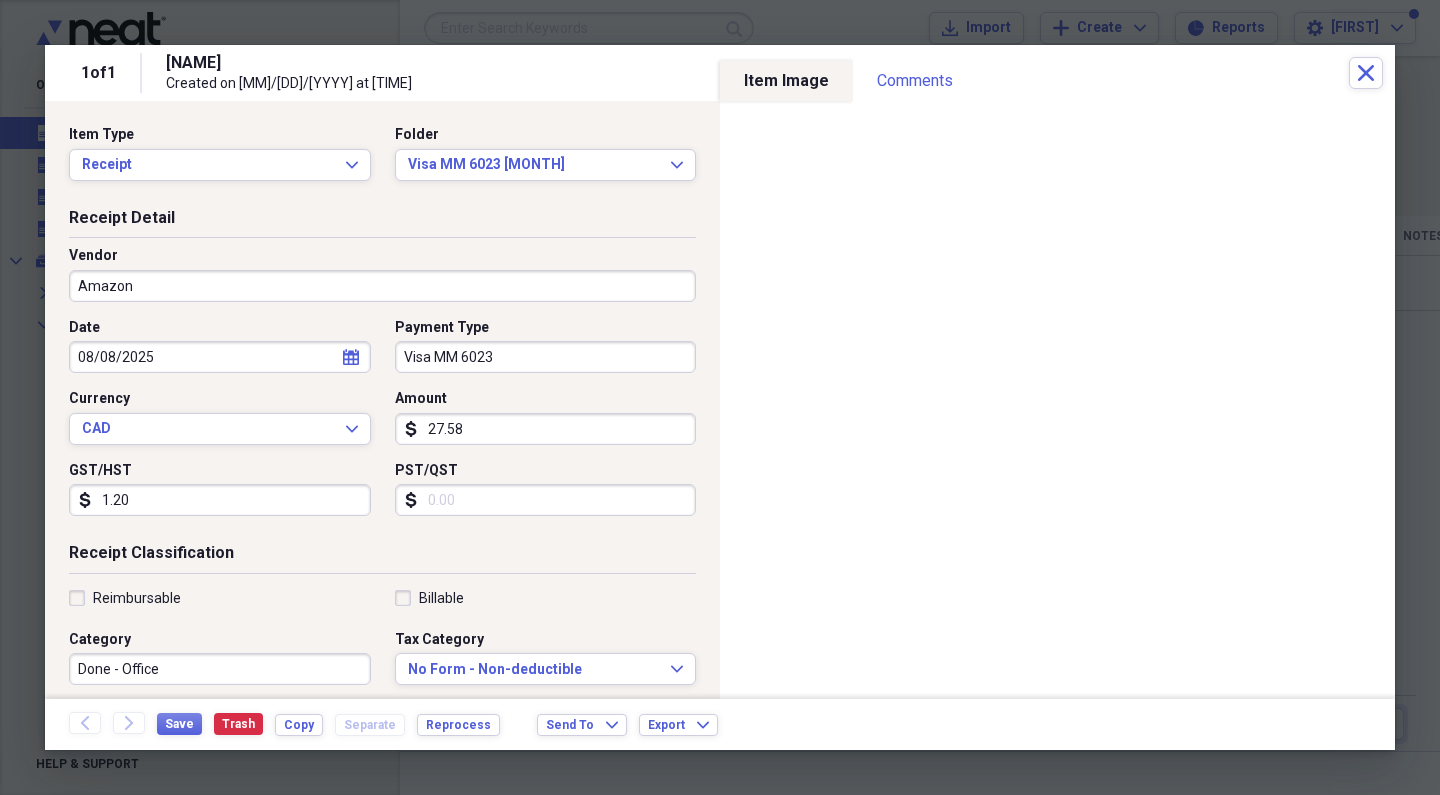click on "08/08/2025" at bounding box center [220, 357] 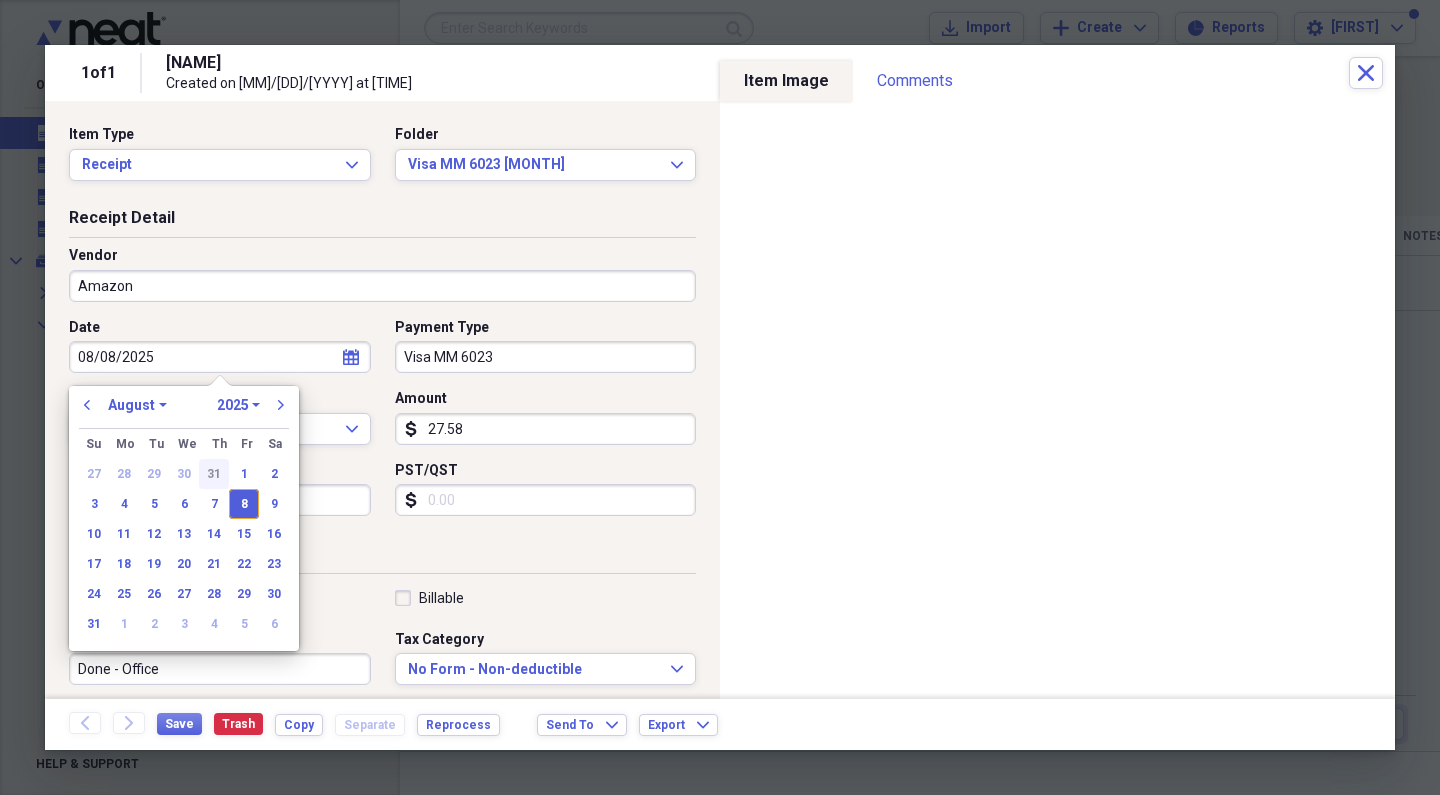 click on "31" at bounding box center [214, 474] 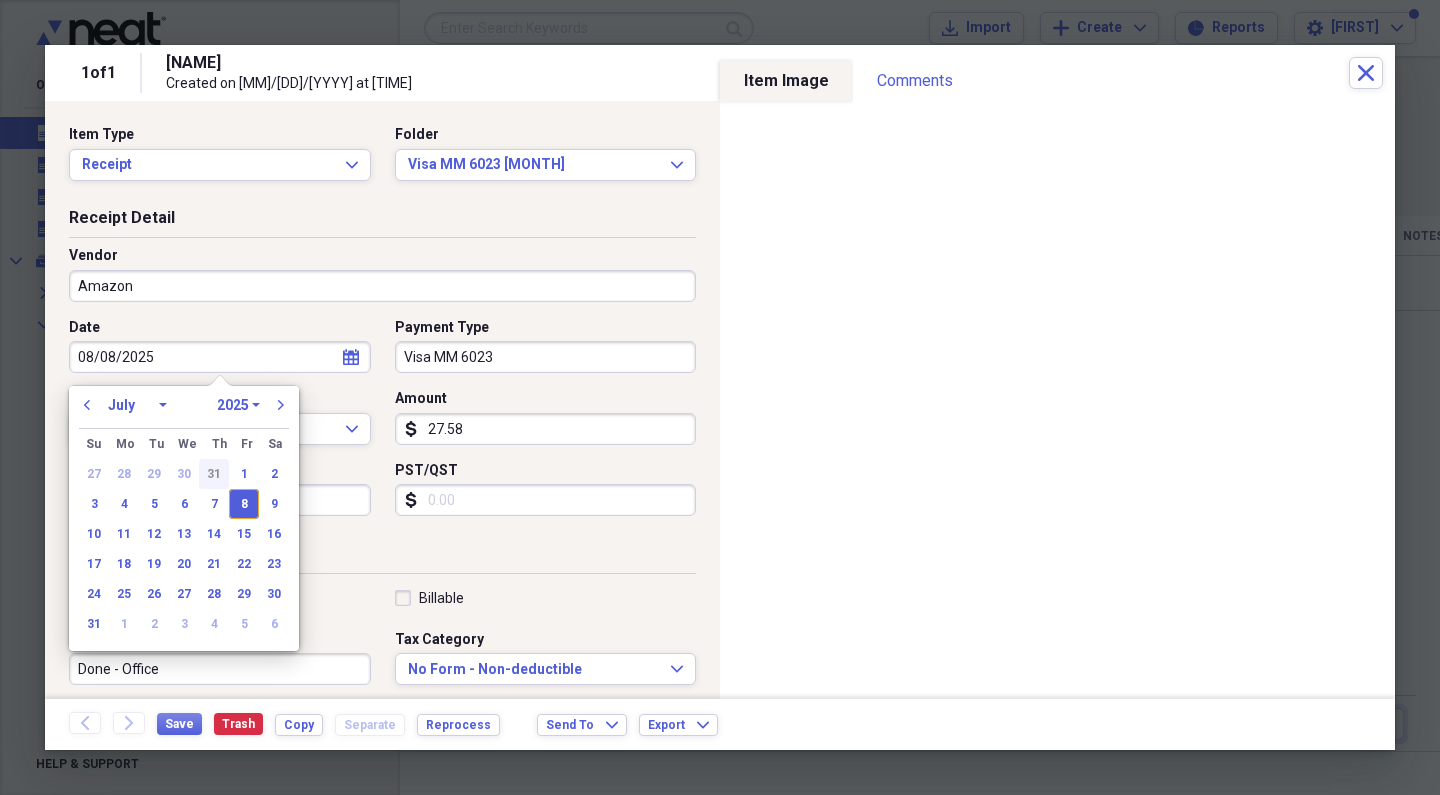 type on "07/31/2025" 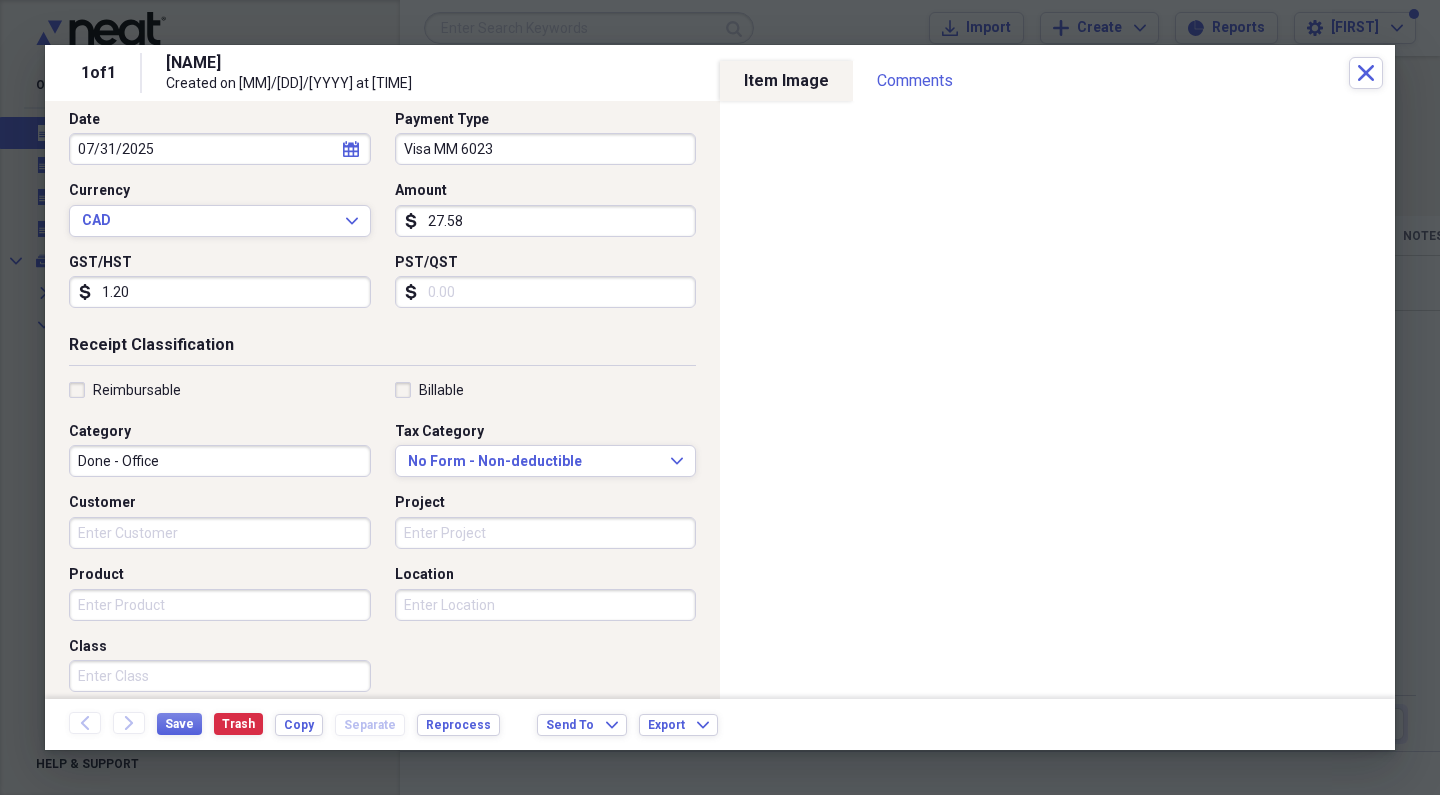 scroll, scrollTop: 219, scrollLeft: 0, axis: vertical 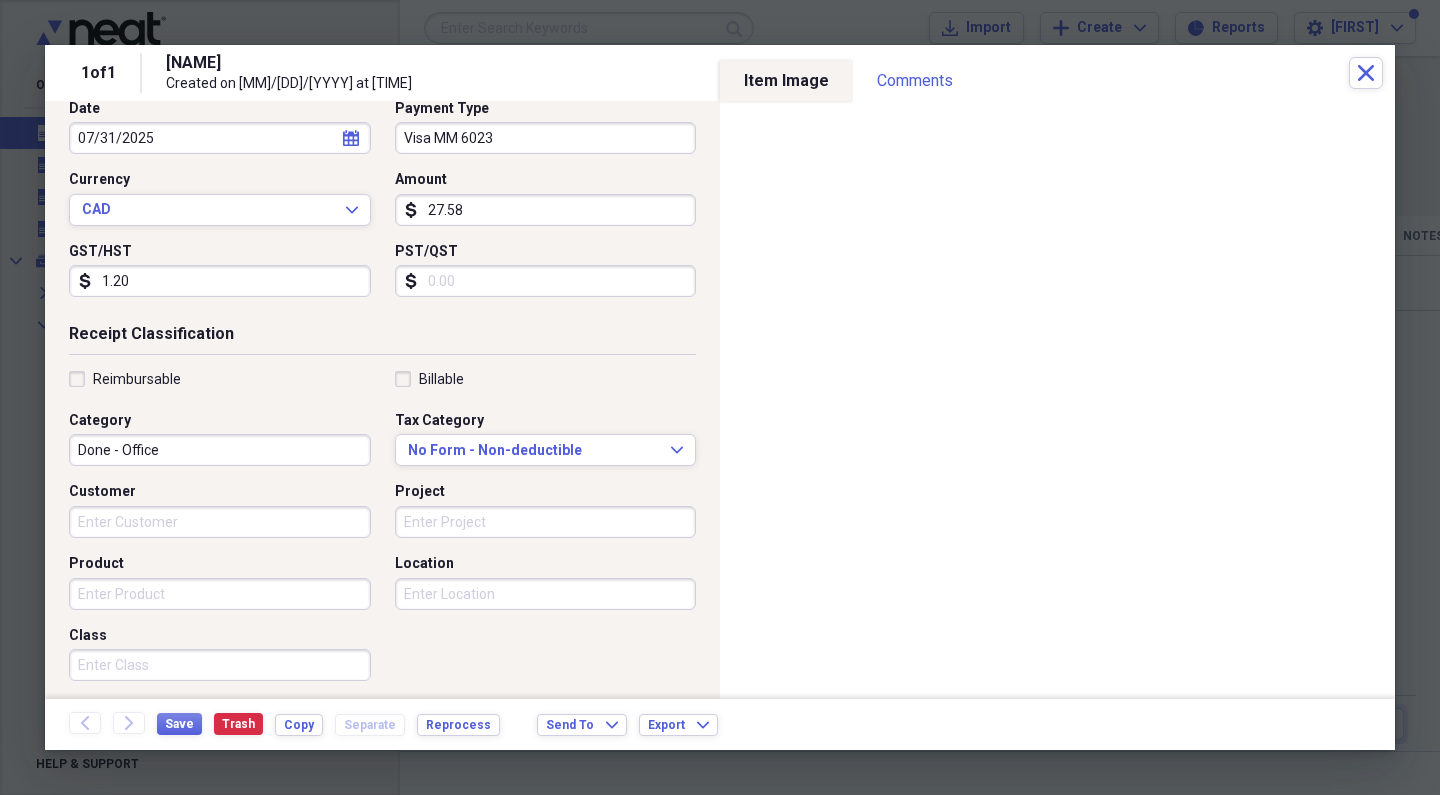 click on "Done - Office" at bounding box center [220, 450] 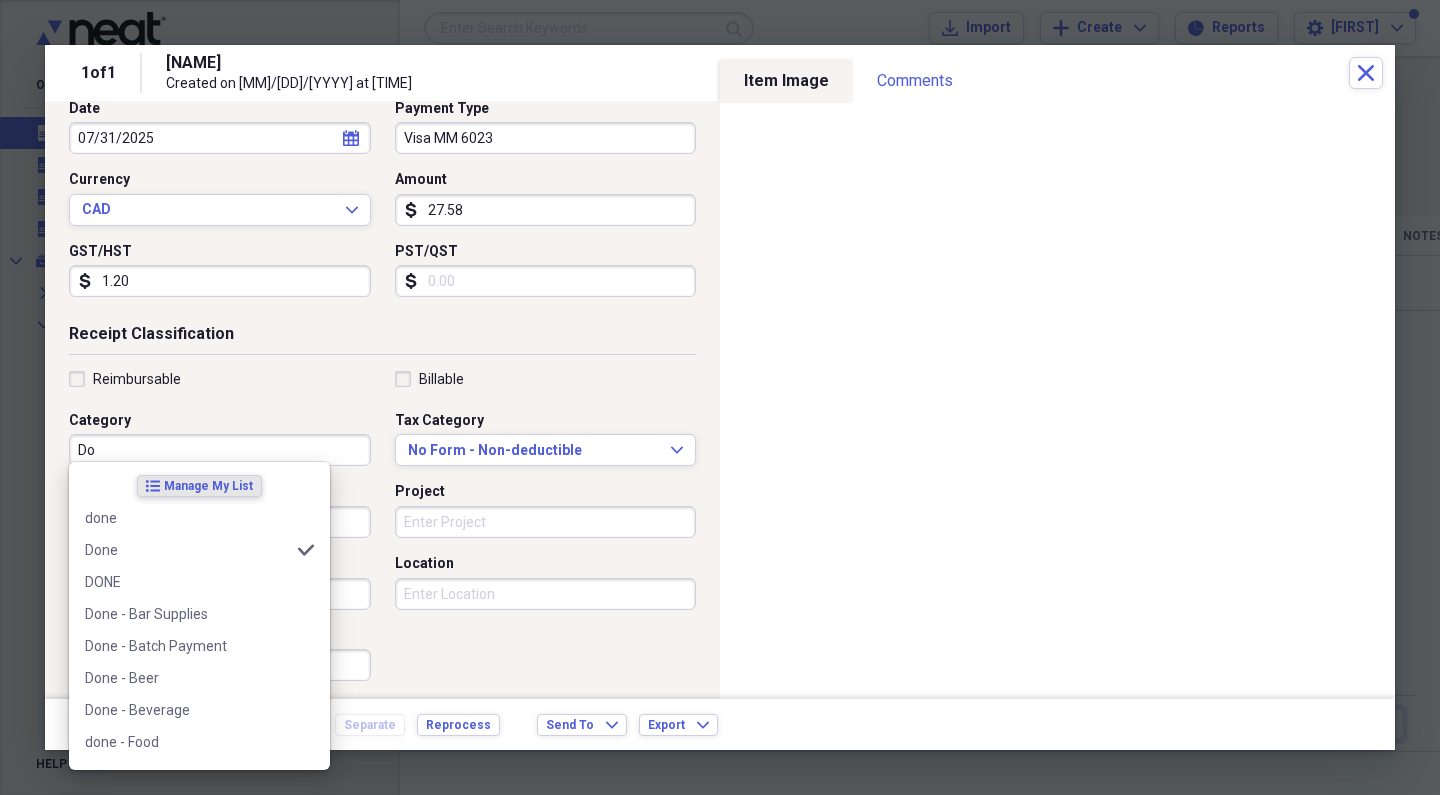 type on "[INITIAL]" 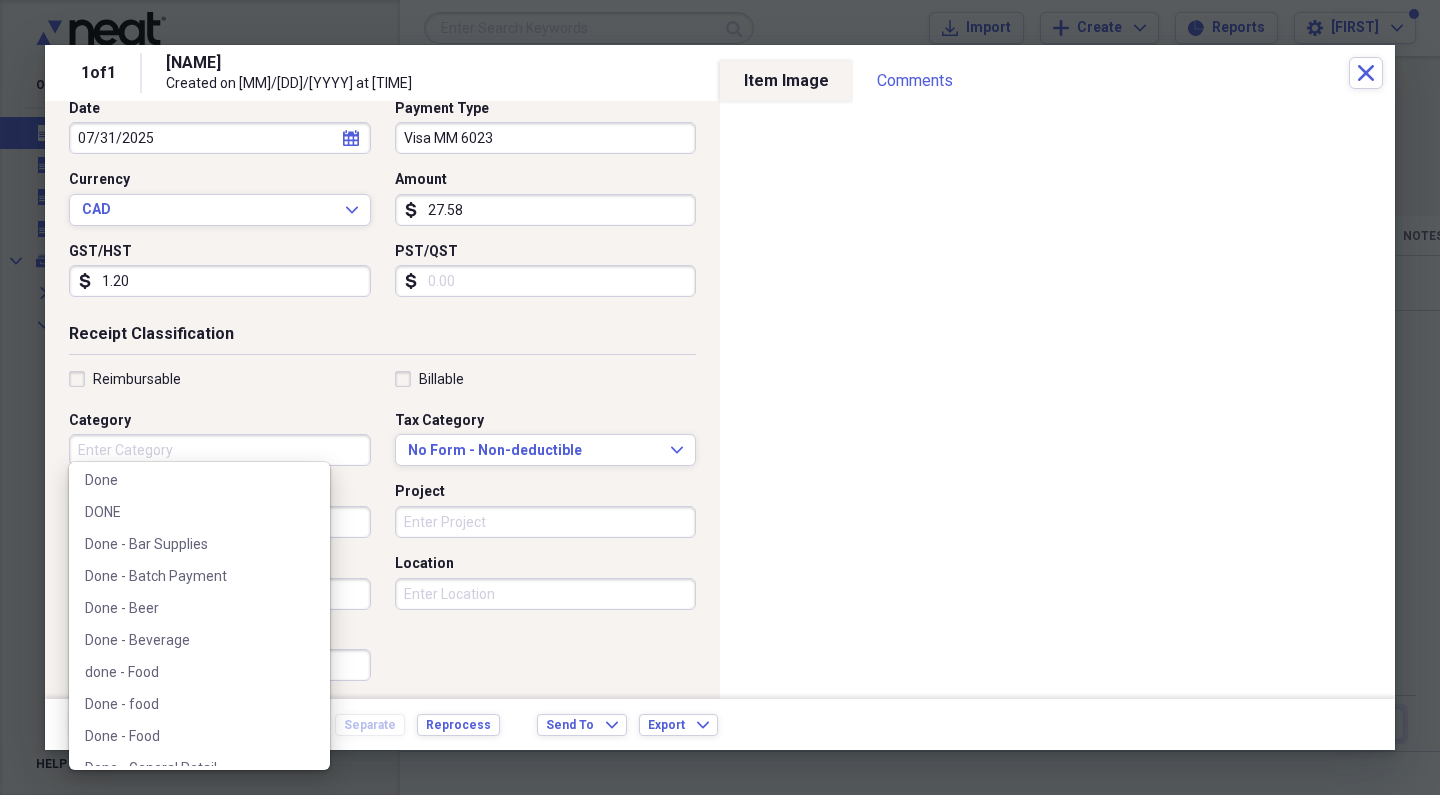 scroll, scrollTop: 426, scrollLeft: 0, axis: vertical 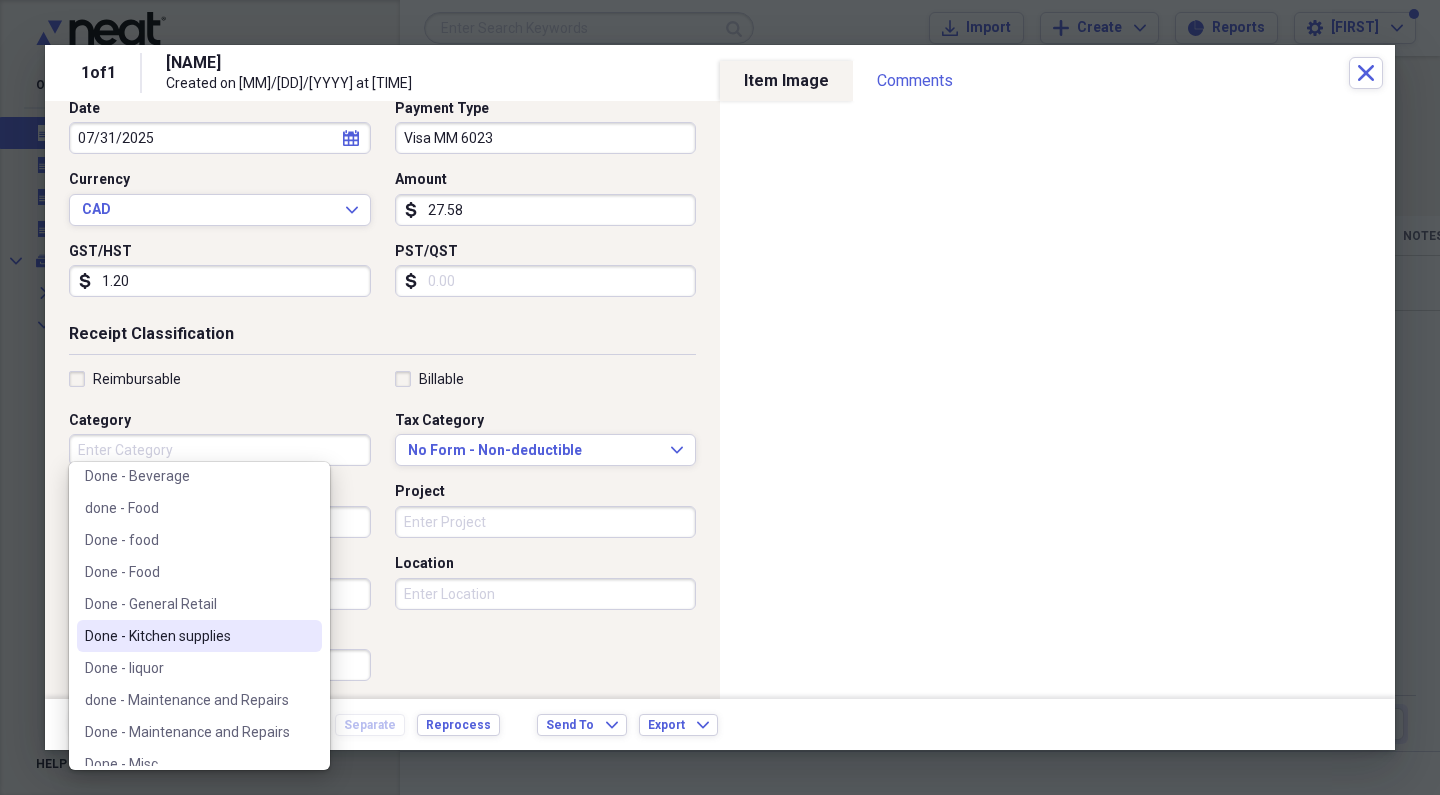 click on "Done - Kitchen supplies" at bounding box center (187, 636) 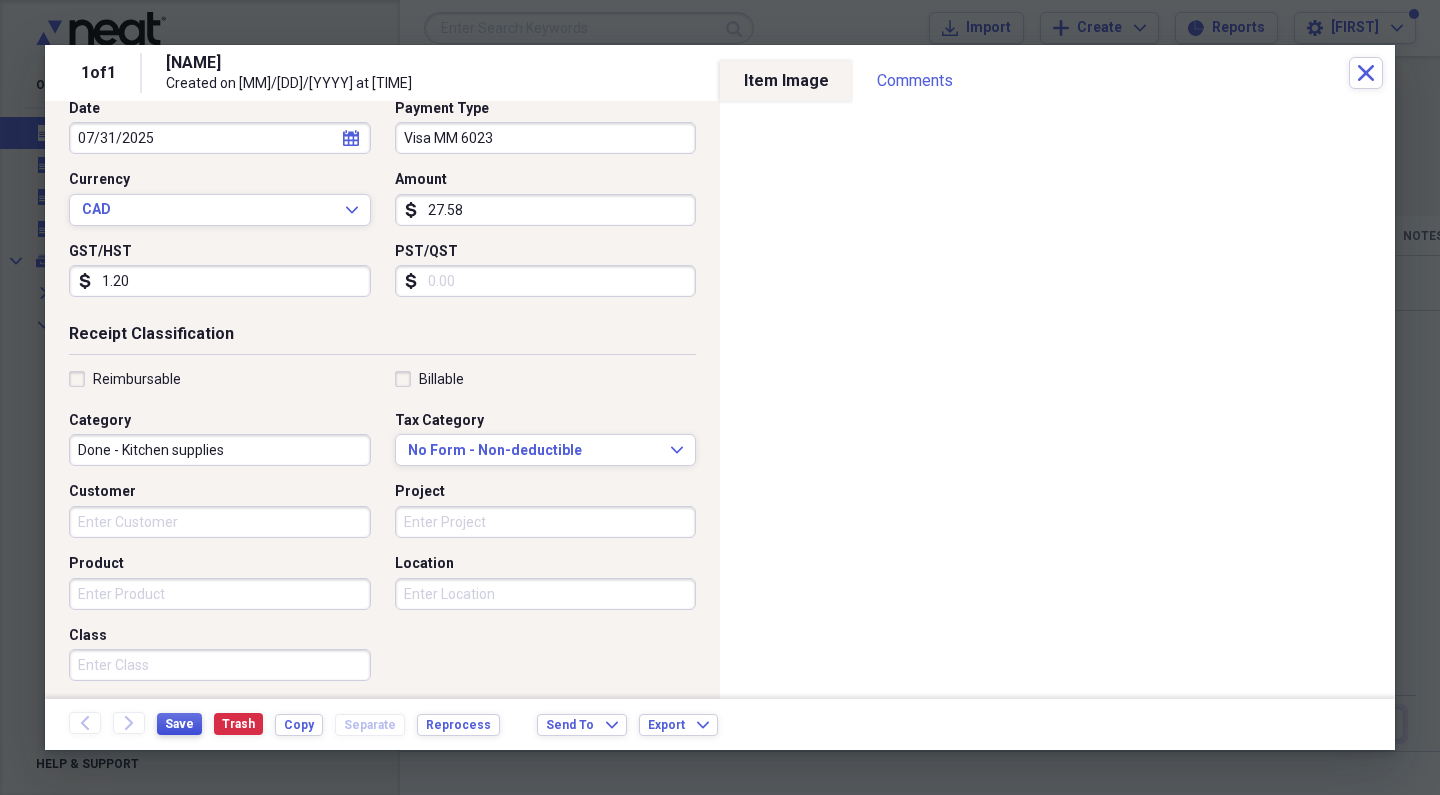 click on "Save" at bounding box center [179, 724] 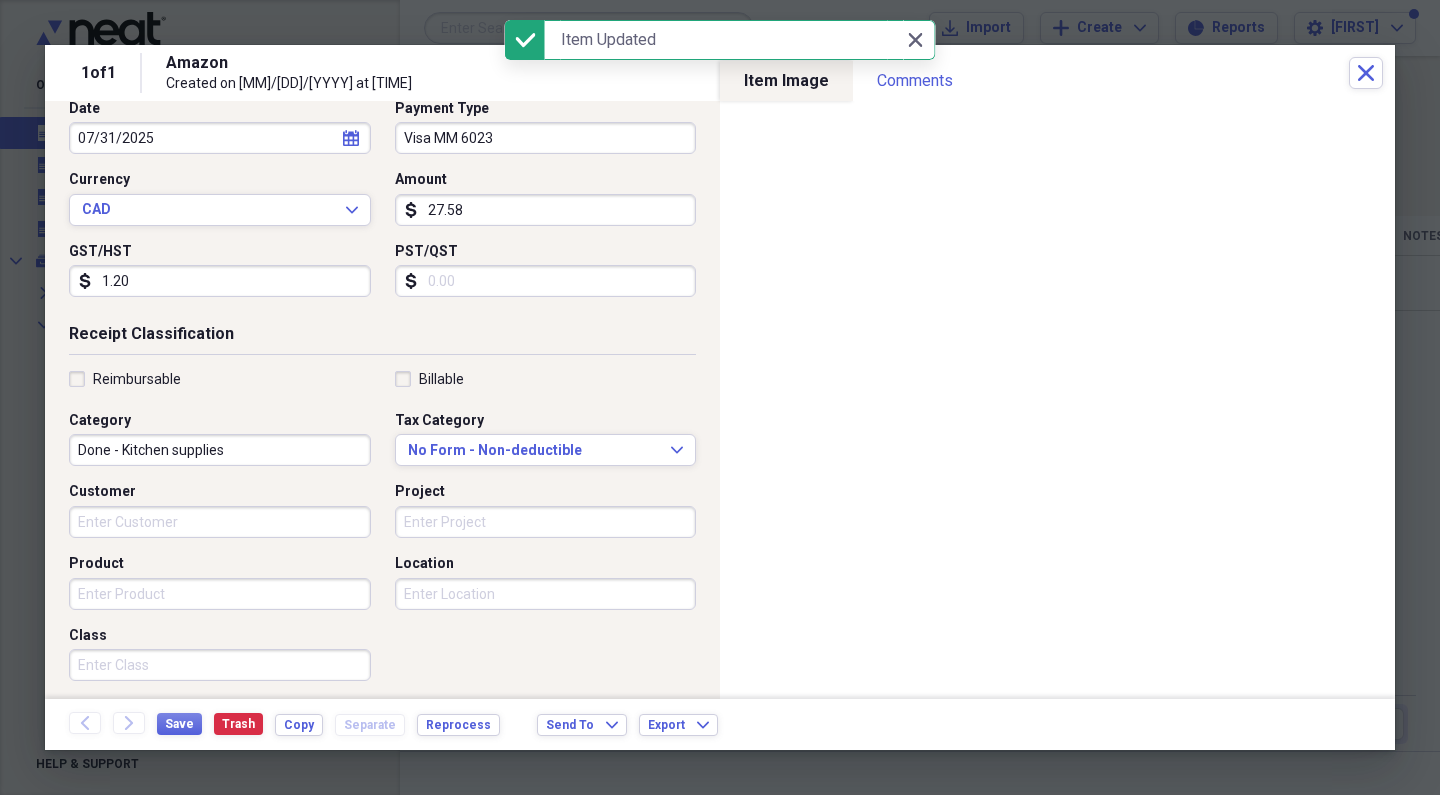 click on "Done - Kitchen supplies" at bounding box center [220, 450] 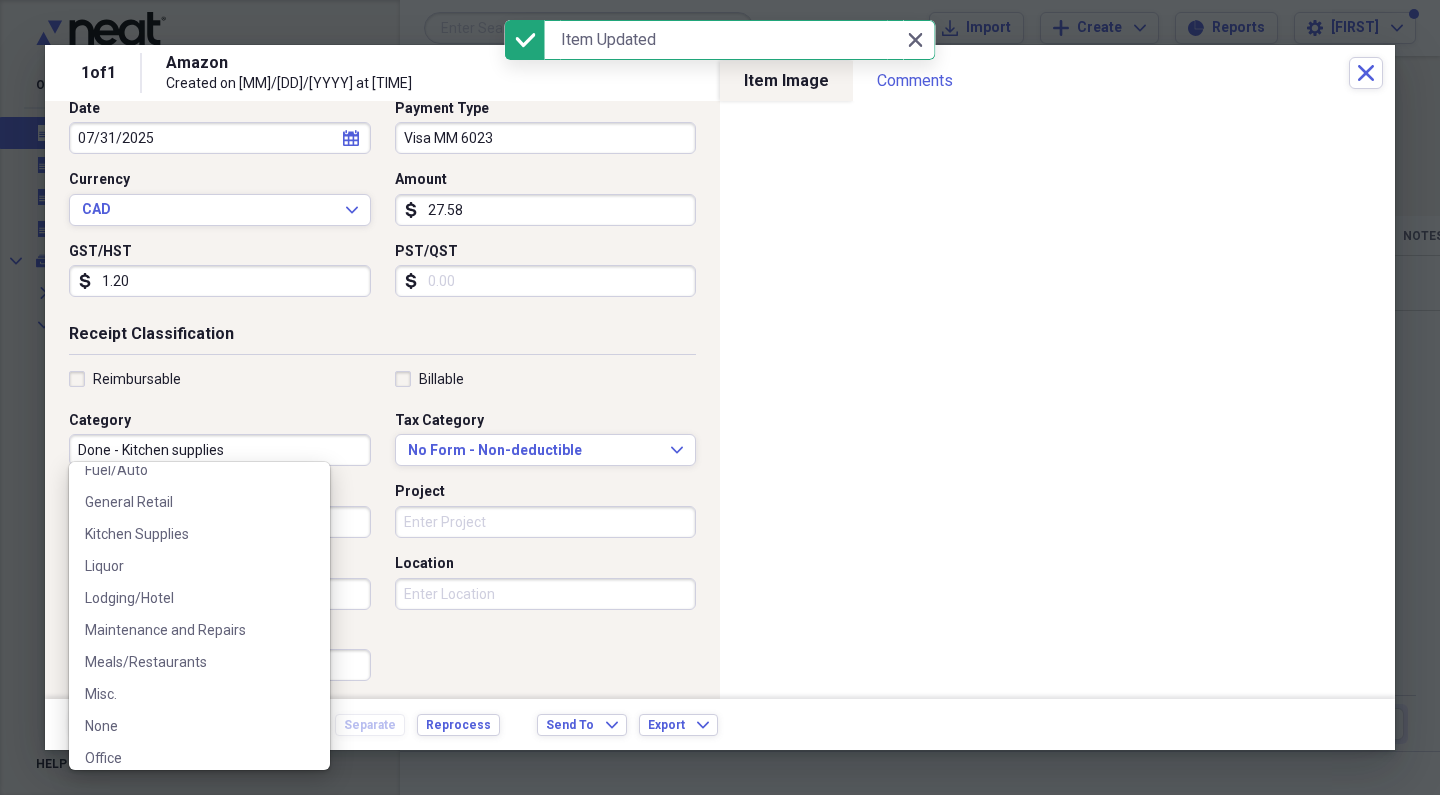 scroll, scrollTop: 1028, scrollLeft: 0, axis: vertical 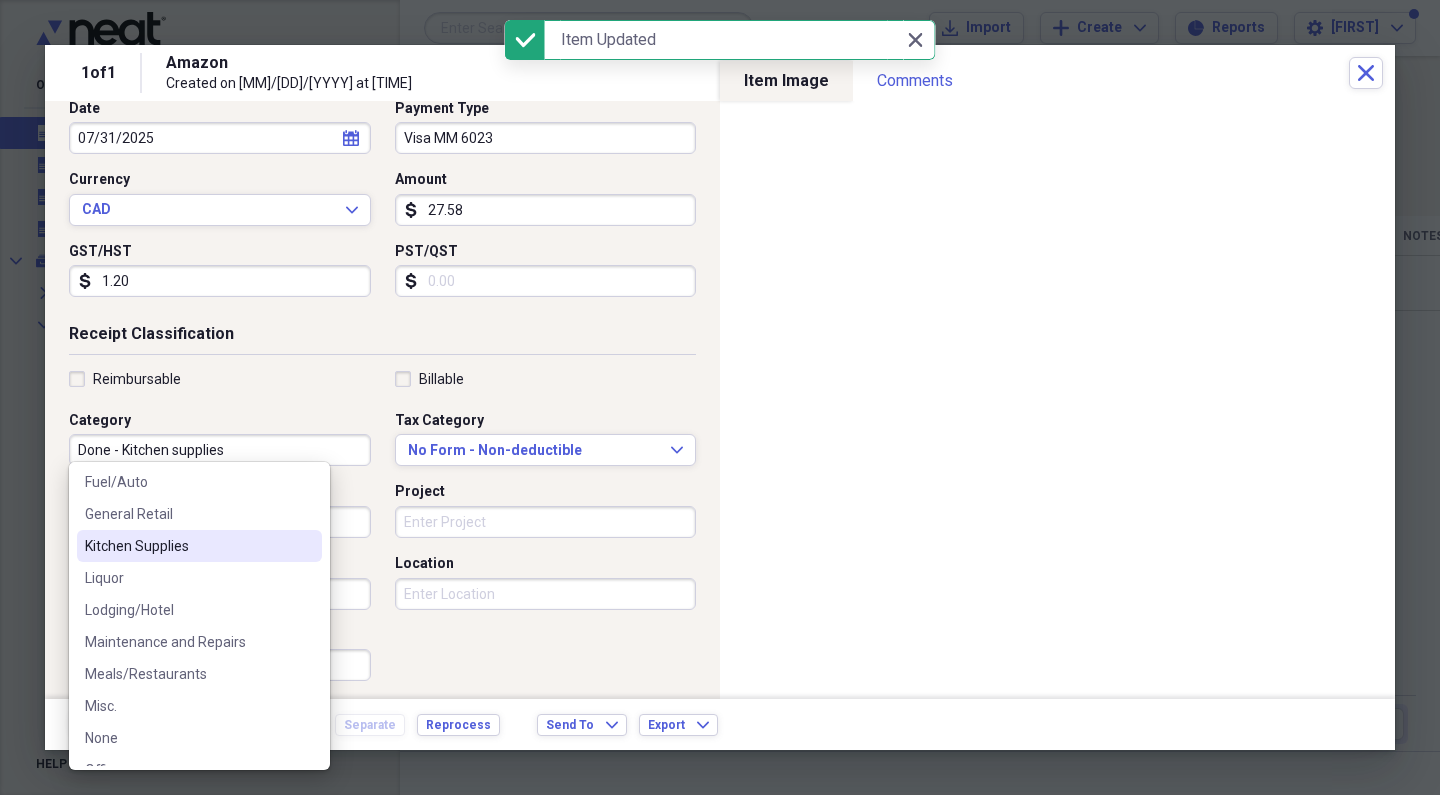 click on "Kitchen Supplies" at bounding box center (199, 546) 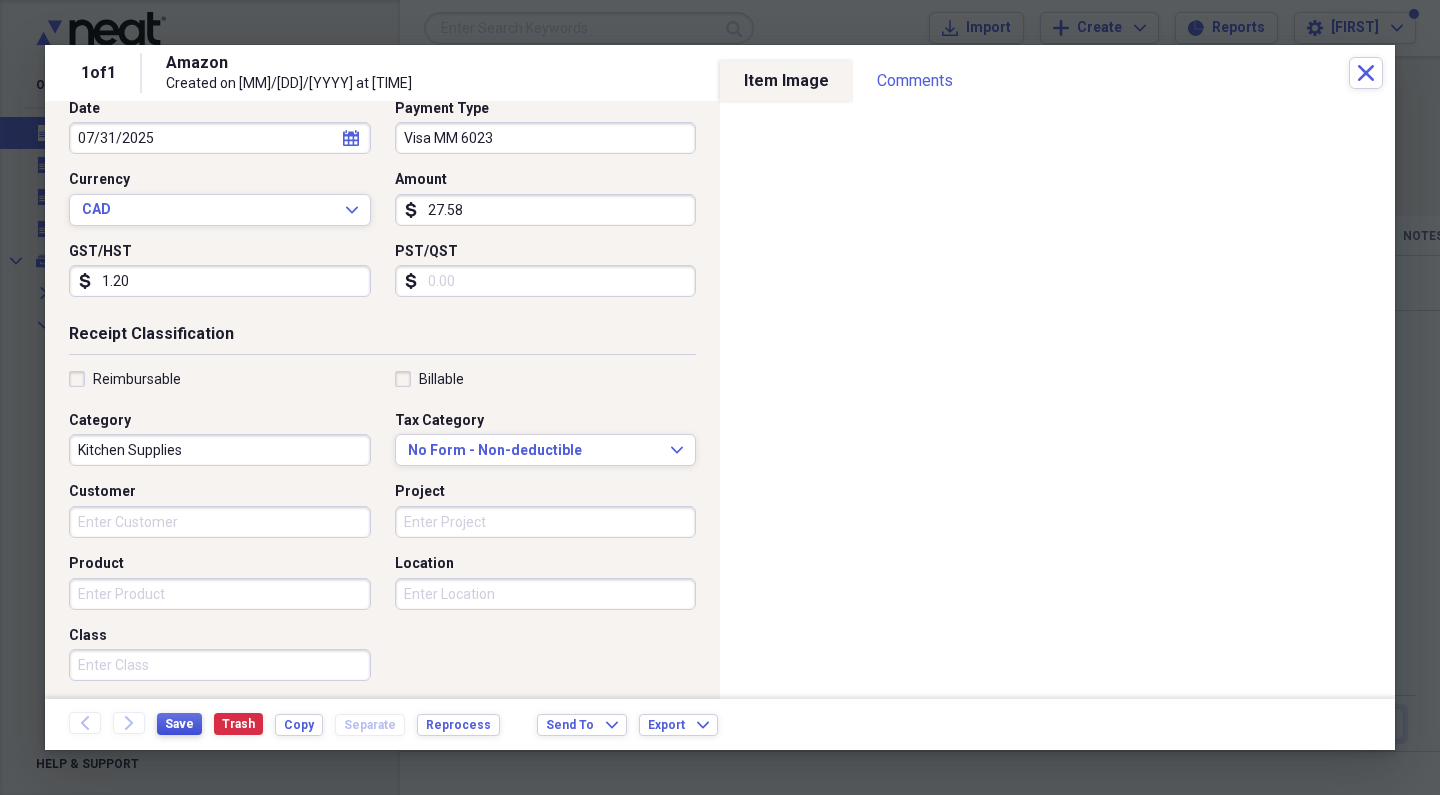 click on "Save" at bounding box center (179, 724) 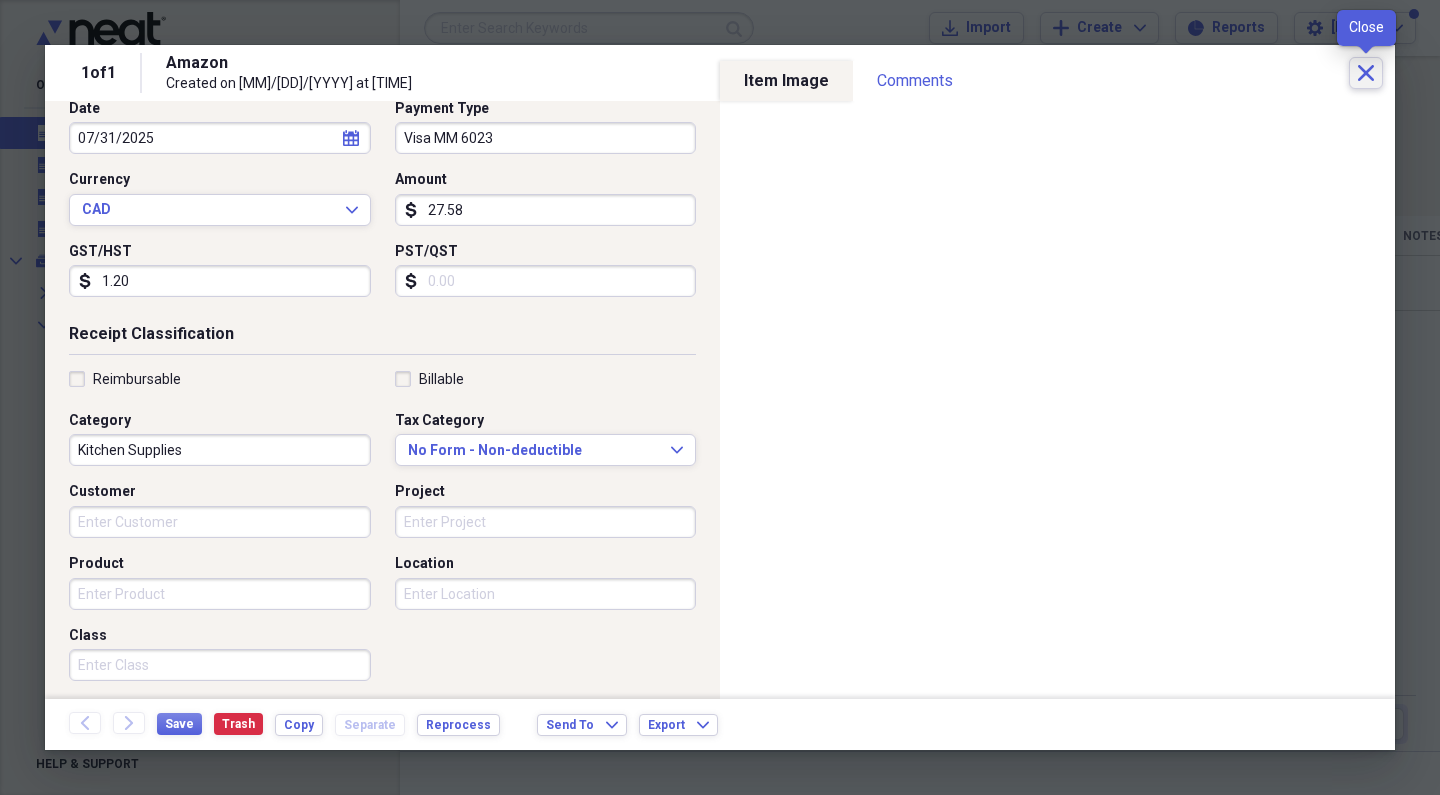 click on "Close" 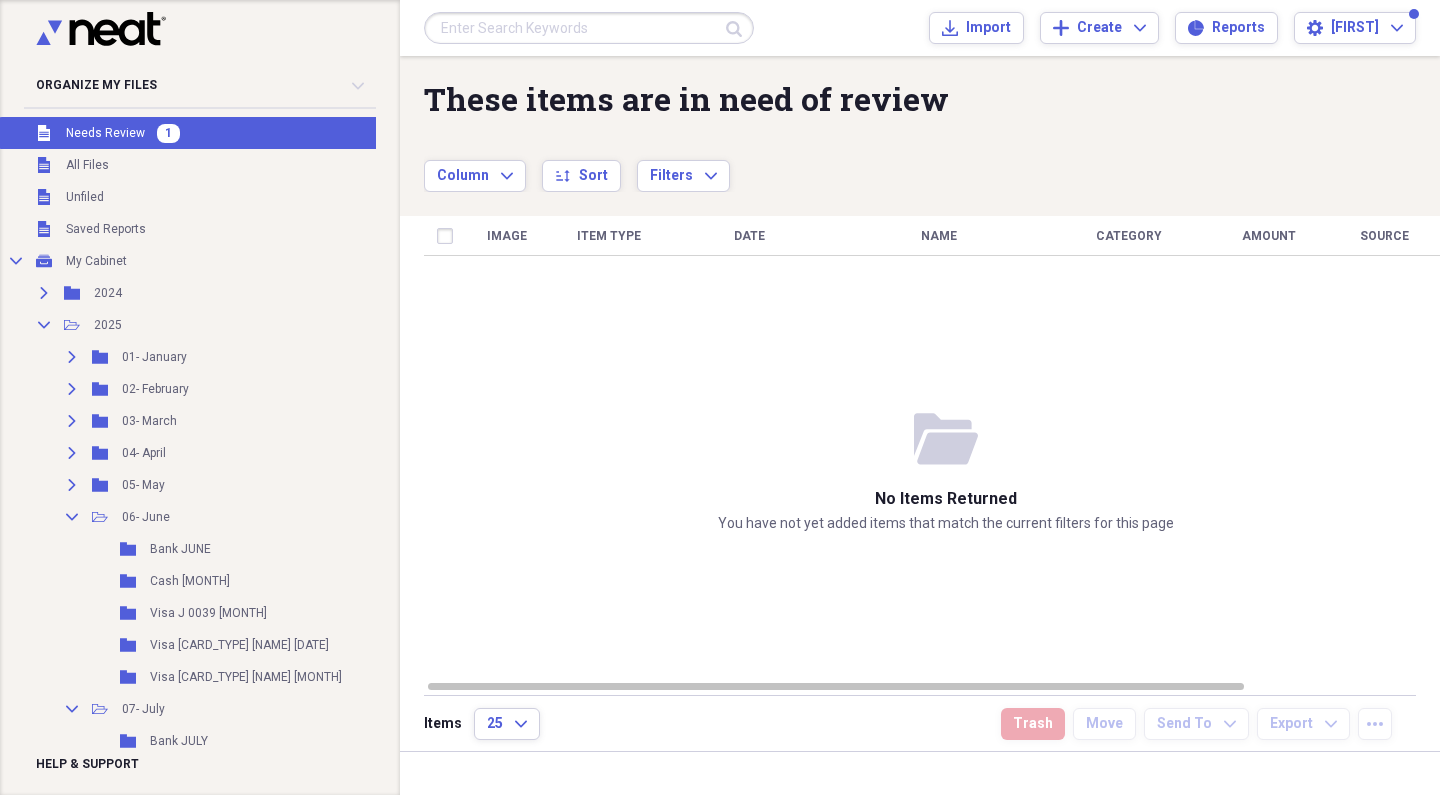 click at bounding box center [589, 28] 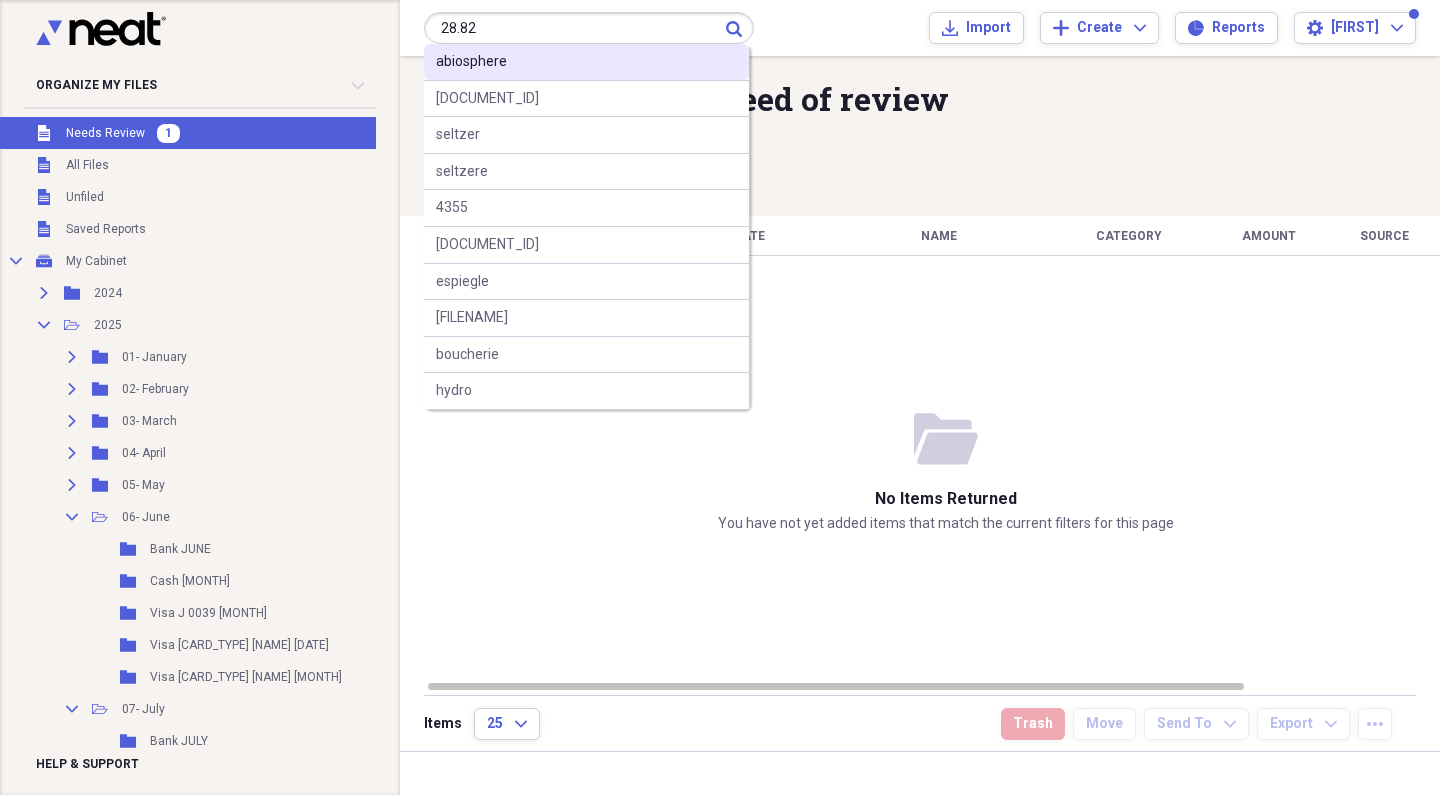 type on "28.82" 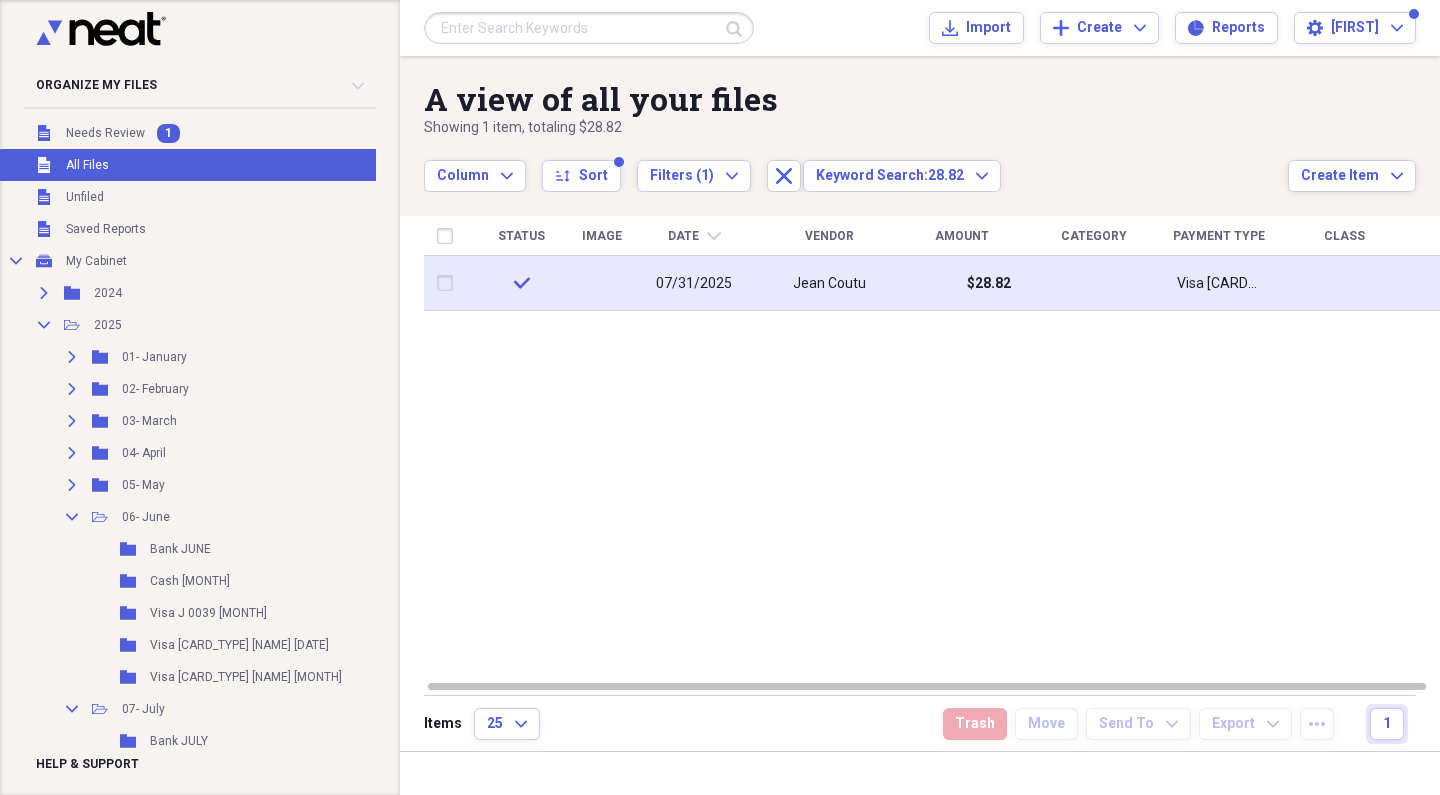click on "07/31/2025" at bounding box center (694, 284) 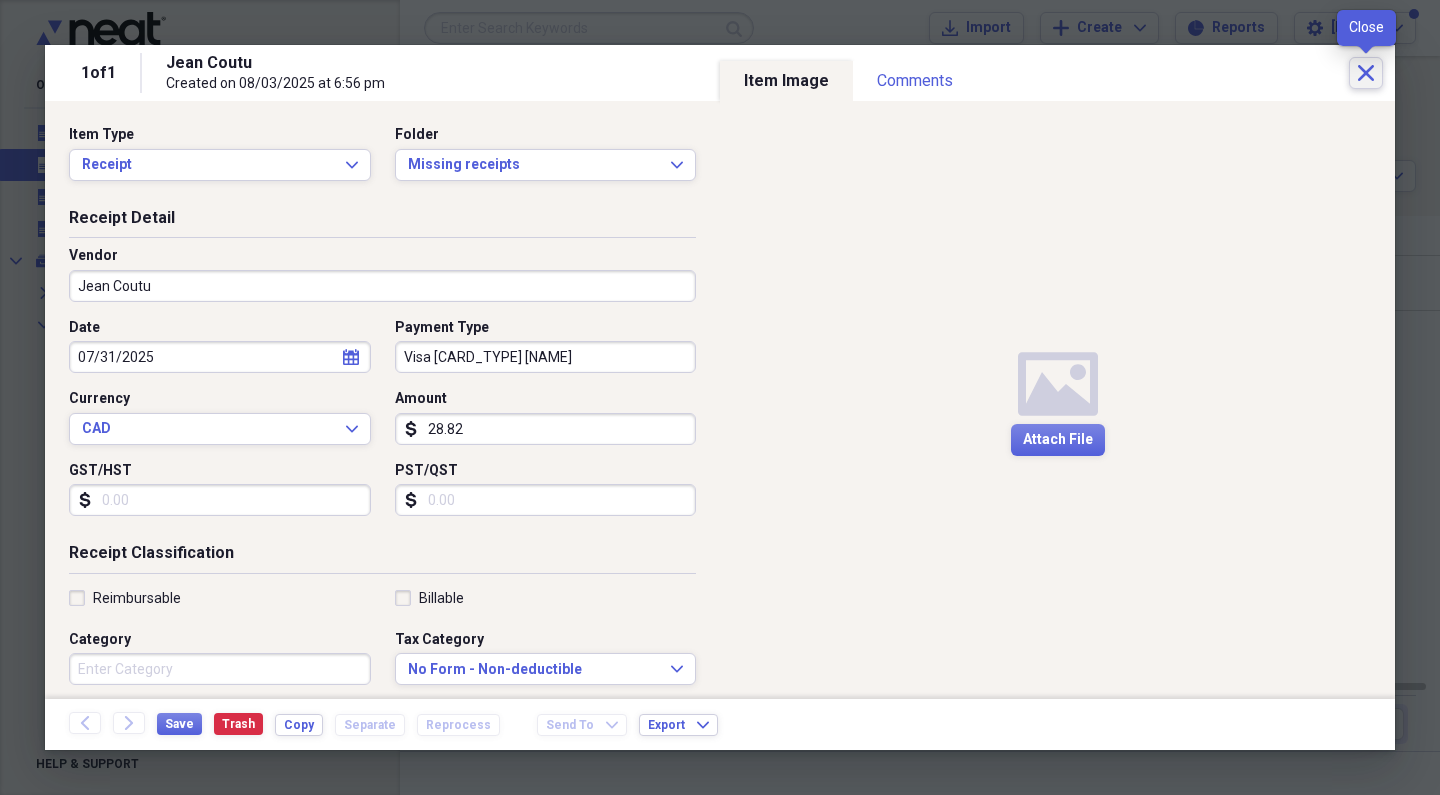 click on "Close" at bounding box center [1366, 73] 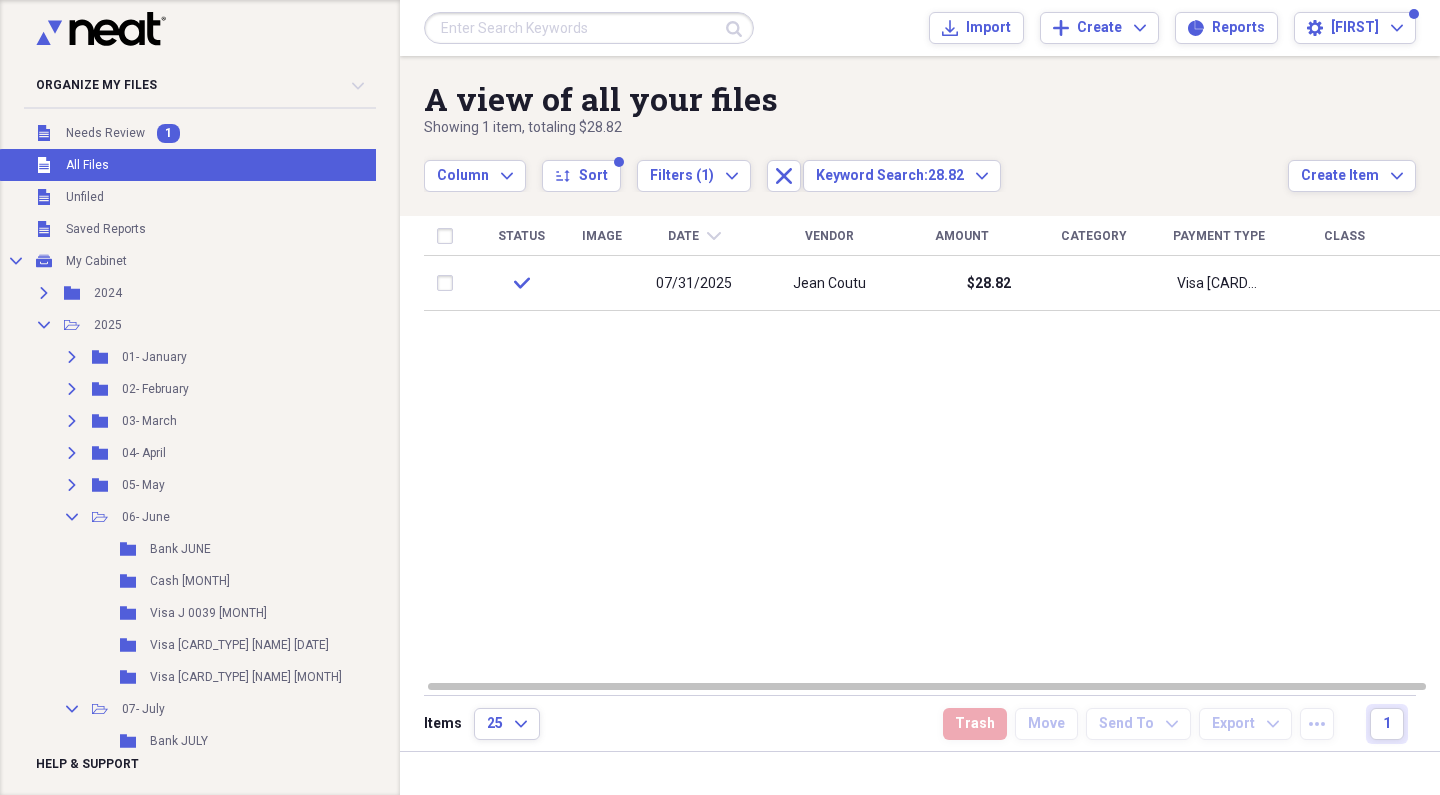 click on "Showing [NUMBER] item , totaling $[AMOUNT]" at bounding box center (856, 128) 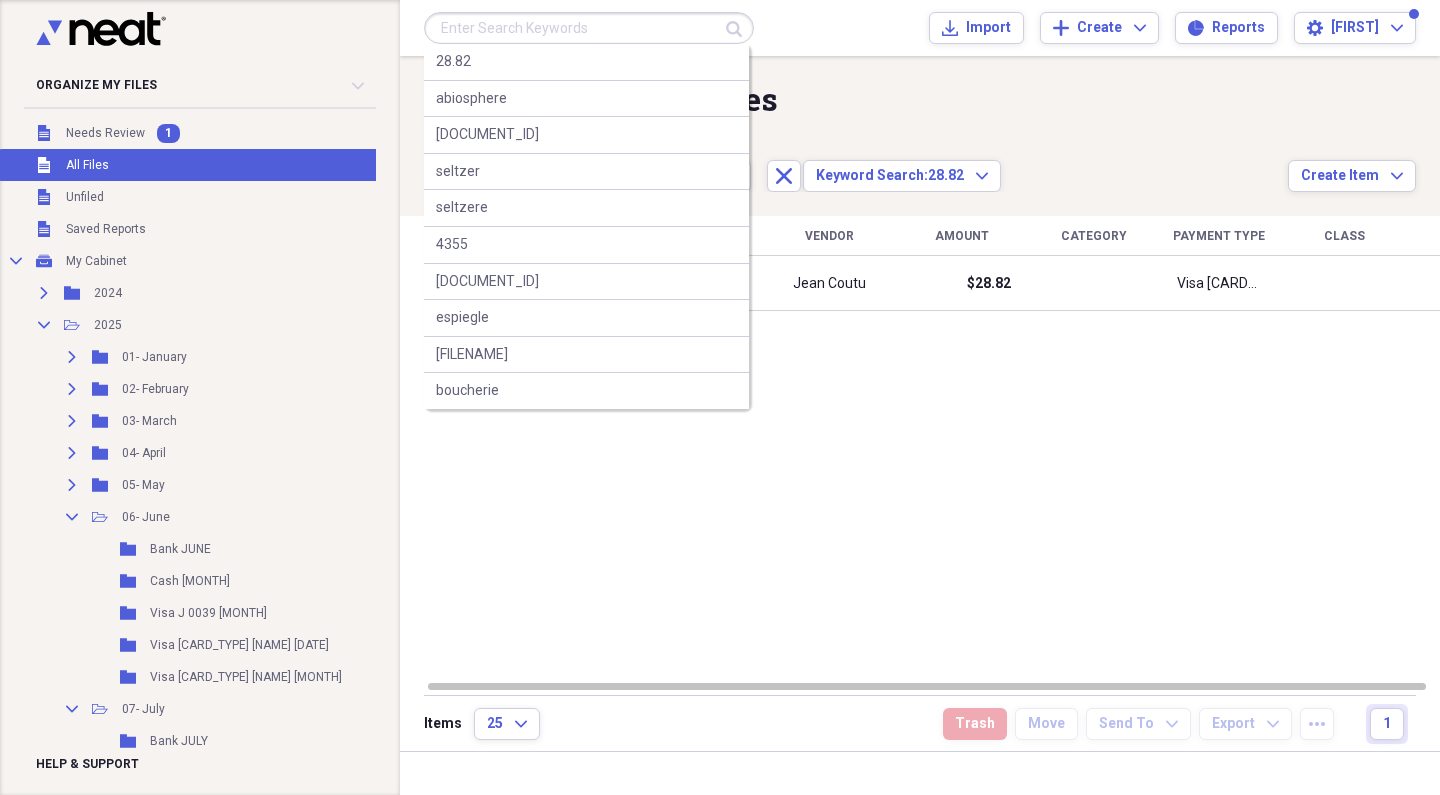 click at bounding box center (589, 28) 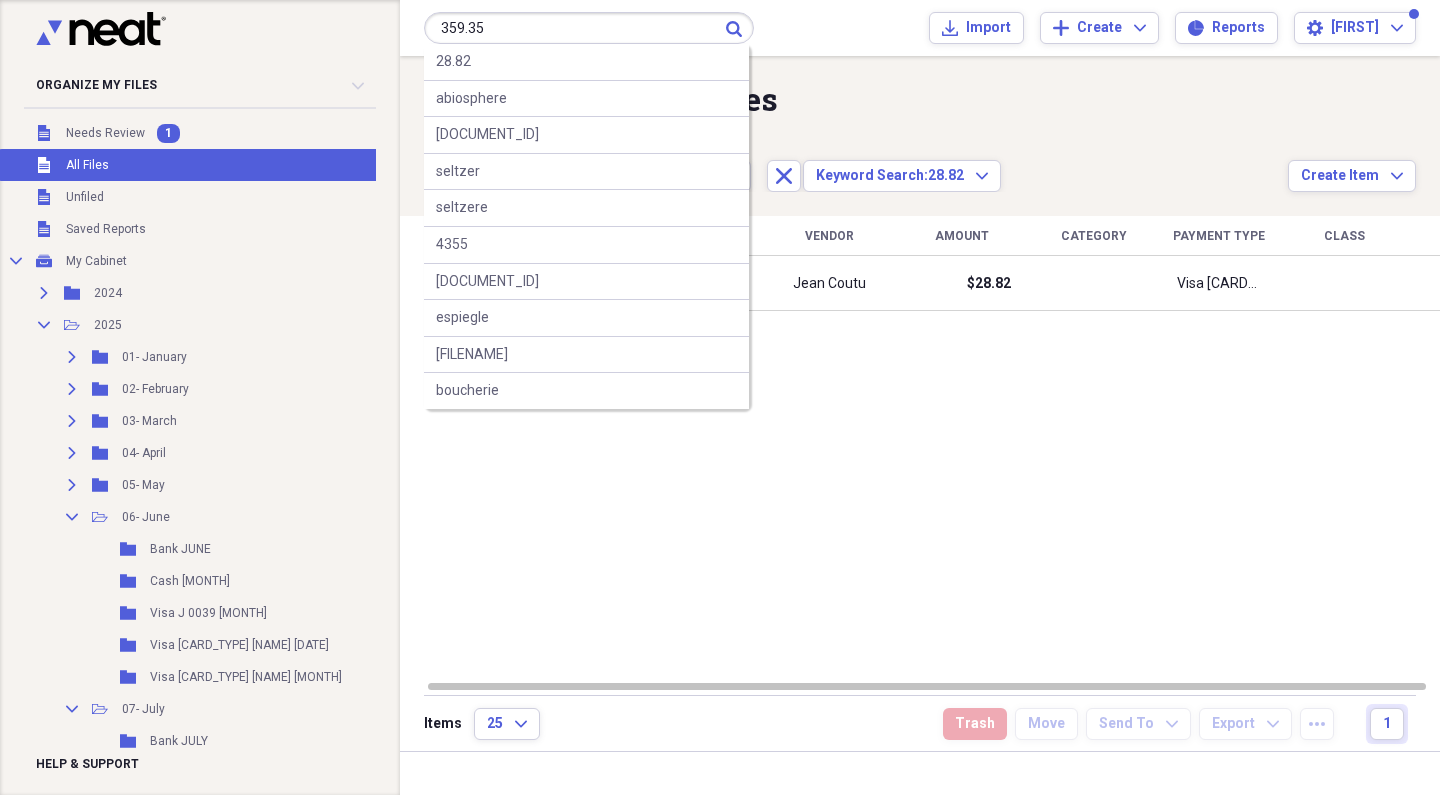type on "359.35" 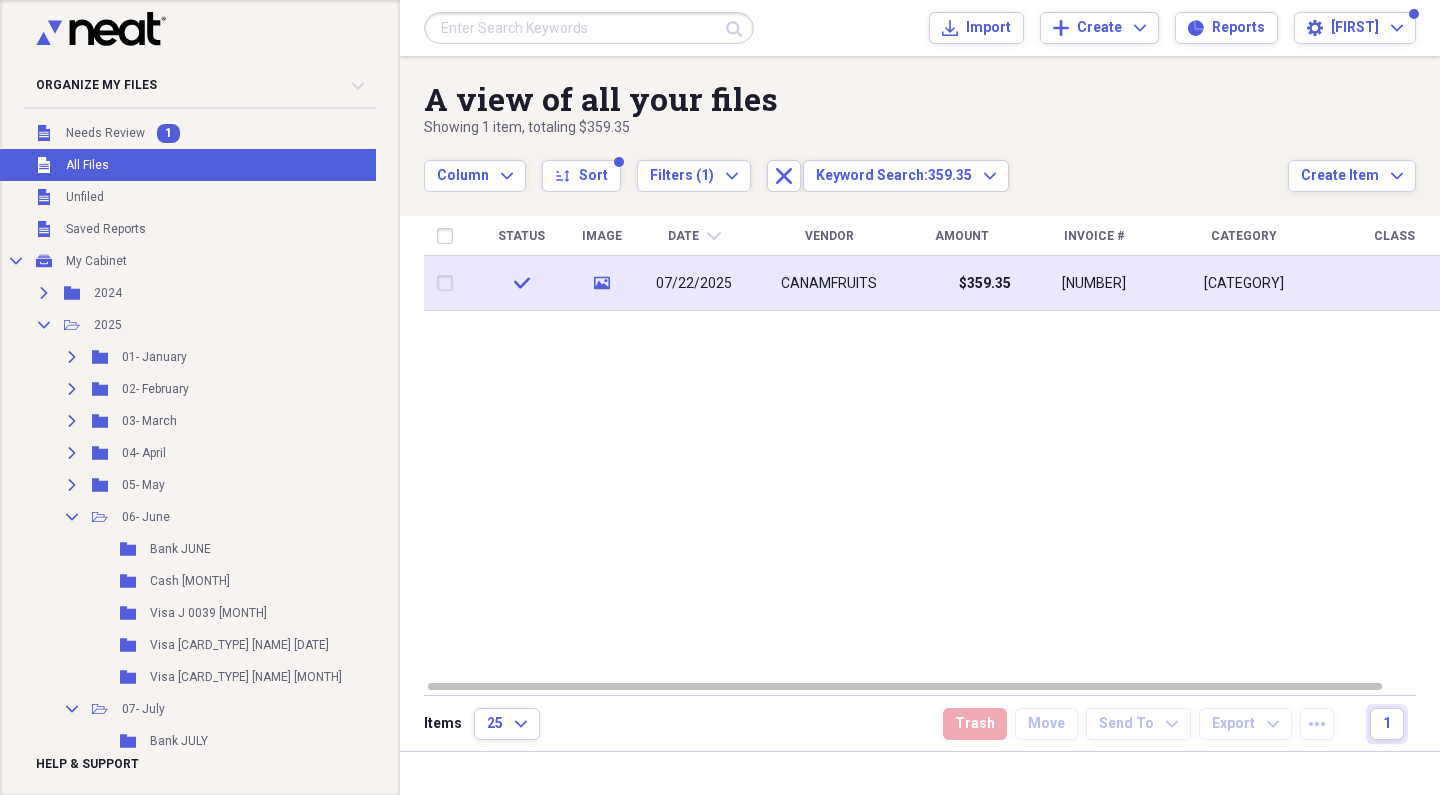 click on "07/22/2025" at bounding box center [694, 283] 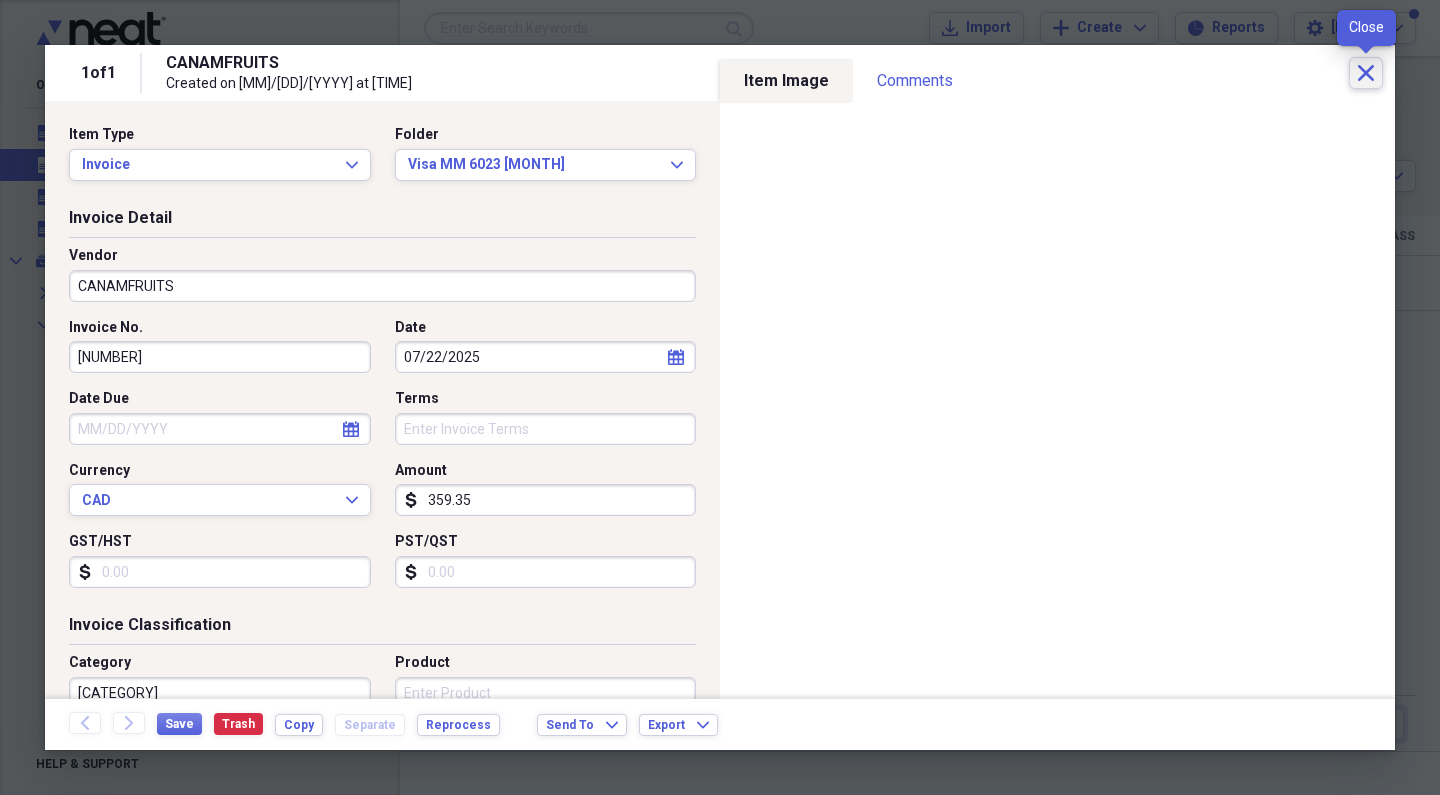 click 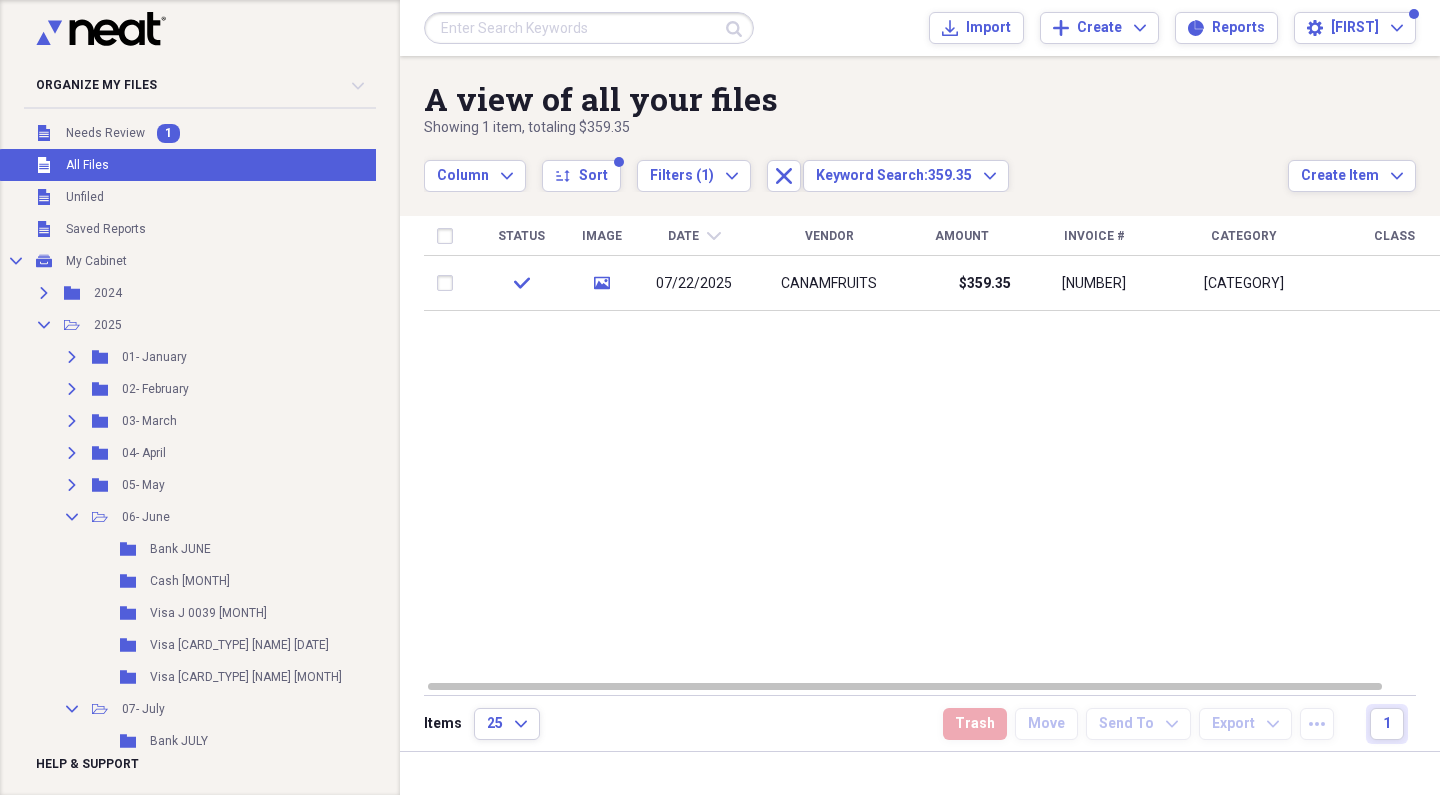 click at bounding box center (589, 28) 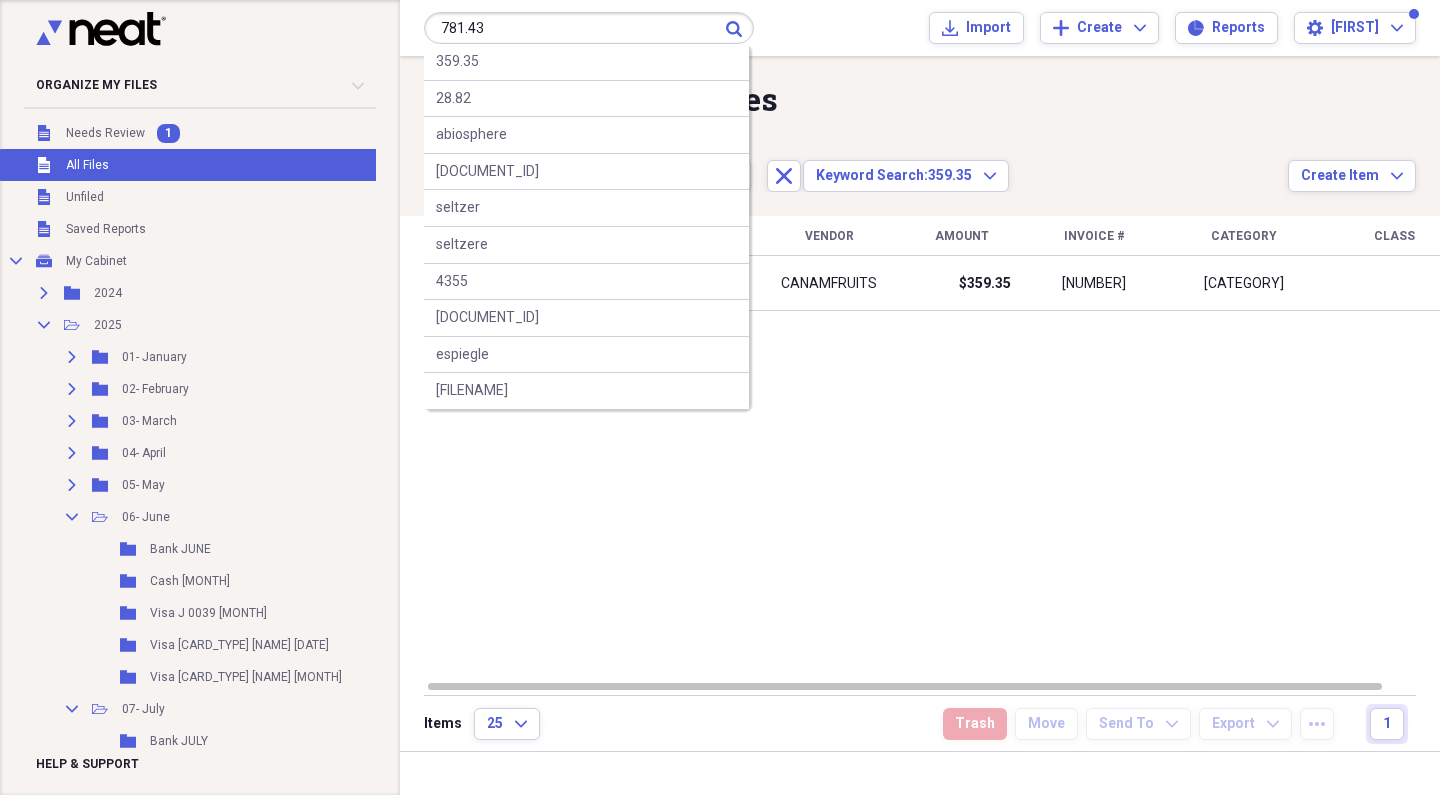 type on "781.43" 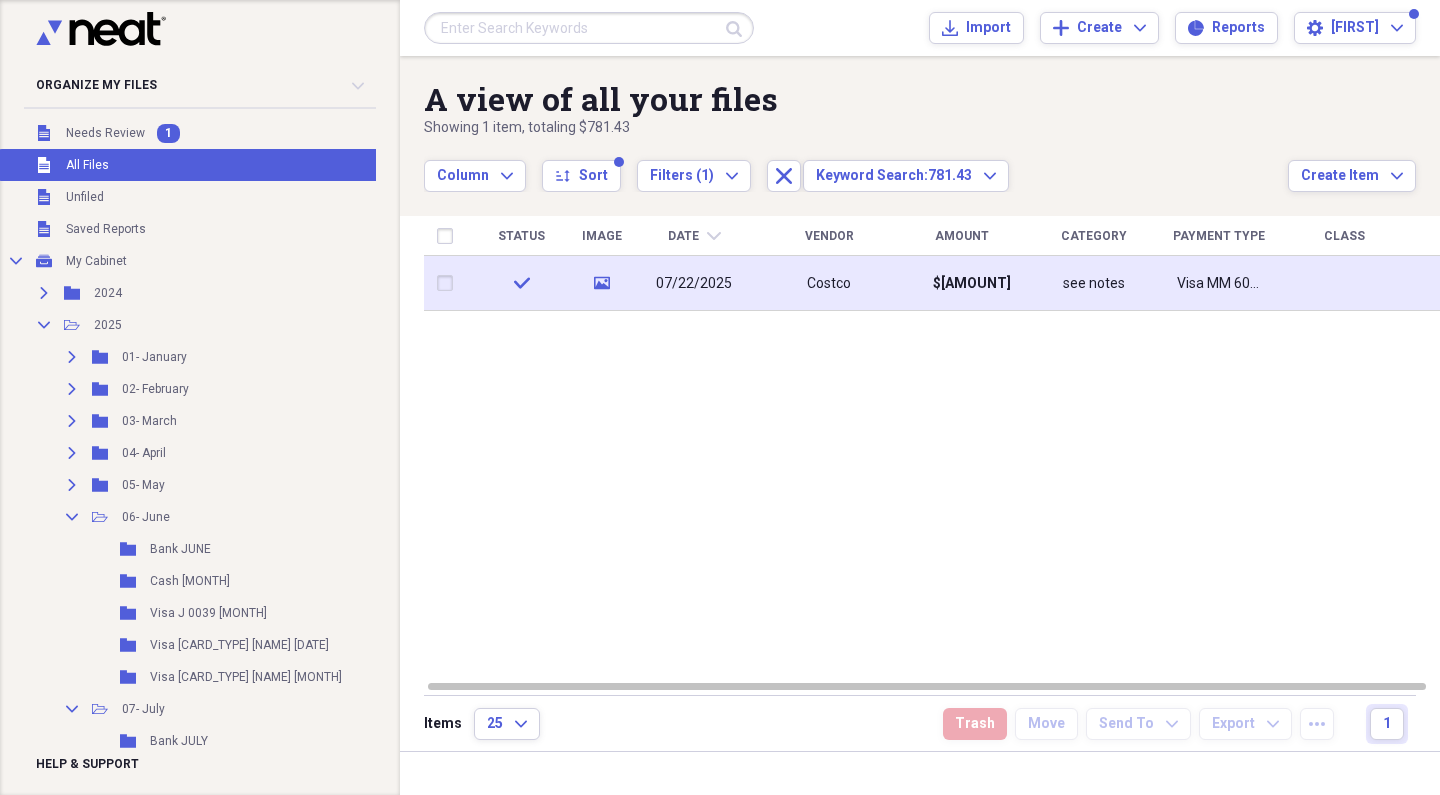 click on "07/22/2025" at bounding box center (694, 283) 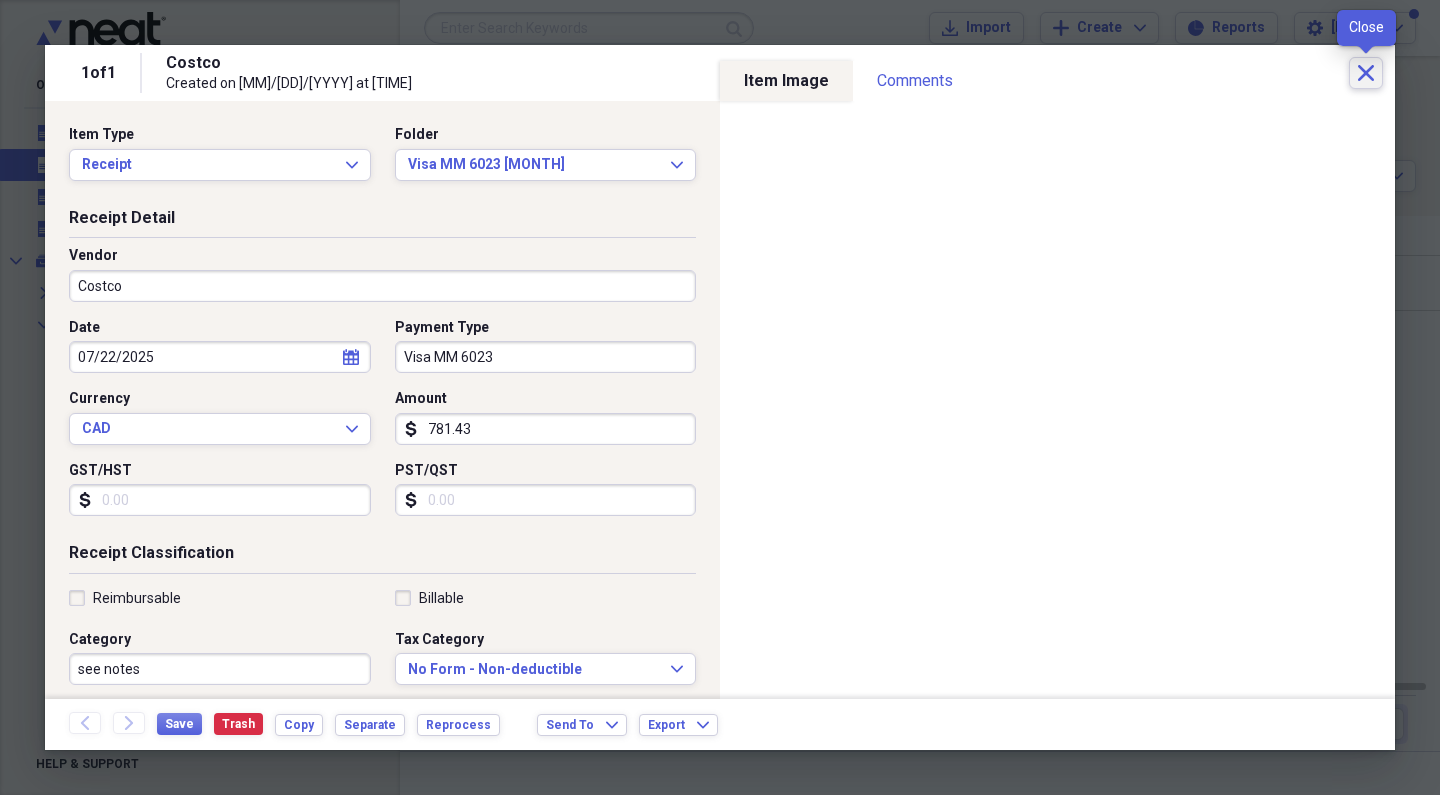 click on "Close" 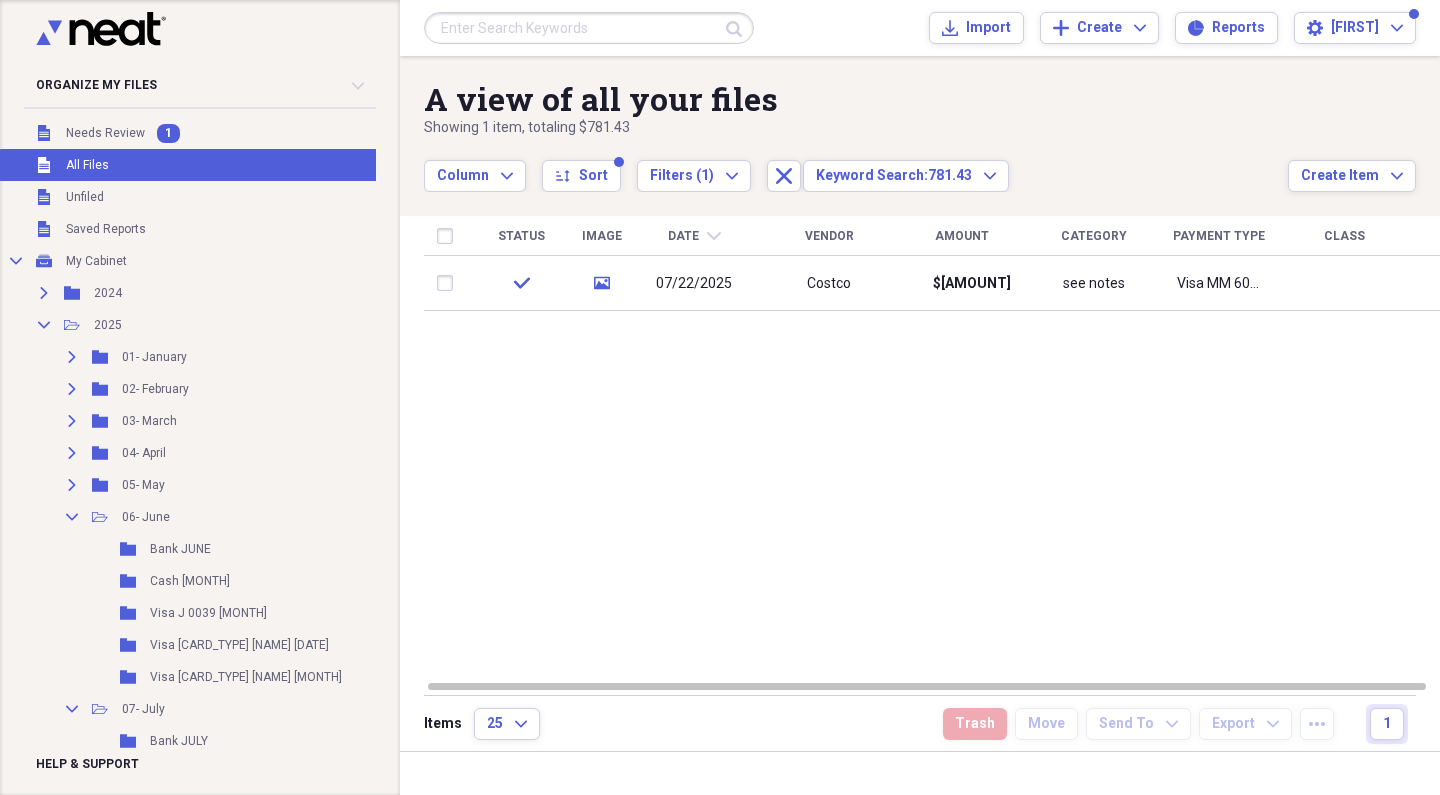 click at bounding box center (589, 28) 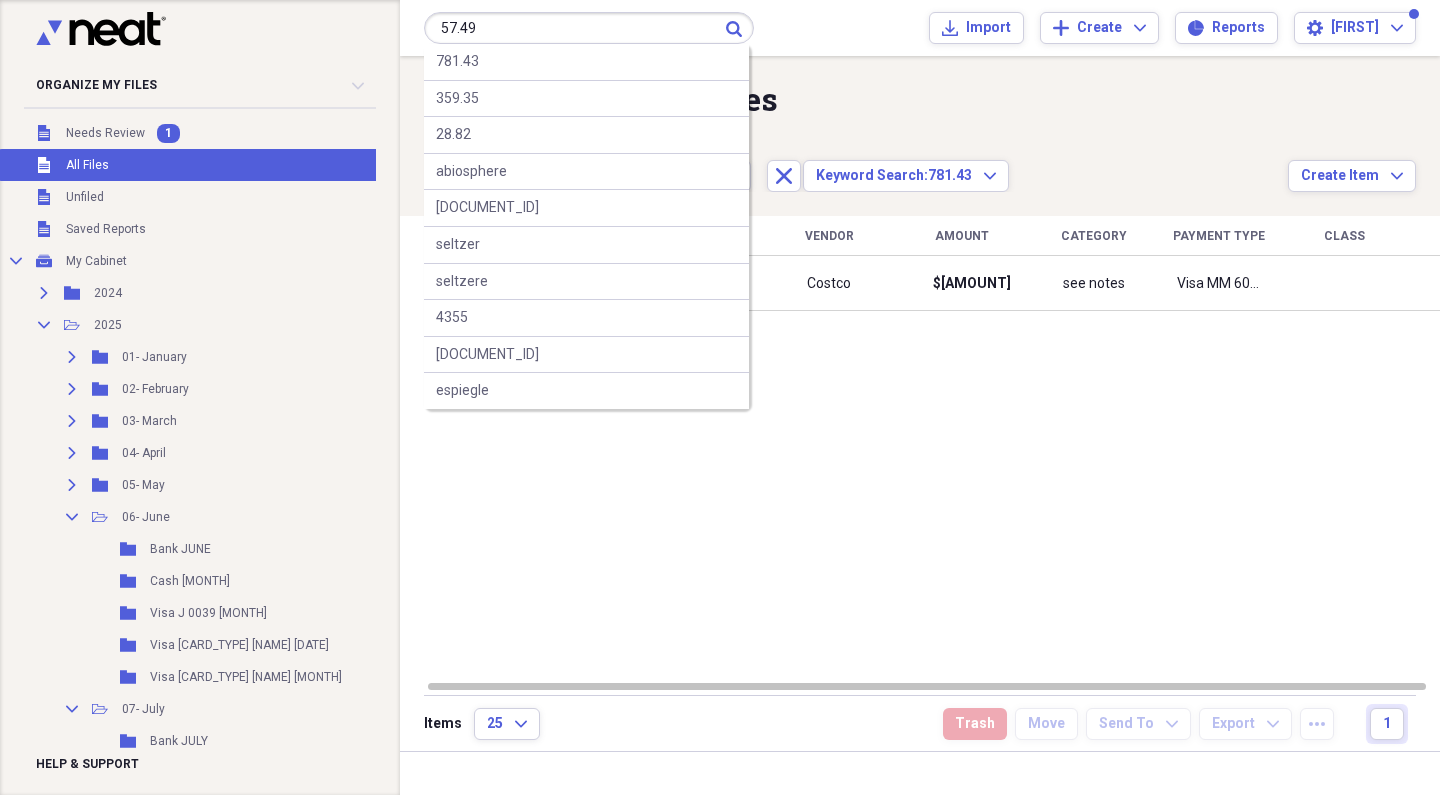 type on "57.49" 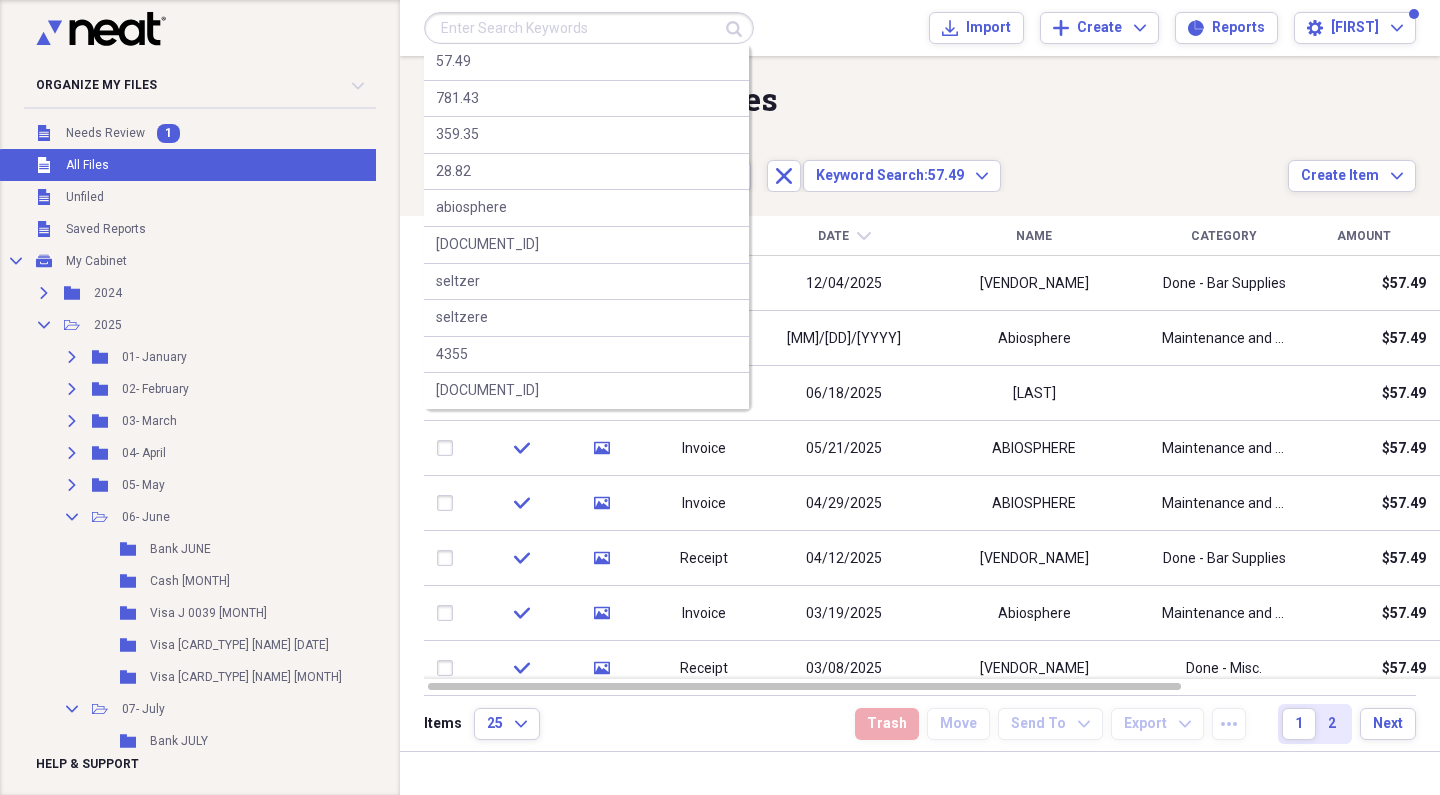 click at bounding box center (589, 28) 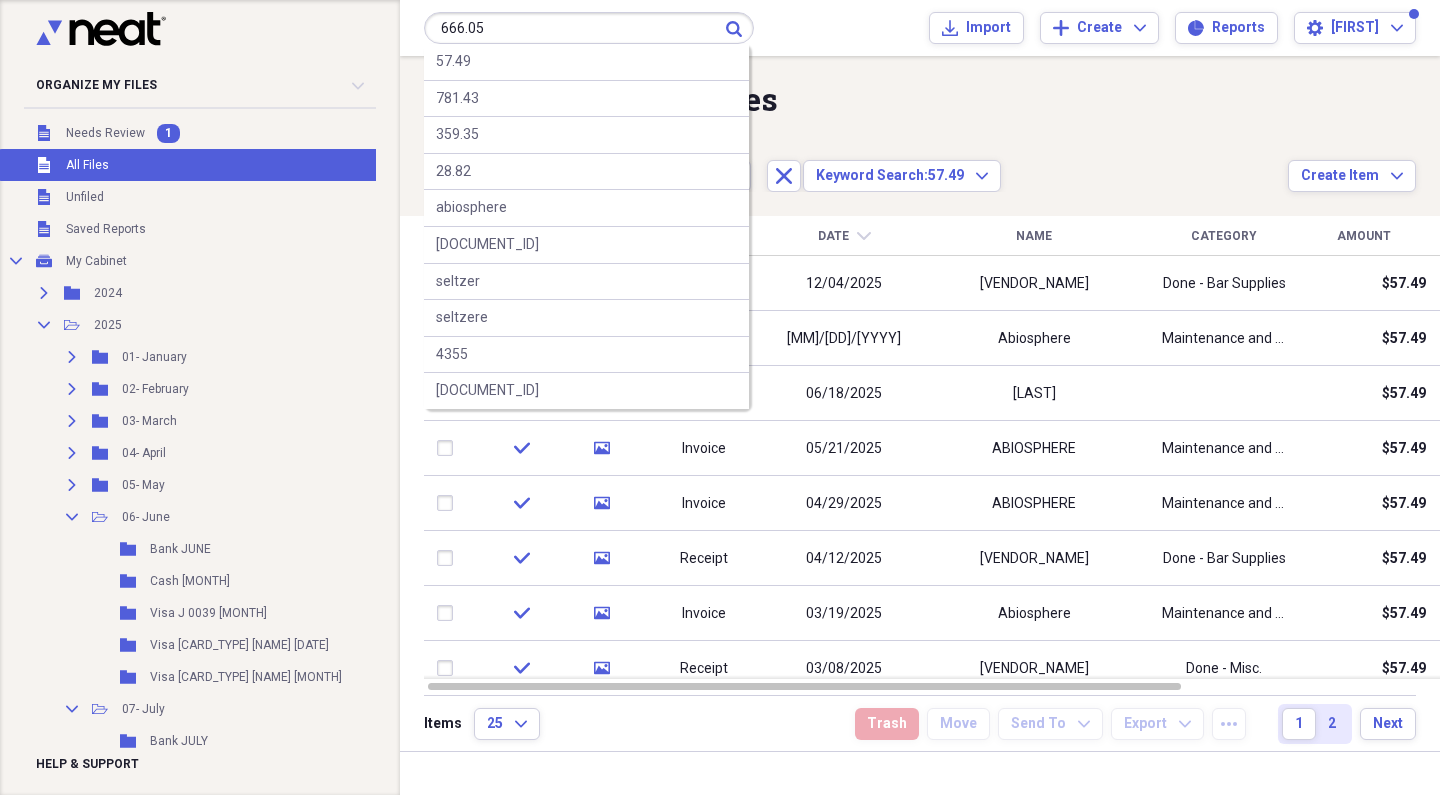 type on "666.05" 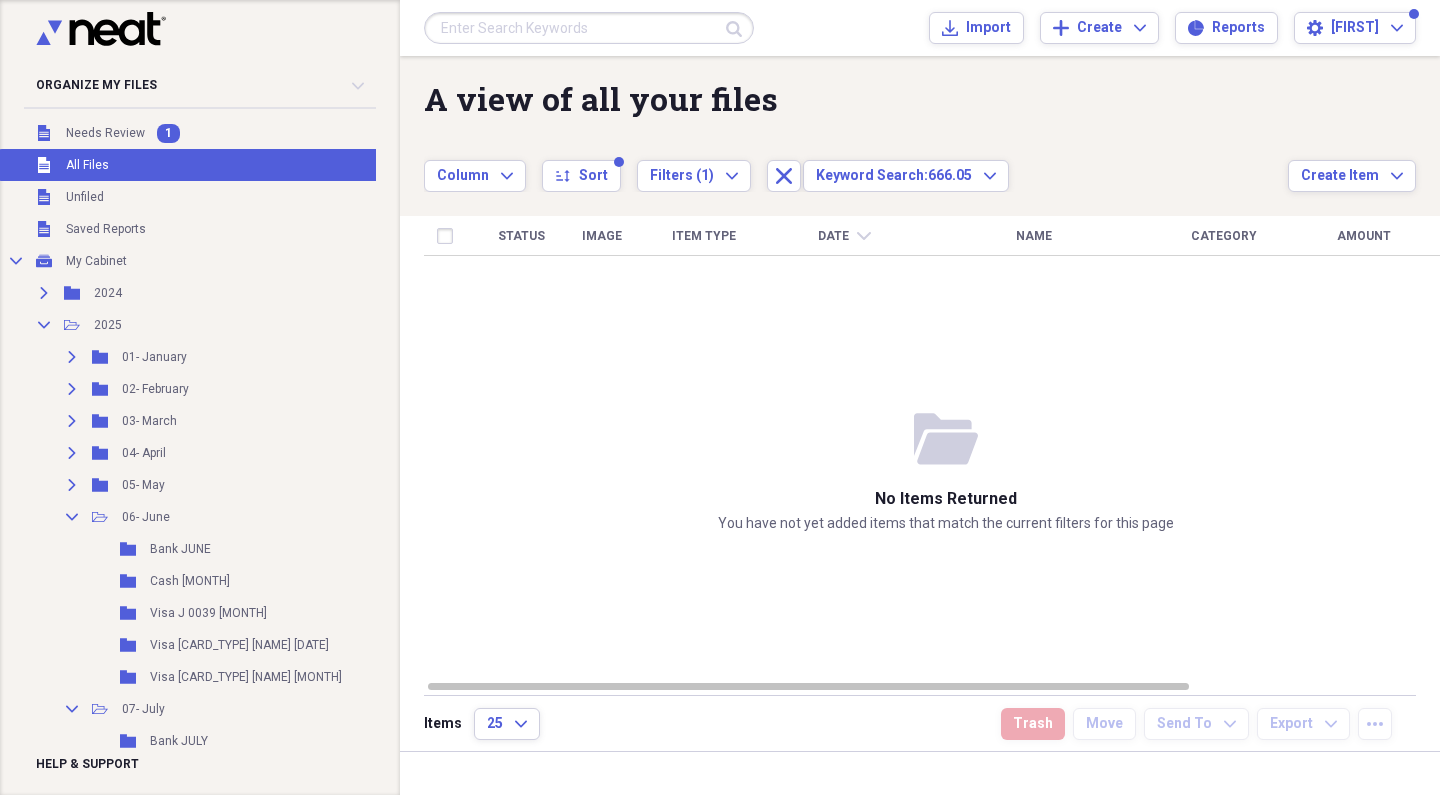 click at bounding box center (589, 28) 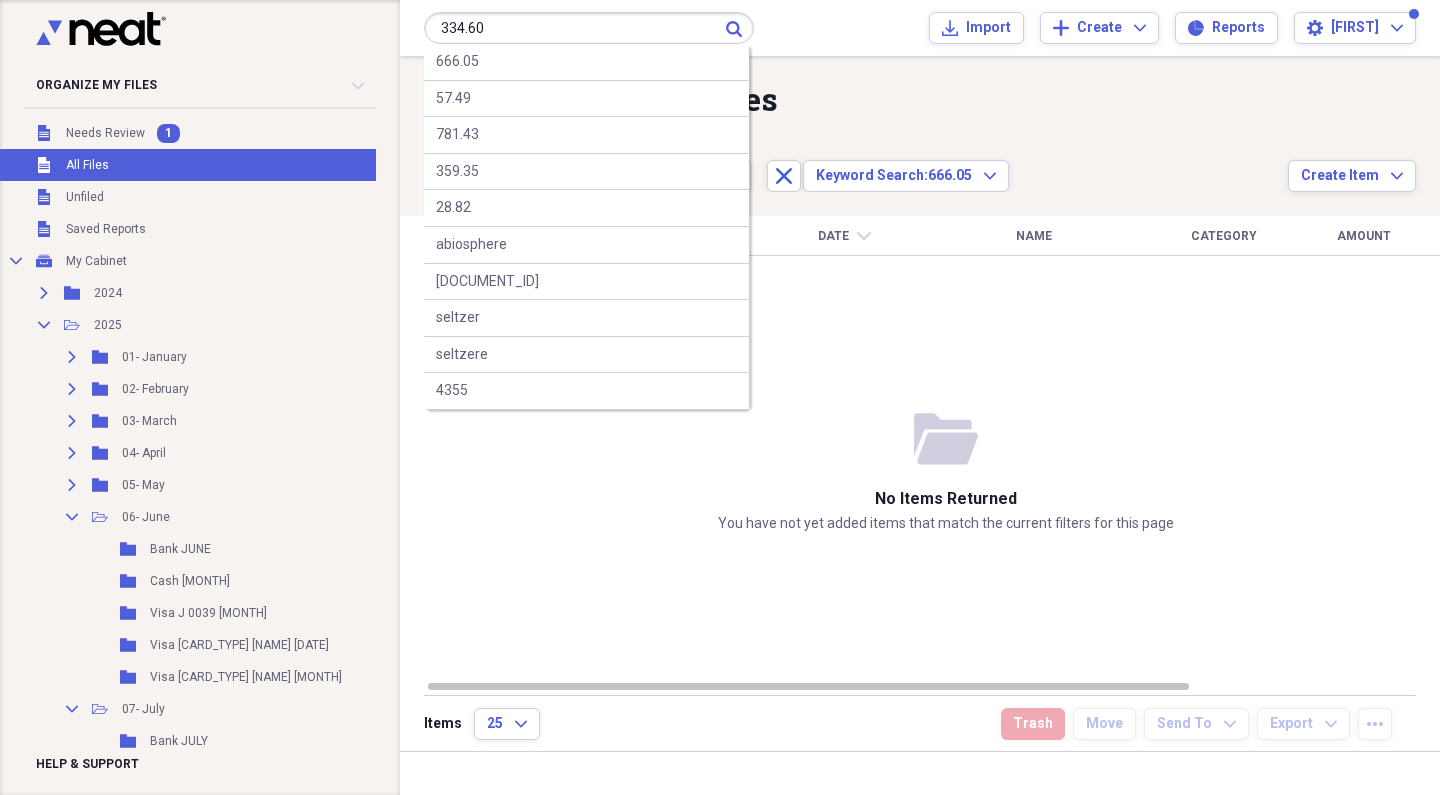 type on "334.60" 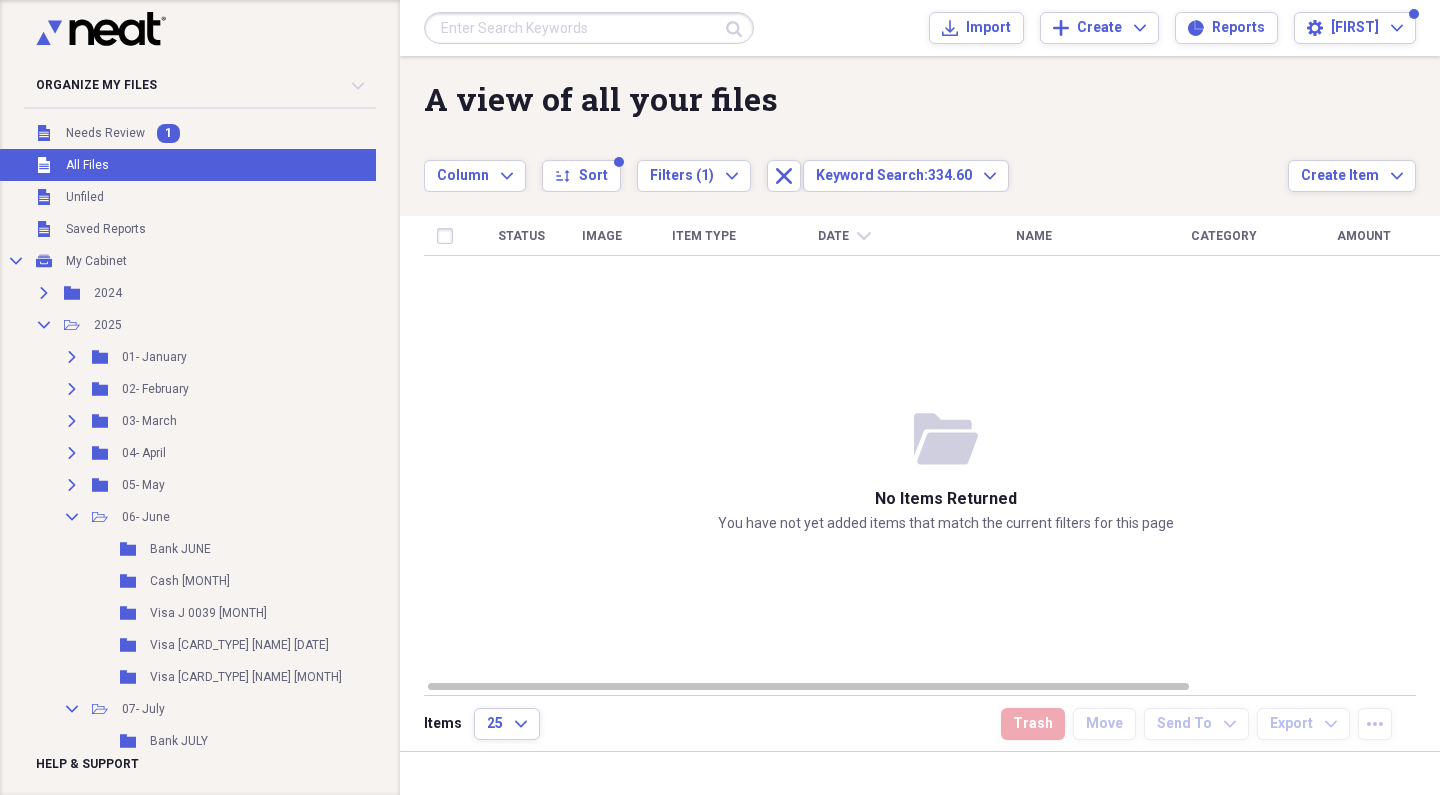 click at bounding box center (589, 28) 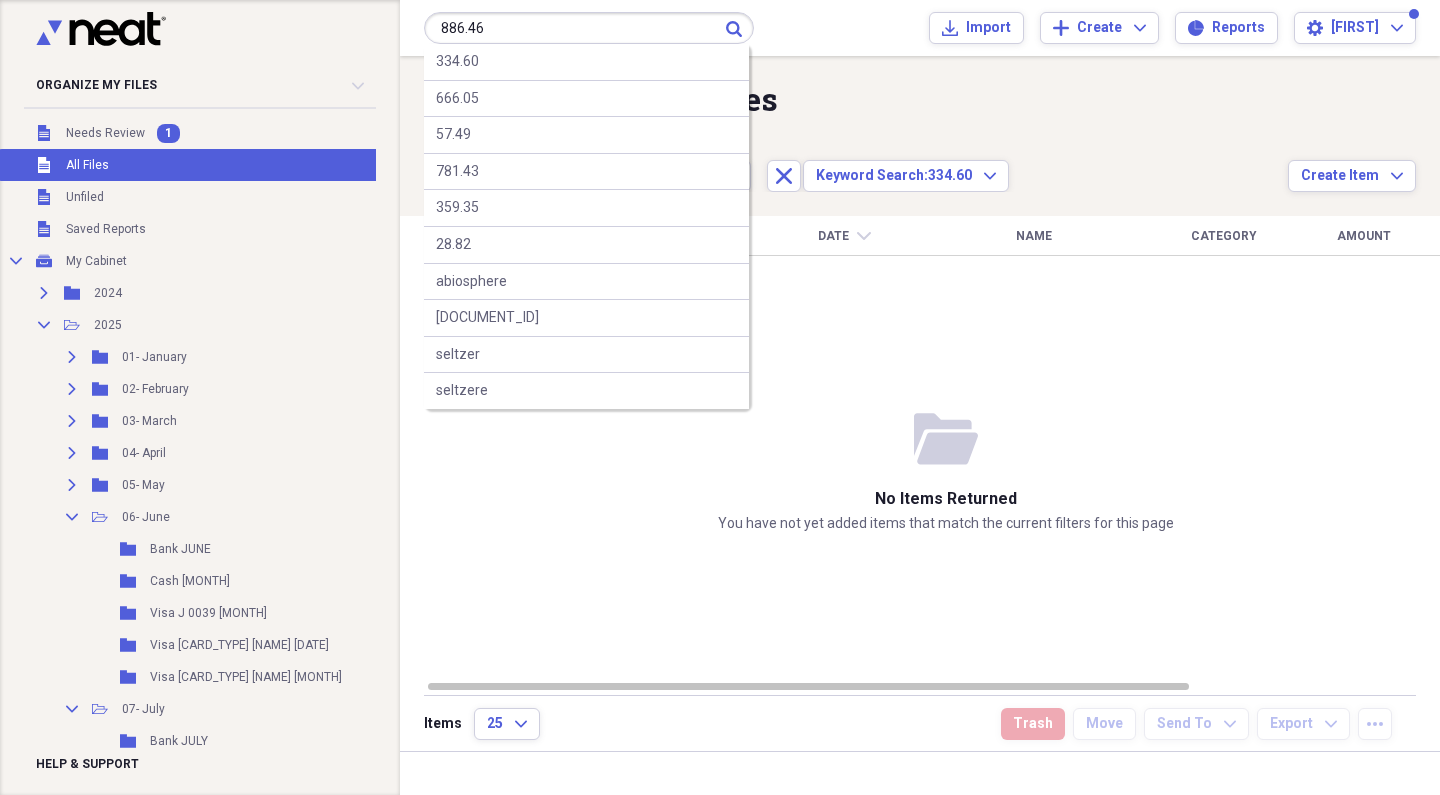 type on "886.46" 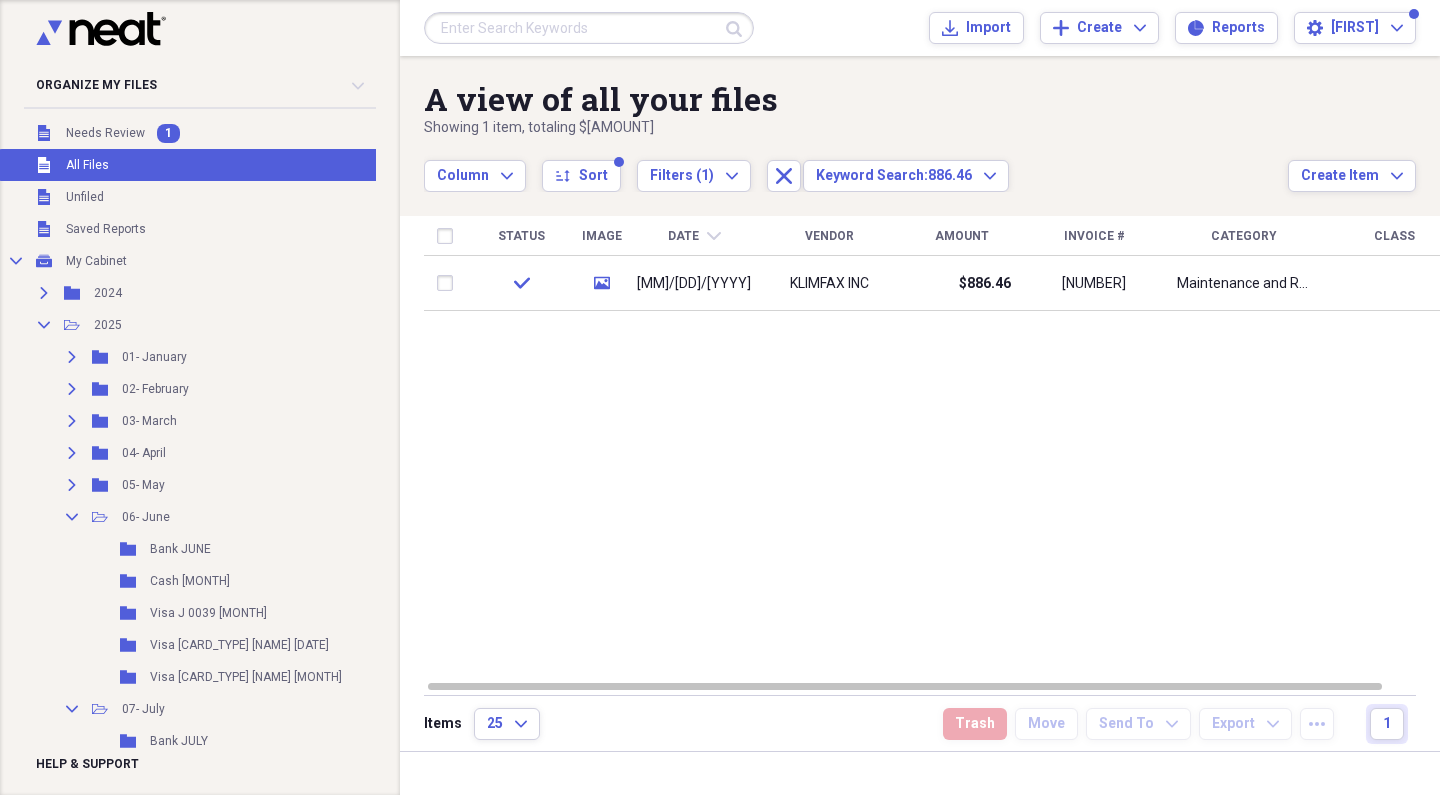 click on "Status Image Date chevron-down Vendor Amount Invoice # Category Class Notes media [MM]/[DD]/[YYYY] [BRAND] $[AMOUNT] [NUMBER] Maintenance and Repairs" at bounding box center [946, 447] 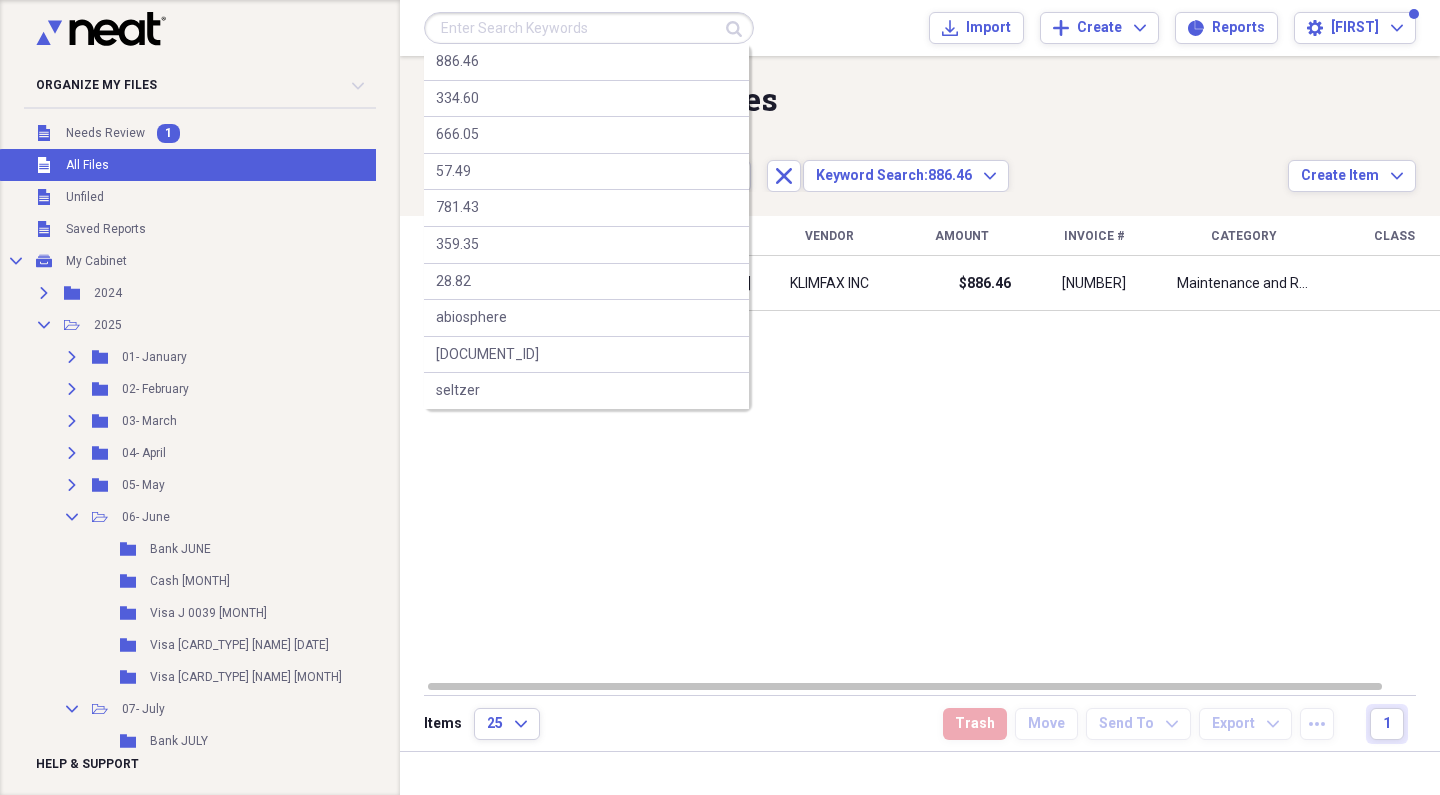click at bounding box center [589, 28] 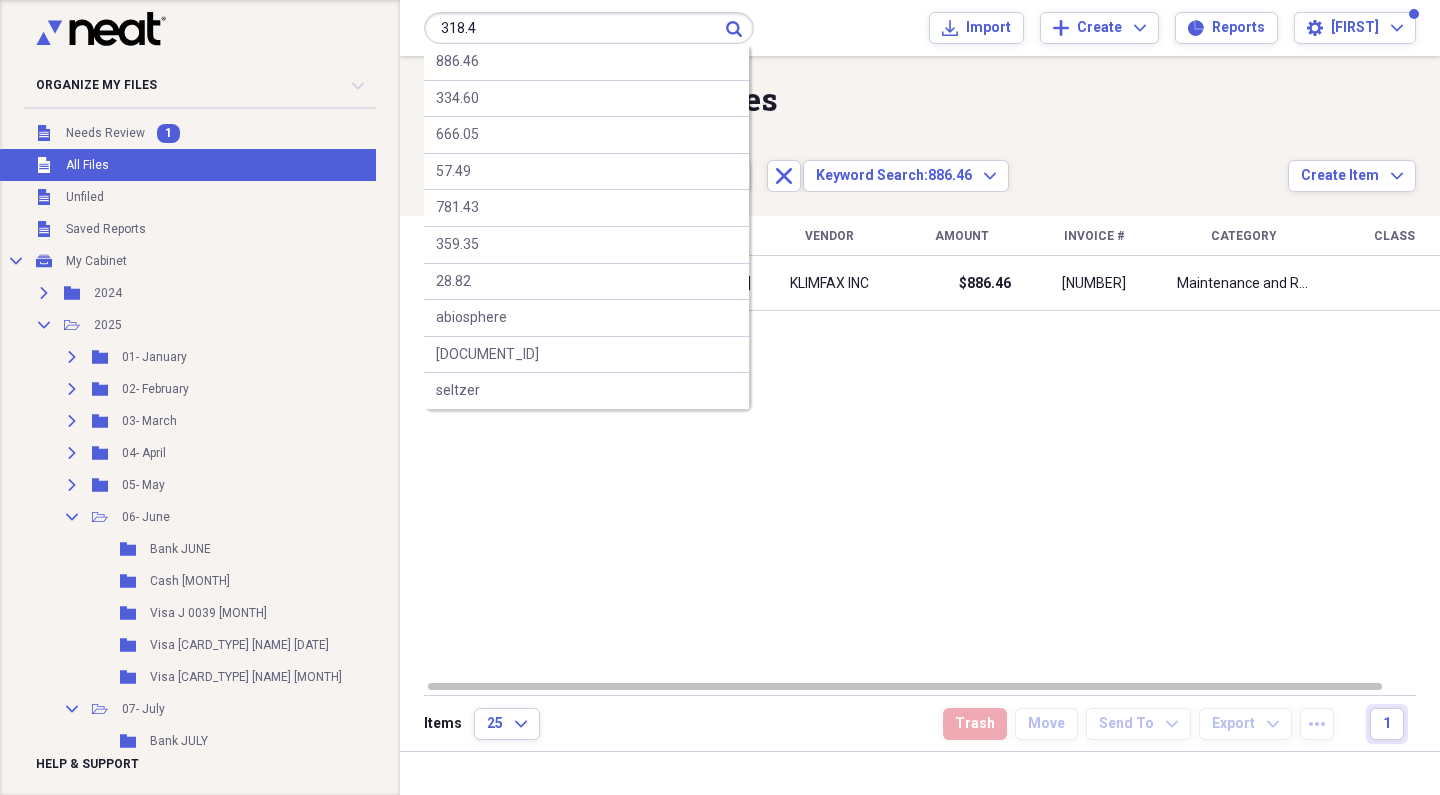type on "318.4" 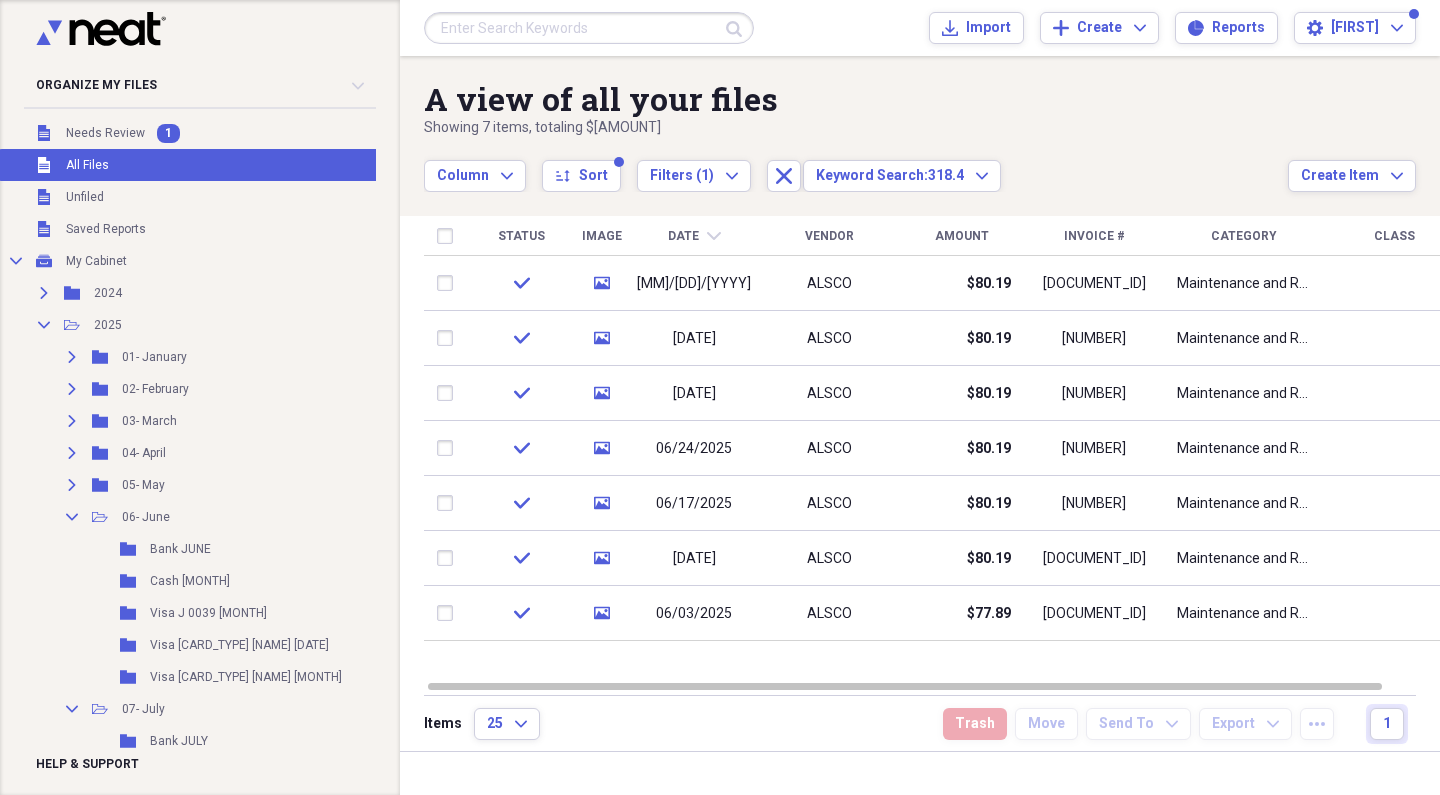 click at bounding box center (589, 28) 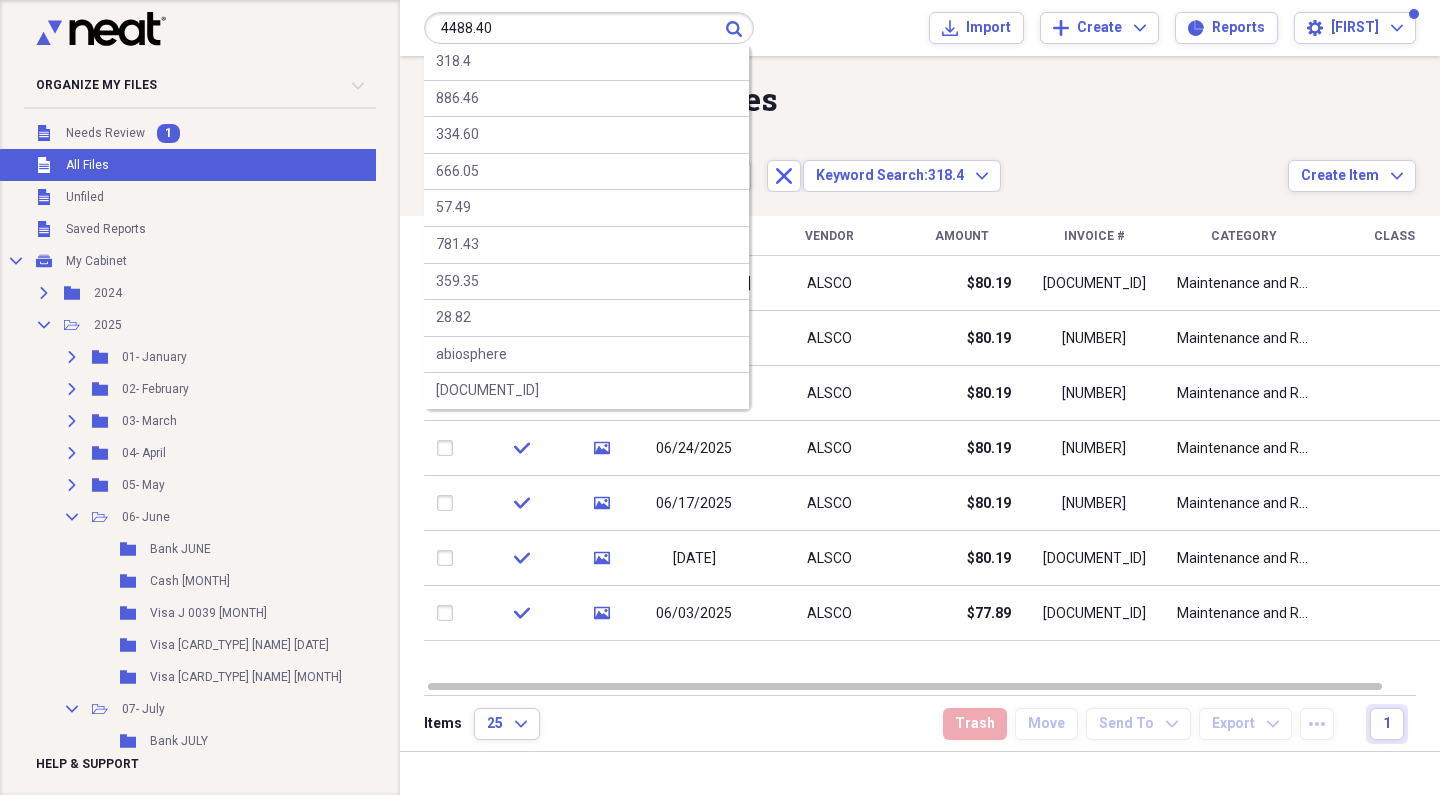 type on "4488.40" 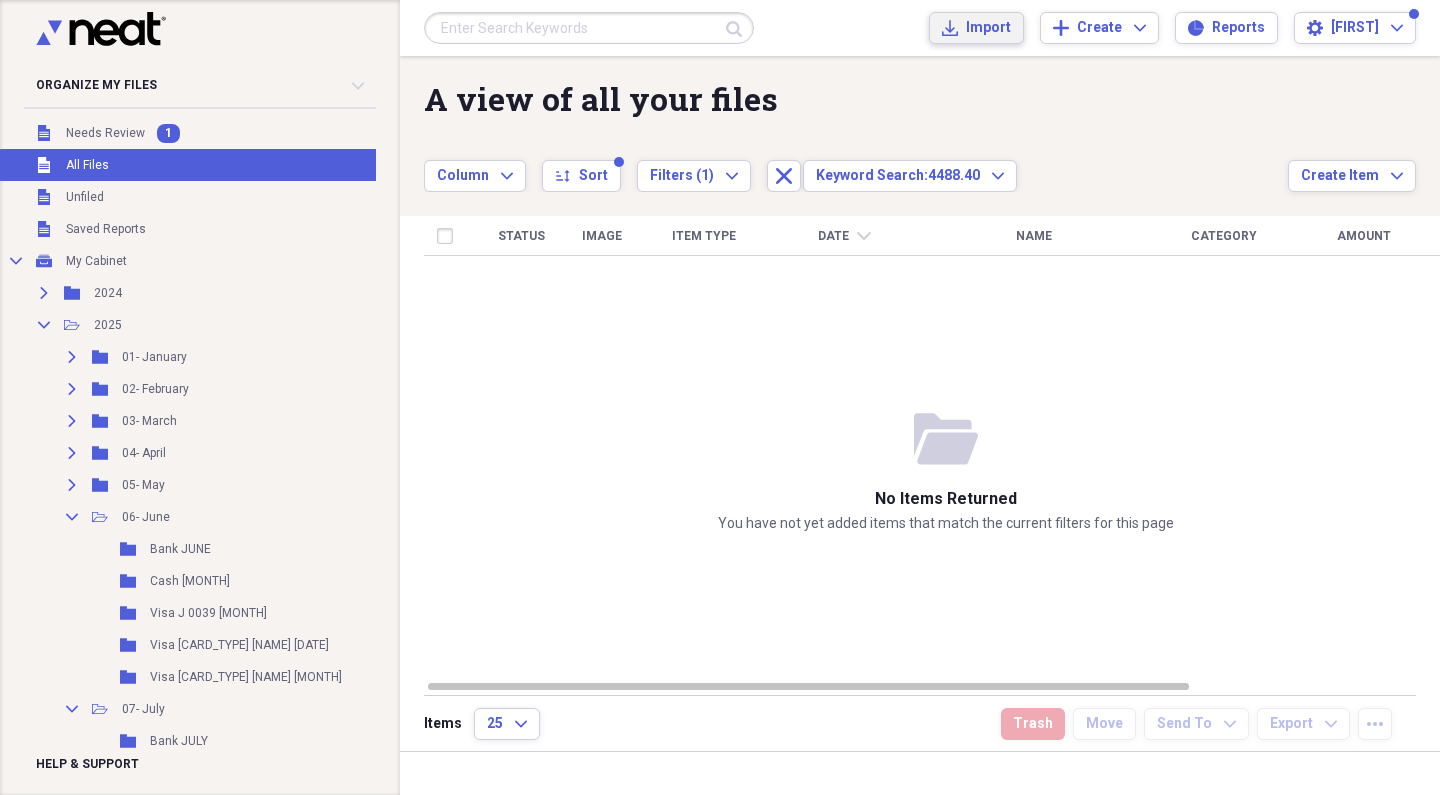 click on "Import" at bounding box center [988, 28] 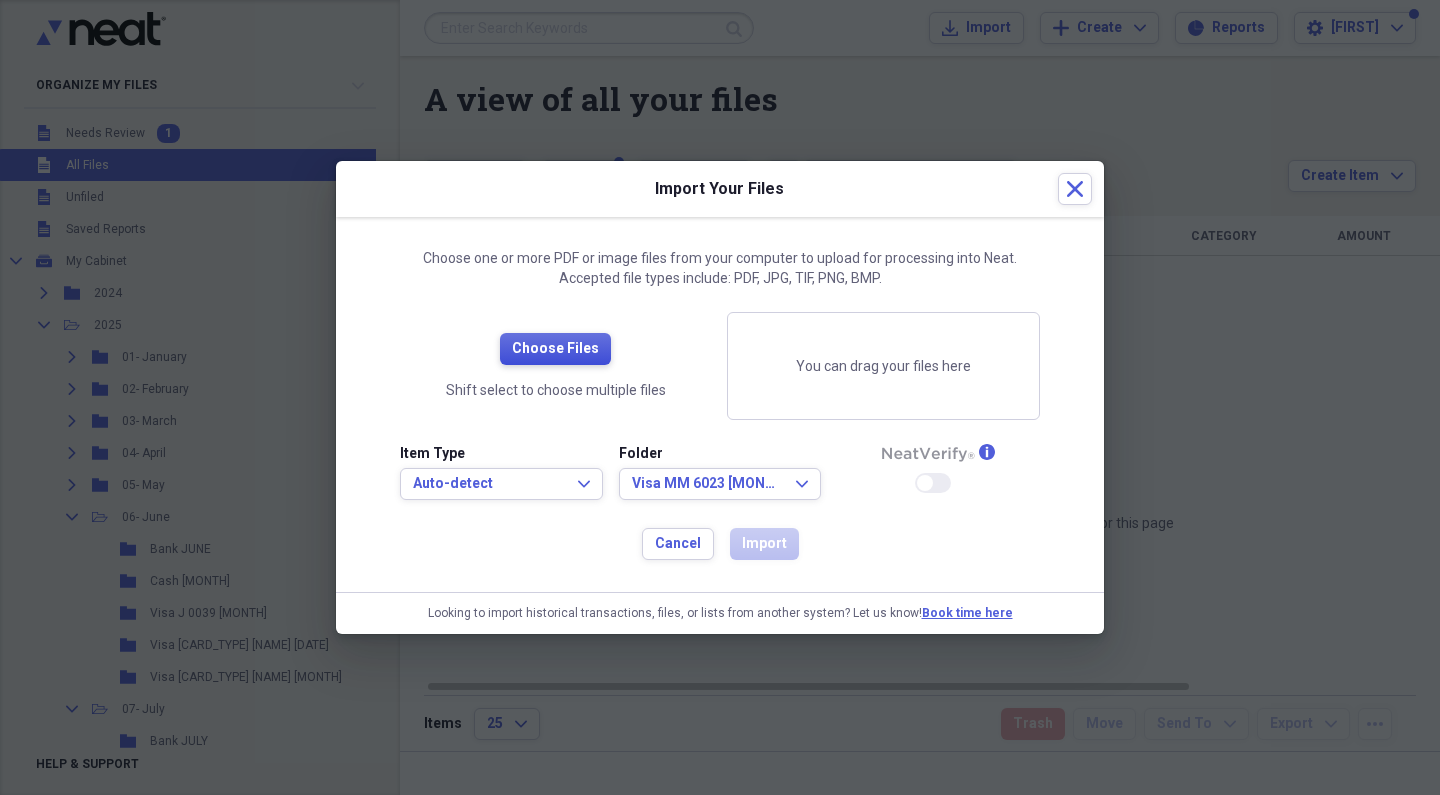 click on "Choose Files" at bounding box center (555, 349) 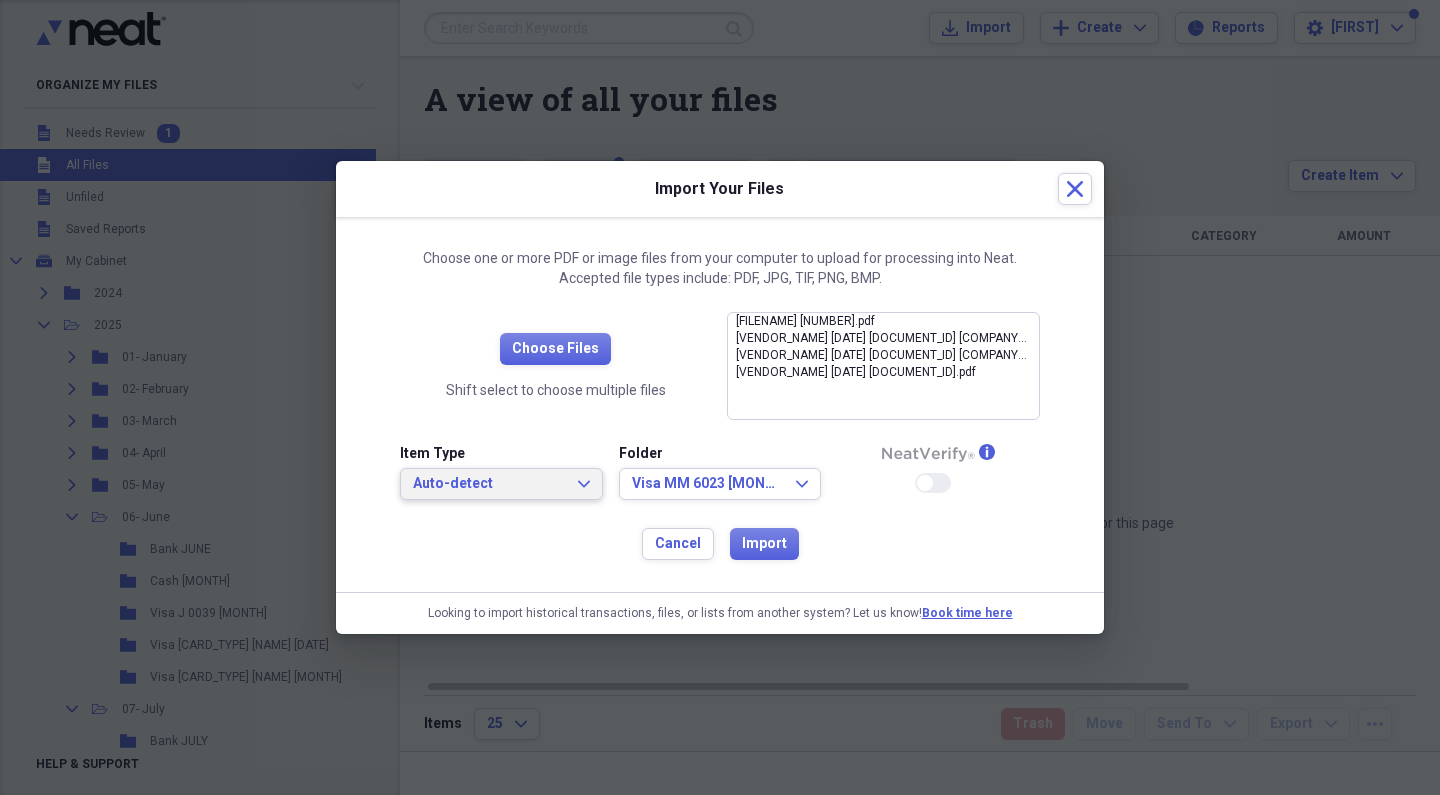 click on "Auto-detect" at bounding box center (489, 484) 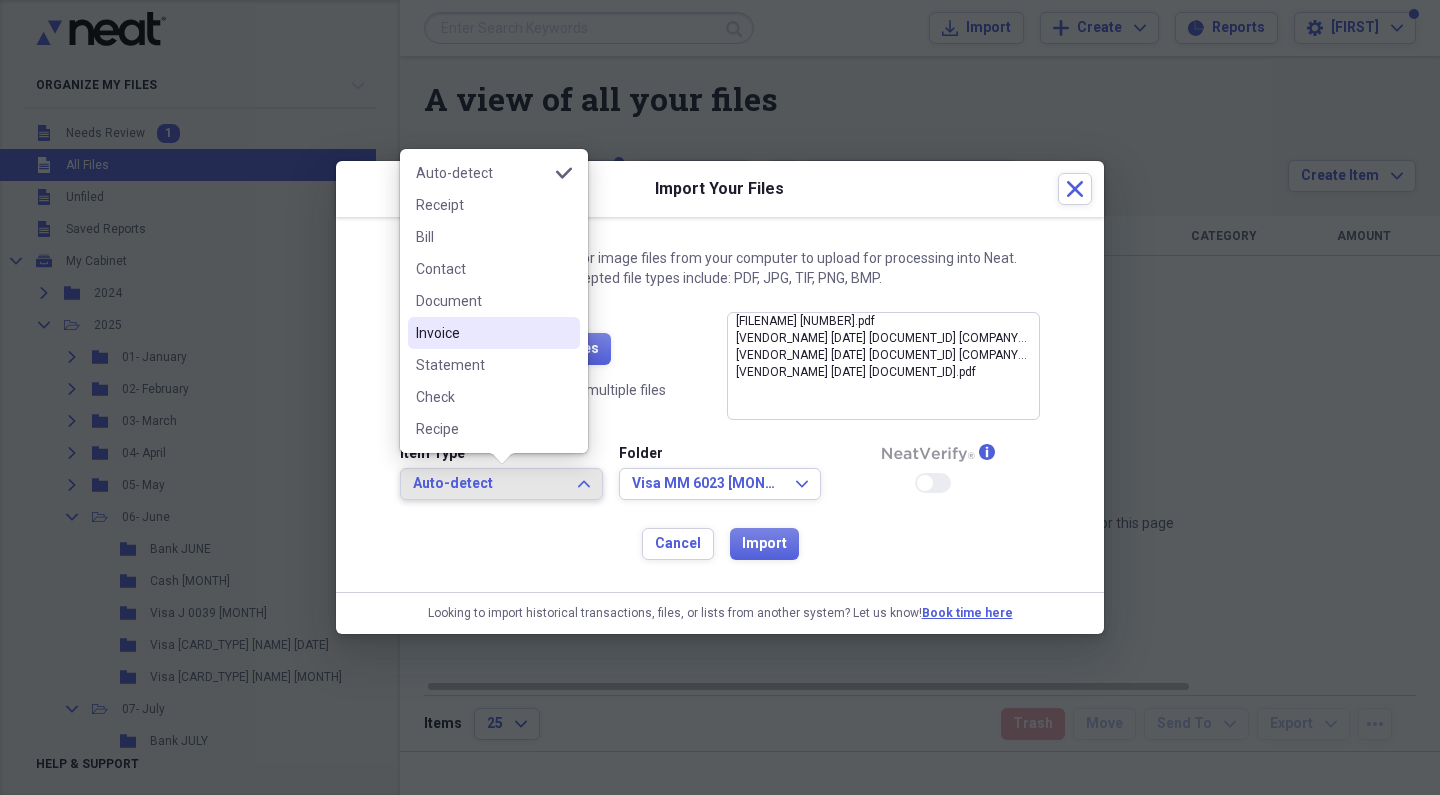 click on "Invoice" at bounding box center [482, 333] 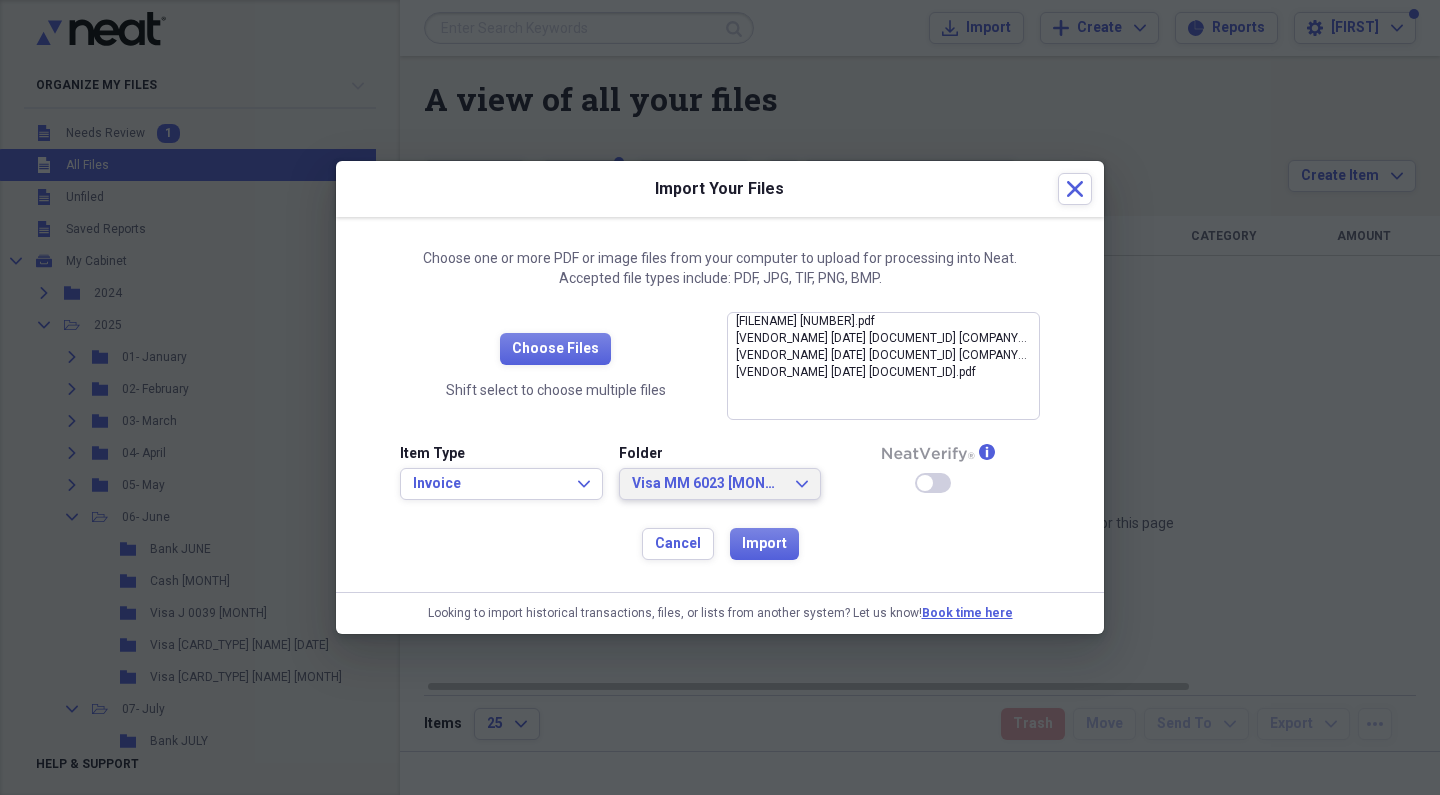 click on "Visa MM 6023 [MONTH]" at bounding box center [708, 484] 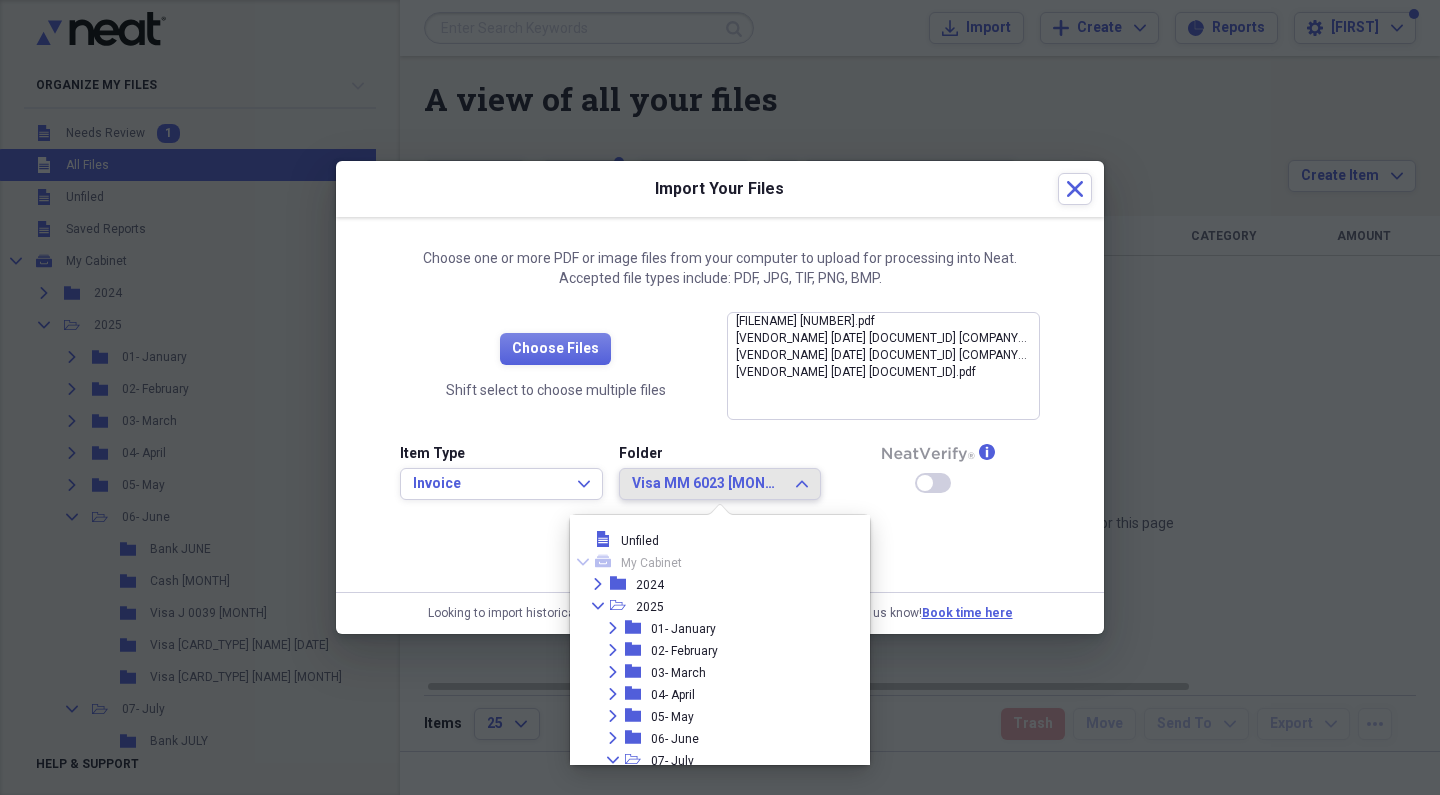 scroll, scrollTop: 0, scrollLeft: 0, axis: both 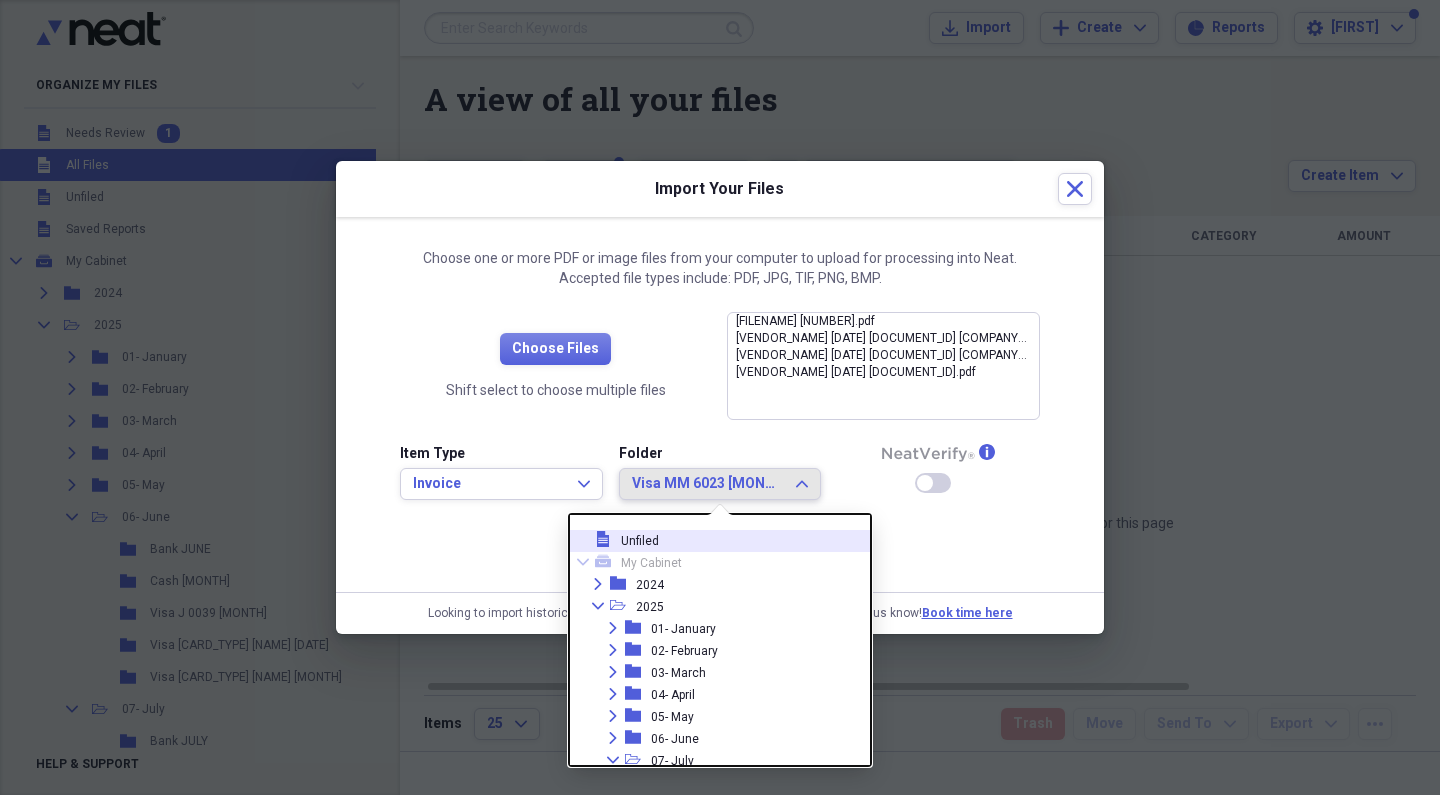 click on "Unfiled" at bounding box center (640, 541) 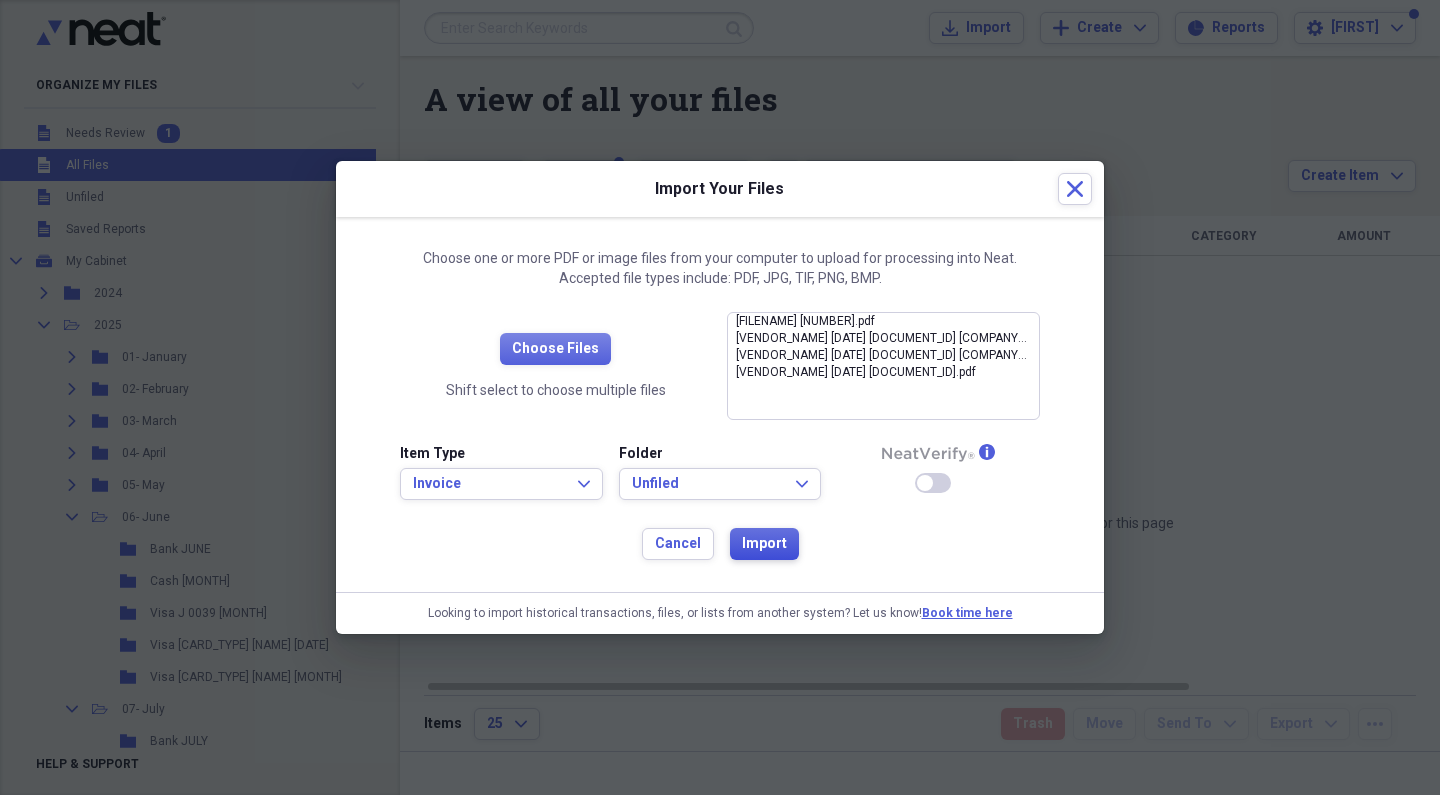 click on "Import" at bounding box center [764, 544] 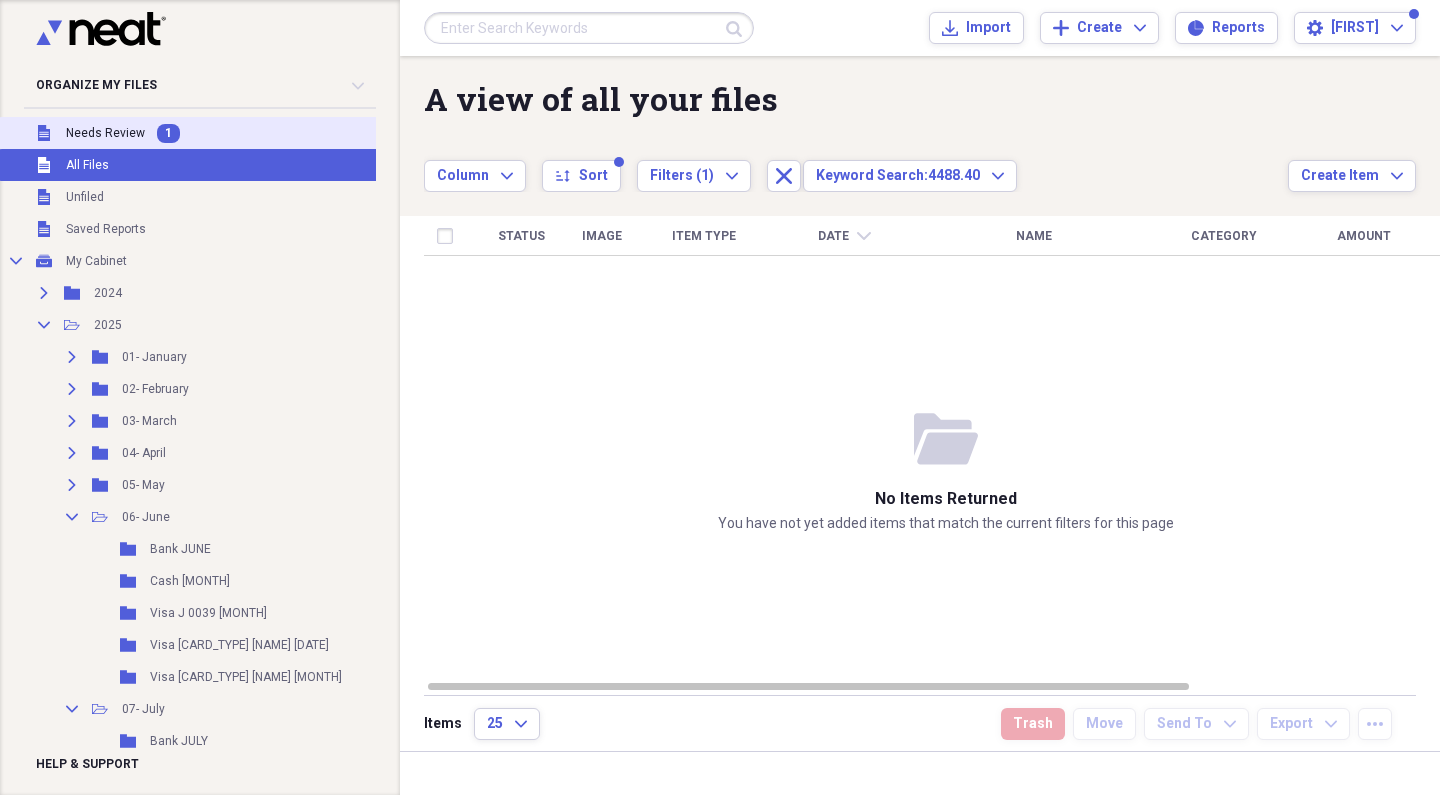 click on "Unfiled Needs Review 1" at bounding box center [201, 133] 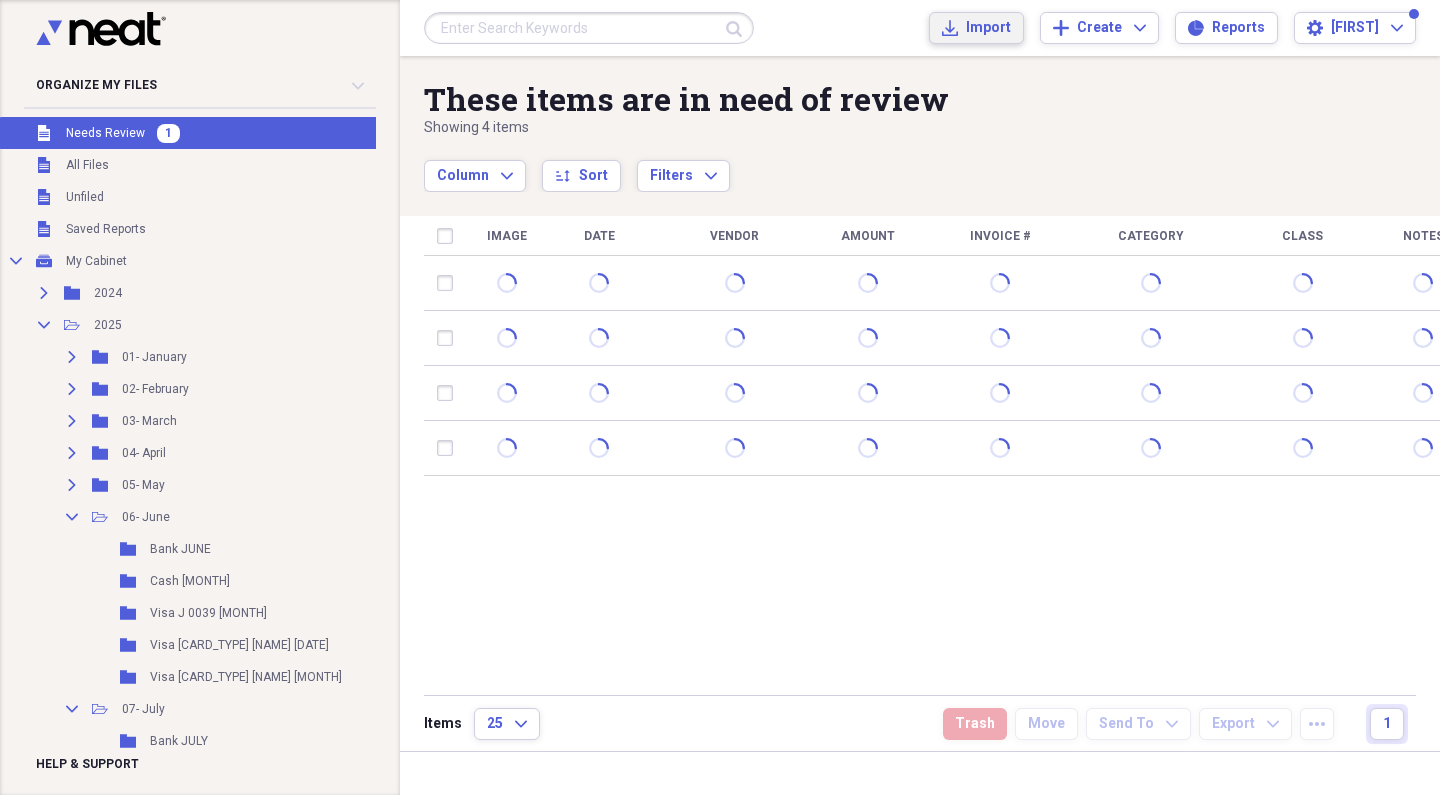 click on "Import" at bounding box center [988, 28] 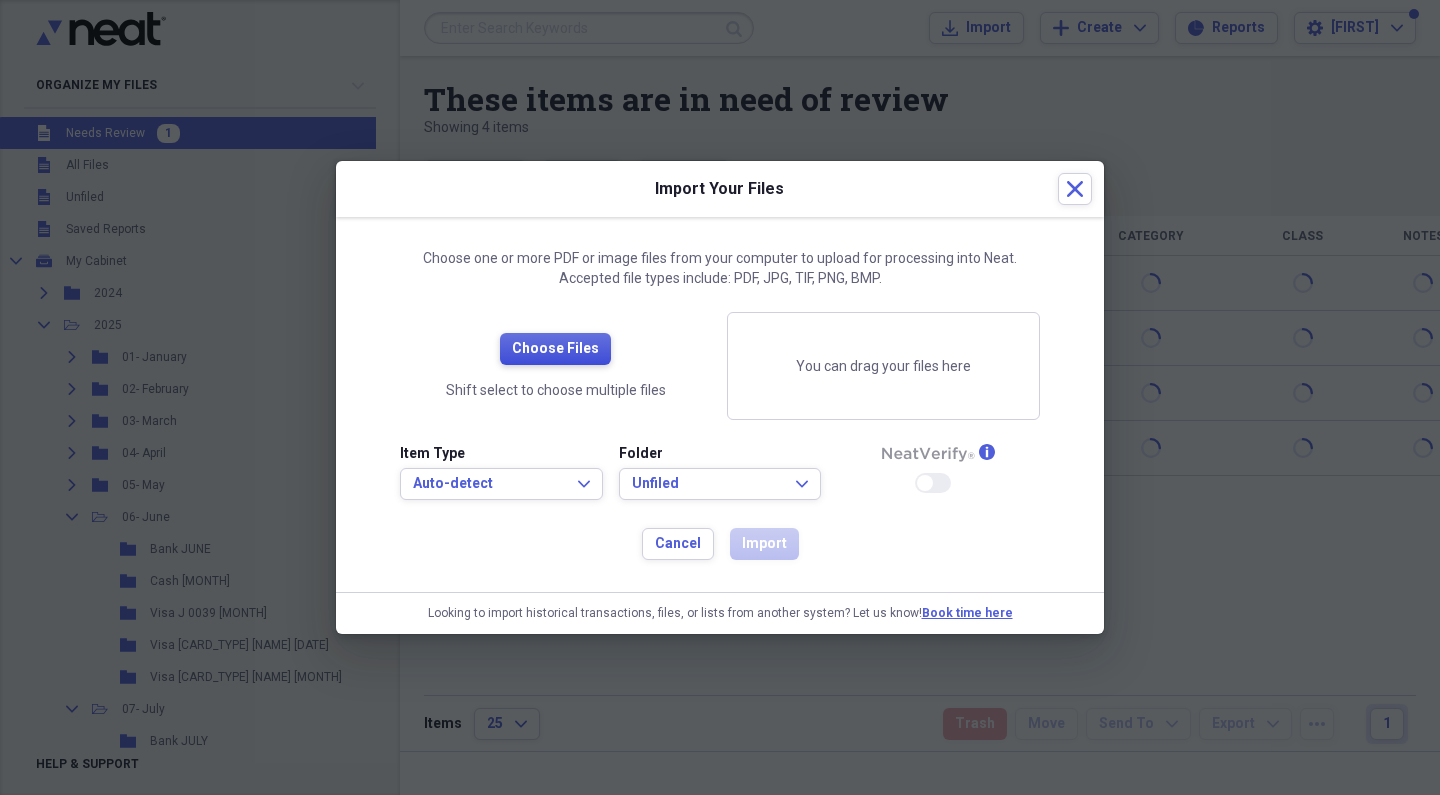click on "Choose Files" at bounding box center (555, 349) 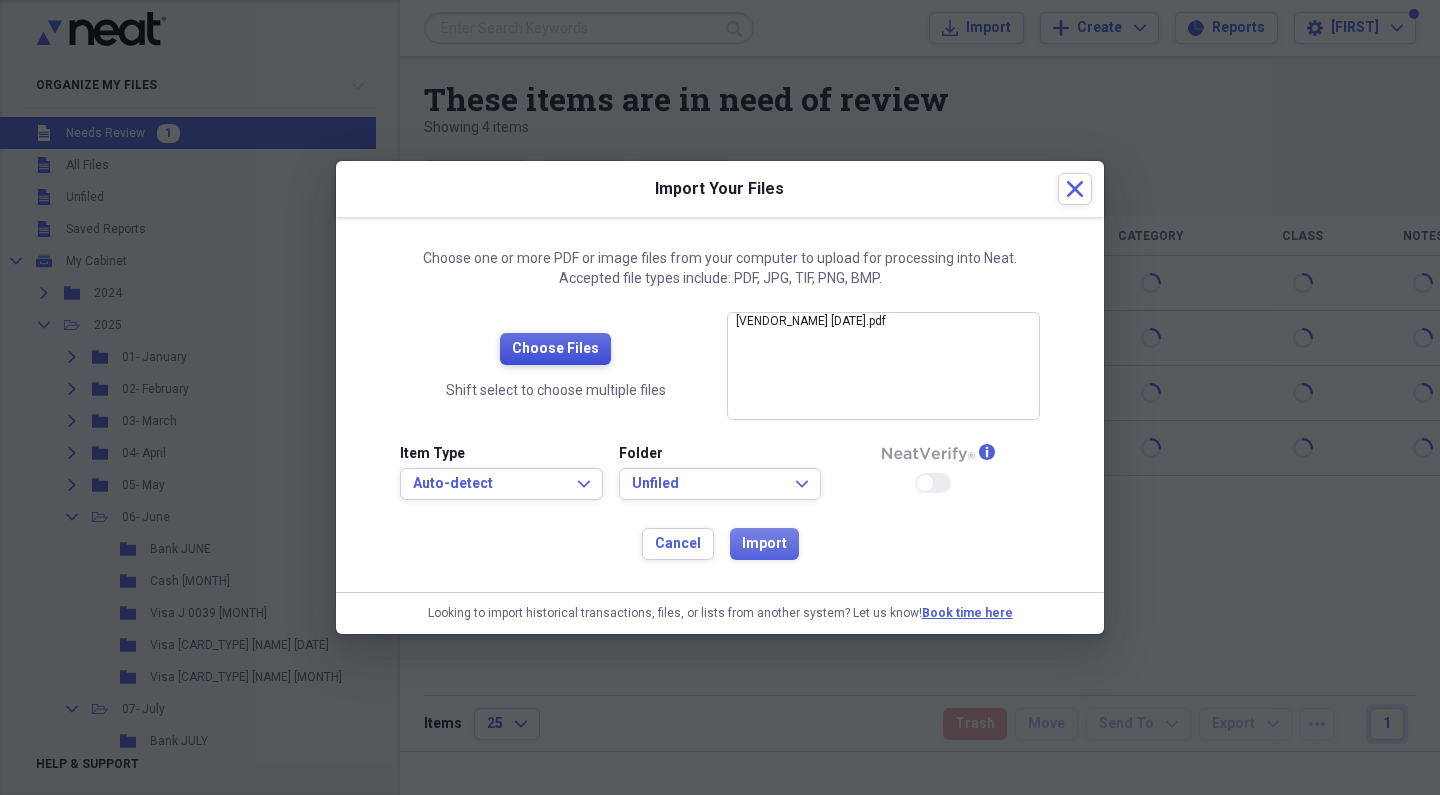 click on "Choose Files" at bounding box center [555, 349] 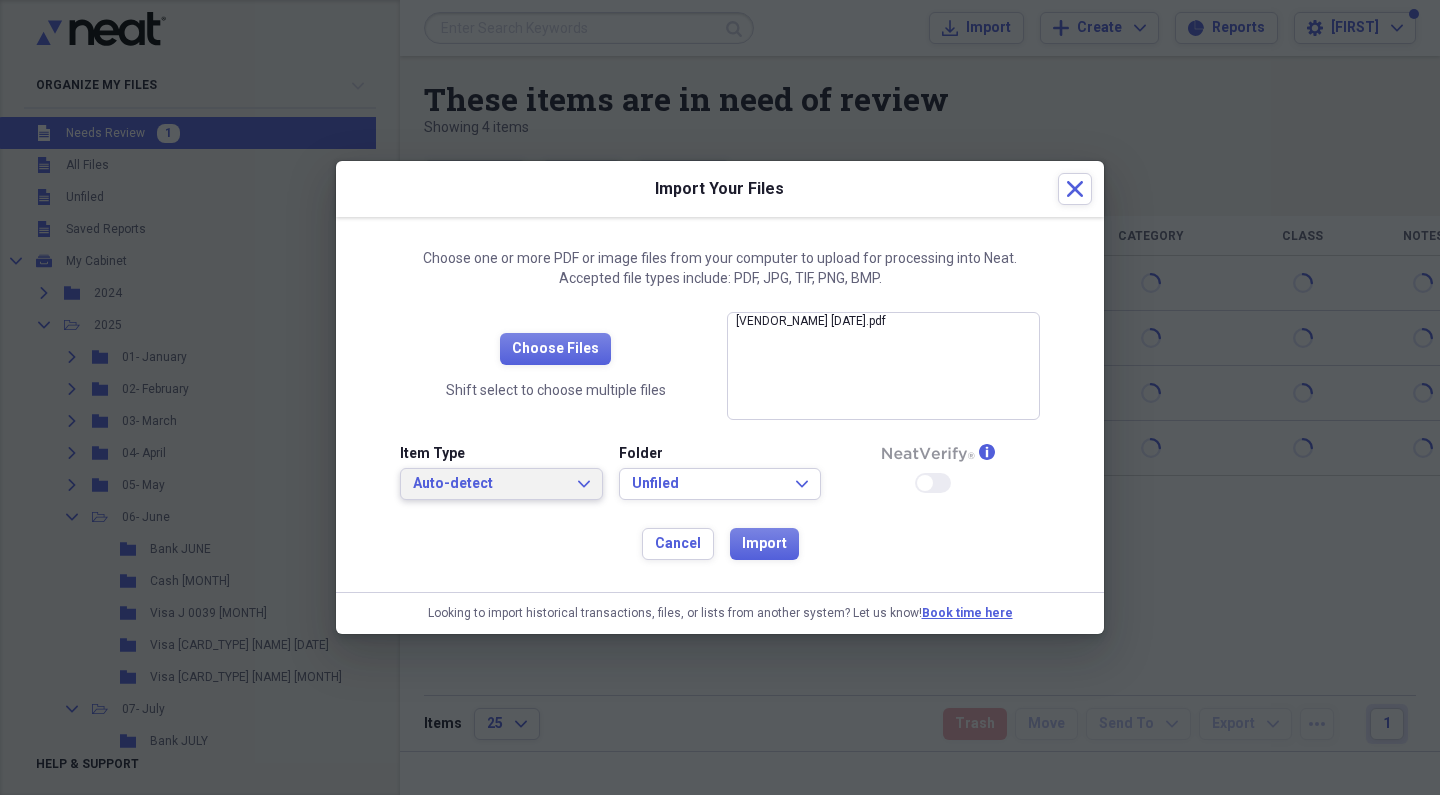 click on "Auto-detect Expand" at bounding box center [501, 484] 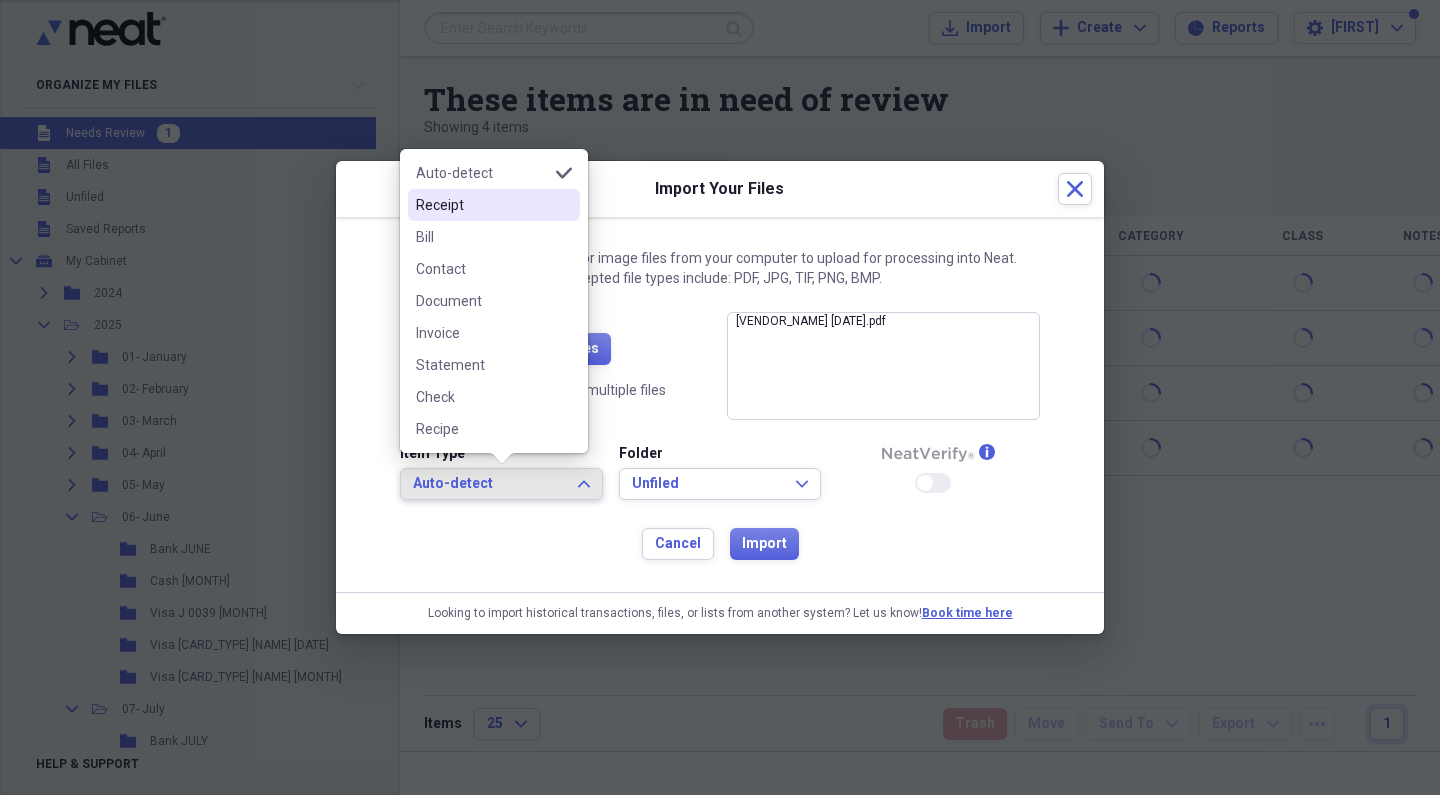 click on "Receipt" at bounding box center [482, 205] 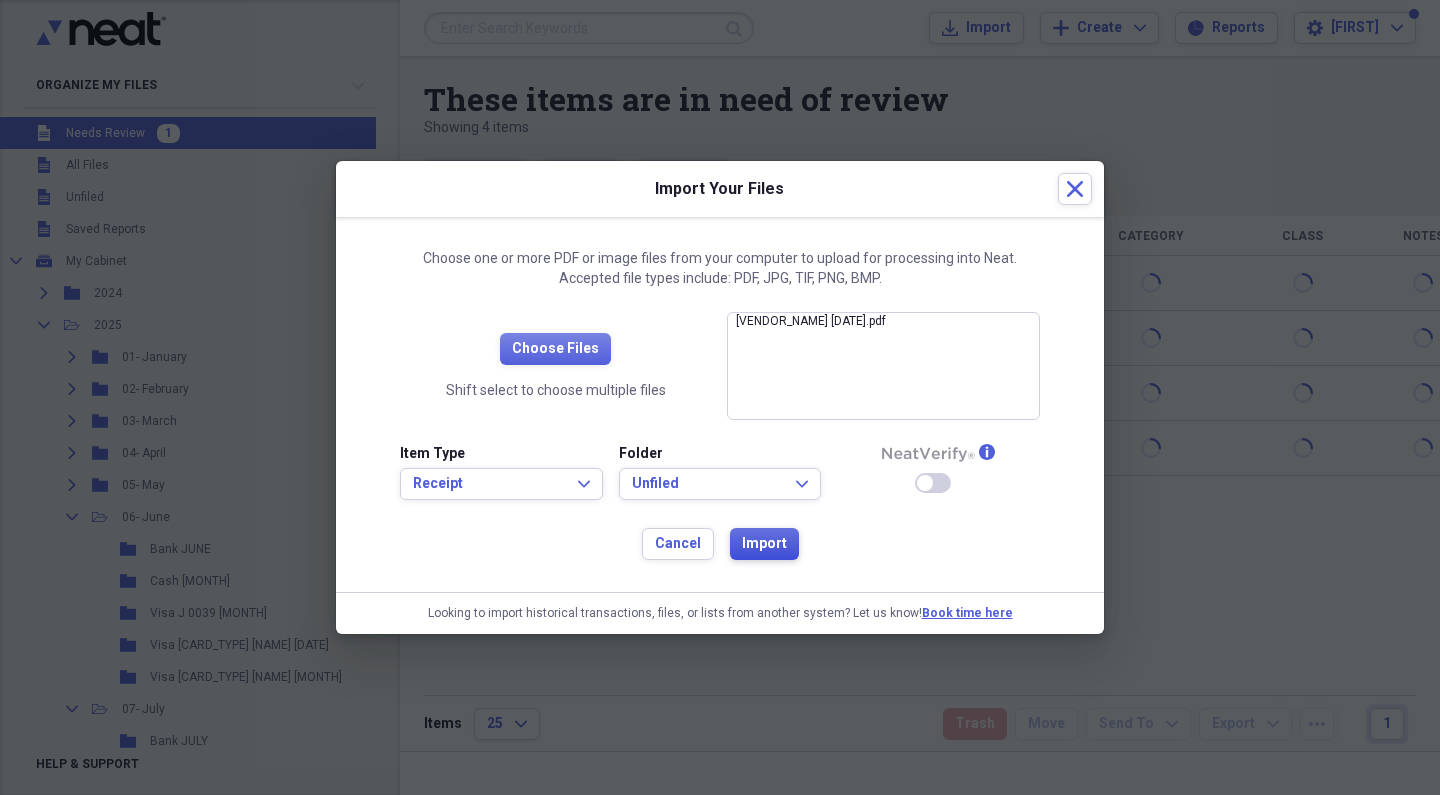 click on "Import" at bounding box center [764, 544] 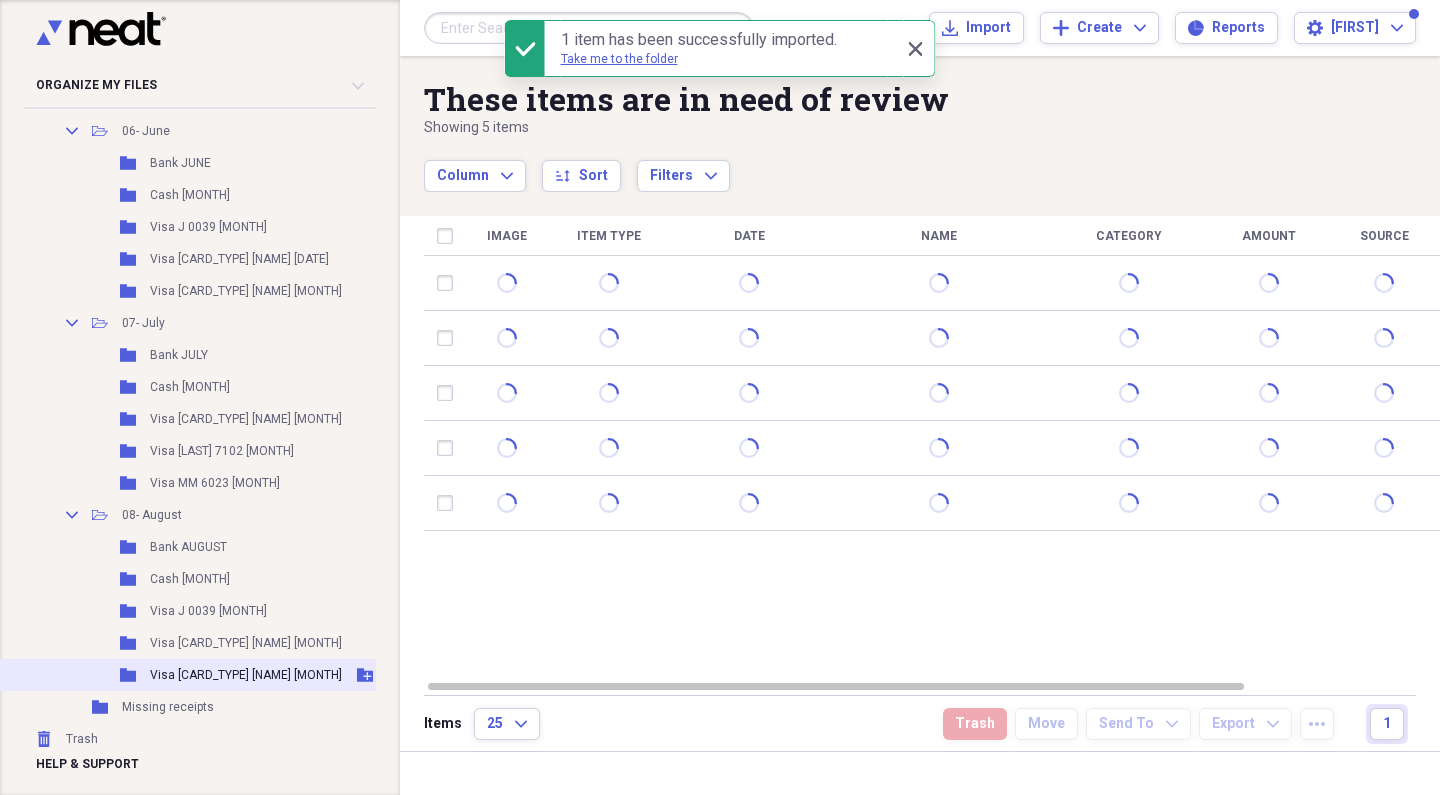 scroll, scrollTop: 385, scrollLeft: 0, axis: vertical 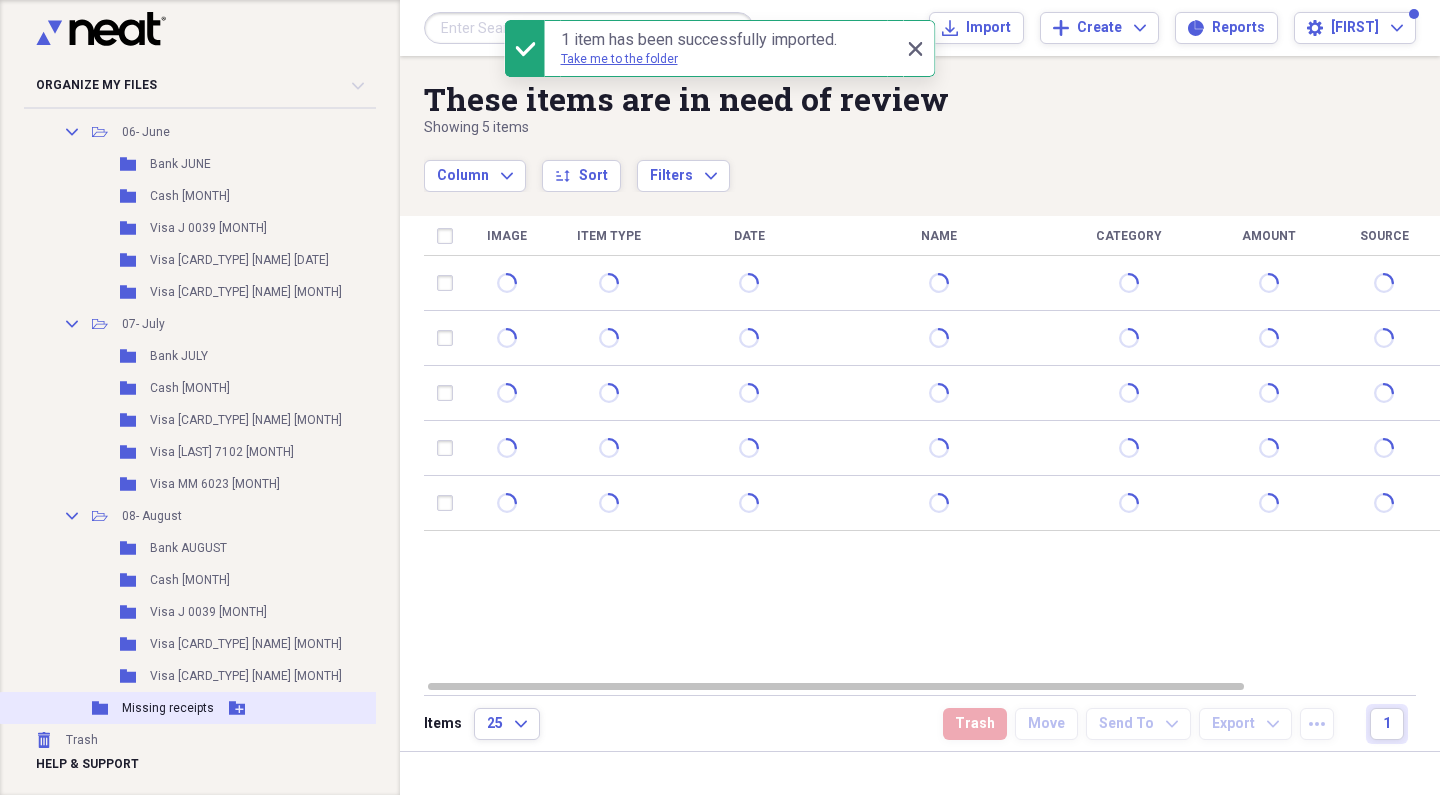 click on "Missing receipts" at bounding box center (168, 708) 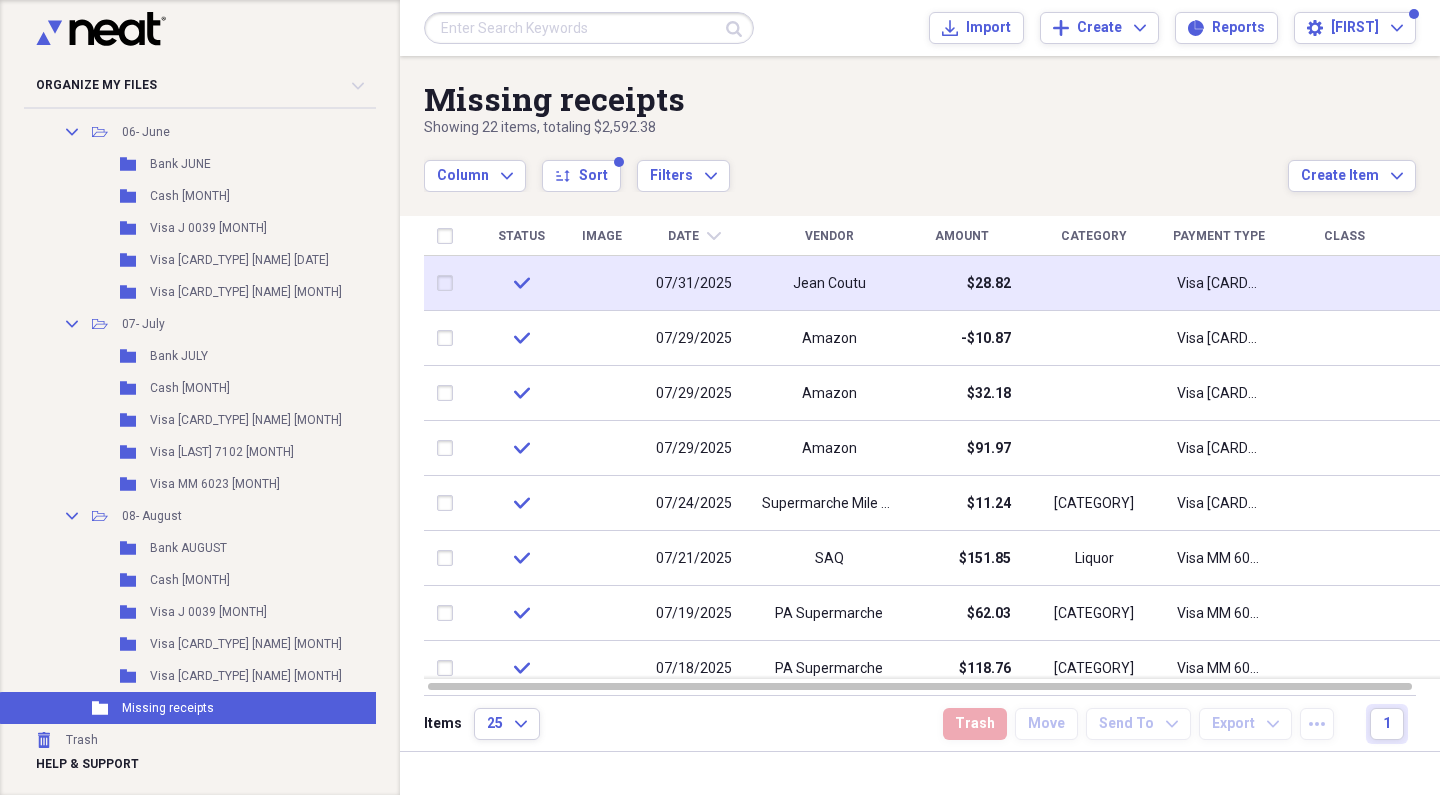 click on "Jean Coutu" at bounding box center [829, 283] 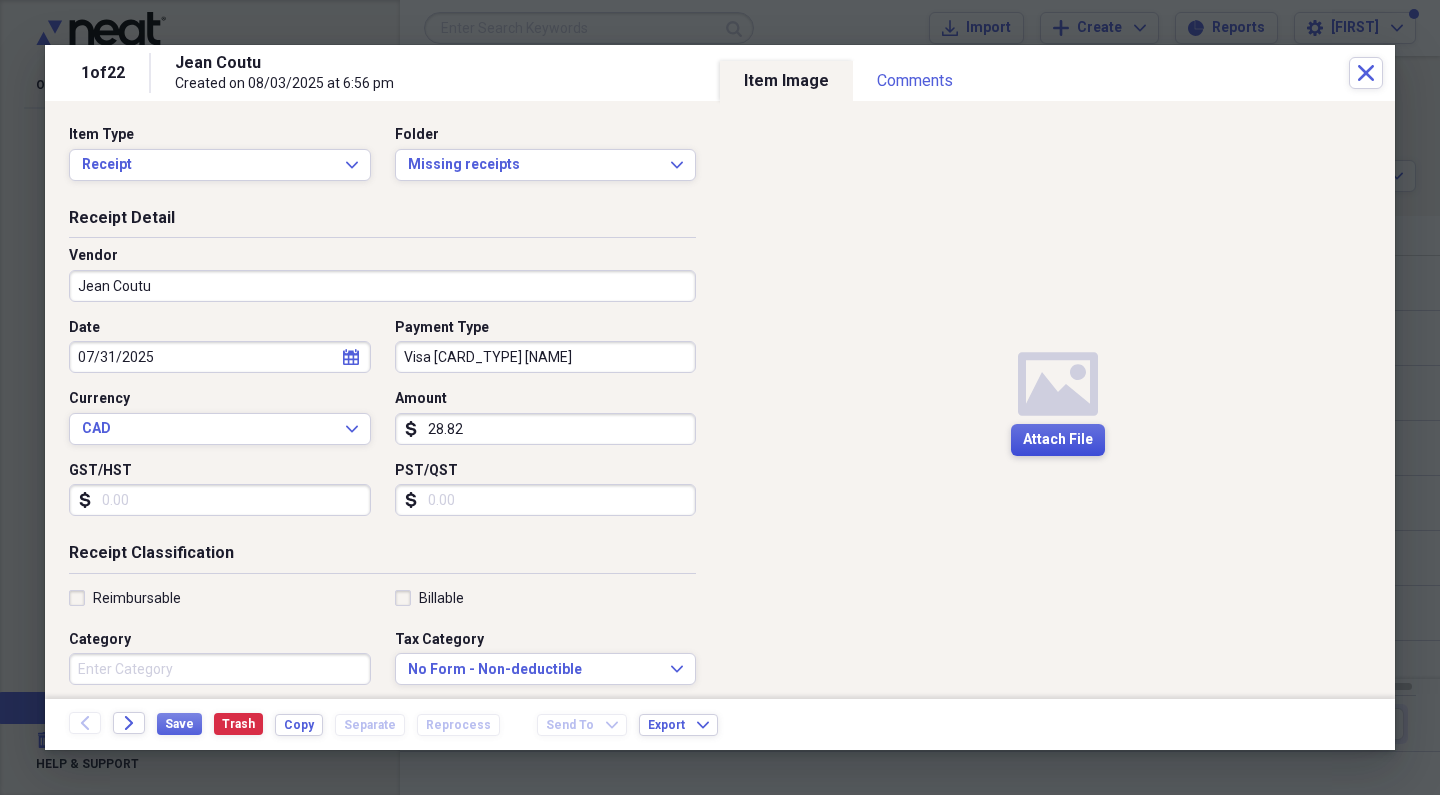 click on "Attach File" at bounding box center [1058, 440] 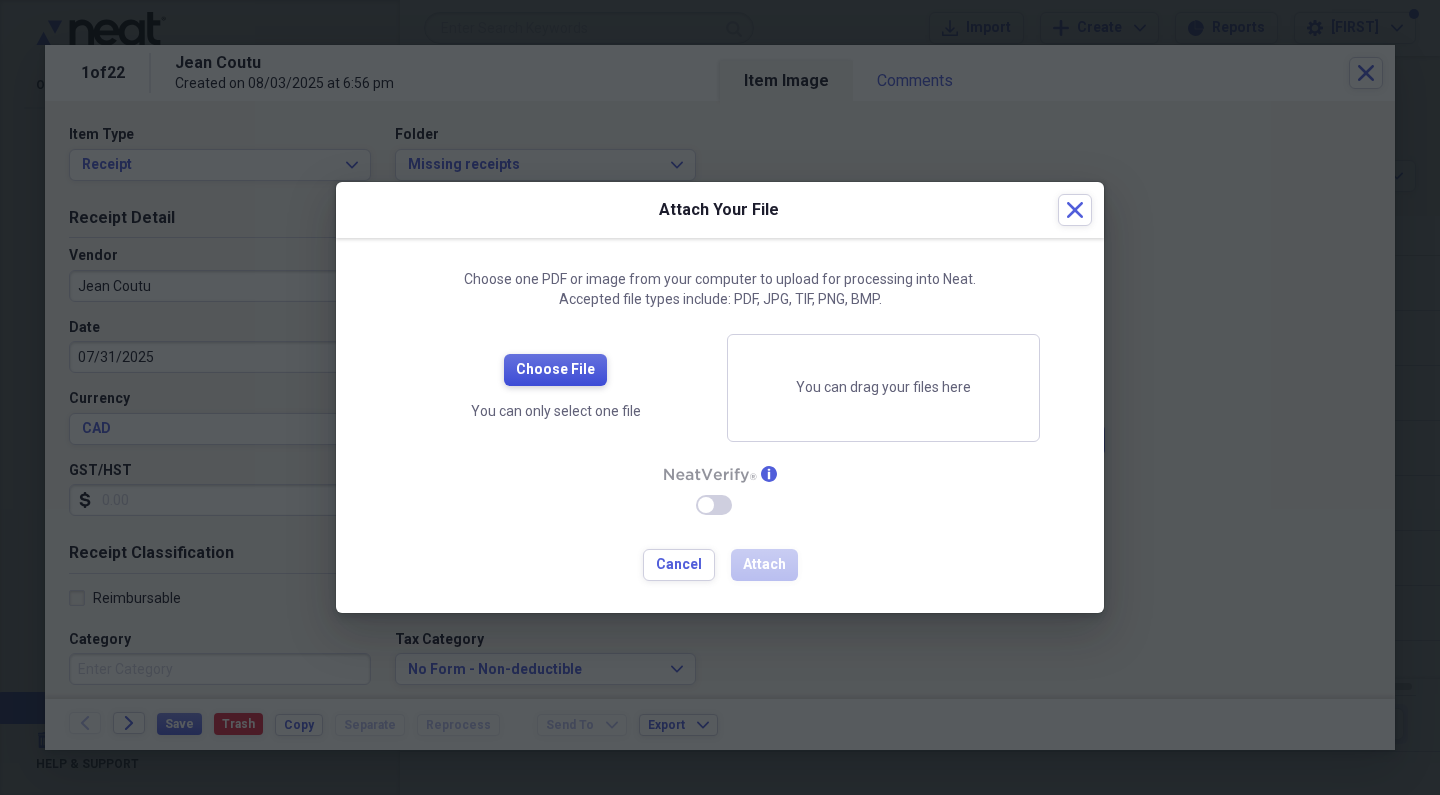 click on "Choose File" at bounding box center [555, 370] 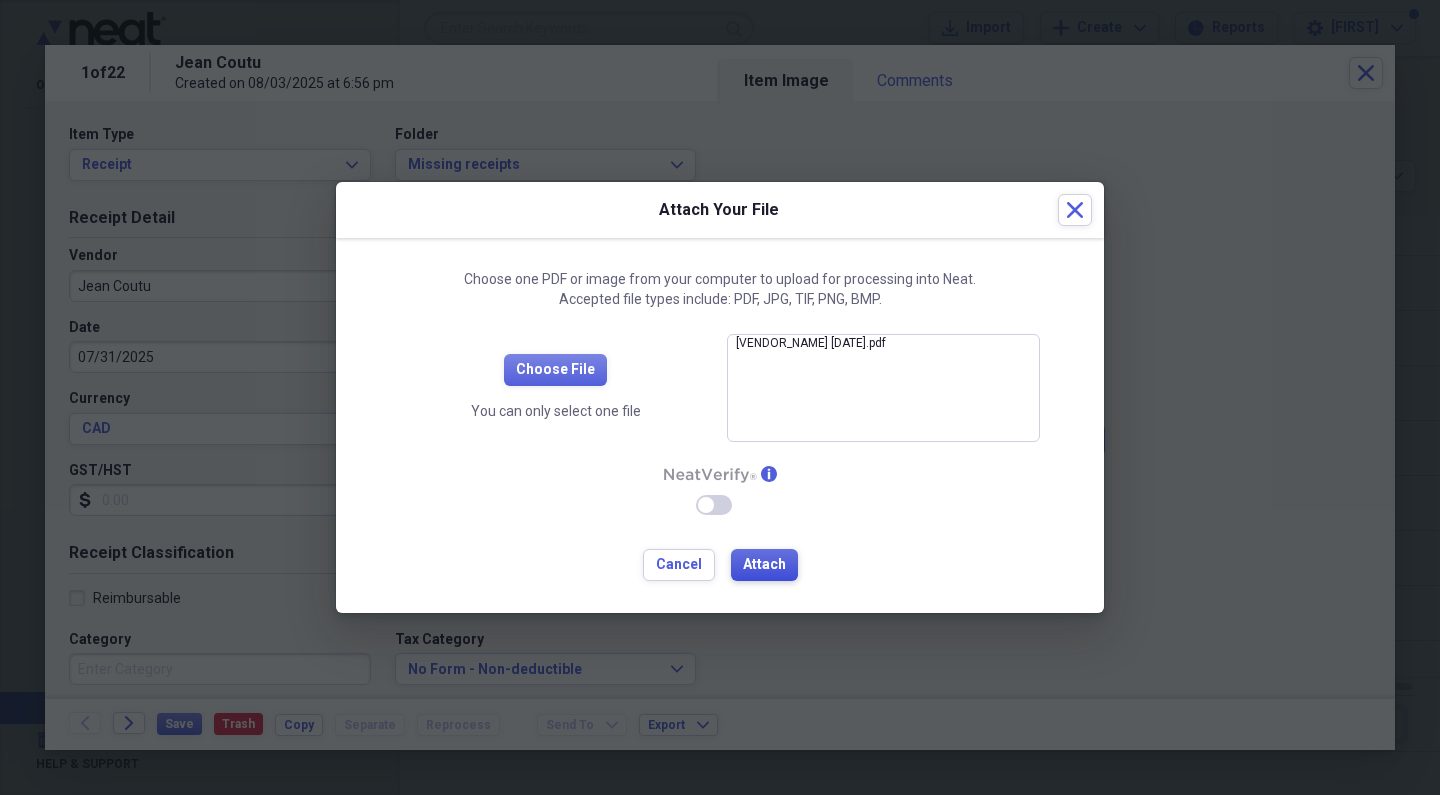 click on "Attach" at bounding box center (764, 565) 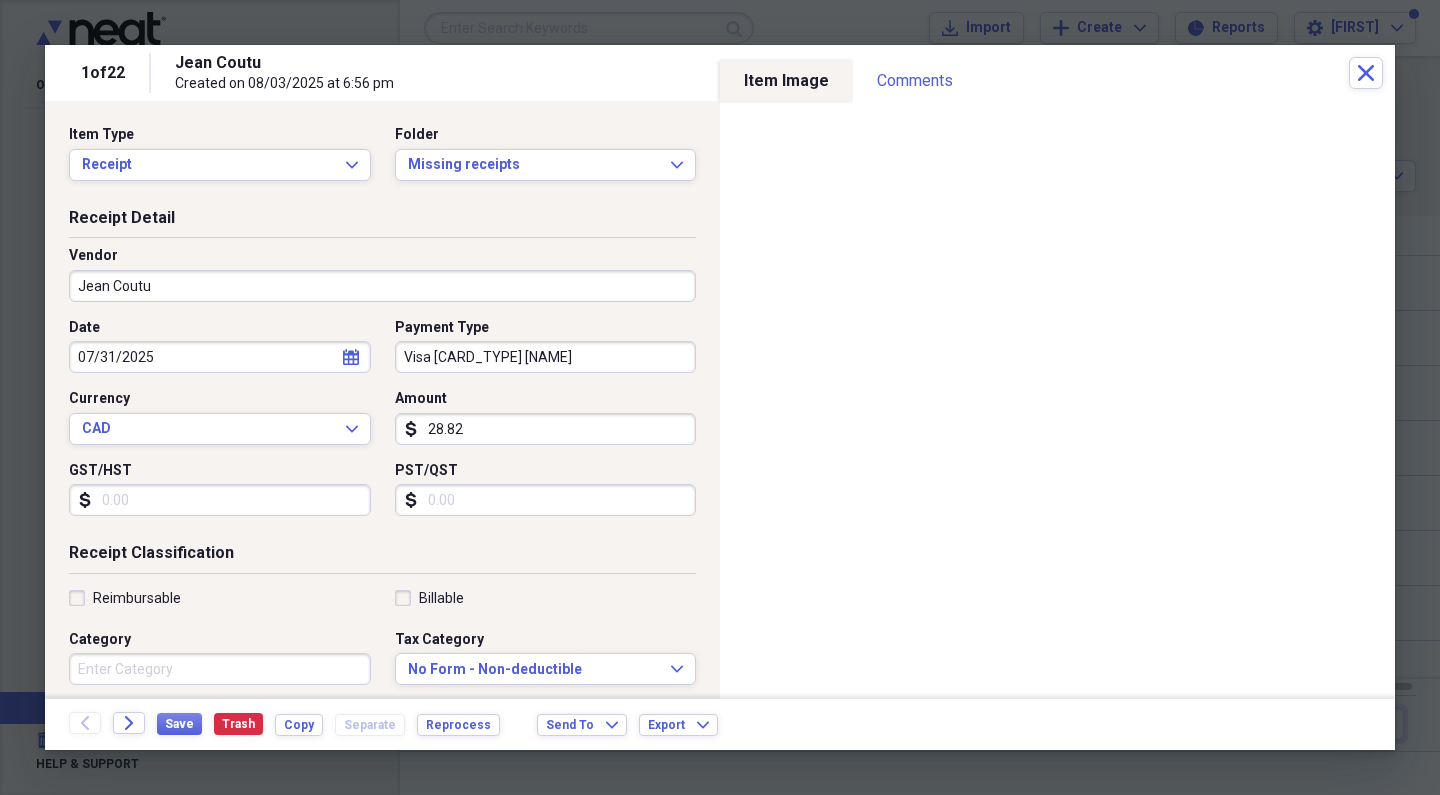 type on "Beverage" 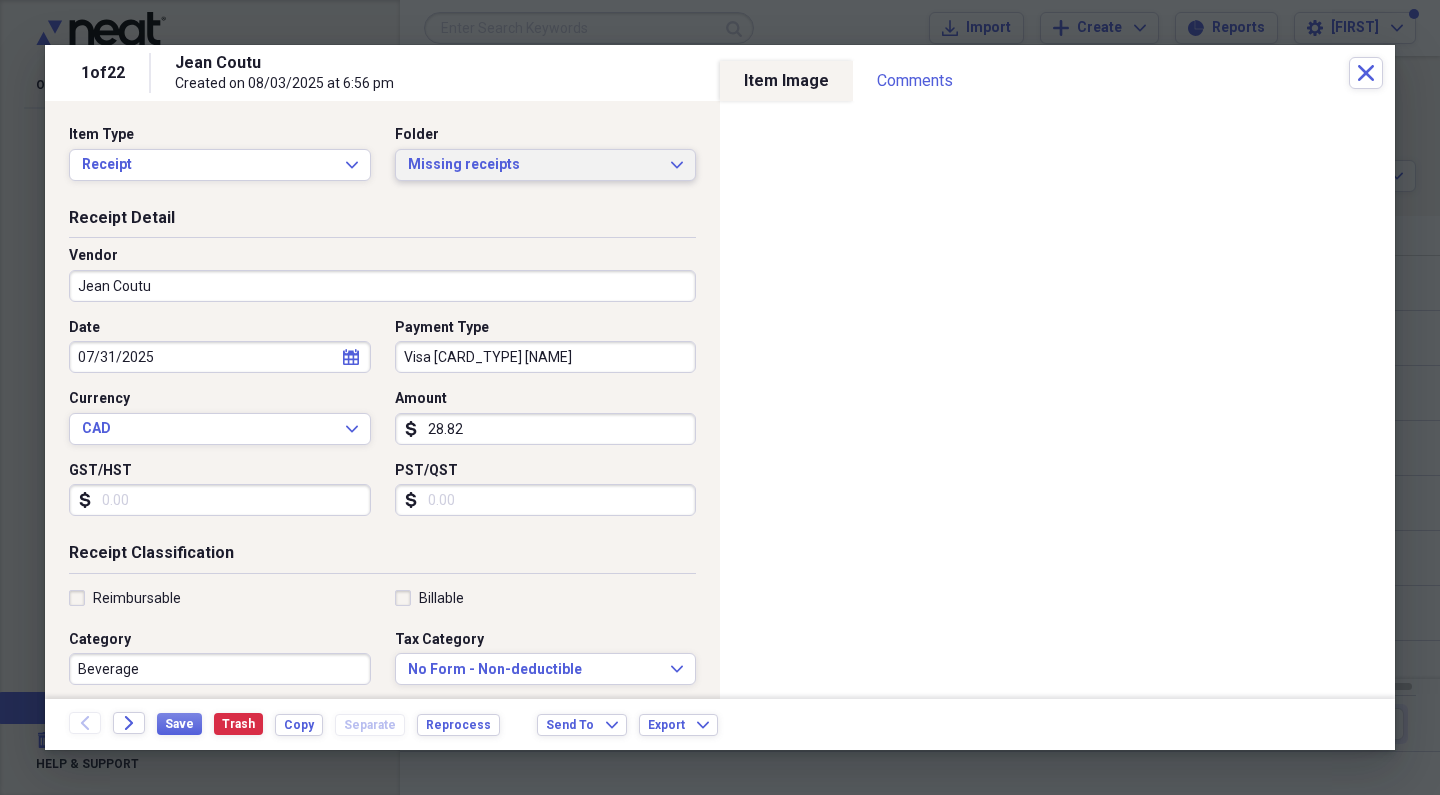 click on "Missing receipts" at bounding box center (534, 165) 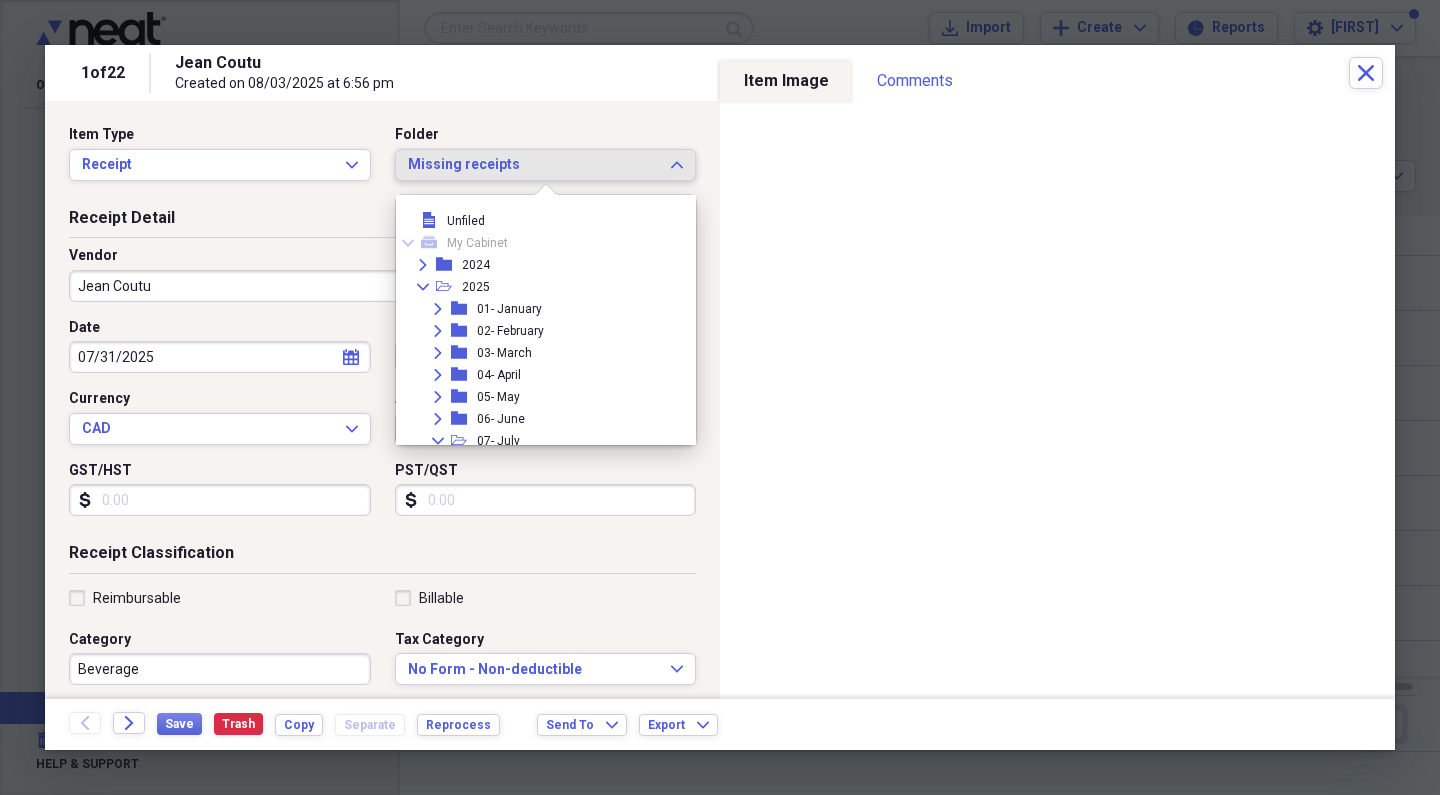 scroll, scrollTop: 293, scrollLeft: 0, axis: vertical 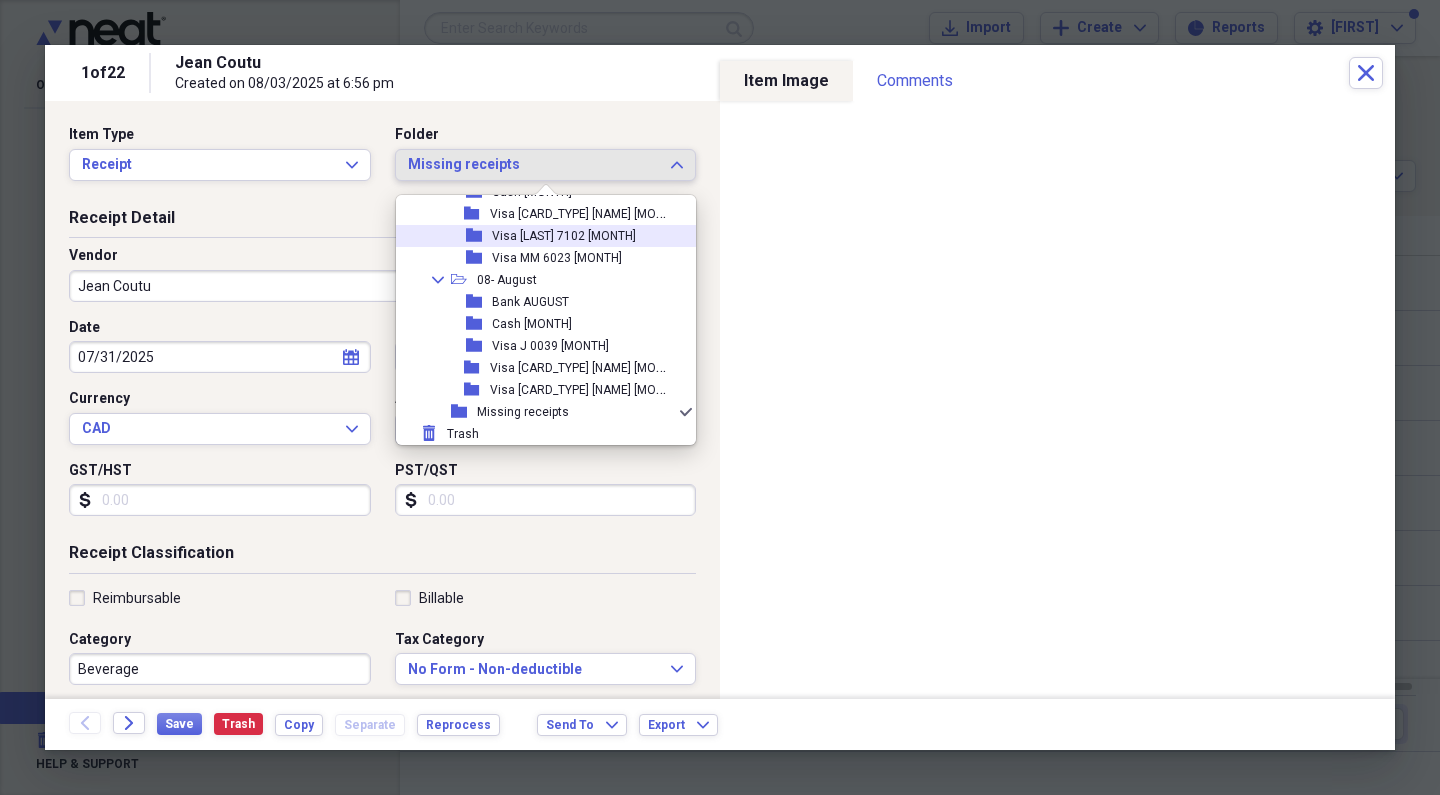 click on "Visa [LAST] 7102 [MONTH]" at bounding box center (564, 236) 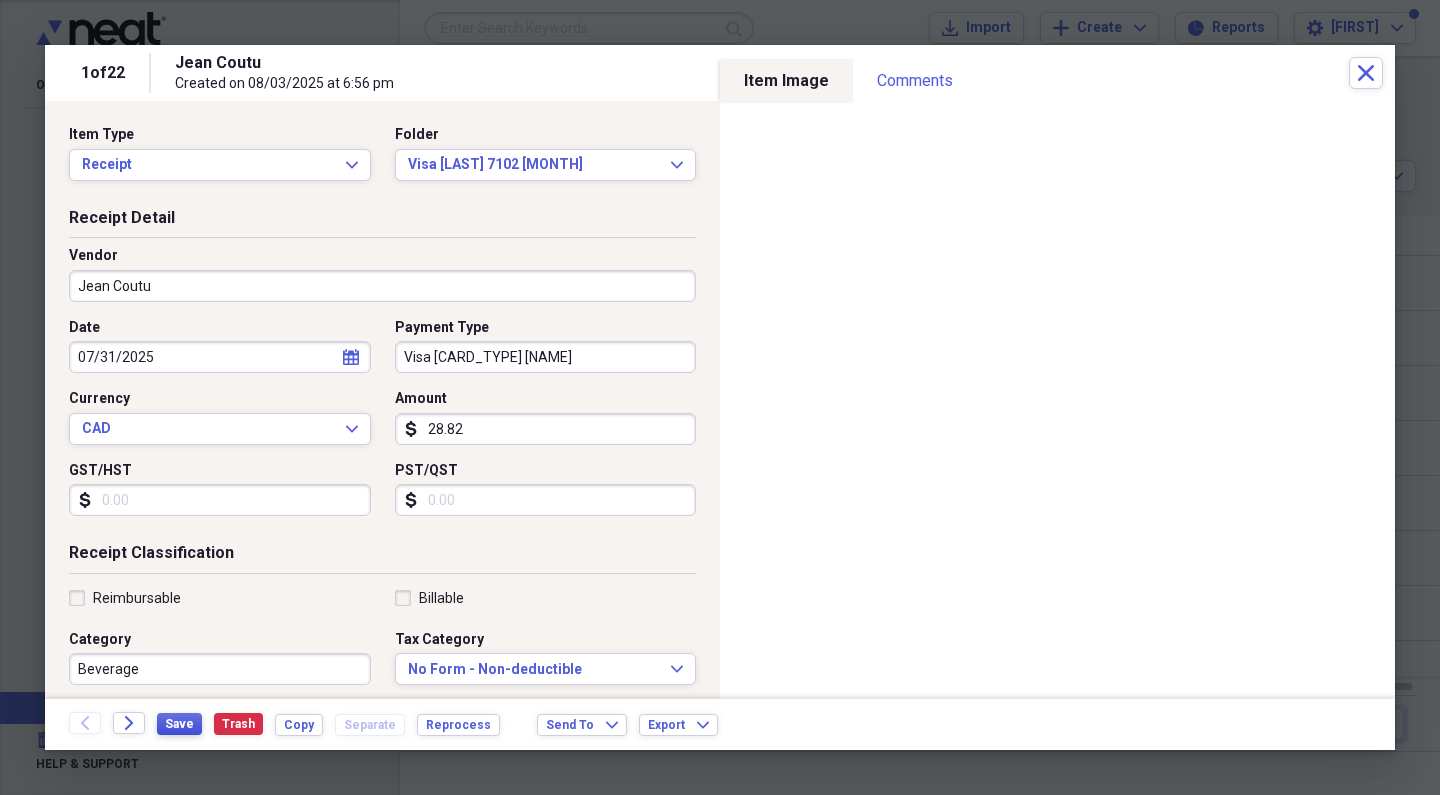 click on "Save" at bounding box center (179, 724) 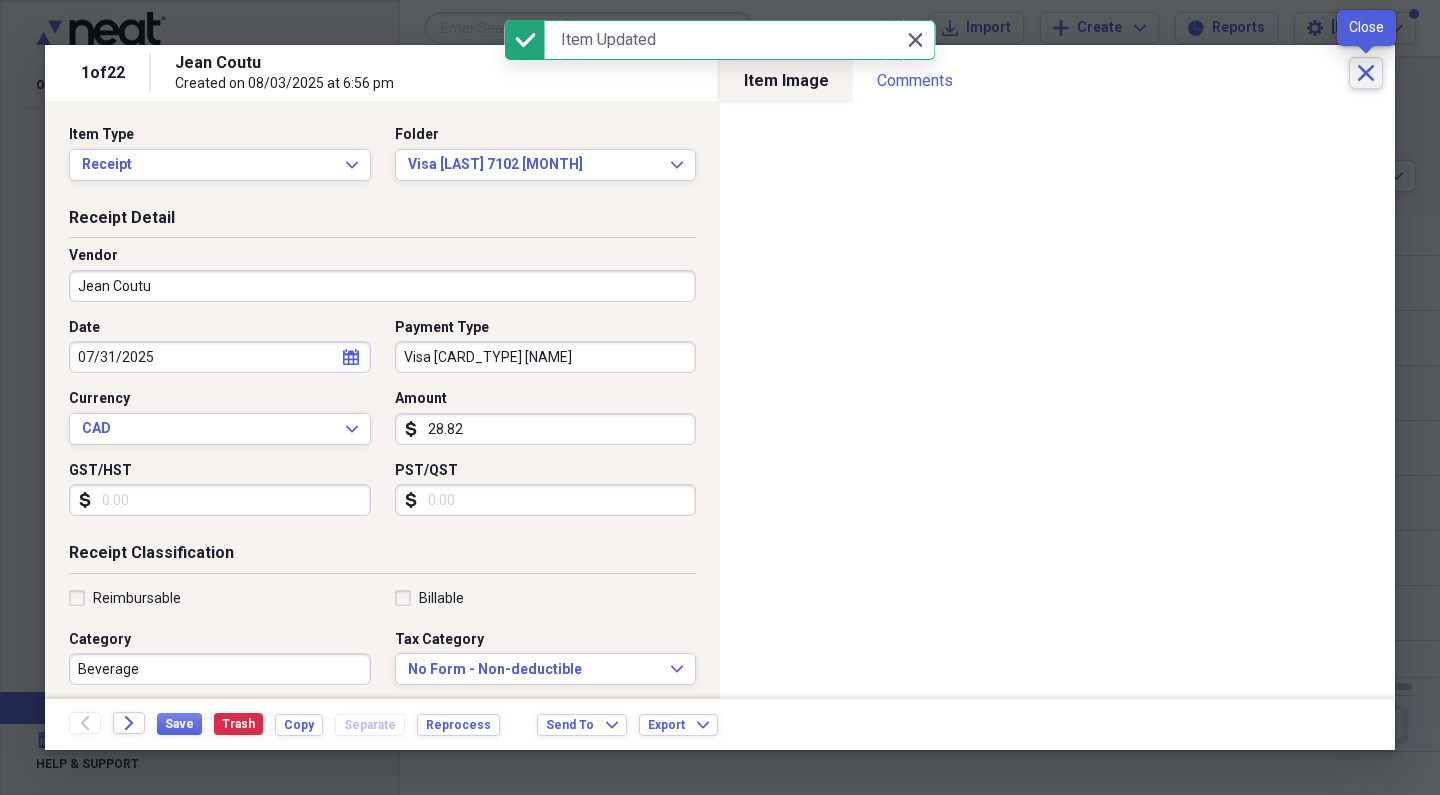 click 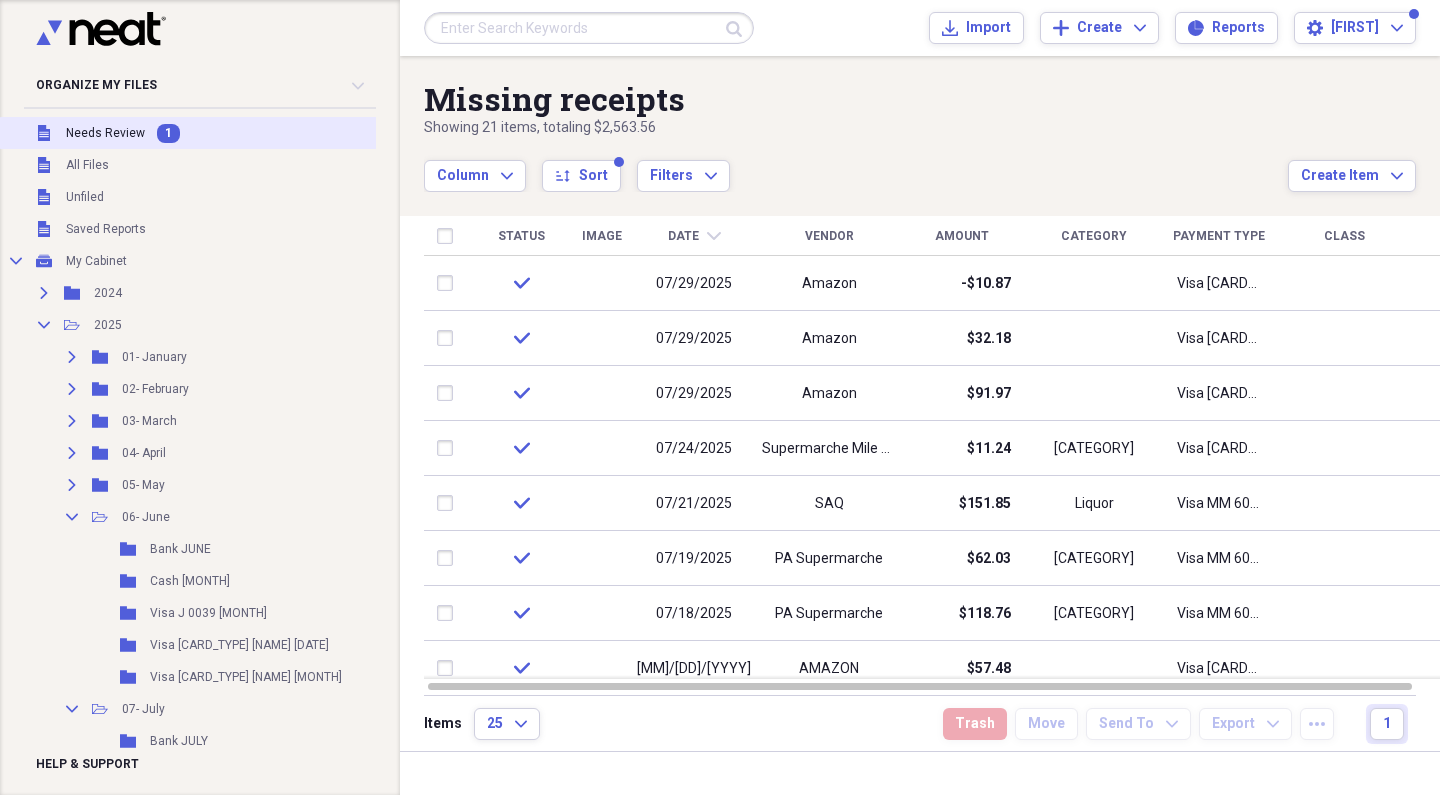 scroll, scrollTop: 0, scrollLeft: 0, axis: both 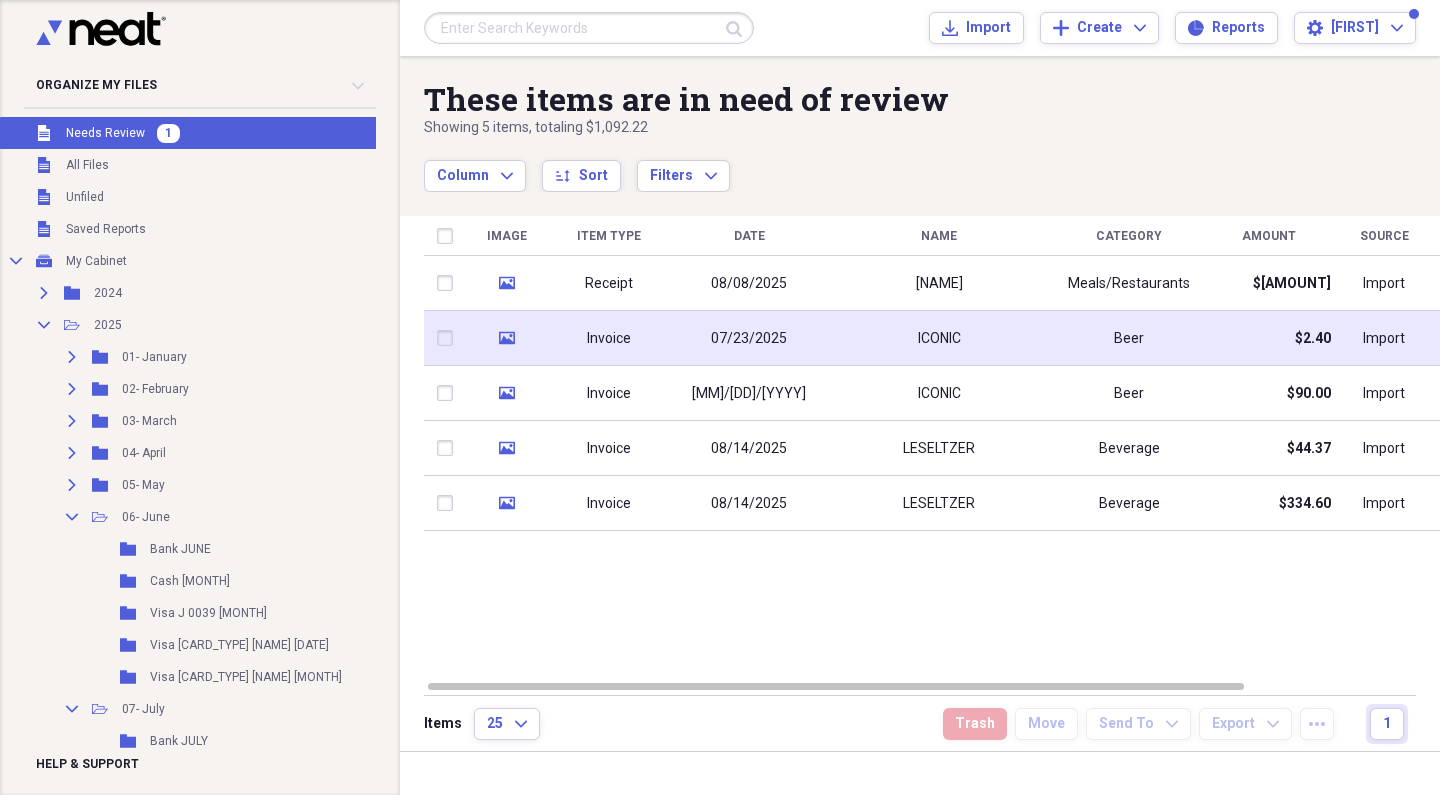 click on "Invoice" at bounding box center [609, 339] 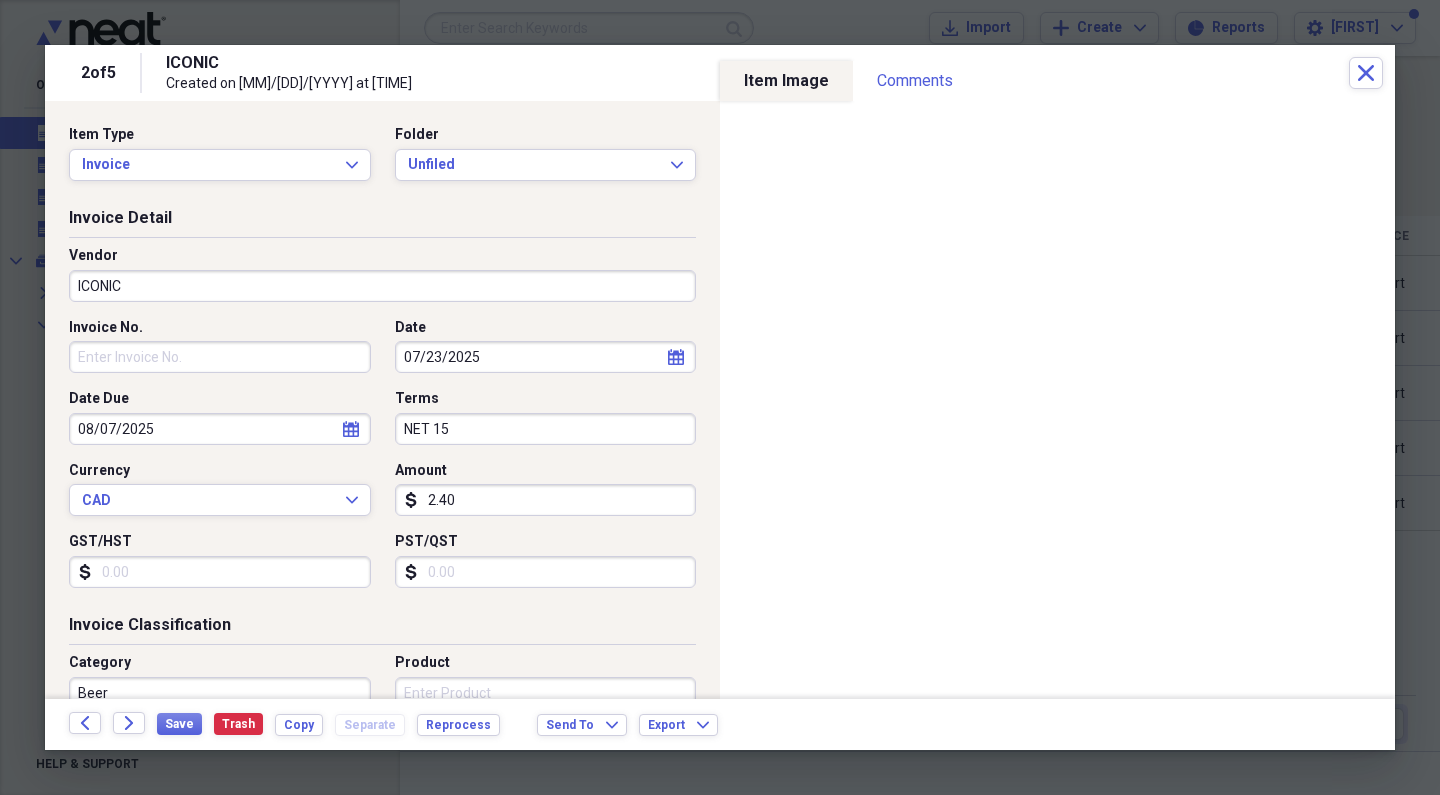 click on "Invoice No." at bounding box center [220, 357] 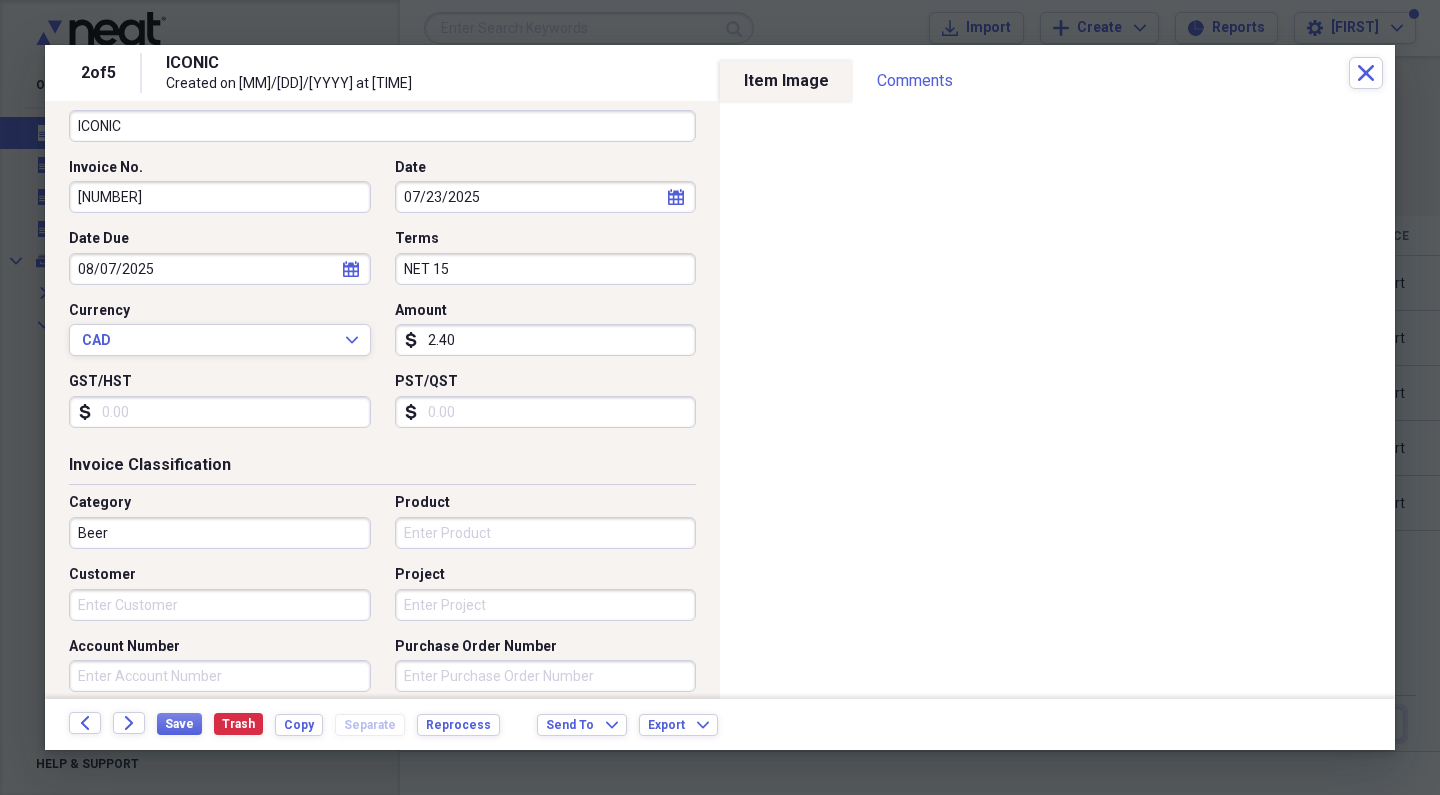 scroll, scrollTop: 152, scrollLeft: 0, axis: vertical 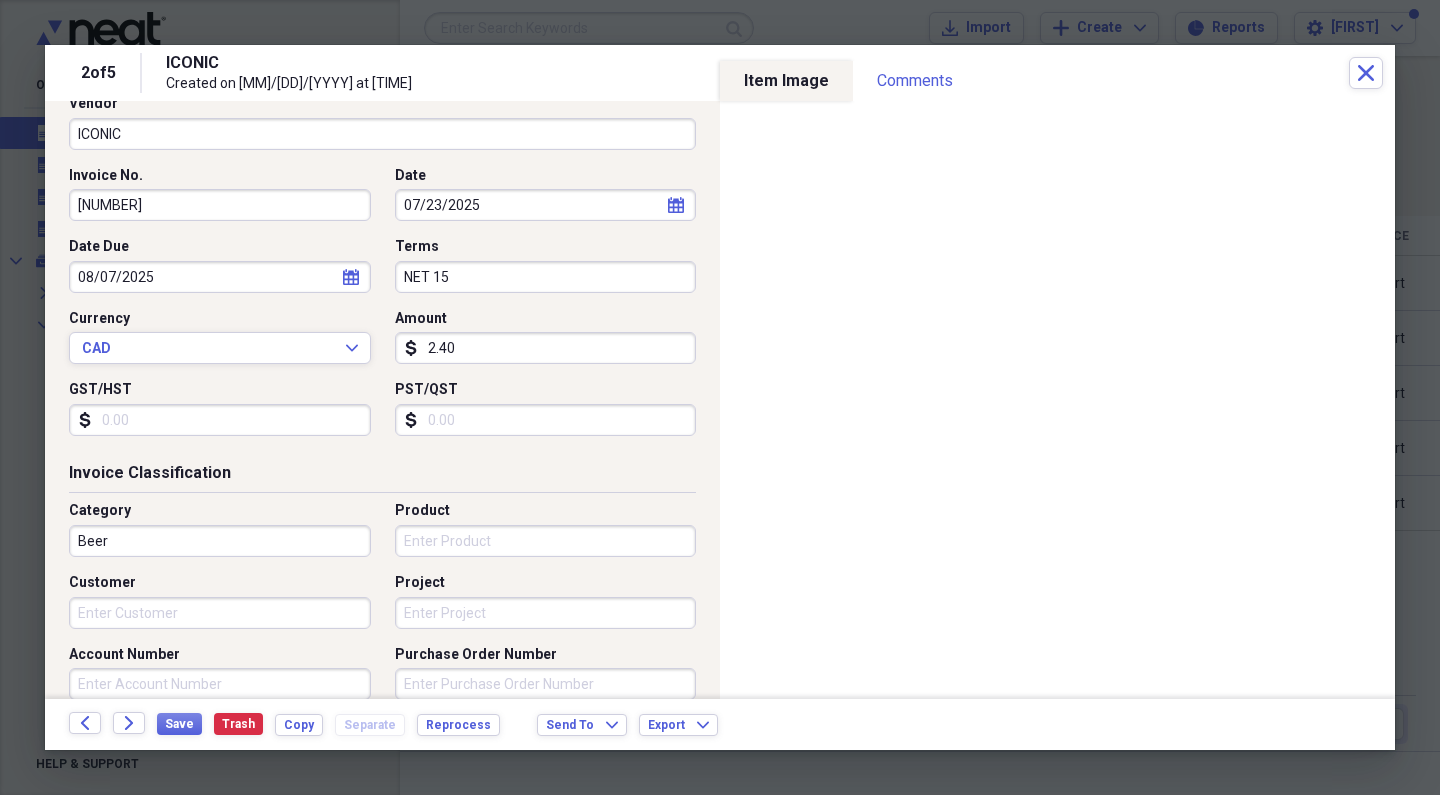type on "[NUMBER]" 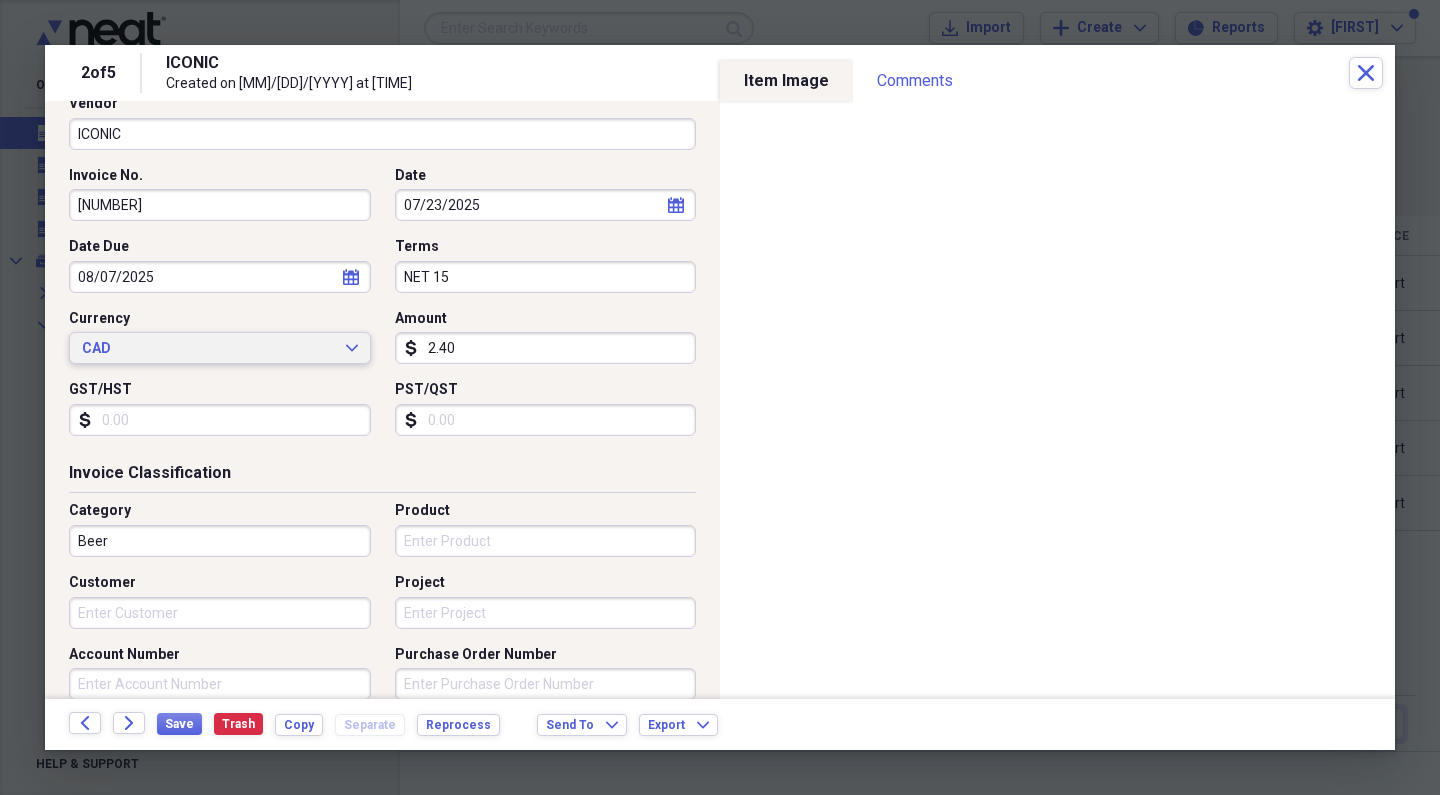 drag, startPoint x: 466, startPoint y: 348, endPoint x: 284, endPoint y: 348, distance: 182 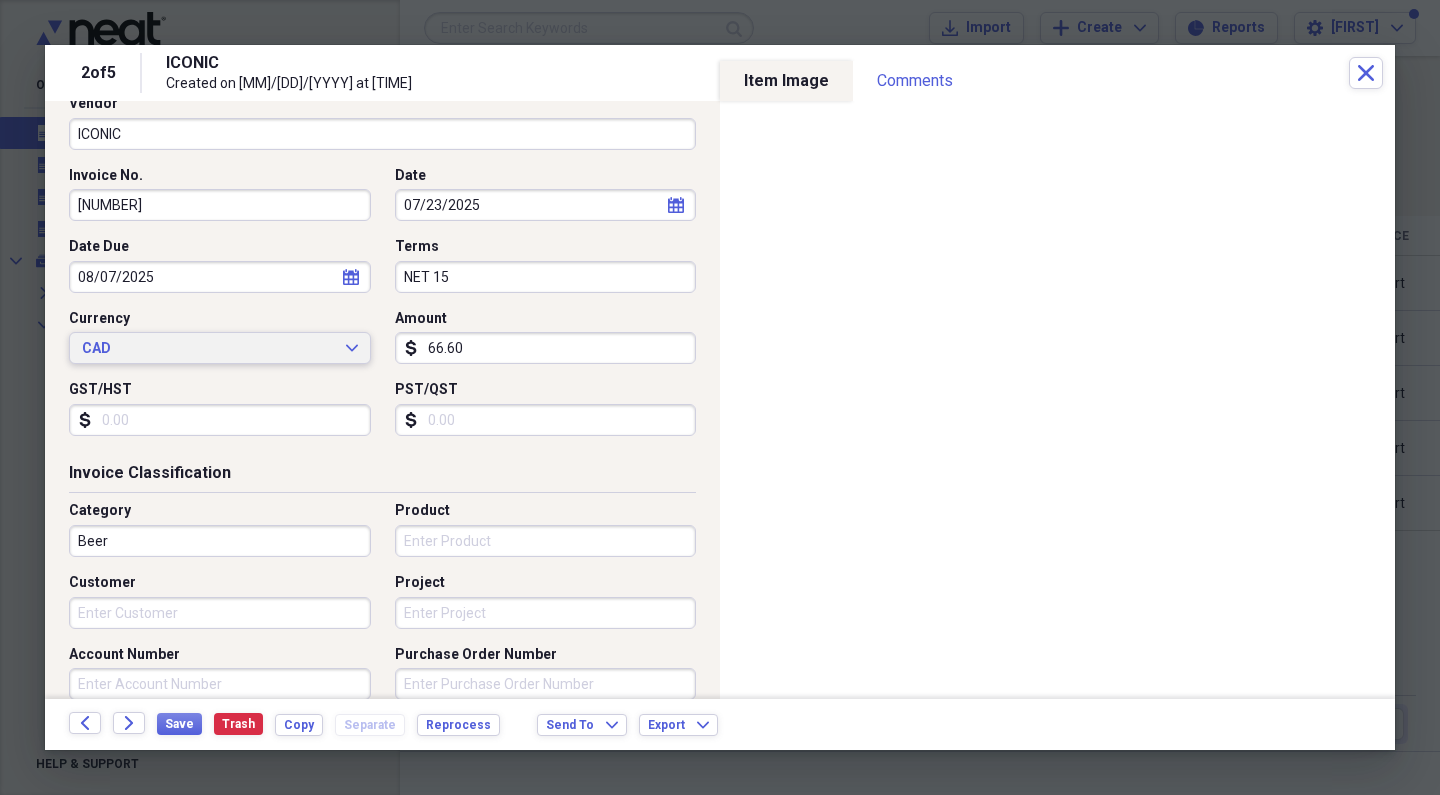 type on "666.05" 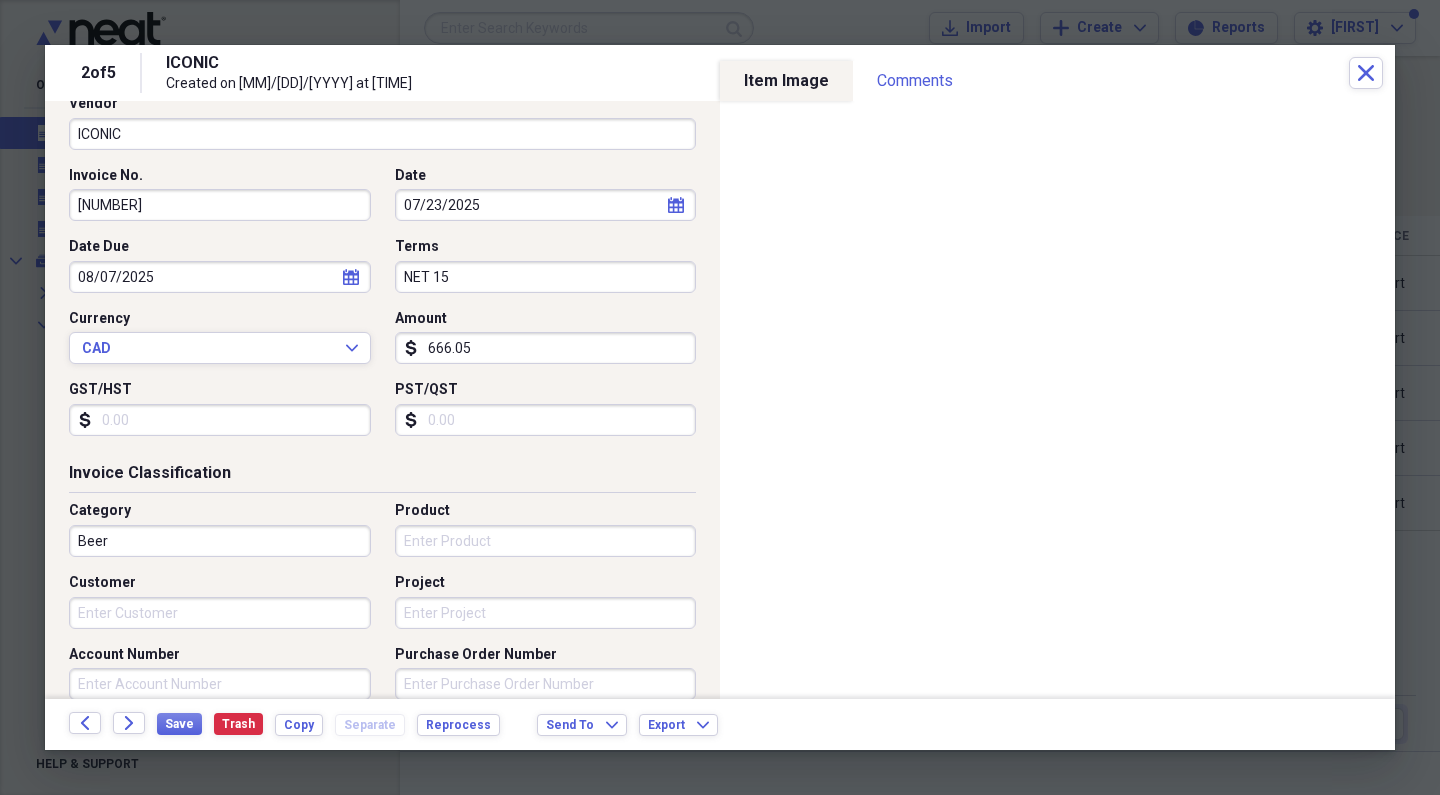 click on "GST/HST" at bounding box center (220, 420) 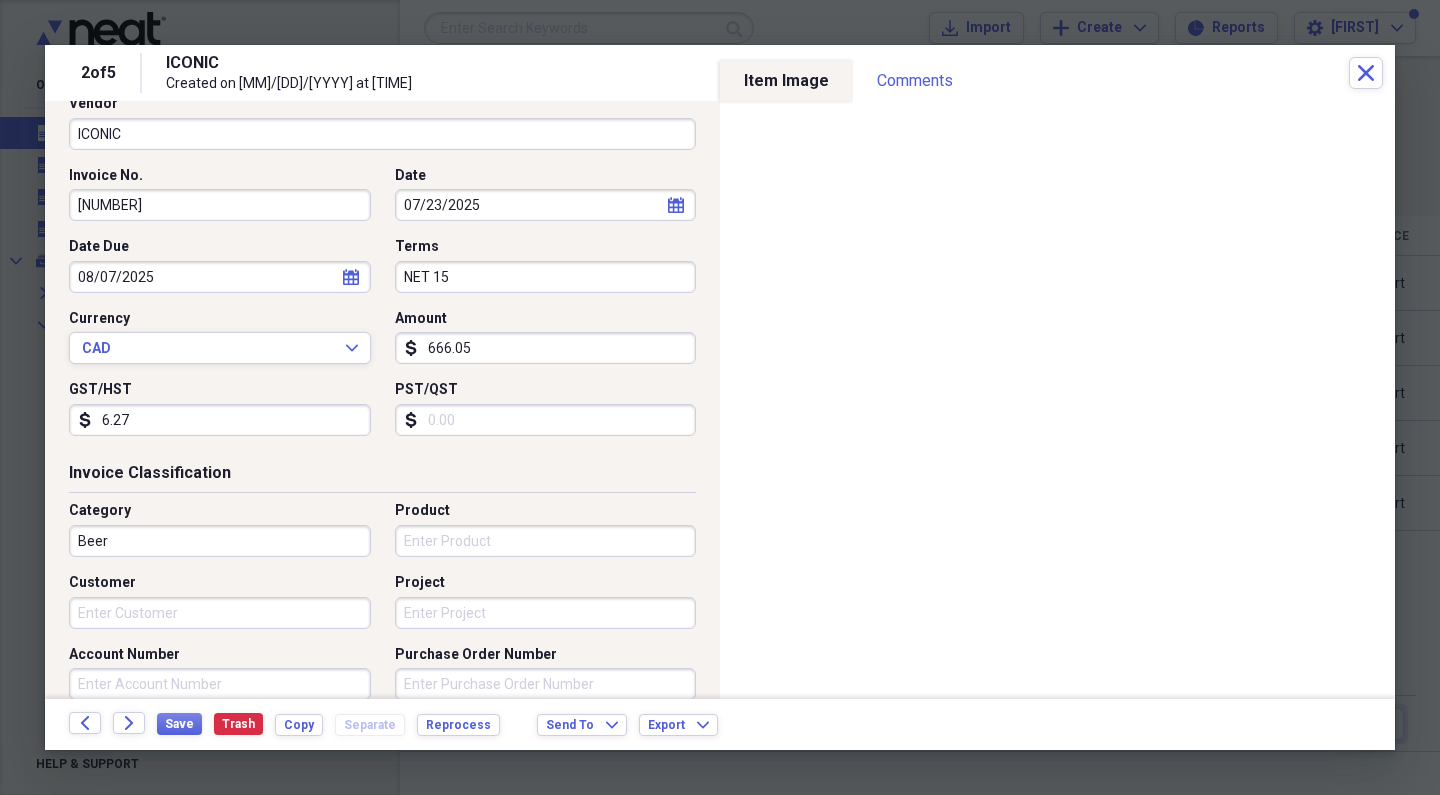 type on "62.78" 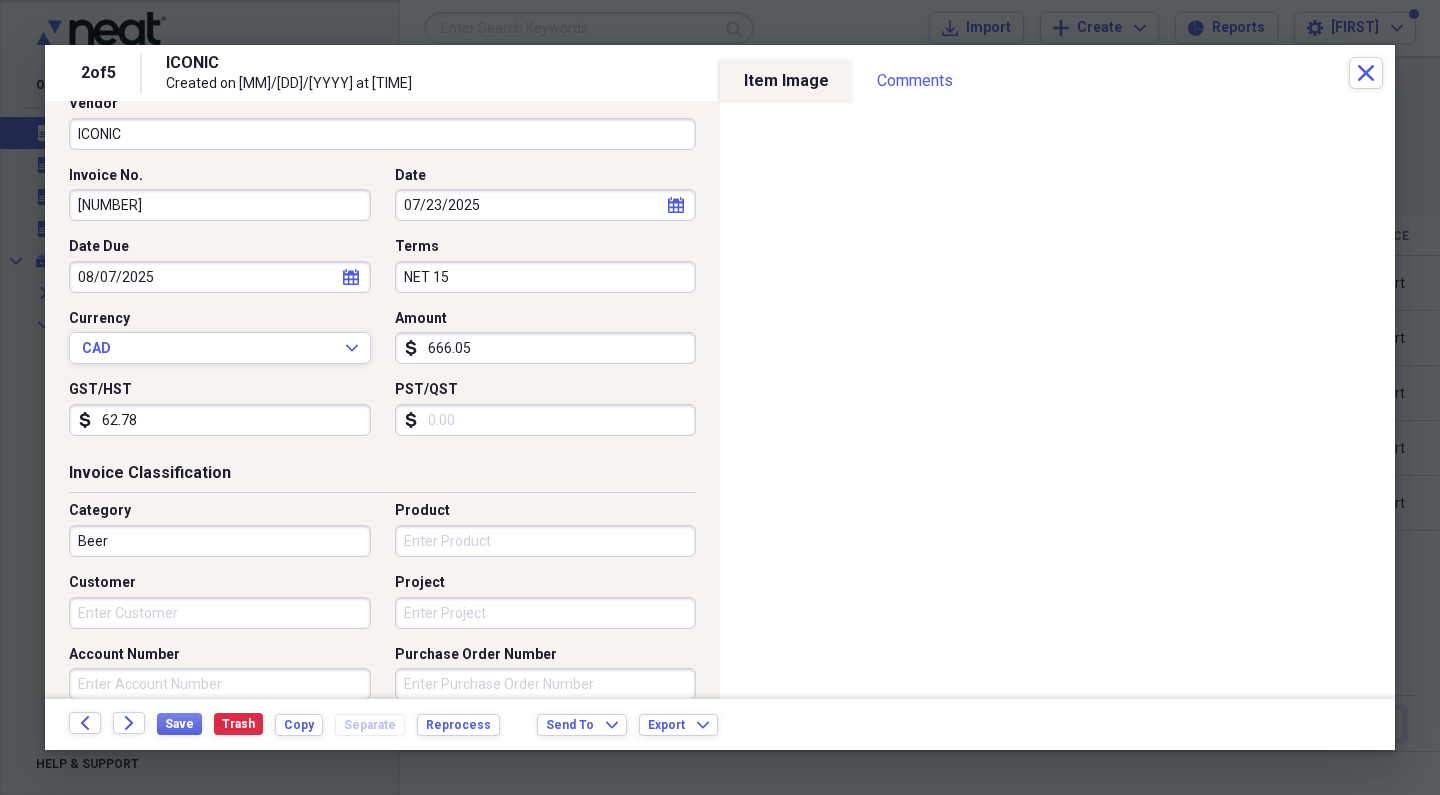 click on "PST/QST" at bounding box center (546, 420) 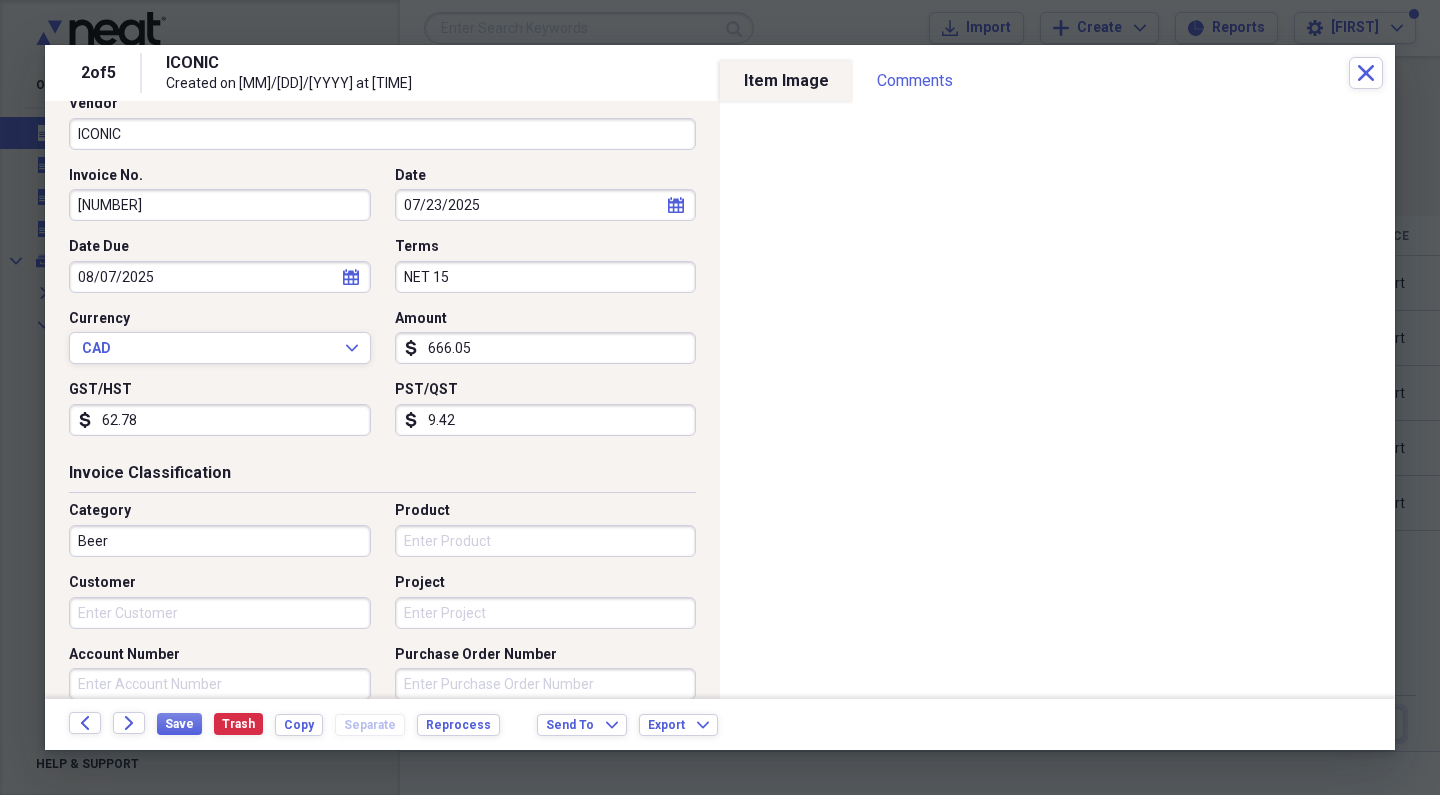 type on "94.25" 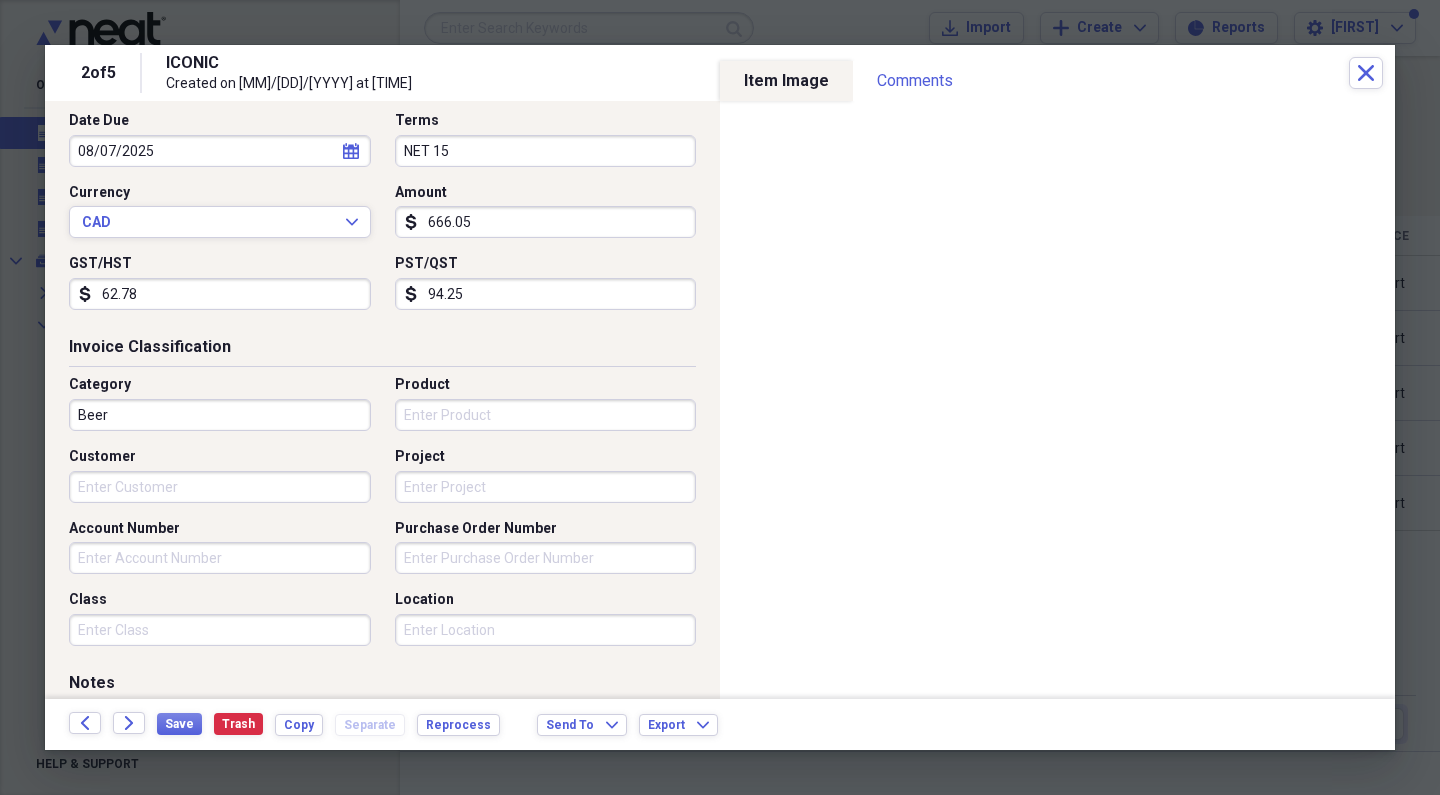 scroll, scrollTop: 347, scrollLeft: 0, axis: vertical 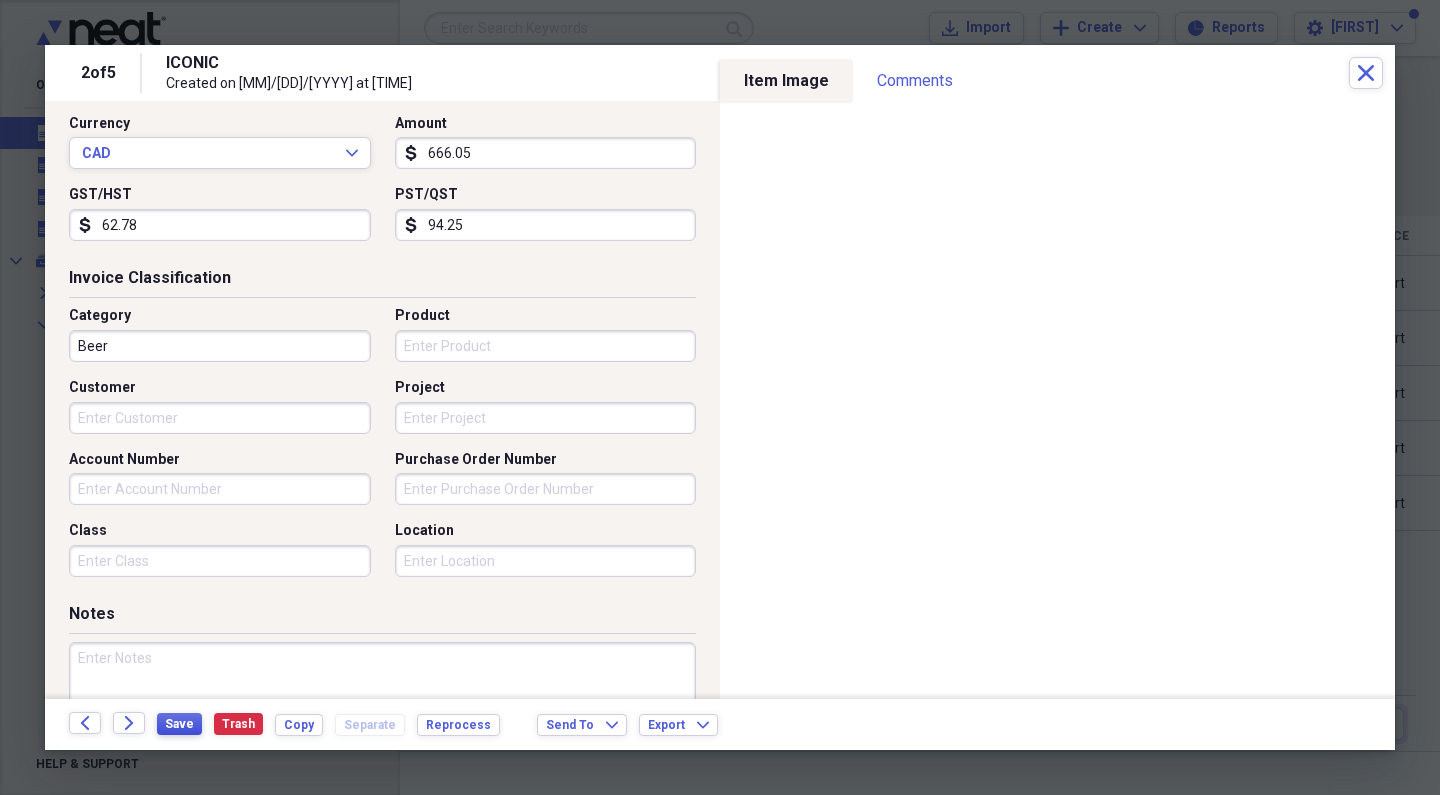 click on "Save" at bounding box center (179, 724) 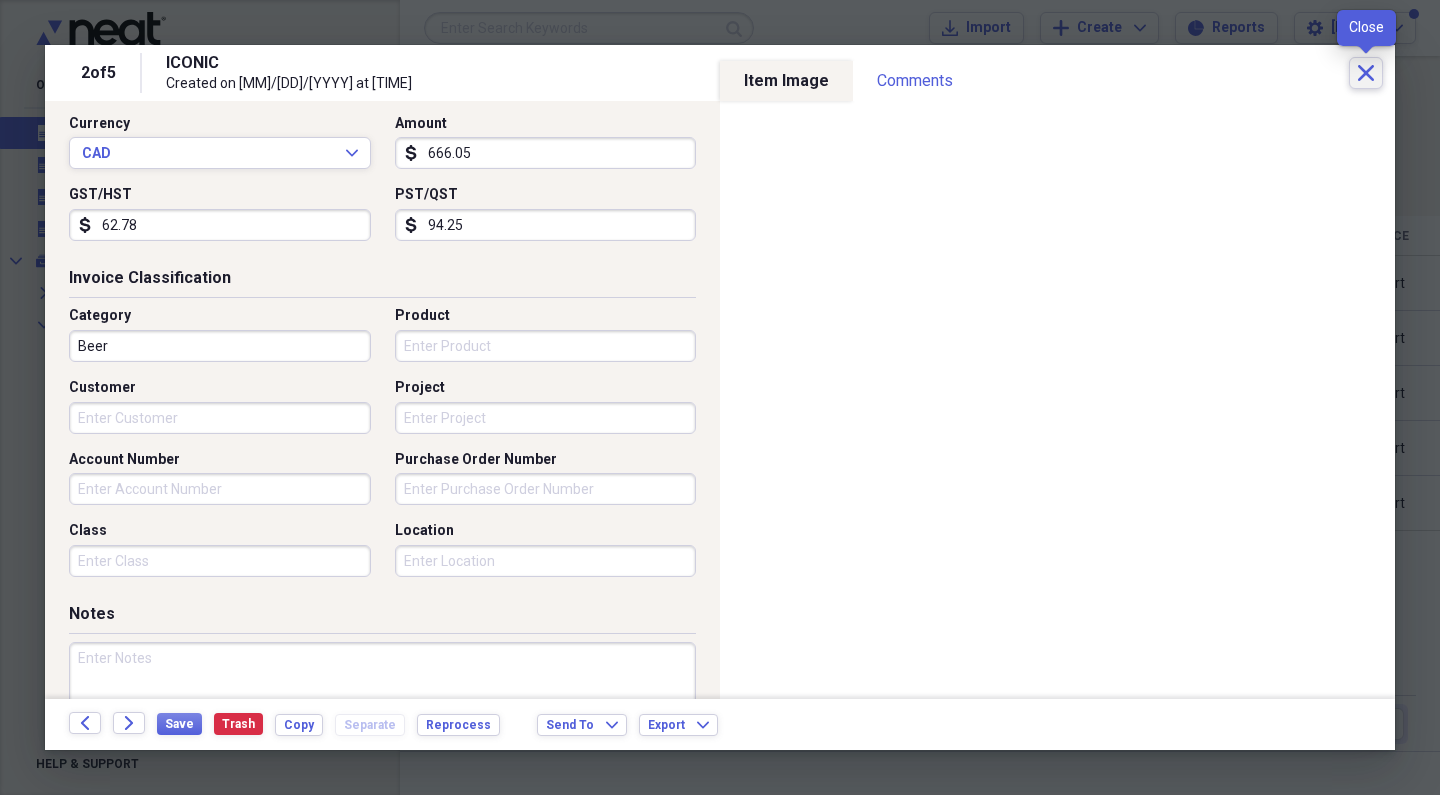click on "Close" 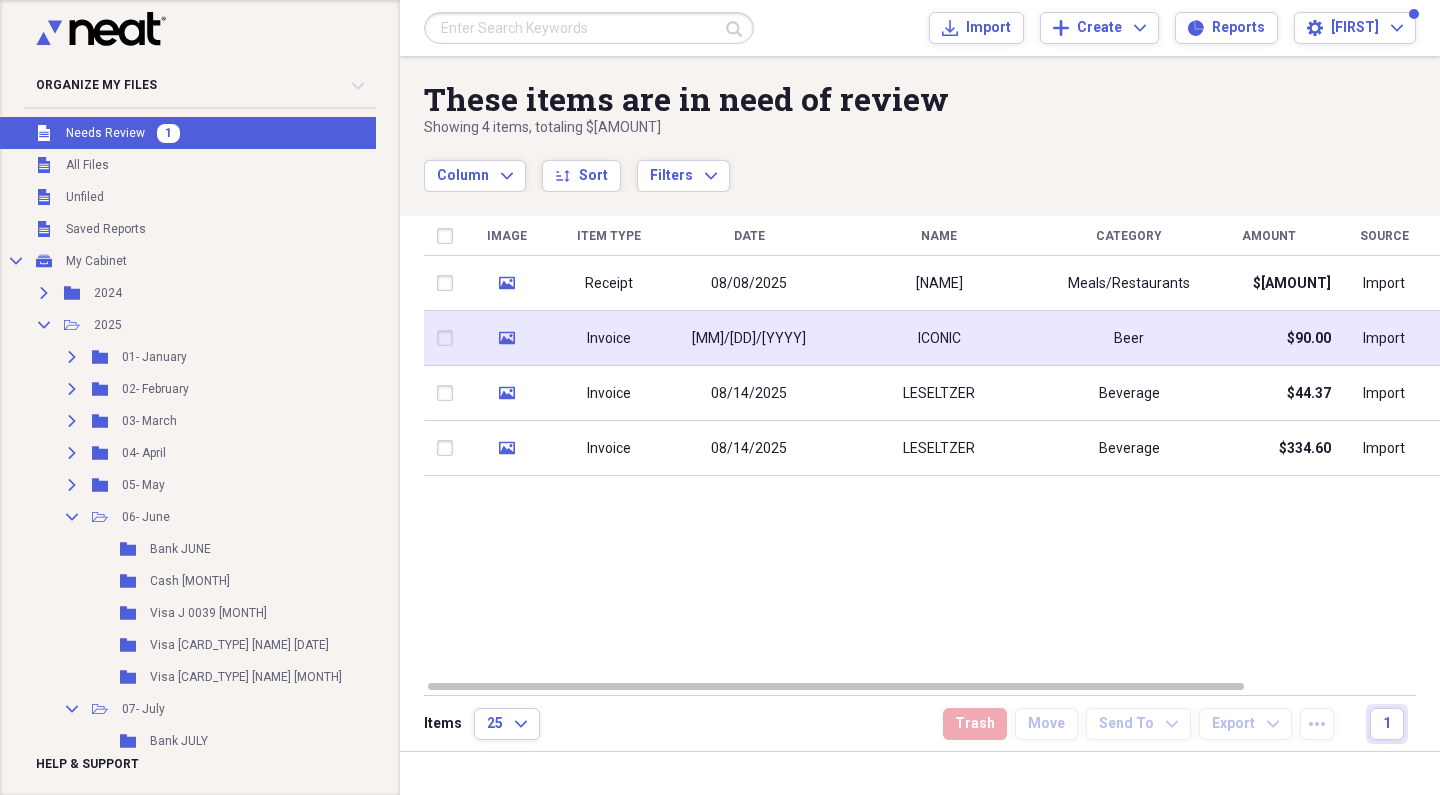 click on "ICONIC" at bounding box center (939, 338) 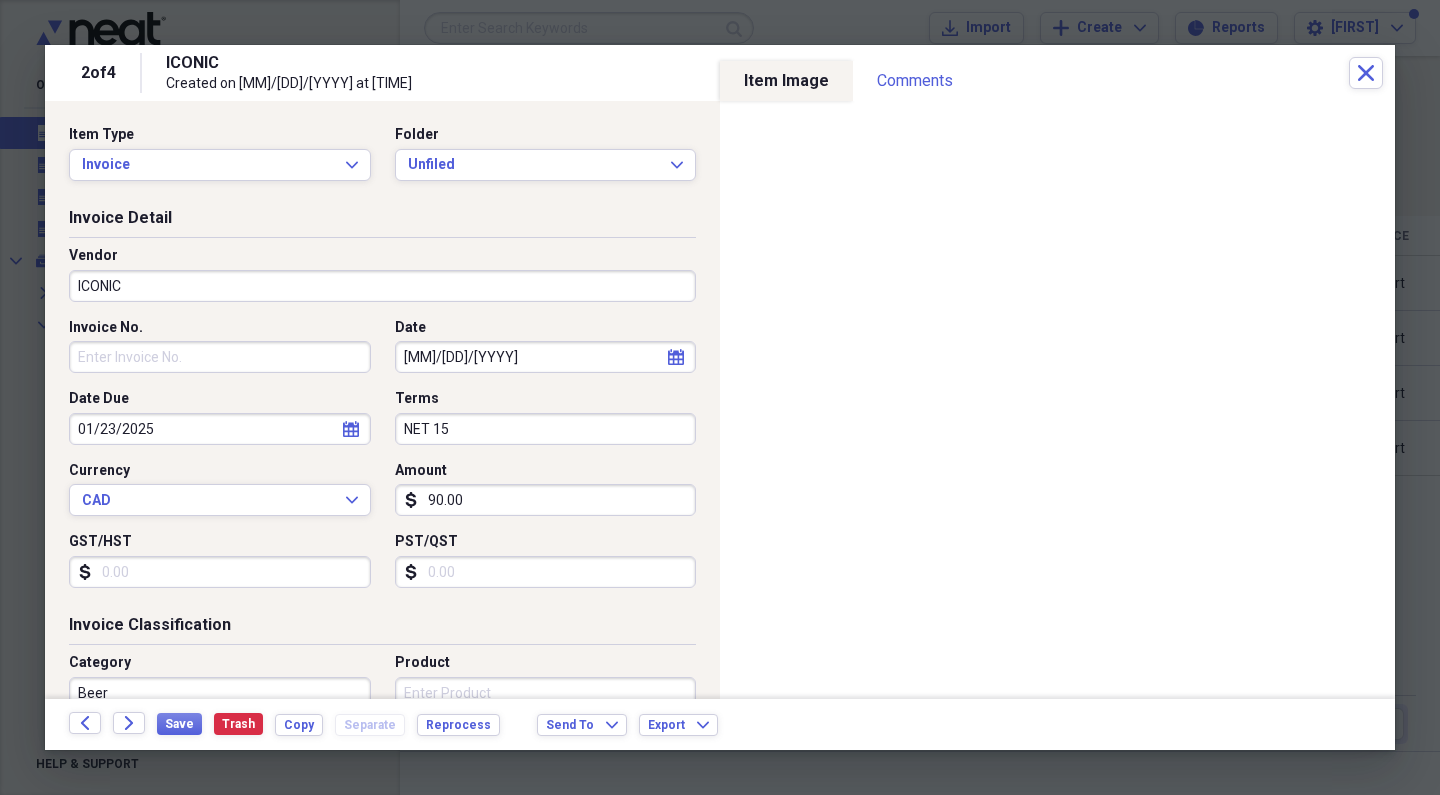 click on "Invoice No." at bounding box center [220, 357] 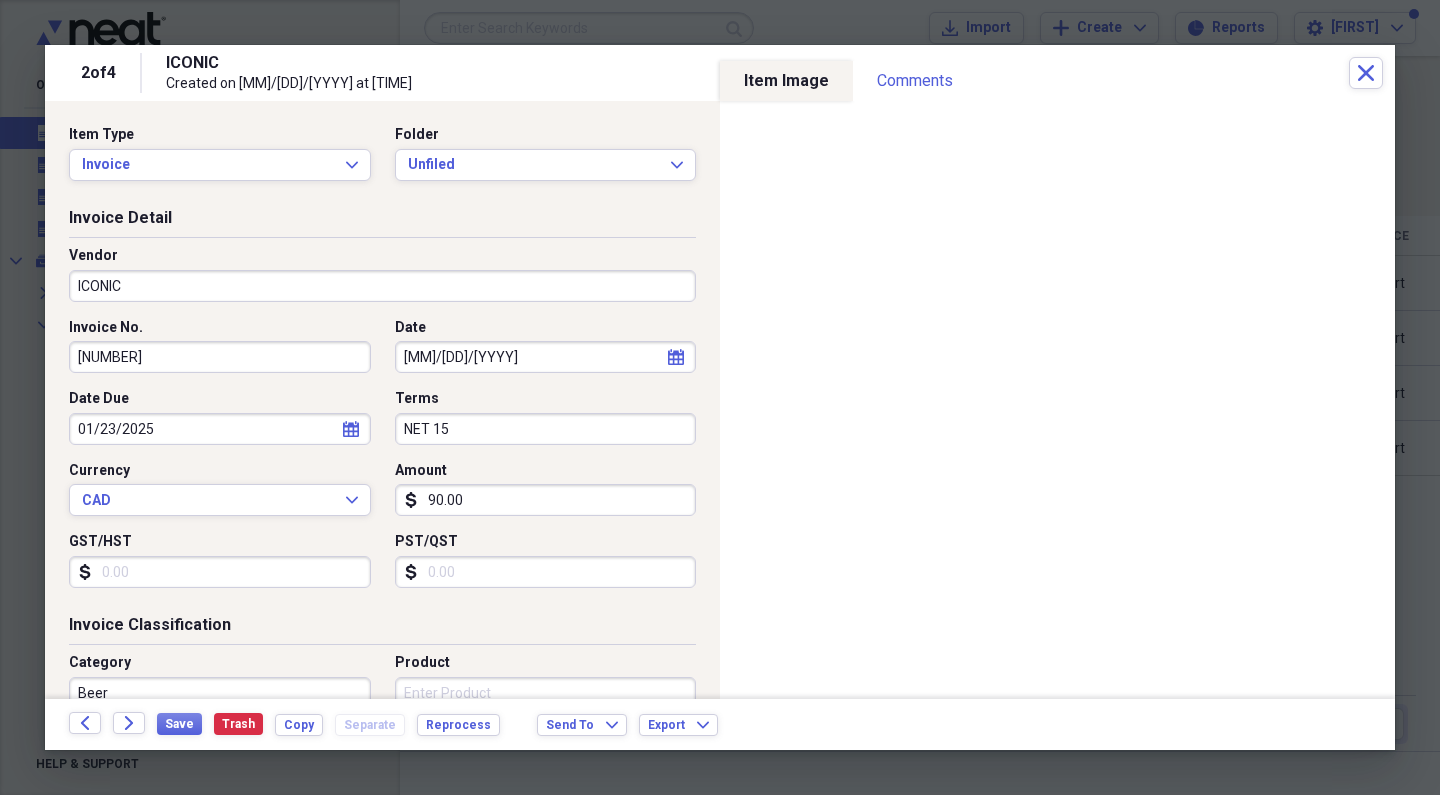 type on "[NUMBER]" 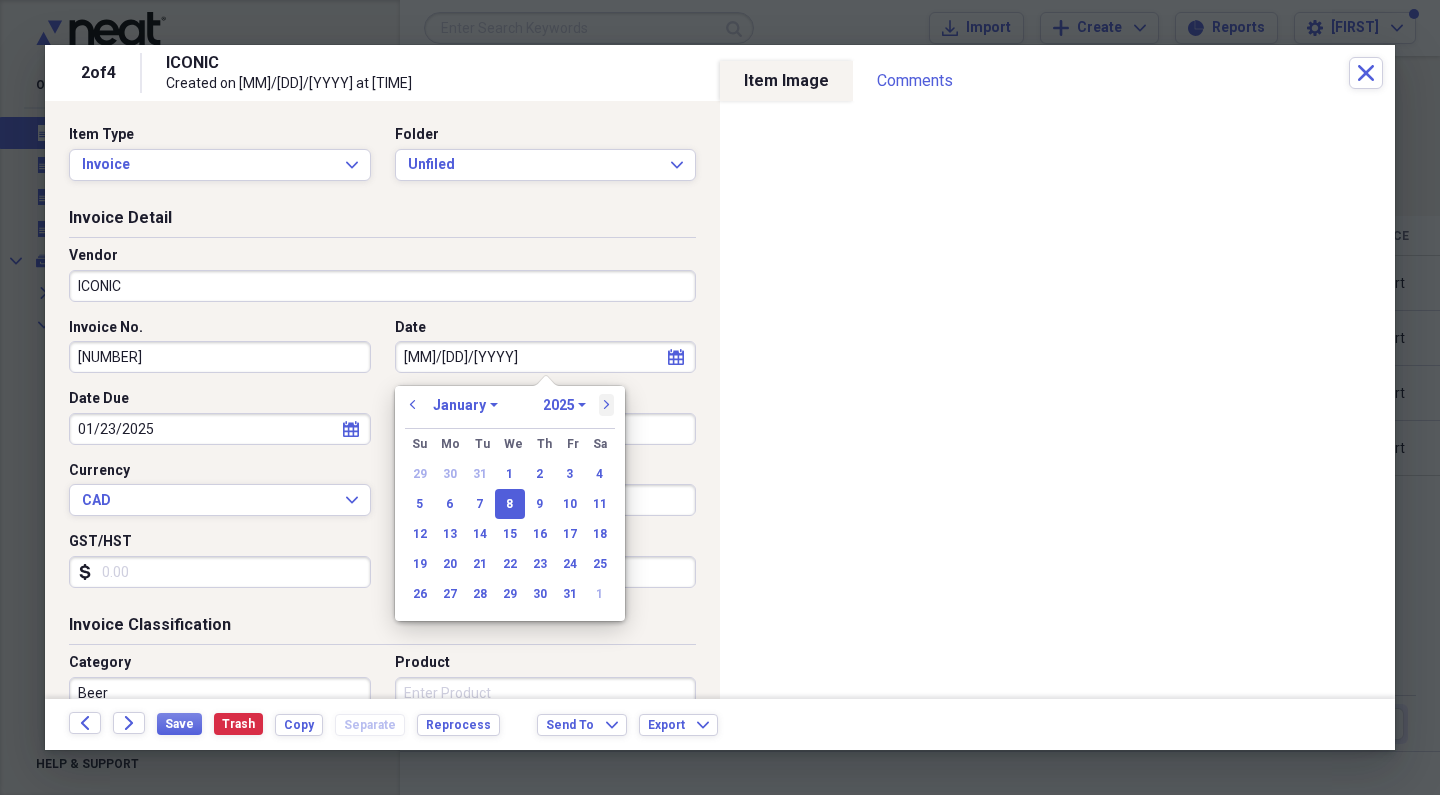 click on "next" at bounding box center (607, 405) 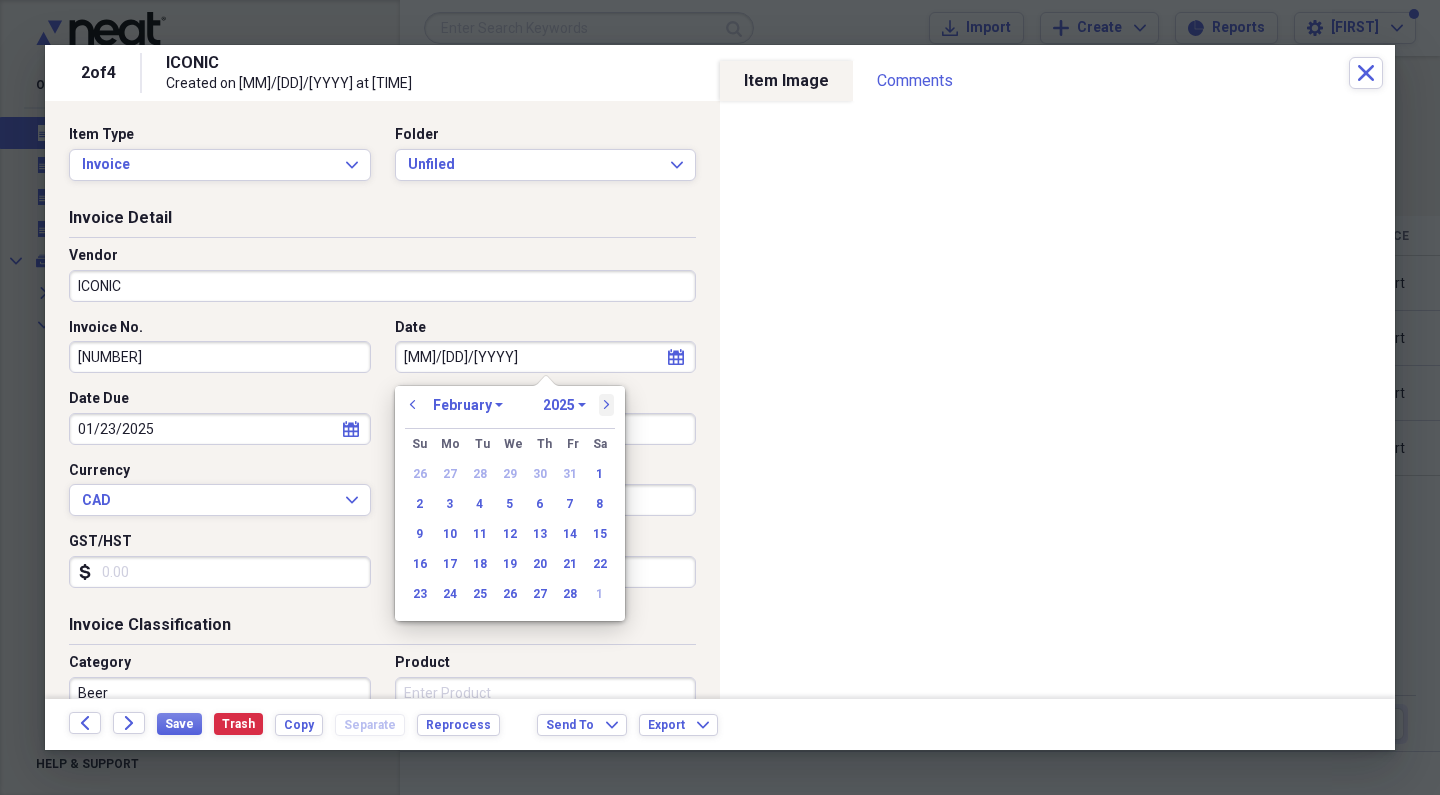 click on "next" at bounding box center [607, 405] 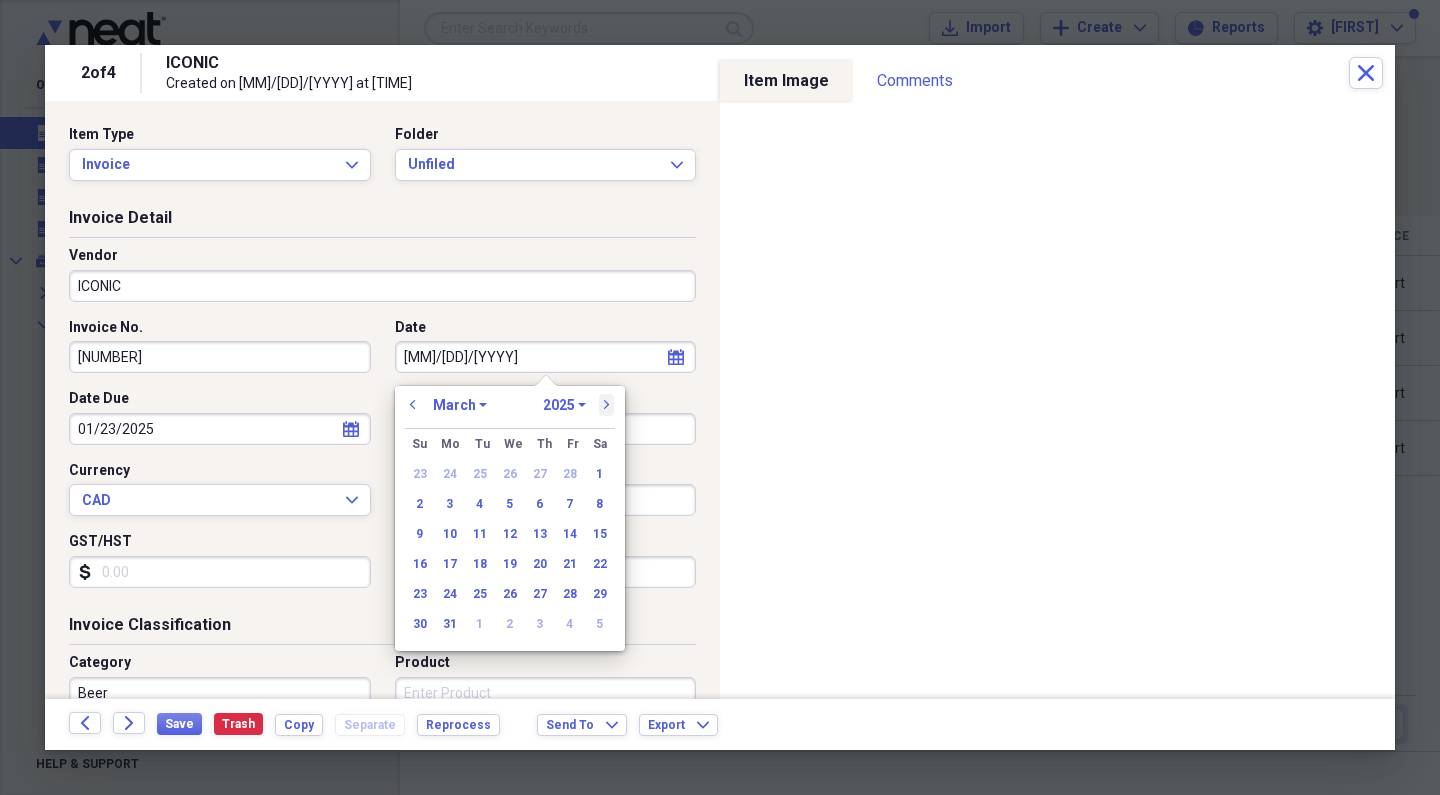 click on "next" at bounding box center [607, 405] 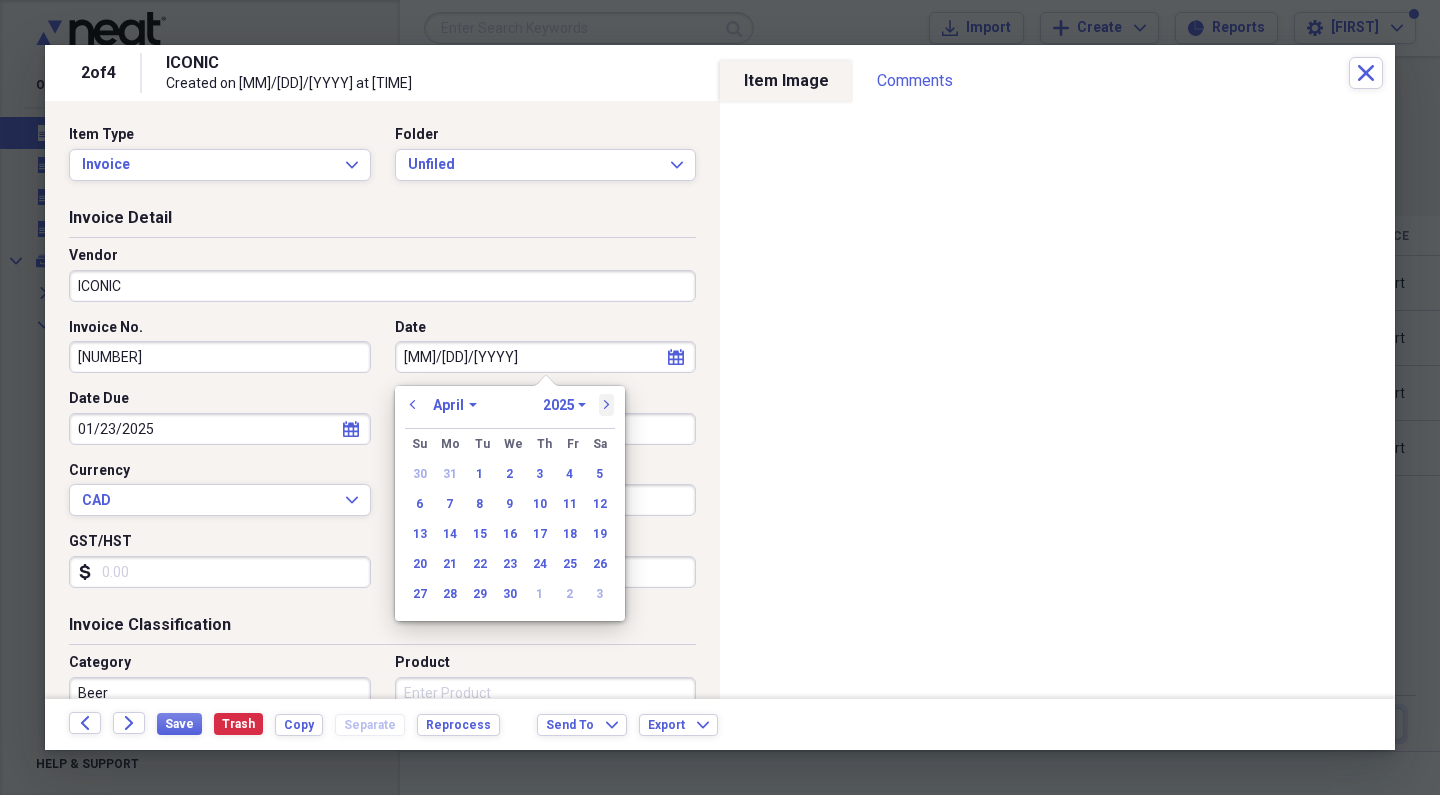 click on "next" at bounding box center [607, 405] 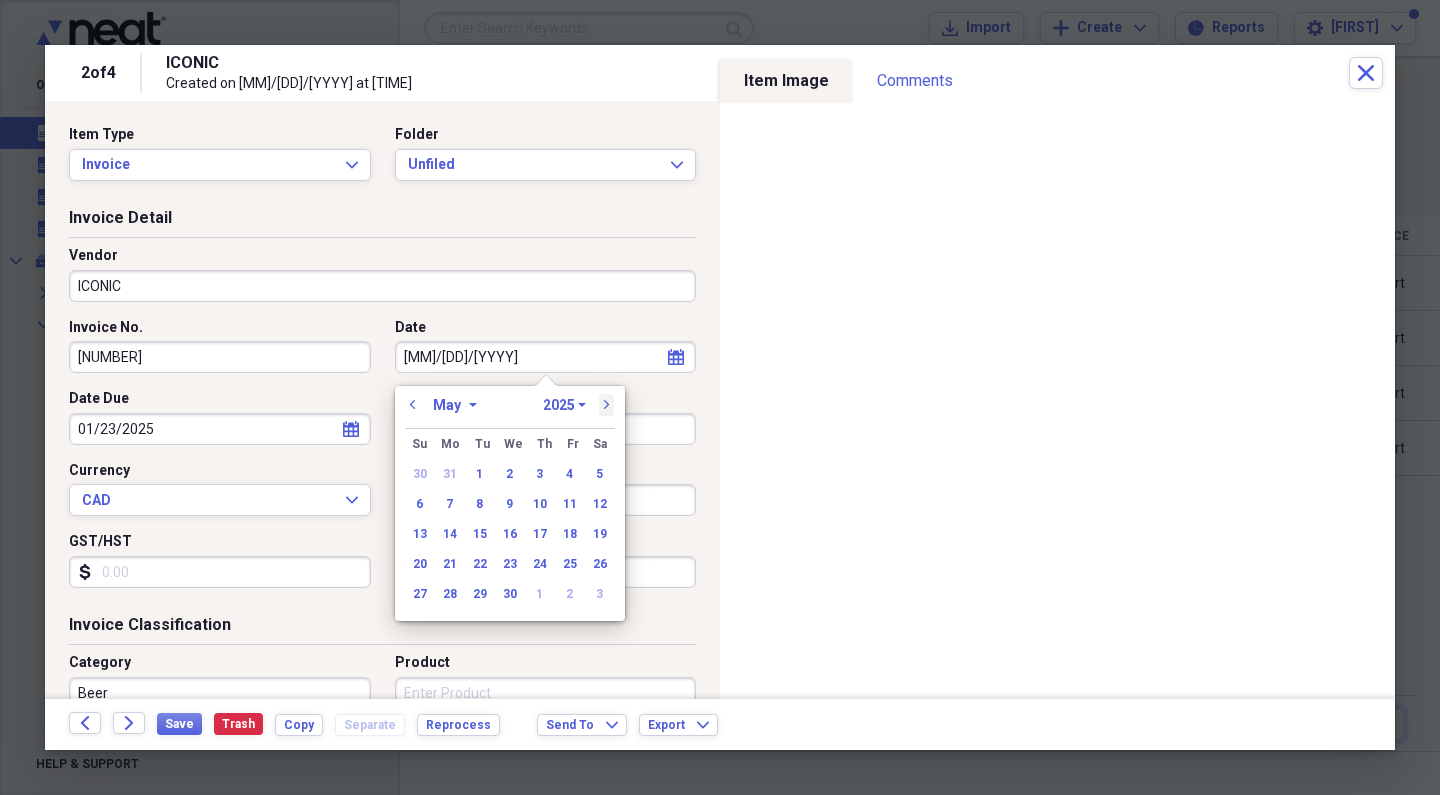 click on "next" at bounding box center (607, 405) 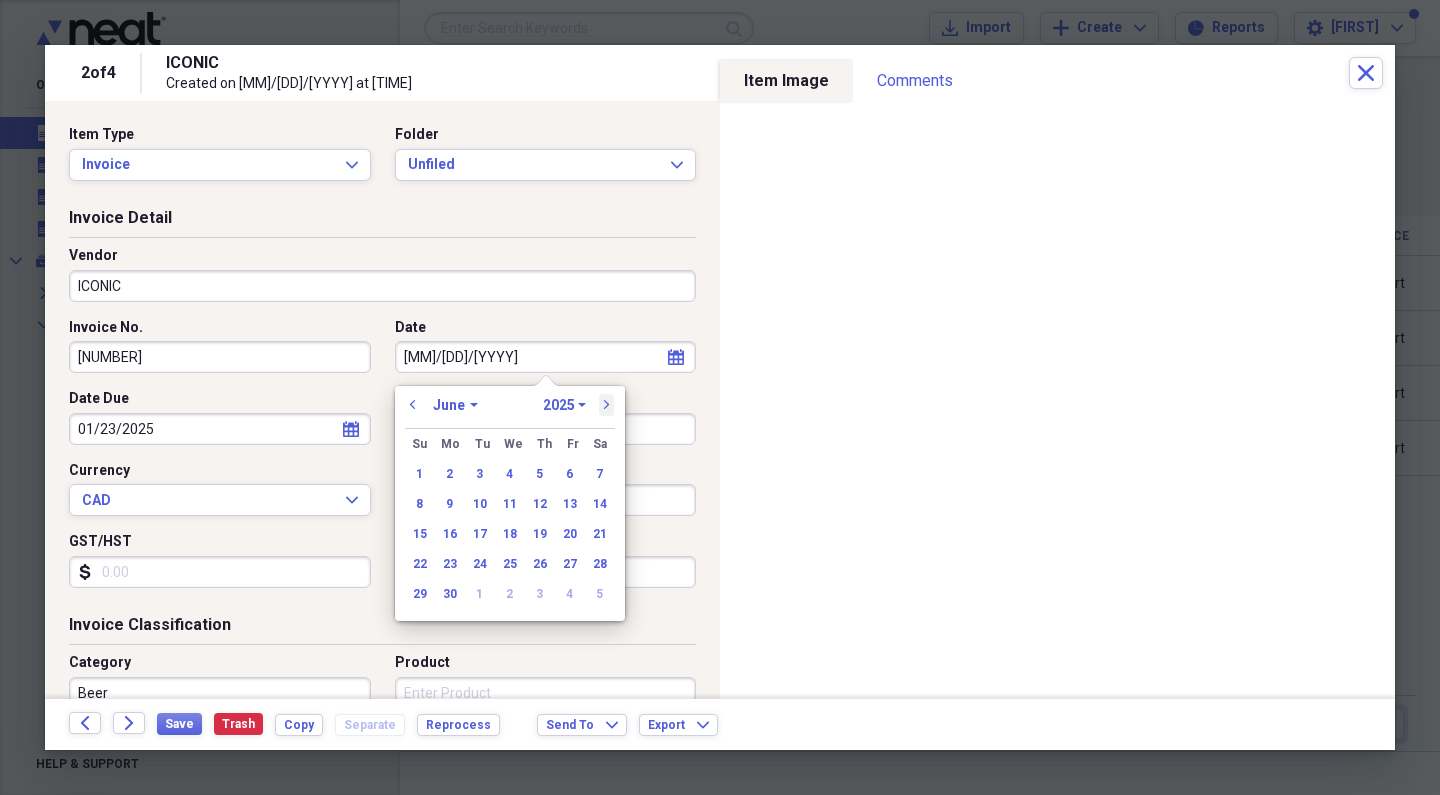 click on "next" at bounding box center (607, 405) 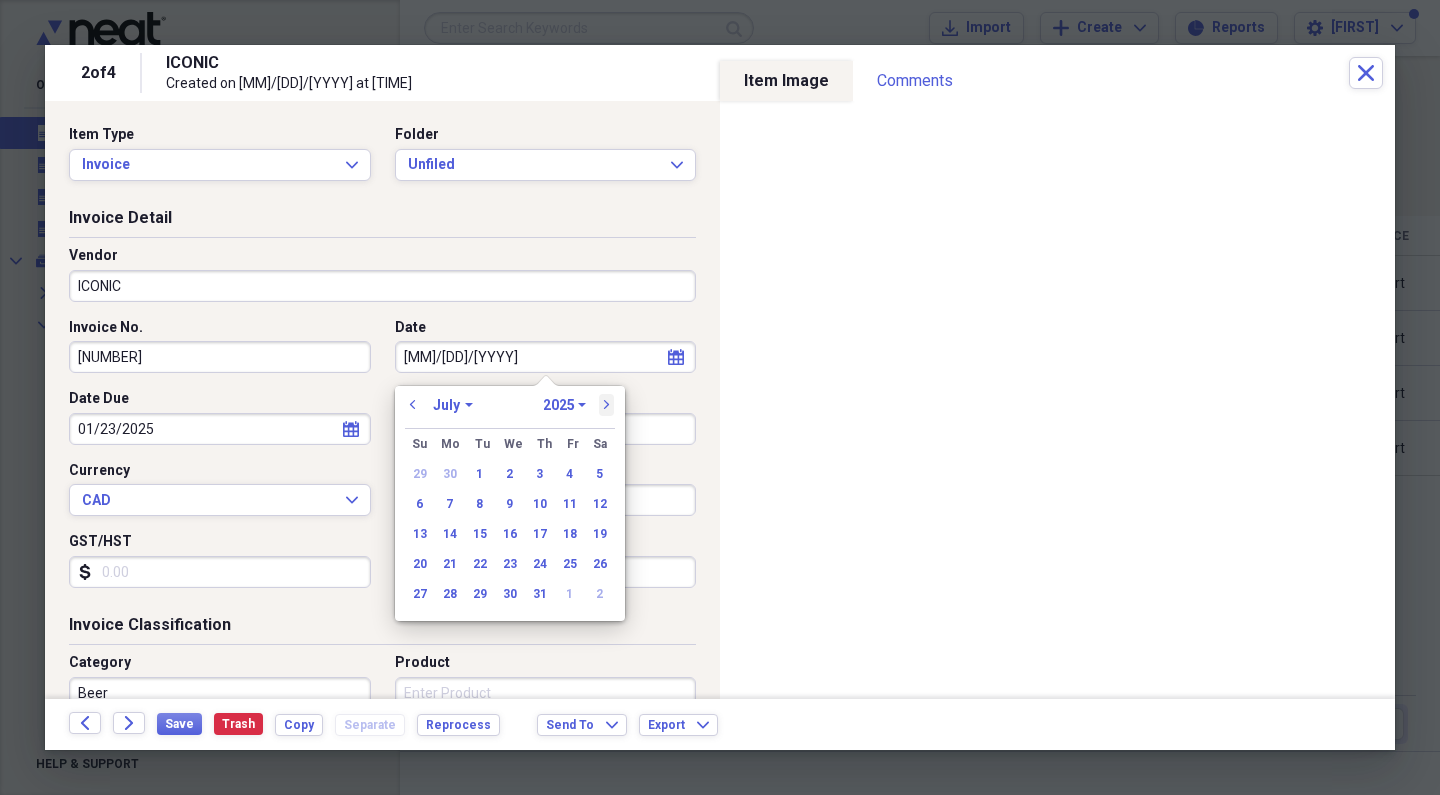 click on "next" at bounding box center (607, 405) 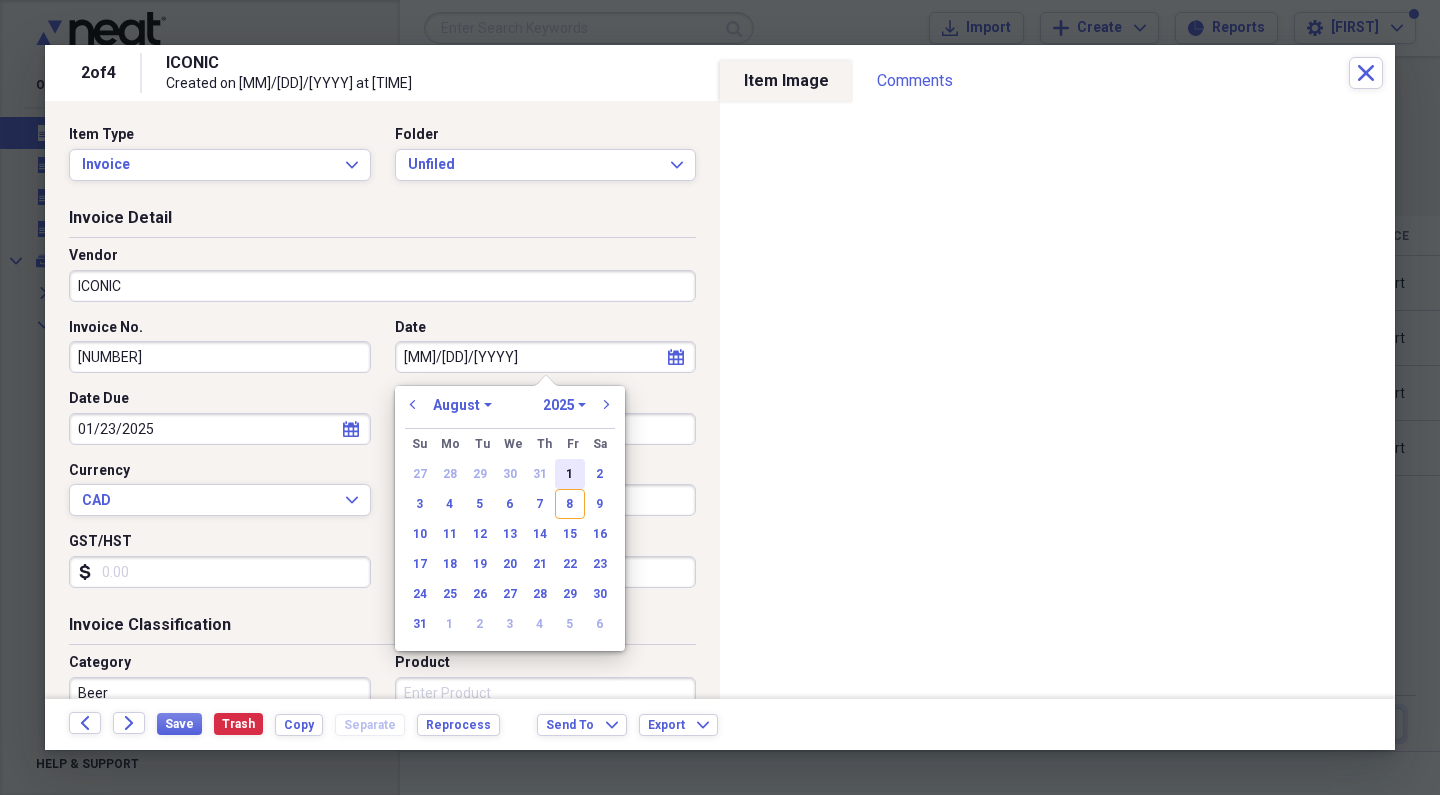click on "1" at bounding box center (570, 474) 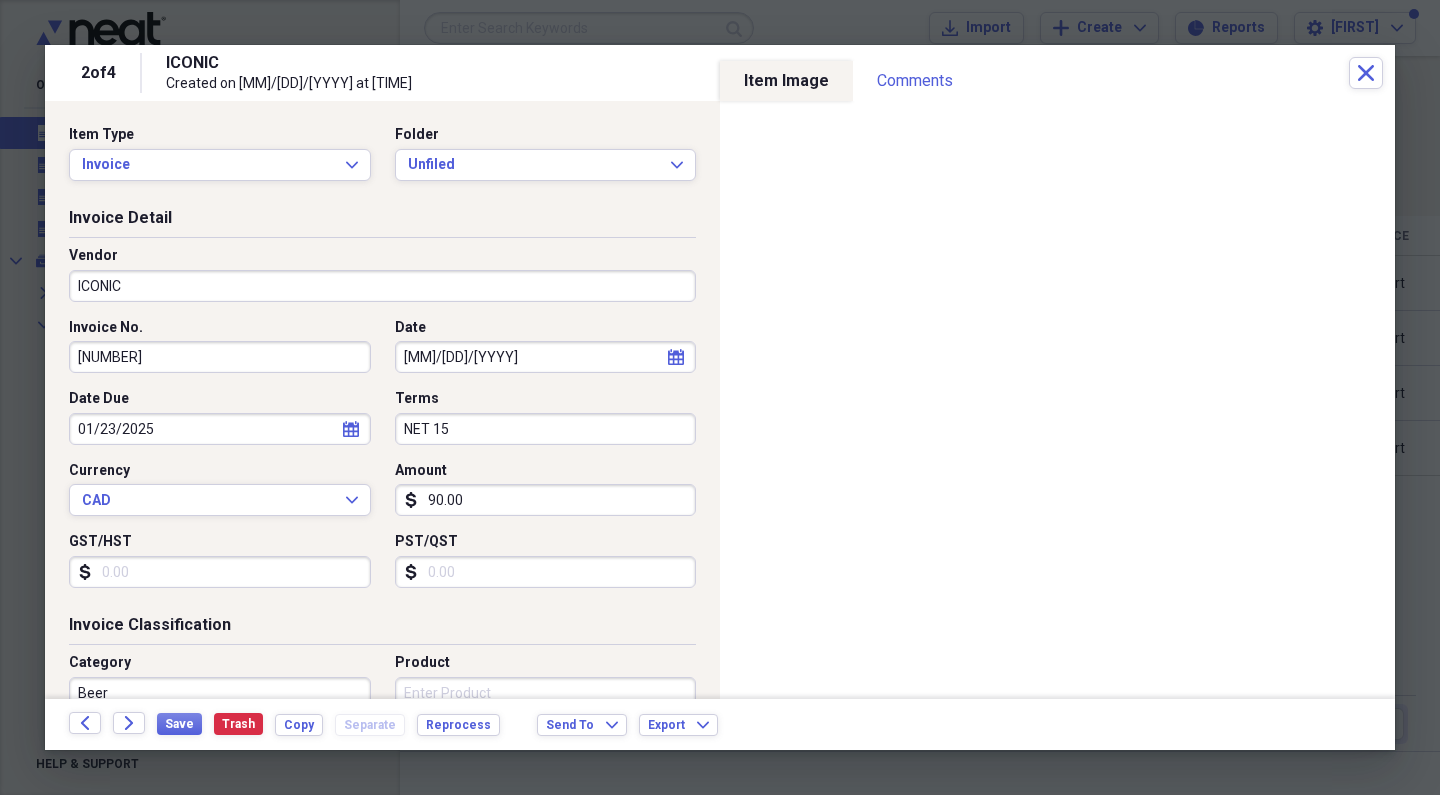 click on "90.00" at bounding box center [546, 500] 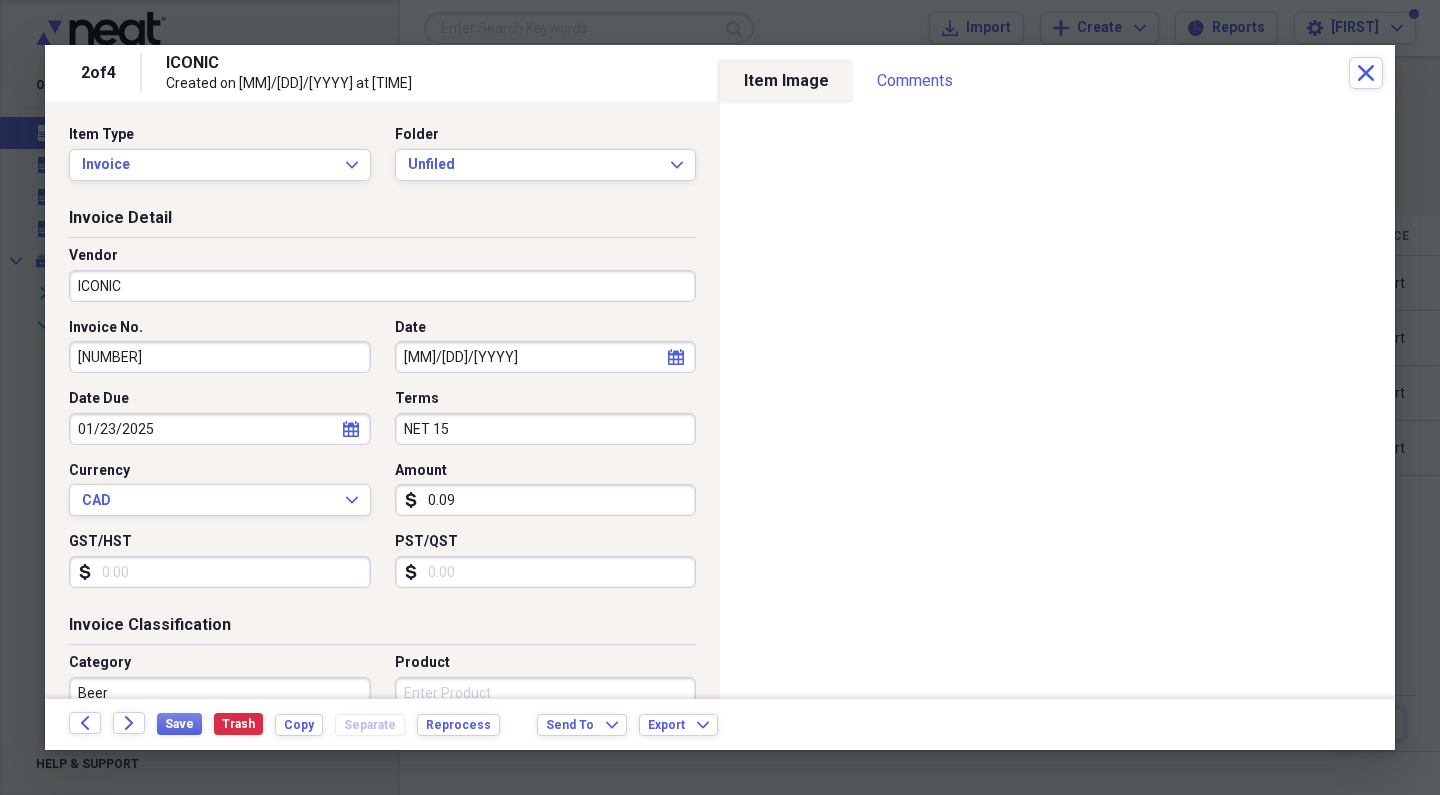 type on "0.09" 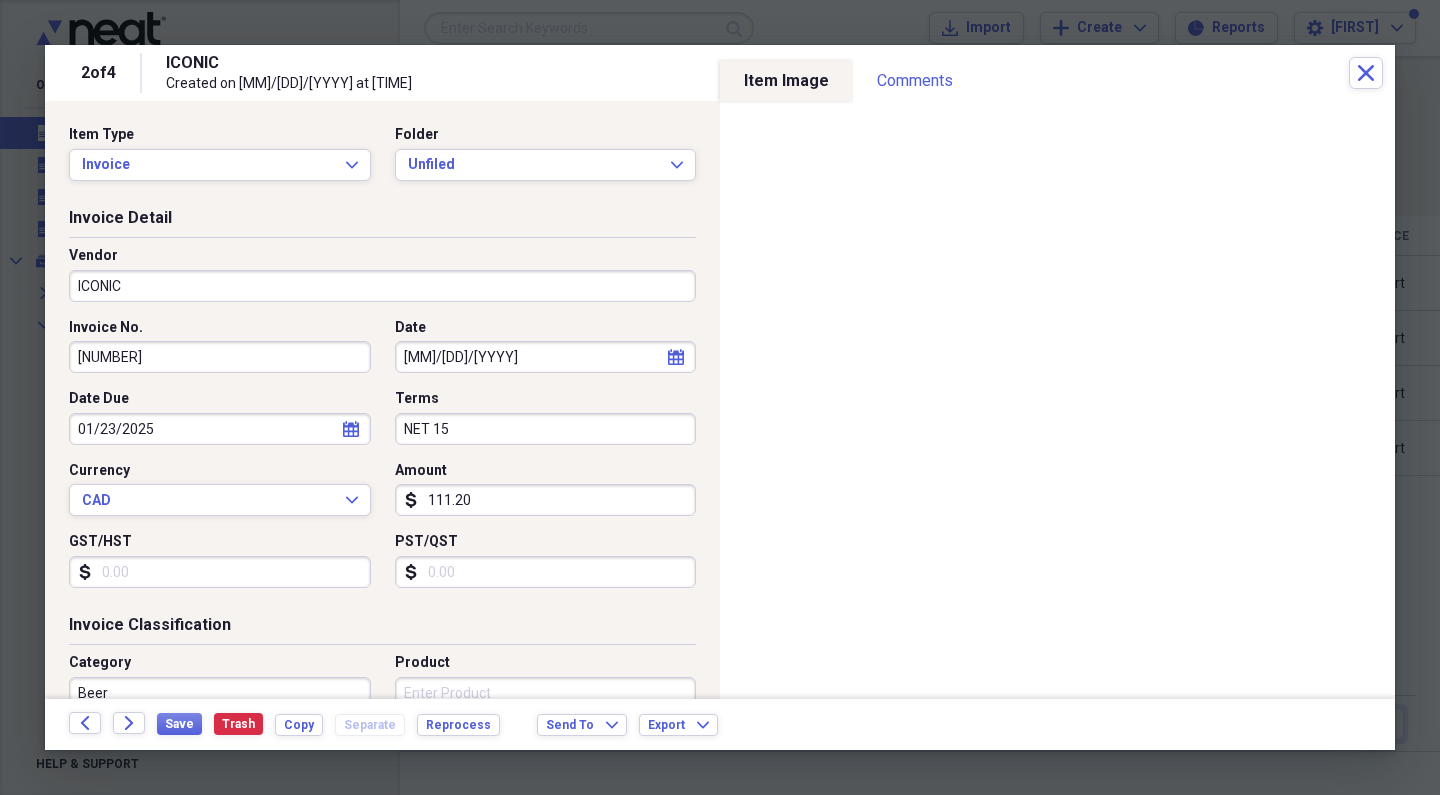 type on "1112.02" 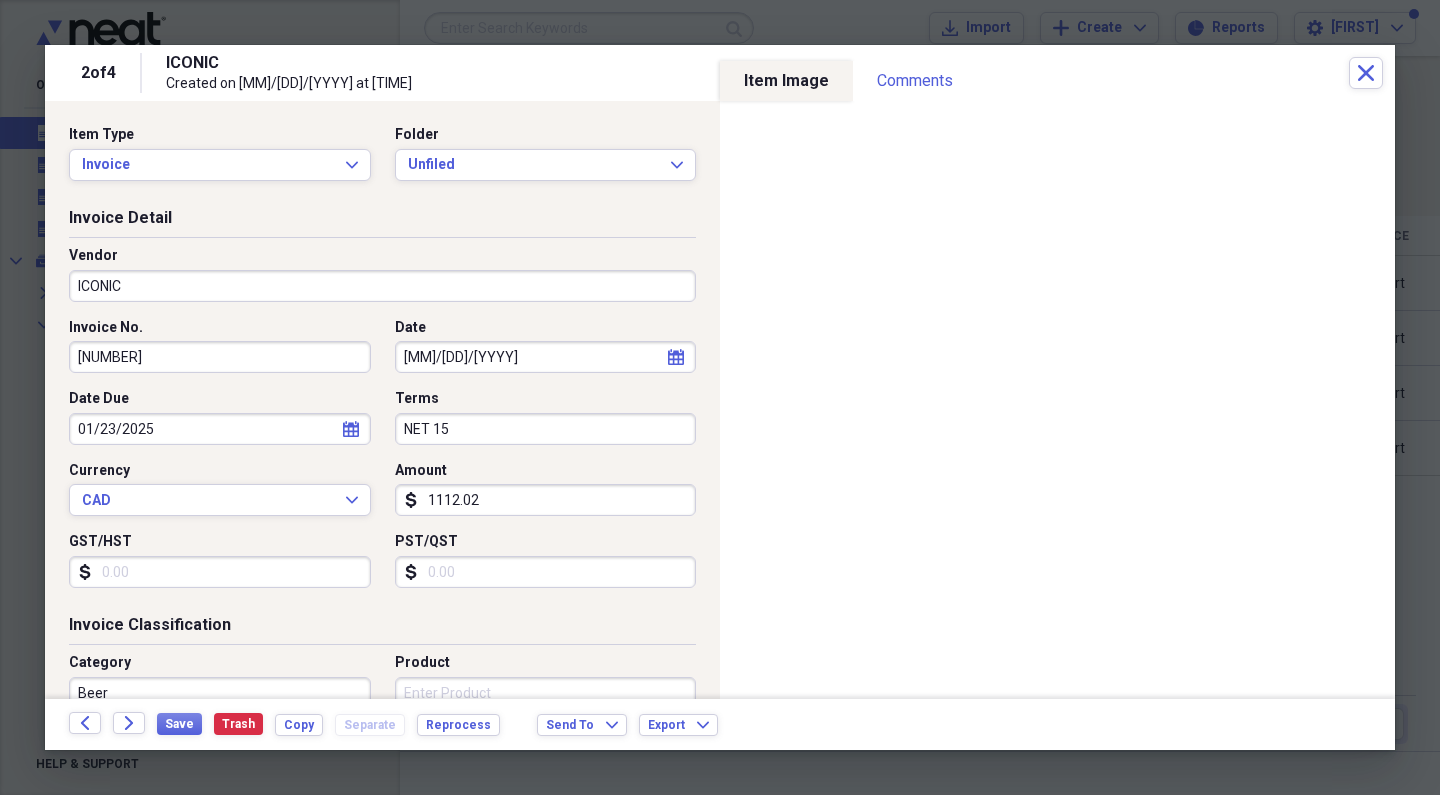 scroll, scrollTop: 51, scrollLeft: 0, axis: vertical 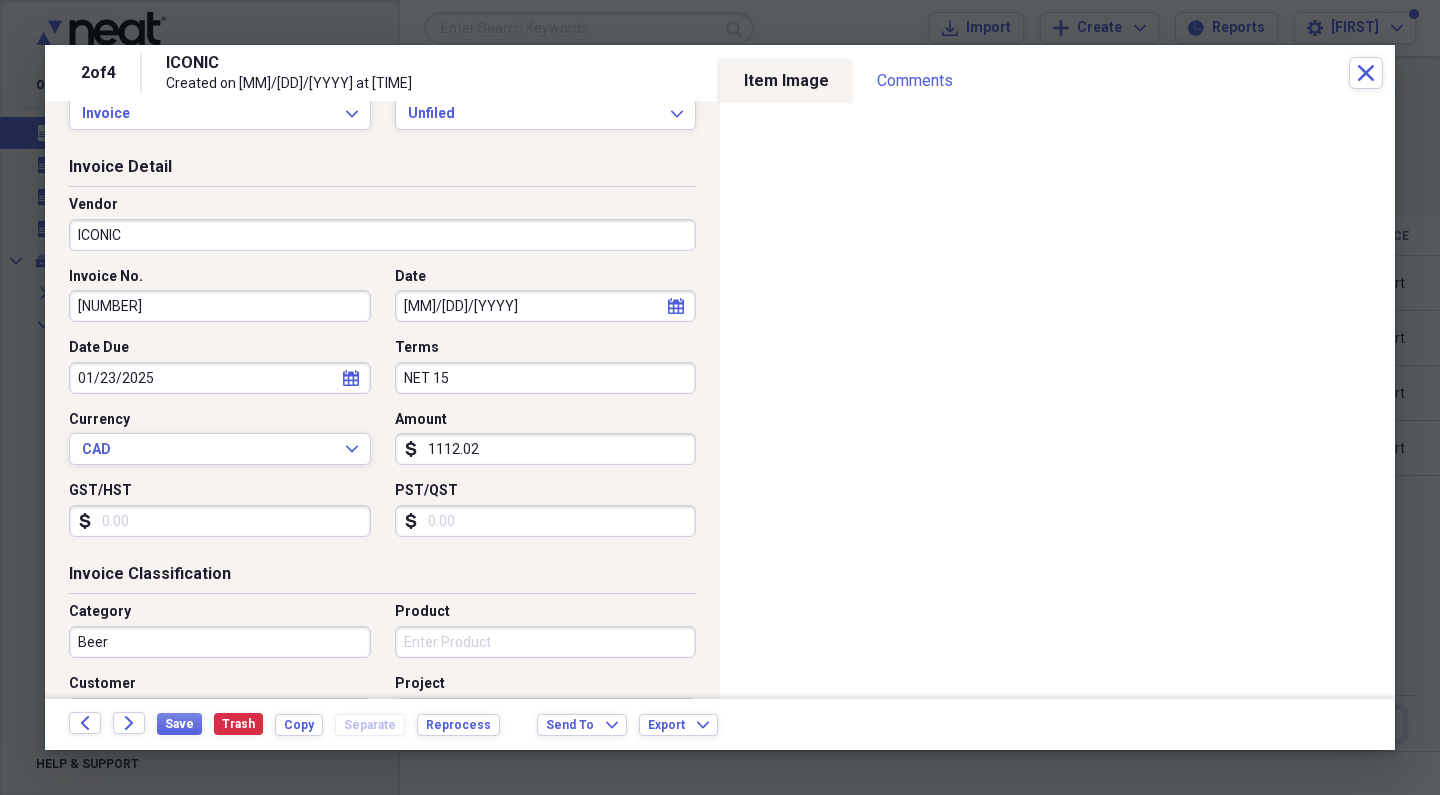 click on "GST/HST" at bounding box center (220, 521) 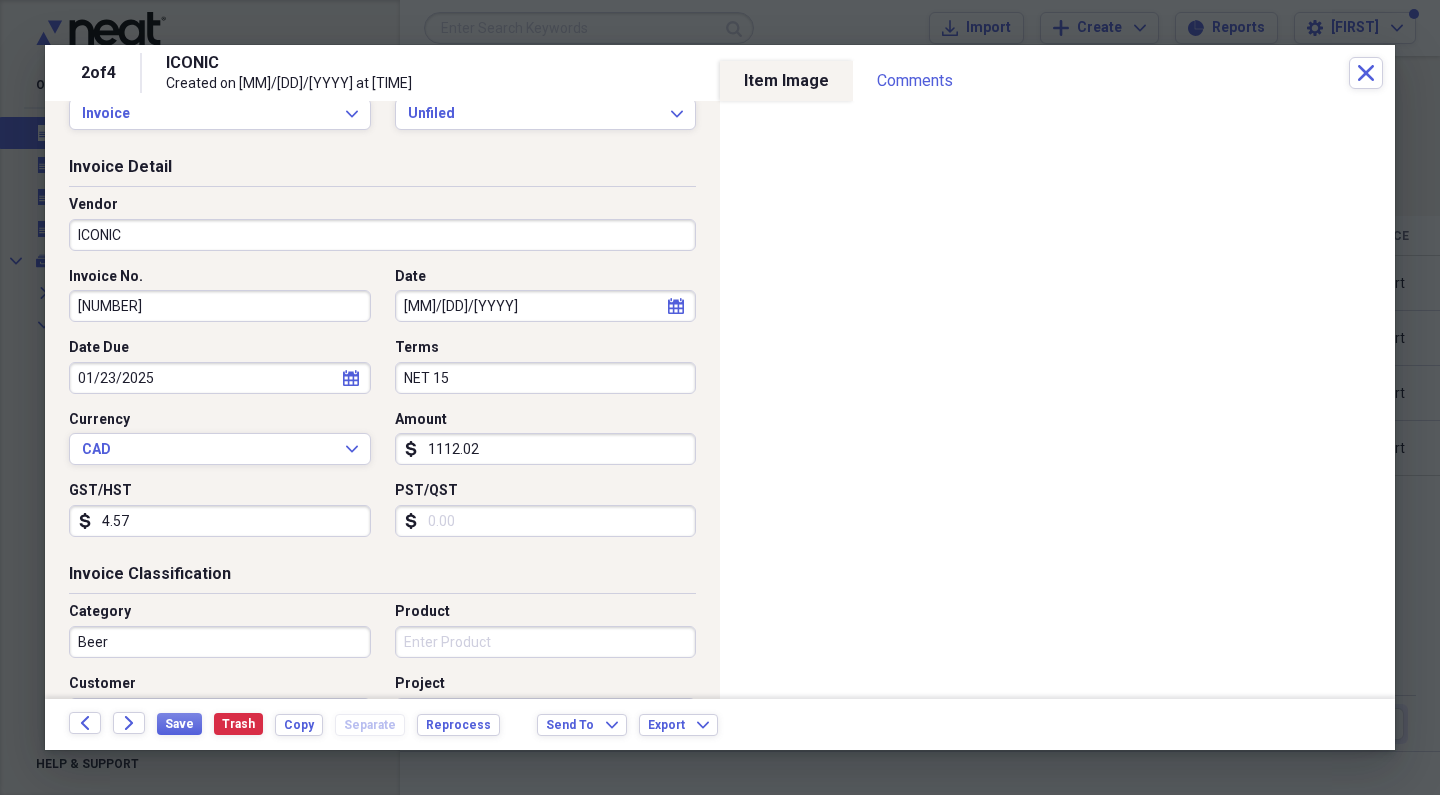 type on "45.75" 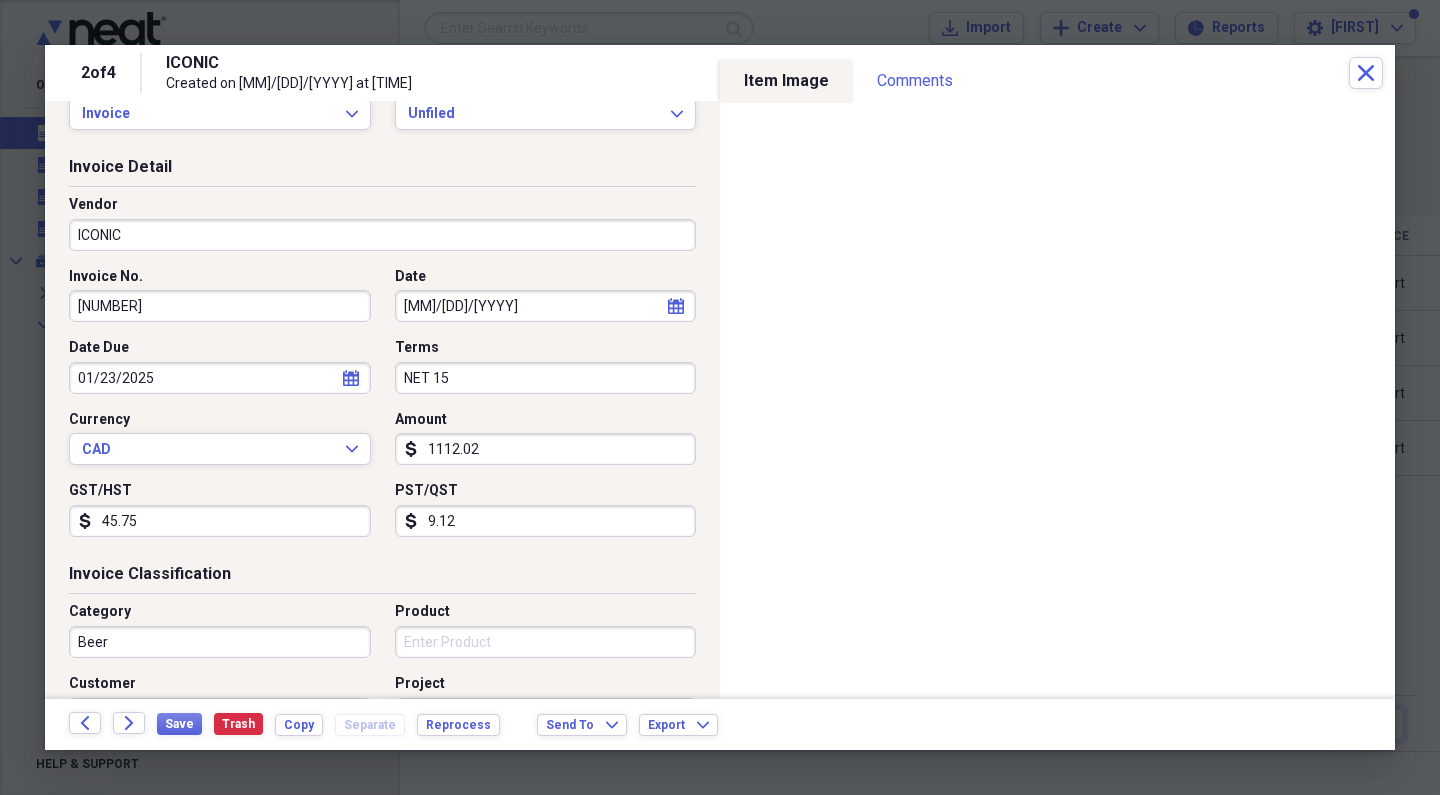 type on "91.27" 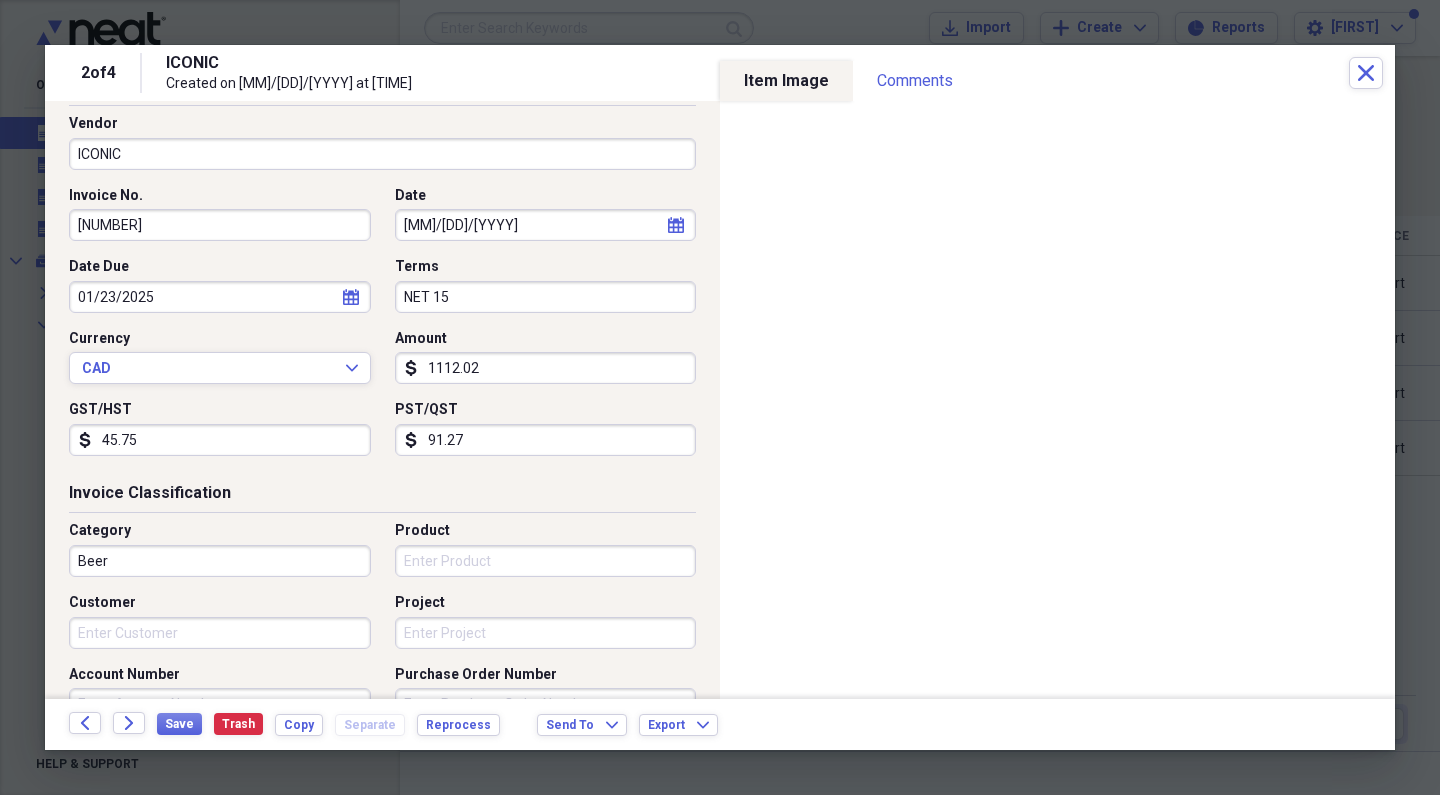 scroll, scrollTop: 140, scrollLeft: 0, axis: vertical 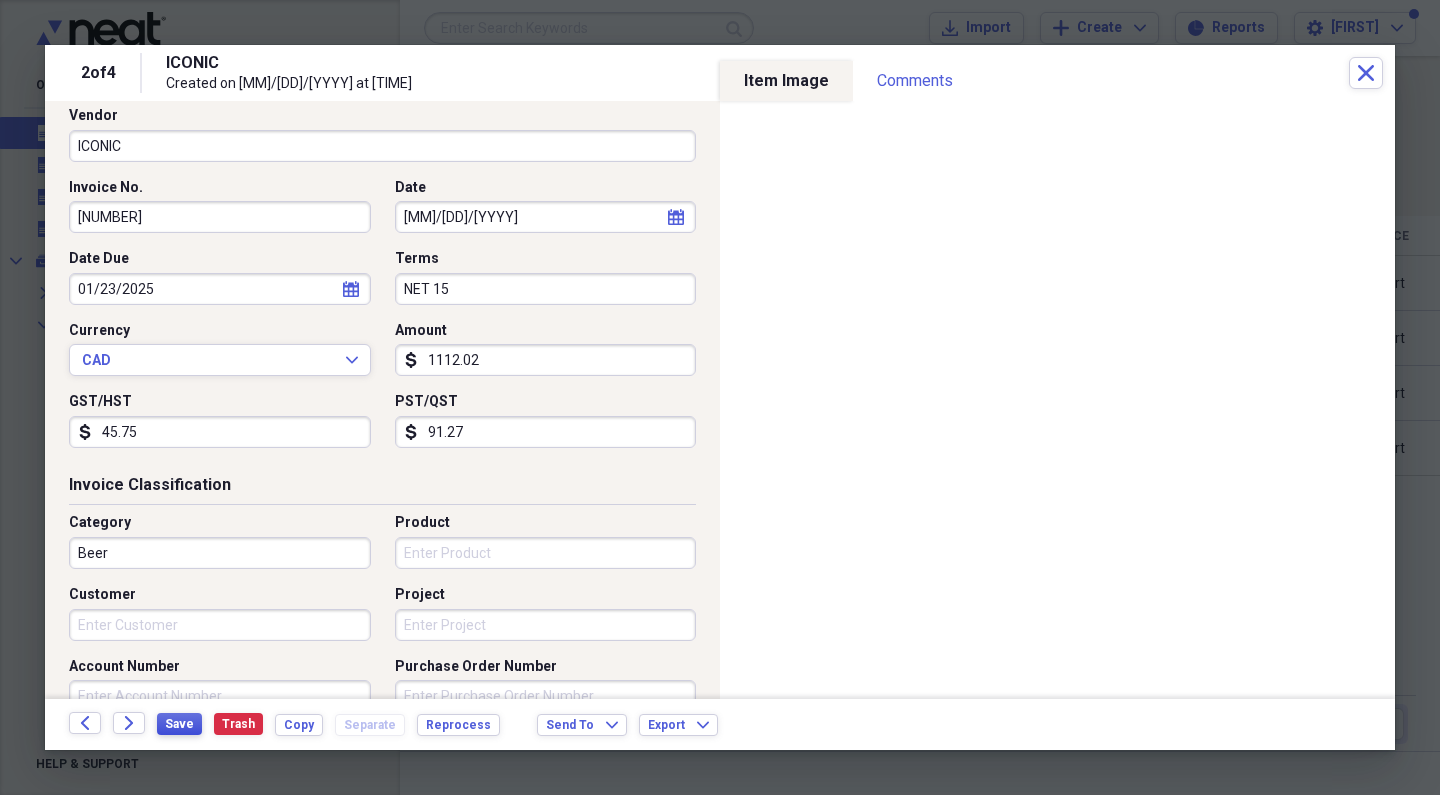 click on "Save" at bounding box center [179, 724] 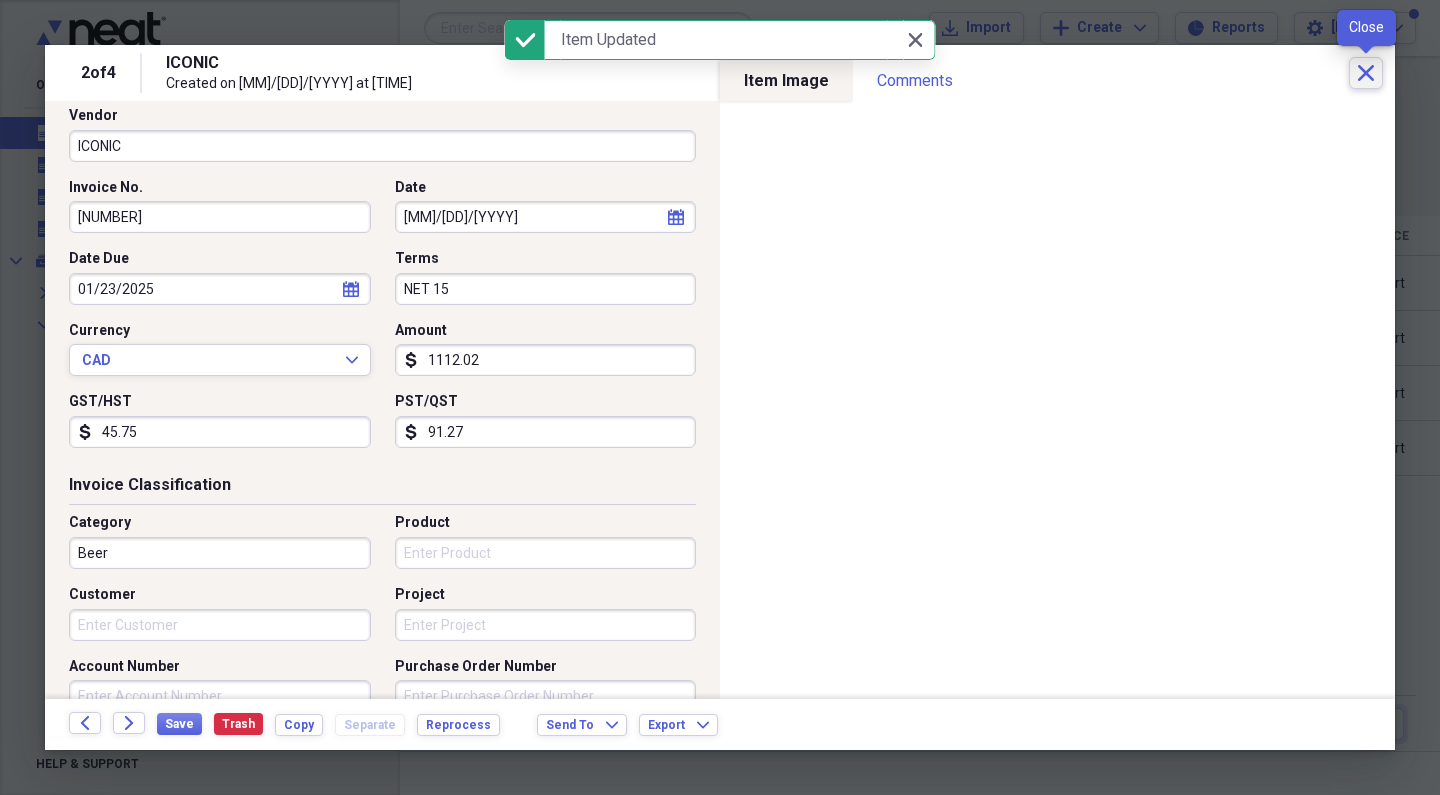 click on "Close" 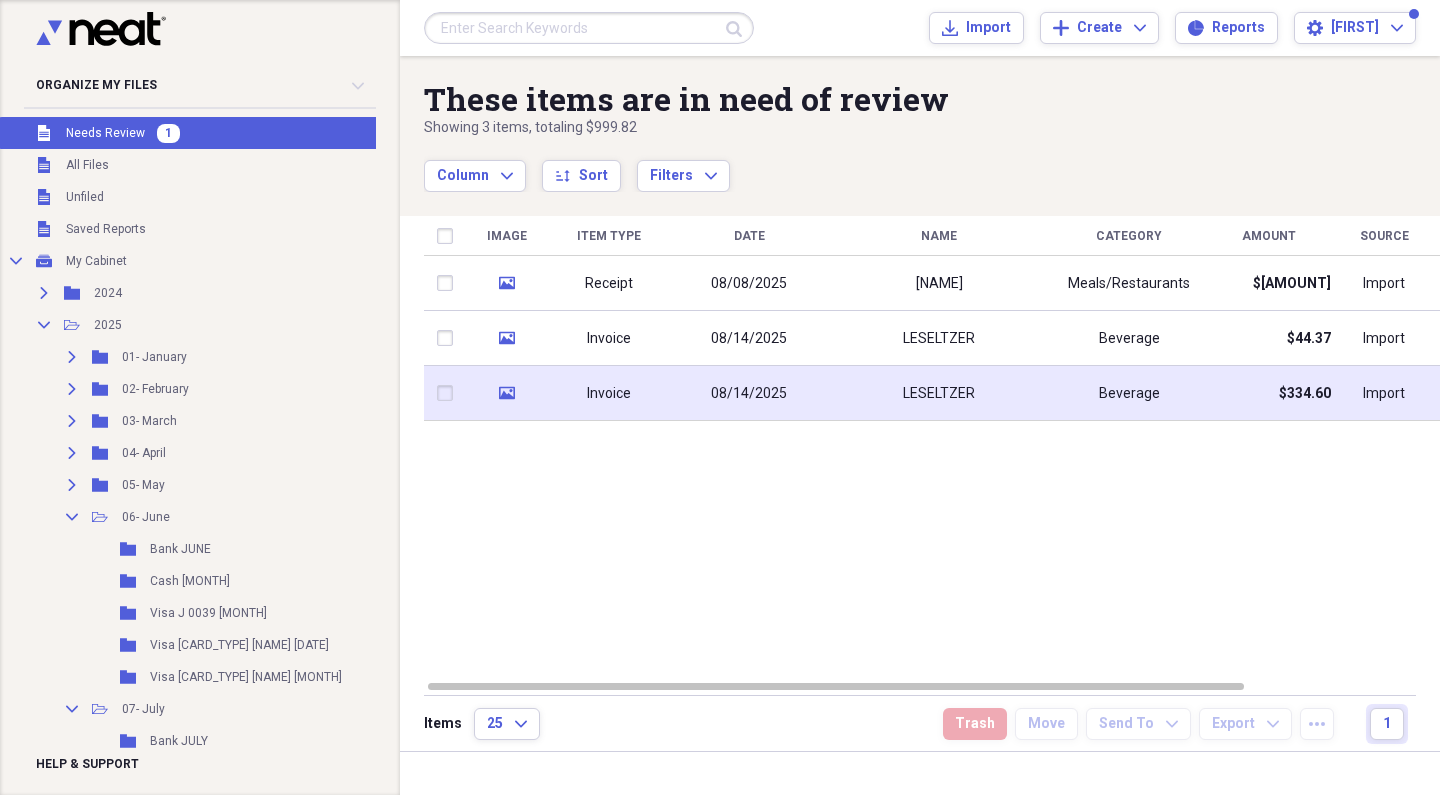 click on "08/14/2025" at bounding box center [749, 393] 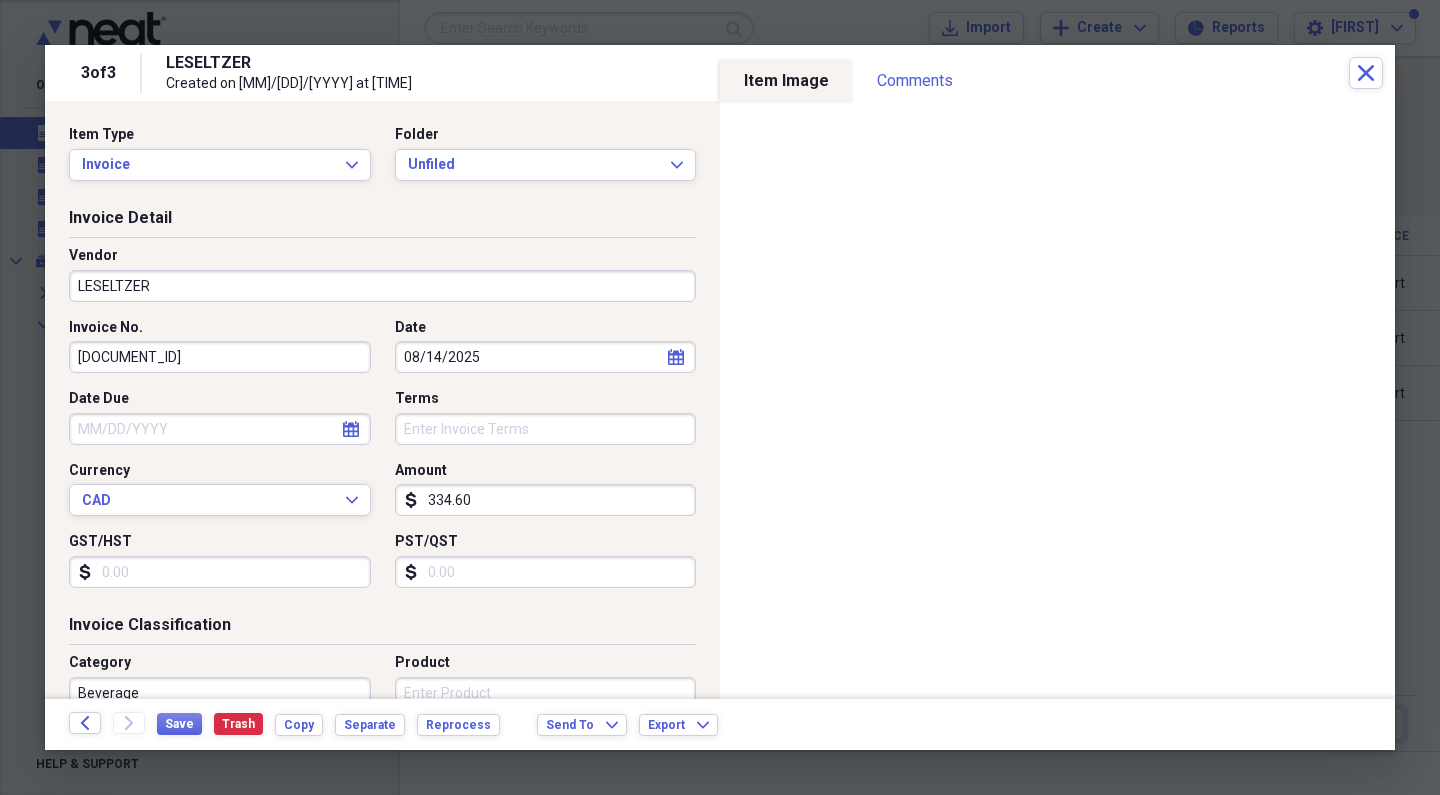 click on "GST/HST" at bounding box center [220, 572] 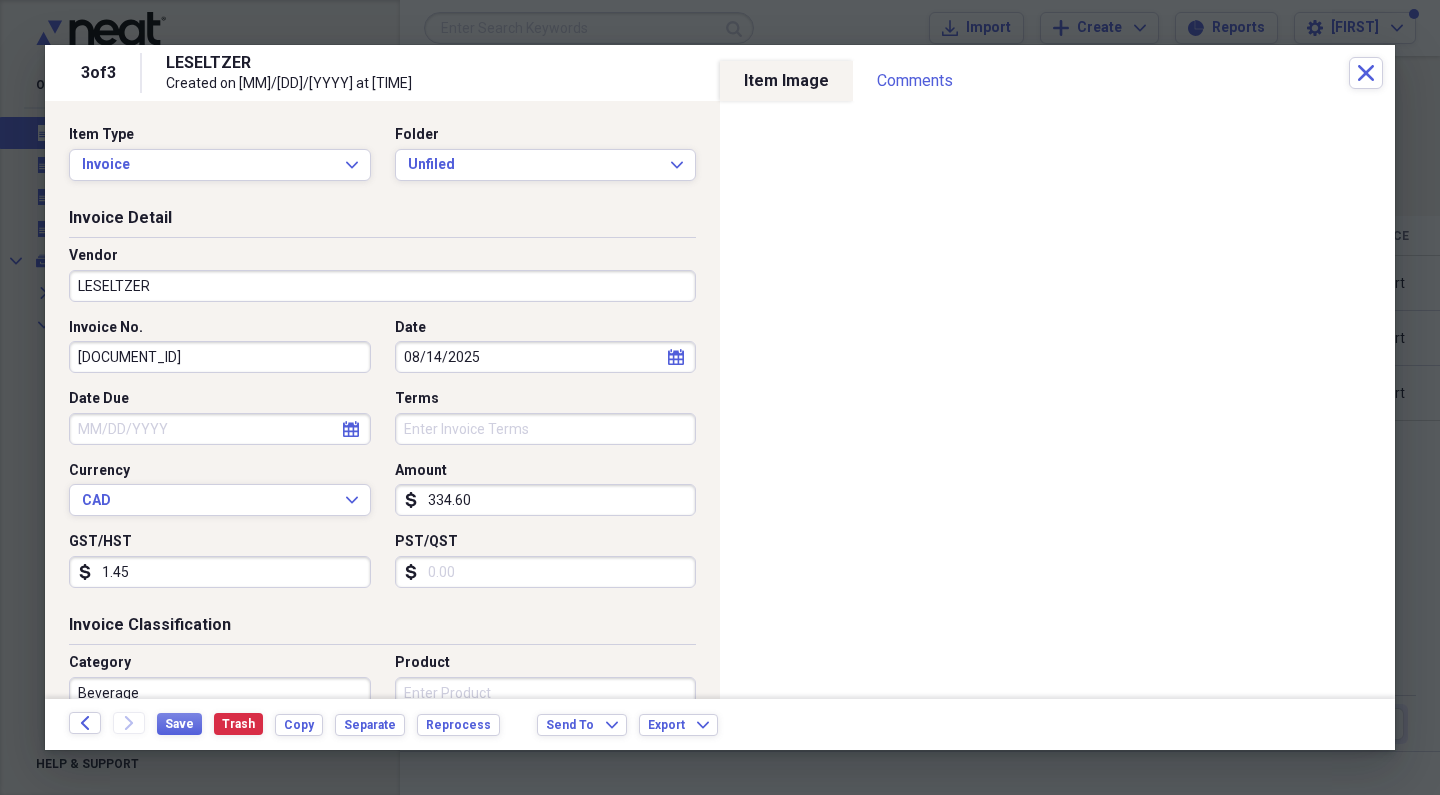 type on "14.58" 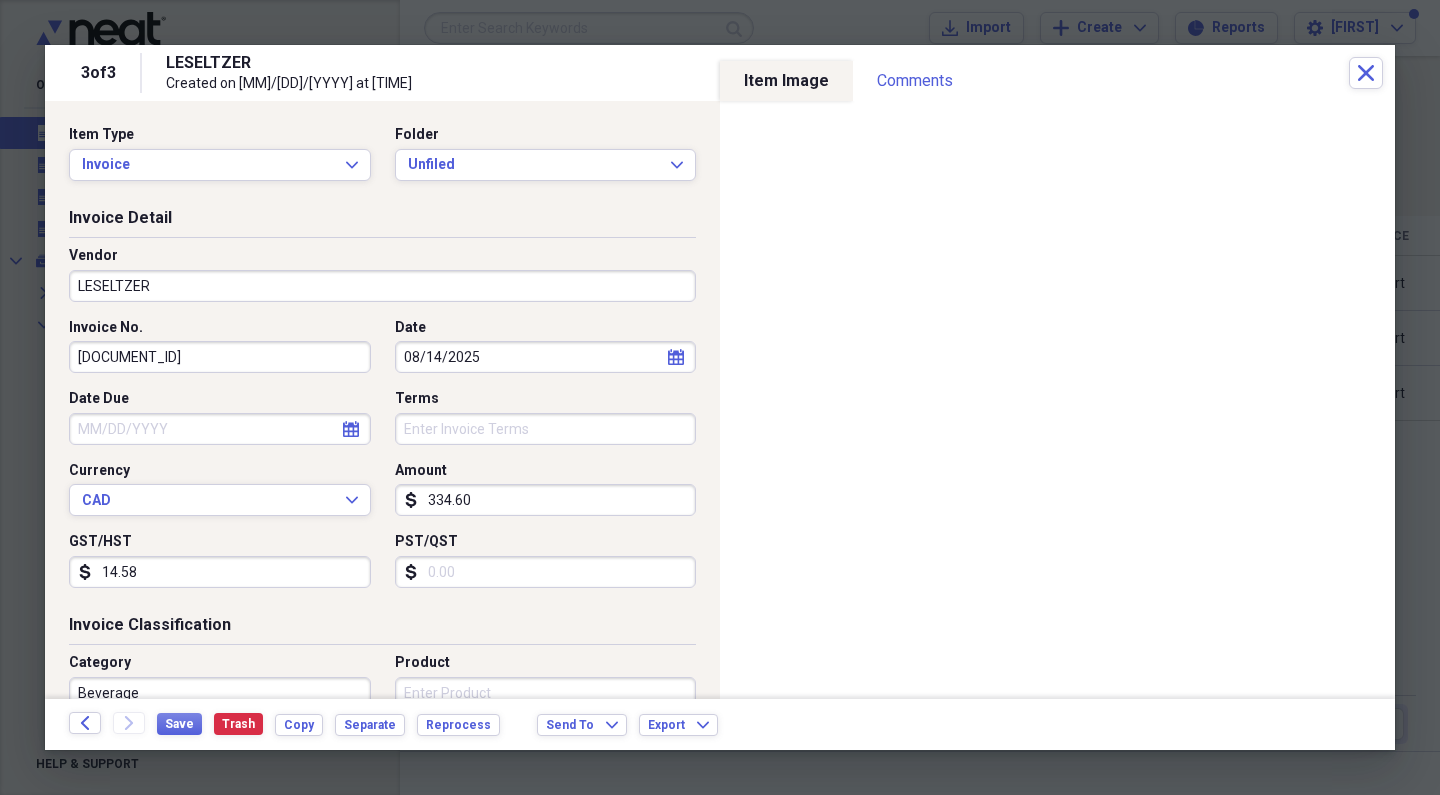click on "PST/QST" at bounding box center [546, 572] 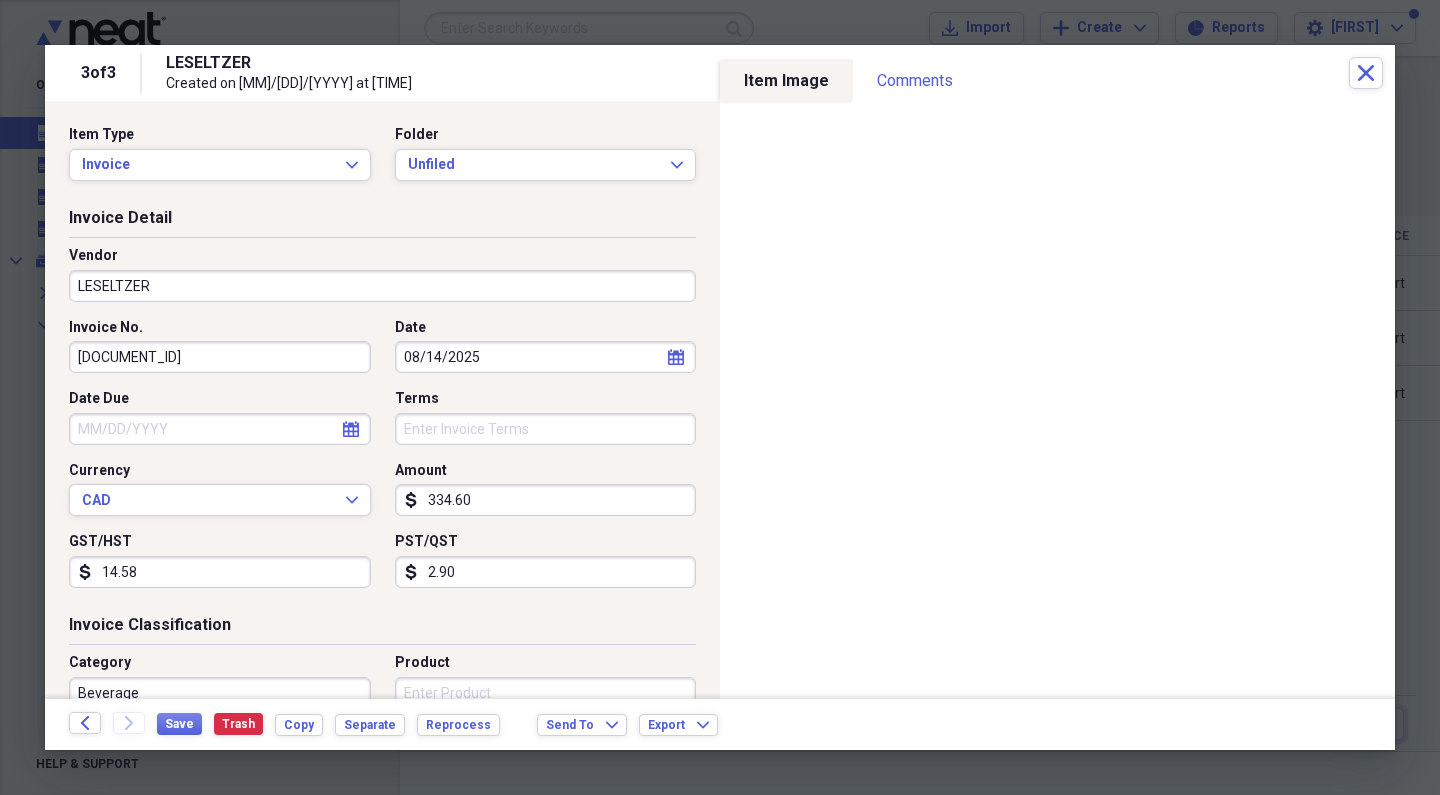 type on "29.02" 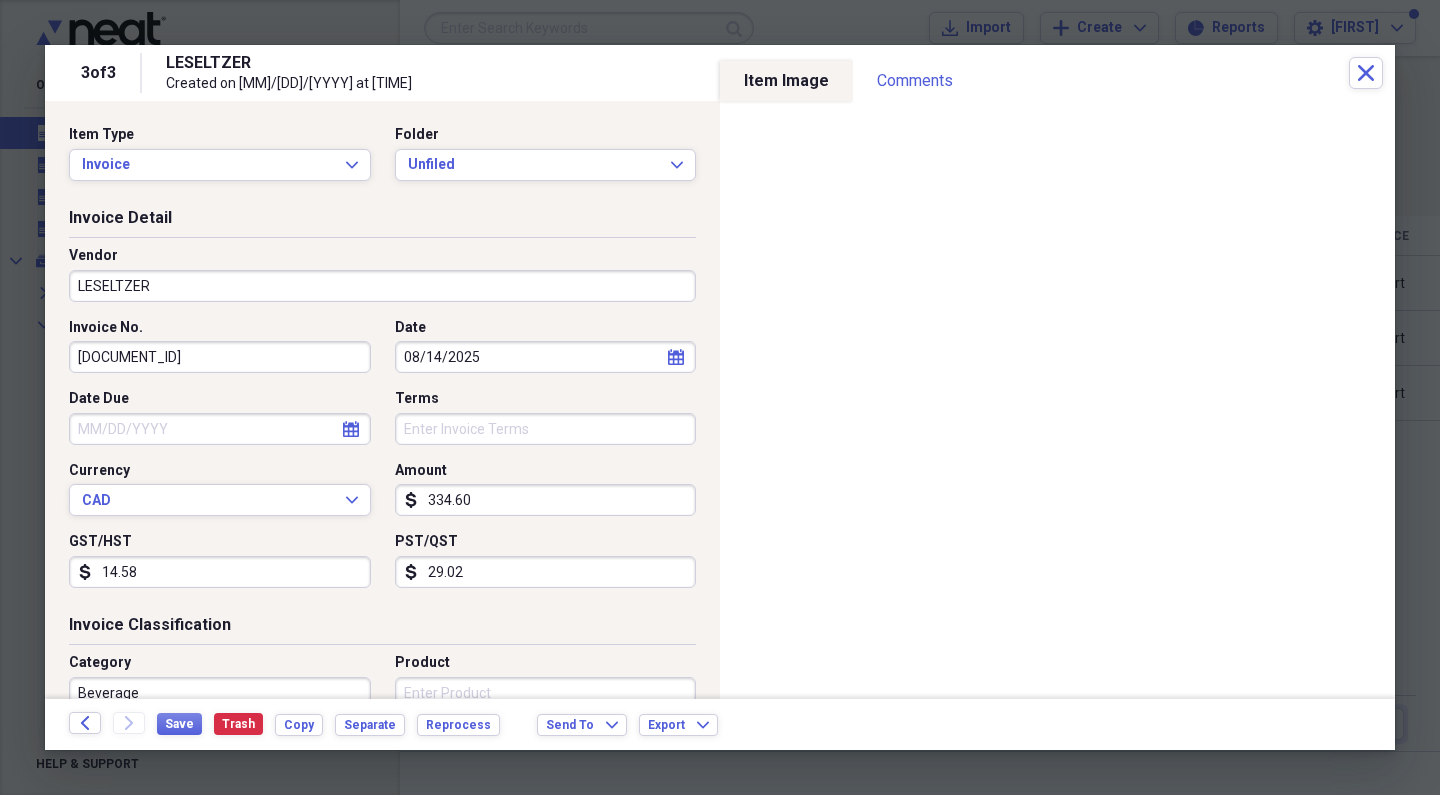 click on "calendar" 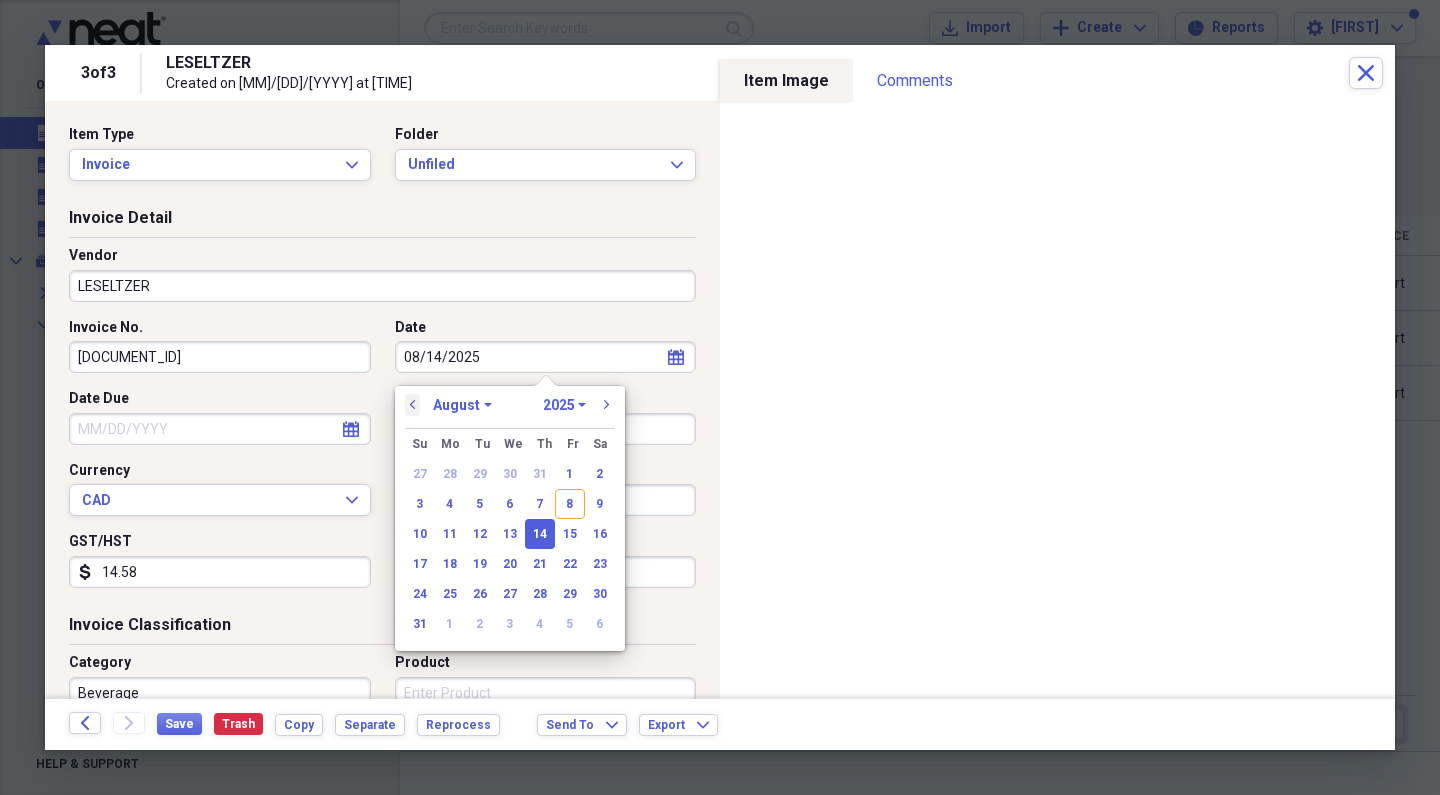 click on "previous" at bounding box center [413, 405] 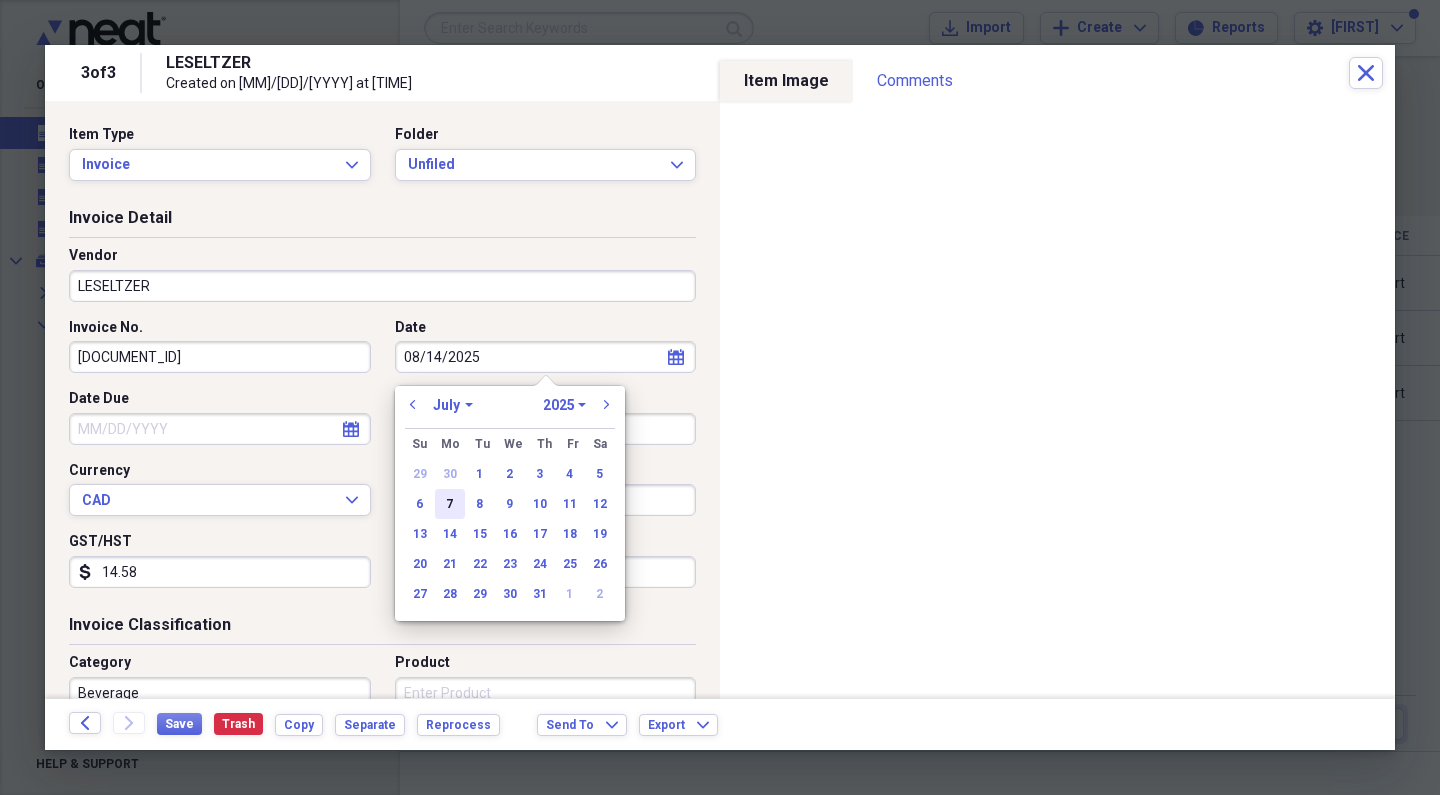 click on "7" at bounding box center [450, 504] 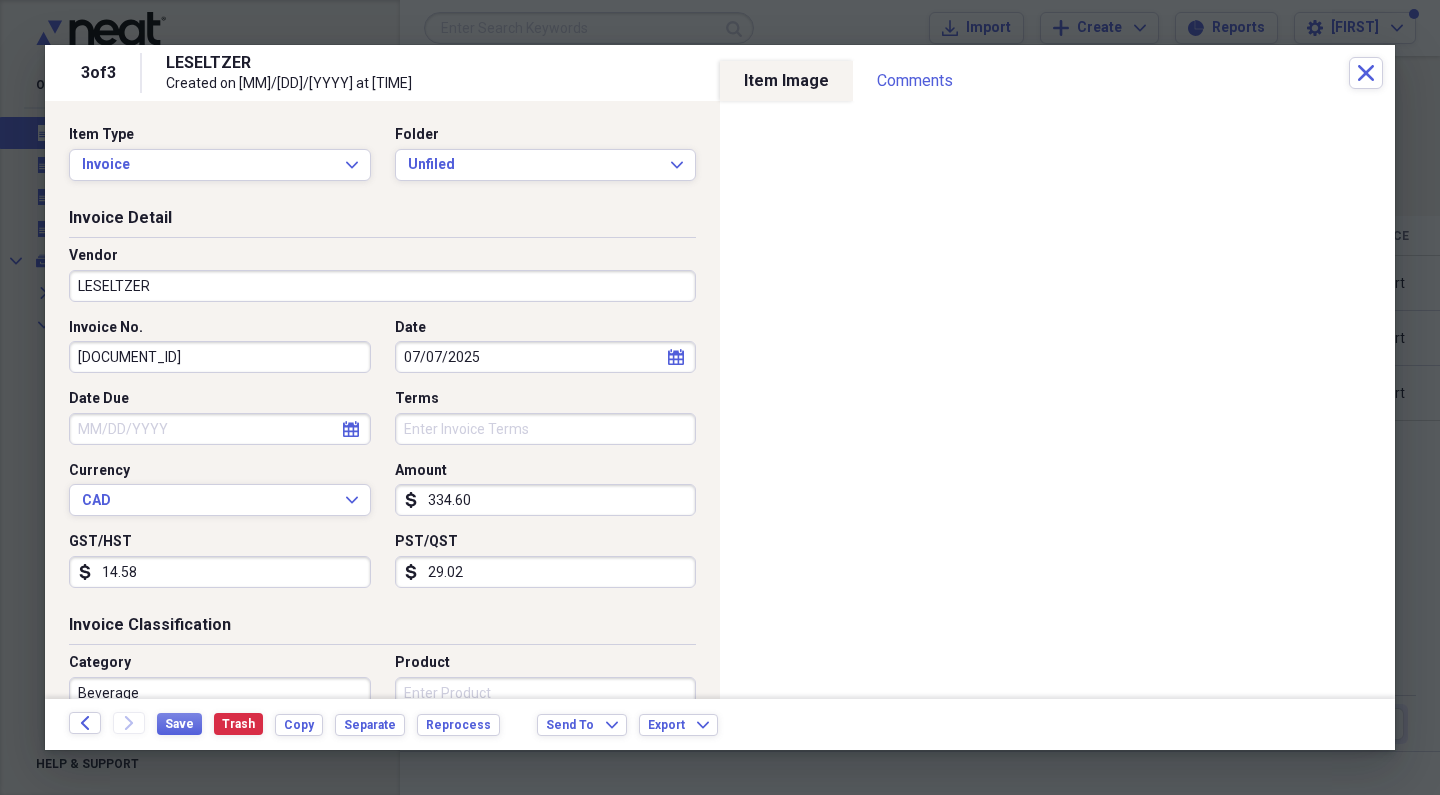 click 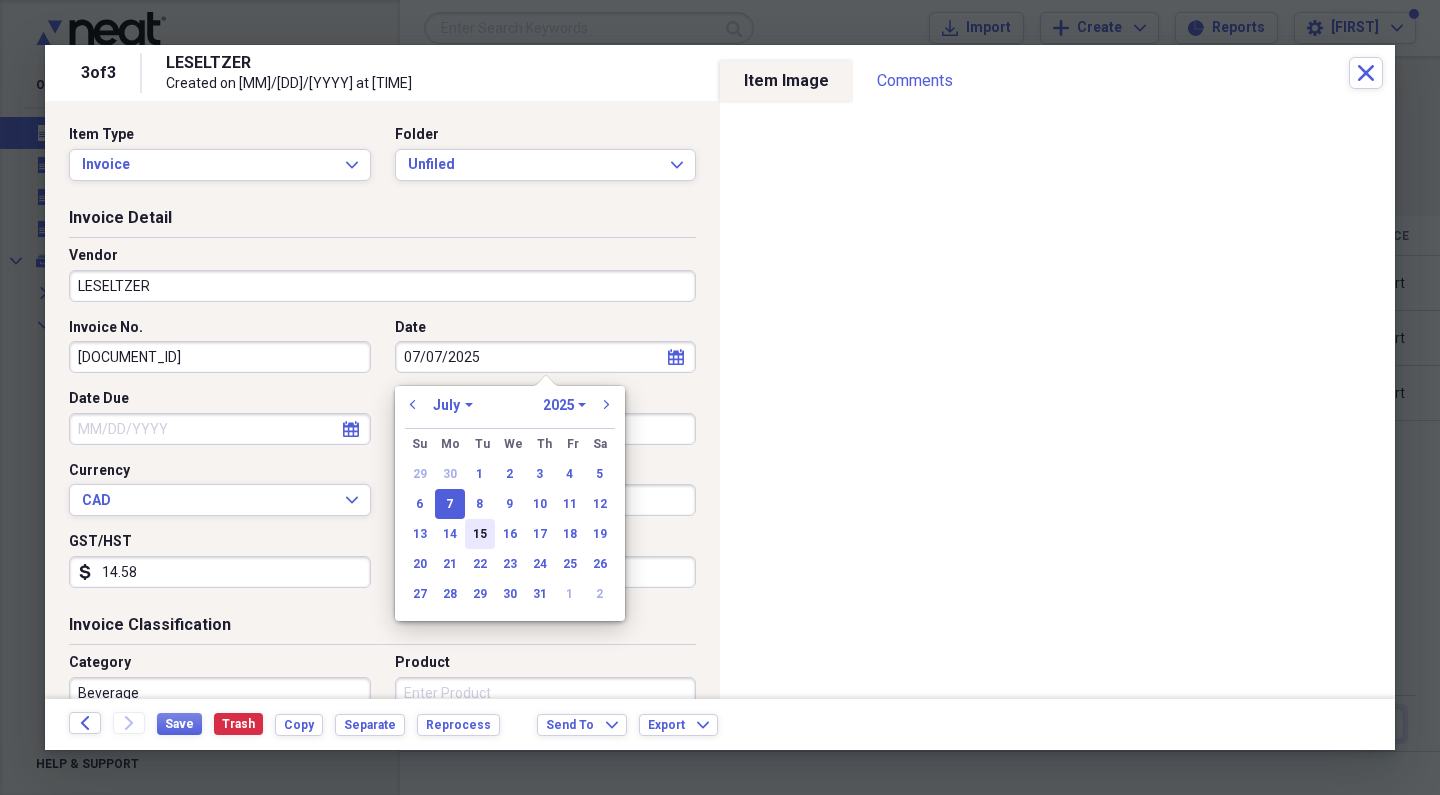 click on "15" at bounding box center [480, 534] 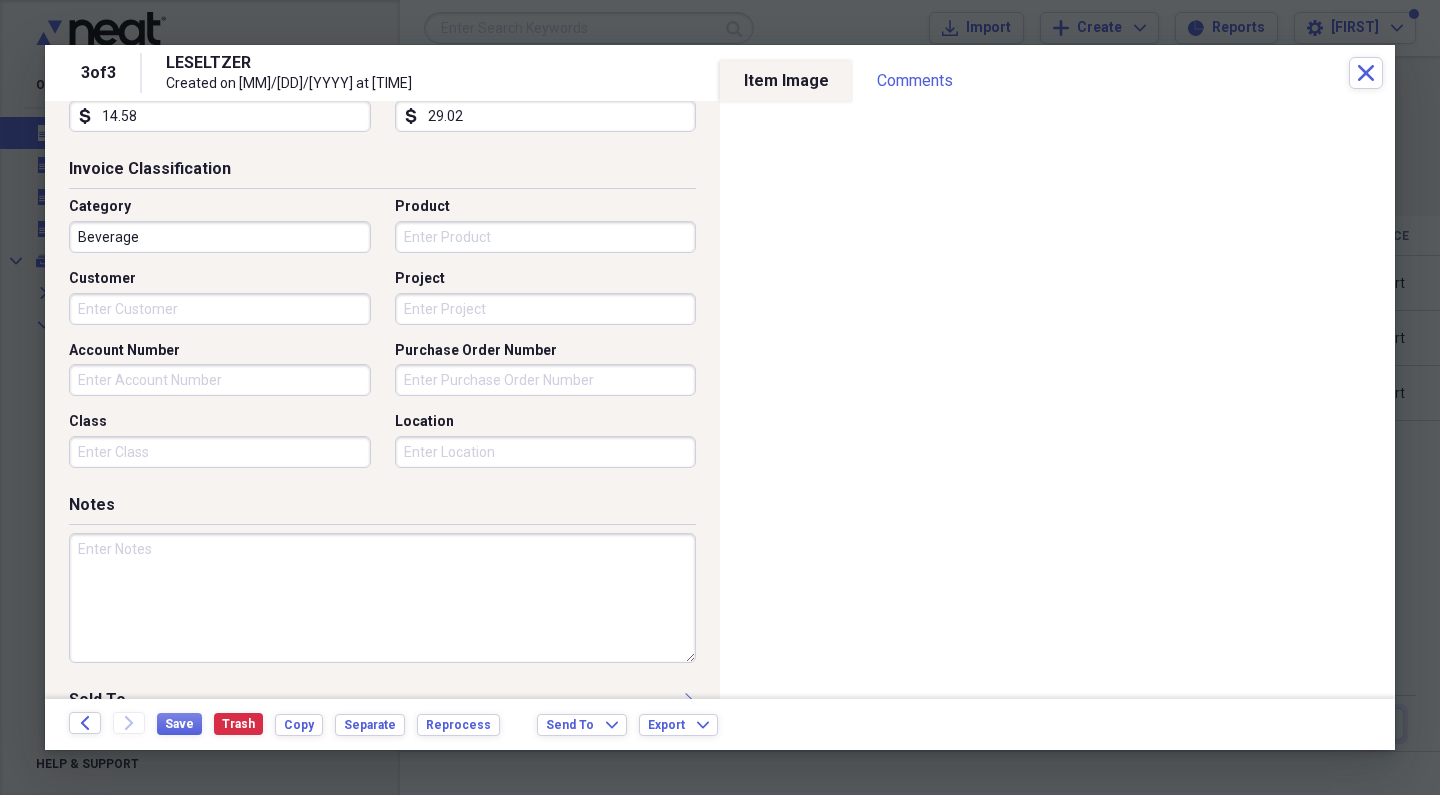 scroll, scrollTop: 537, scrollLeft: 0, axis: vertical 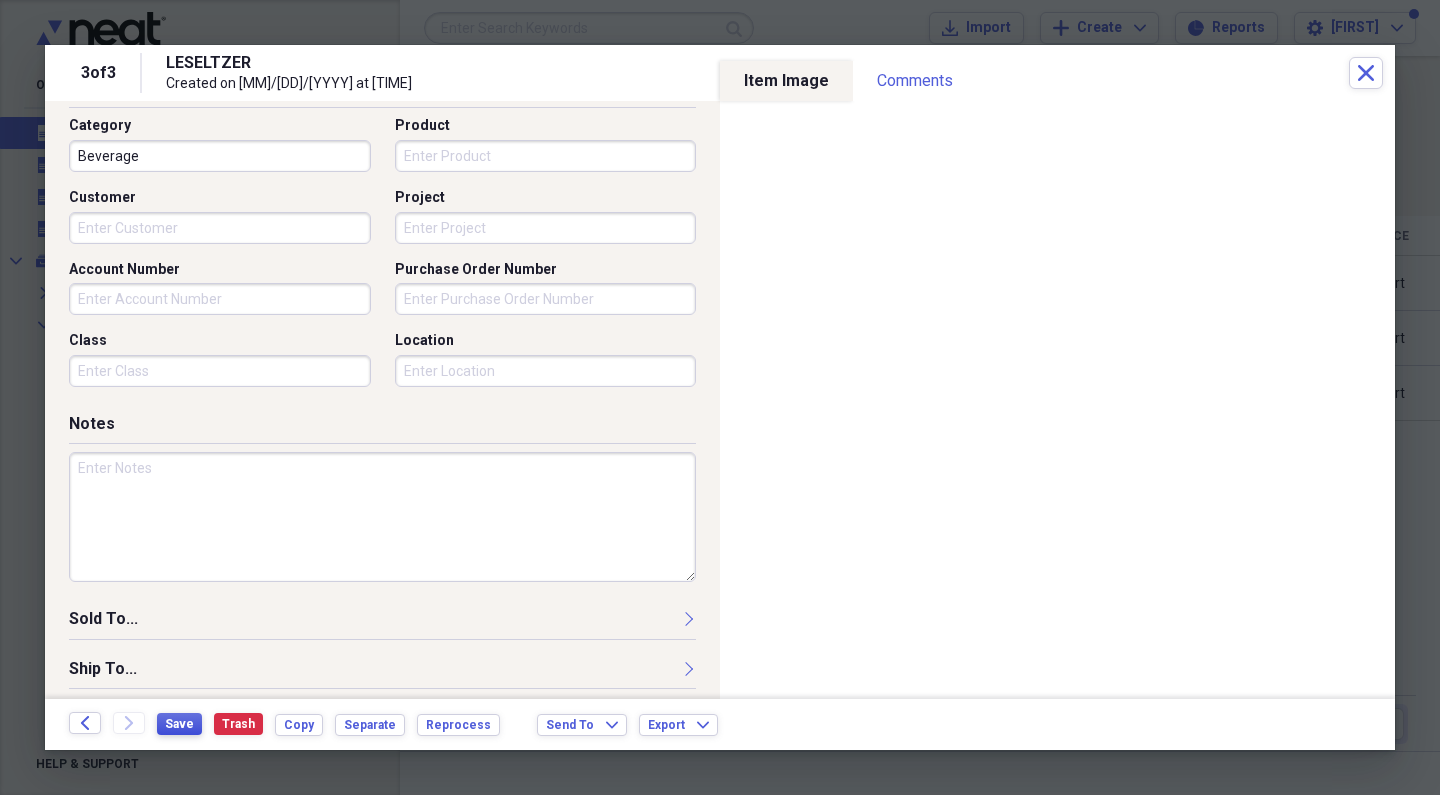 click on "Save" at bounding box center (179, 724) 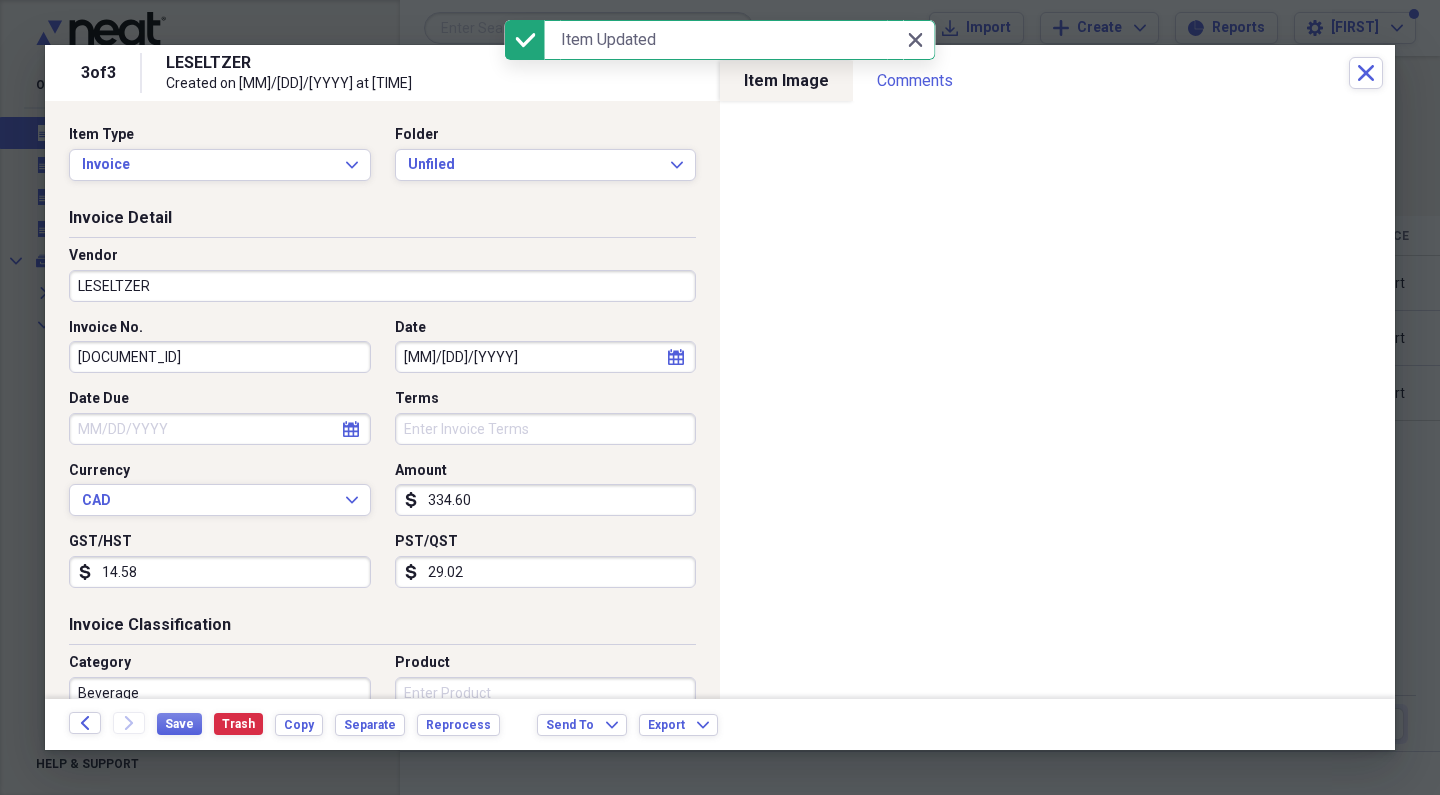 scroll, scrollTop: 0, scrollLeft: 0, axis: both 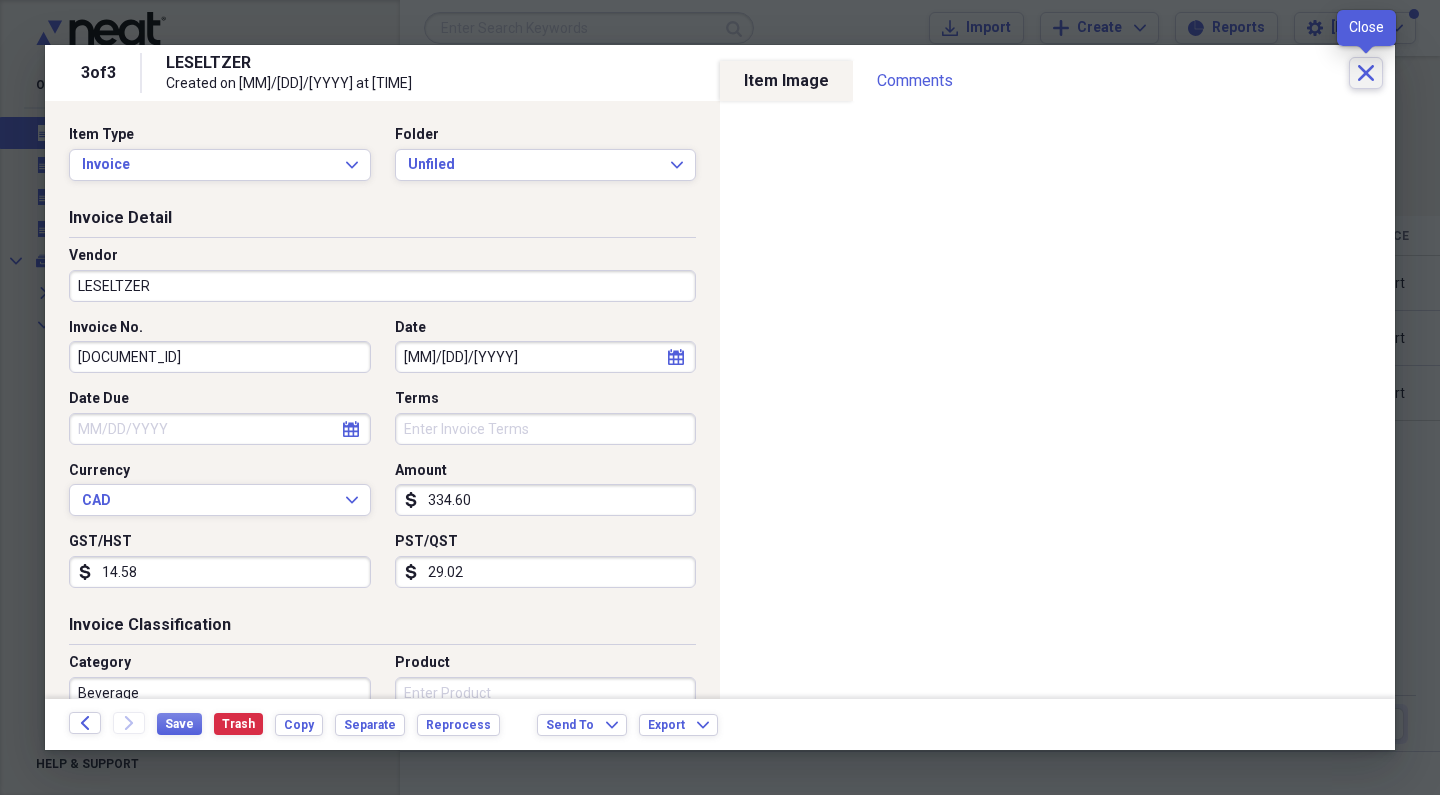 click on "Close" 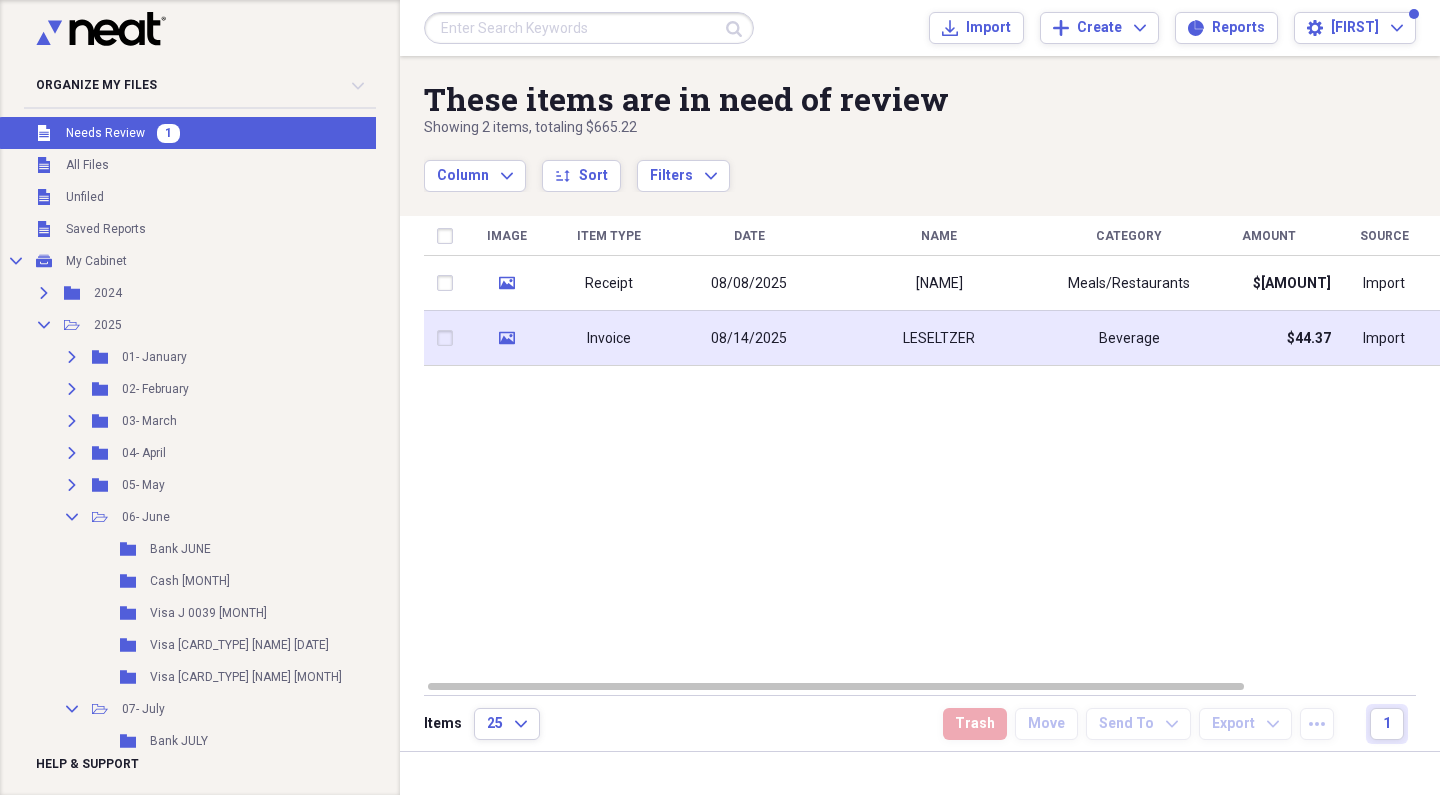 click on "LESELTZER" at bounding box center [939, 338] 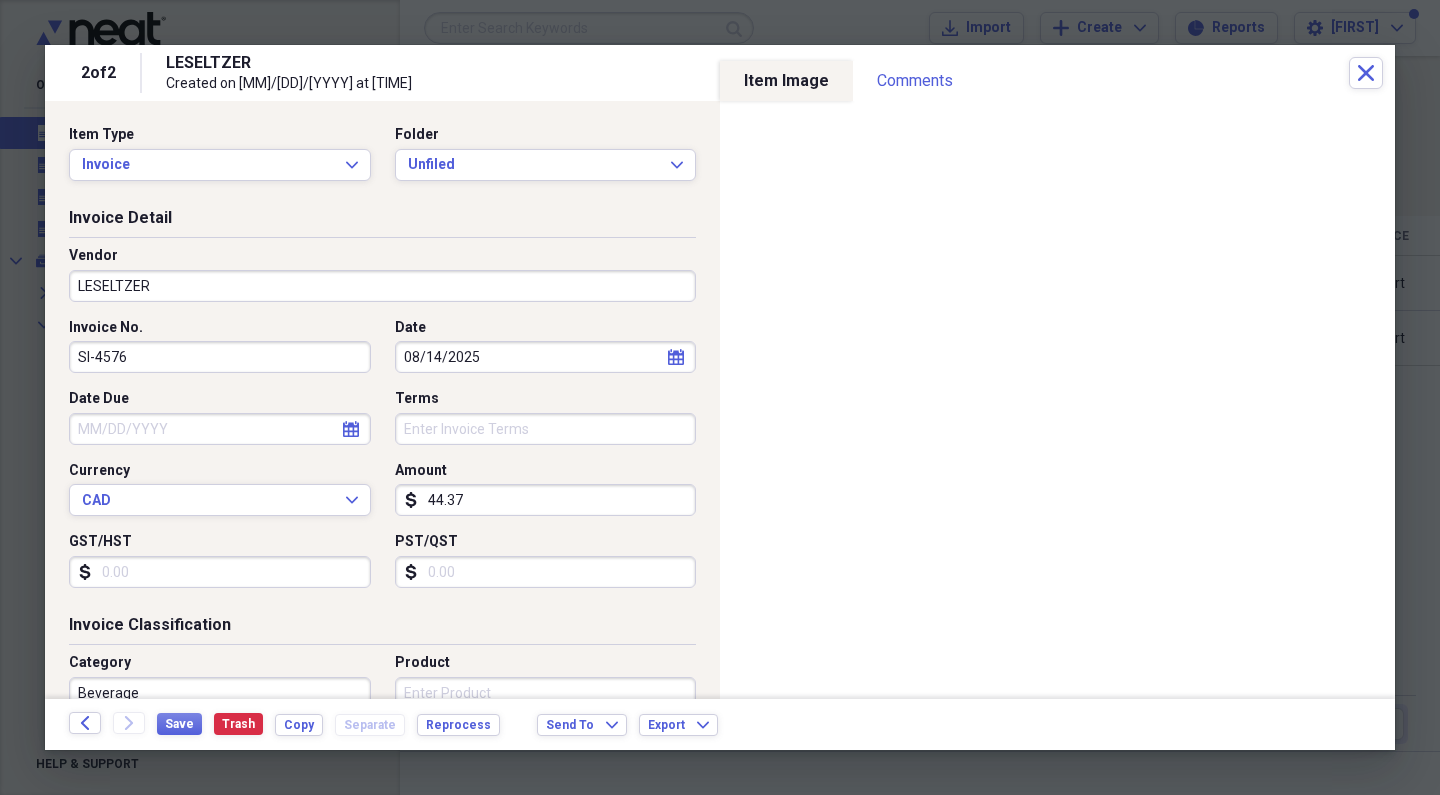 click 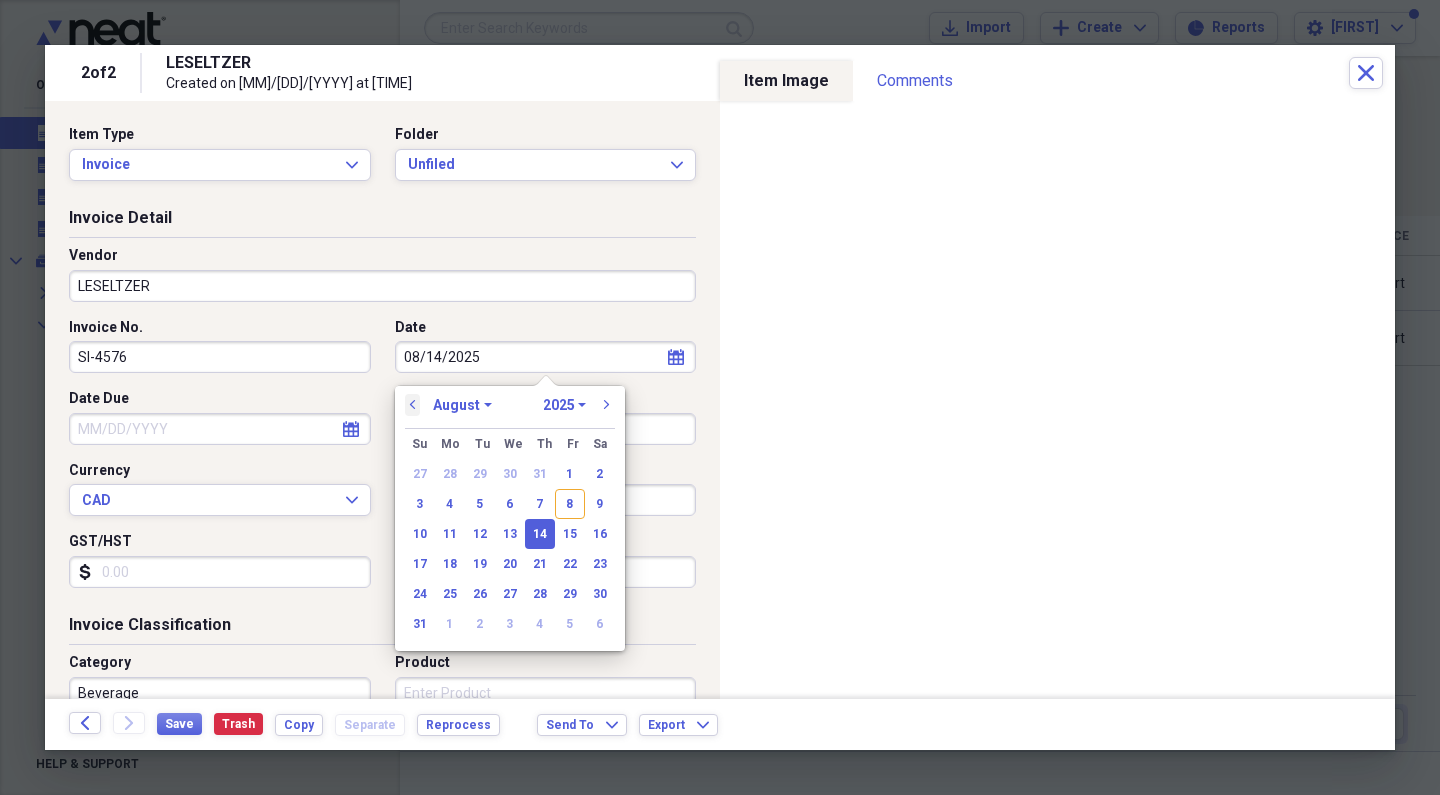 click on "previous" at bounding box center (413, 405) 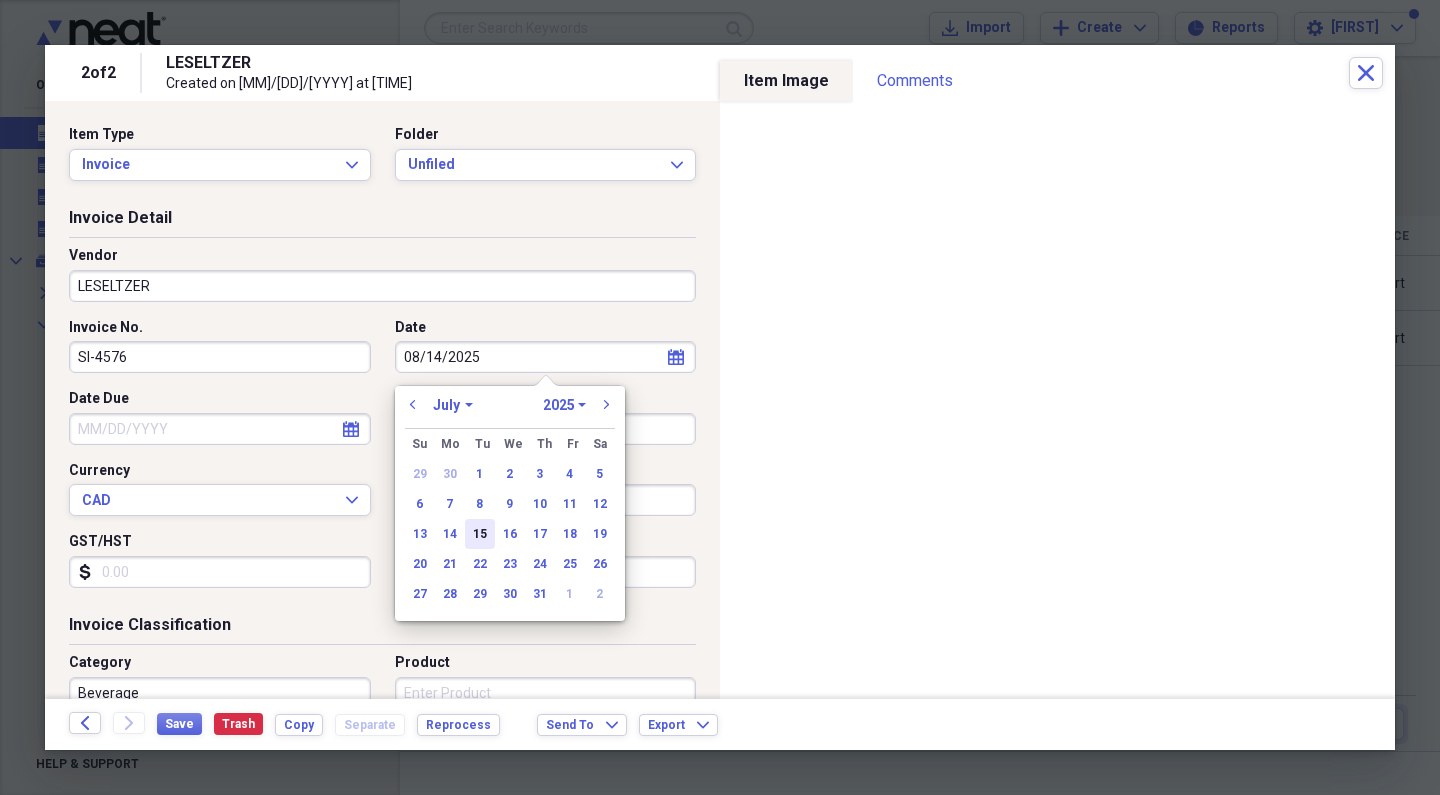 click on "15" at bounding box center (480, 534) 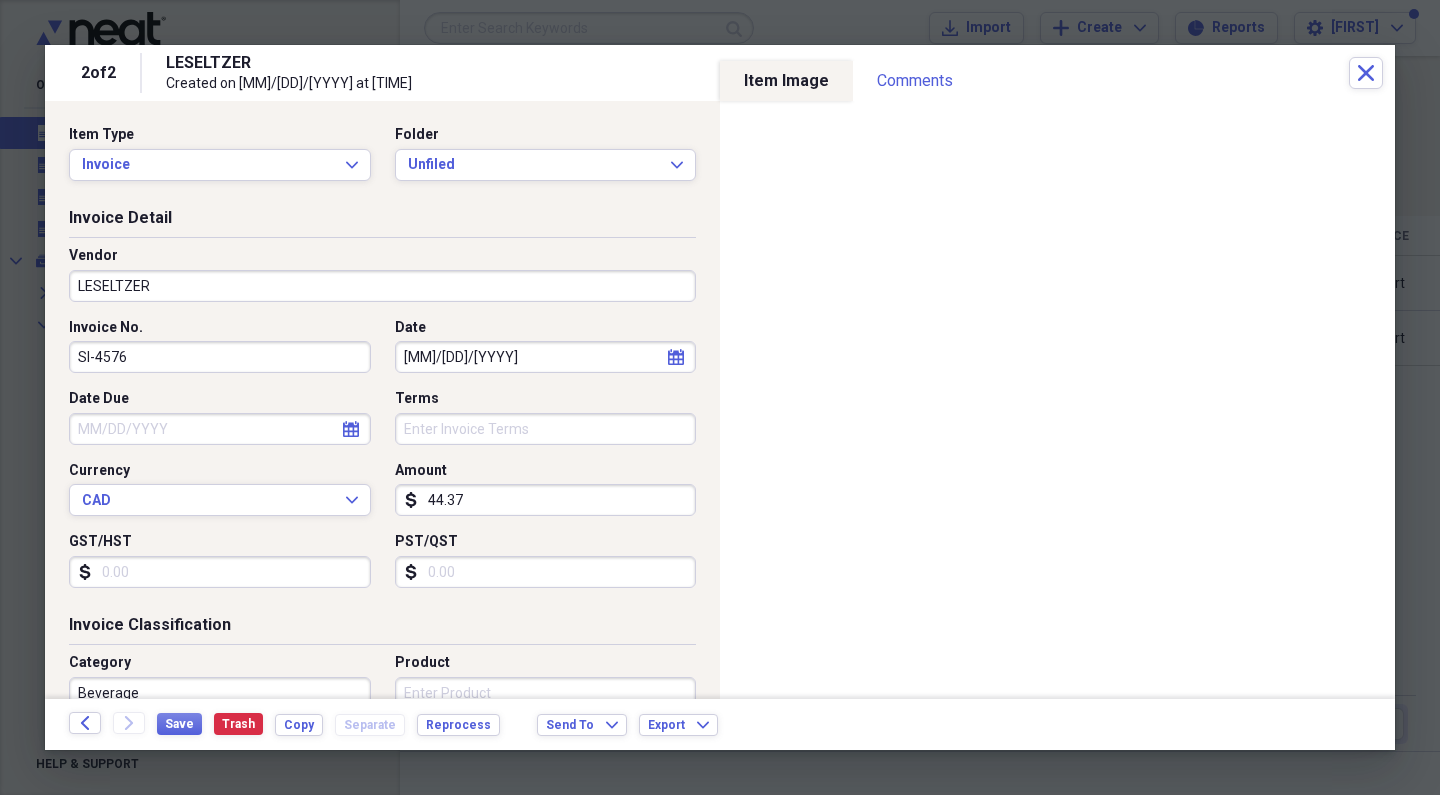 scroll, scrollTop: 22, scrollLeft: 0, axis: vertical 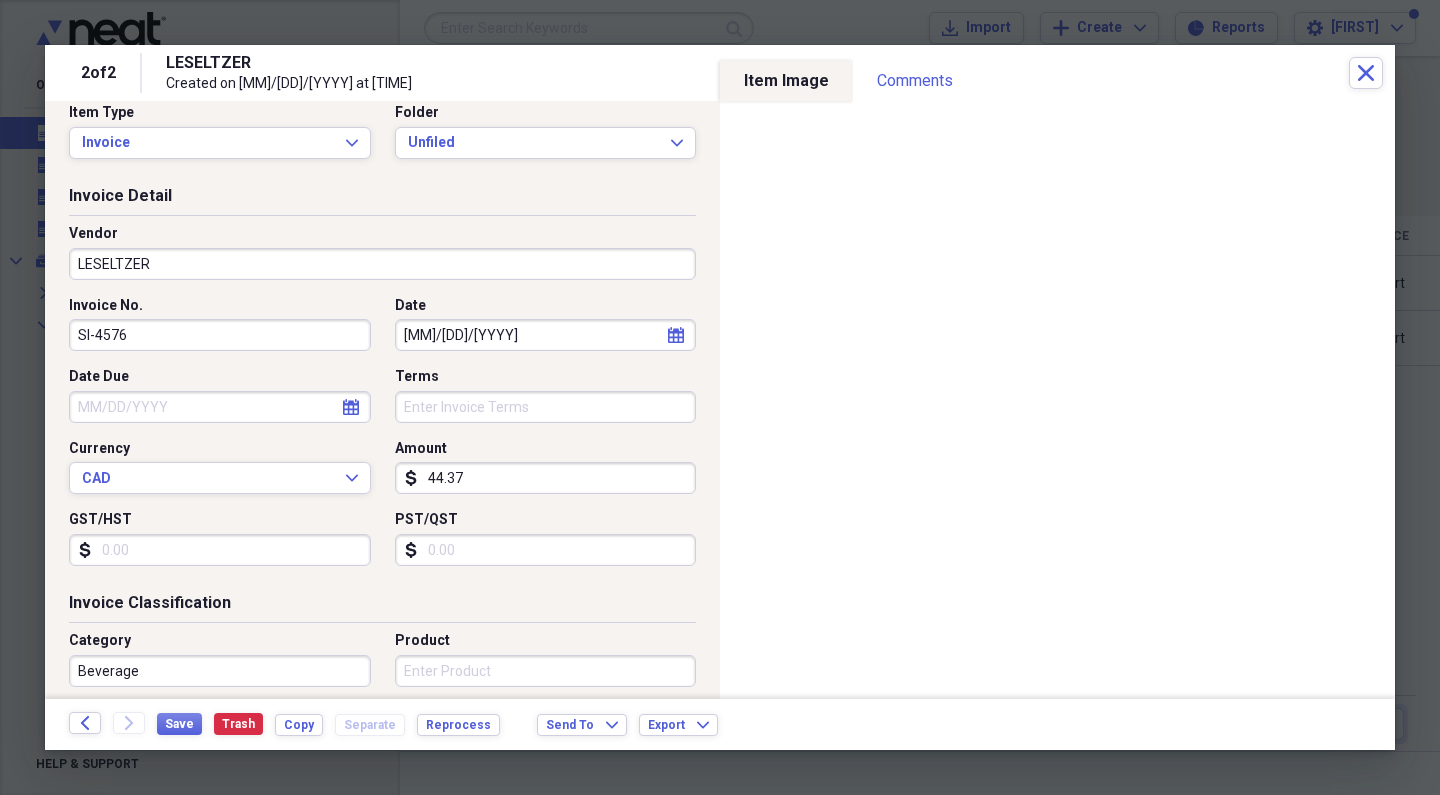 click on "GST/HST" at bounding box center [220, 550] 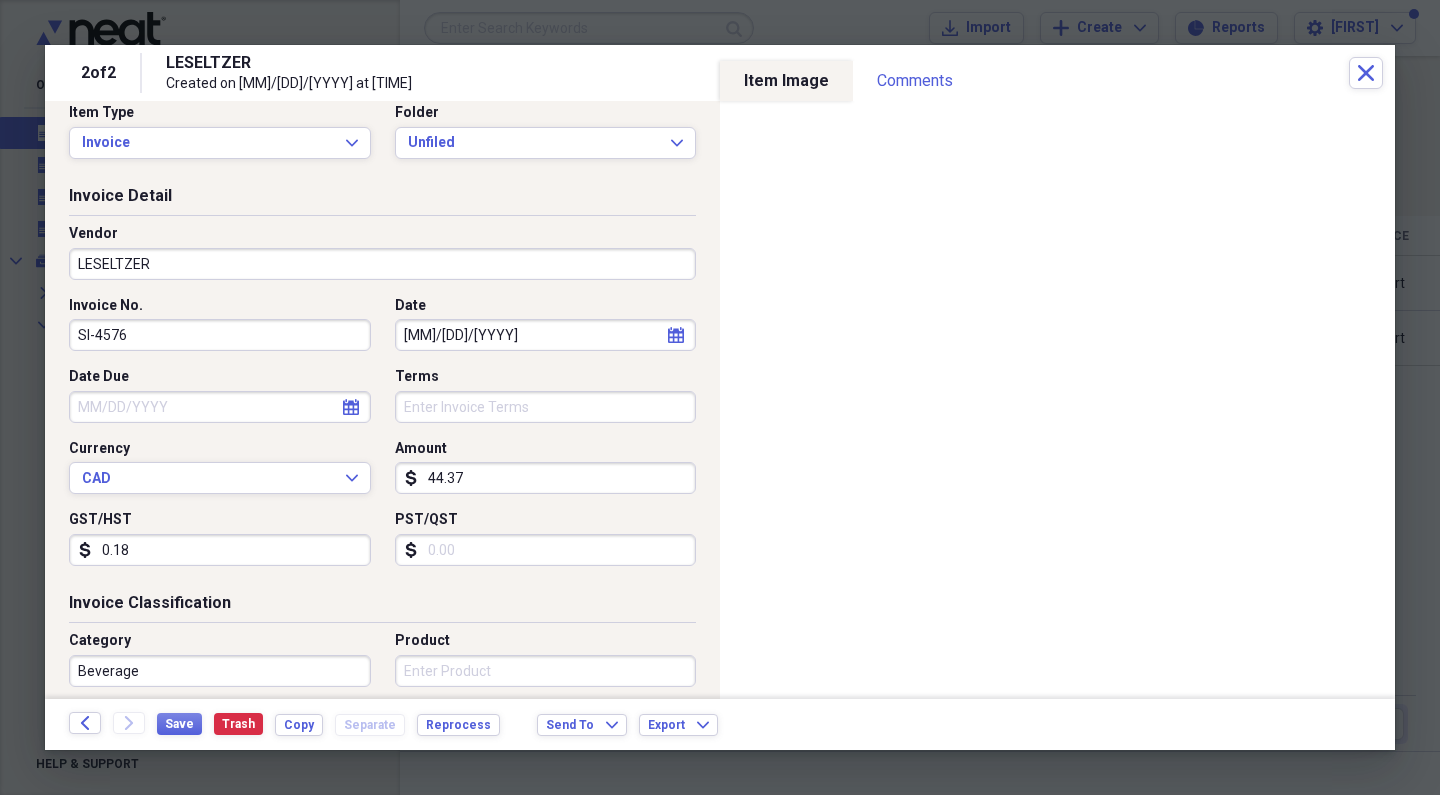 type on "1.83" 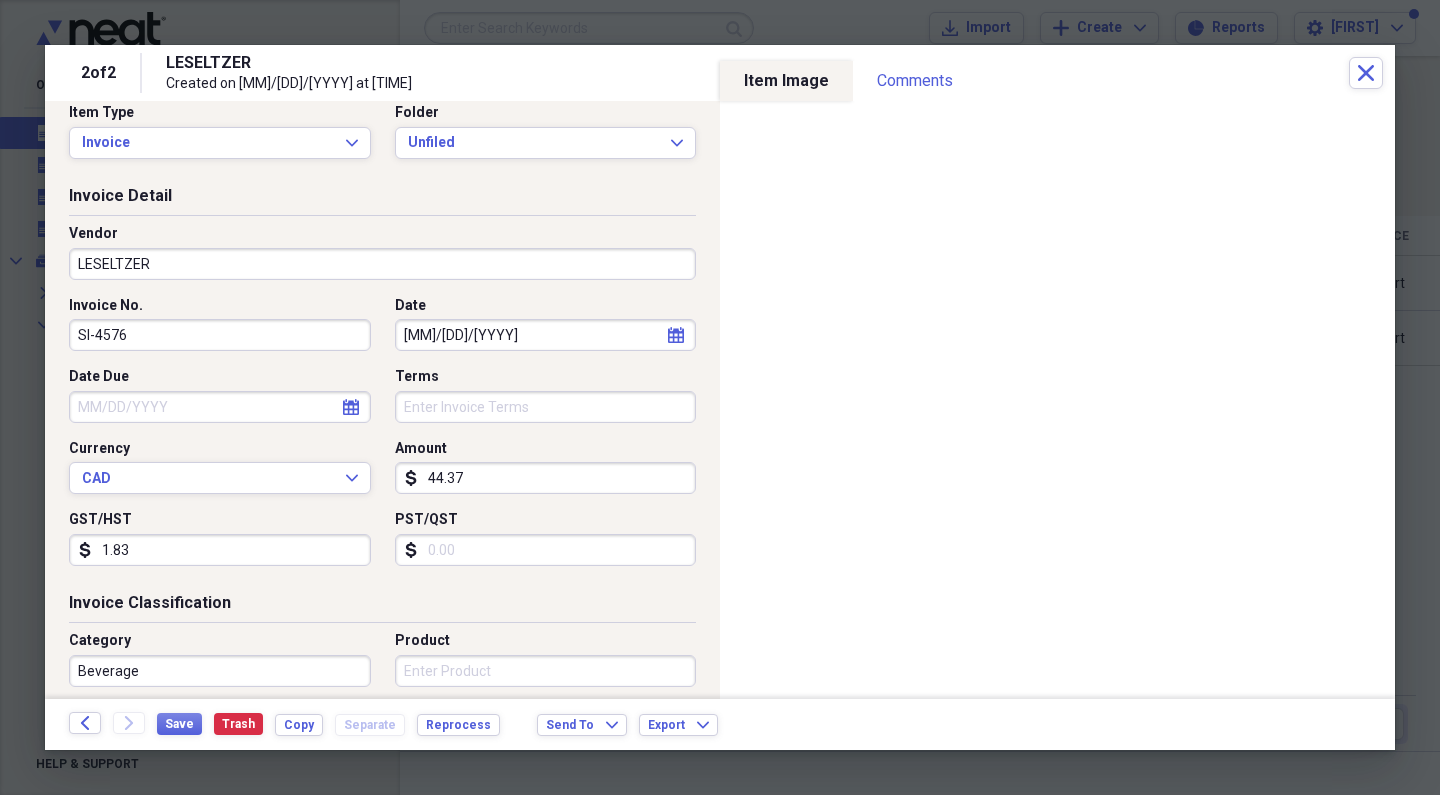 click on "PST/QST" at bounding box center [546, 550] 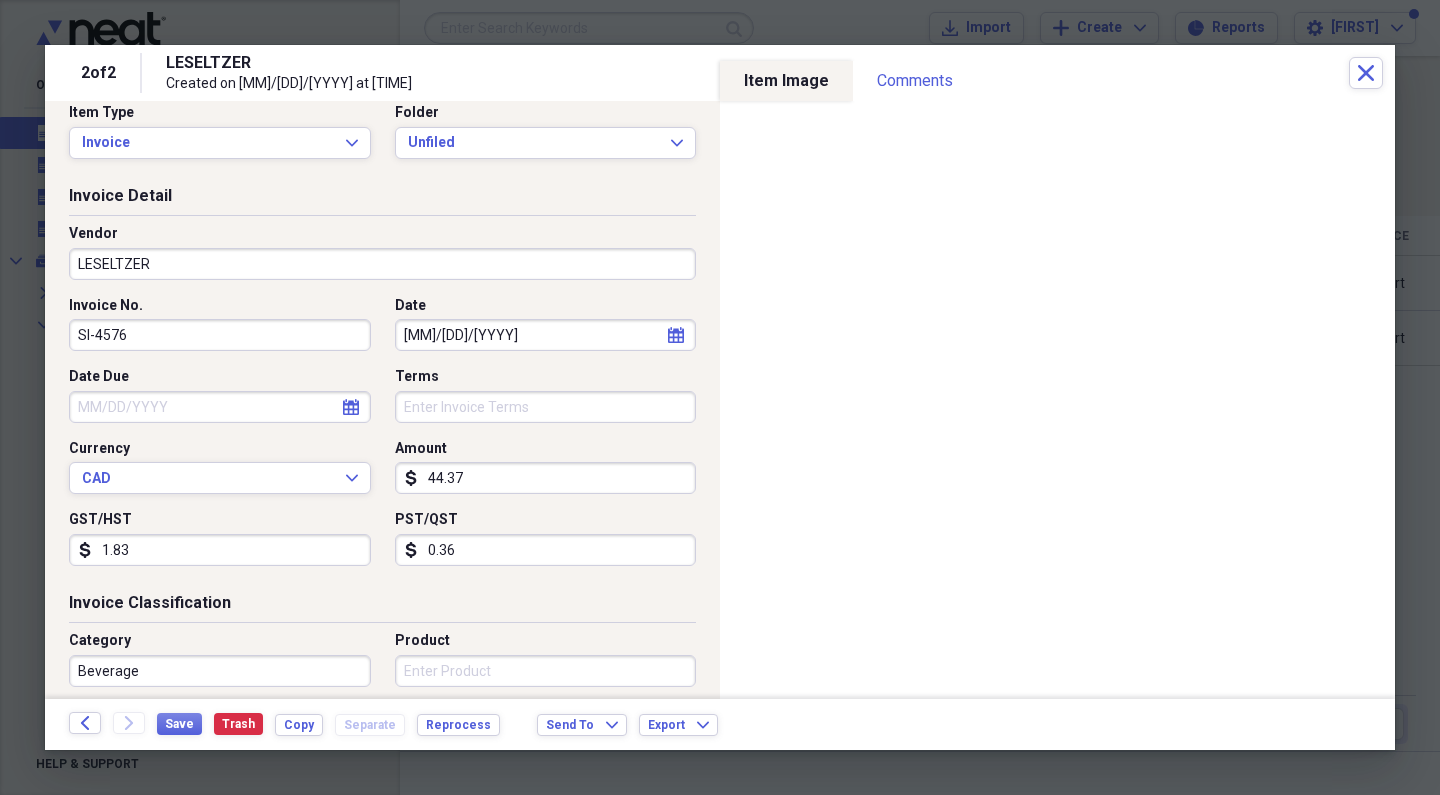 type on "3.64" 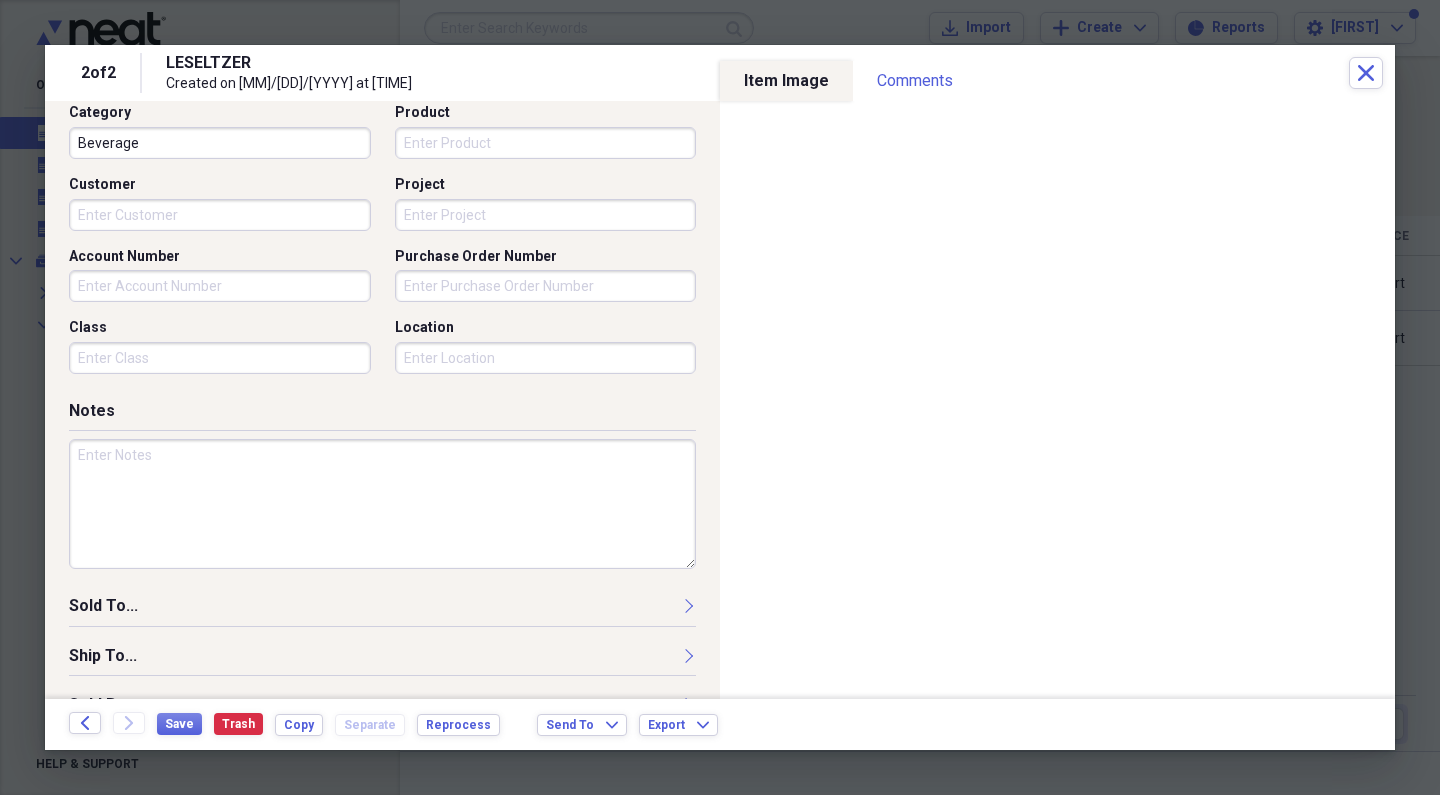 scroll, scrollTop: 563, scrollLeft: 0, axis: vertical 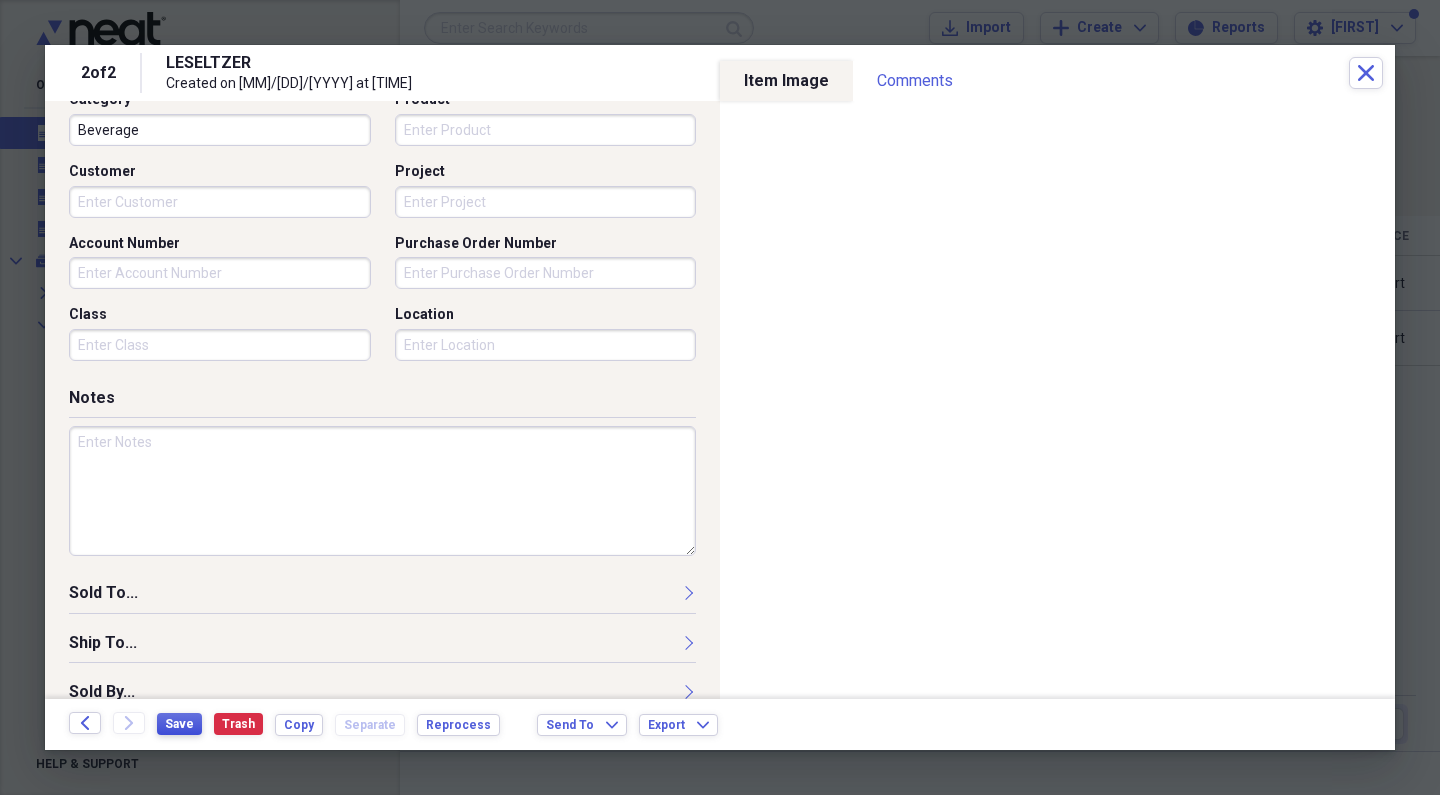 click on "Save" at bounding box center (179, 724) 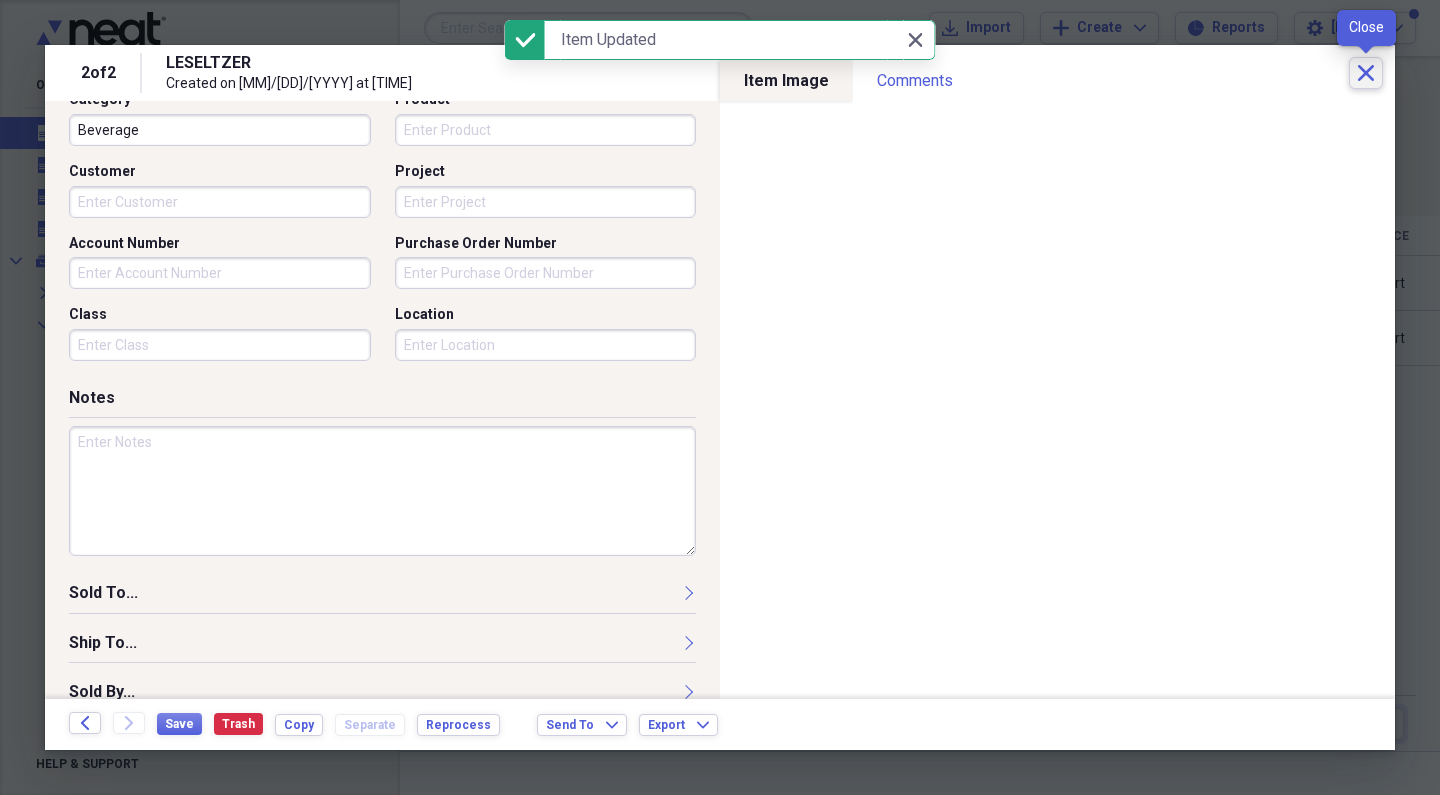 click 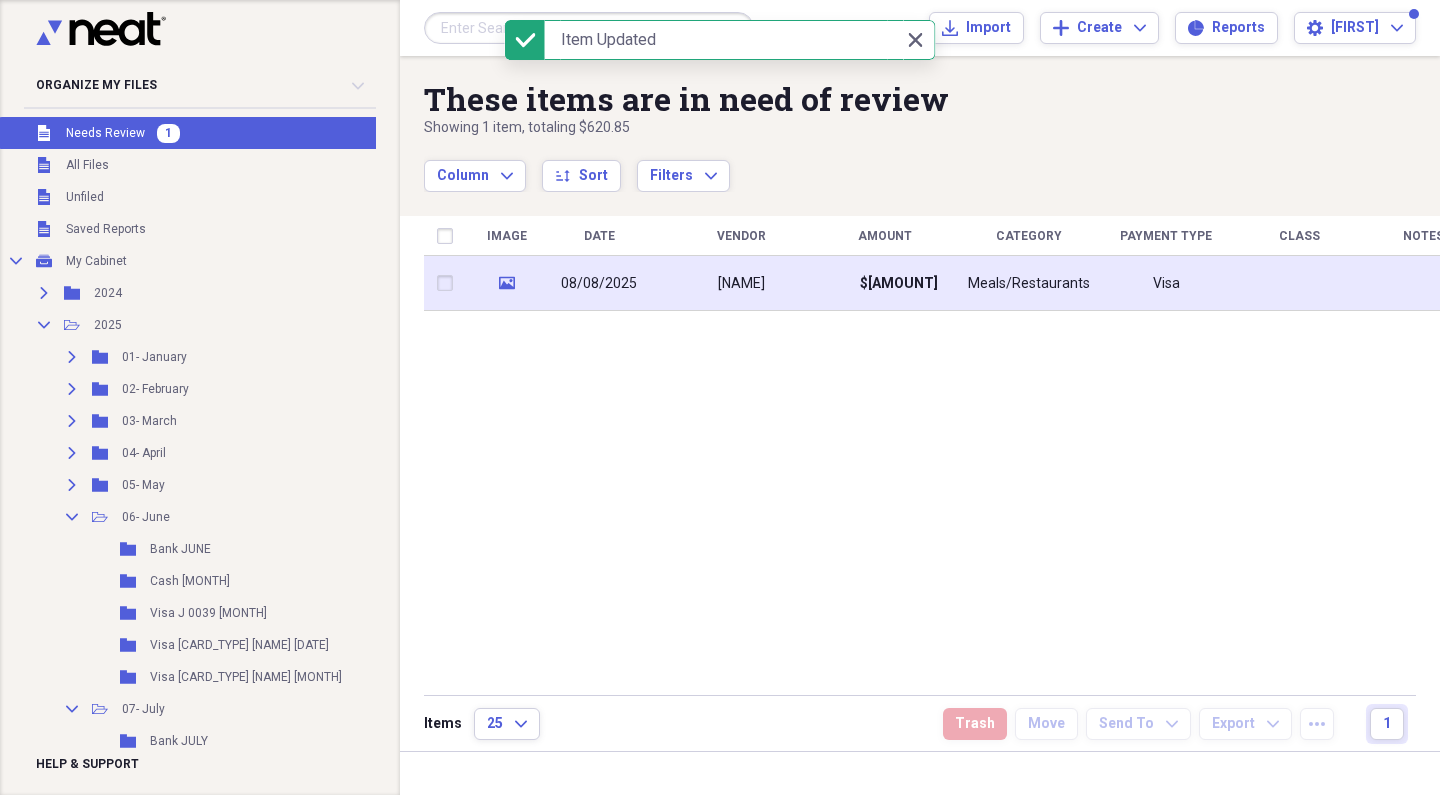 click on "08/08/2025" at bounding box center (599, 284) 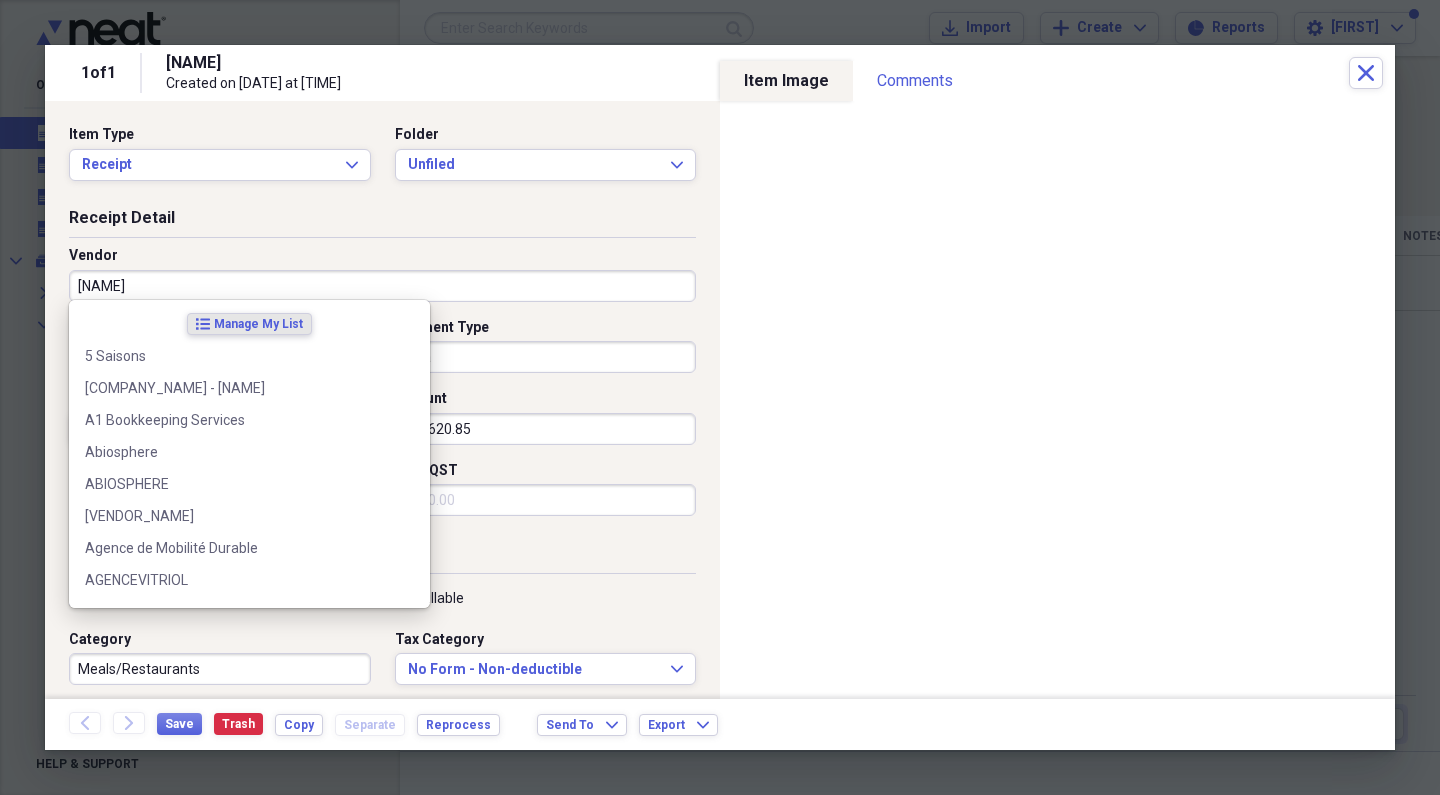drag, startPoint x: 310, startPoint y: 283, endPoint x: 0, endPoint y: 272, distance: 310.1951 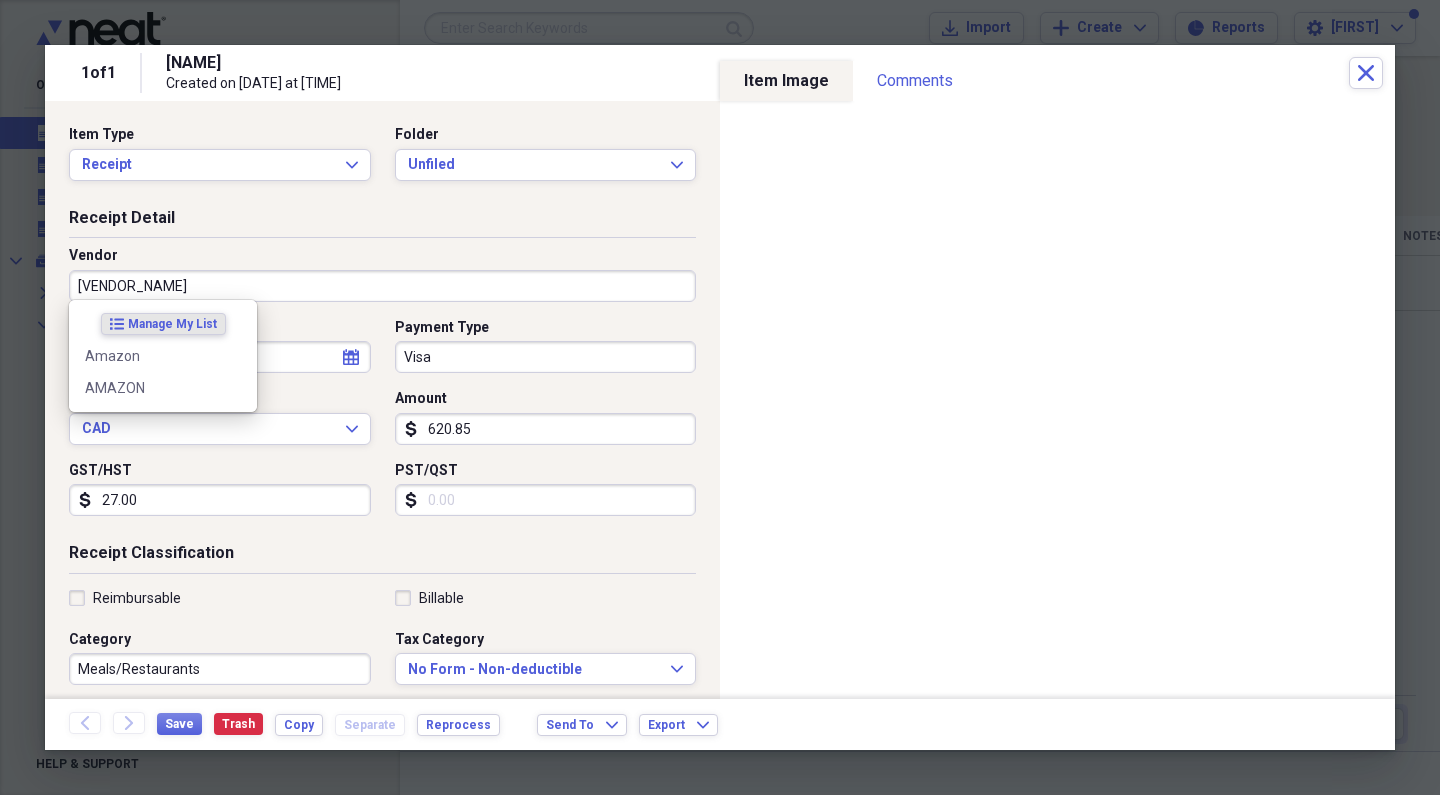 type on "Amazon" 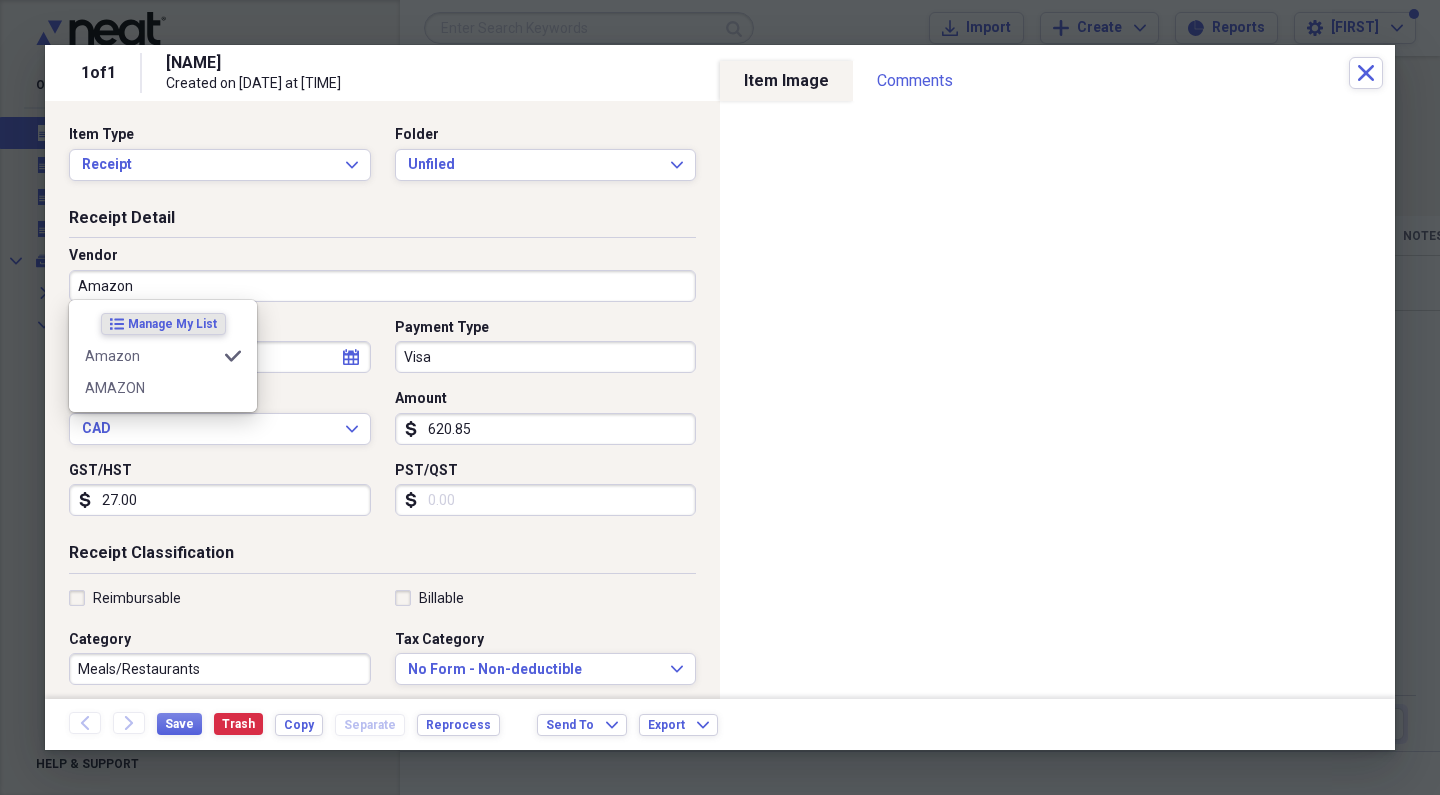 type on "Kitchen Supplies" 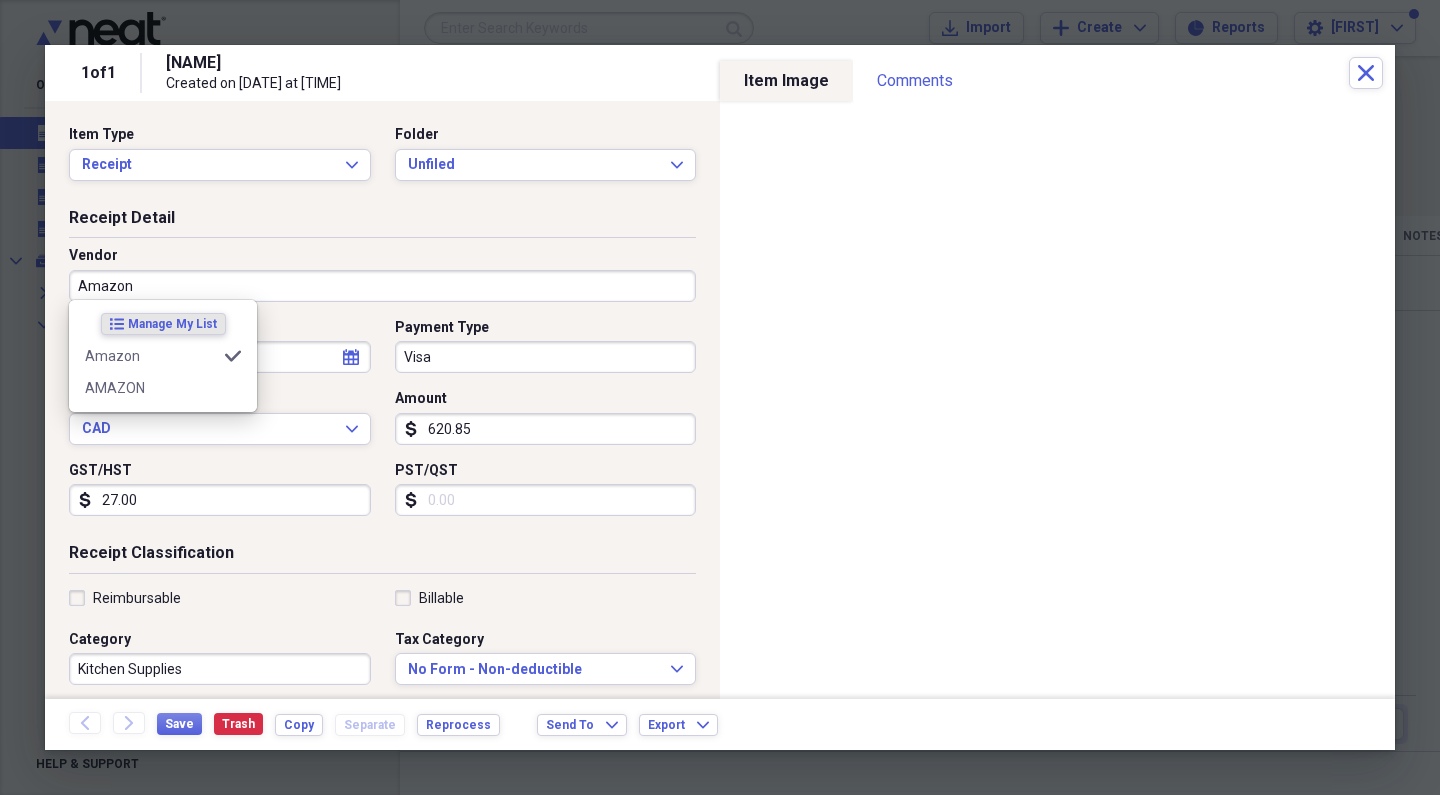 type on "Amazon" 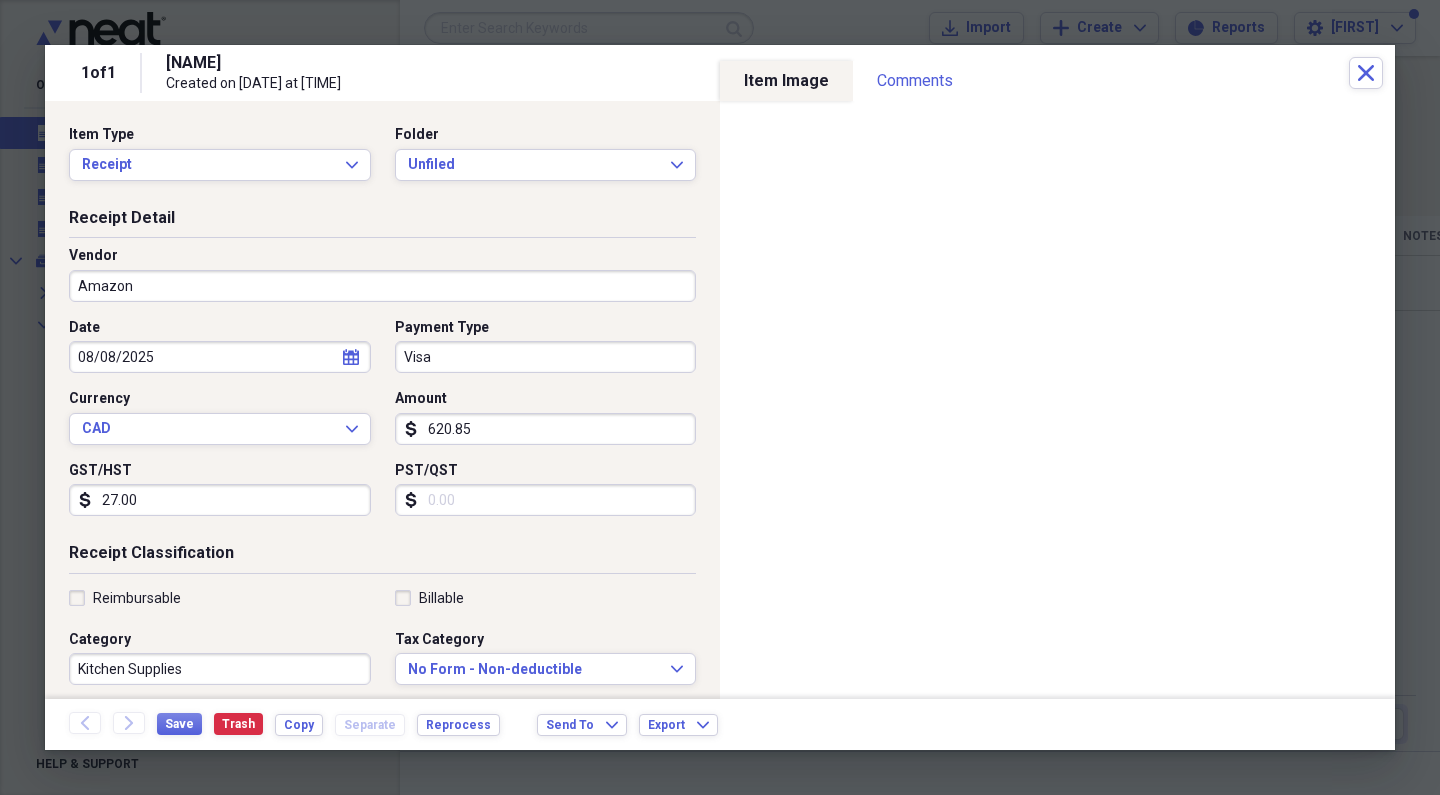 click on "Visa" at bounding box center [546, 357] 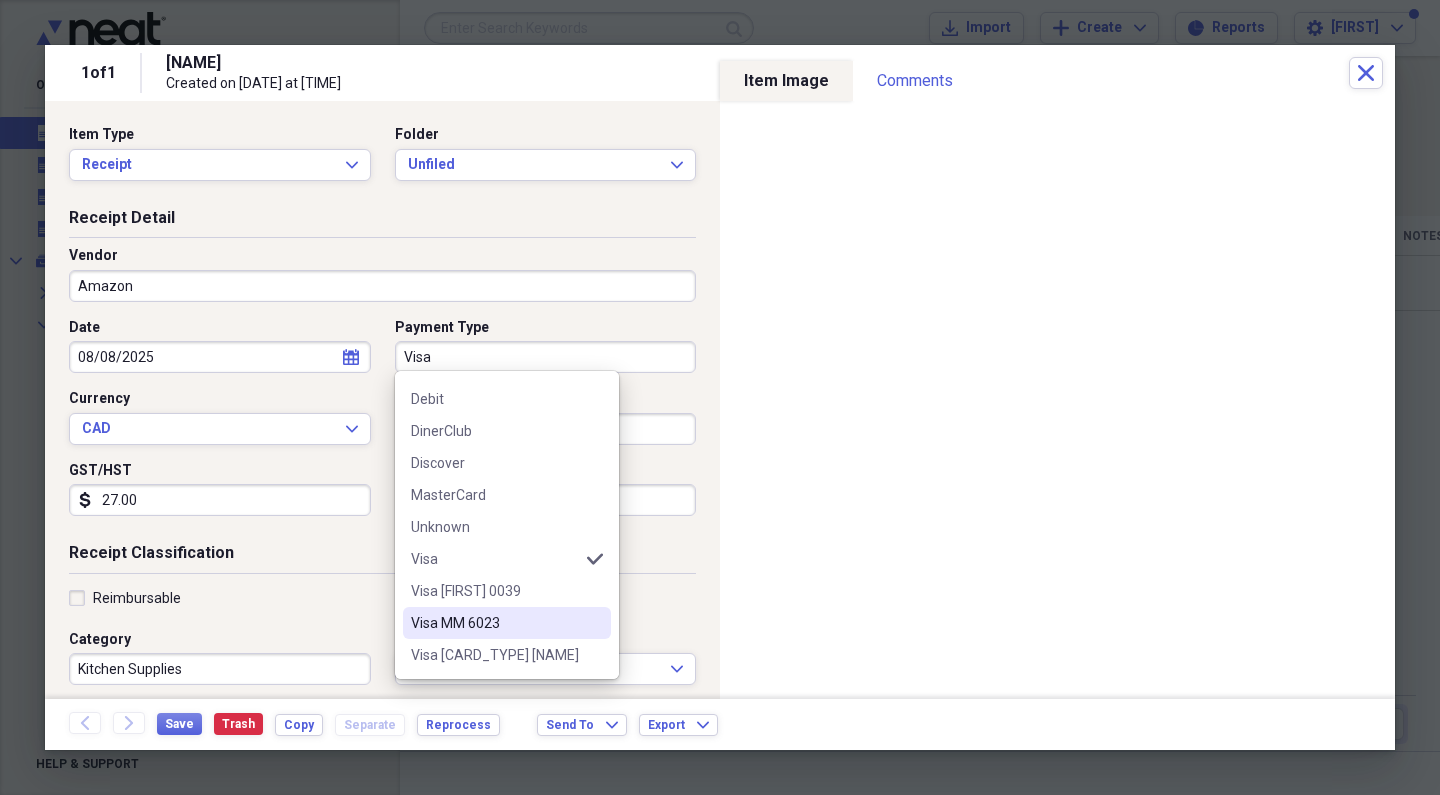 scroll, scrollTop: 124, scrollLeft: 0, axis: vertical 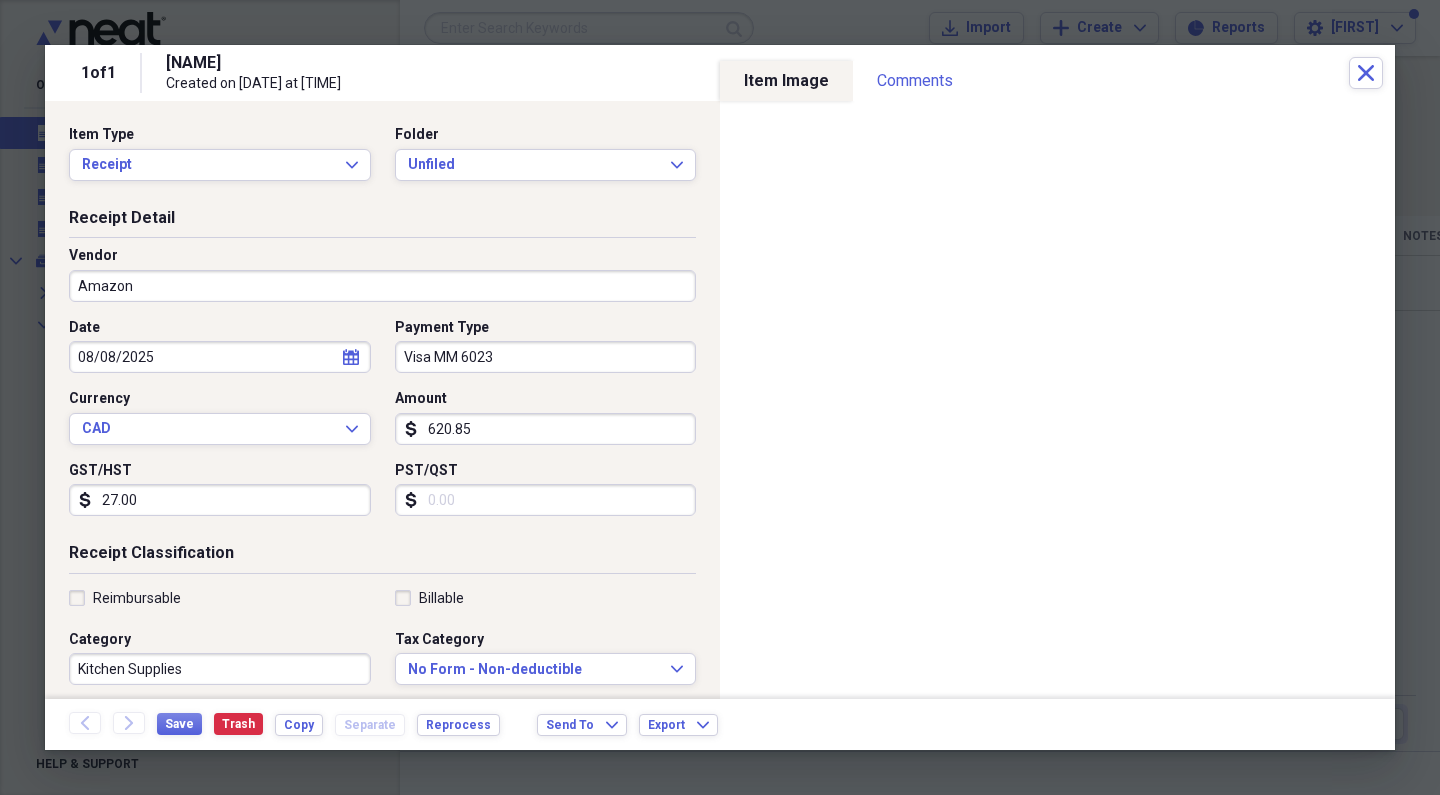 click on "27.00" at bounding box center (220, 500) 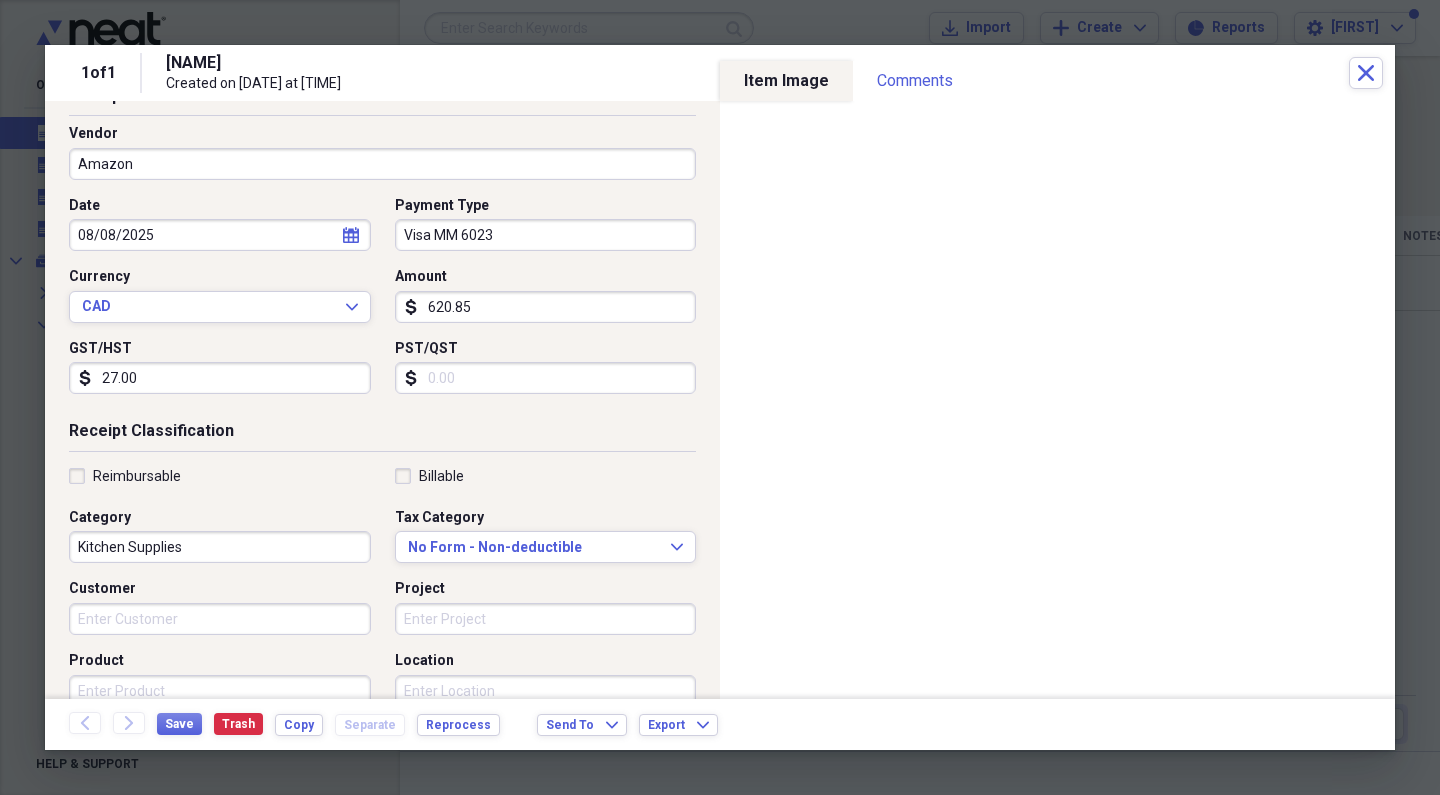 scroll, scrollTop: 119, scrollLeft: 0, axis: vertical 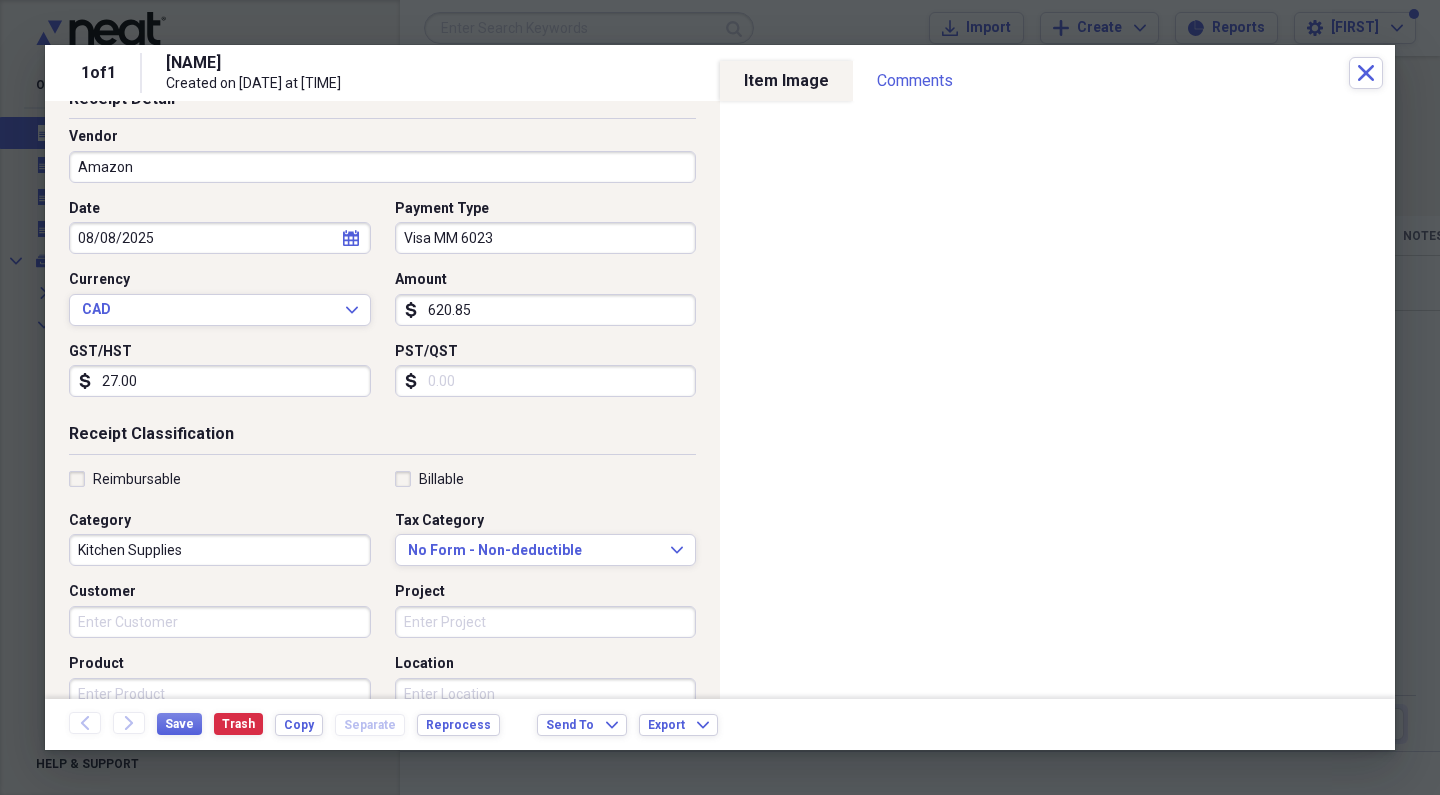 click on "PST/QST" at bounding box center (546, 381) 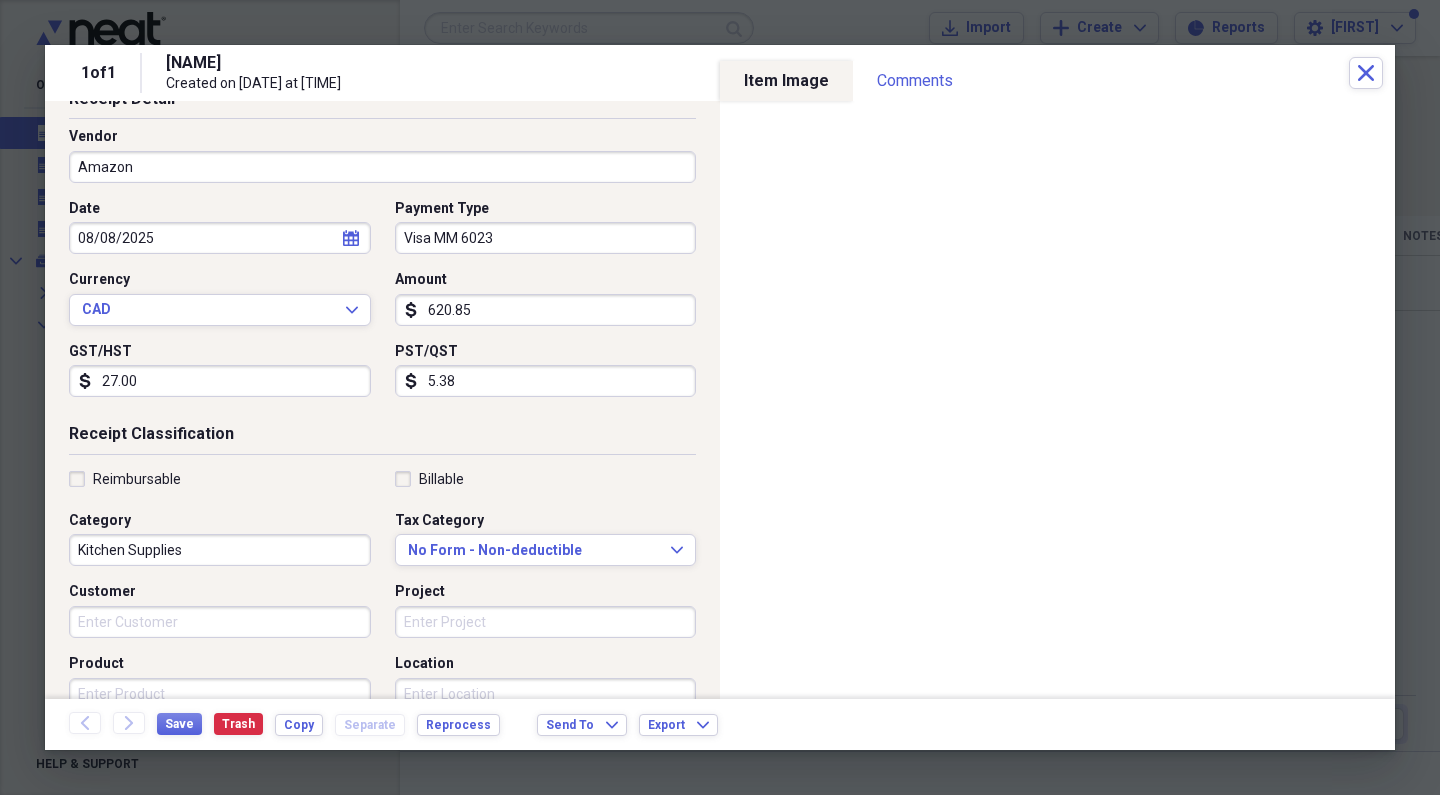type on "53.86" 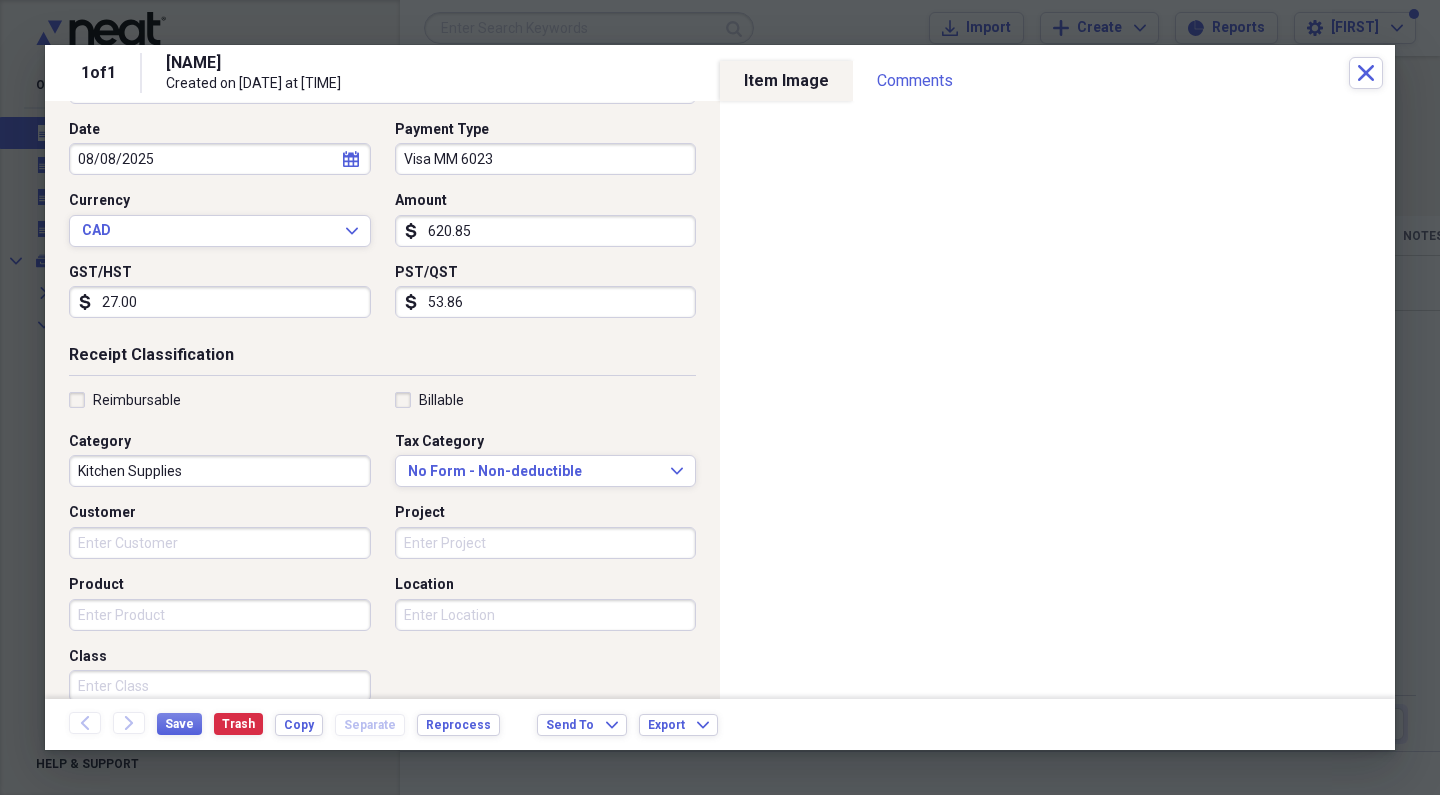 scroll, scrollTop: 202, scrollLeft: 0, axis: vertical 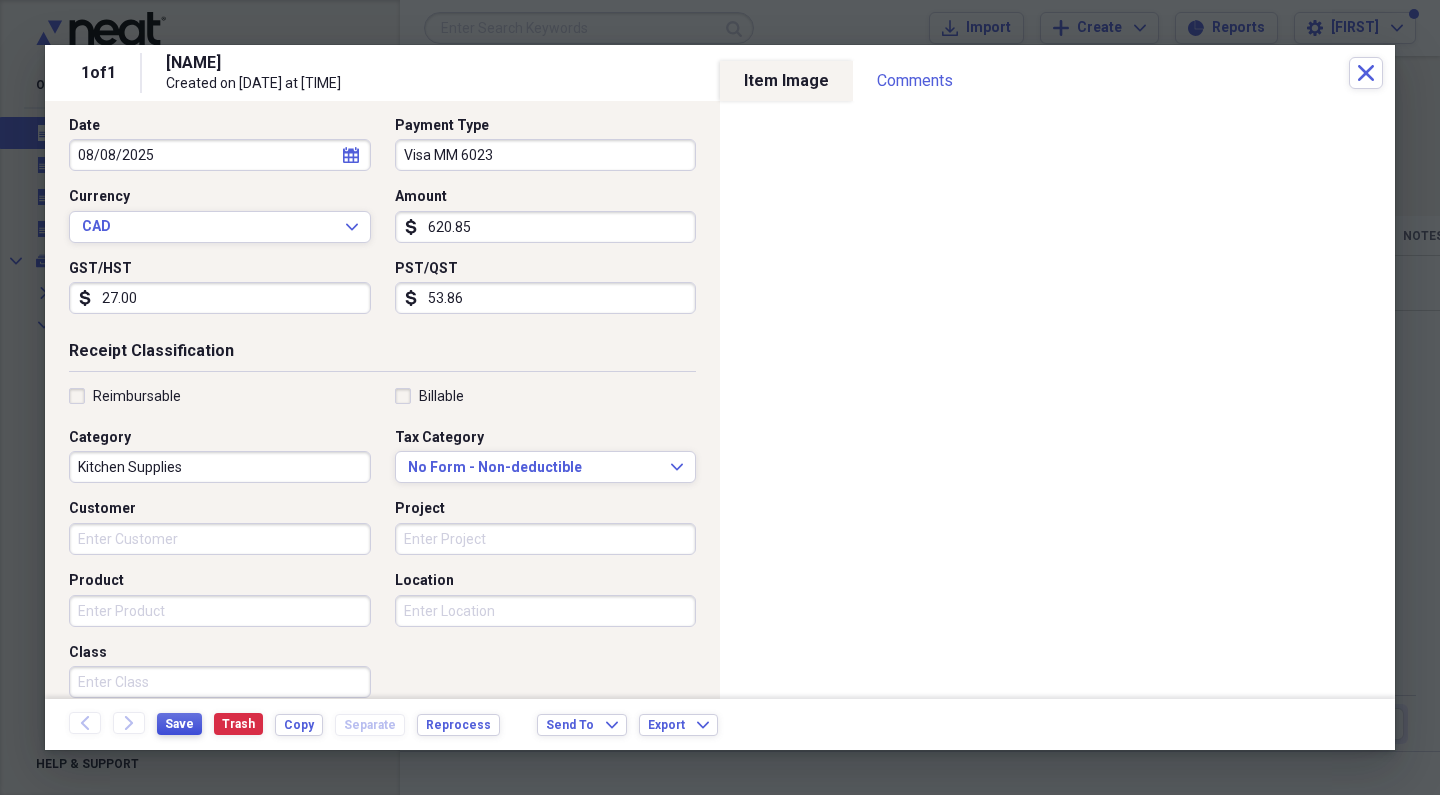 click on "Save" at bounding box center (179, 724) 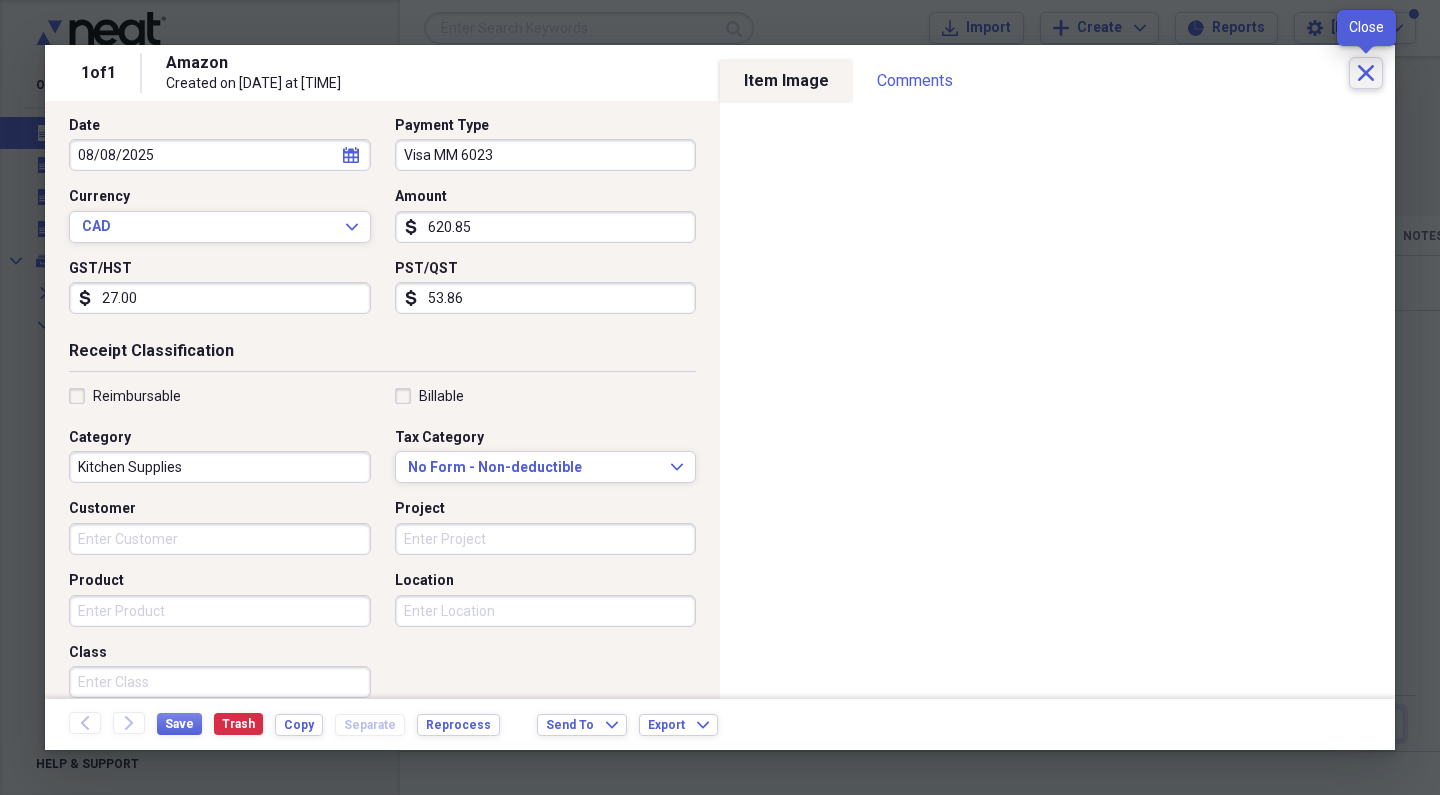 click on "Close" 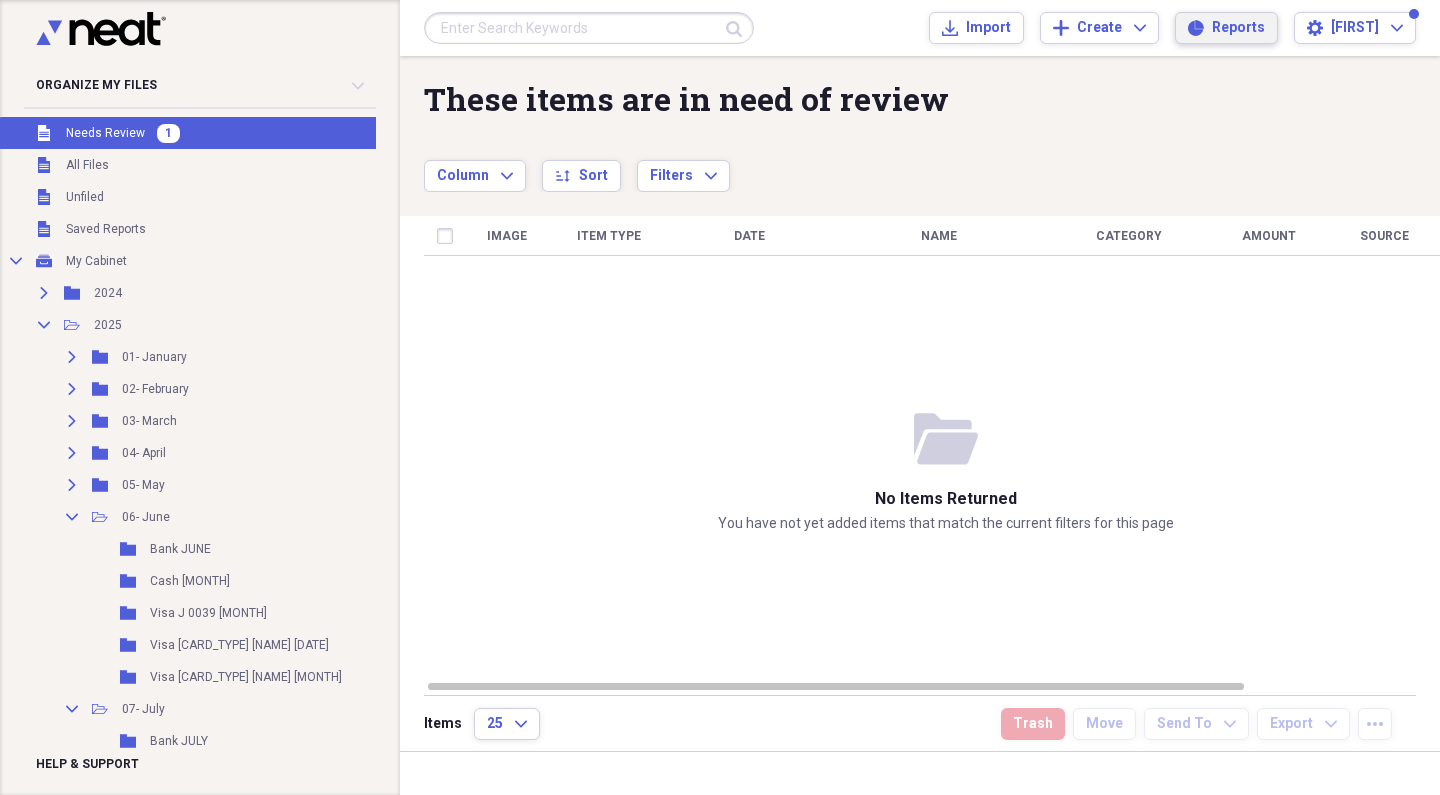 click on "Reports" at bounding box center (1238, 28) 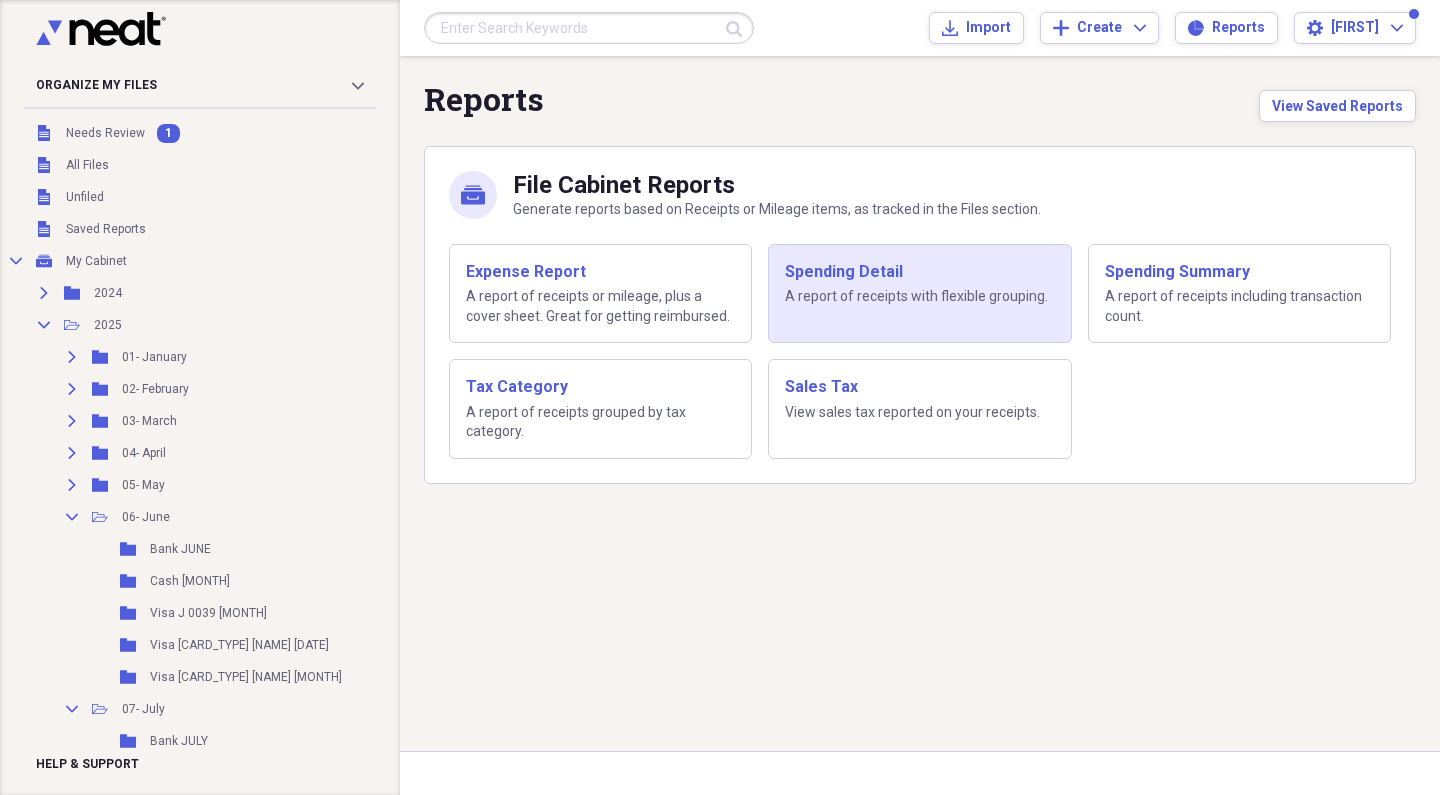 click on "Spending Detail" at bounding box center [919, 272] 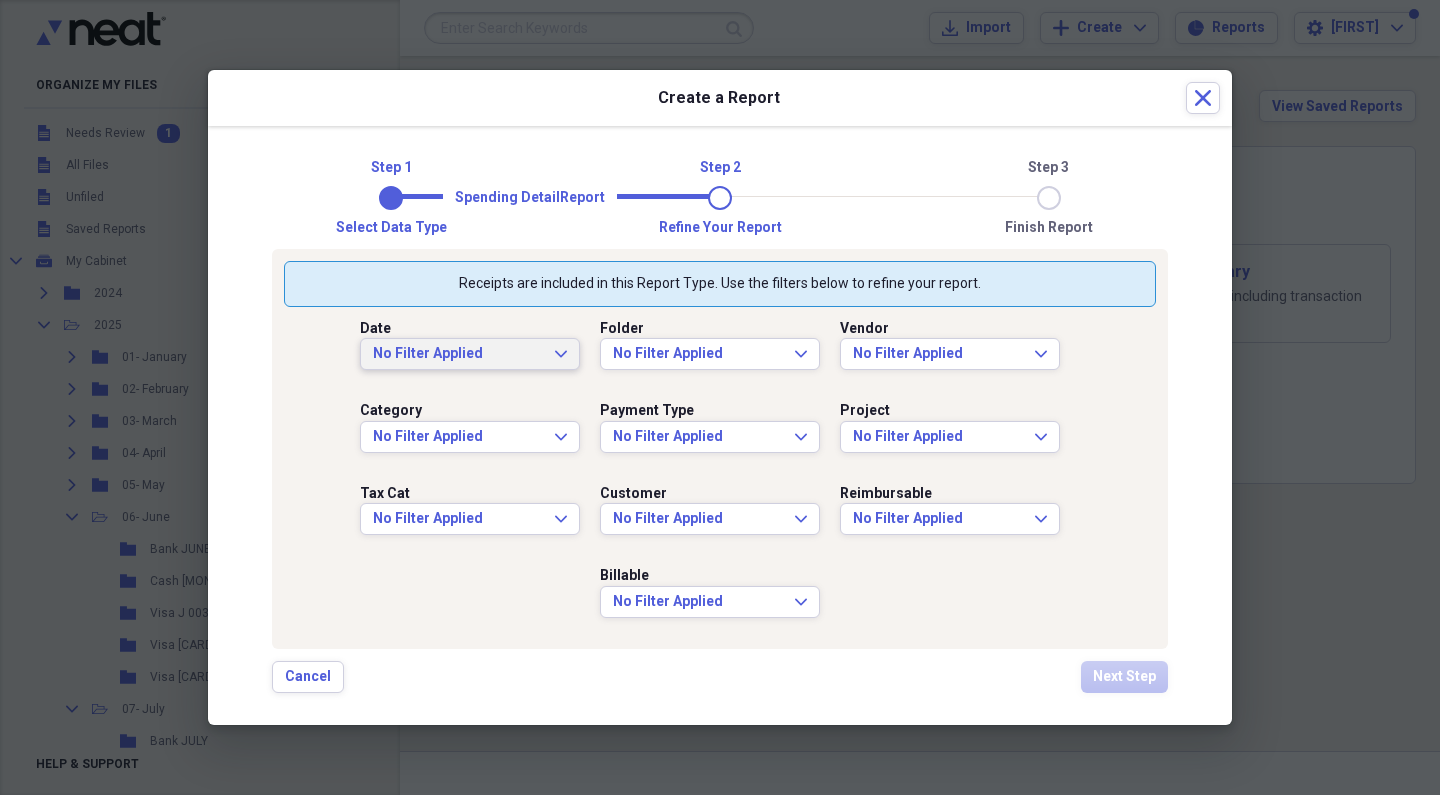 click on "No Filter Applied" at bounding box center [458, 354] 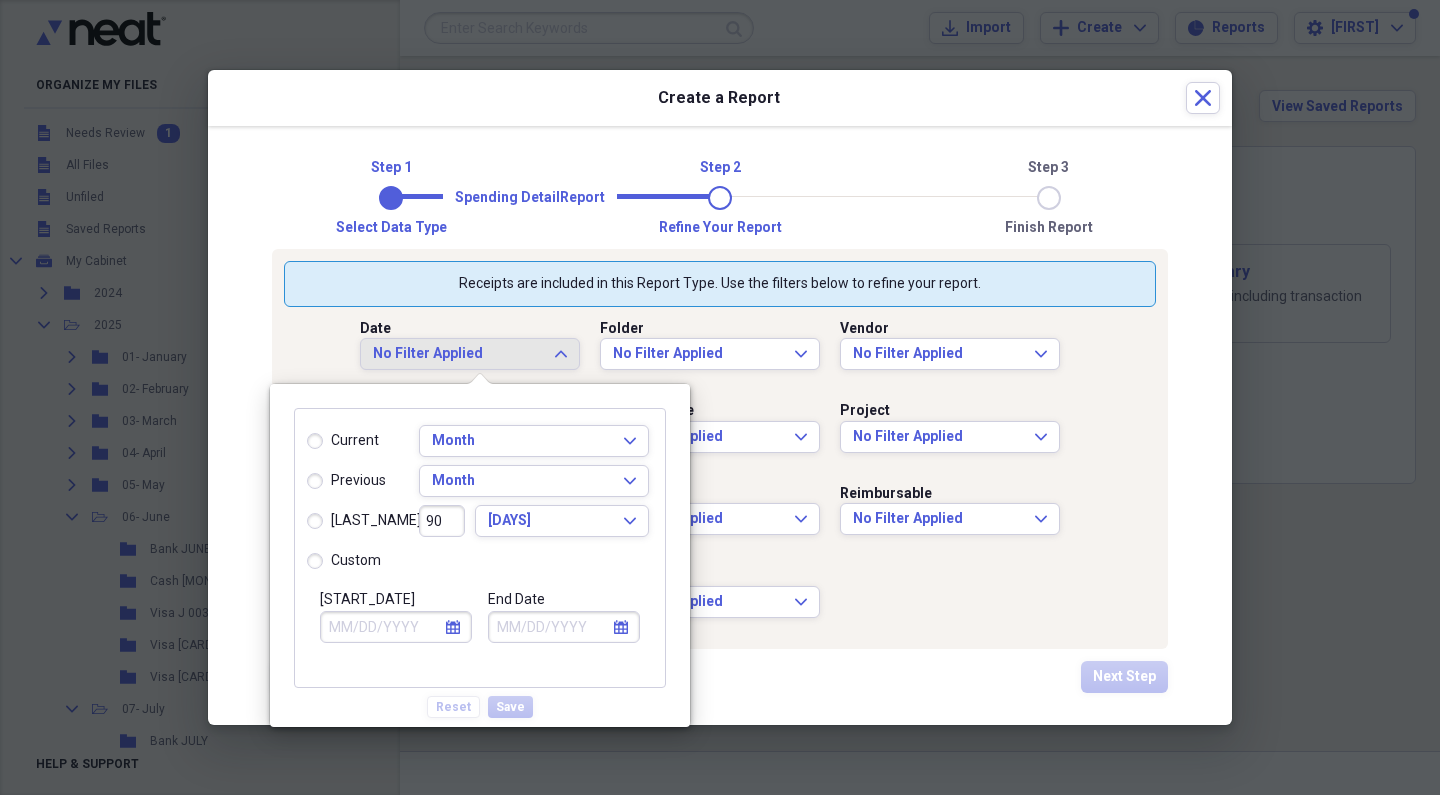click on "custom" at bounding box center [344, 561] 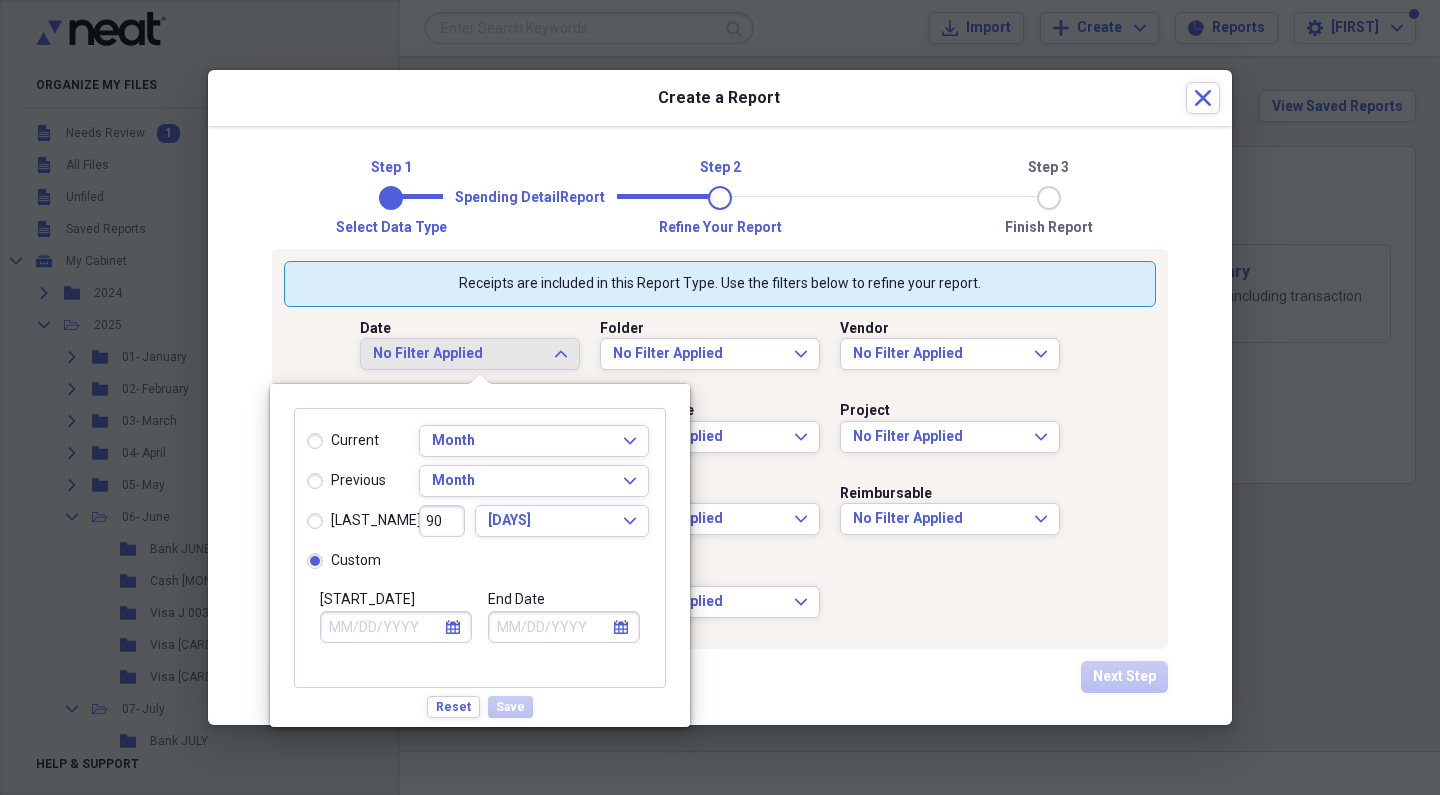 click 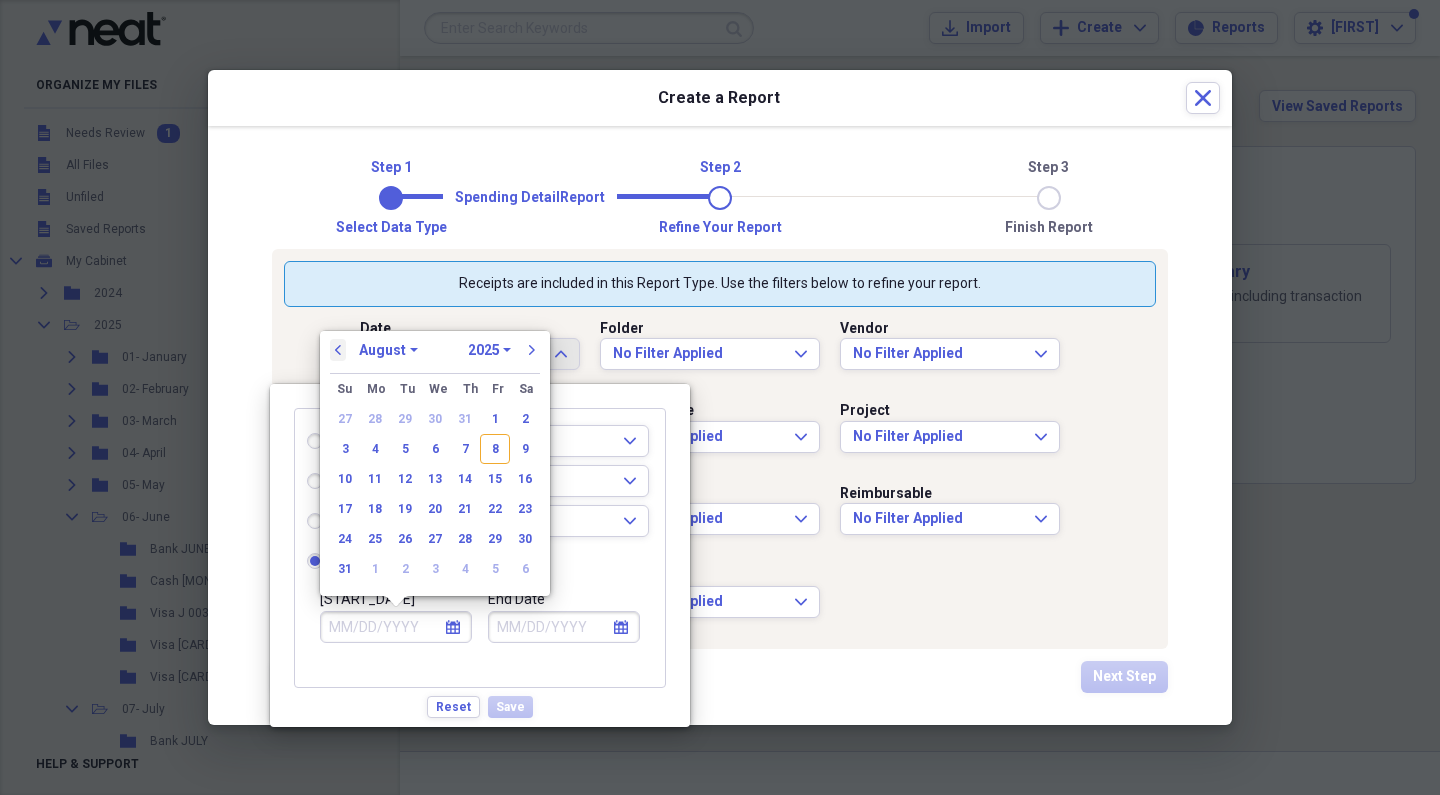 click on "previous" at bounding box center [338, 350] 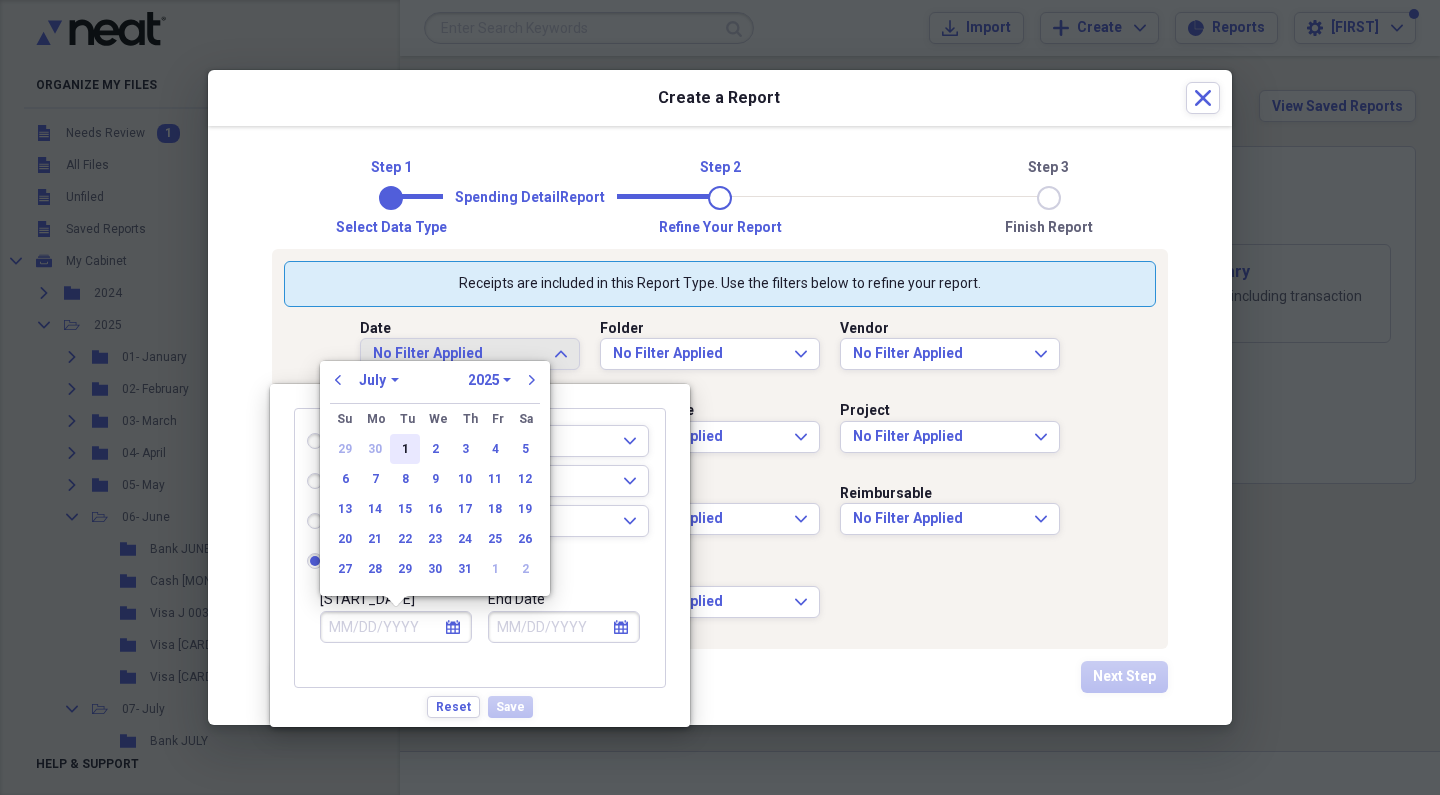click on "1" at bounding box center (405, 449) 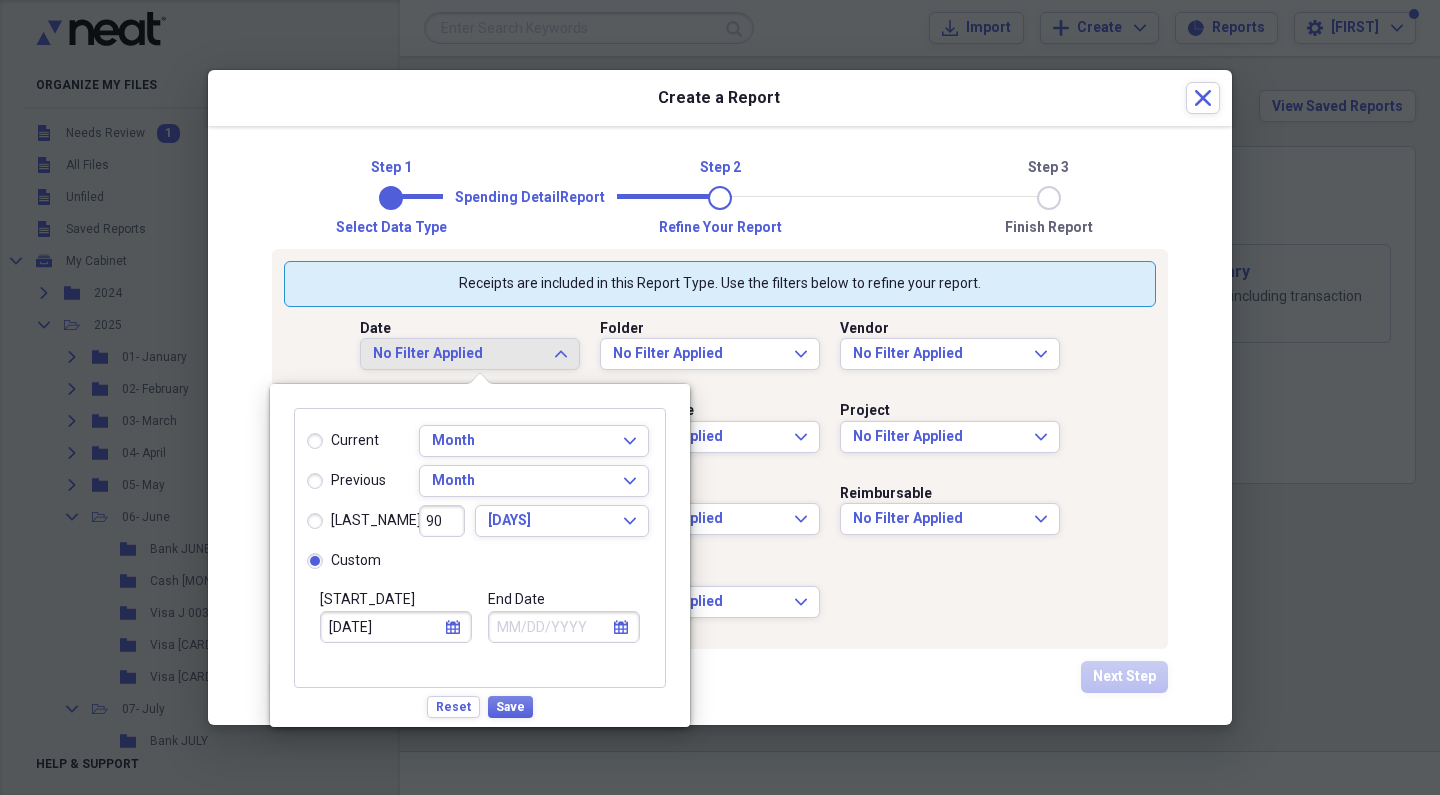 click 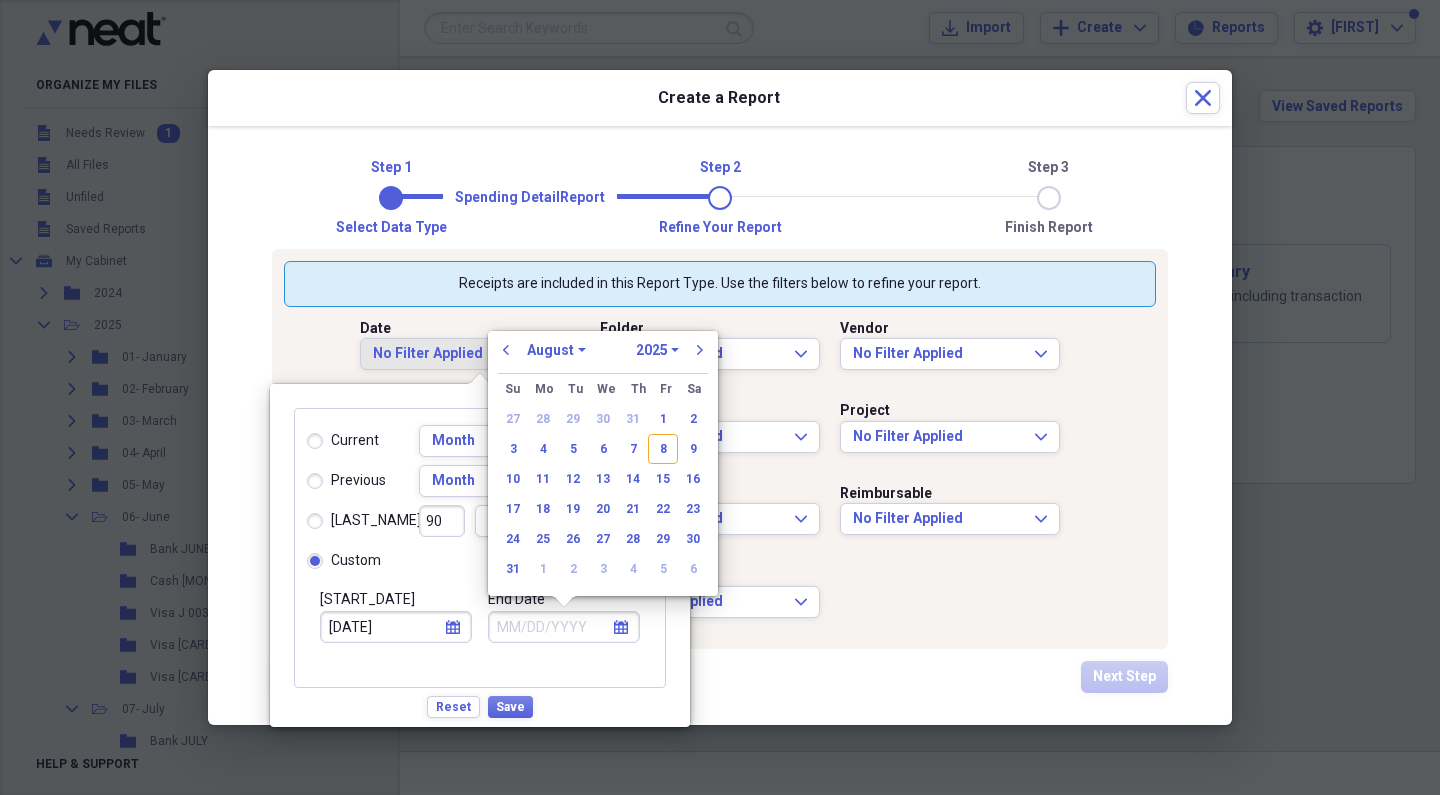click on "8" at bounding box center [663, 449] 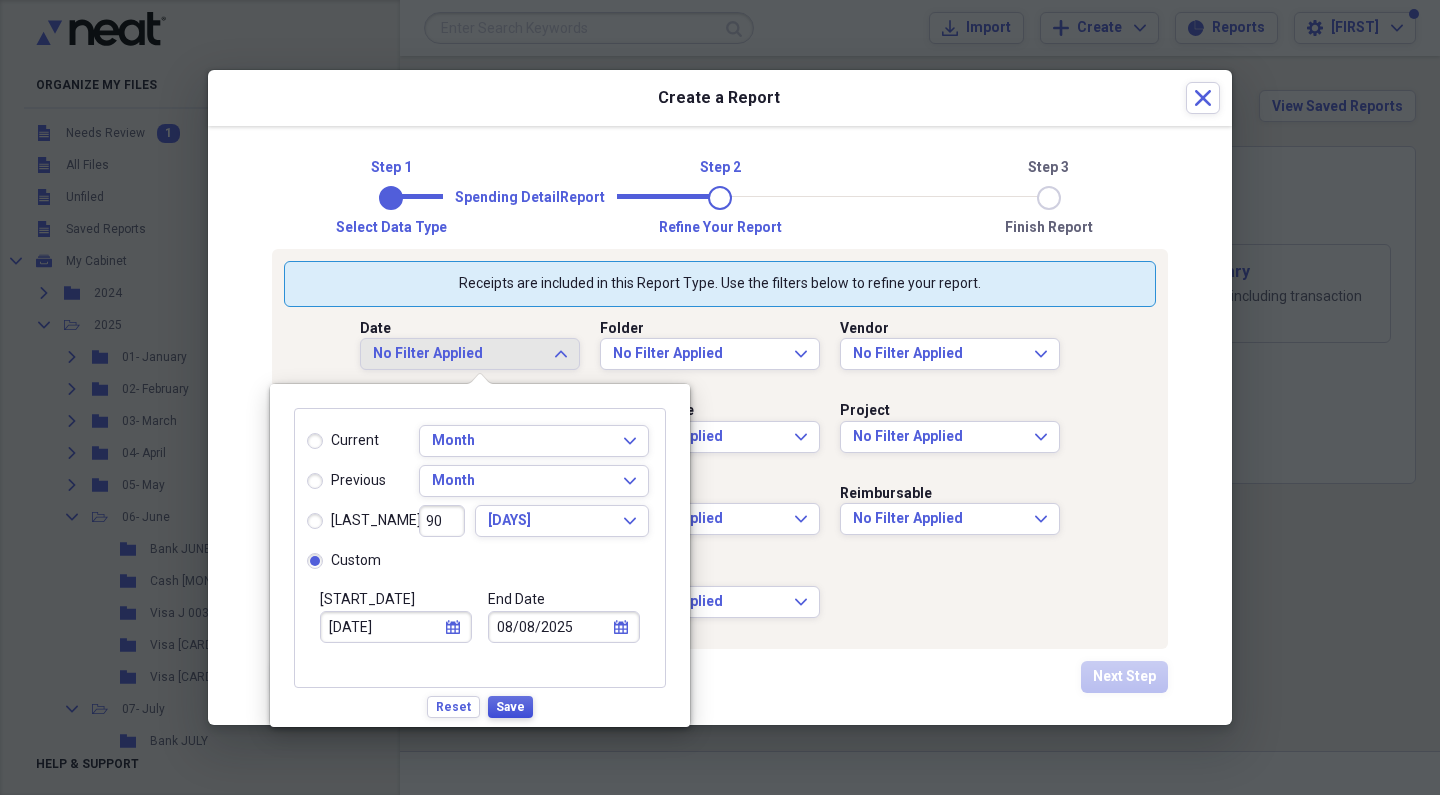 click on "Save" at bounding box center [510, 707] 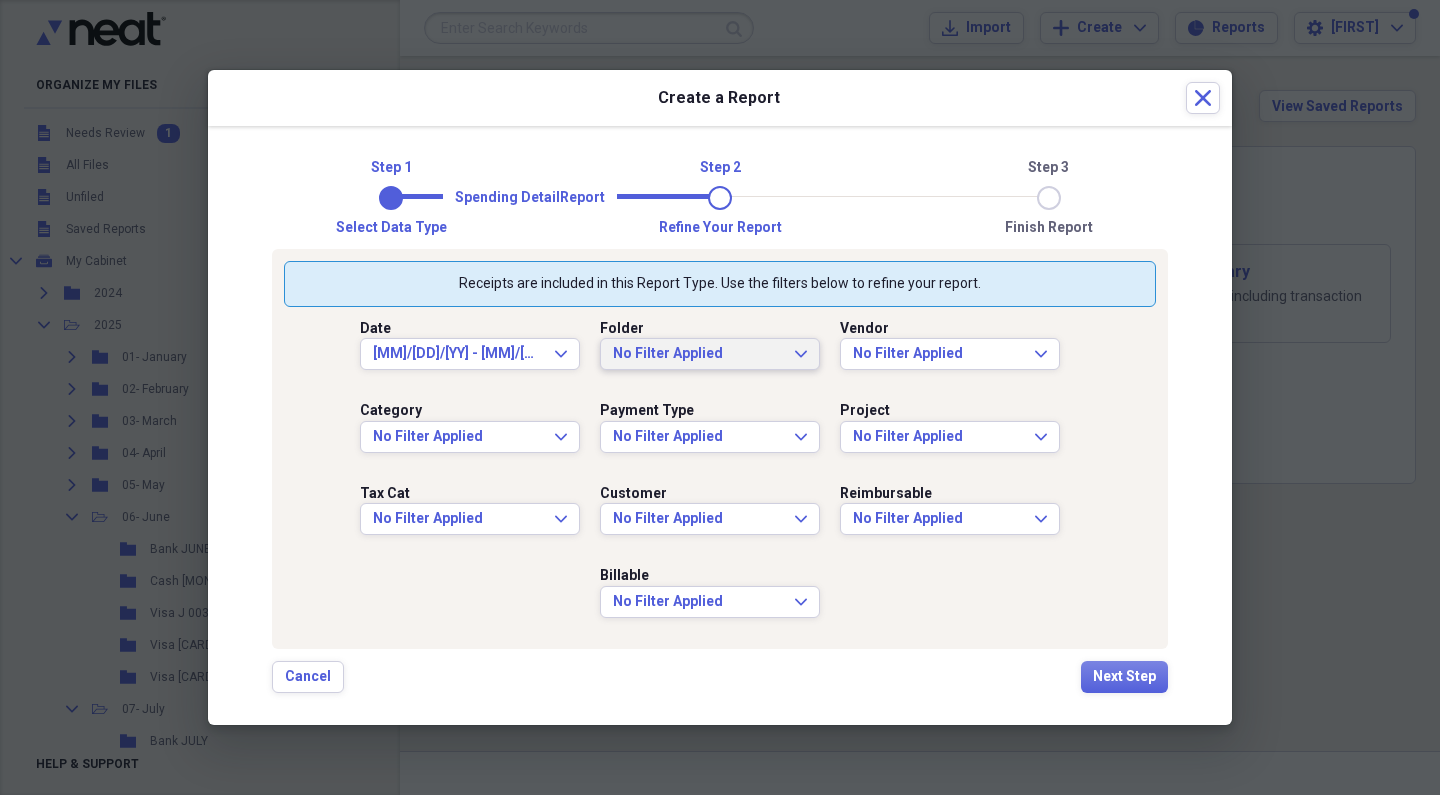 click on "No Filter Applied" at bounding box center [698, 354] 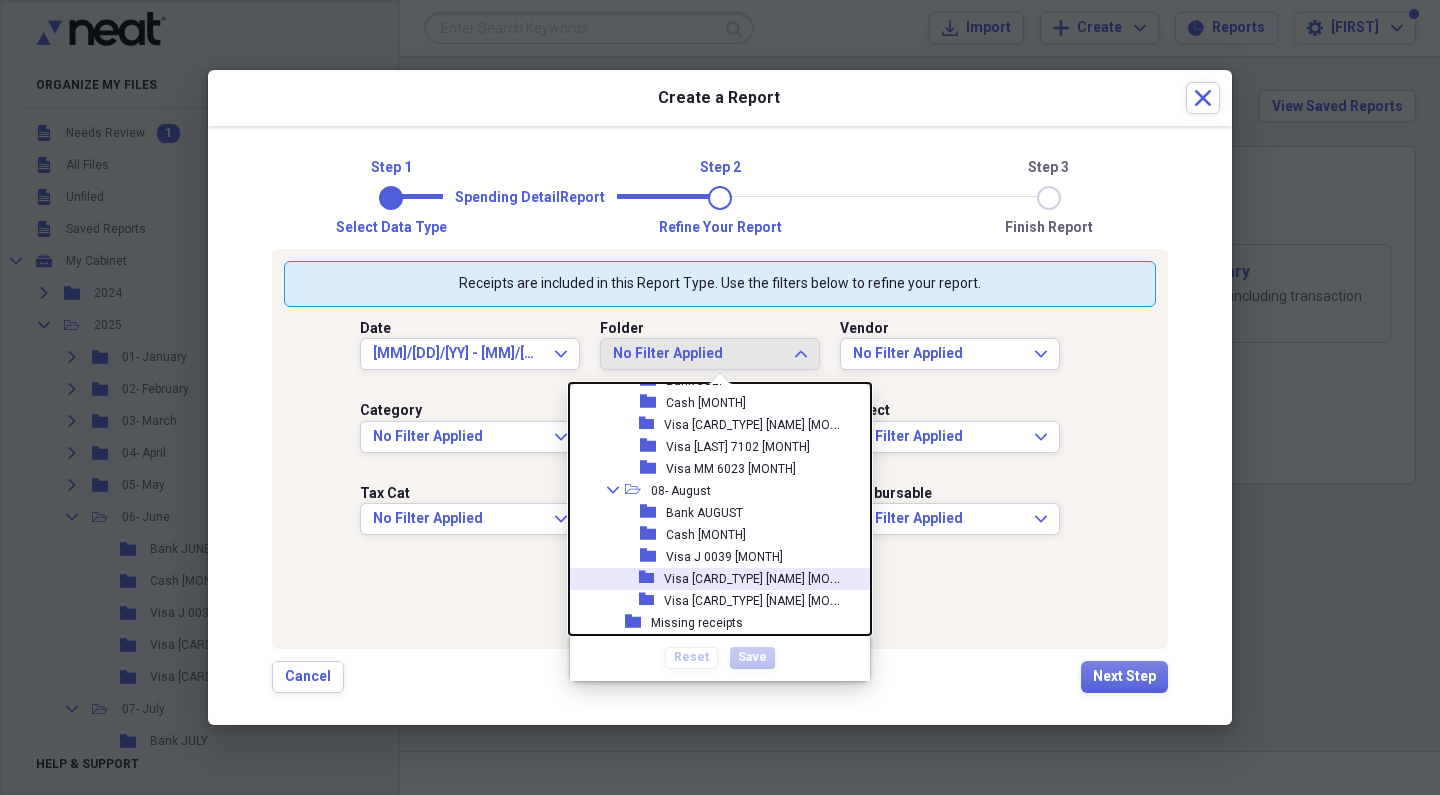 scroll, scrollTop: 271, scrollLeft: 0, axis: vertical 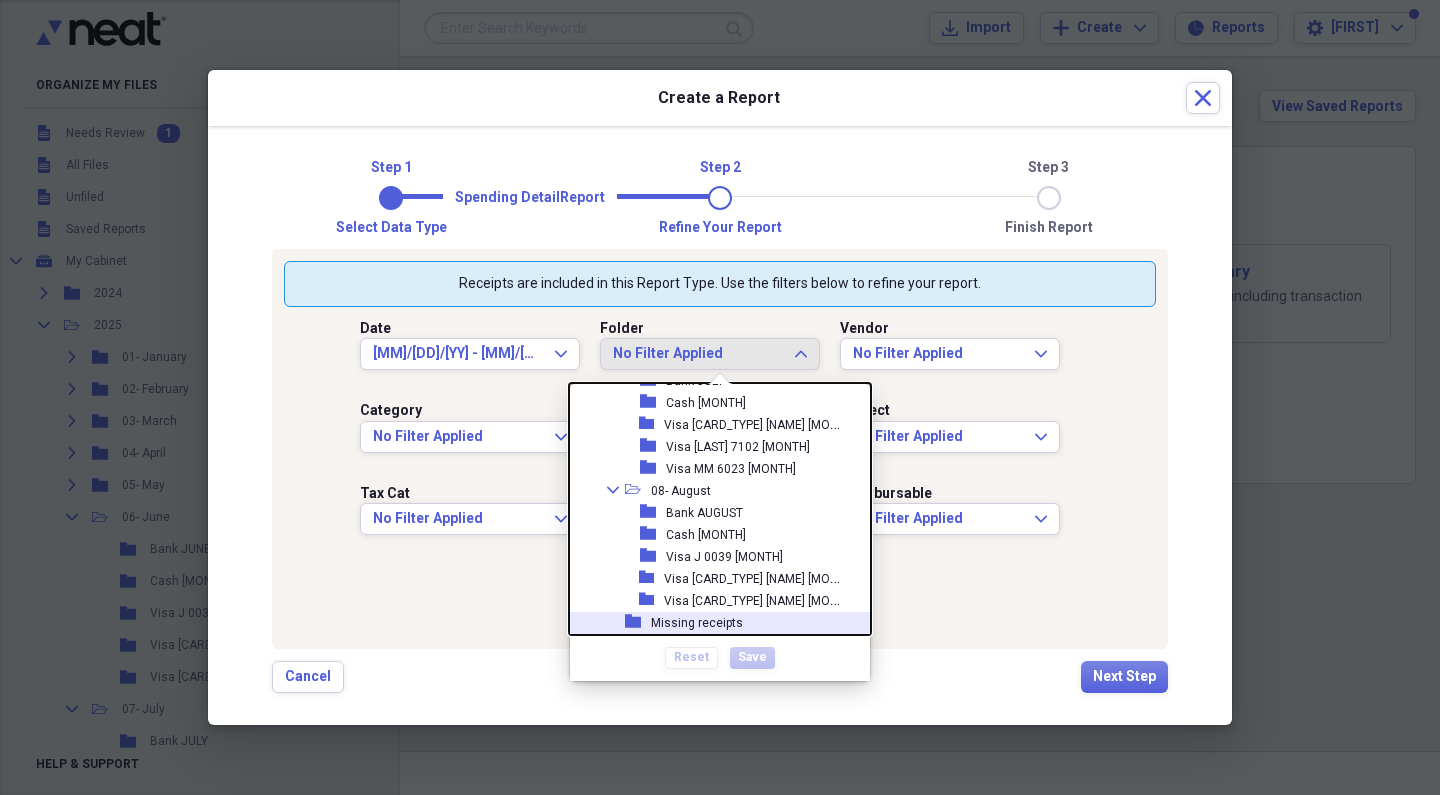 click on "Missing receipts" at bounding box center [697, 623] 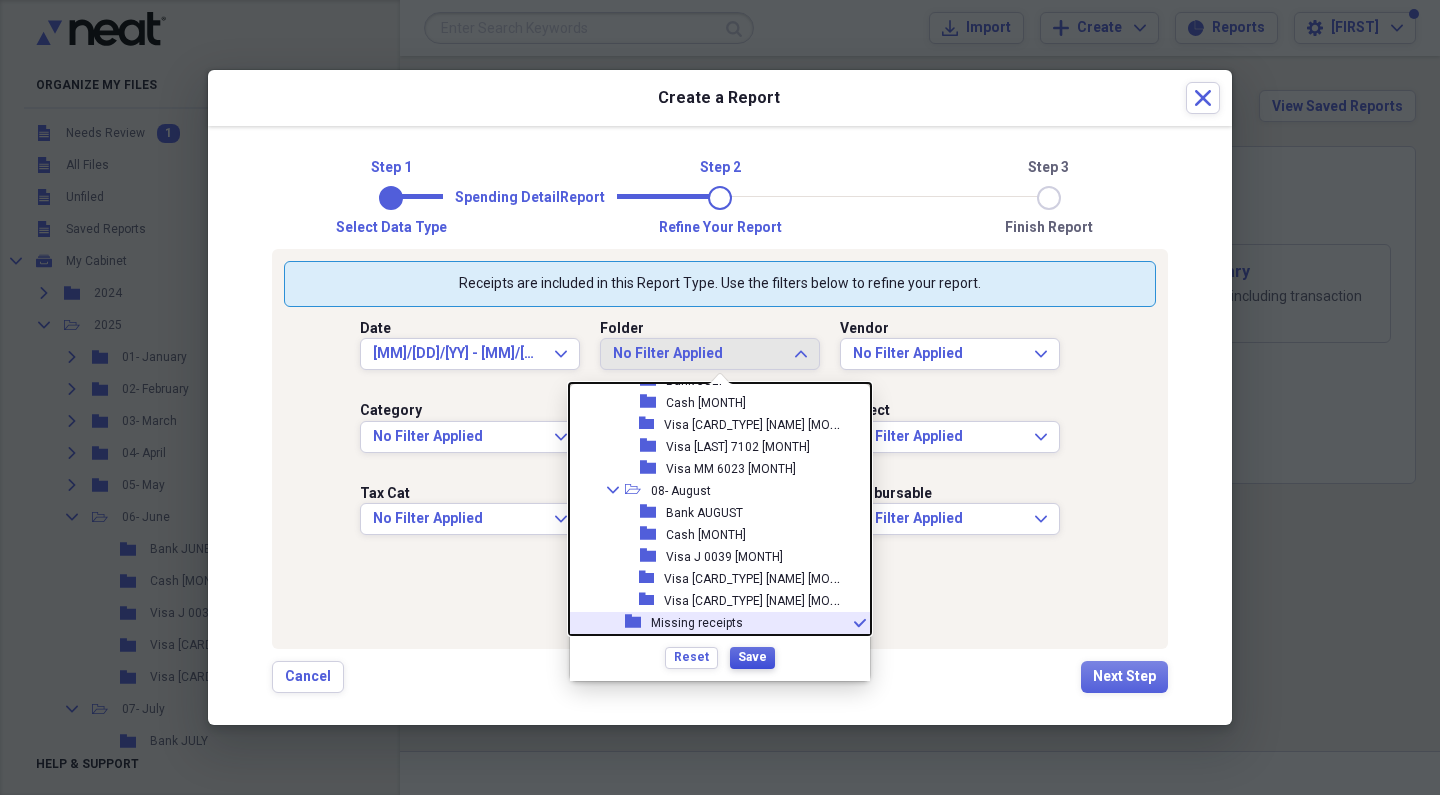 click on "Save" at bounding box center [752, 657] 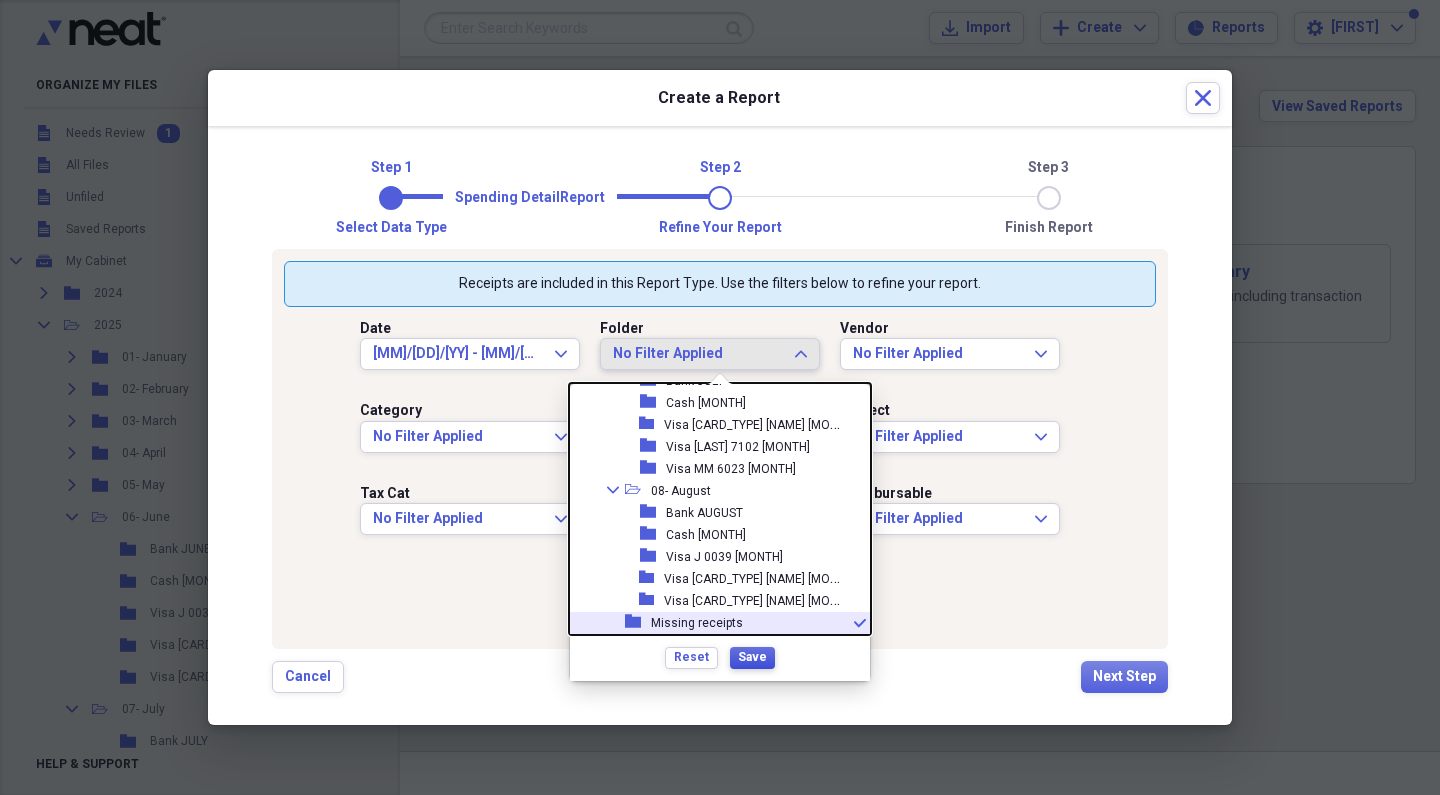 scroll, scrollTop: 0, scrollLeft: 0, axis: both 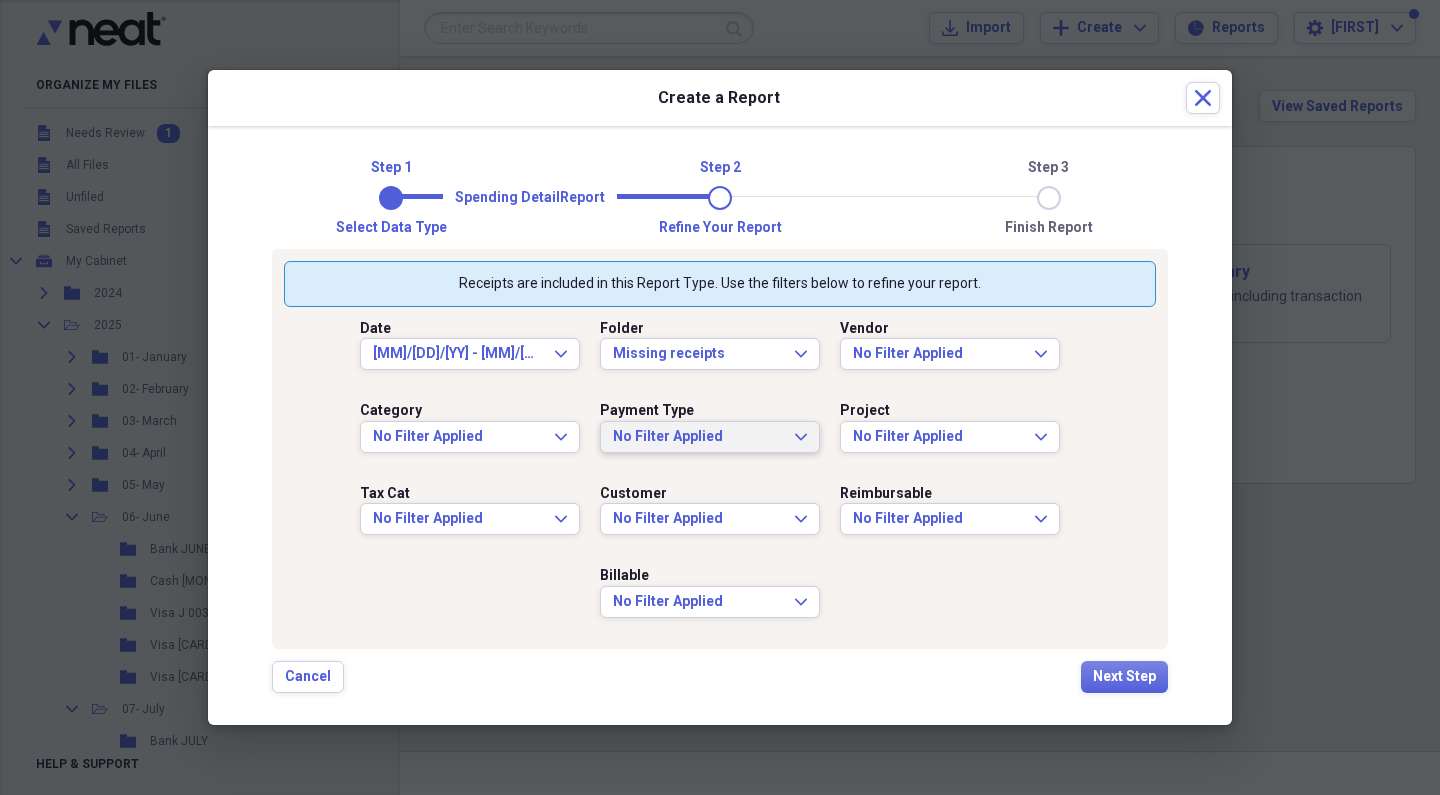 click on "No Filter Applied" at bounding box center (698, 437) 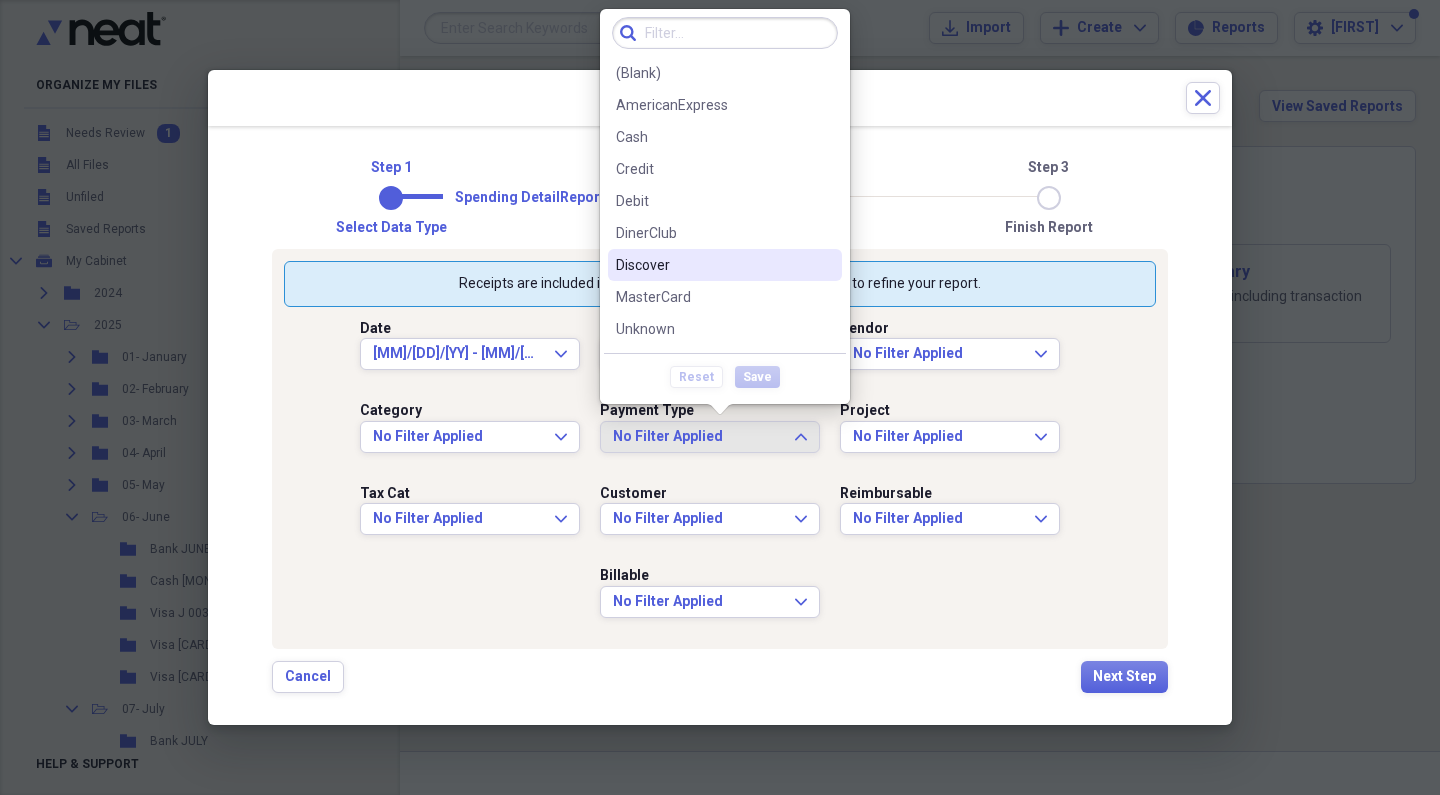 scroll, scrollTop: 0, scrollLeft: 0, axis: both 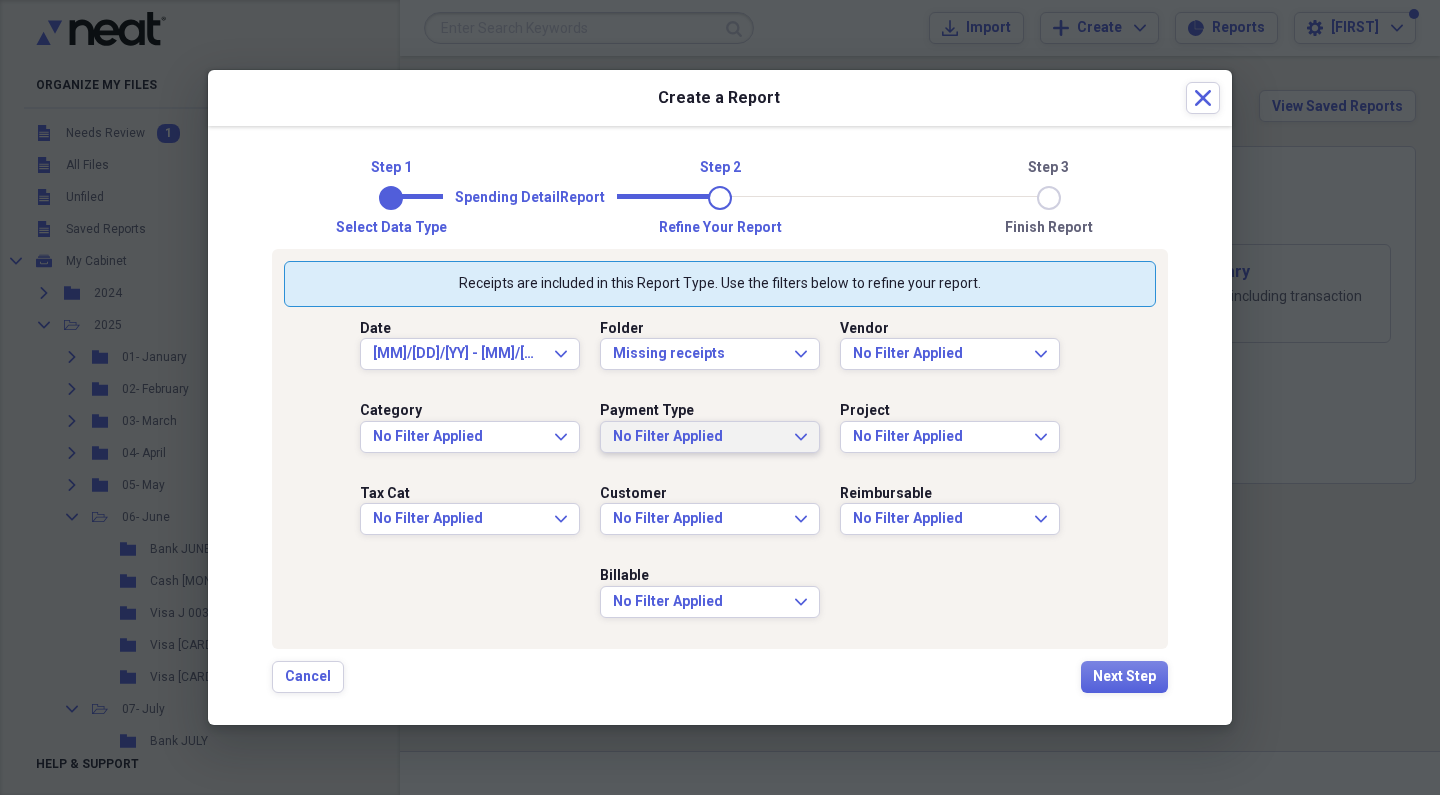 click on "Vendor No Filter Applied Expand" at bounding box center (960, 348) 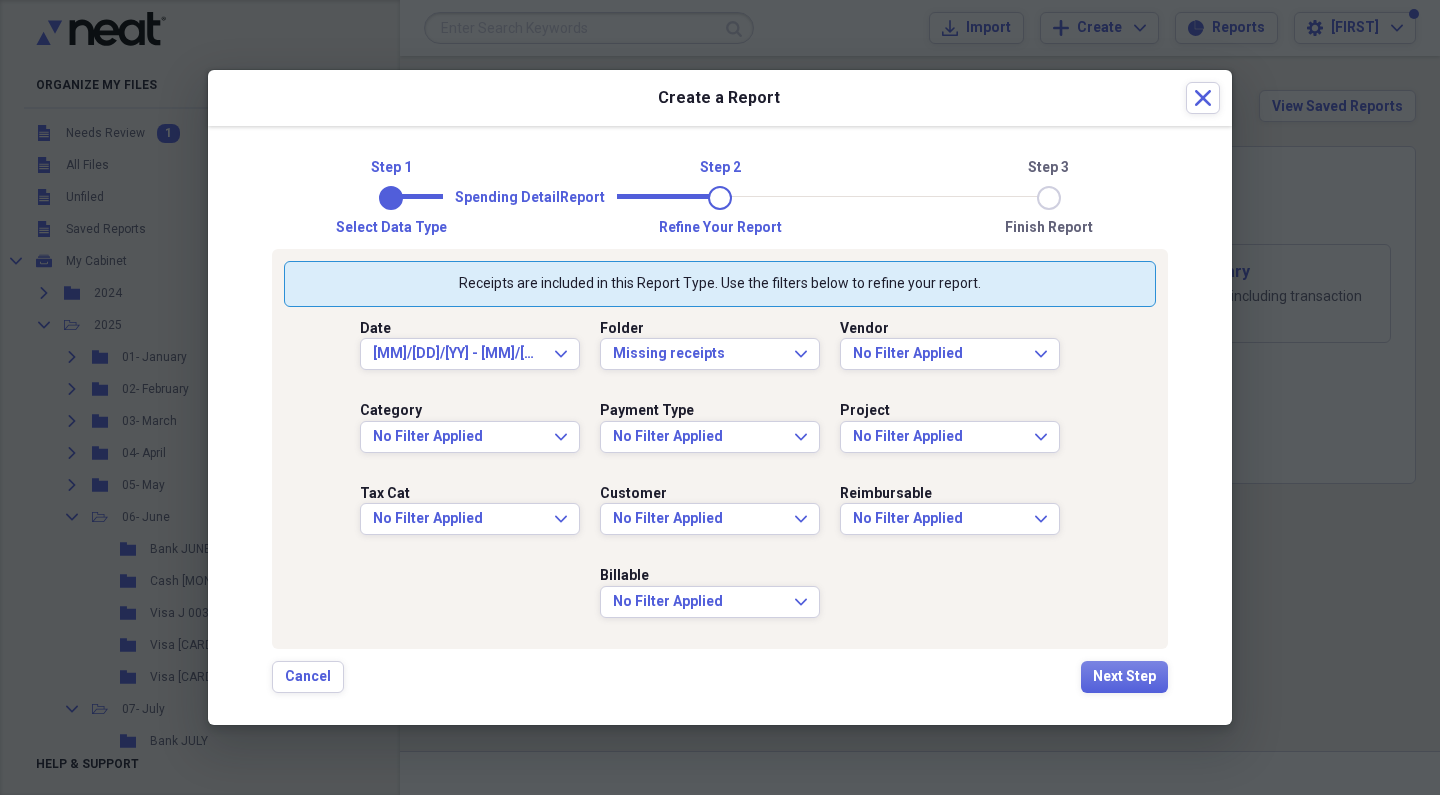 click on "Receipts are included in this Report Type. Use the filters below to refine your report. Date [MM]/[DD]/[YY] - [MM]/[DD]/[YY] Expand Folder Missing receipts Expand Vendor No Filter Applied Expand Category No Filter Applied Expand Payment Type No Filter Applied Expand Project No Filter Applied Expand Tax Cat No Filter Applied Expand Customer No Filter Applied Expand Reimbursable No Filter Applied Expand Billable No Filter Applied Expand" at bounding box center (720, 449) 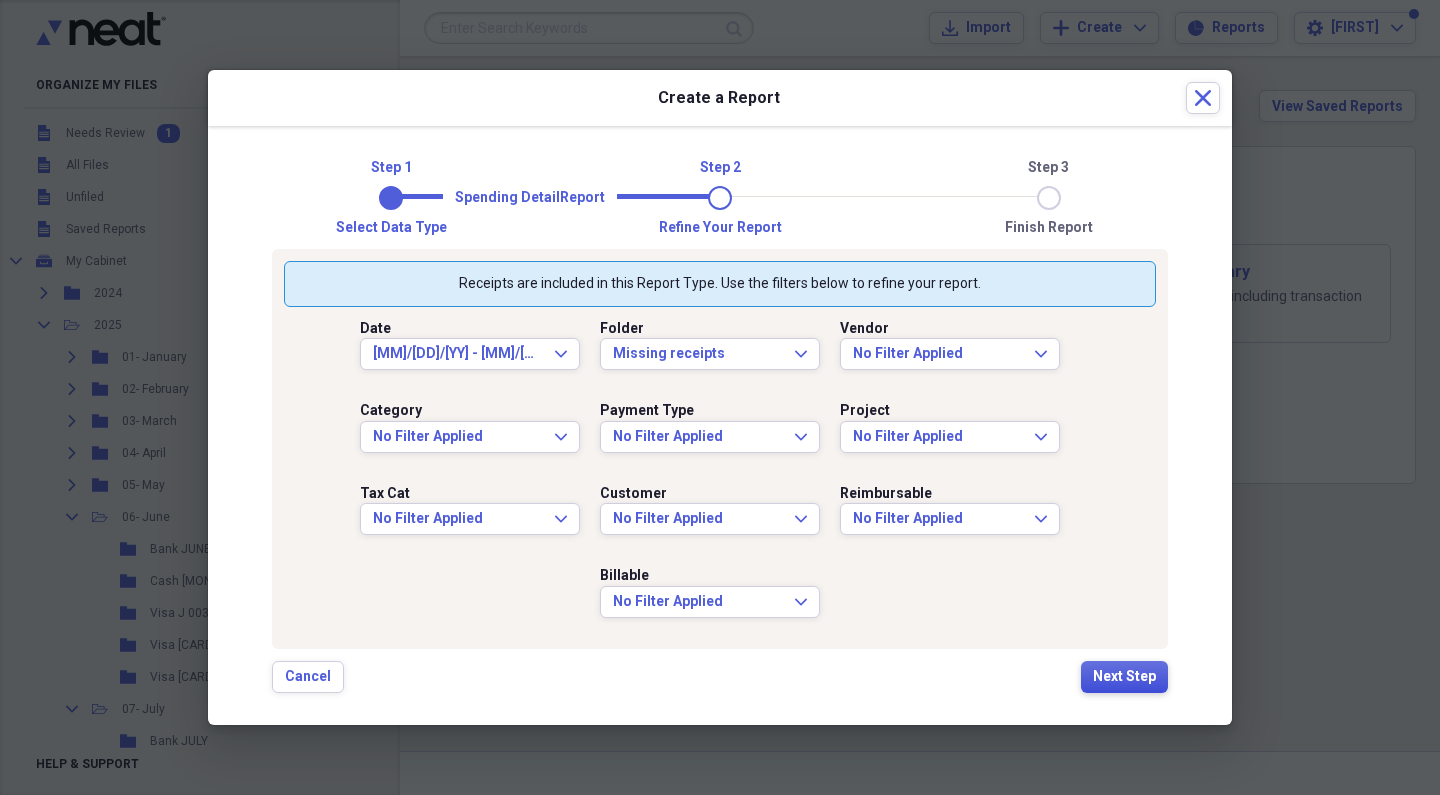 click on "Next Step" at bounding box center (1124, 677) 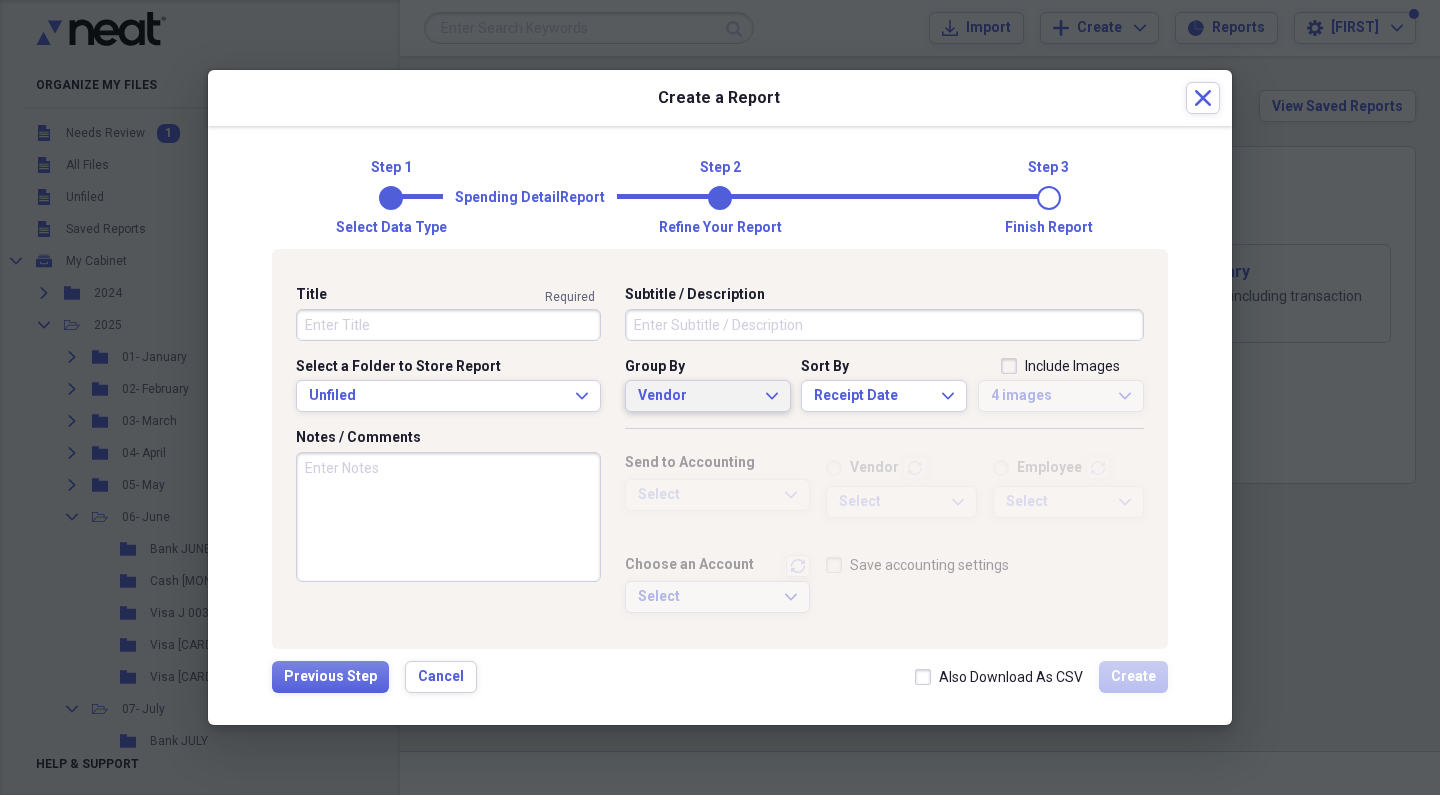 click on "Vendor" at bounding box center (696, 396) 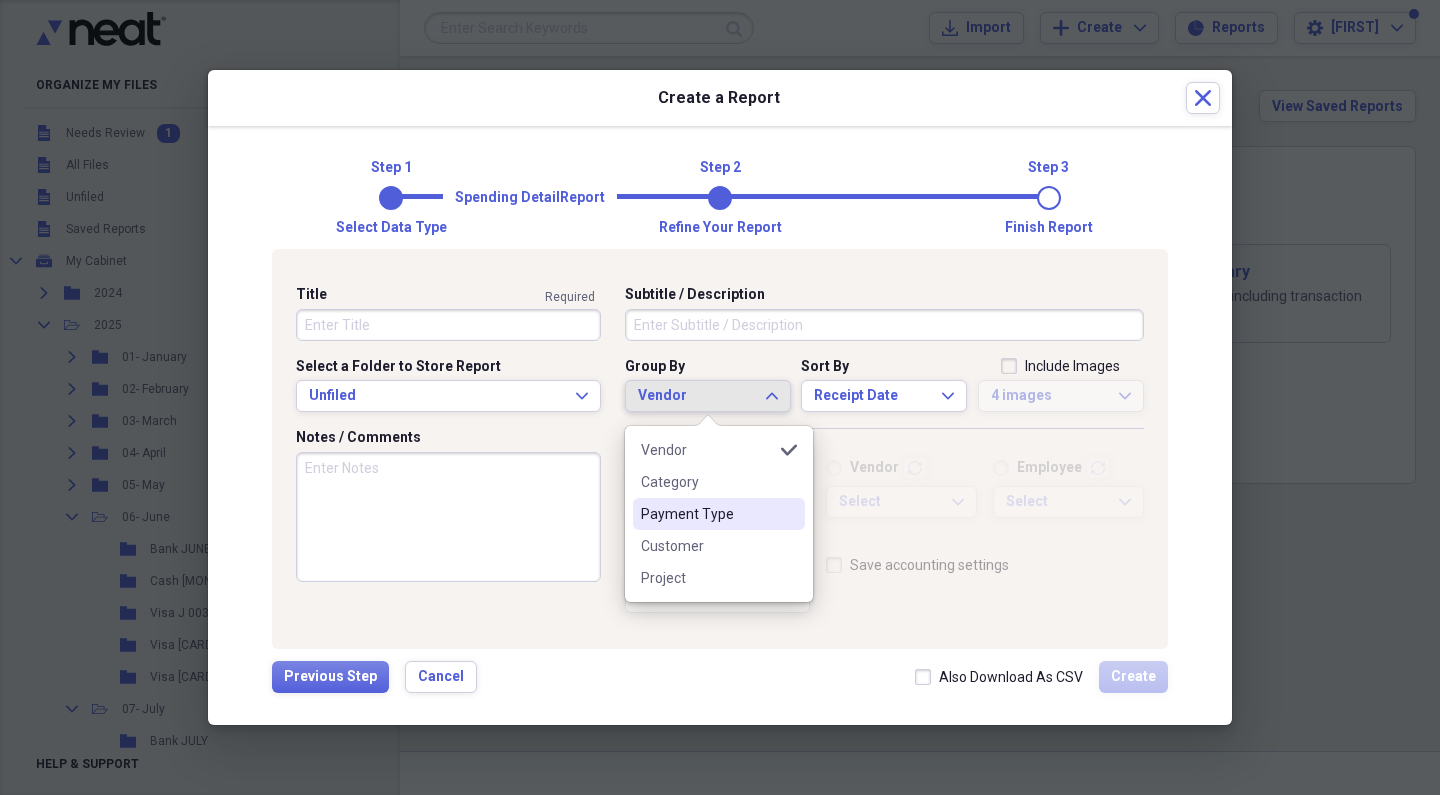 click on "Payment Type" at bounding box center (707, 514) 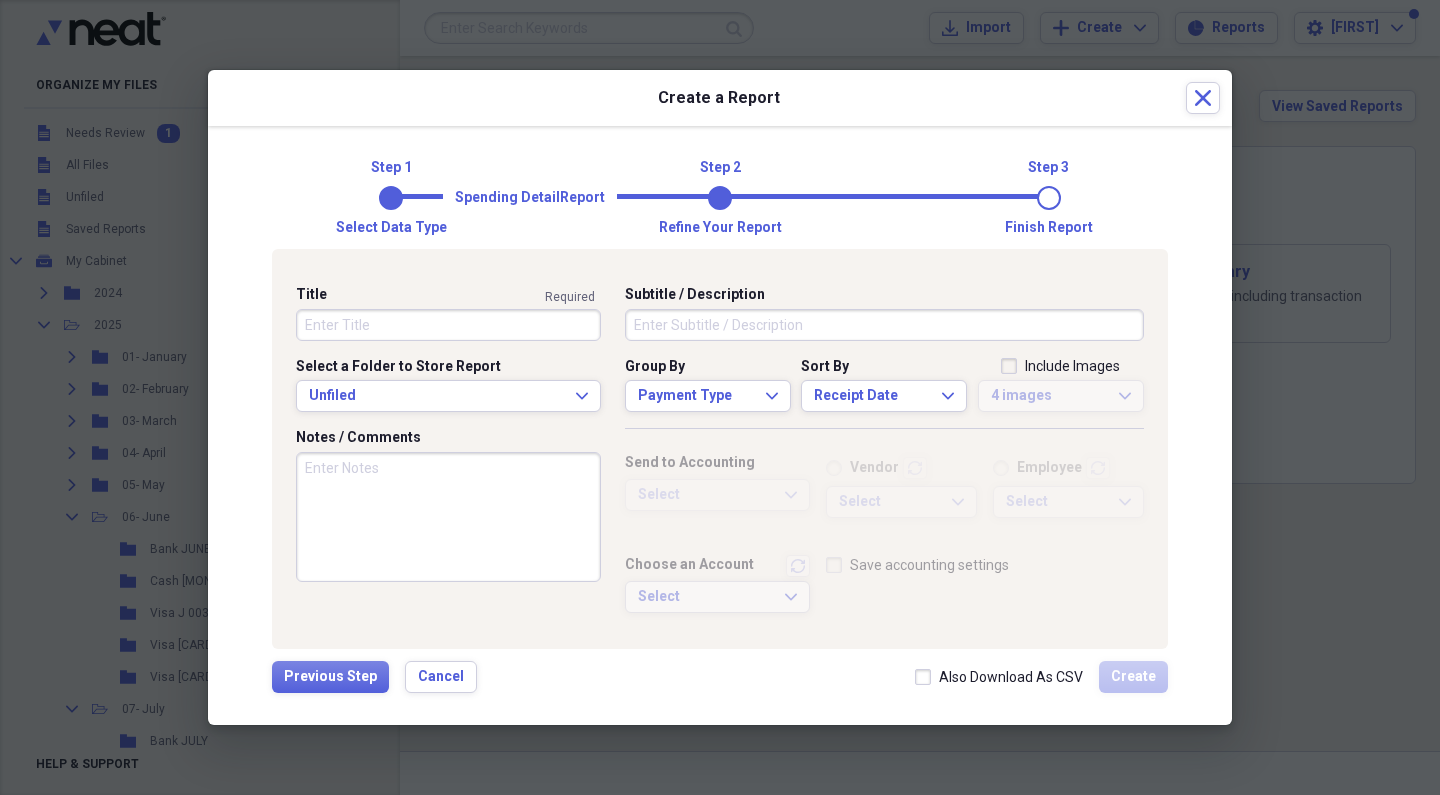 click on "Title" at bounding box center [448, 325] 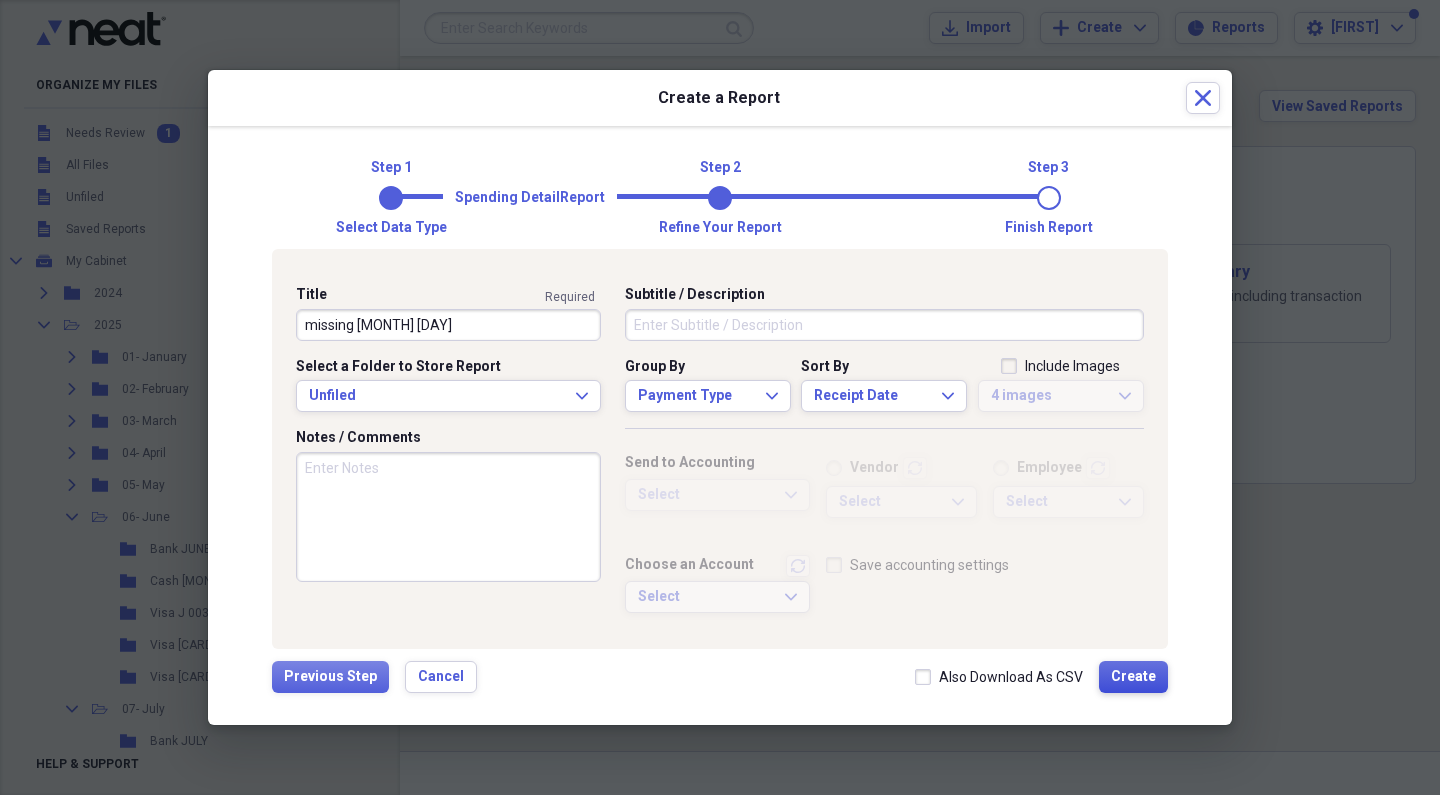 type on "missing [MONTH] [DAY]" 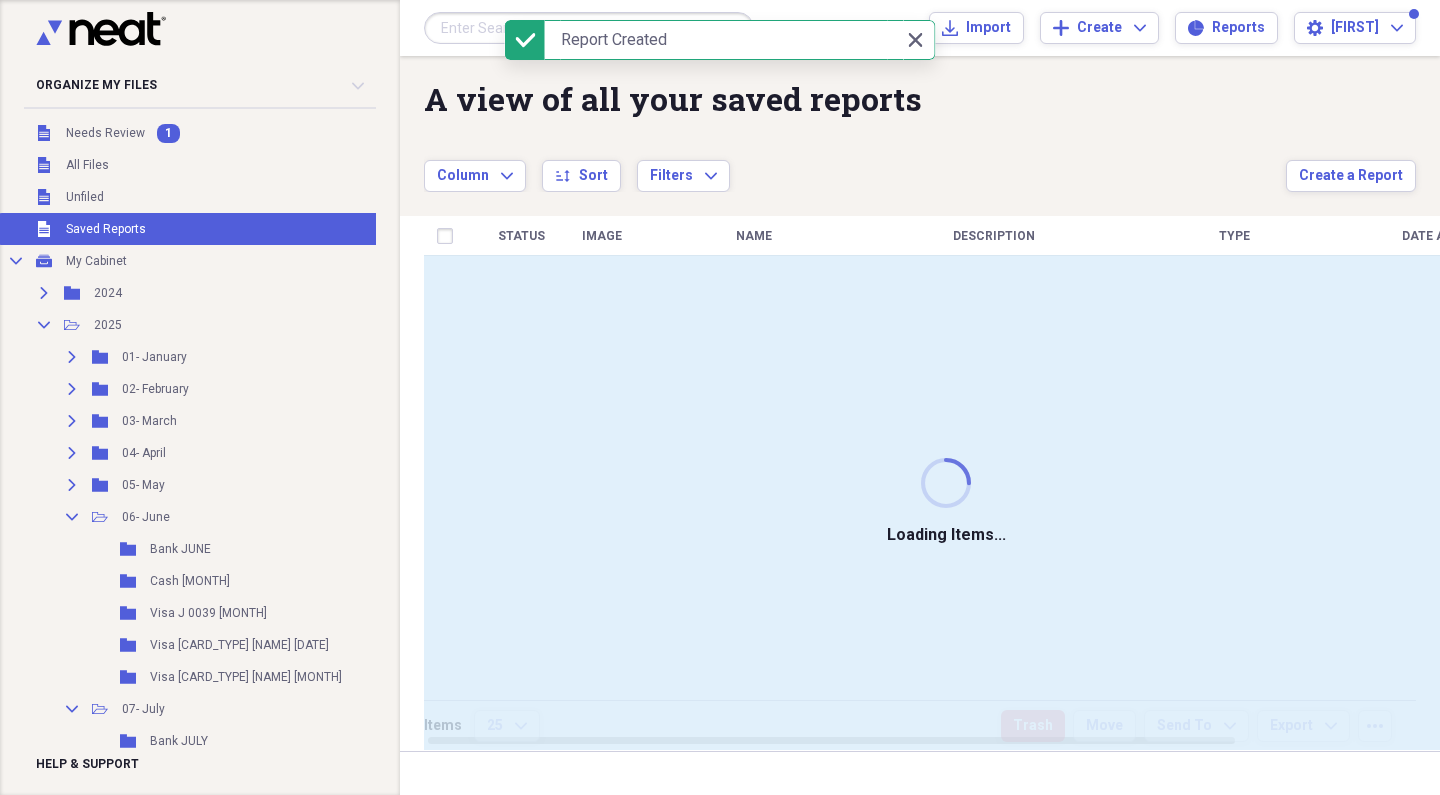 type 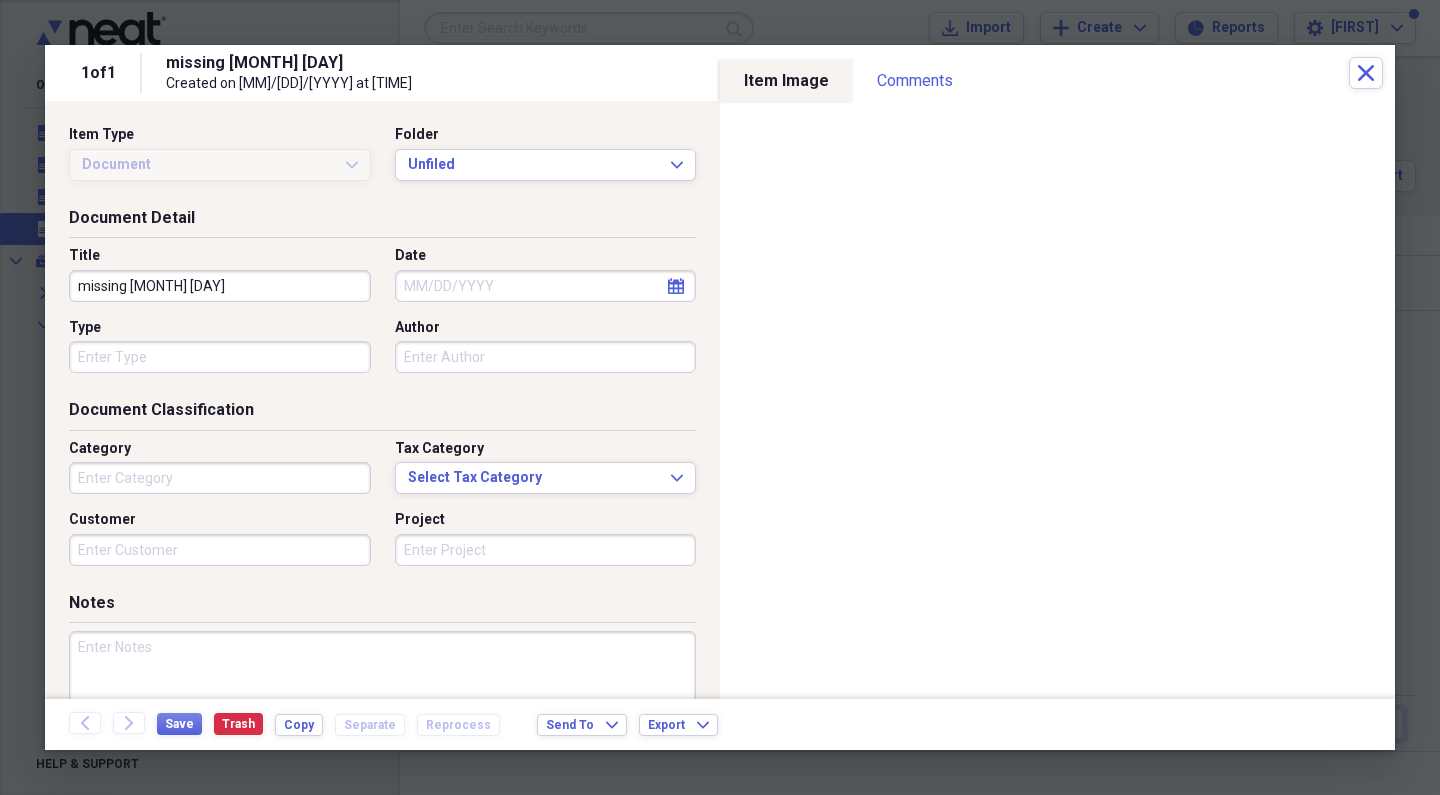 type on "Sports" 